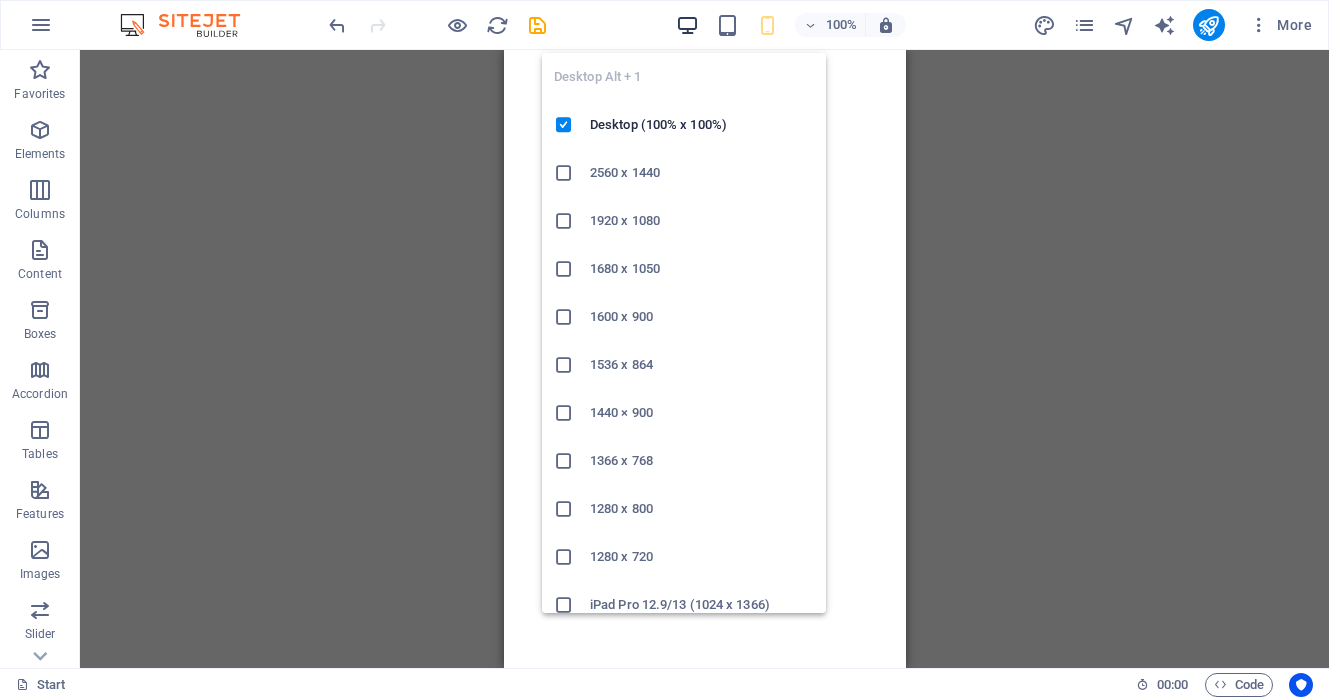 scroll, scrollTop: 0, scrollLeft: 0, axis: both 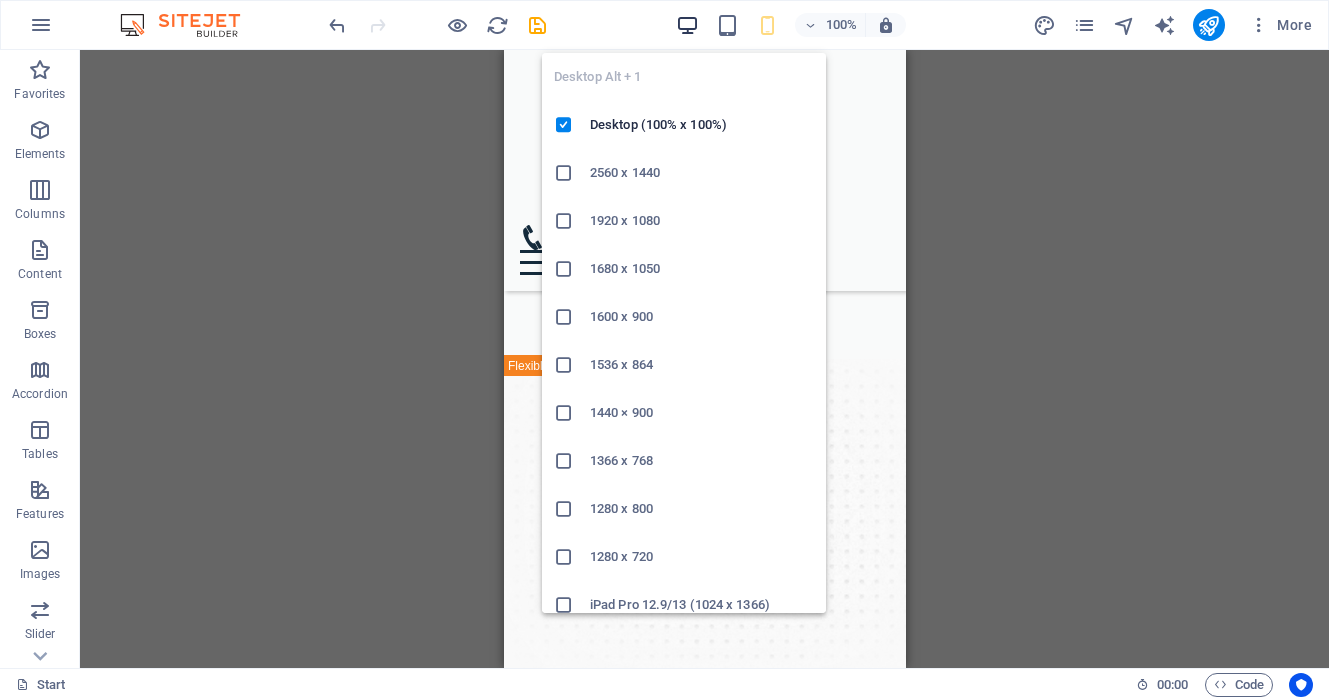 click at bounding box center [687, 25] 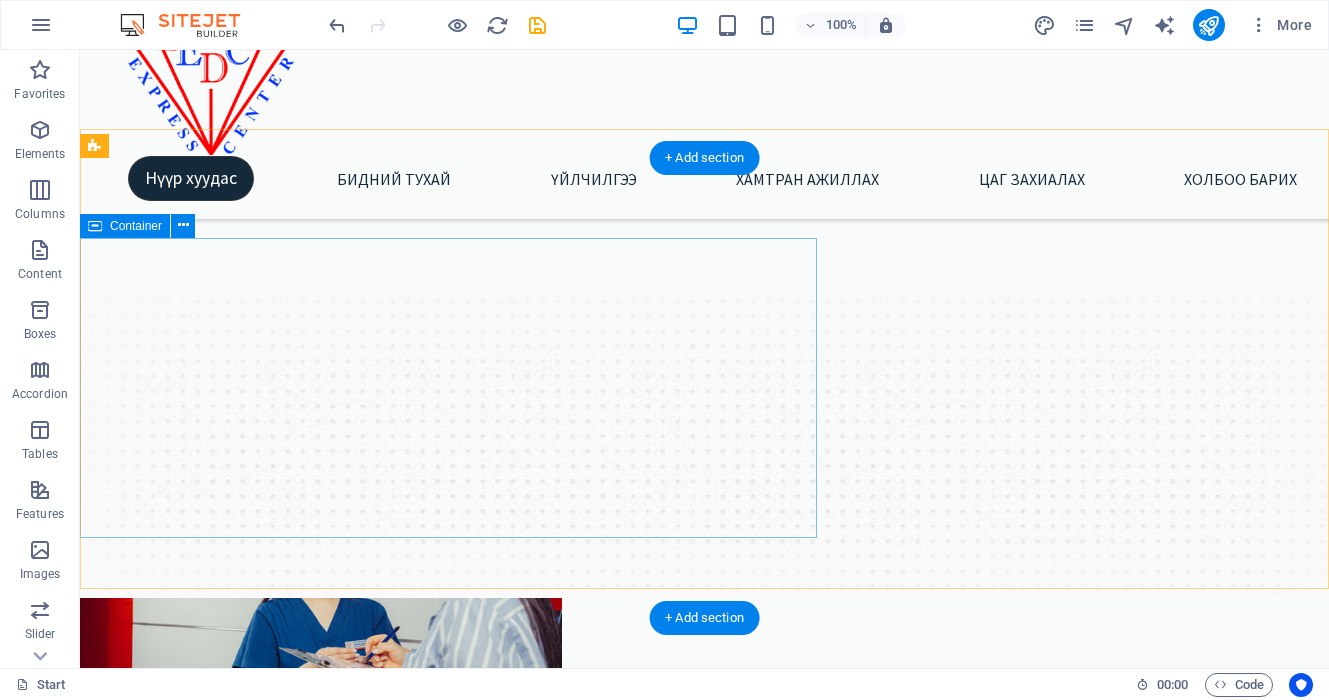scroll, scrollTop: 0, scrollLeft: 0, axis: both 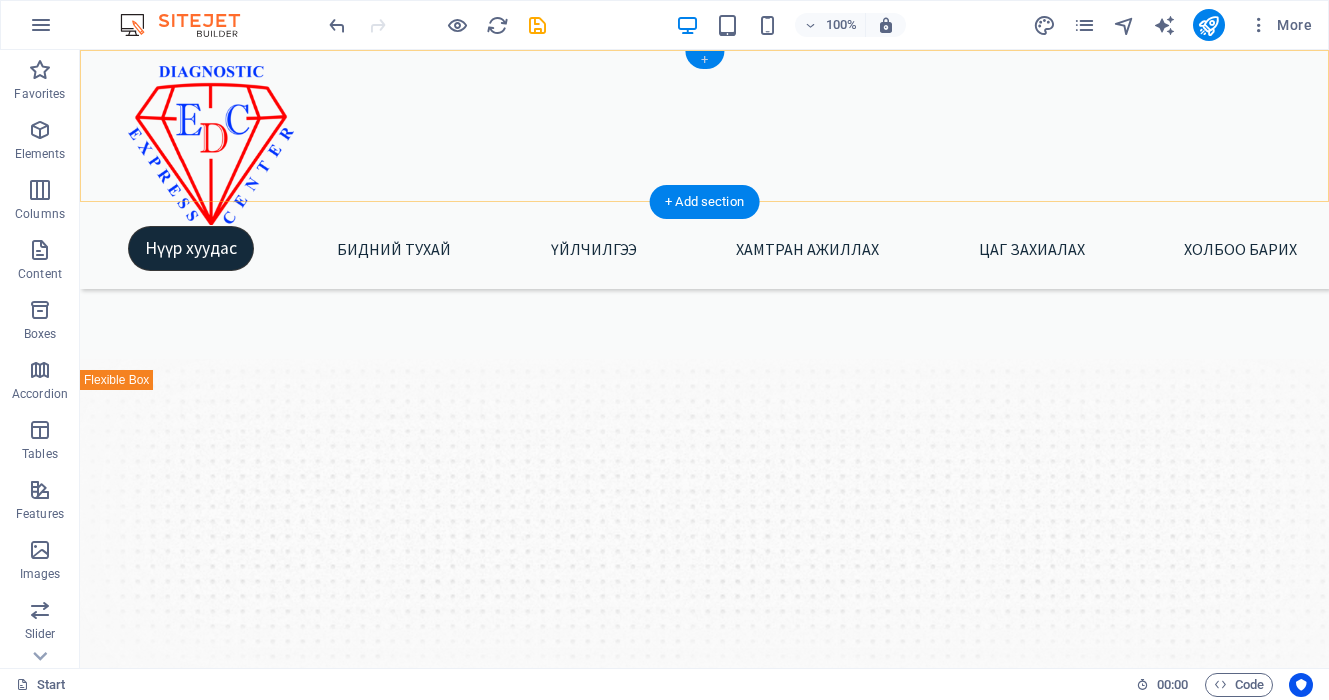 click on "+" at bounding box center (704, 60) 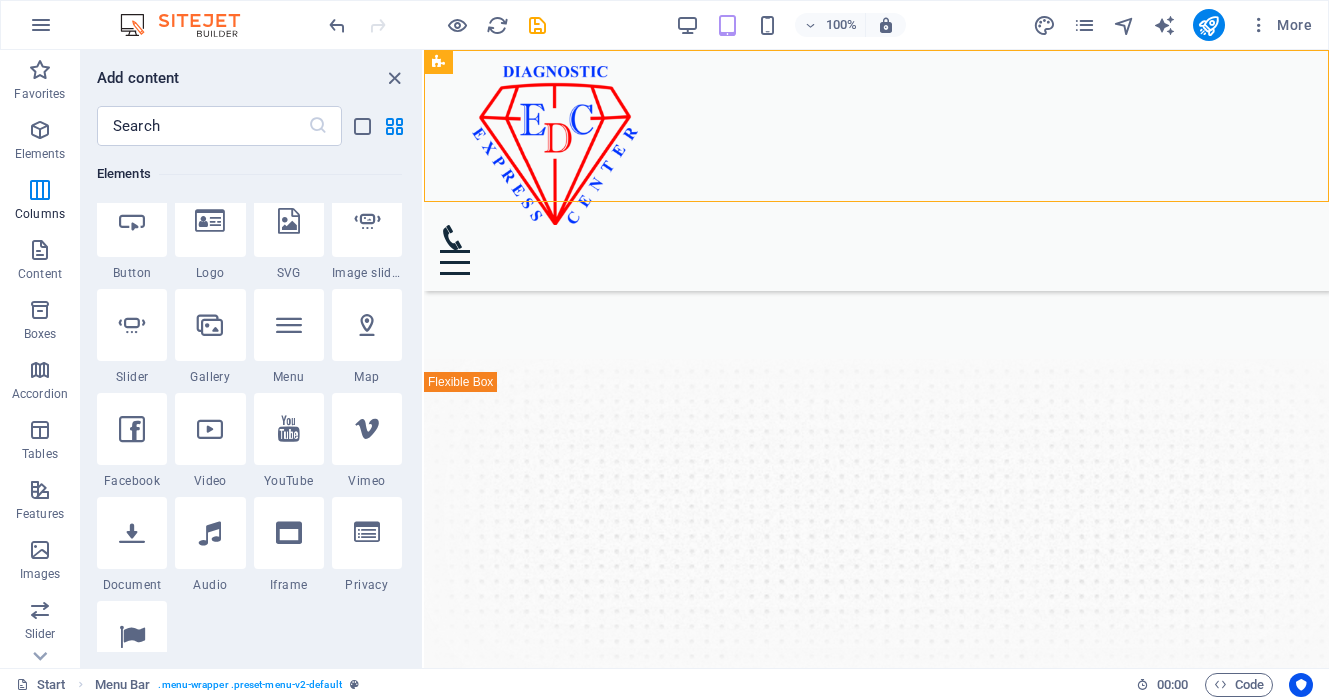 scroll, scrollTop: 0, scrollLeft: 0, axis: both 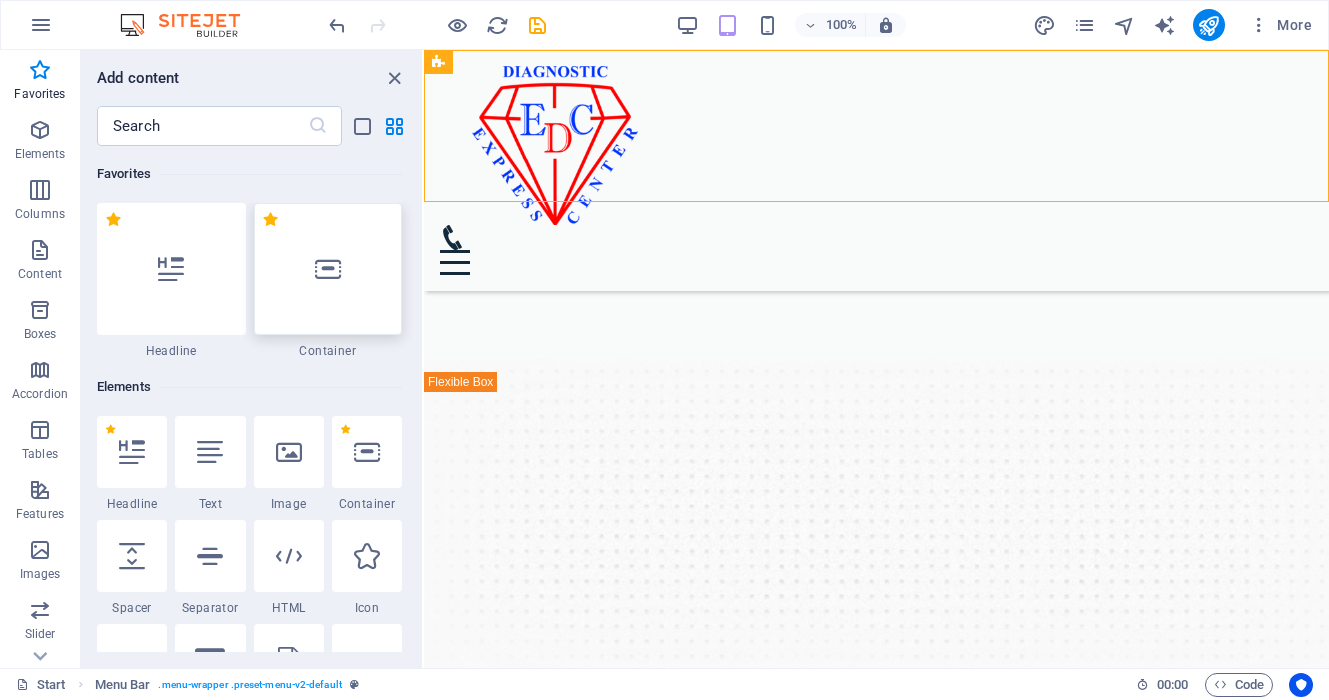 click at bounding box center [328, 269] 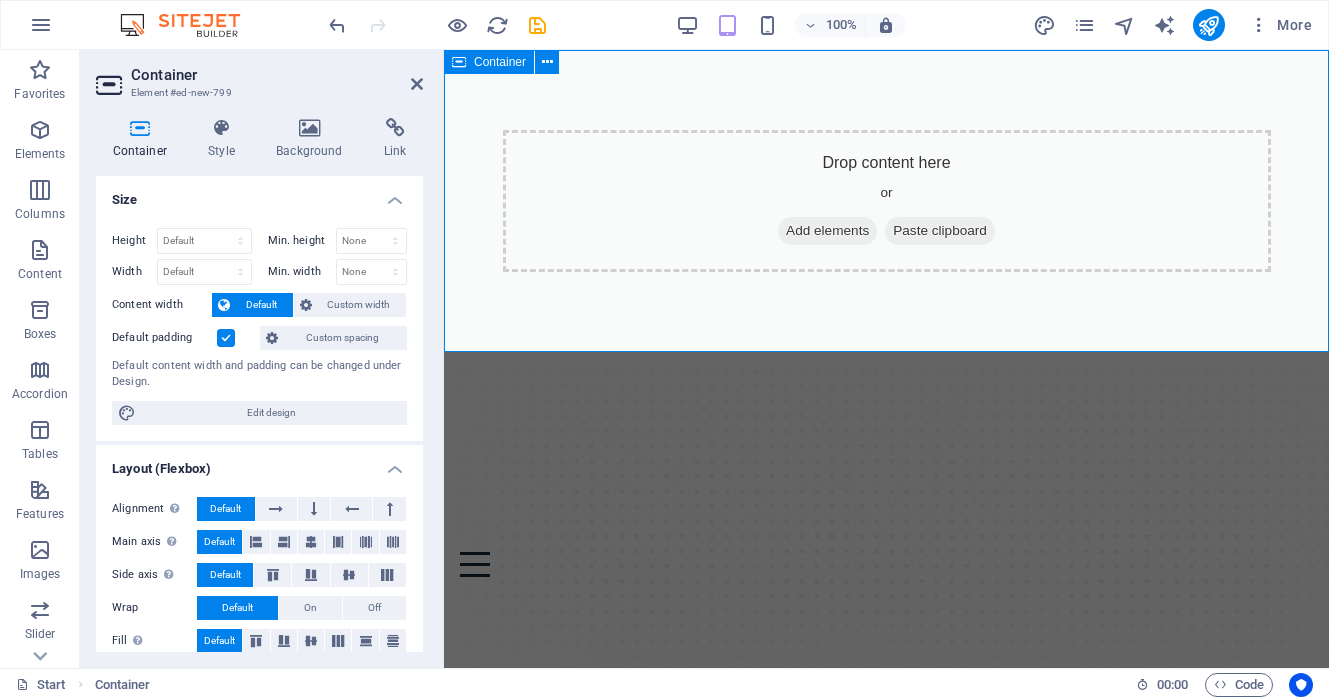 click on "Add elements" at bounding box center (827, 231) 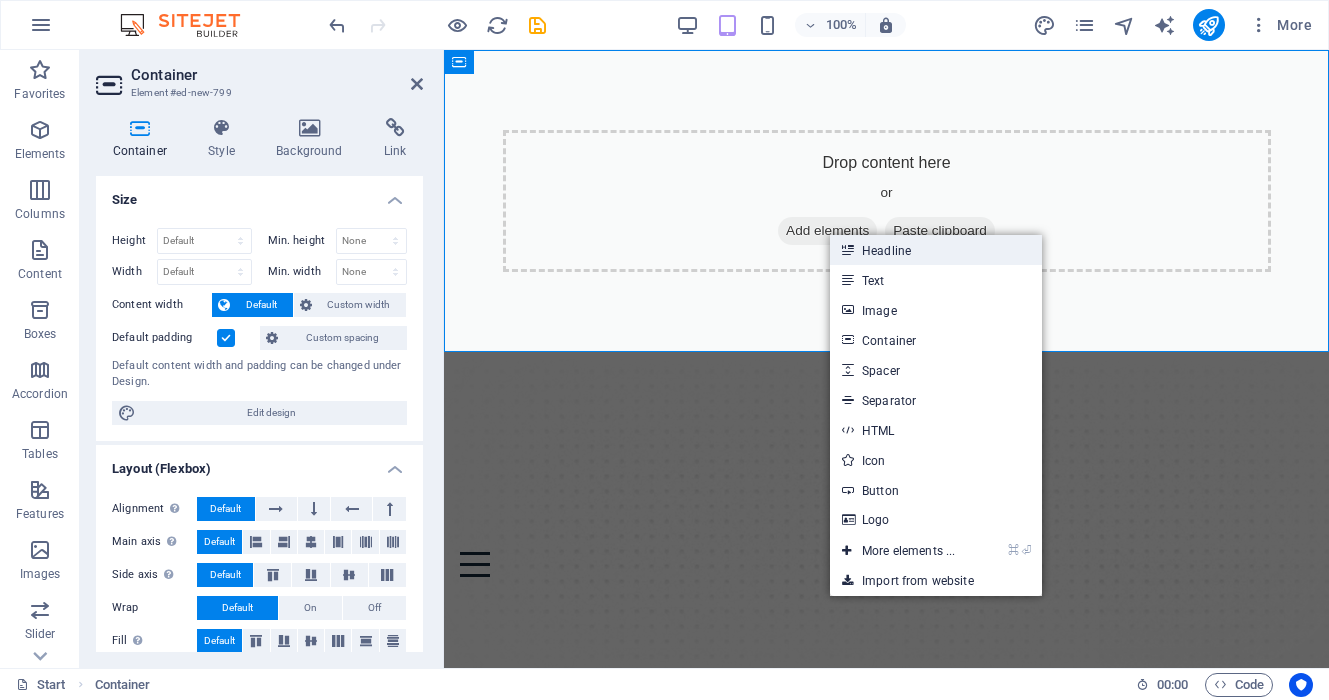 click on "Headline" at bounding box center (936, 250) 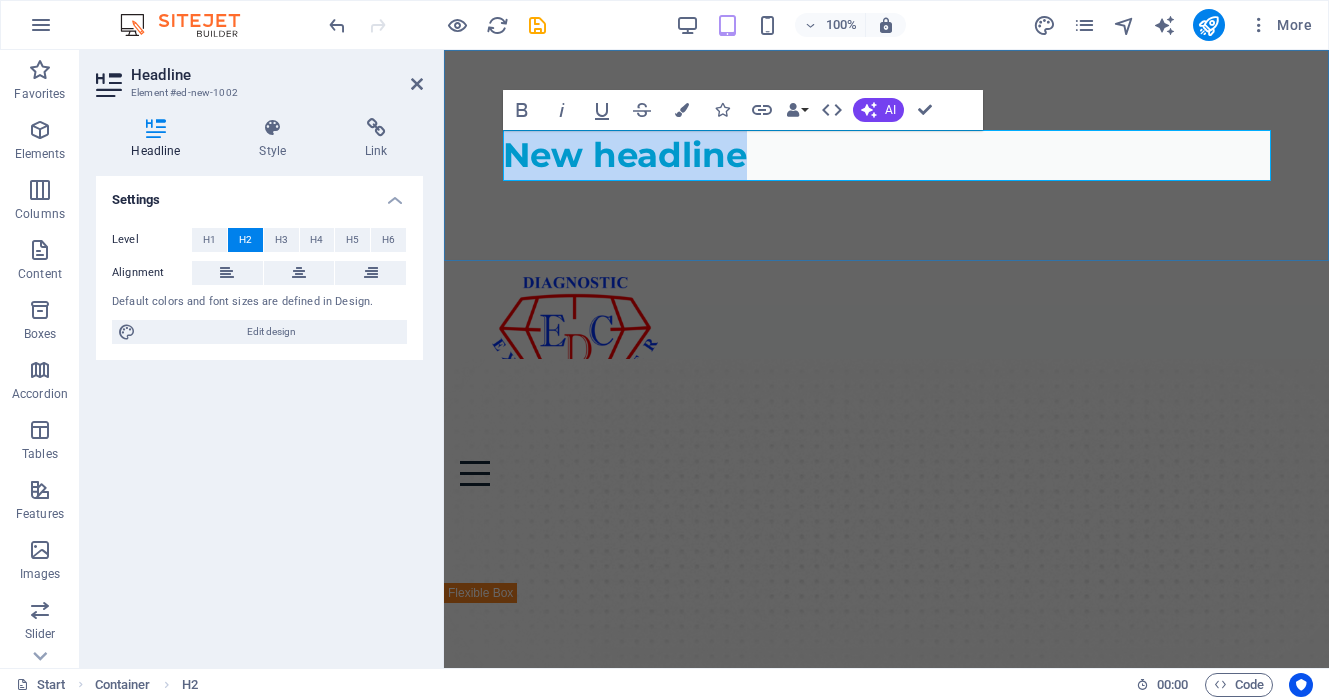 type 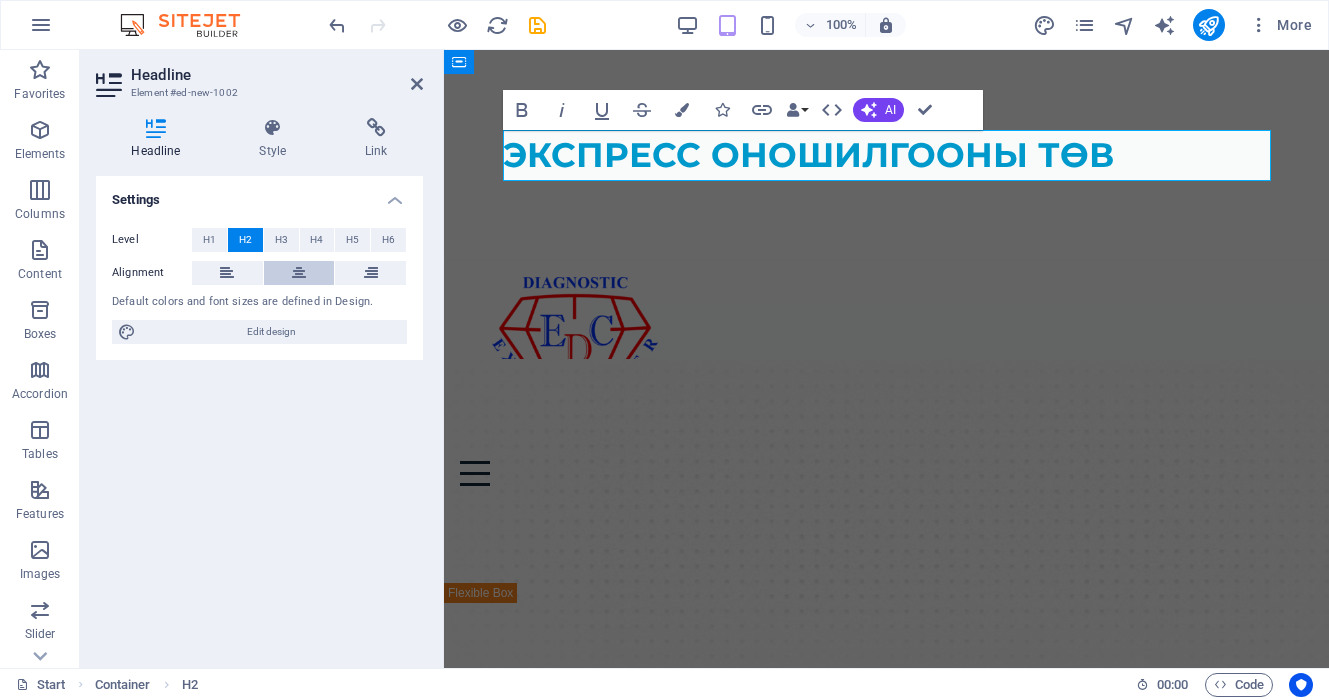 click at bounding box center [299, 273] 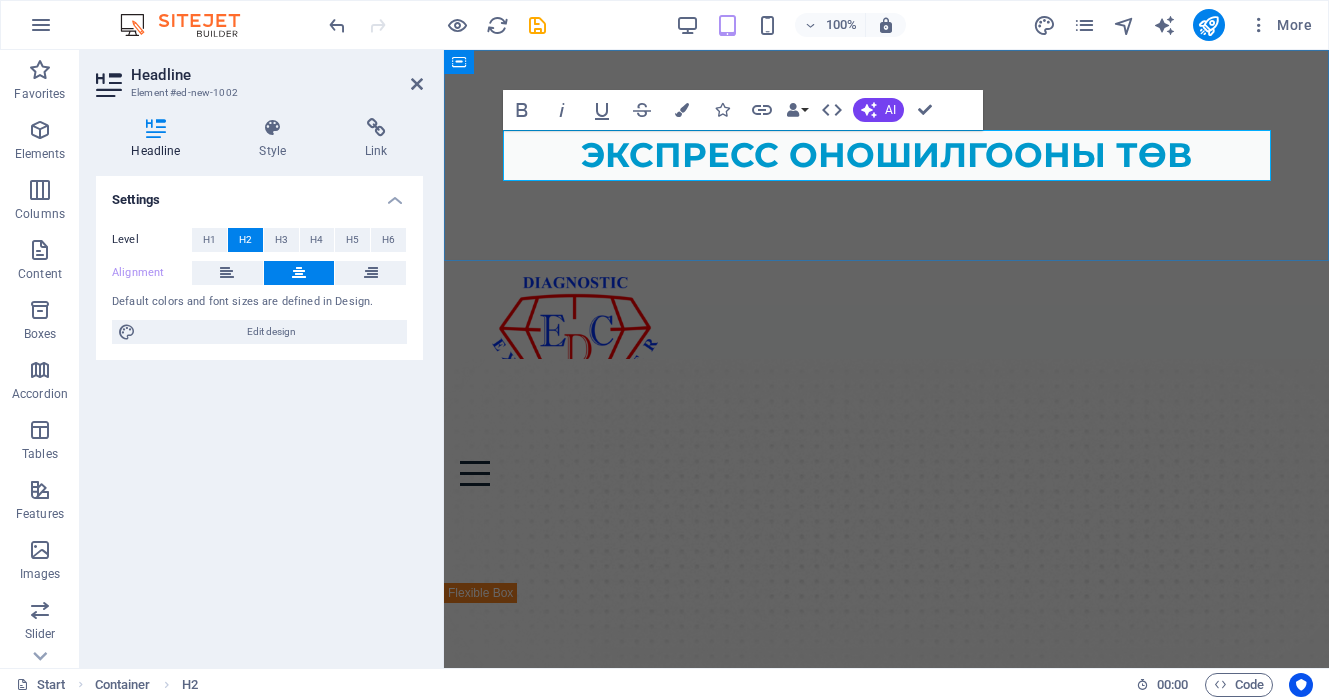 click on "ЭКСПРЕСС ОНОШИЛГООНЫ ТӨВ" at bounding box center (887, 155) 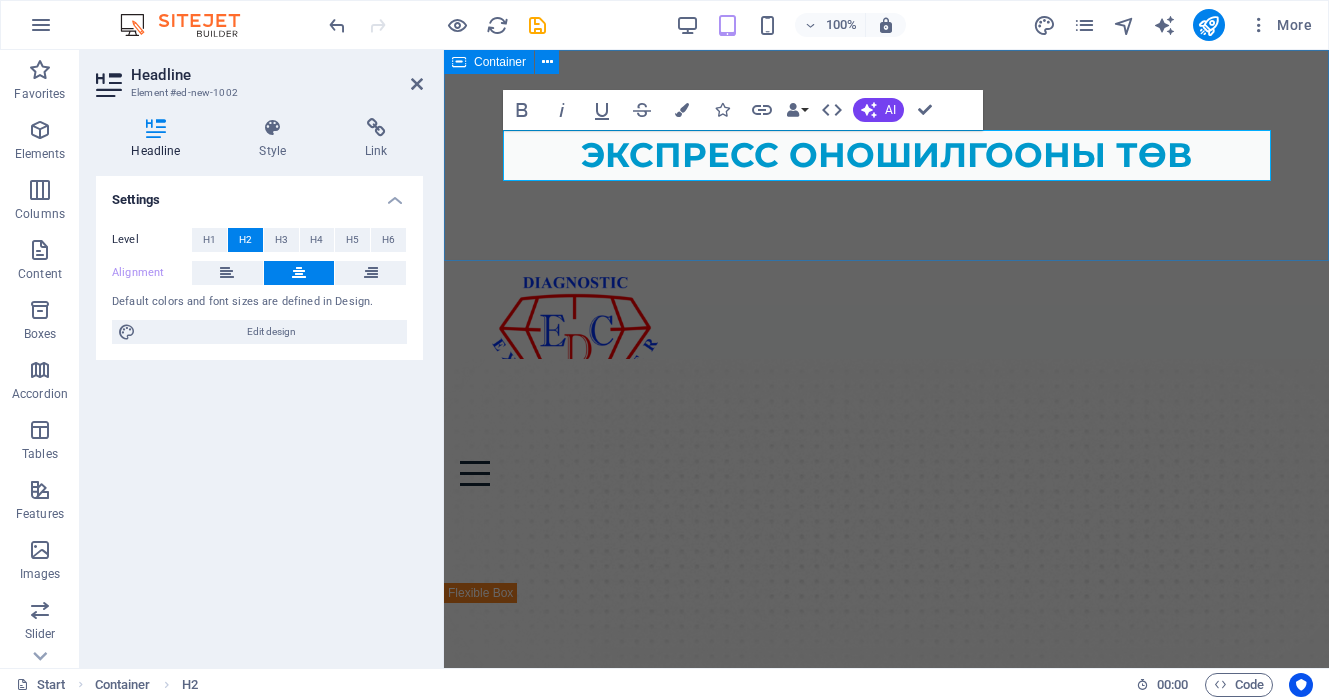 click on "ЭКСПРЕСС ОНОШИЛГООНЫ ТӨВ" at bounding box center [886, 155] 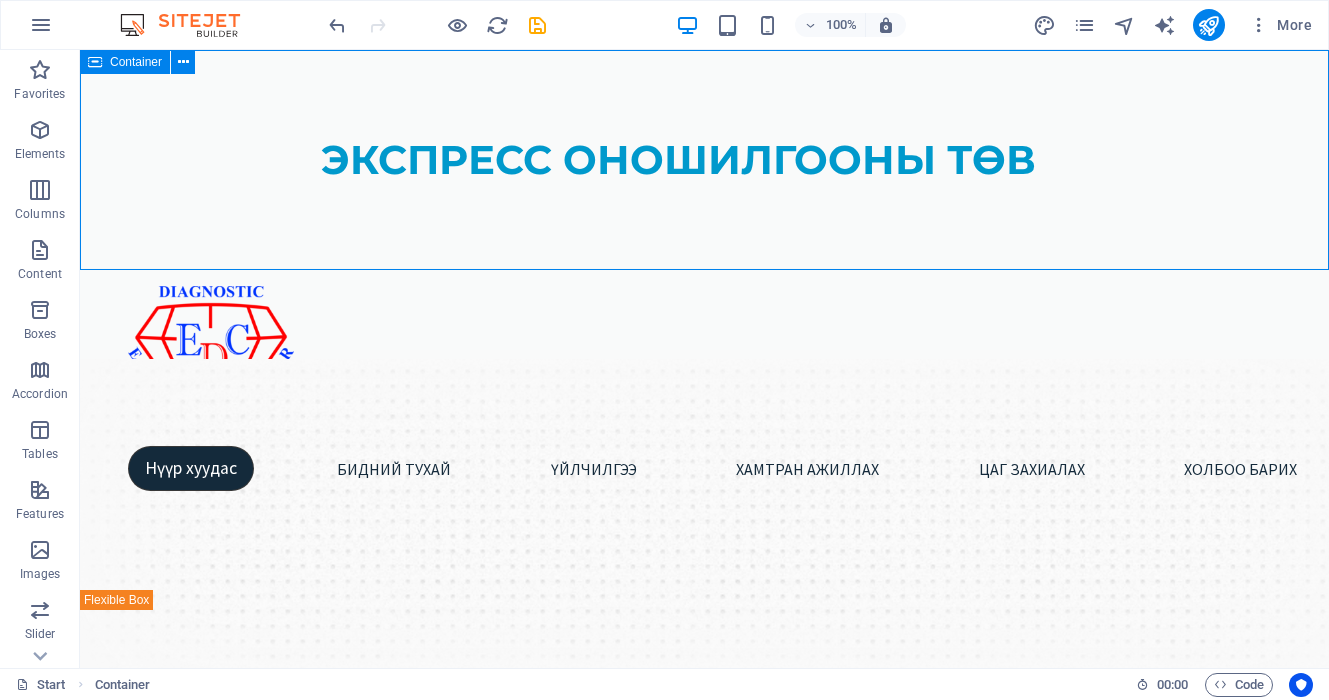 click on "Container" at bounding box center [136, 62] 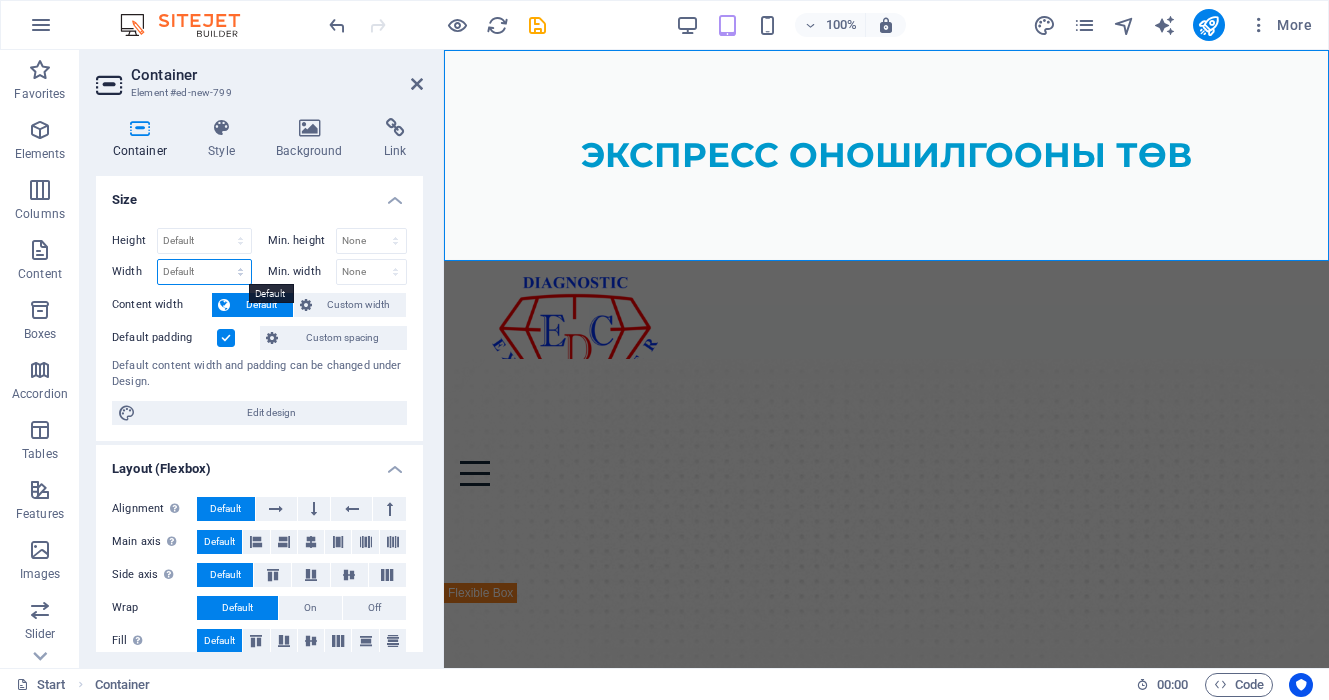 click on "Default px rem % em vh vw" at bounding box center (204, 272) 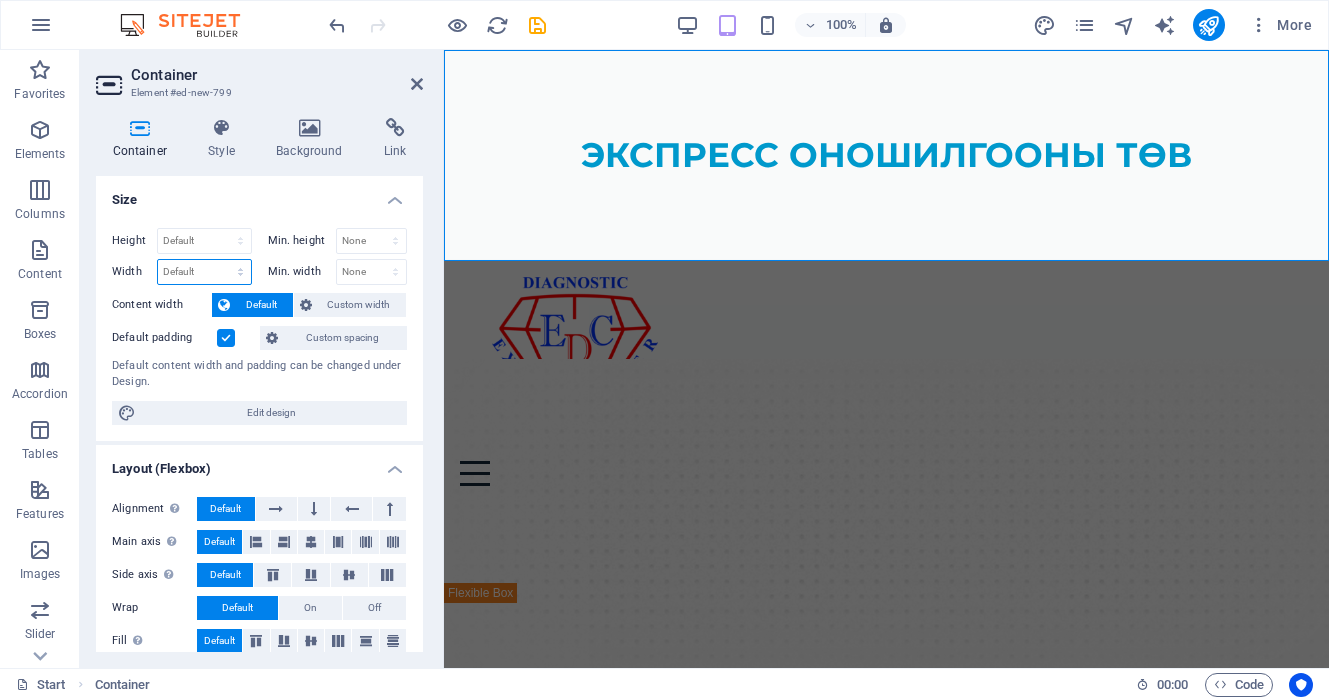 select on "px" 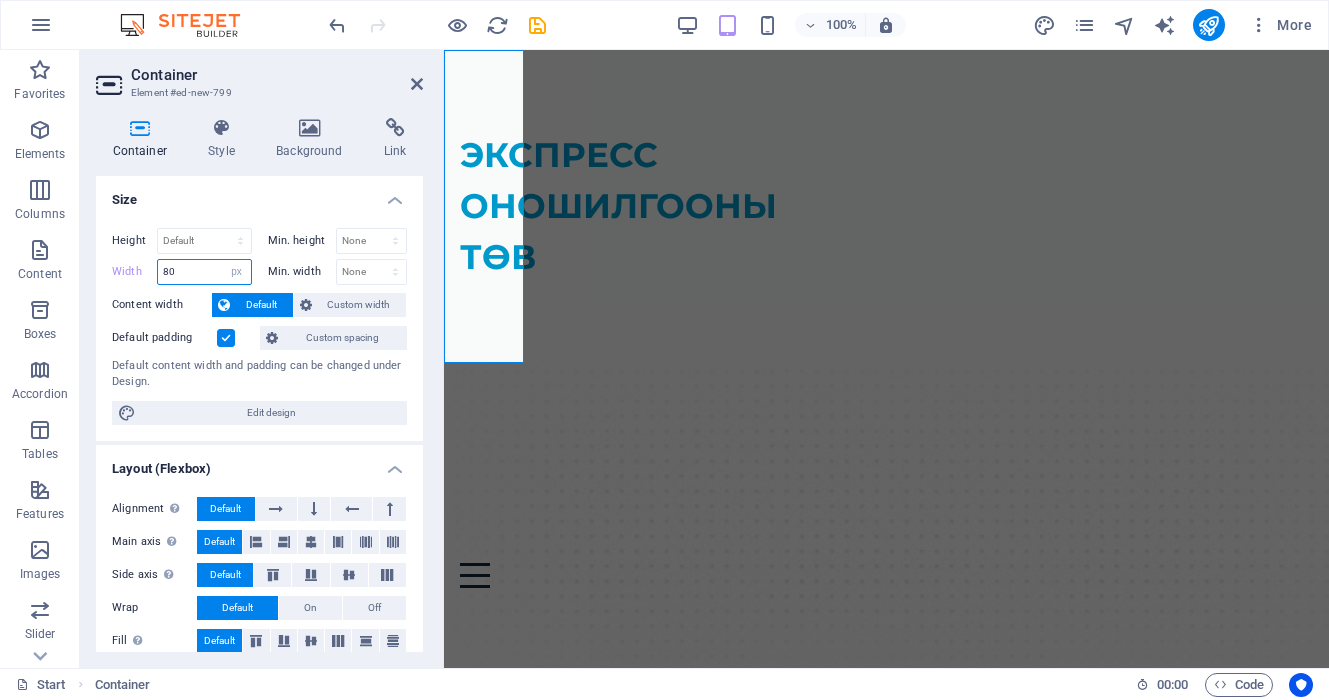 drag, startPoint x: 188, startPoint y: 269, endPoint x: 132, endPoint y: 269, distance: 56 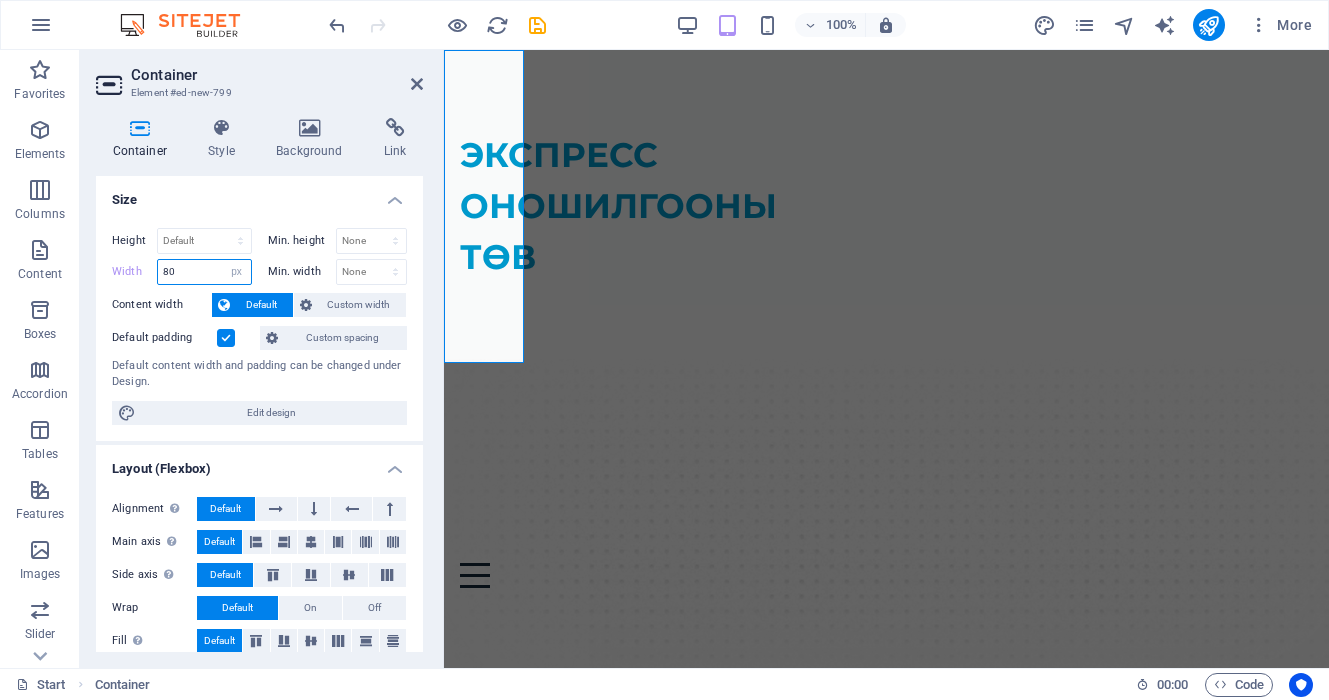 click on "Width 80 Default px rem % em vh vw" at bounding box center [182, 272] 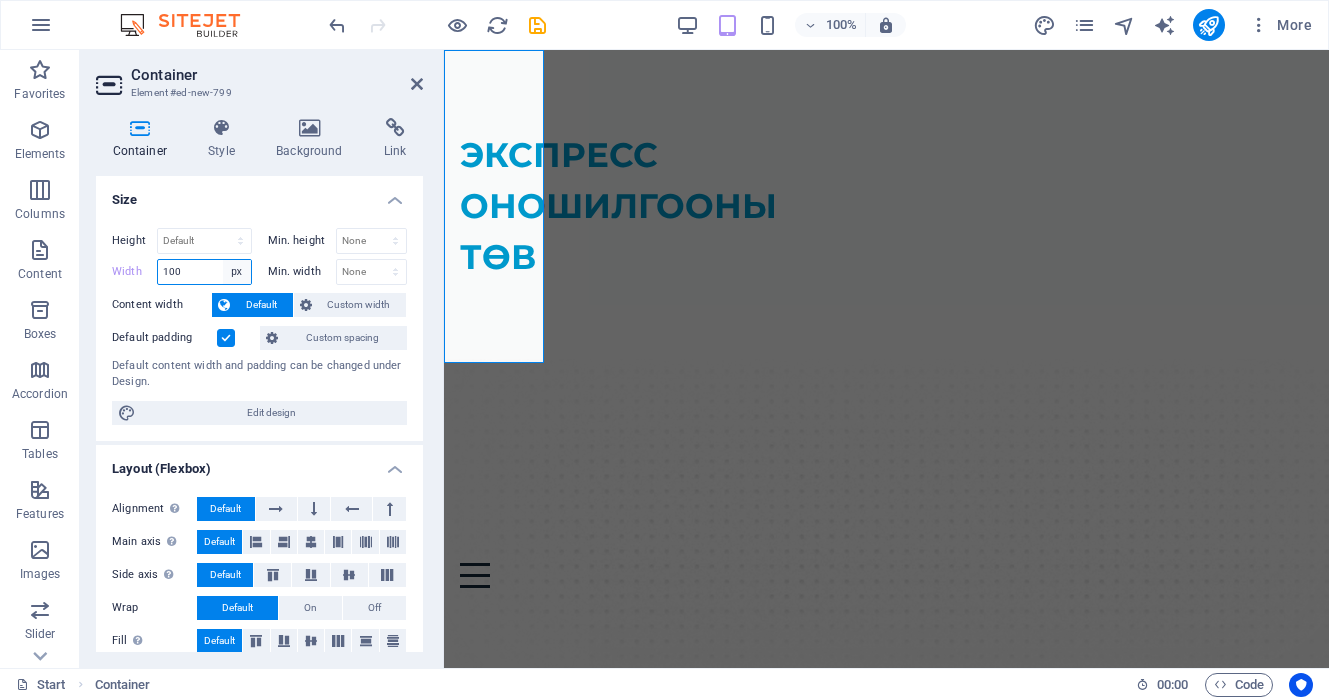 type on "100" 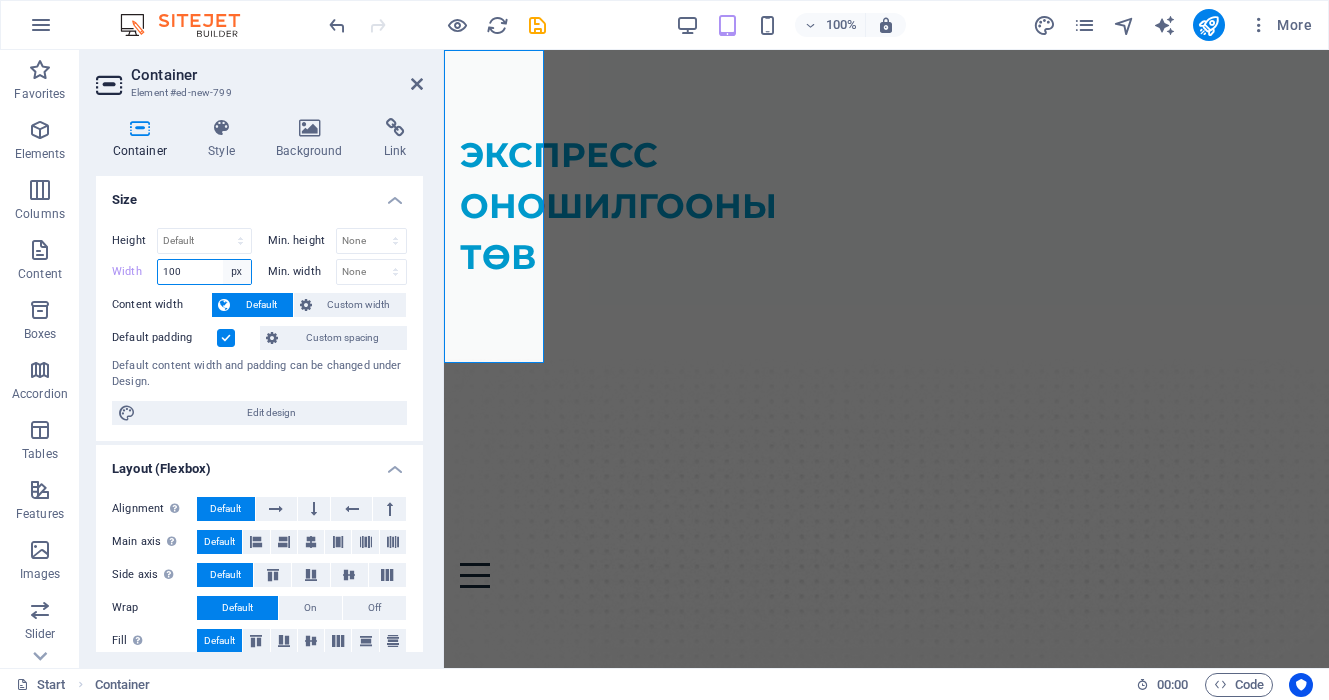click on "Default px rem % em vh vw" at bounding box center (237, 272) 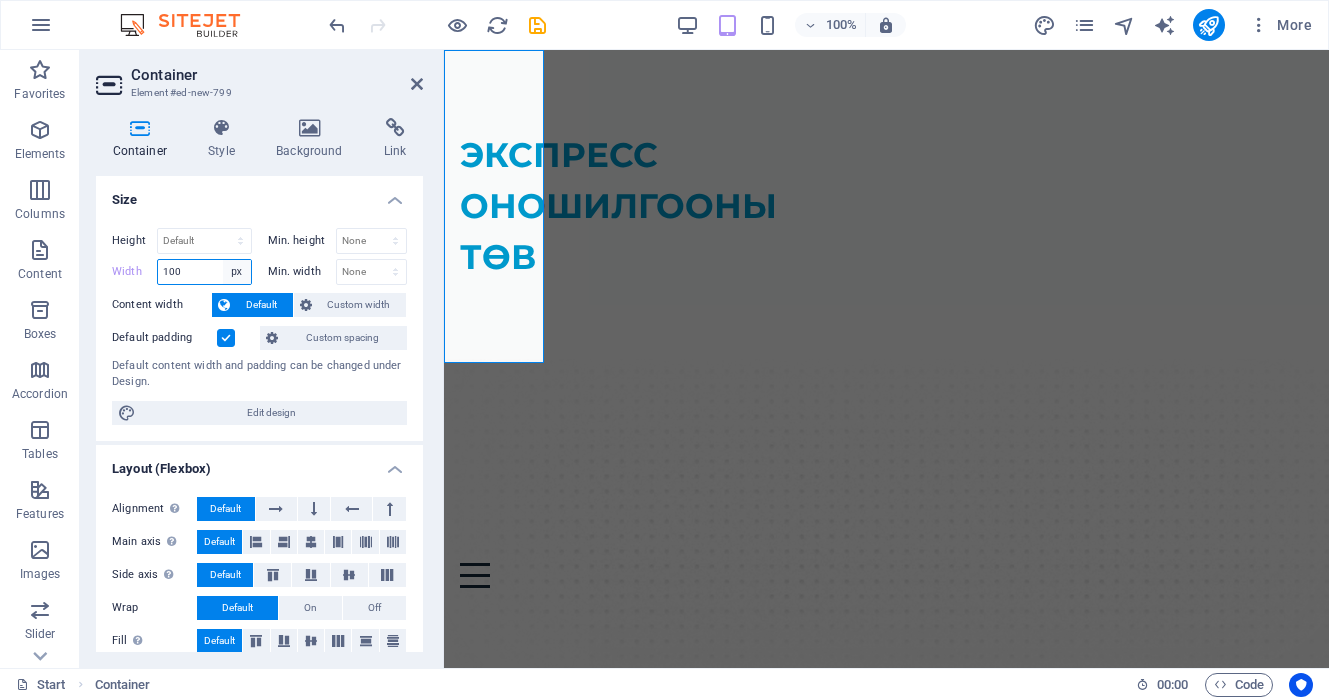 select on "%" 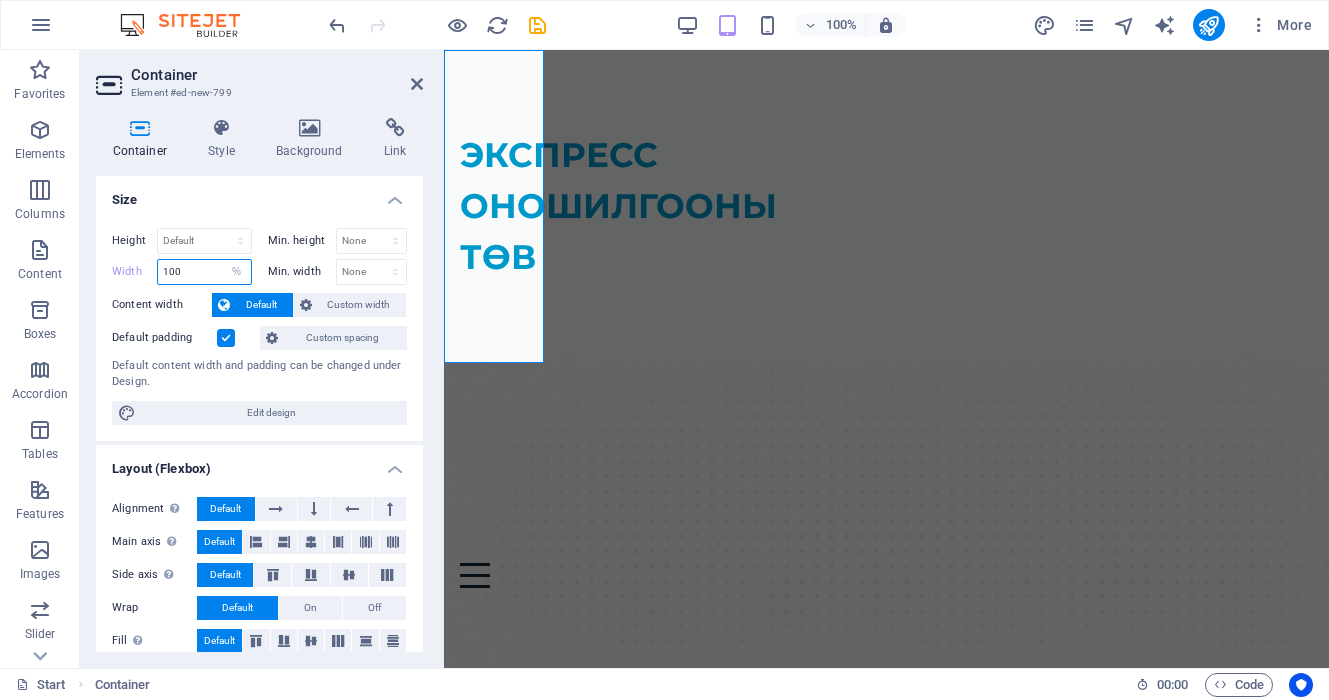 type on "100" 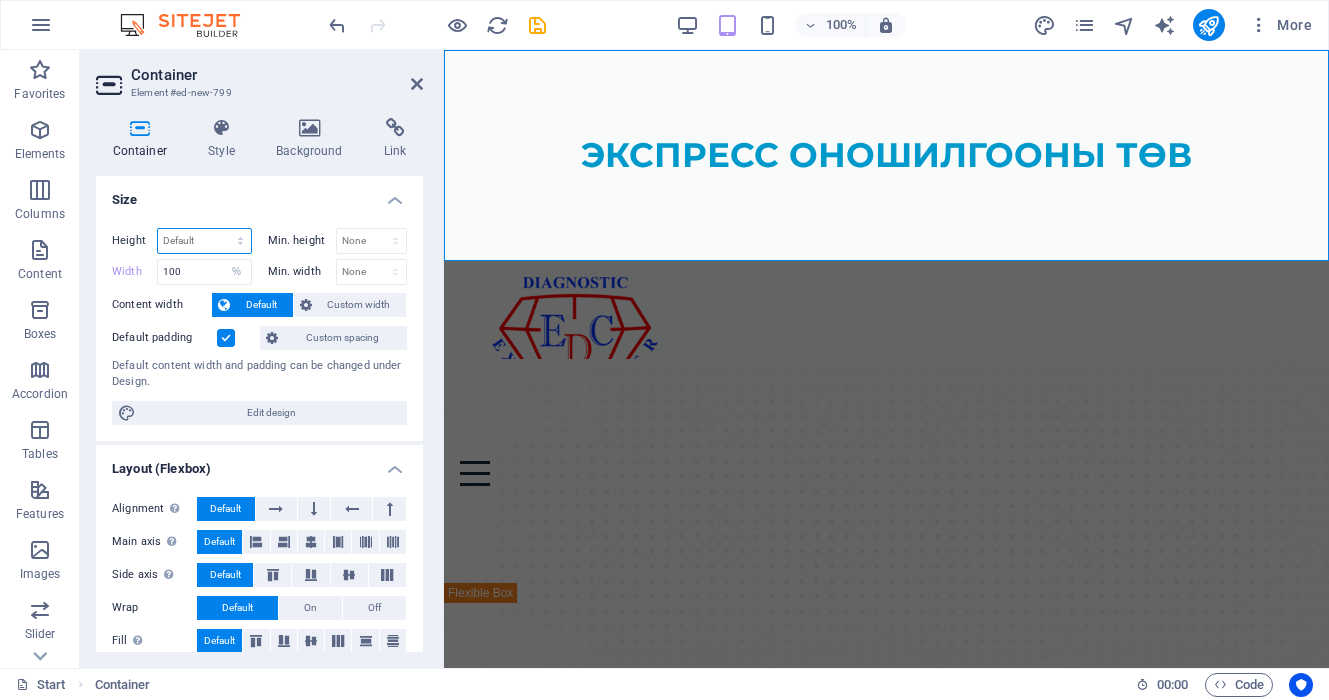 click on "Default px rem % vh vw" at bounding box center (204, 241) 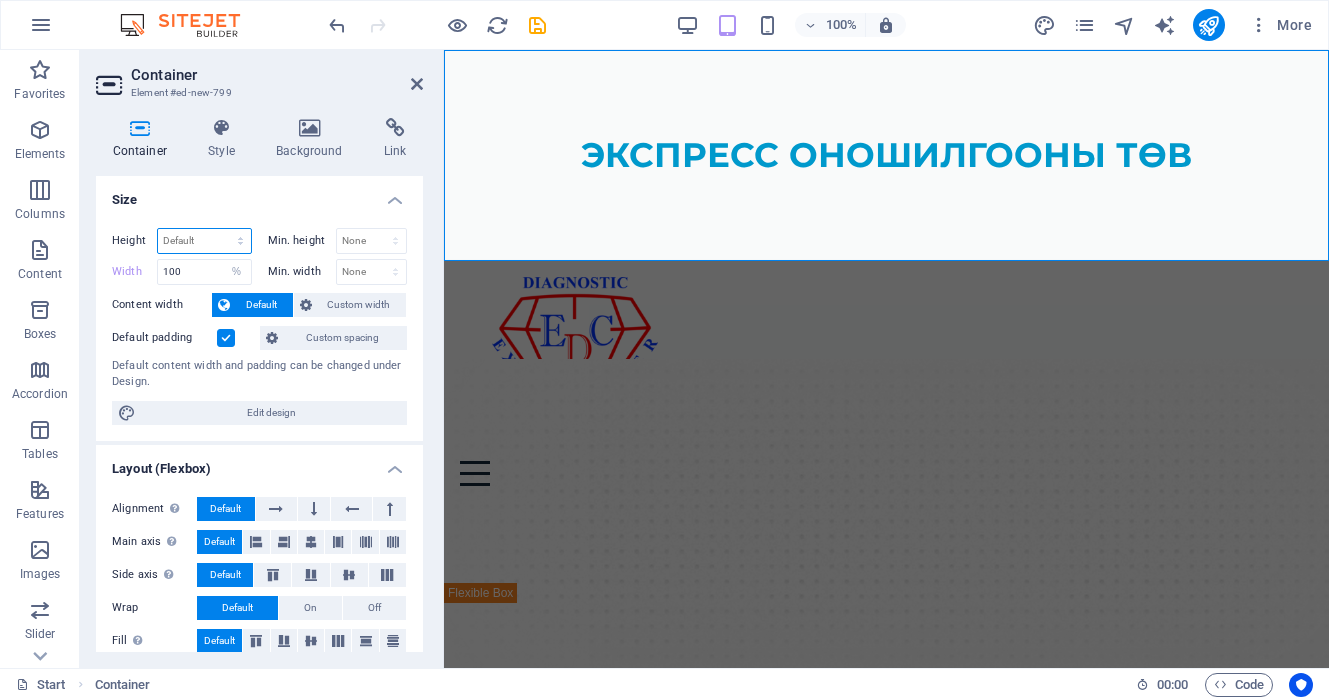select on "px" 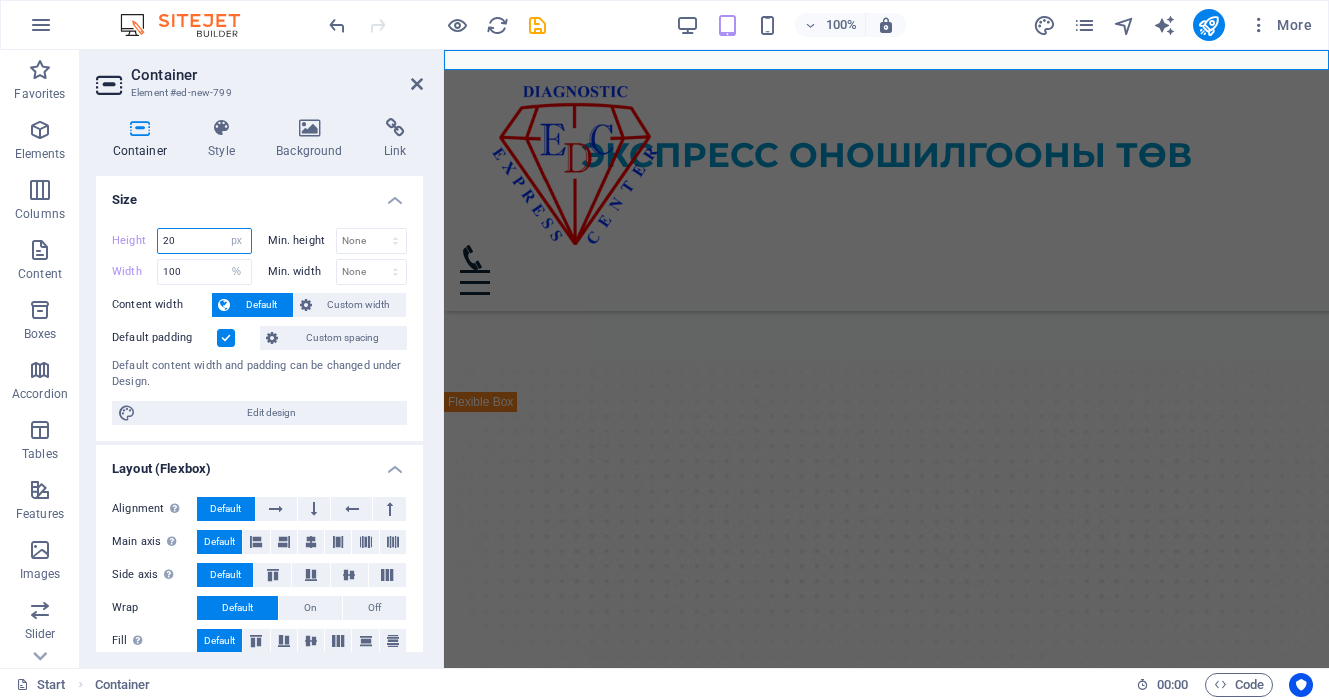 click on "20" at bounding box center [204, 241] 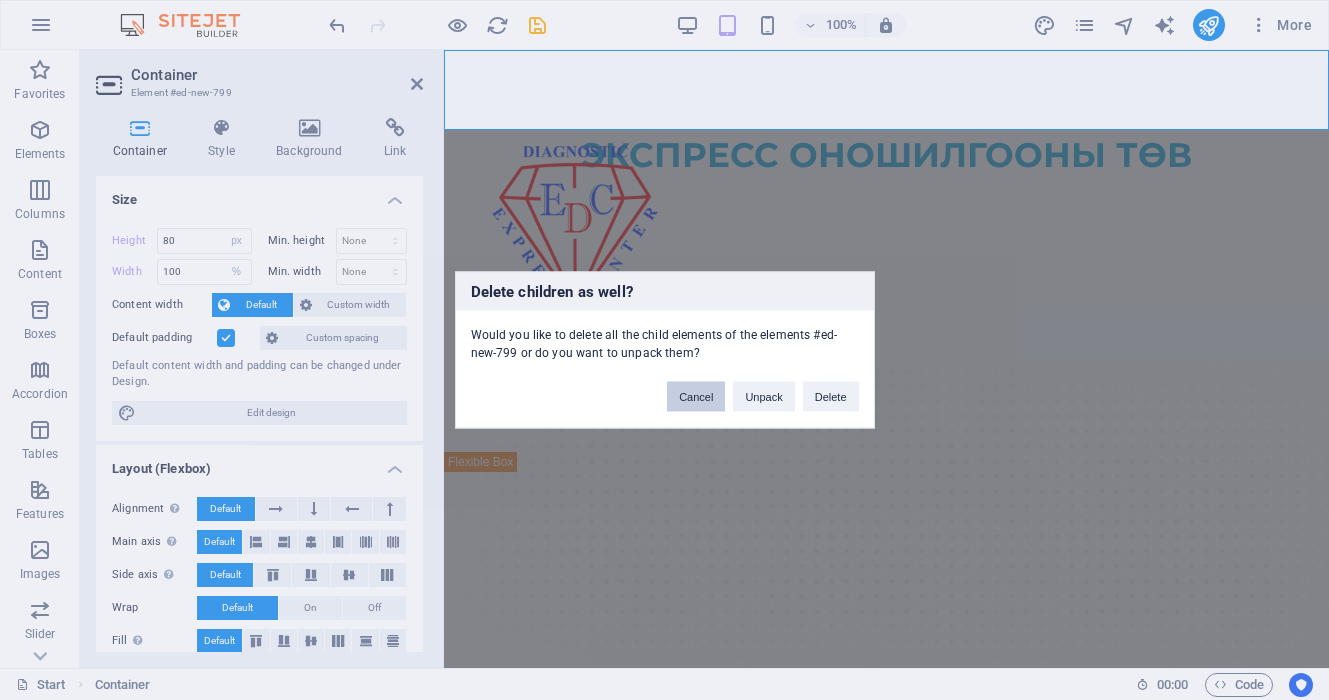 click on "Cancel" at bounding box center (696, 397) 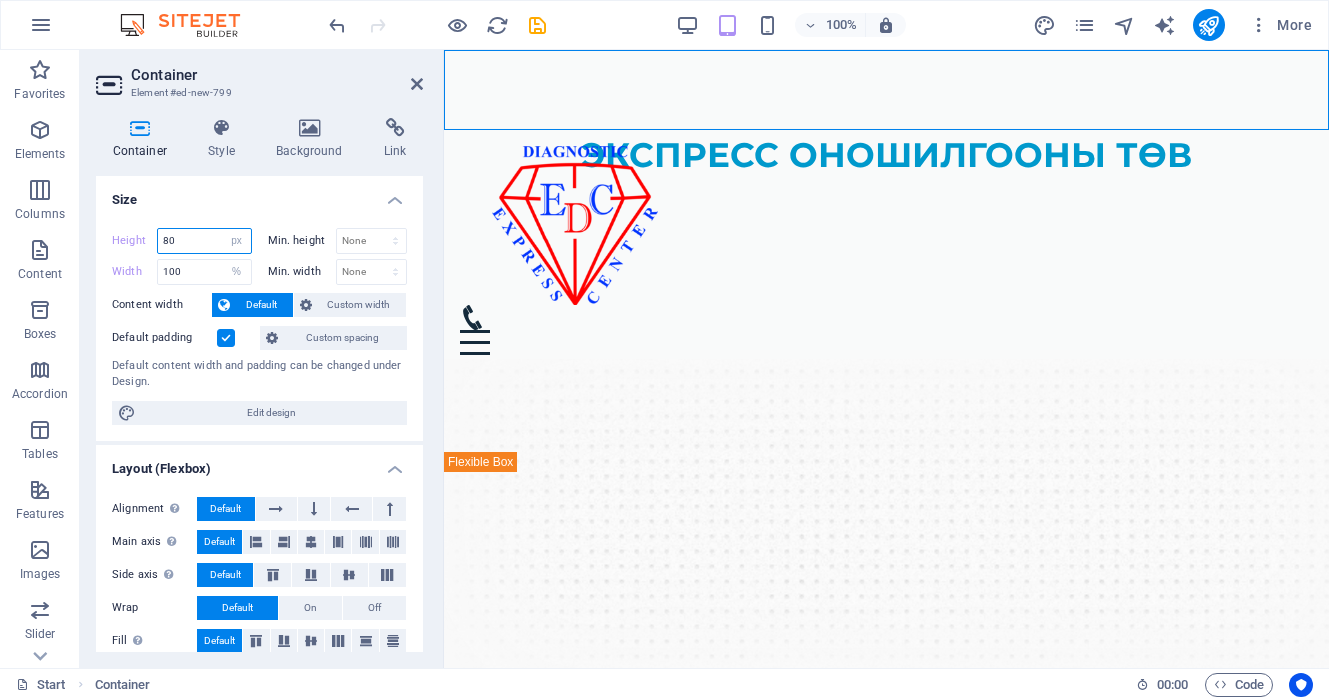click on "80" at bounding box center (204, 241) 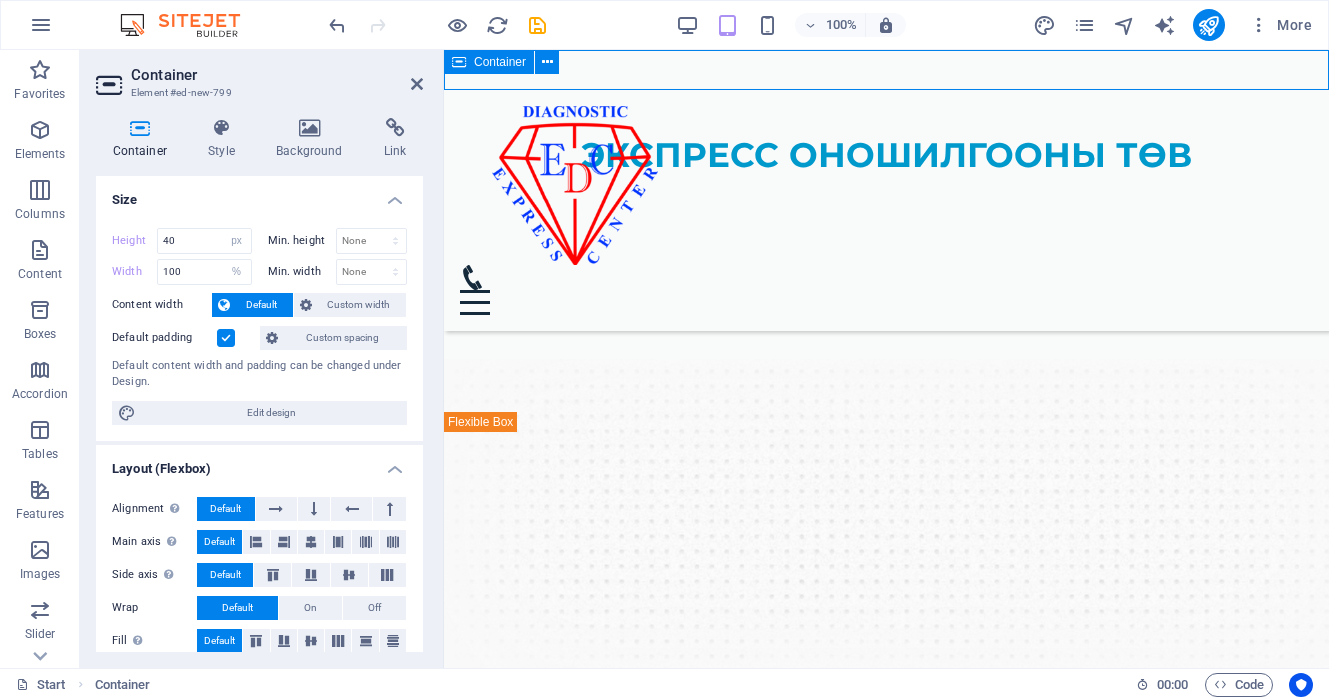 click on "ЭКСПРЕСС ОНОШИЛГООНЫ ТӨВ" at bounding box center (886, 70) 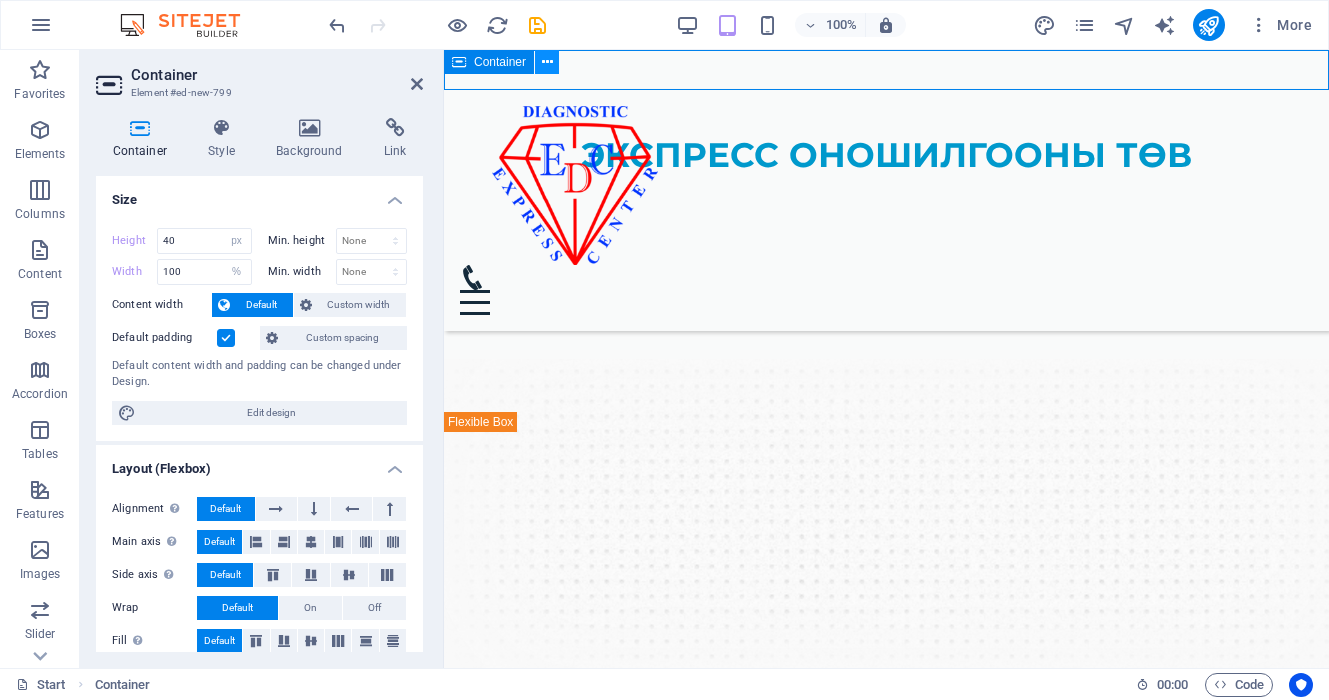click at bounding box center (547, 62) 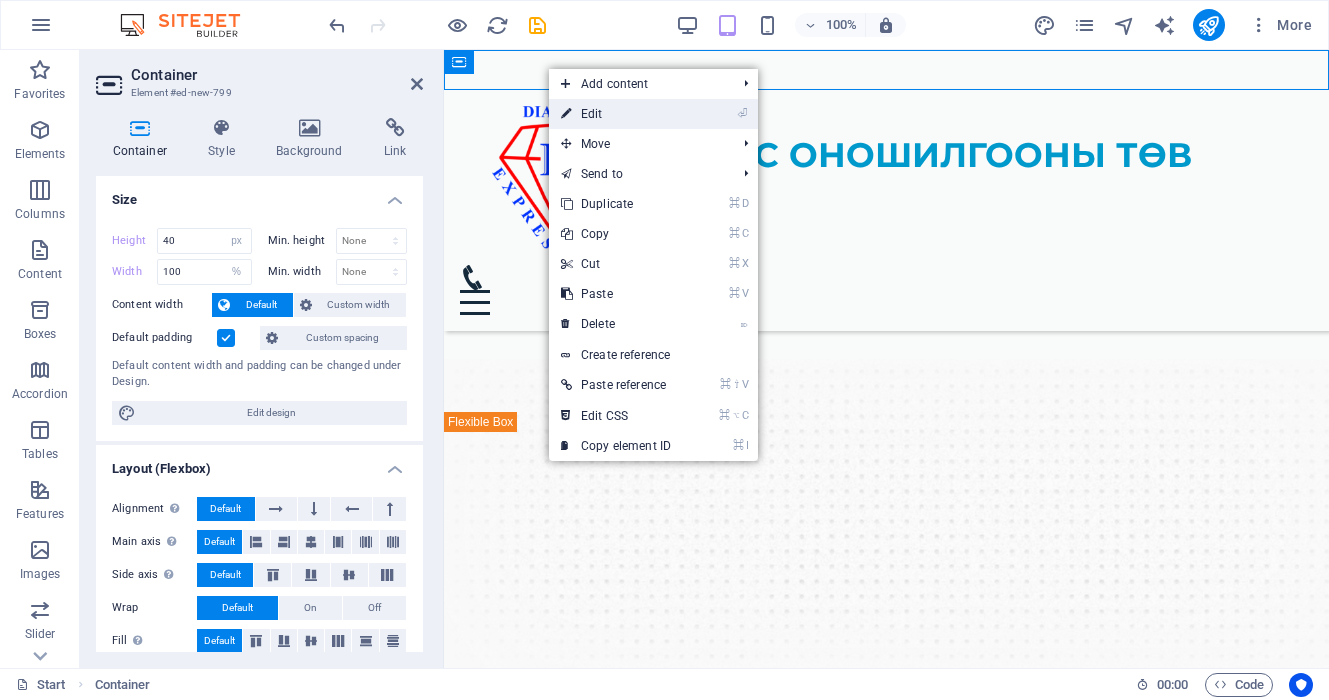 click on "⏎  Edit" at bounding box center (616, 114) 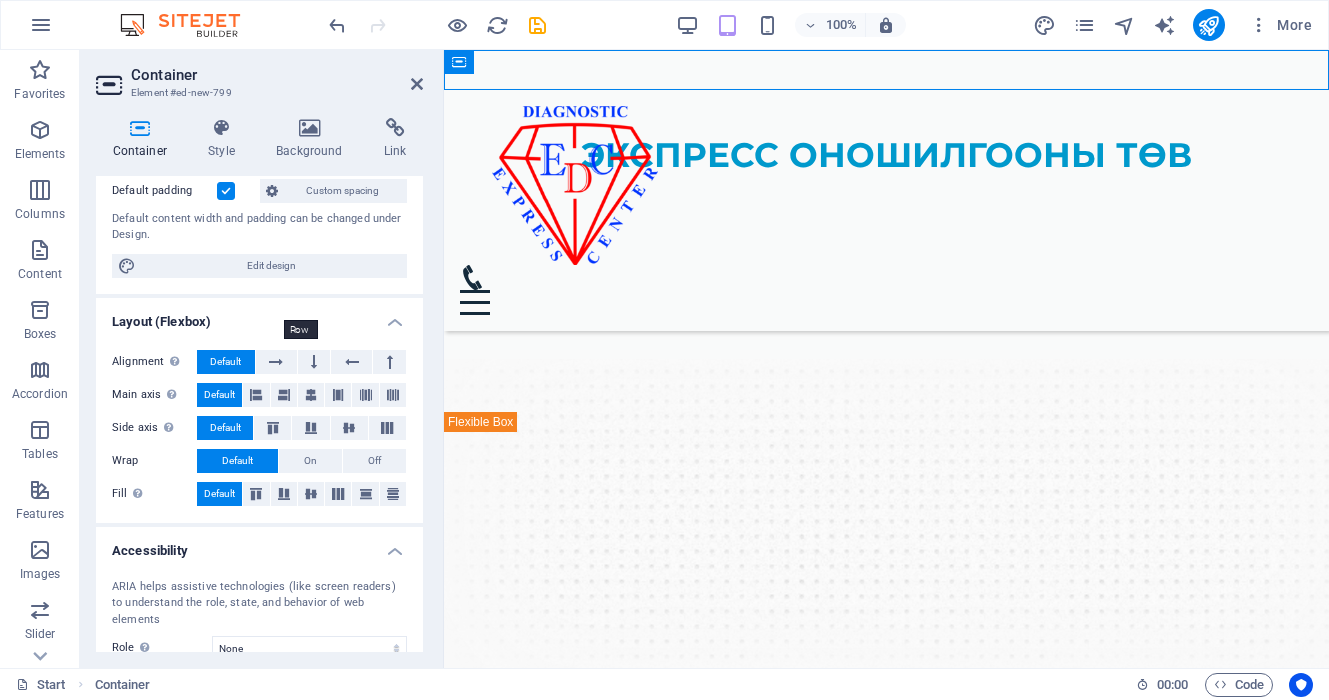 scroll, scrollTop: 0, scrollLeft: 0, axis: both 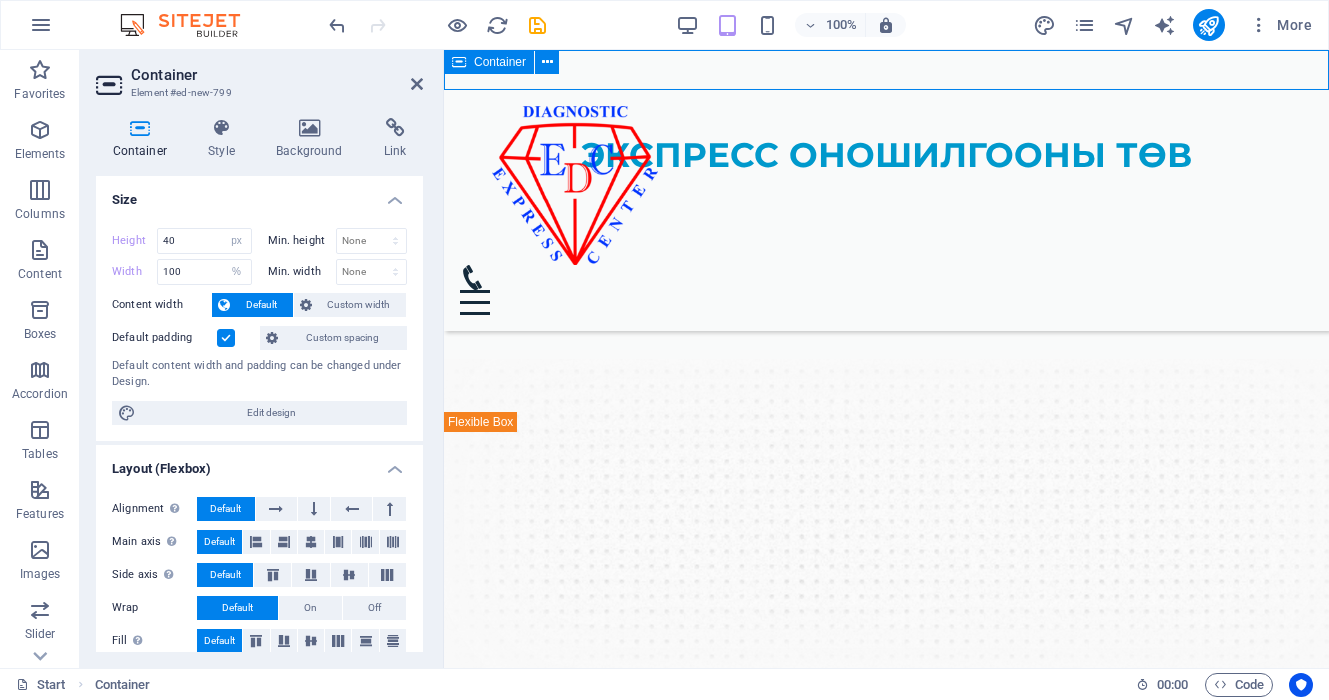 click on "ЭКСПРЕСС ОНОШИЛГООНЫ ТӨВ" at bounding box center (886, 70) 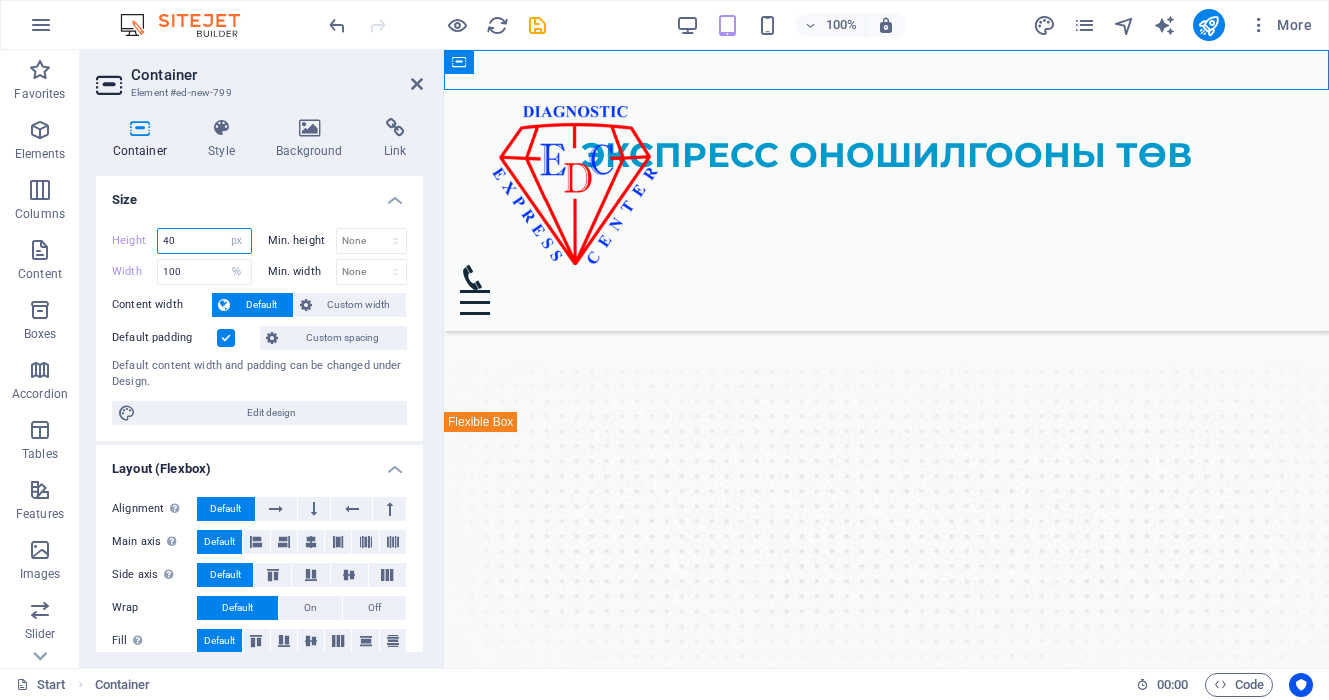 drag, startPoint x: 197, startPoint y: 245, endPoint x: 114, endPoint y: 221, distance: 86.40023 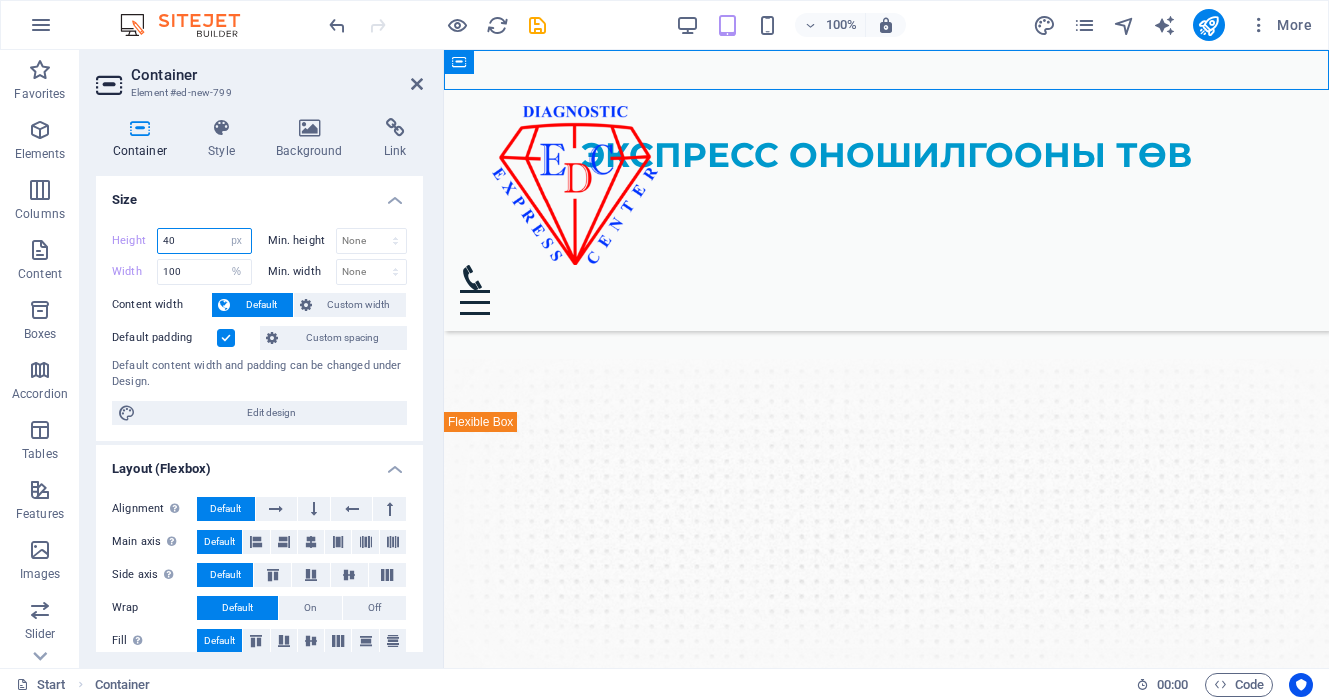 click on "Height 40 Default px rem % vh vw Min. height None px rem % vh vw Width 100 Default px rem % em vh vw Min. width None px rem % vh vw Content width Default Custom width Width Default px rem % em vh vw Min. width None px rem % vh vw Default padding Custom spacing Default content width and padding can be changed under Design. Edit design" at bounding box center [259, 326] 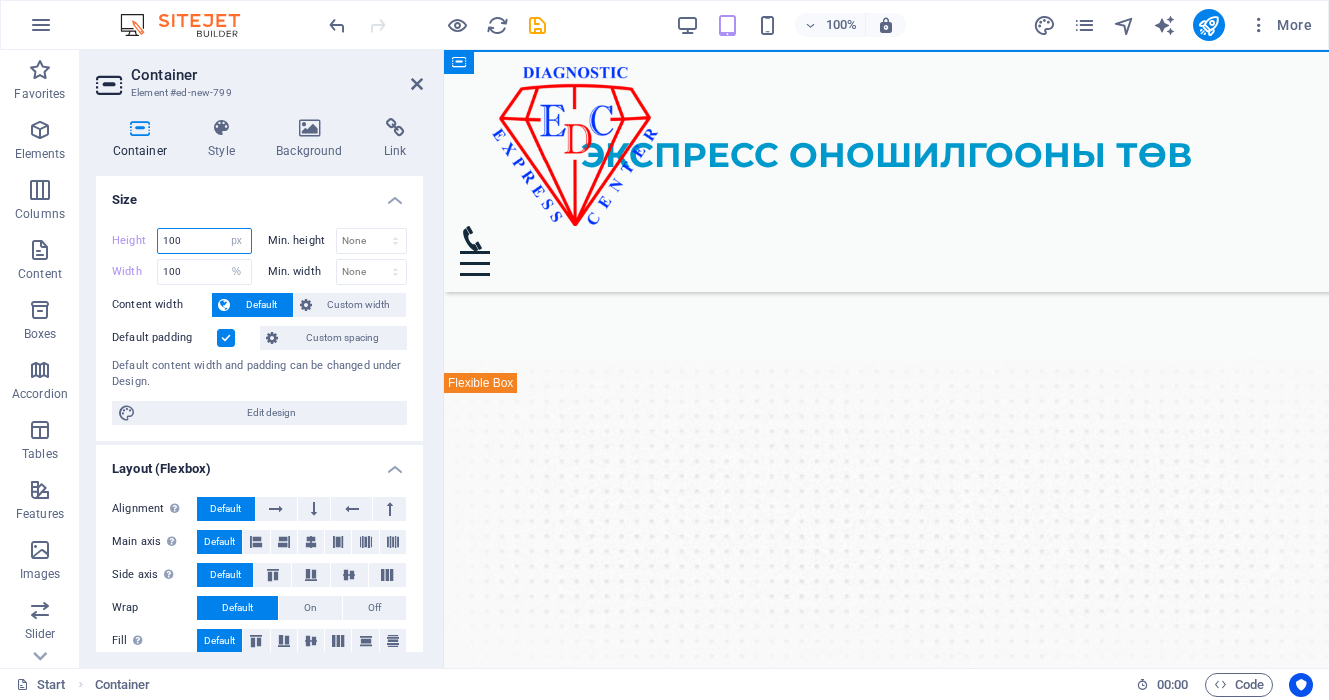 type on "100" 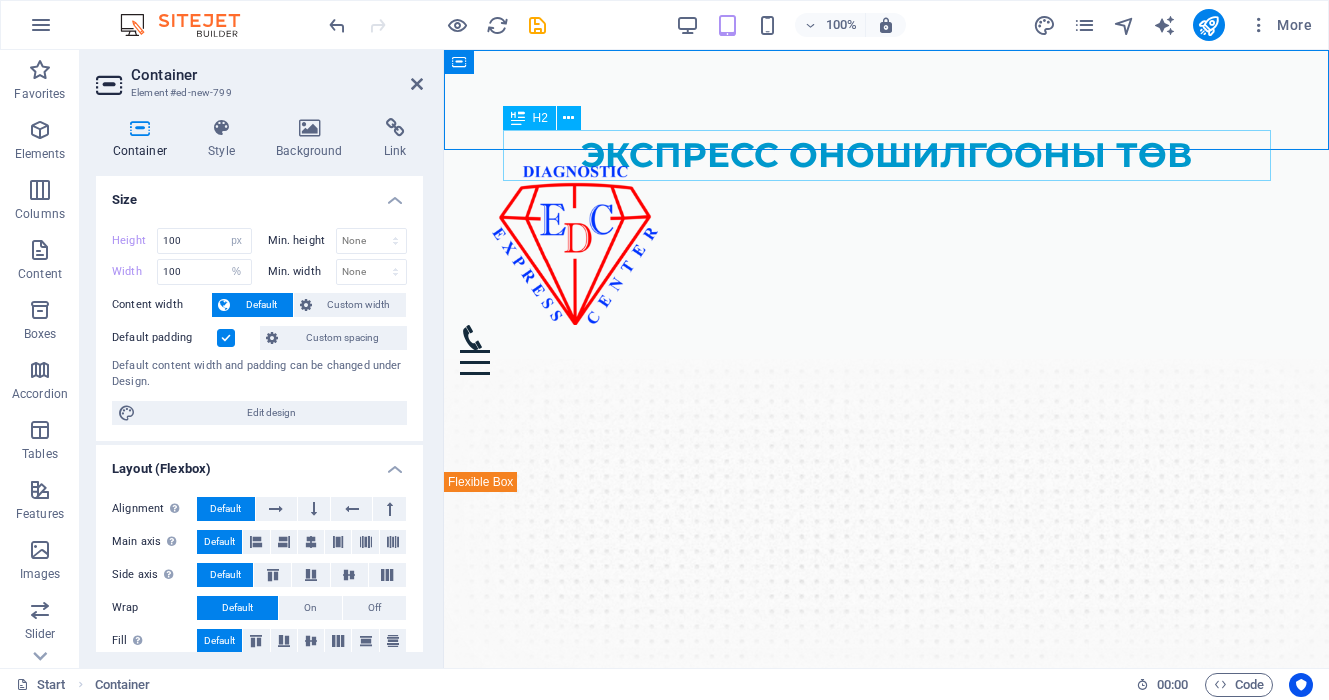 click on "ЭКСПРЕСС ОНОШИЛГООНЫ ТӨВ" at bounding box center [887, 155] 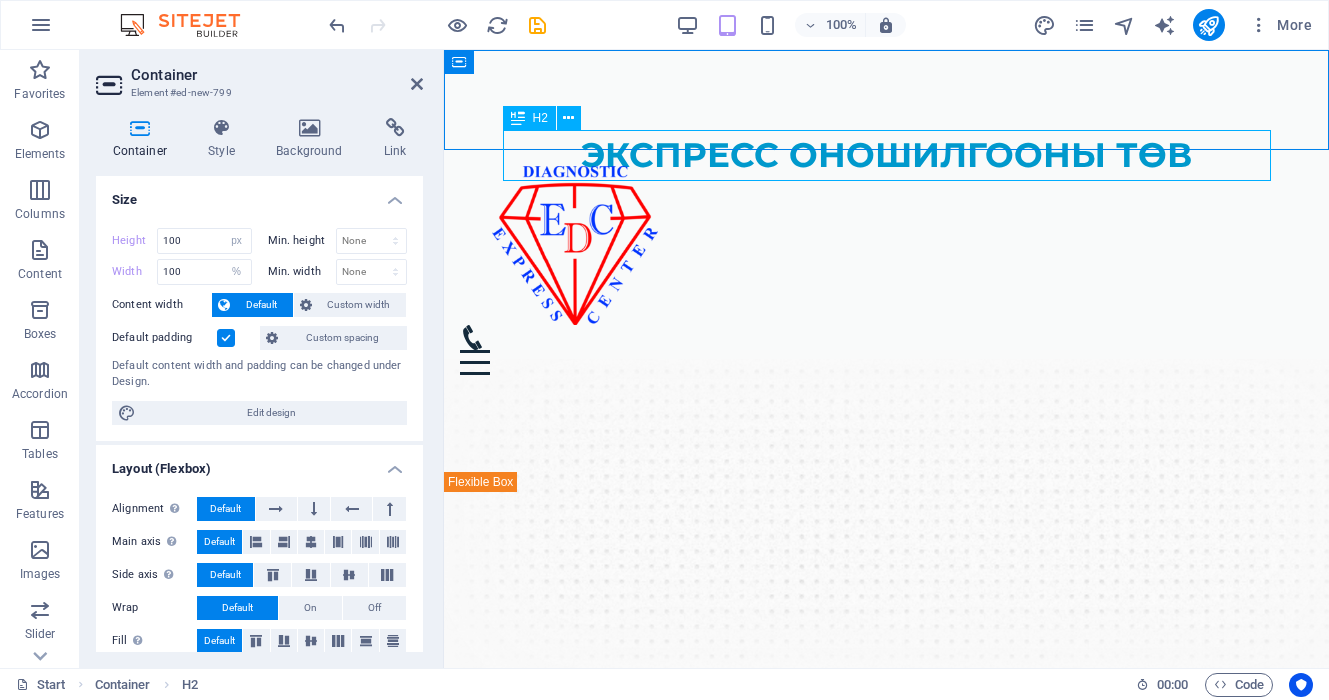 click on "ЭКСПРЕСС ОНОШИЛГООНЫ ТӨВ" at bounding box center [887, 155] 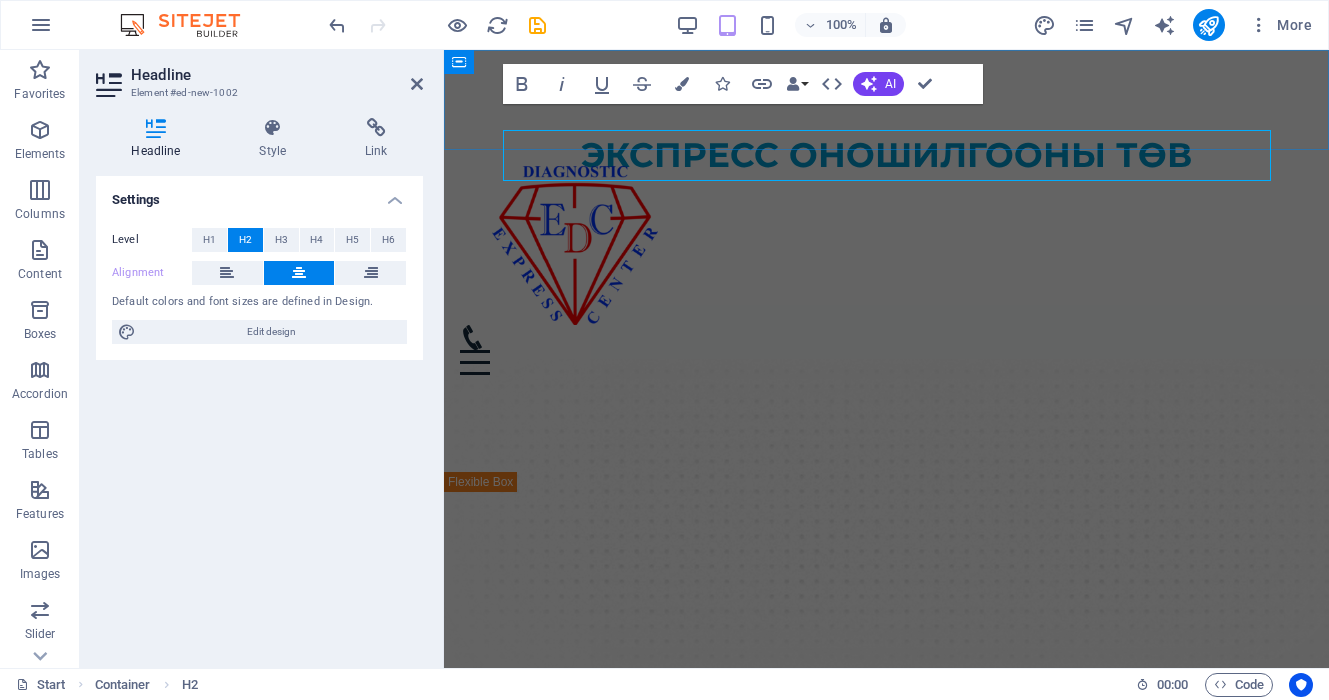 scroll, scrollTop: 26, scrollLeft: 0, axis: vertical 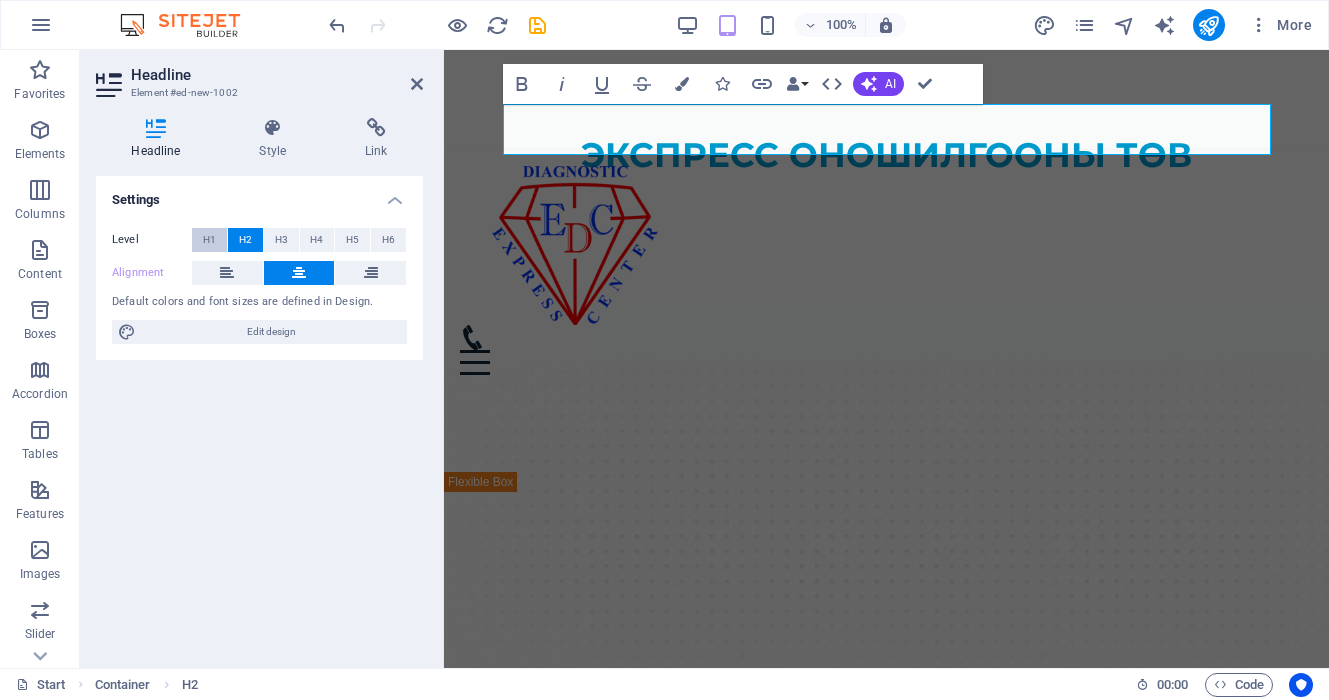 click on "H1" at bounding box center (209, 240) 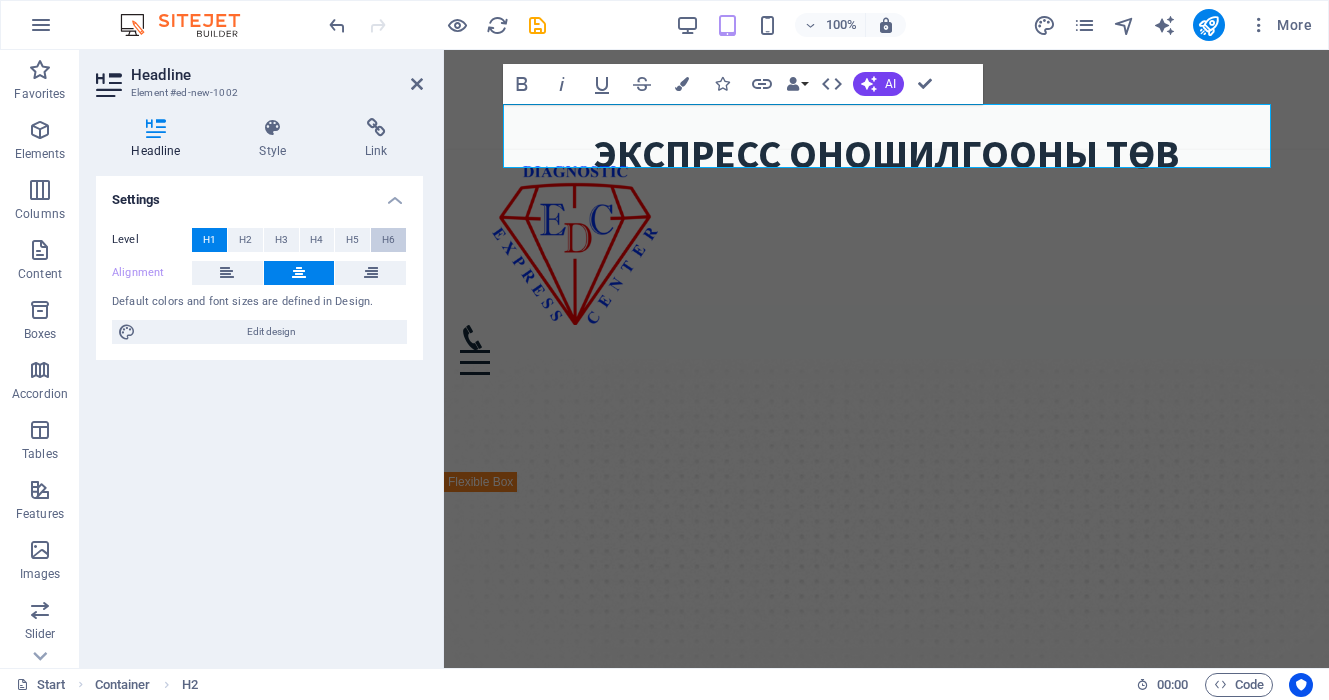 click on "H6" at bounding box center (388, 240) 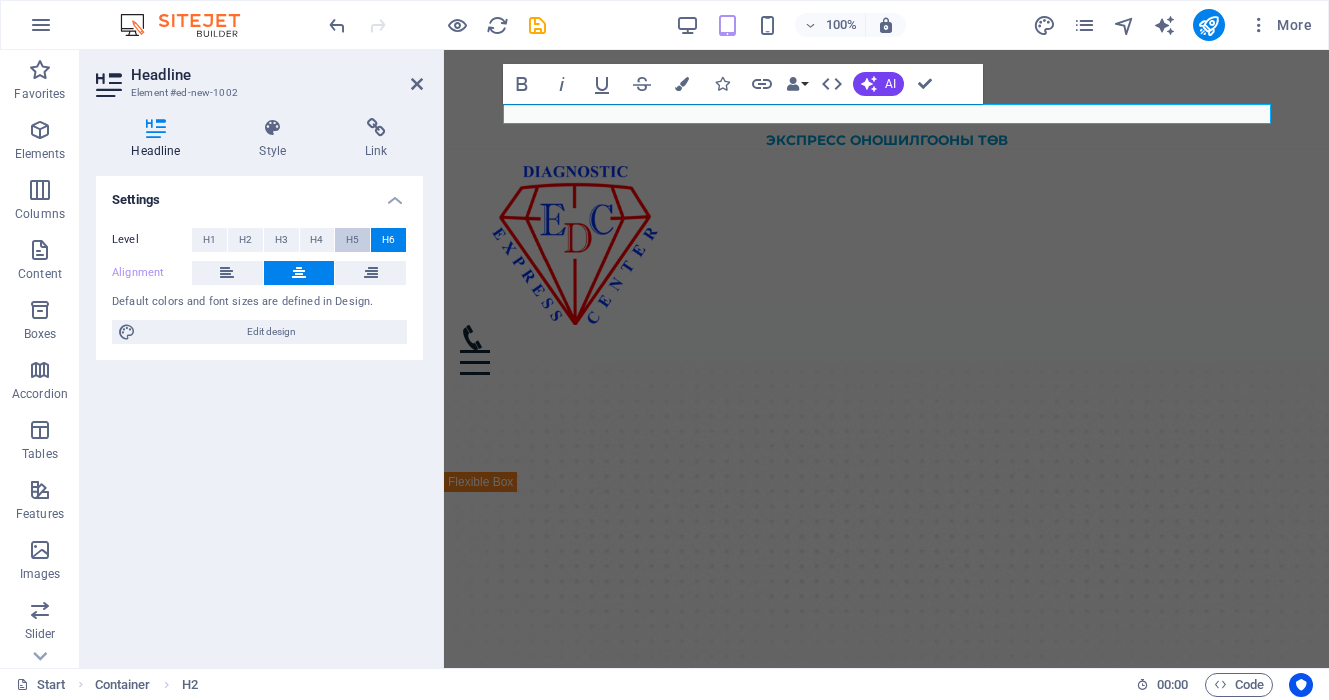click on "H5" at bounding box center (352, 240) 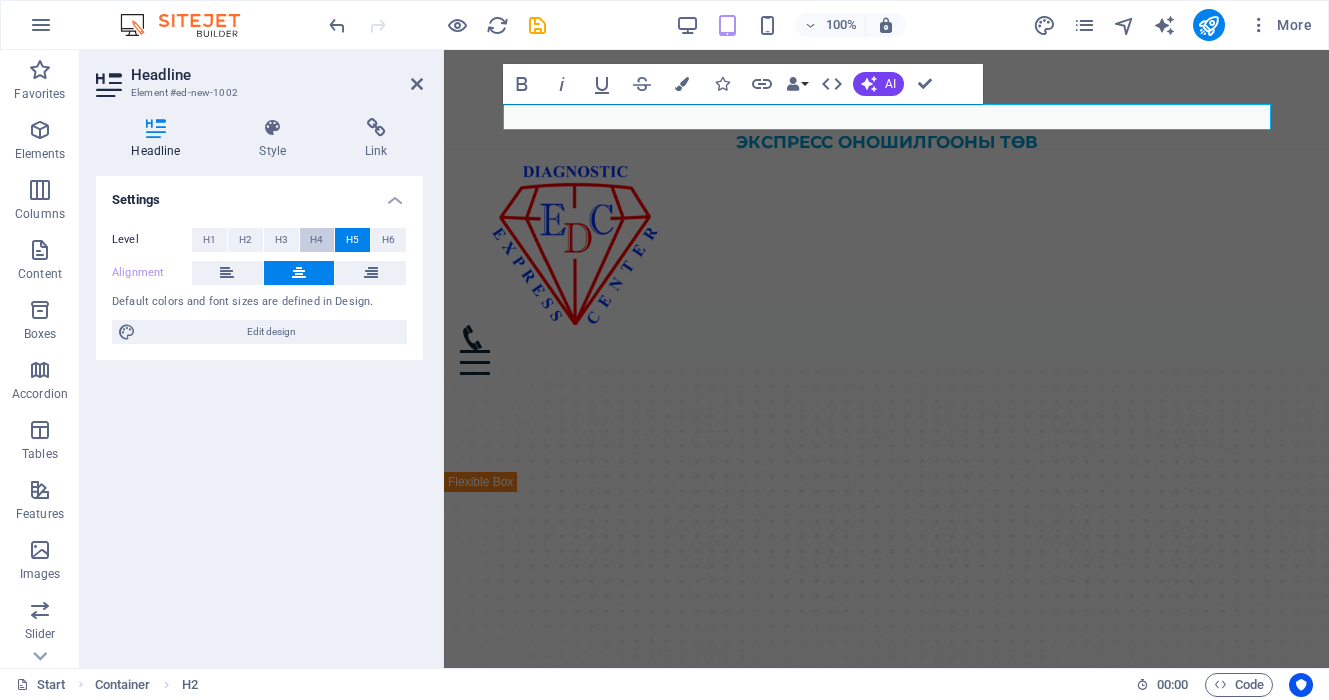 click on "H4" at bounding box center [317, 240] 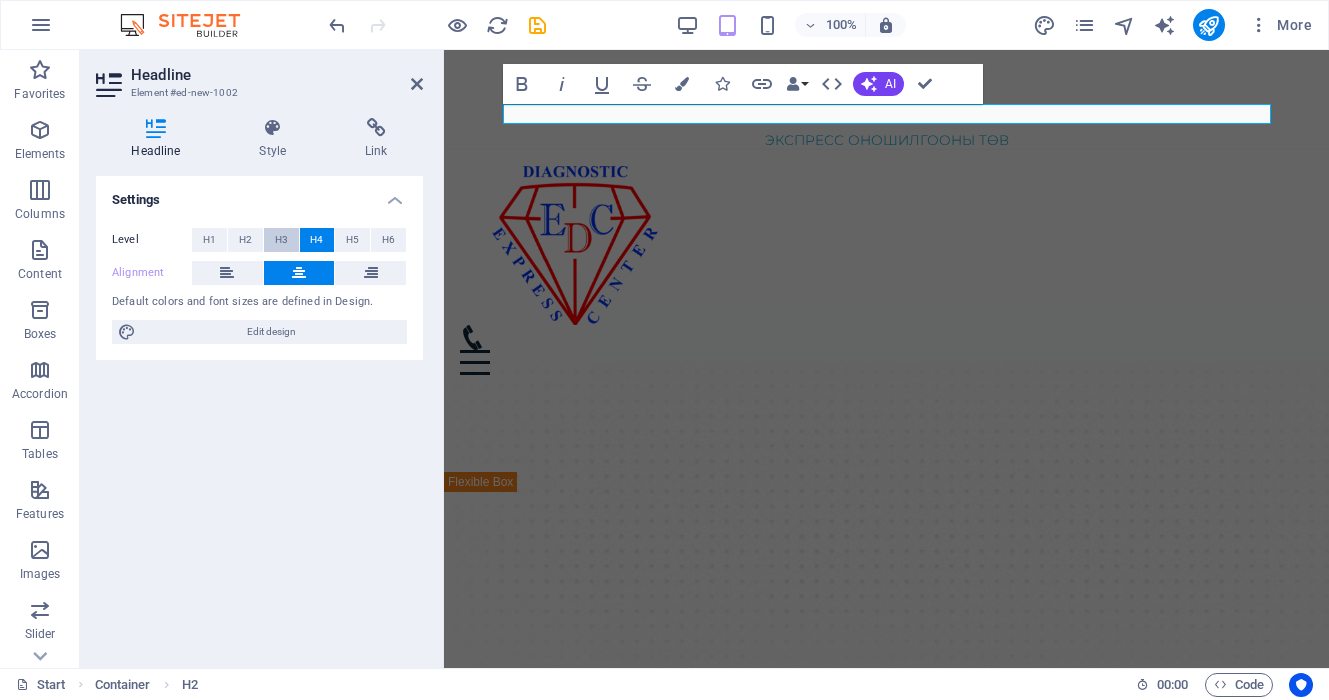 click on "H3" at bounding box center [281, 240] 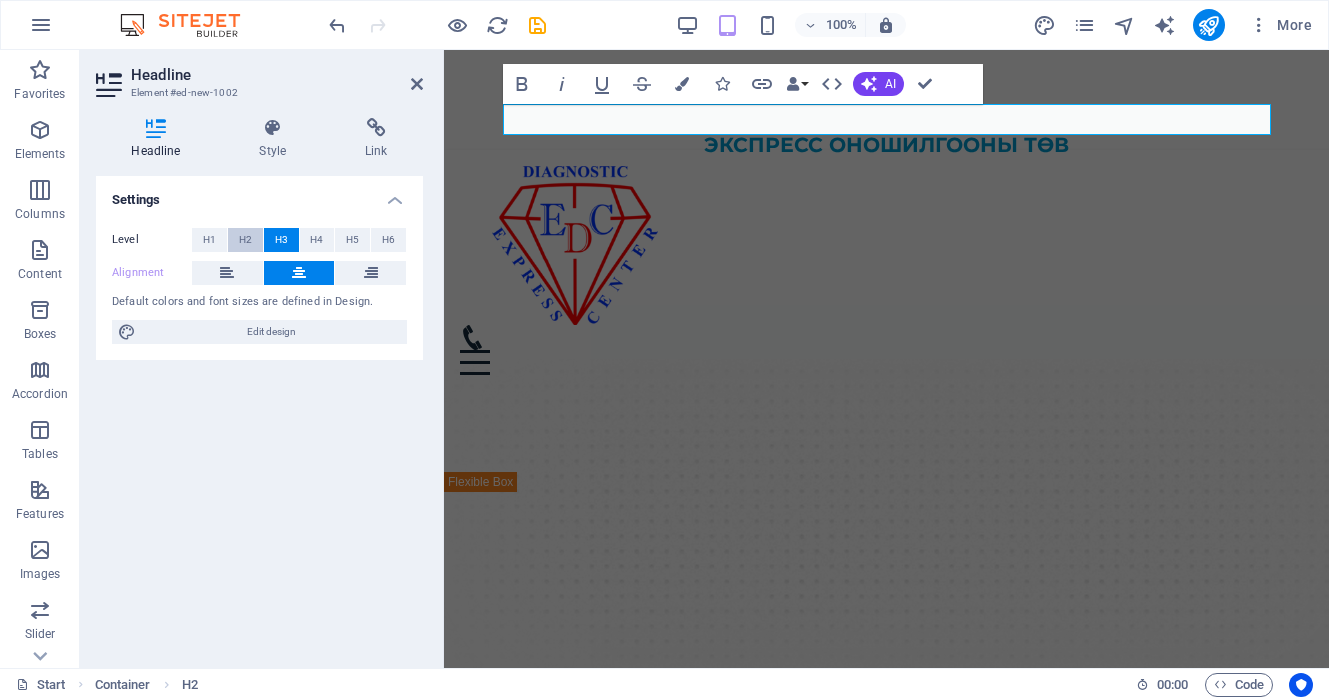 click on "H2" at bounding box center (245, 240) 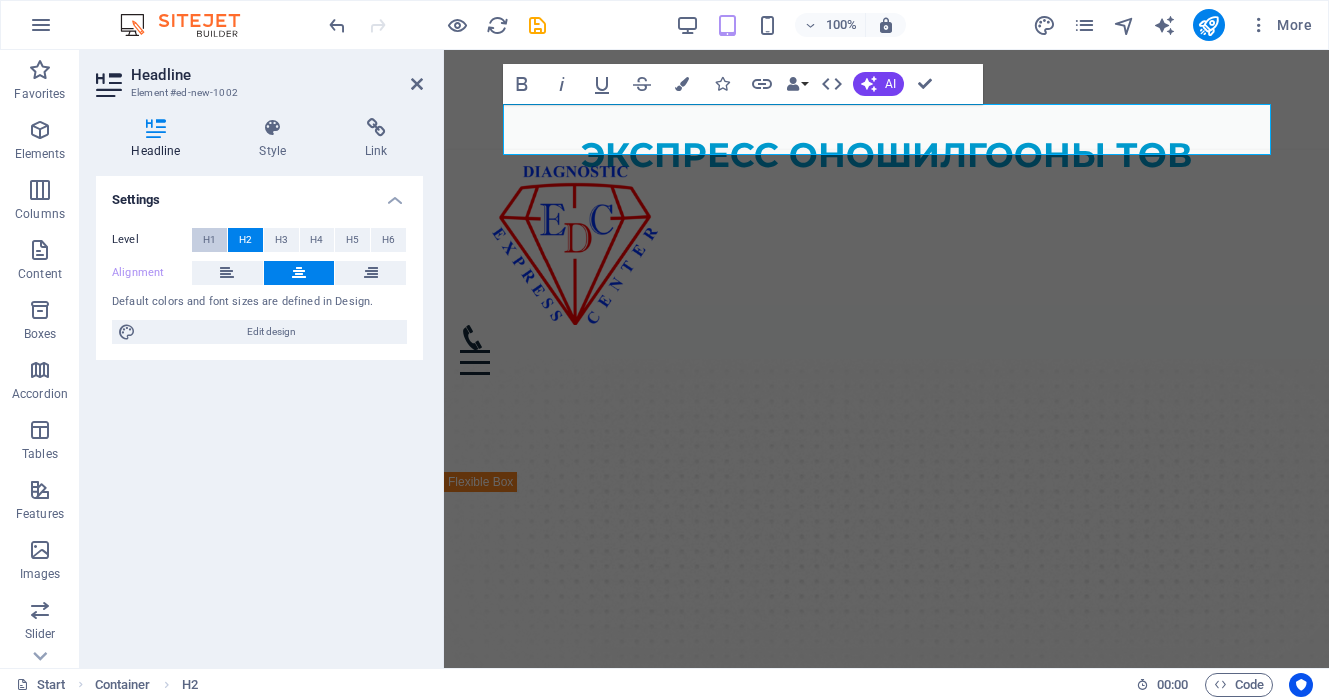 click on "H1" at bounding box center (209, 240) 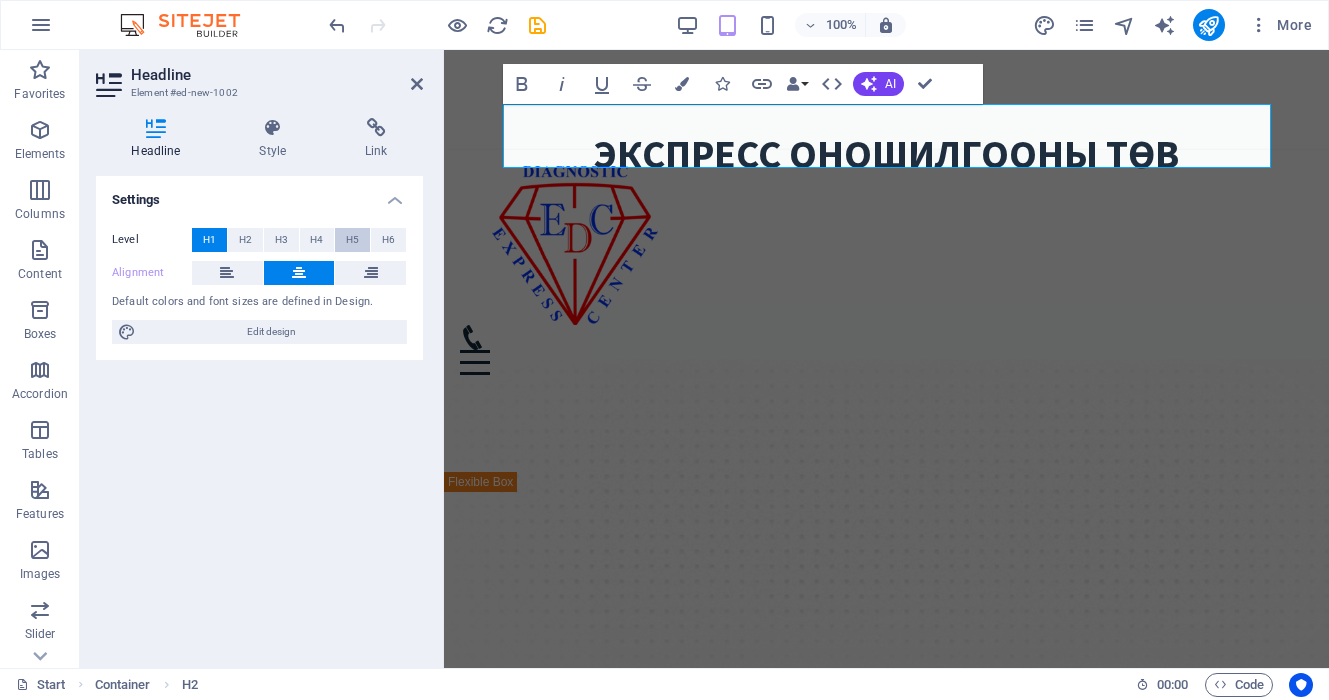 click on "H5" at bounding box center [352, 240] 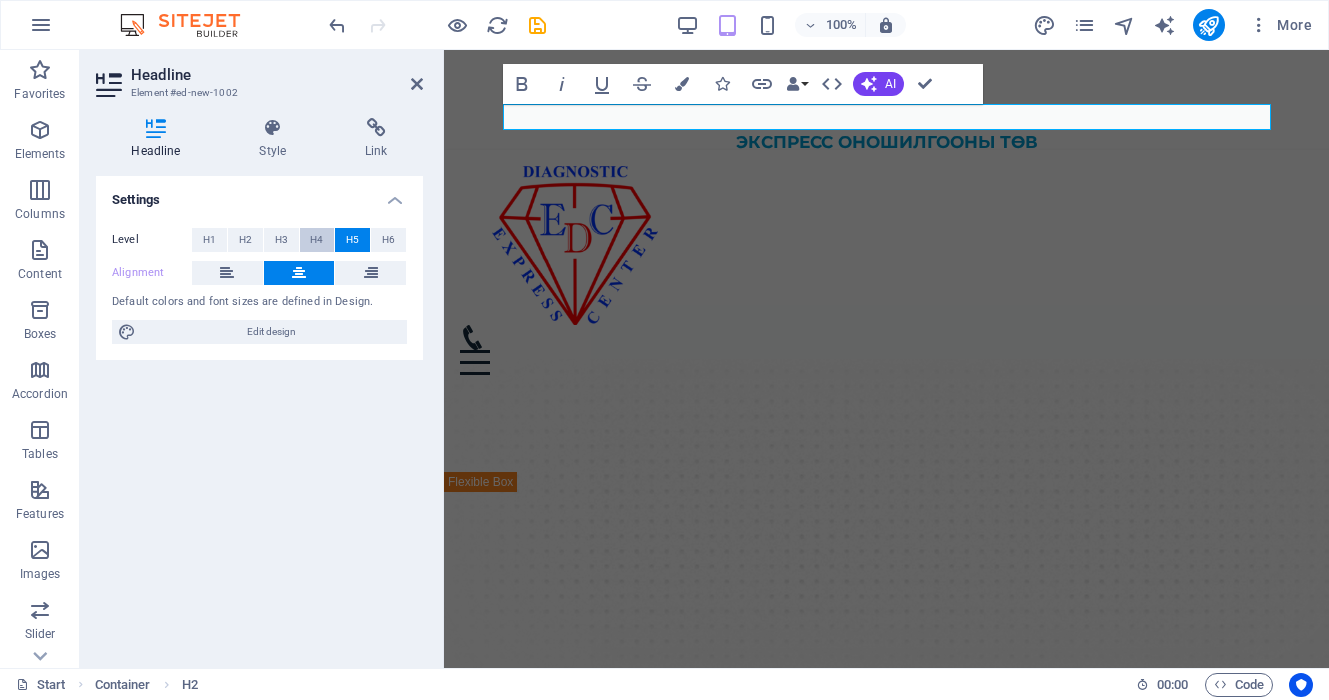 click on "H4" at bounding box center [317, 240] 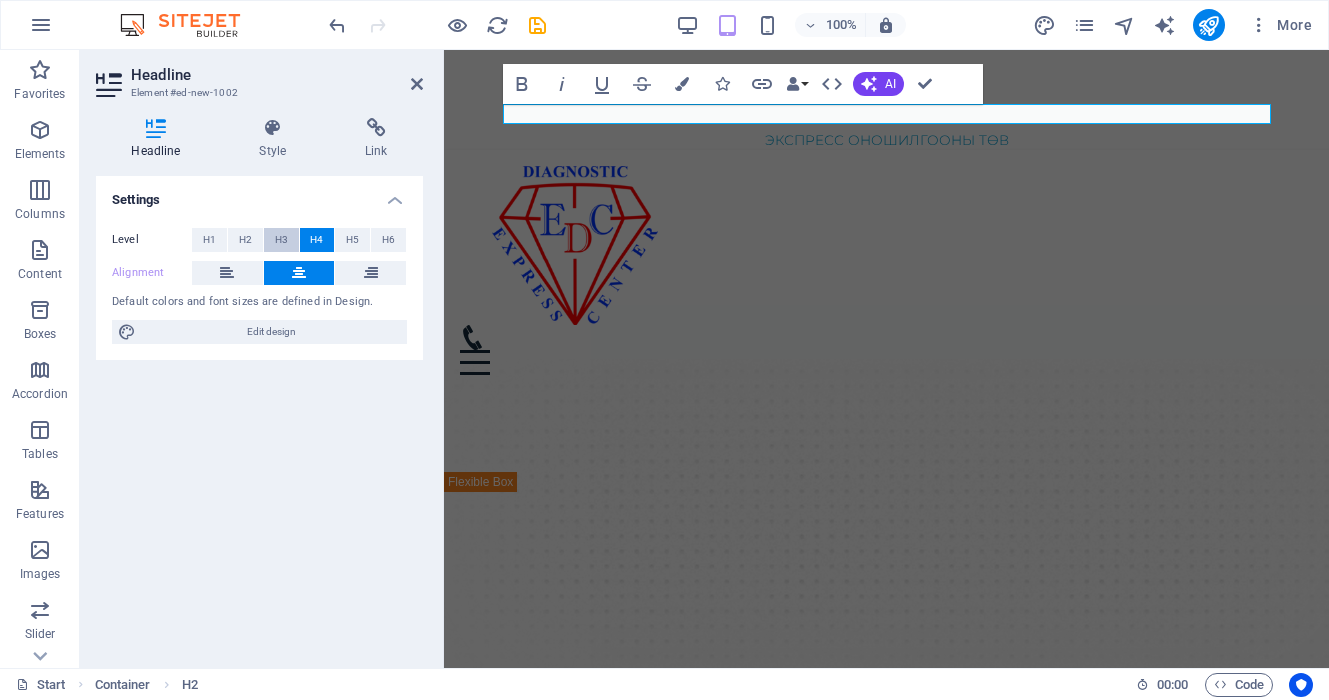 click on "H3" at bounding box center [281, 240] 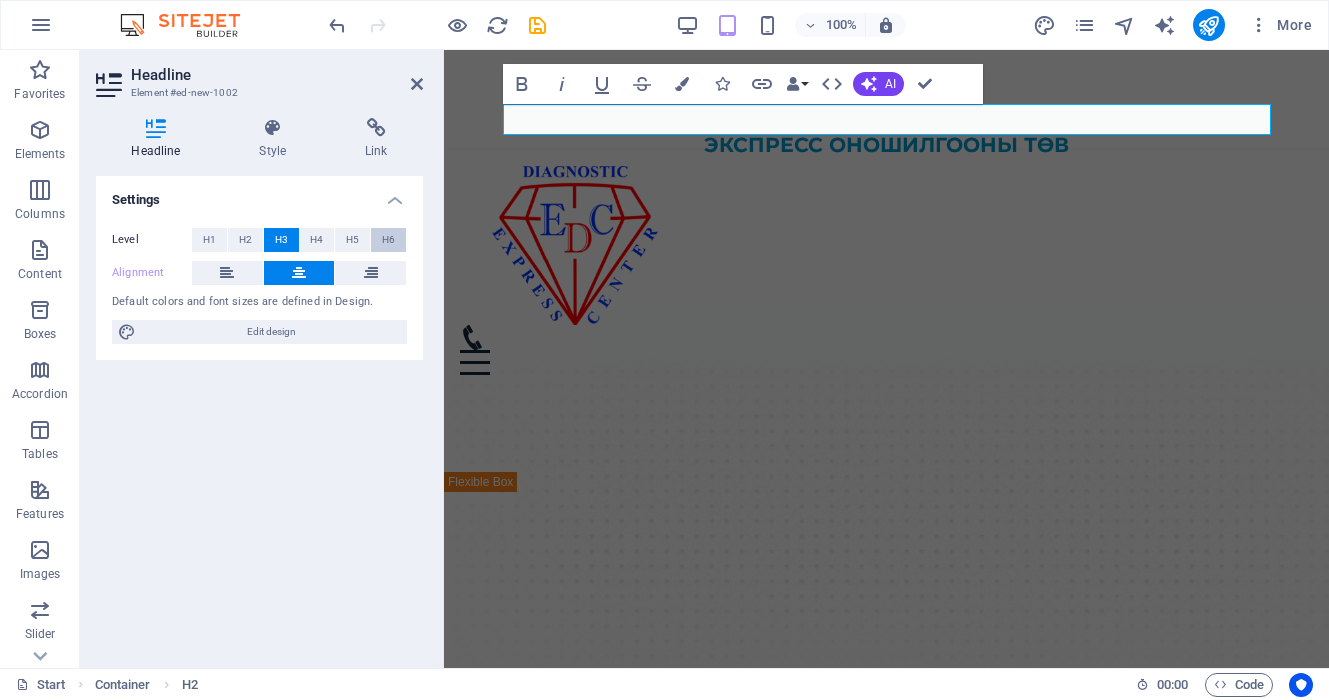 click on "H6" at bounding box center [388, 240] 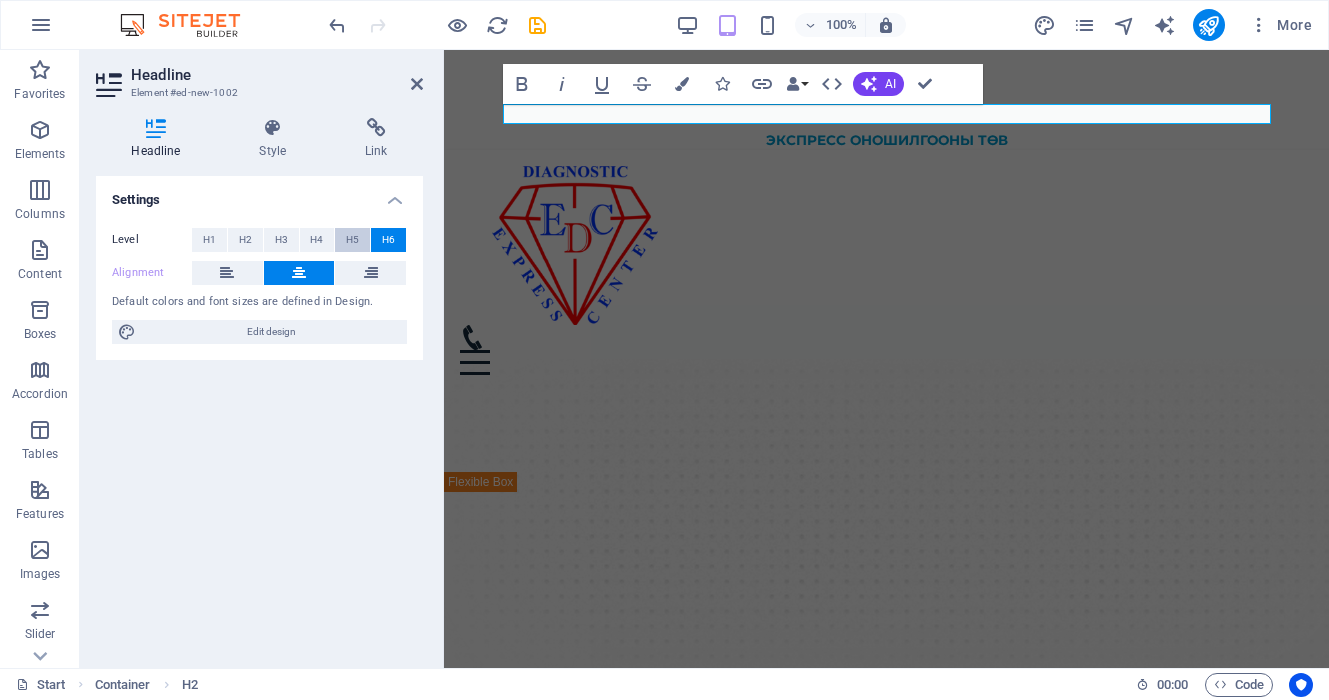 click on "H5" at bounding box center [352, 240] 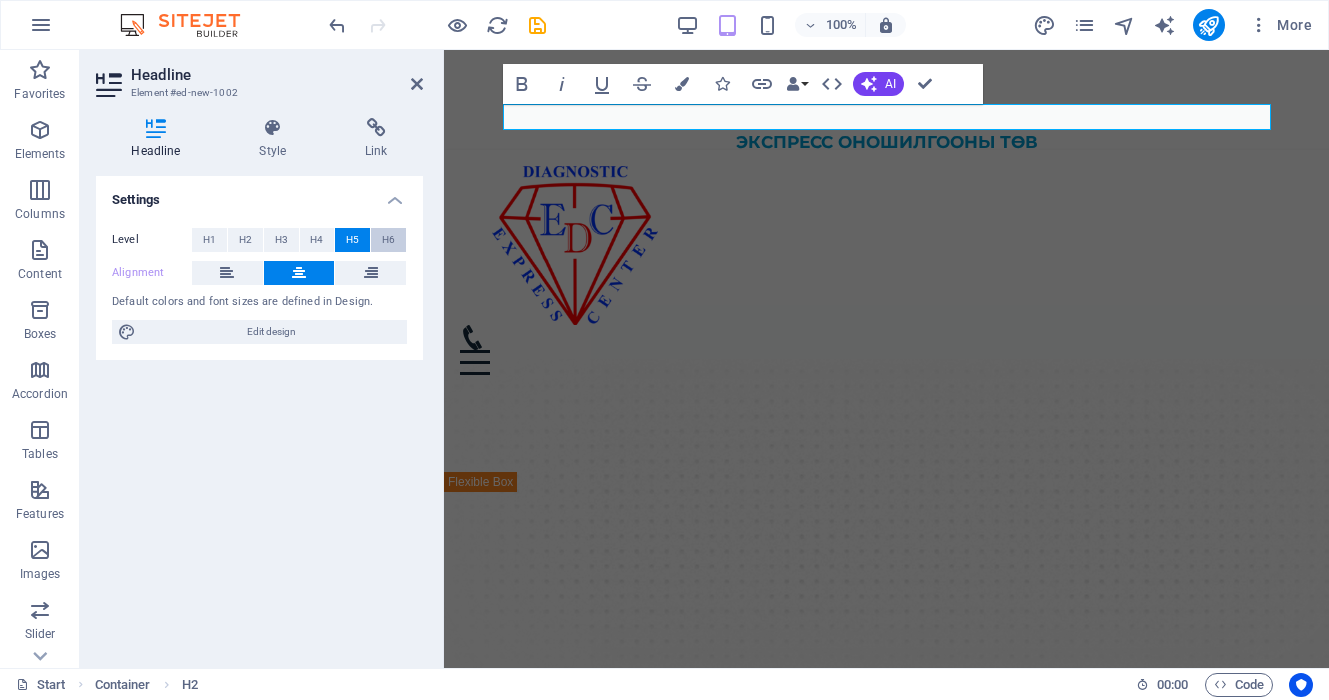 click on "H6" at bounding box center (388, 240) 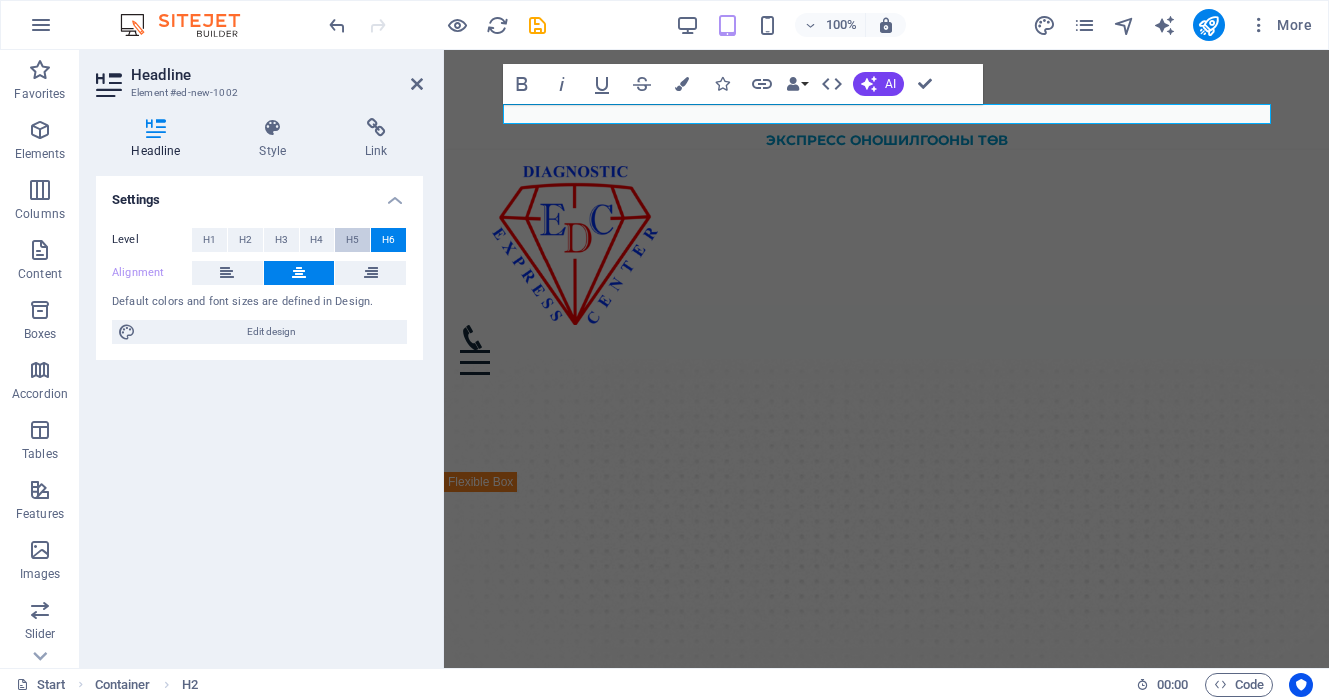 click on "H5" at bounding box center [352, 240] 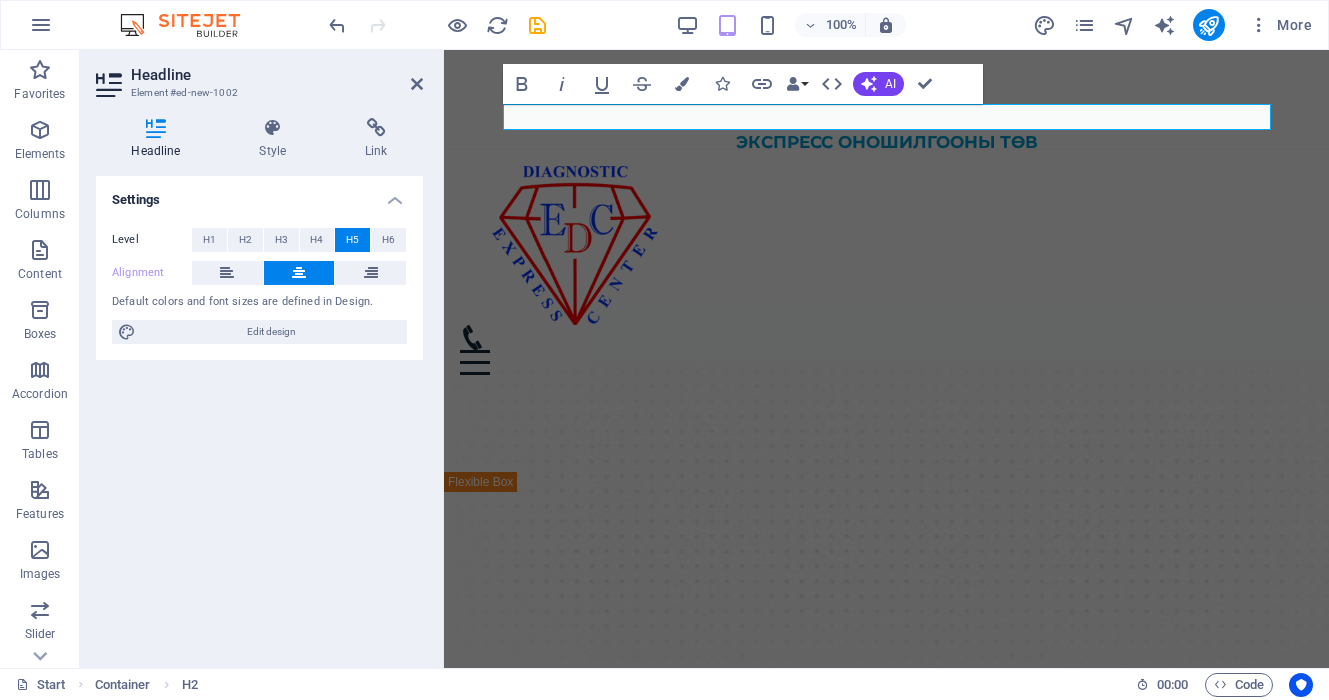 click on "Settings Level H1 H2 H3 H4 H5 H6 Alignment Default colors and font sizes are defined in Design. Edit design" at bounding box center [259, 414] 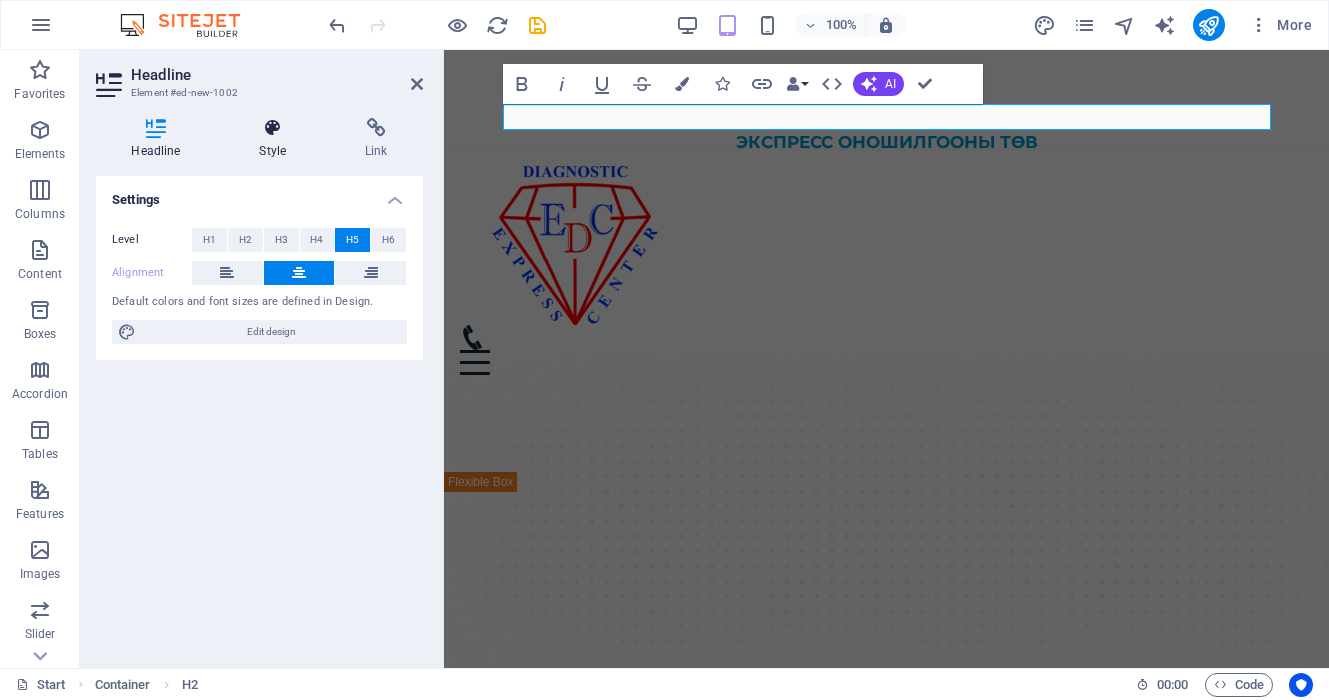 click at bounding box center [273, 128] 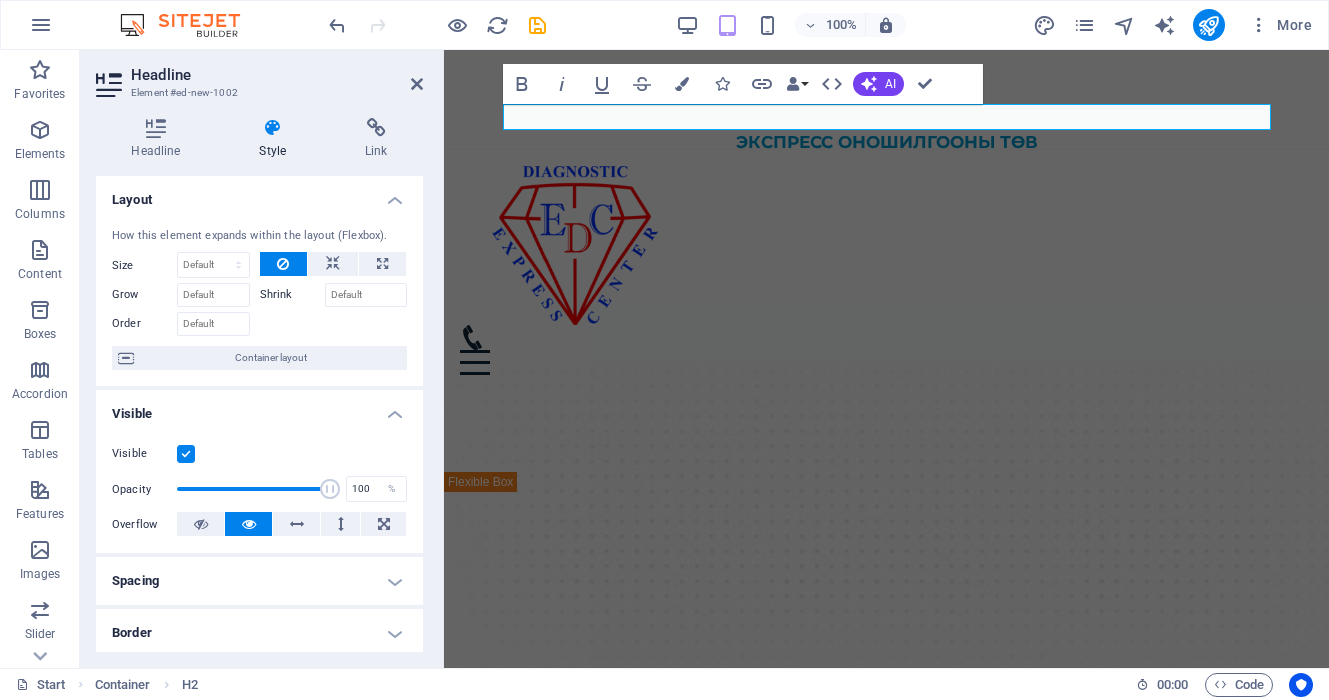 click at bounding box center [273, 128] 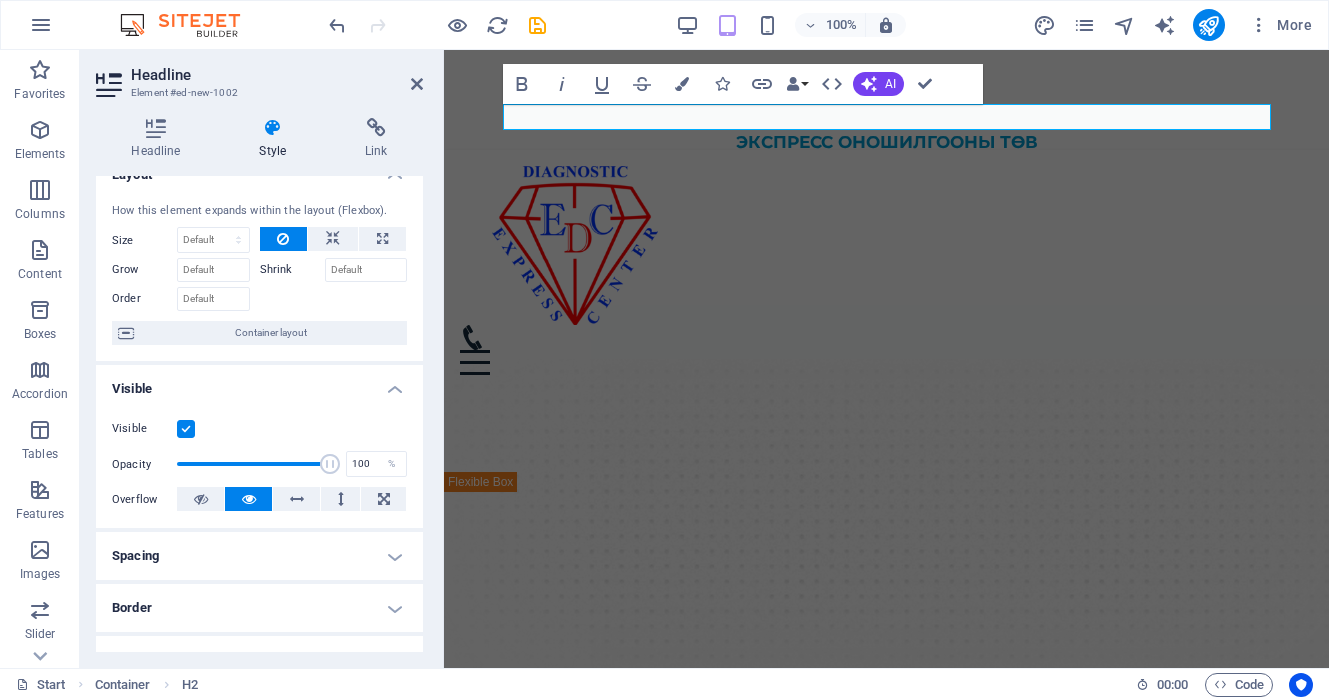 scroll, scrollTop: 32, scrollLeft: 0, axis: vertical 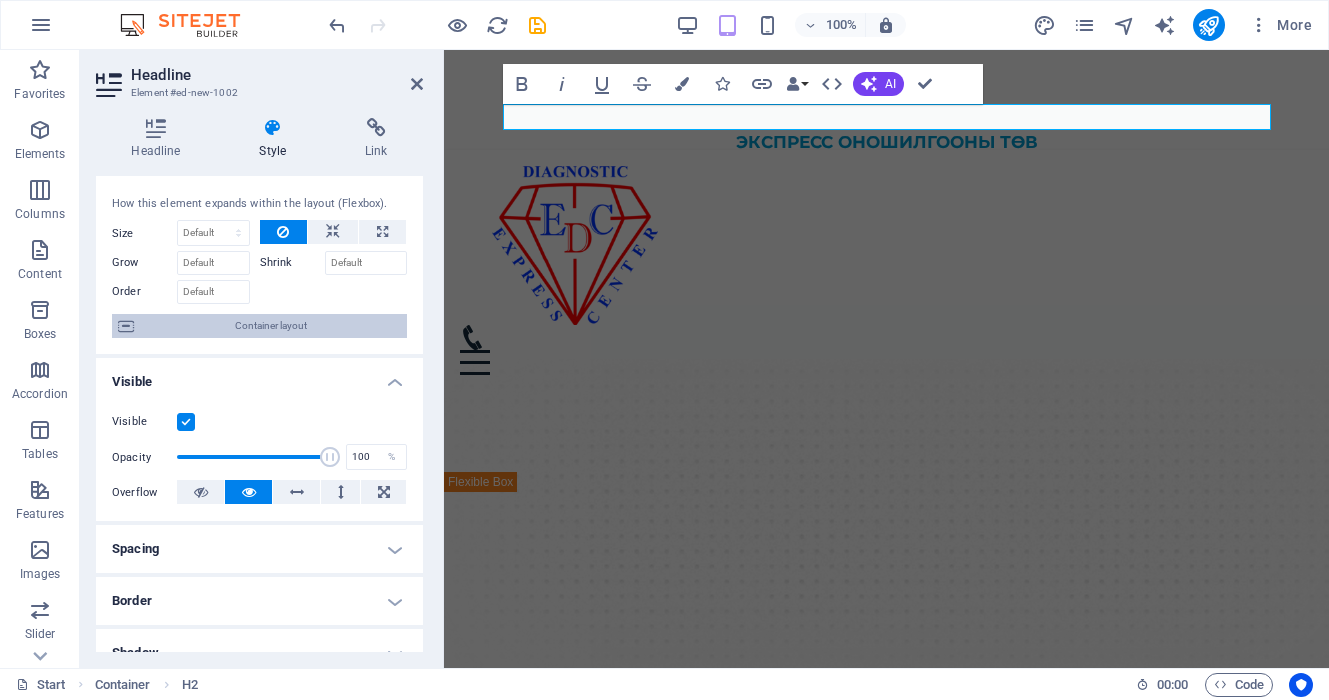 click on "Container layout" at bounding box center [270, 326] 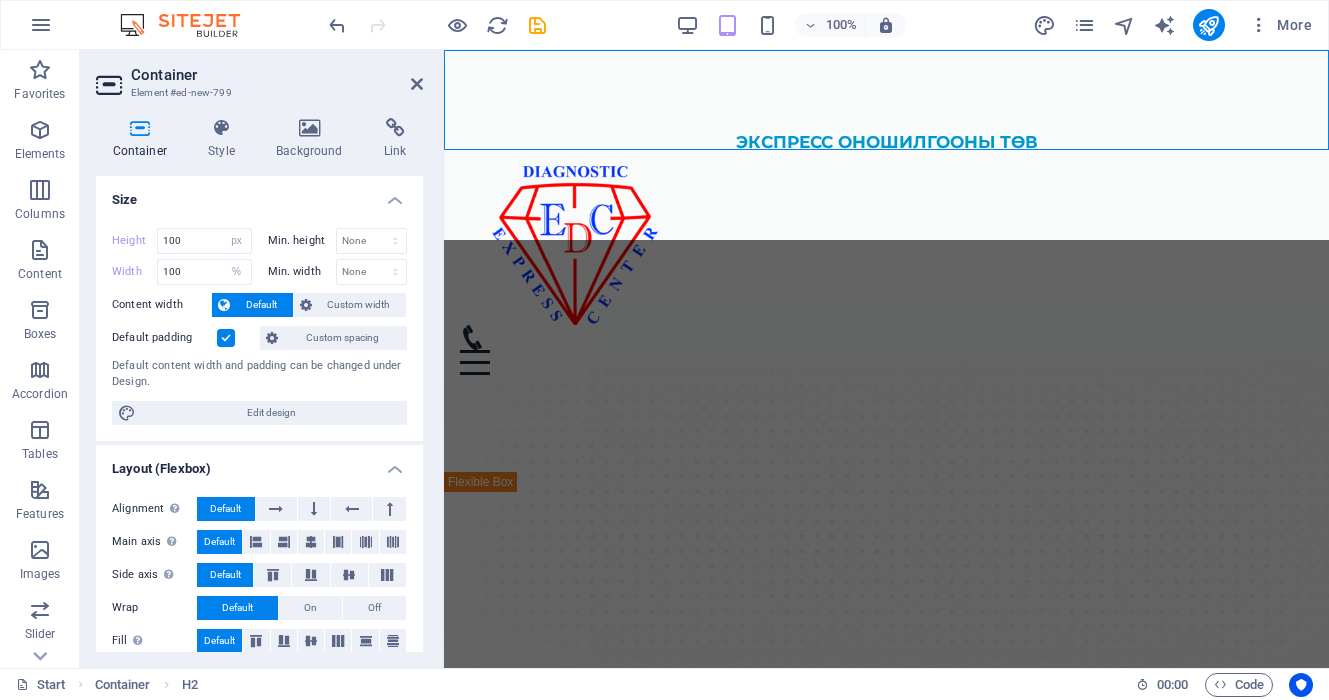scroll, scrollTop: 0, scrollLeft: 0, axis: both 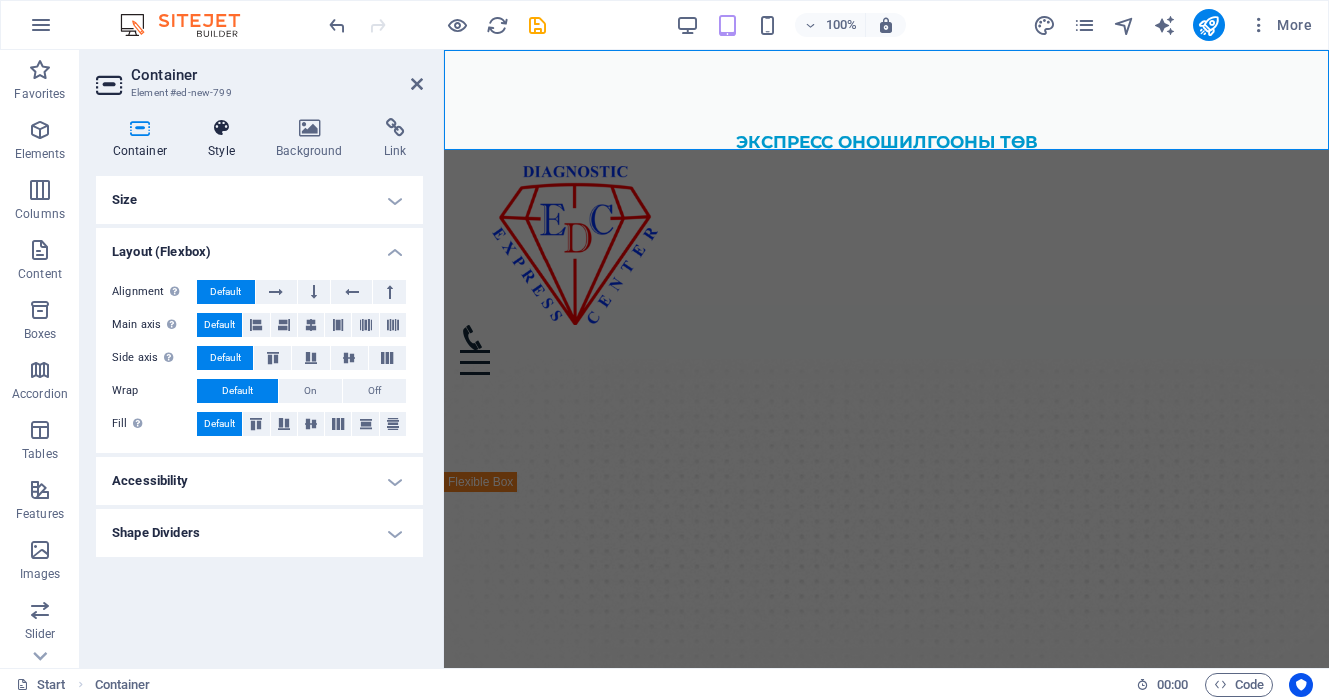 click at bounding box center [222, 128] 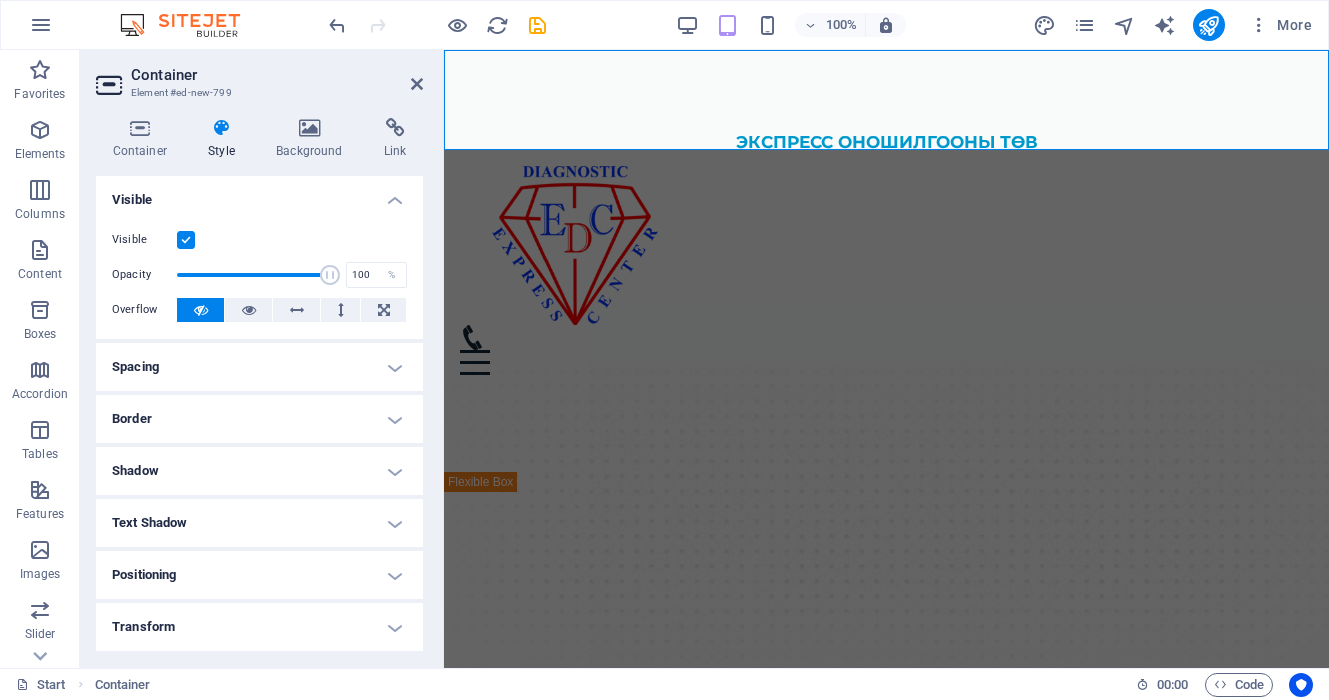 click on "Spacing" at bounding box center [259, 367] 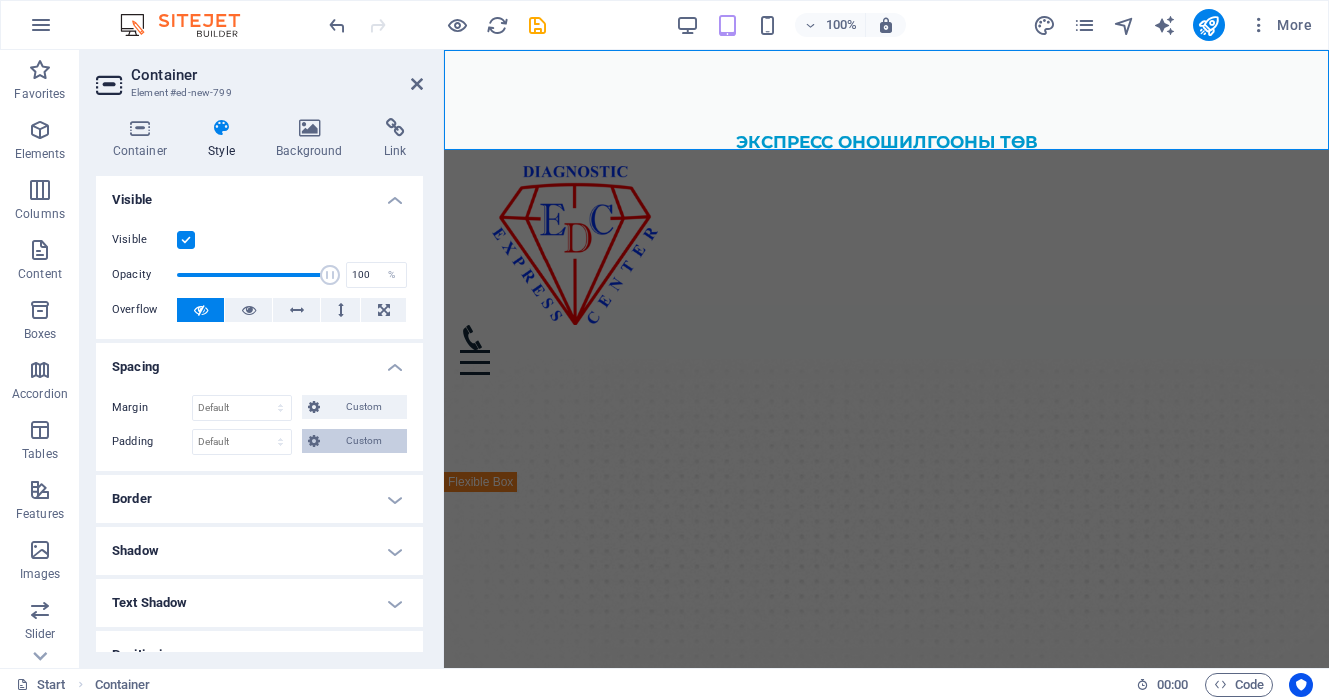 click on "Custom" at bounding box center (363, 441) 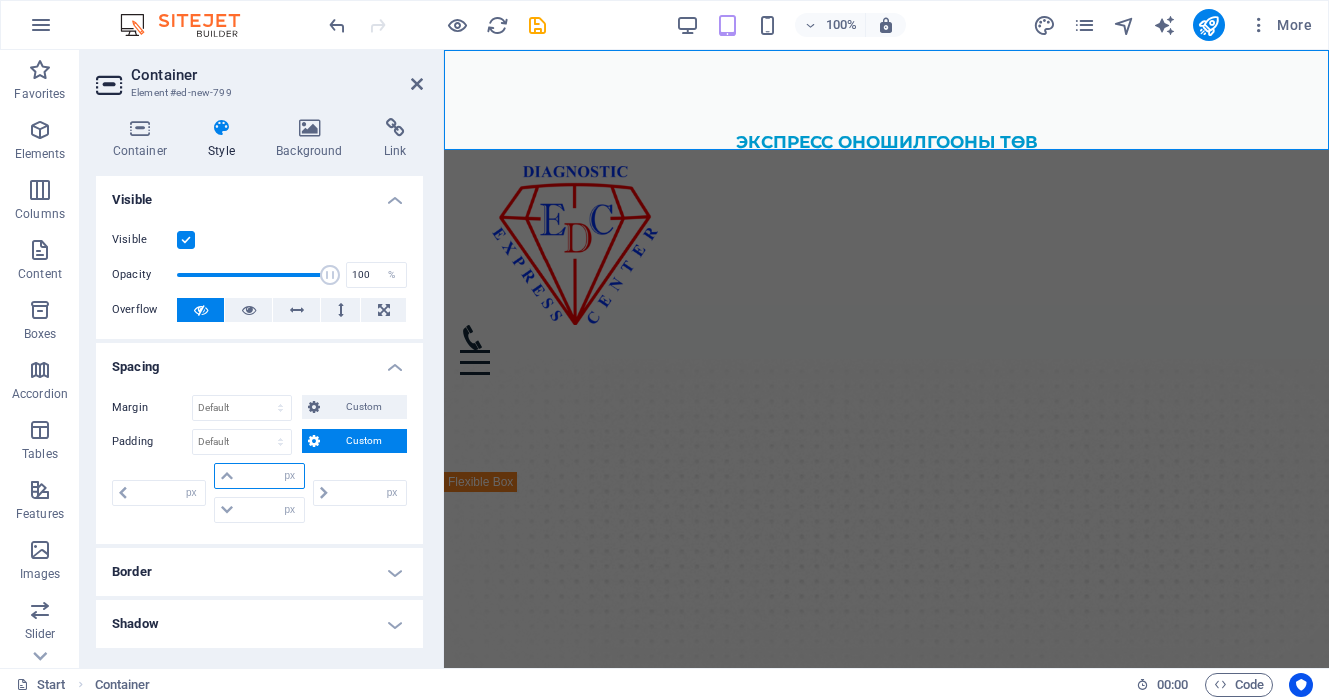 click at bounding box center (271, 476) 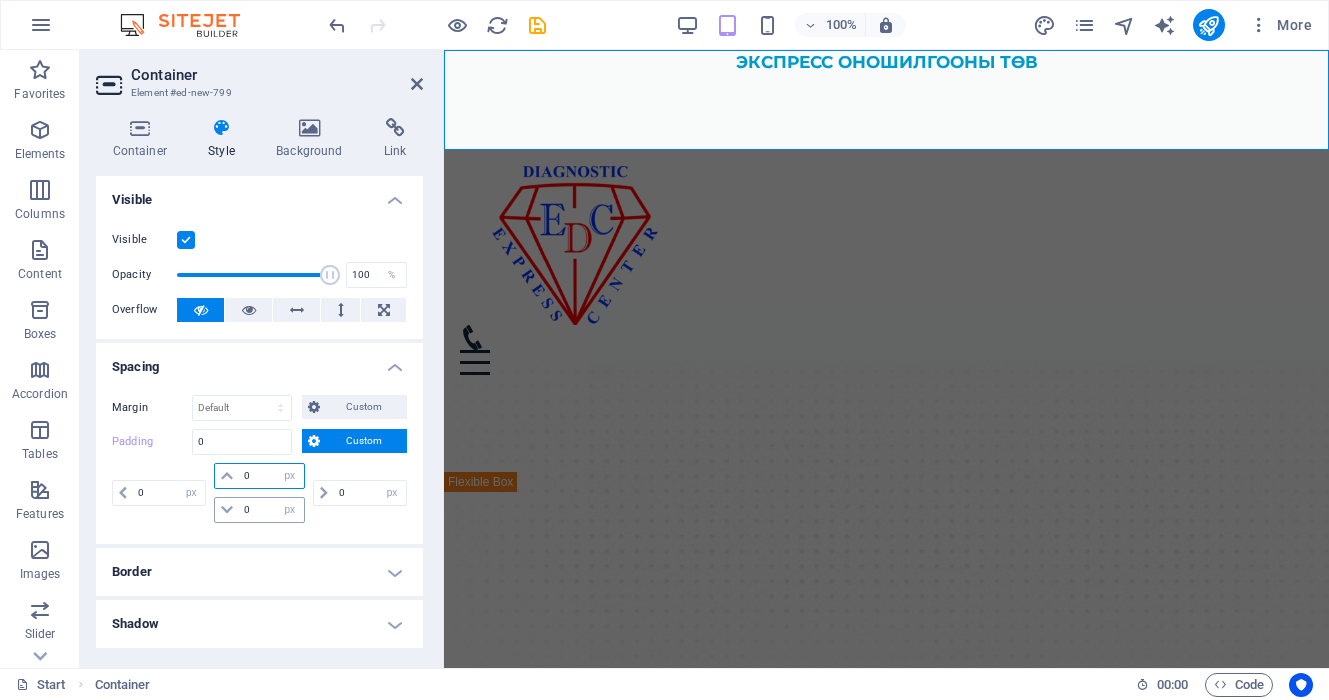 type on "0" 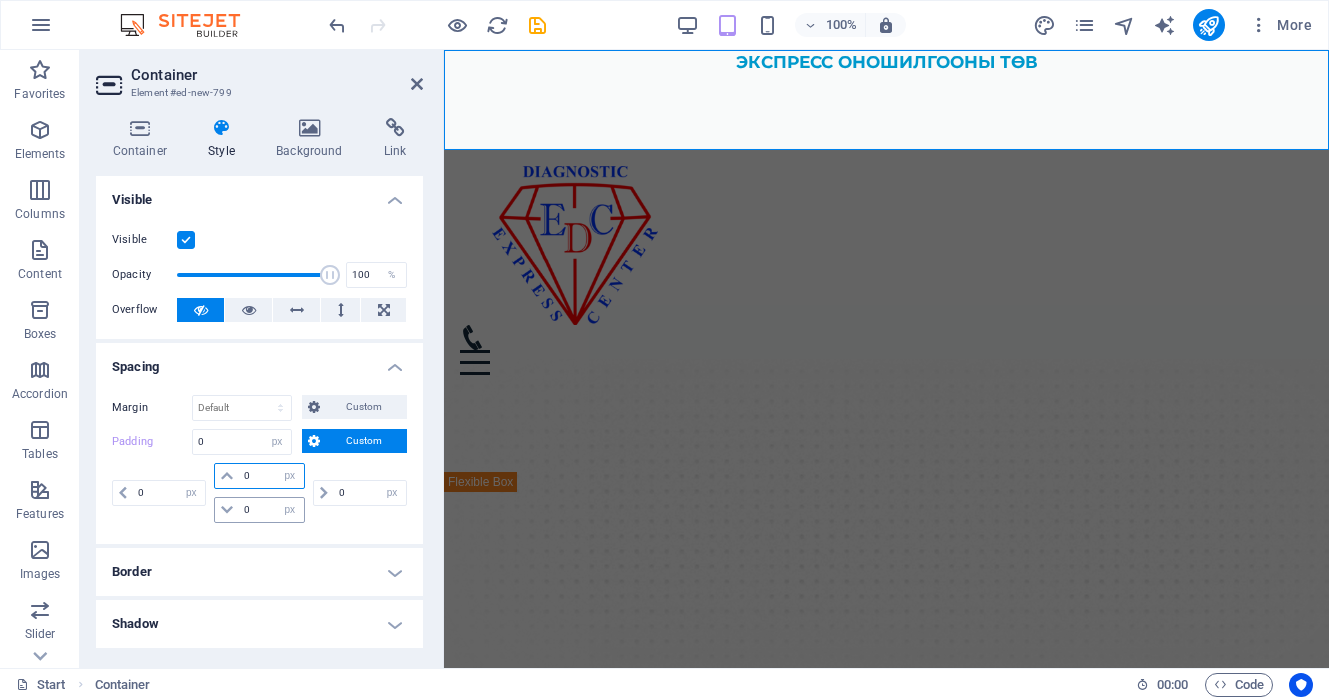 type on "0" 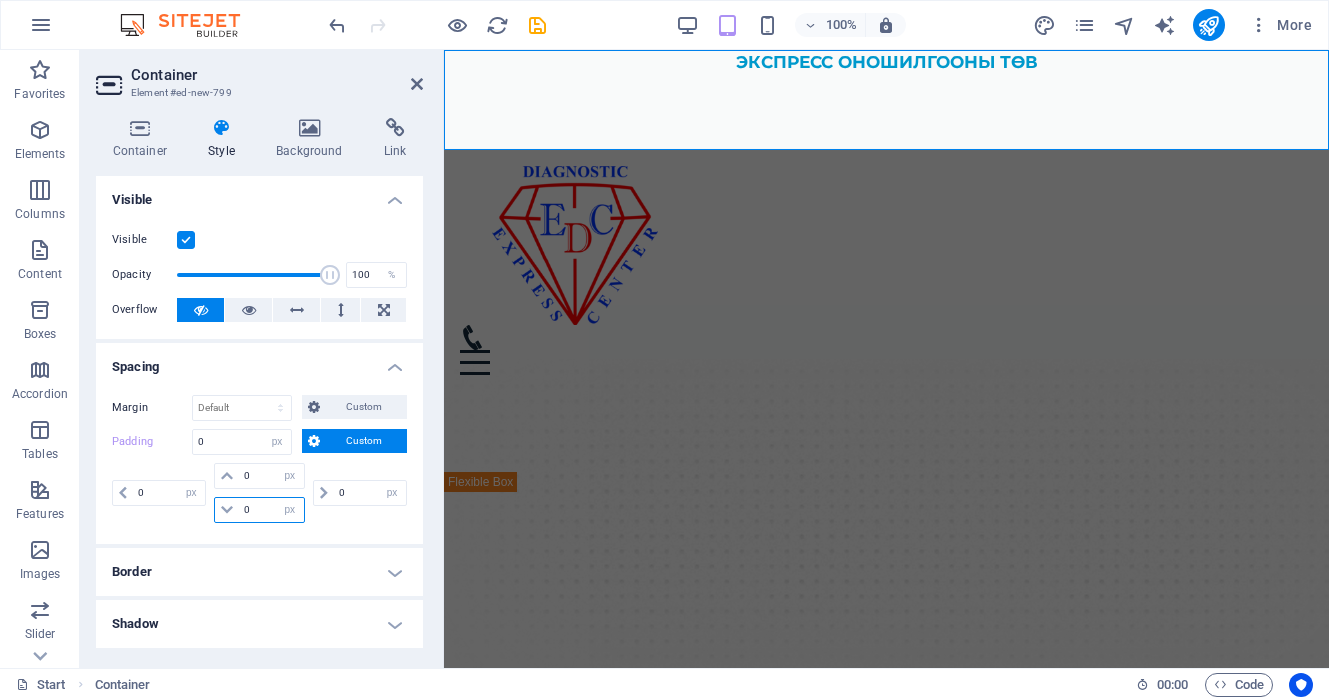 click on "0" at bounding box center [271, 510] 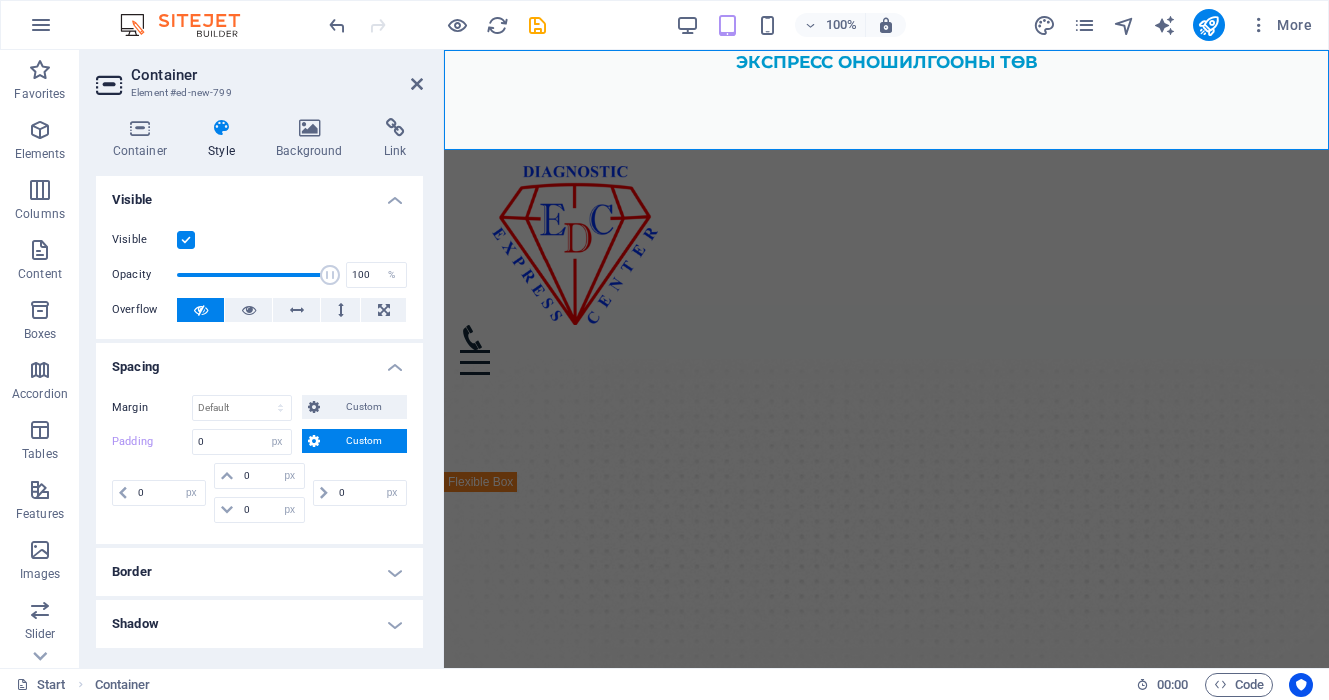 click on "0 px rem % vh vw" at bounding box center [358, 493] 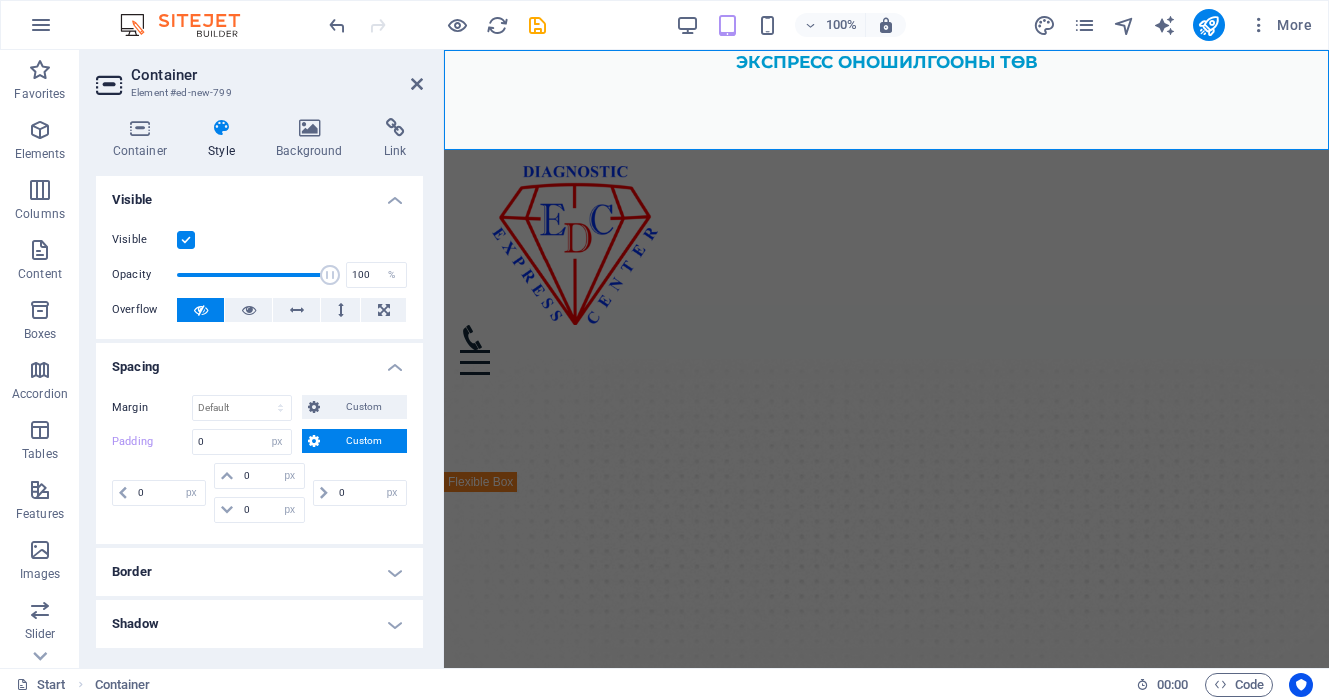 click on "Spacing" at bounding box center (259, 361) 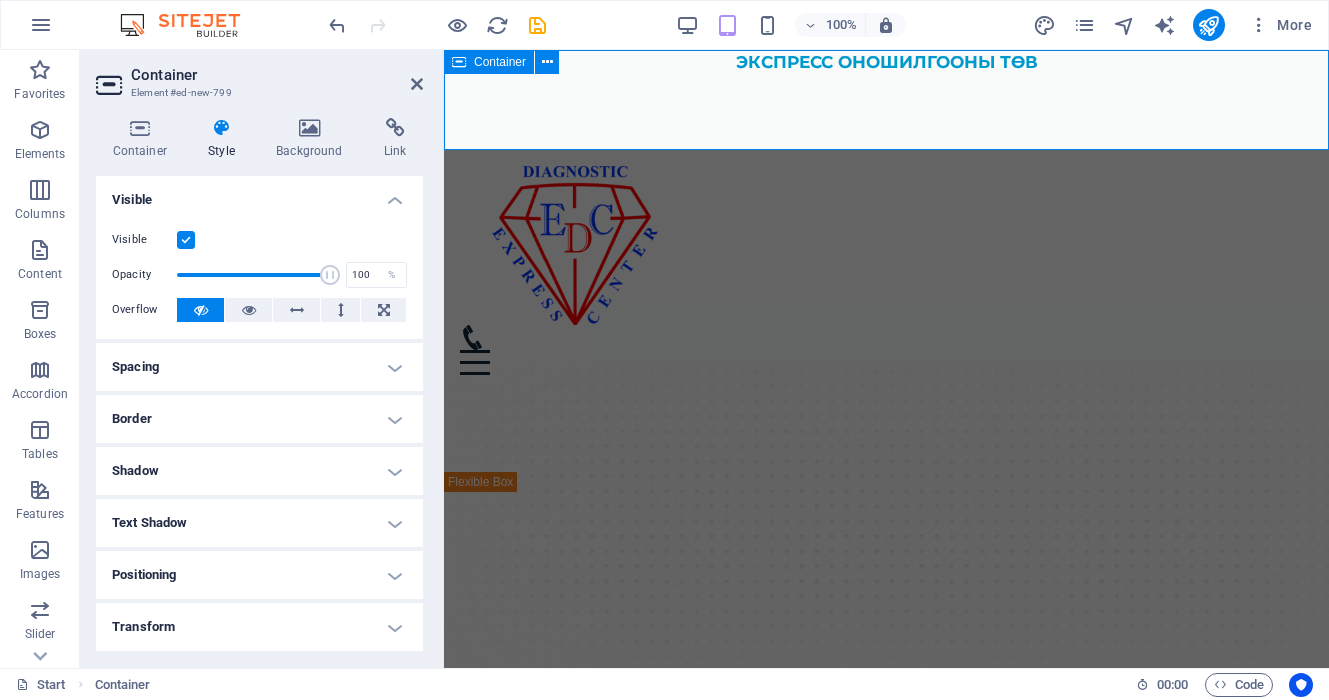click on "Container" at bounding box center [489, 62] 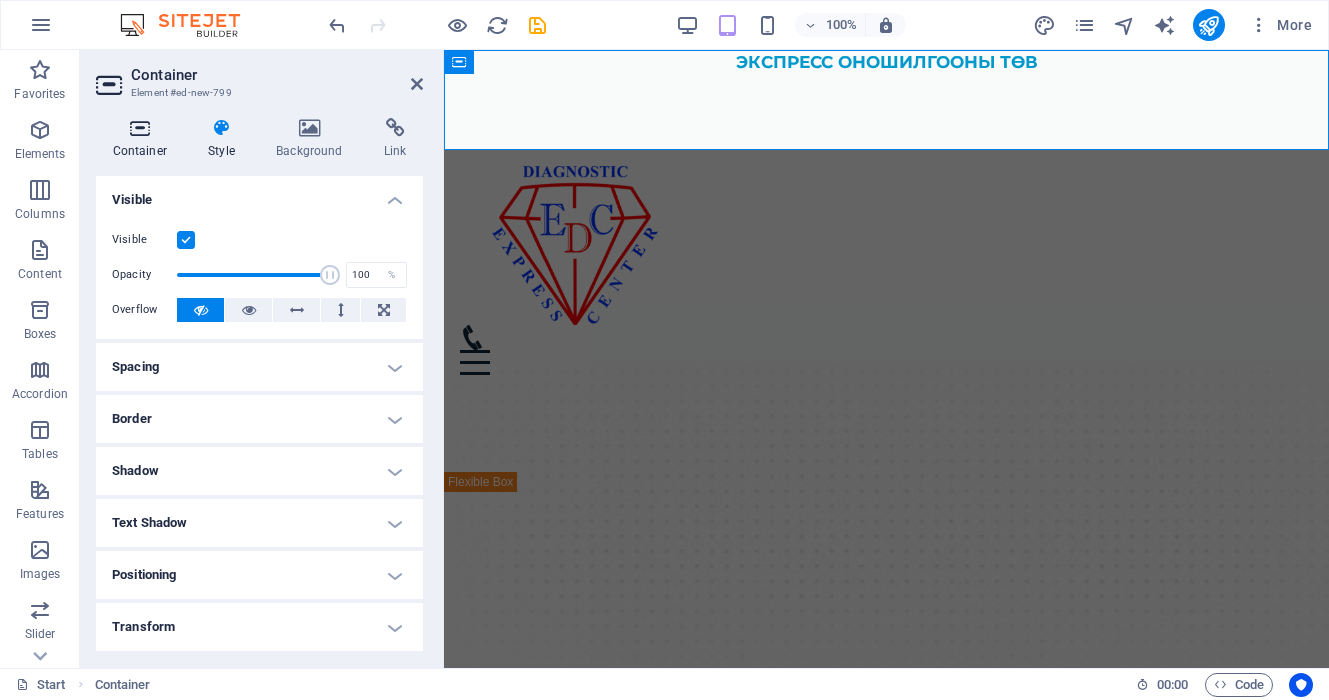 click on "Container" at bounding box center (144, 139) 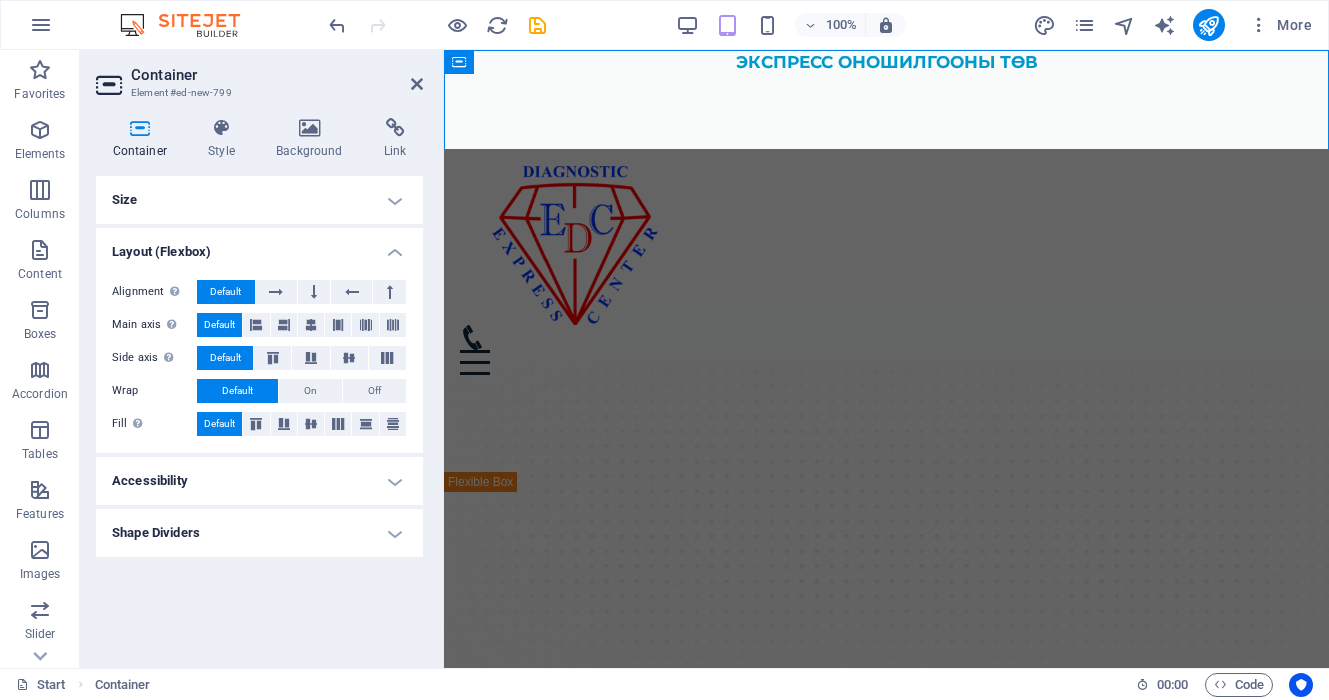click on "Size" at bounding box center [259, 200] 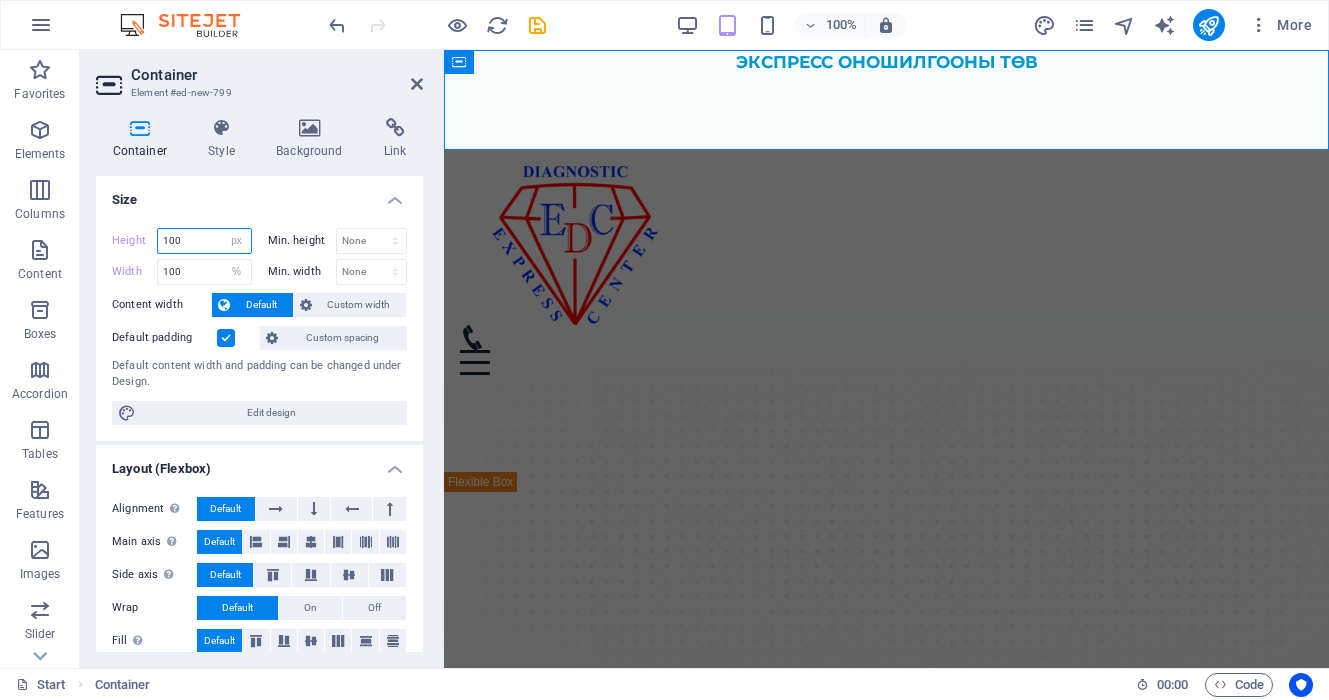 drag, startPoint x: 219, startPoint y: 243, endPoint x: 121, endPoint y: 237, distance: 98.1835 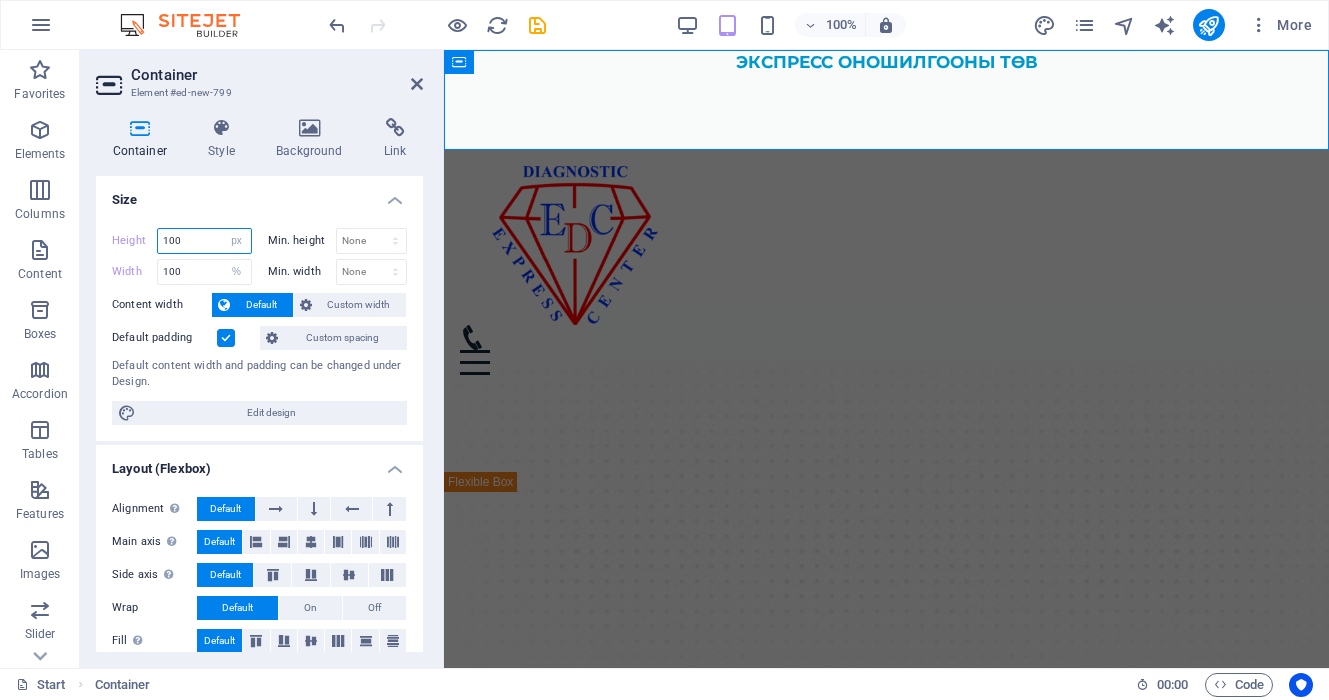 click on "Height 100 Default px rem % vh vw" at bounding box center [182, 241] 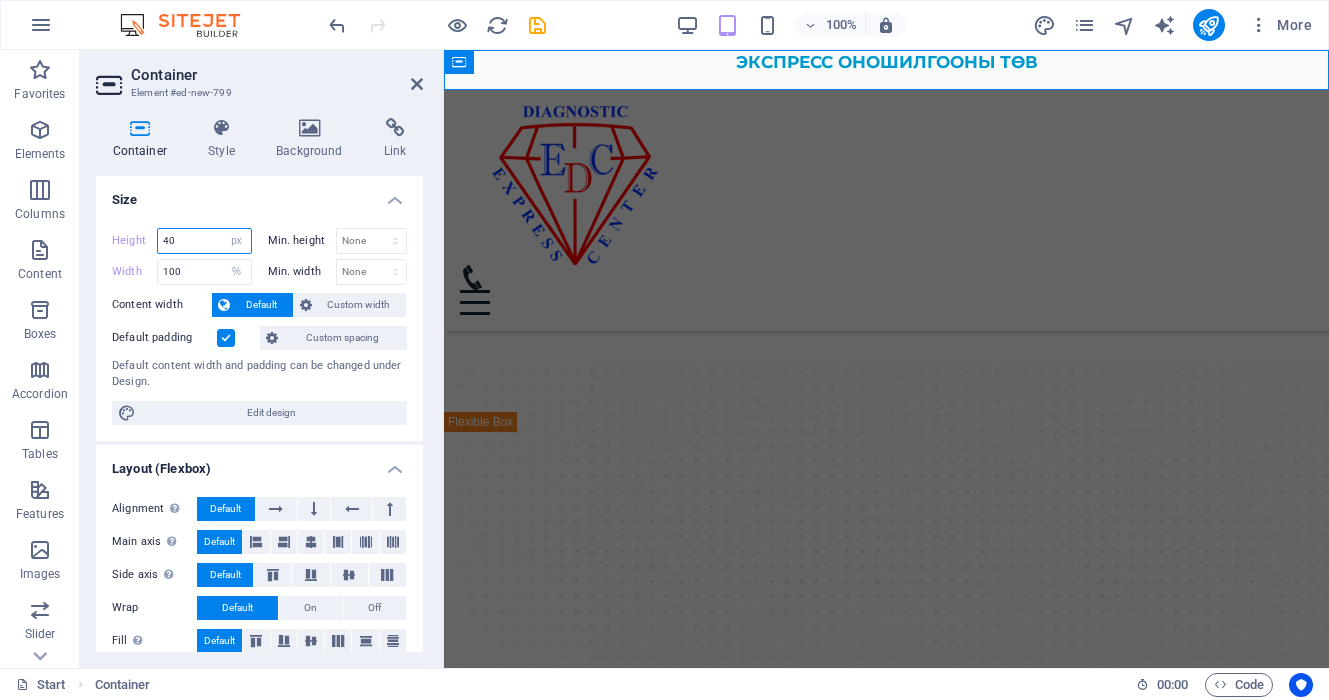drag, startPoint x: 199, startPoint y: 240, endPoint x: 97, endPoint y: 238, distance: 102.01961 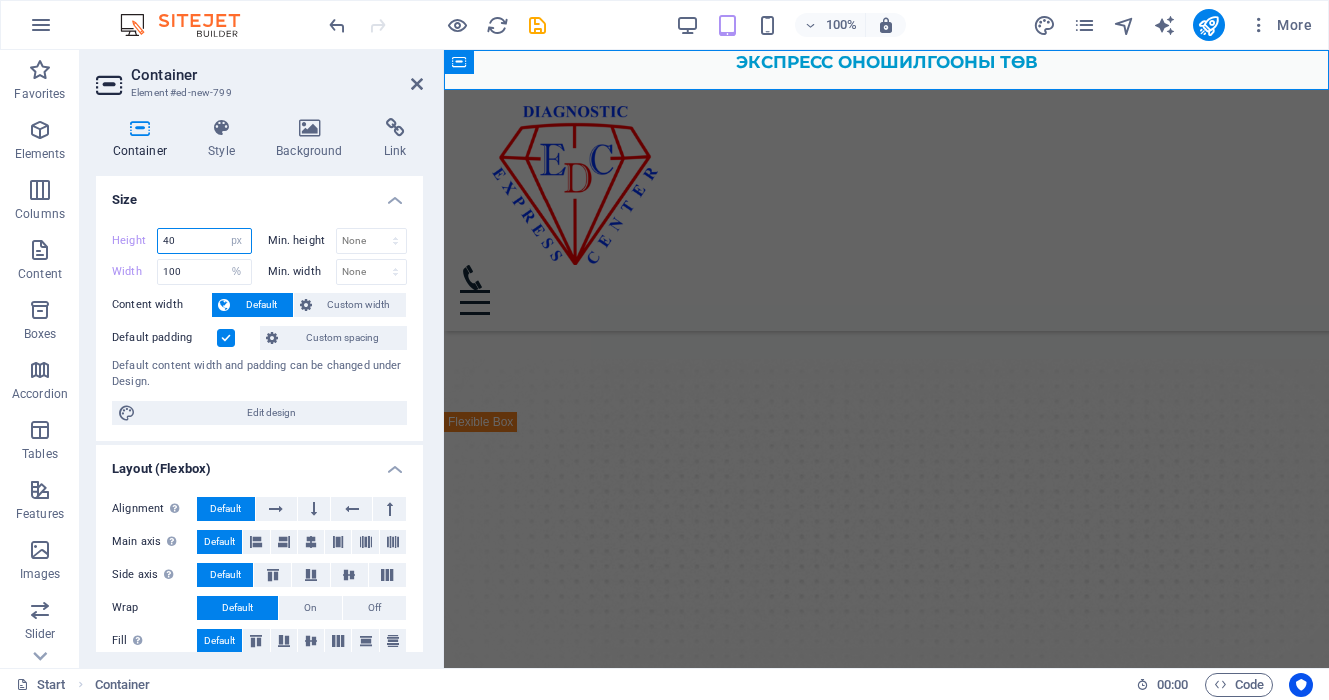 click on "Height 40 Default px rem % vh vw Min. height None px rem % vh vw Width 100 Default px rem % em vh vw Min. width None px rem % vh vw Content width Default Custom width Width Default px rem % em vh vw Min. width None px rem % vh vw Default padding Custom spacing Default content width and padding can be changed under Design. Edit design" at bounding box center (259, 326) 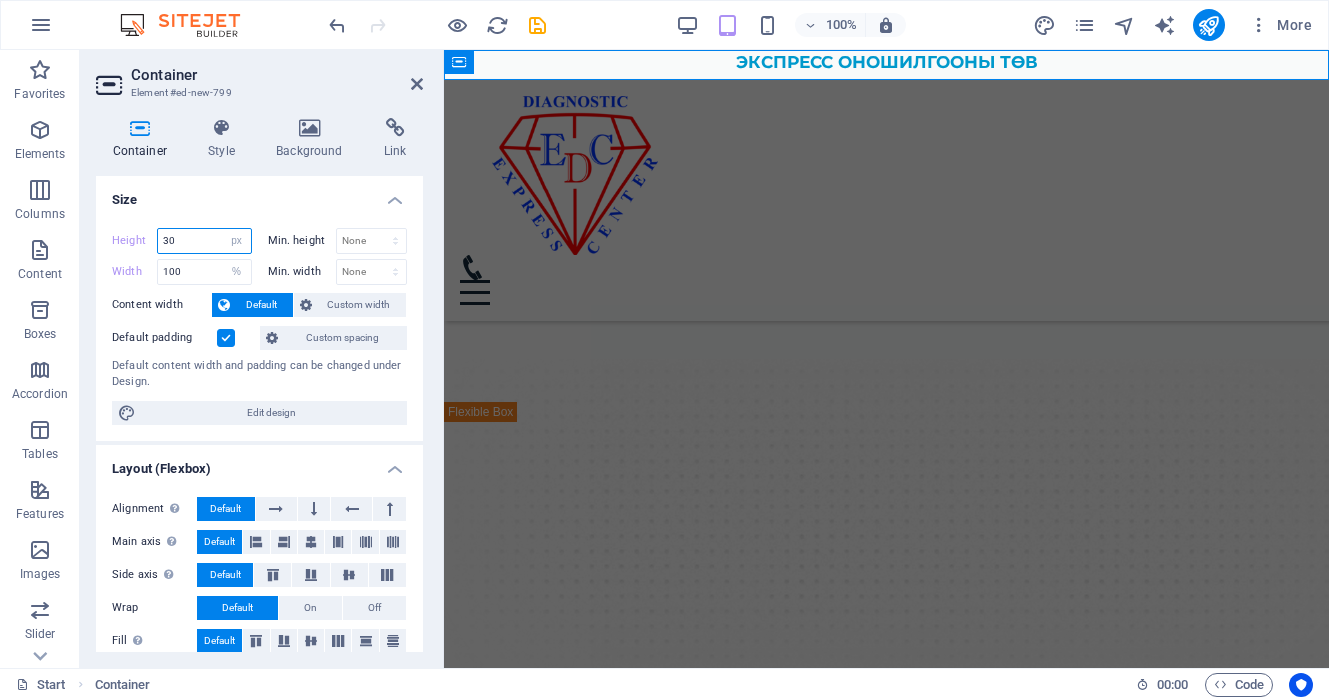click on "30" at bounding box center (204, 241) 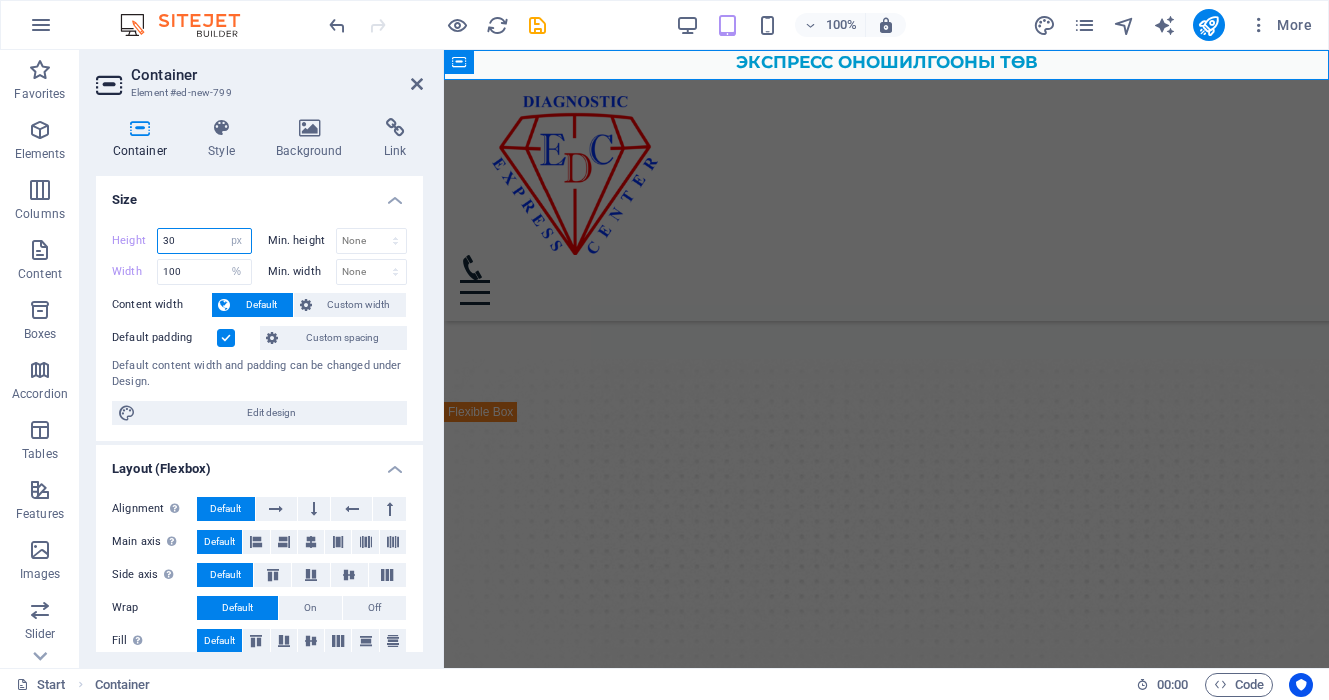 type on "3" 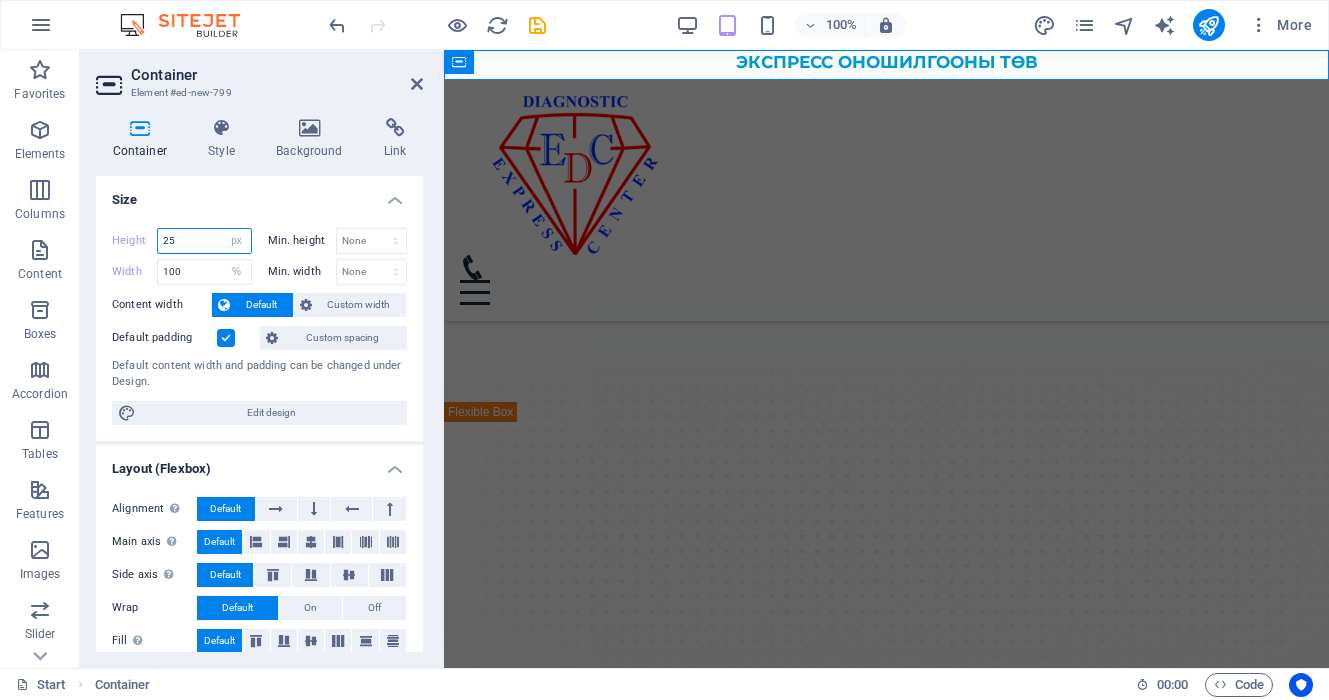 type on "25" 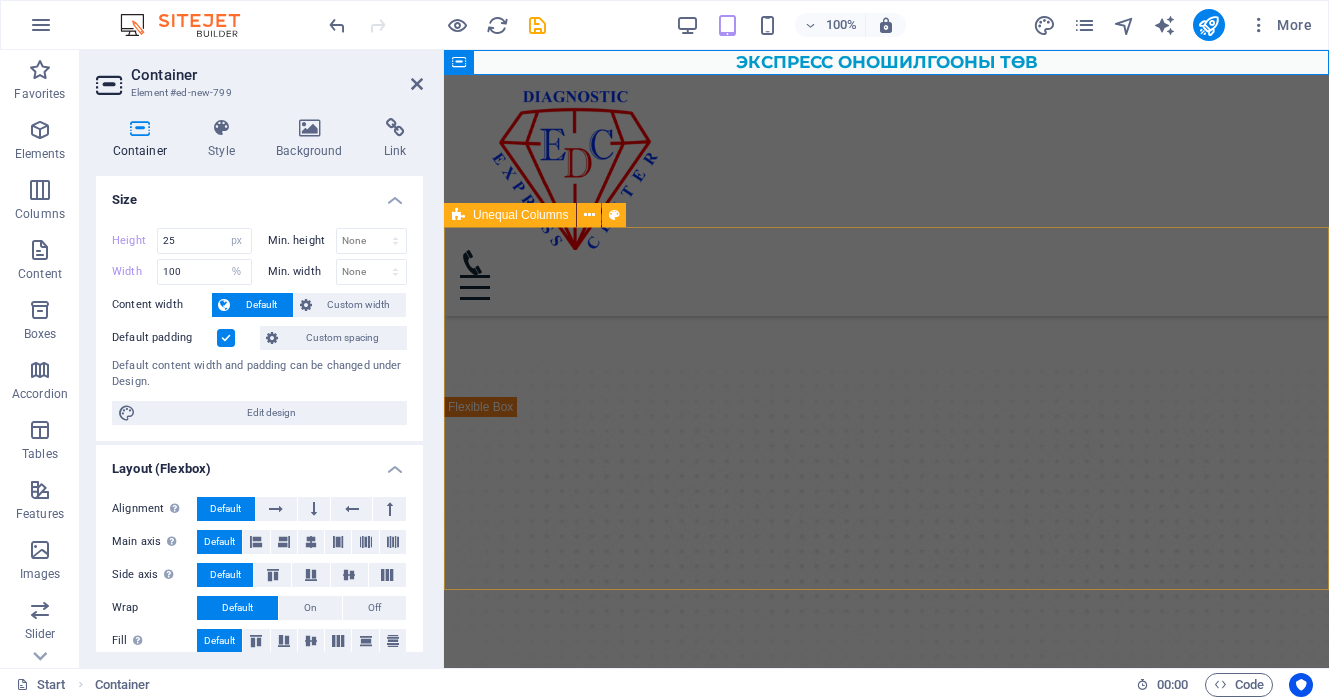 click on "New headline New text element" at bounding box center [886, 557] 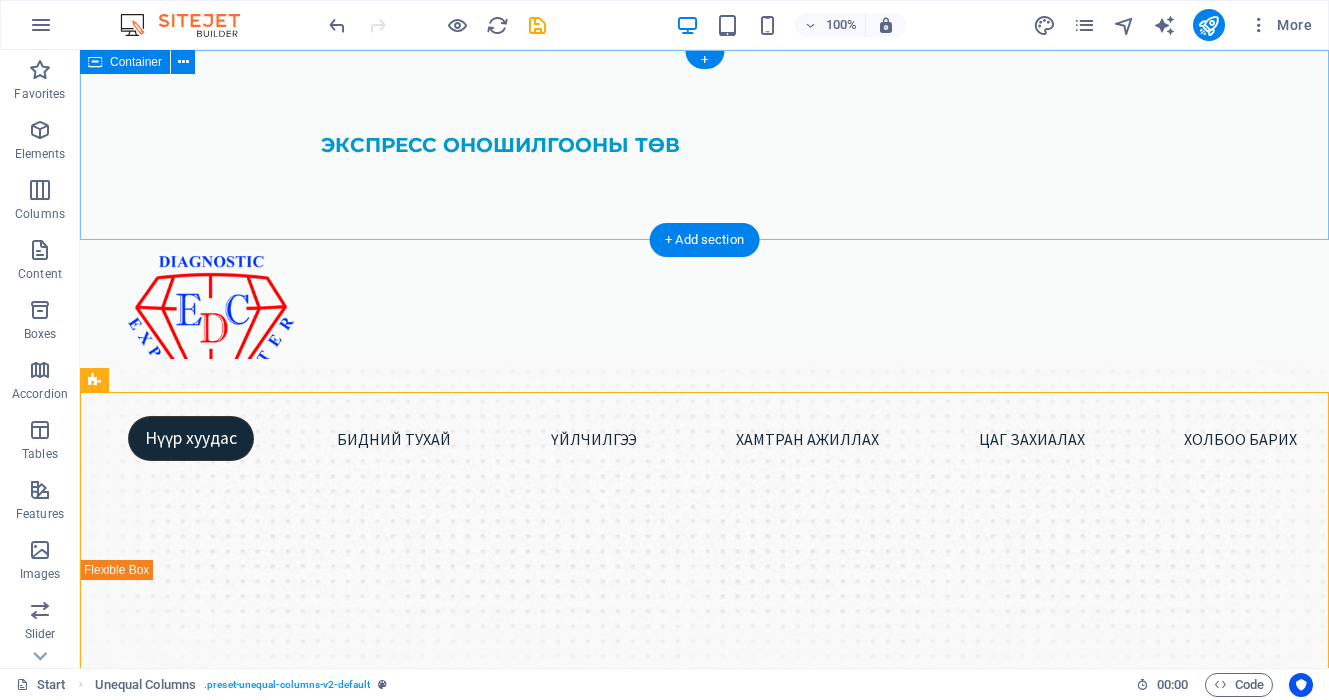 click on "ЭКСПРЕСС ОНОШИЛГООНЫ ТӨВ" at bounding box center [704, 145] 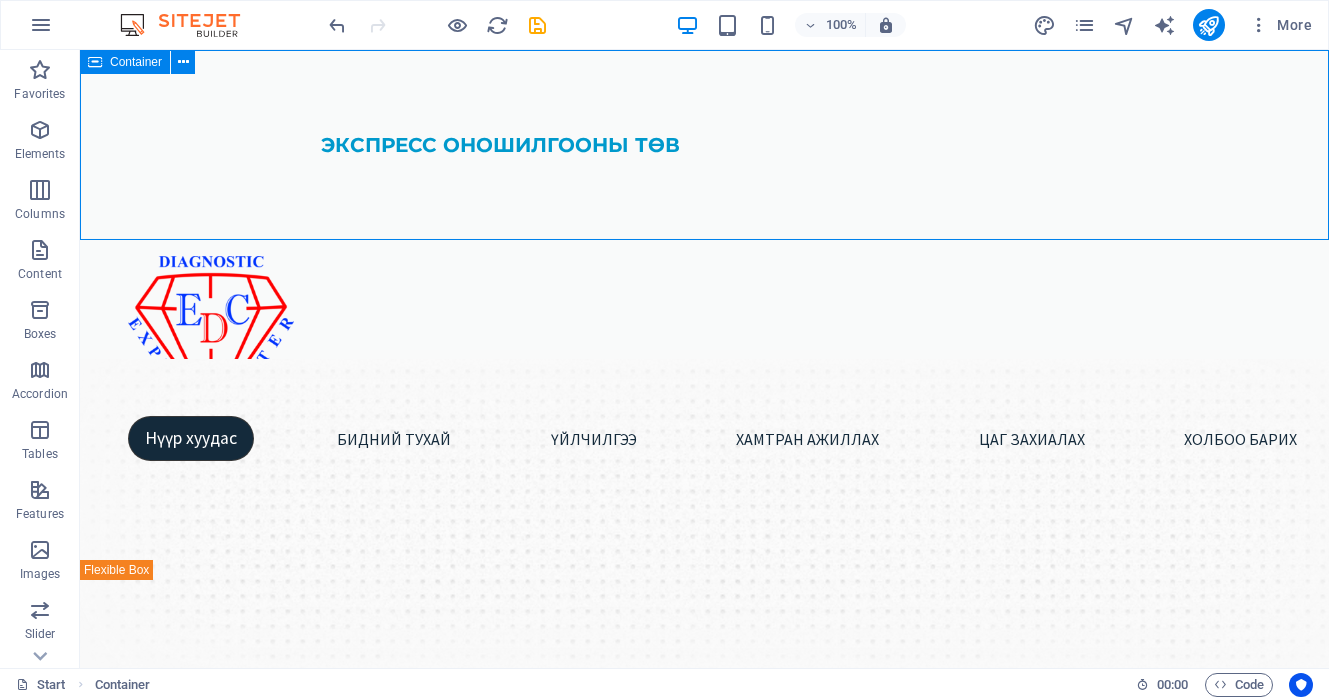 click on "Container" at bounding box center [136, 62] 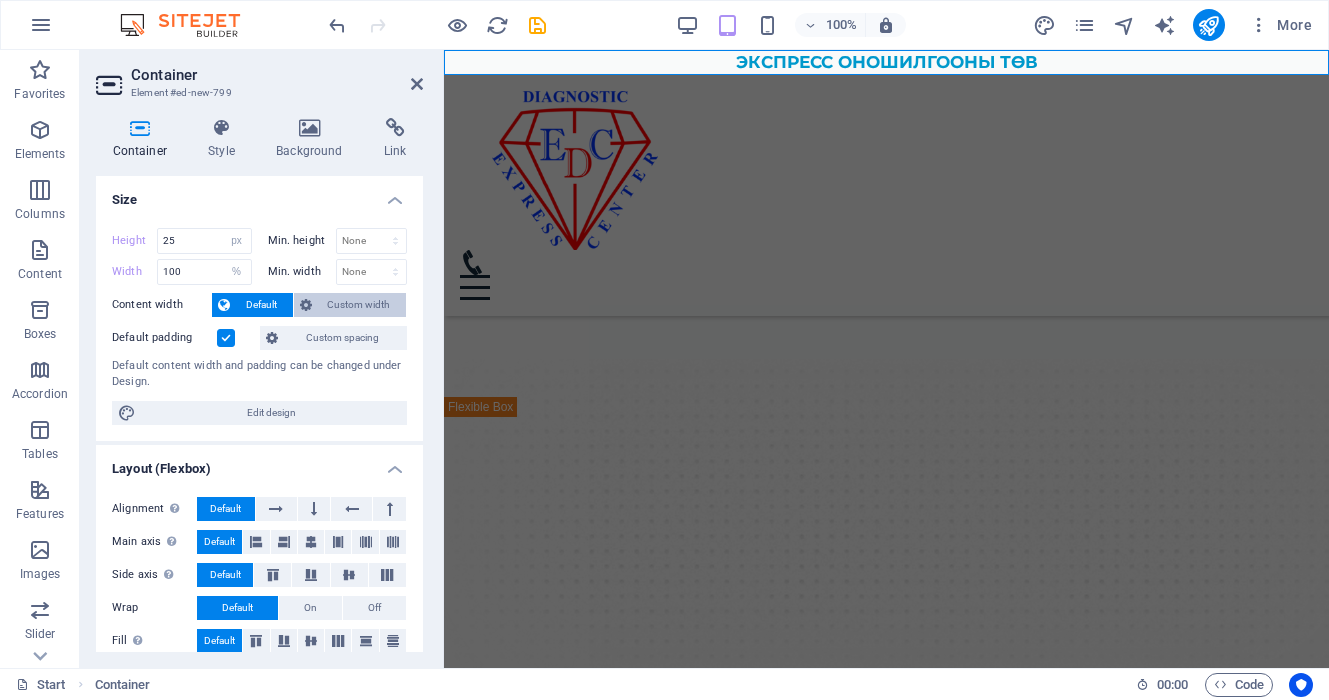 click on "Custom width" at bounding box center [359, 305] 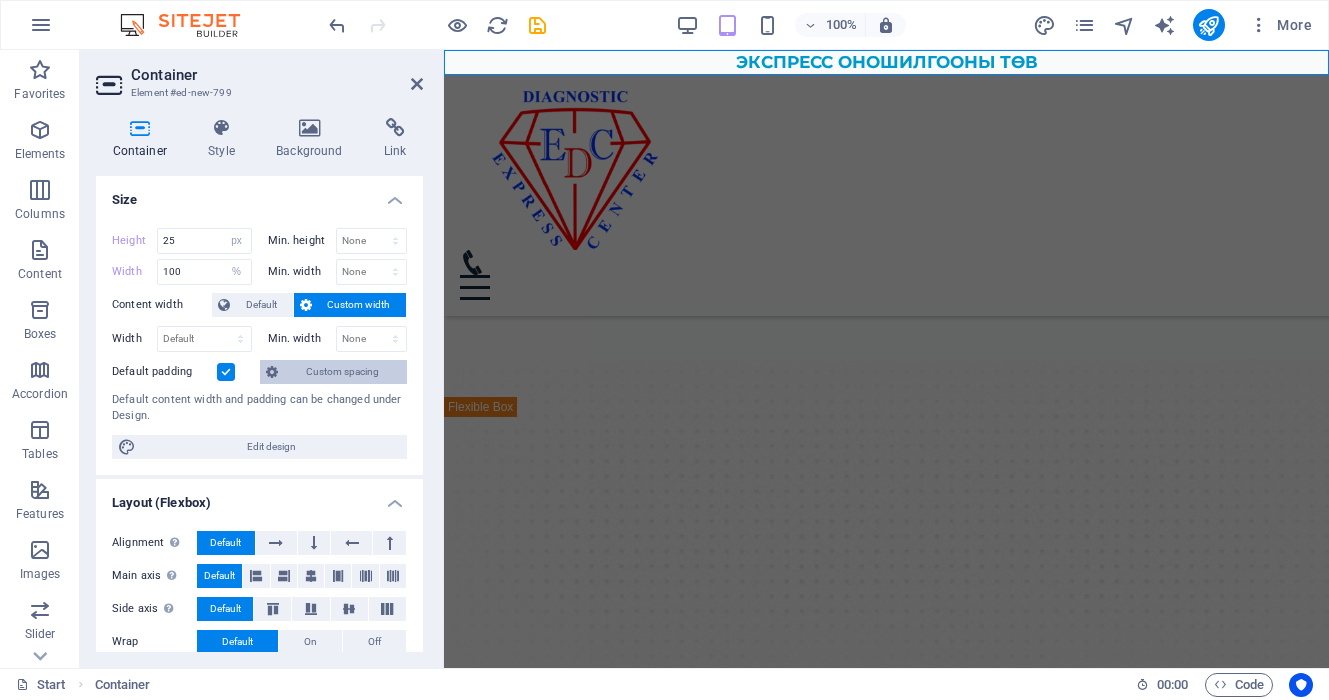 click on "Custom spacing" at bounding box center [342, 372] 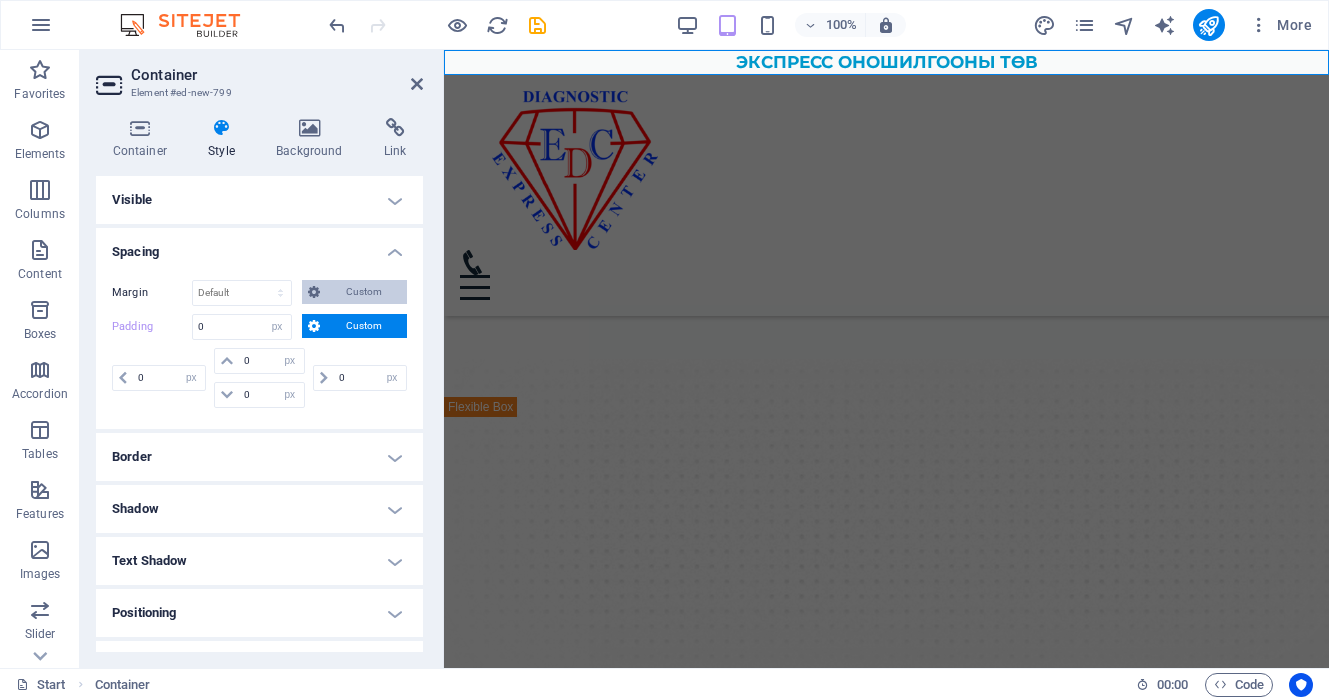 click on "Custom" at bounding box center [363, 292] 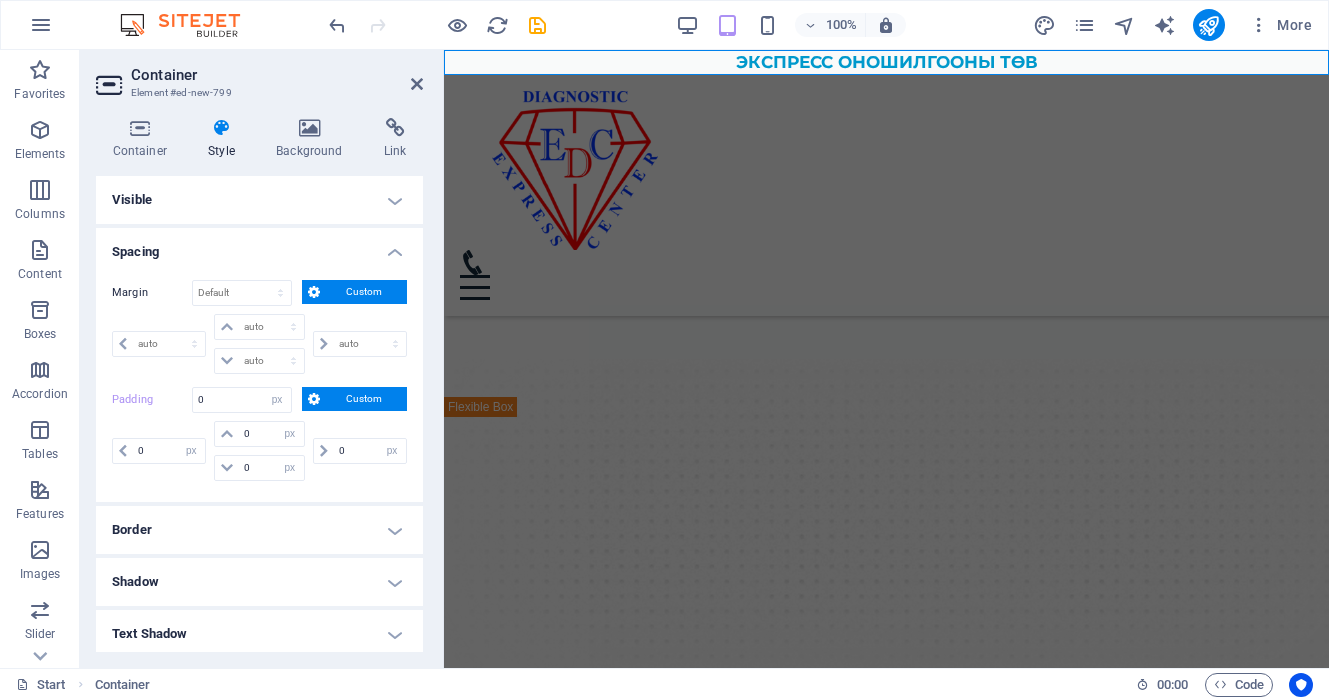 click on "Custom" at bounding box center (363, 292) 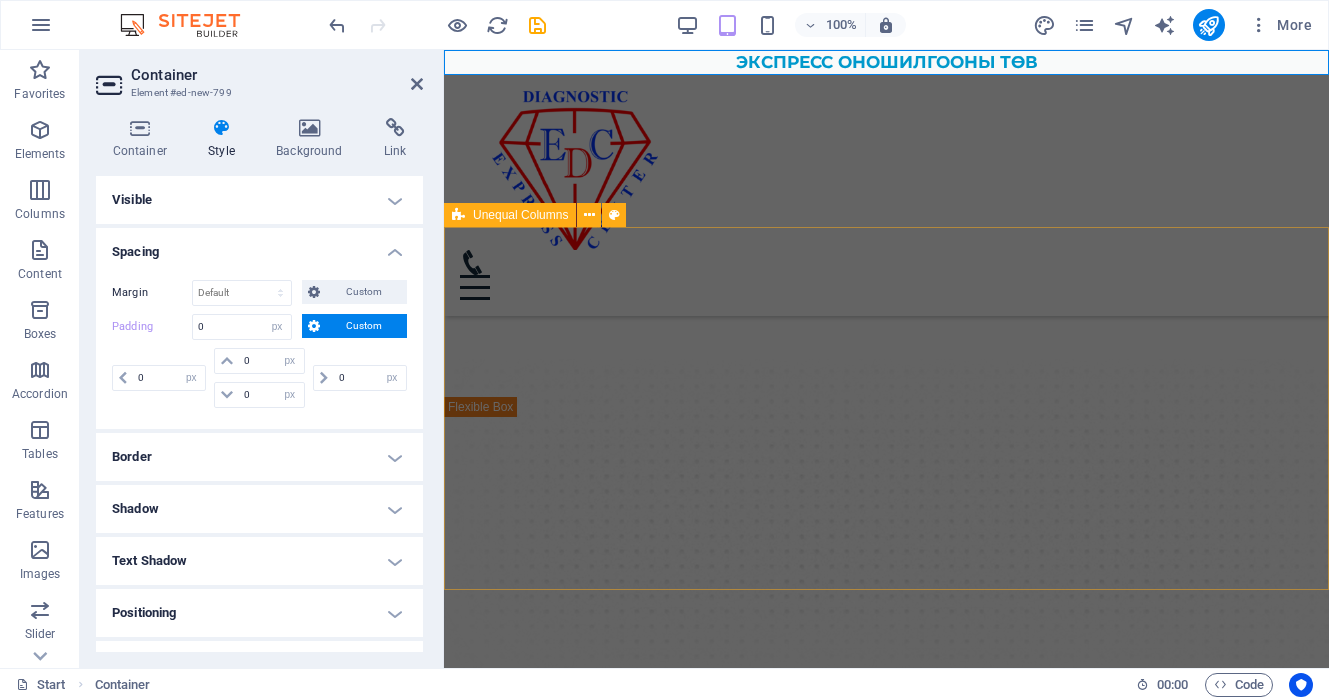click on "New headline New text element" at bounding box center [886, 557] 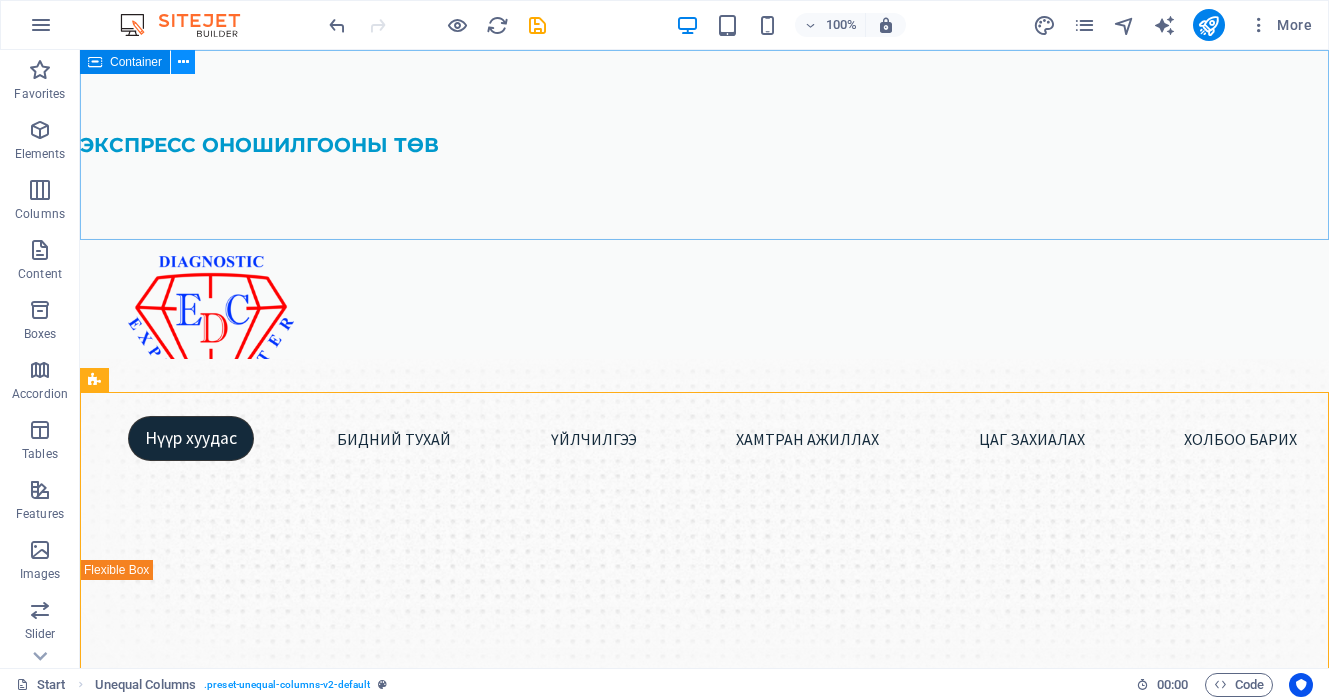 click at bounding box center (183, 62) 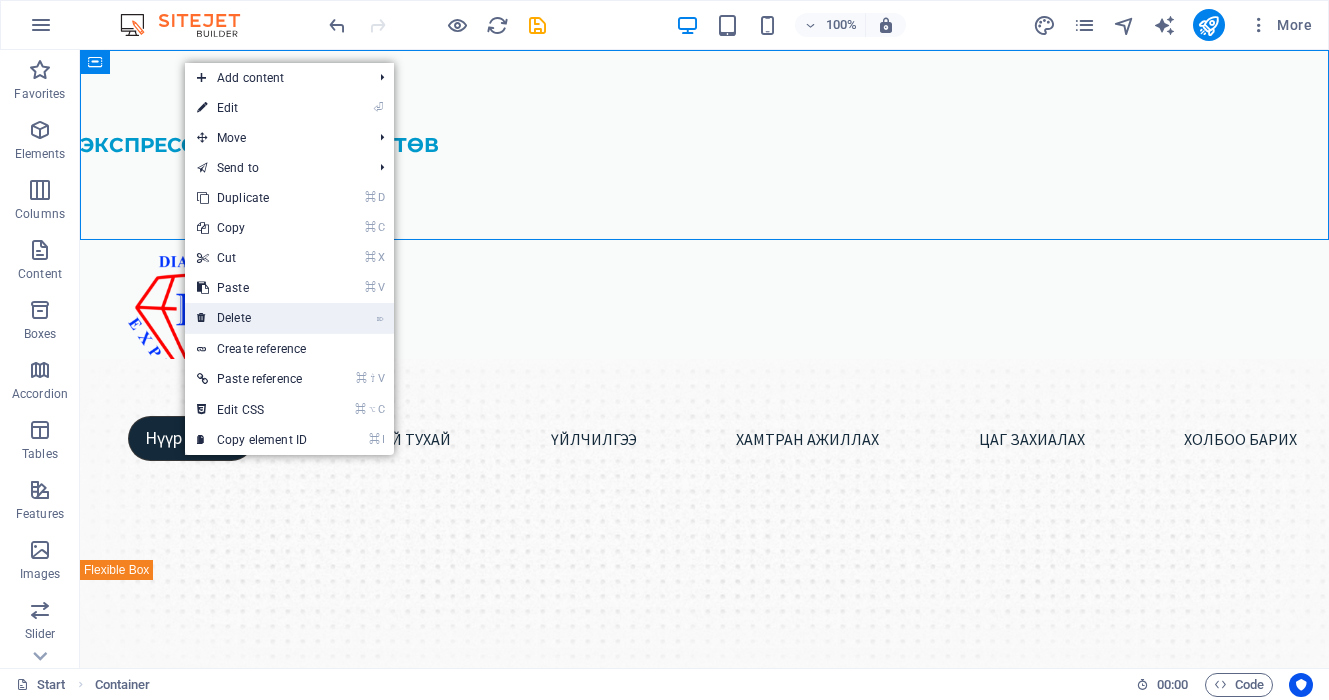 click on "⌦  Delete" at bounding box center [252, 318] 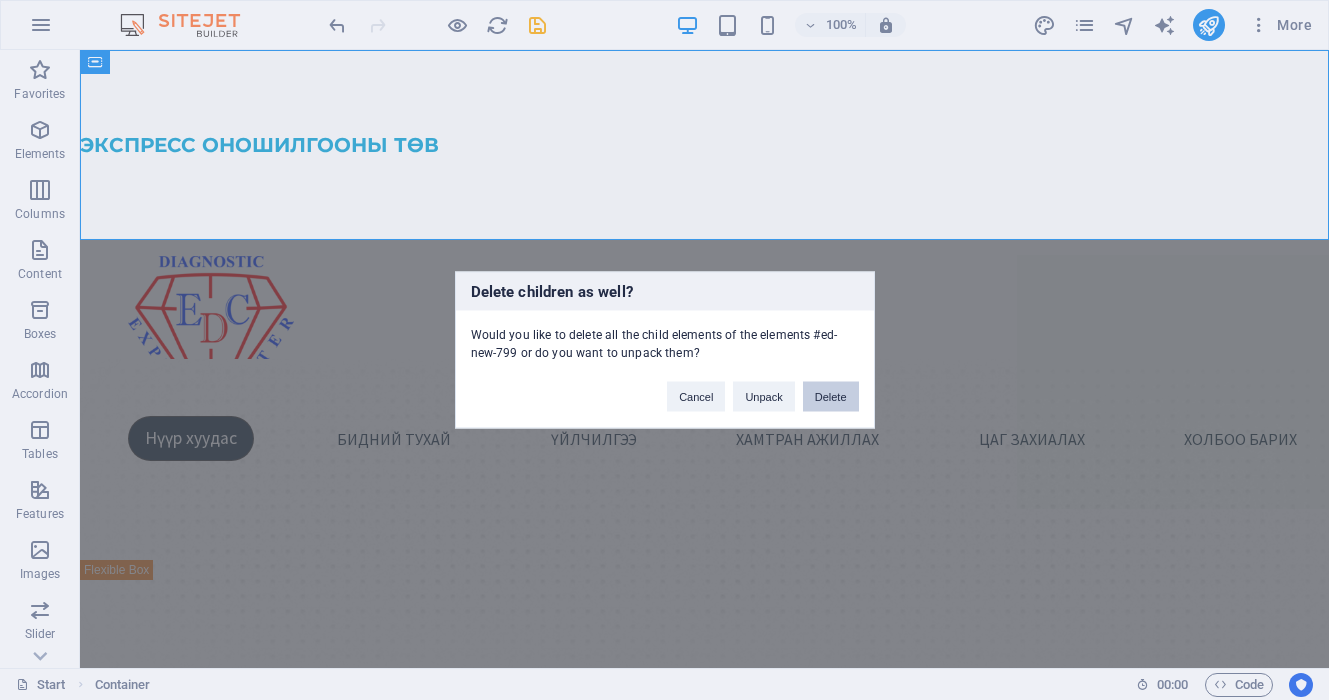 click on "Delete" at bounding box center [831, 397] 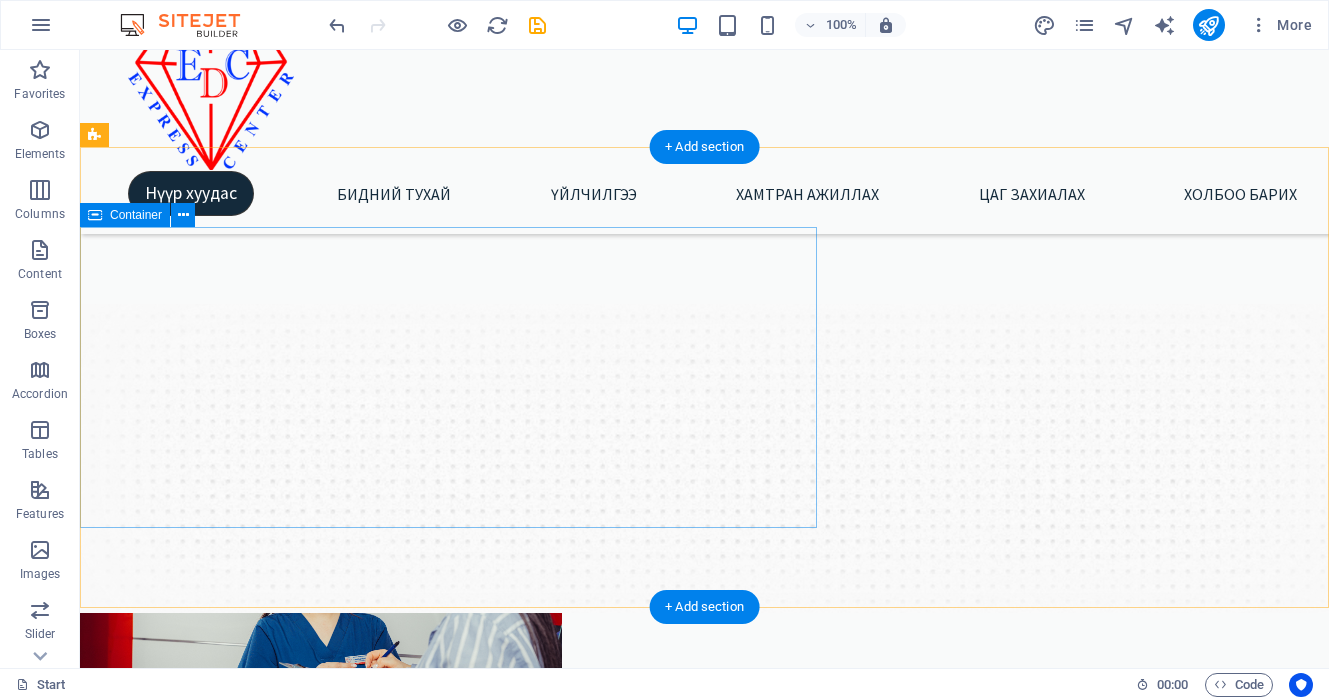 scroll, scrollTop: 0, scrollLeft: 0, axis: both 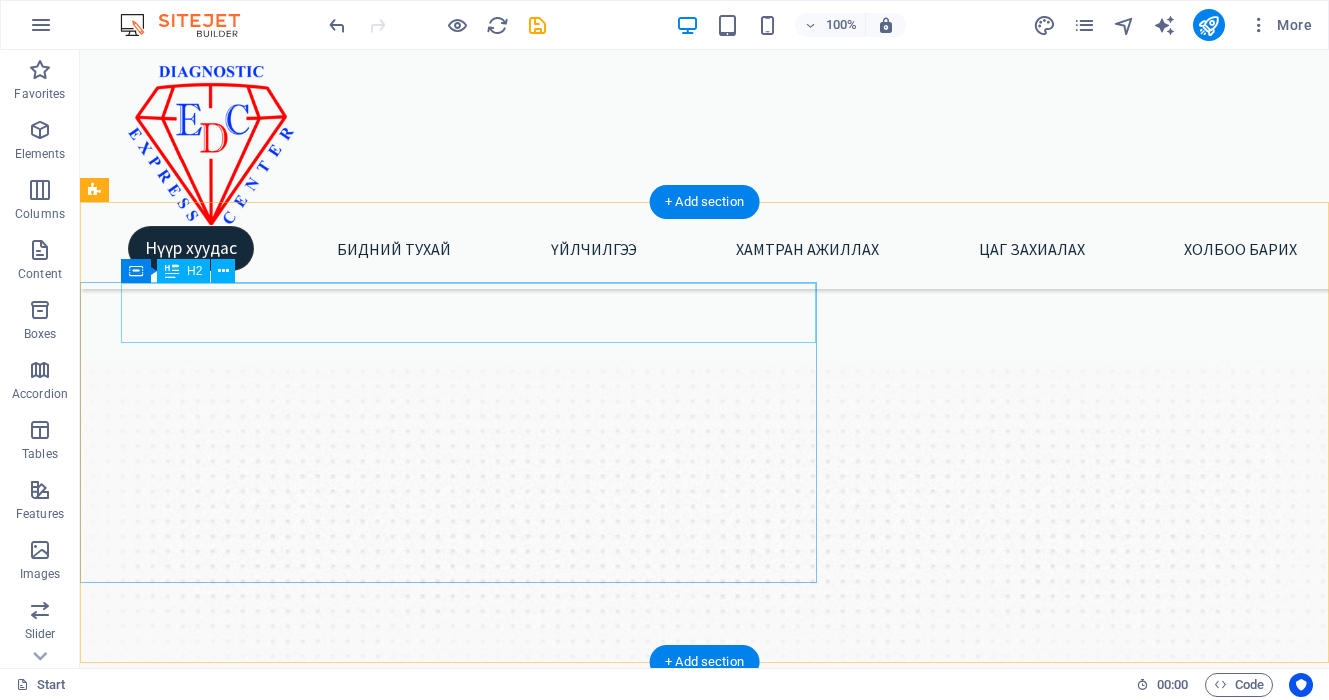 click on "New headline" at bounding box center (484, 400) 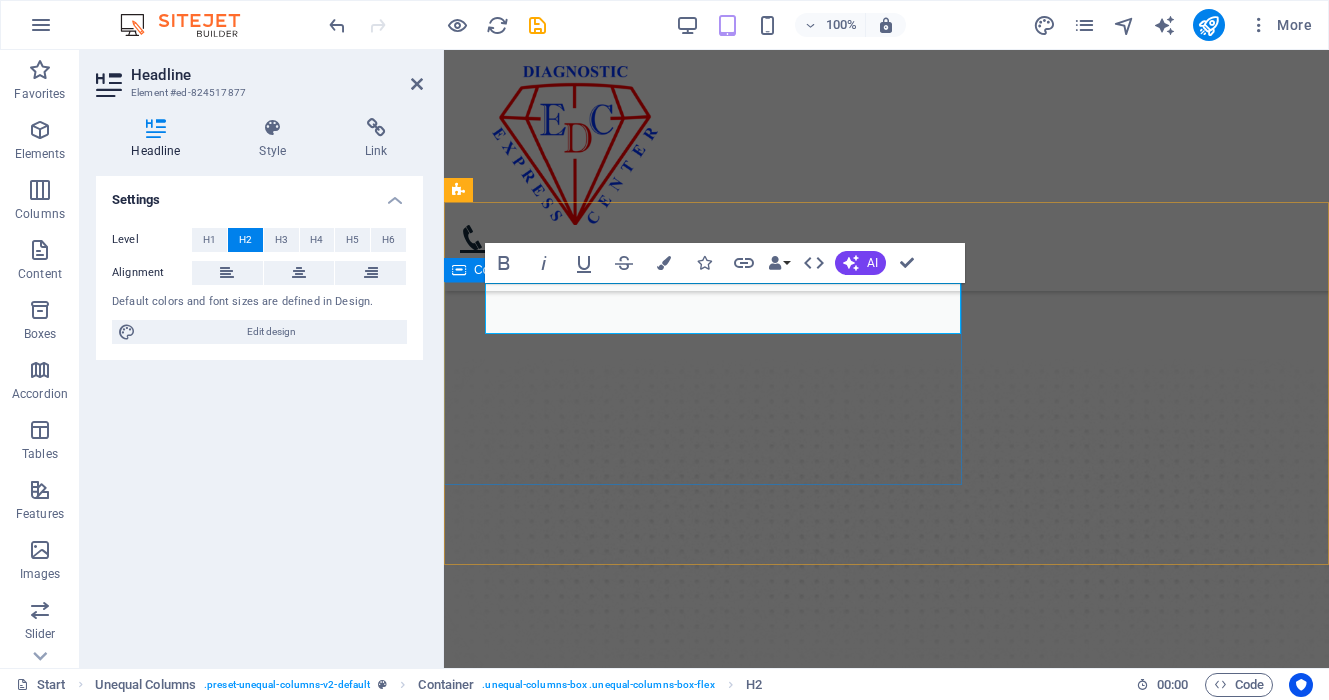 type 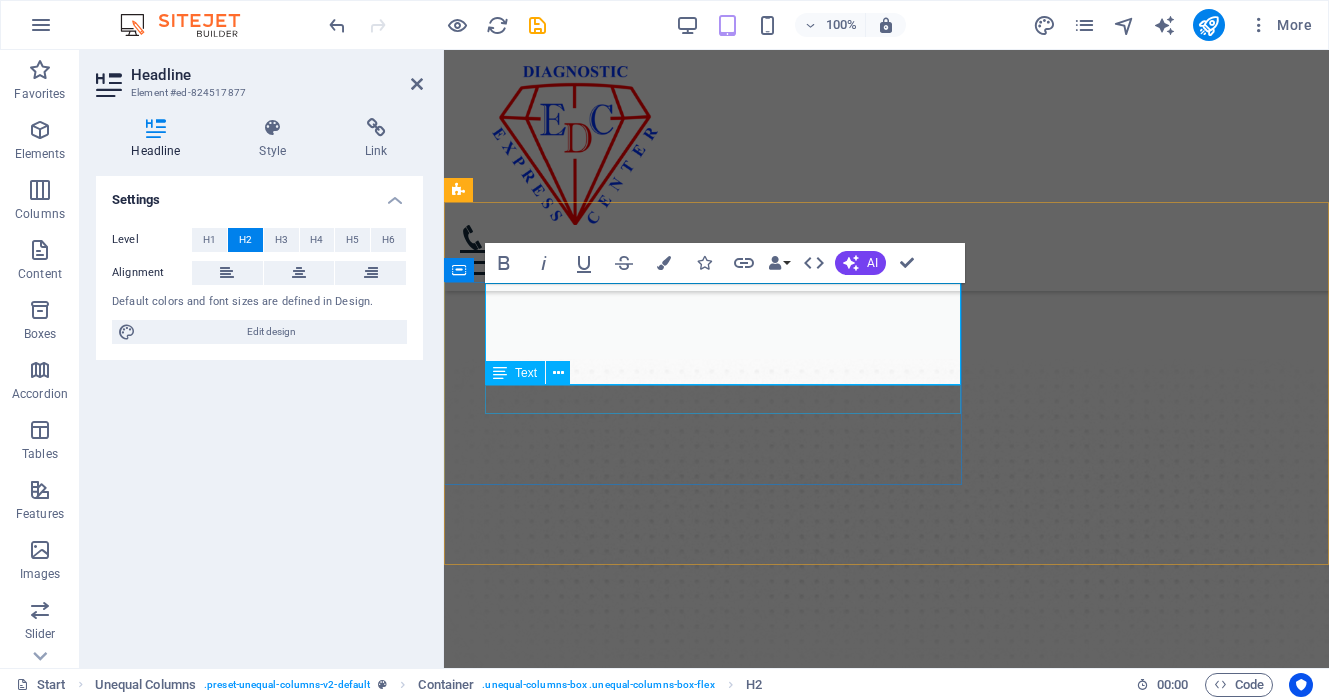 click on "New text element" at bounding box center (739, 488) 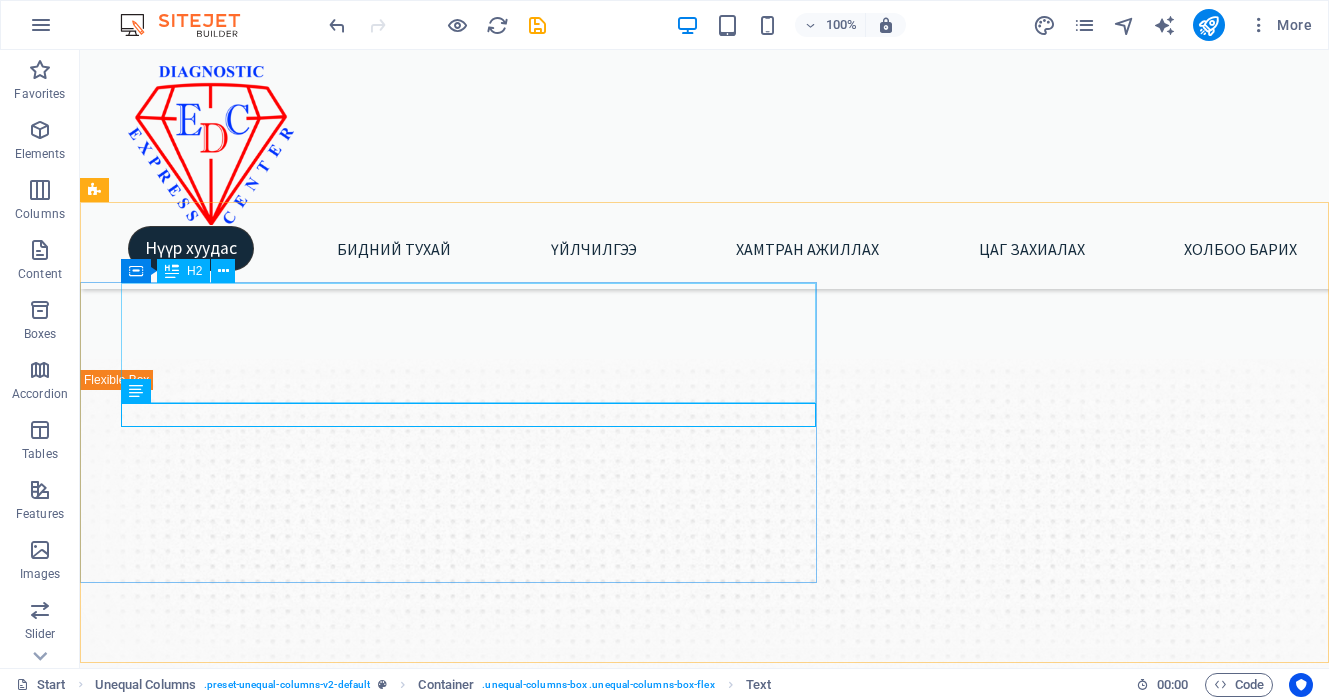 click on "H2" at bounding box center [194, 271] 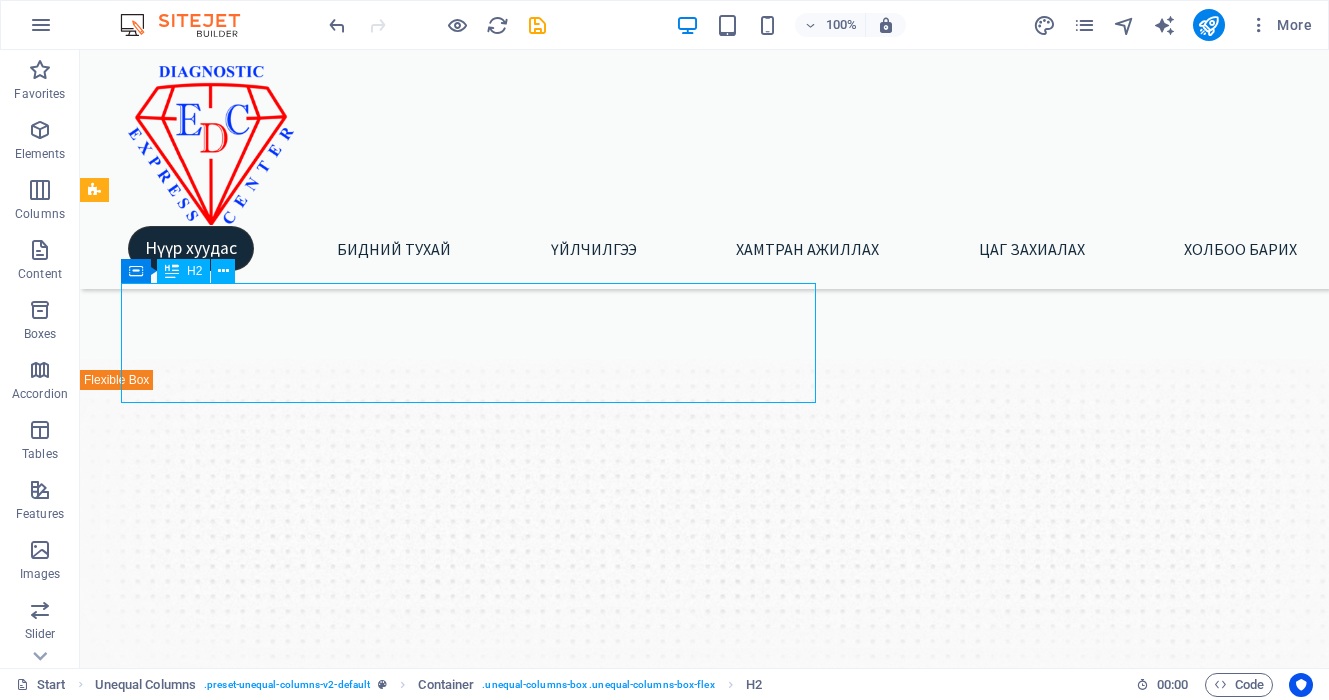 click on "H2" at bounding box center (194, 271) 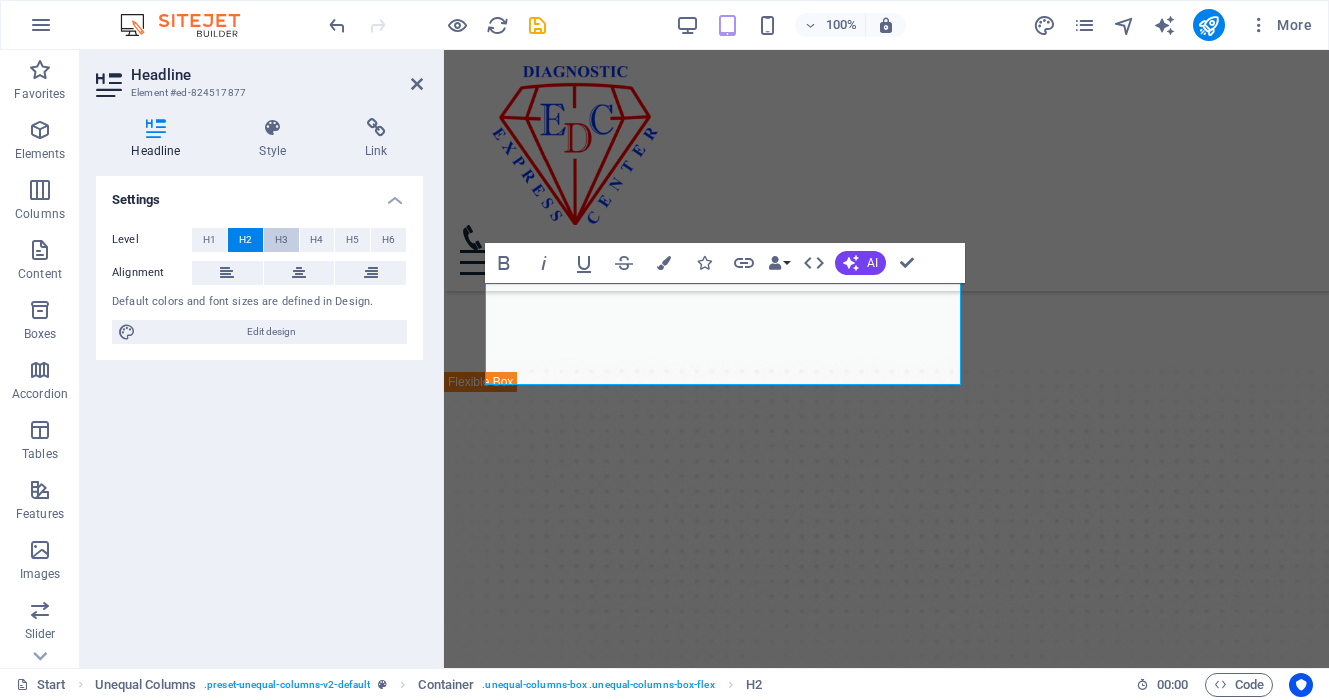 click on "H3" at bounding box center [281, 240] 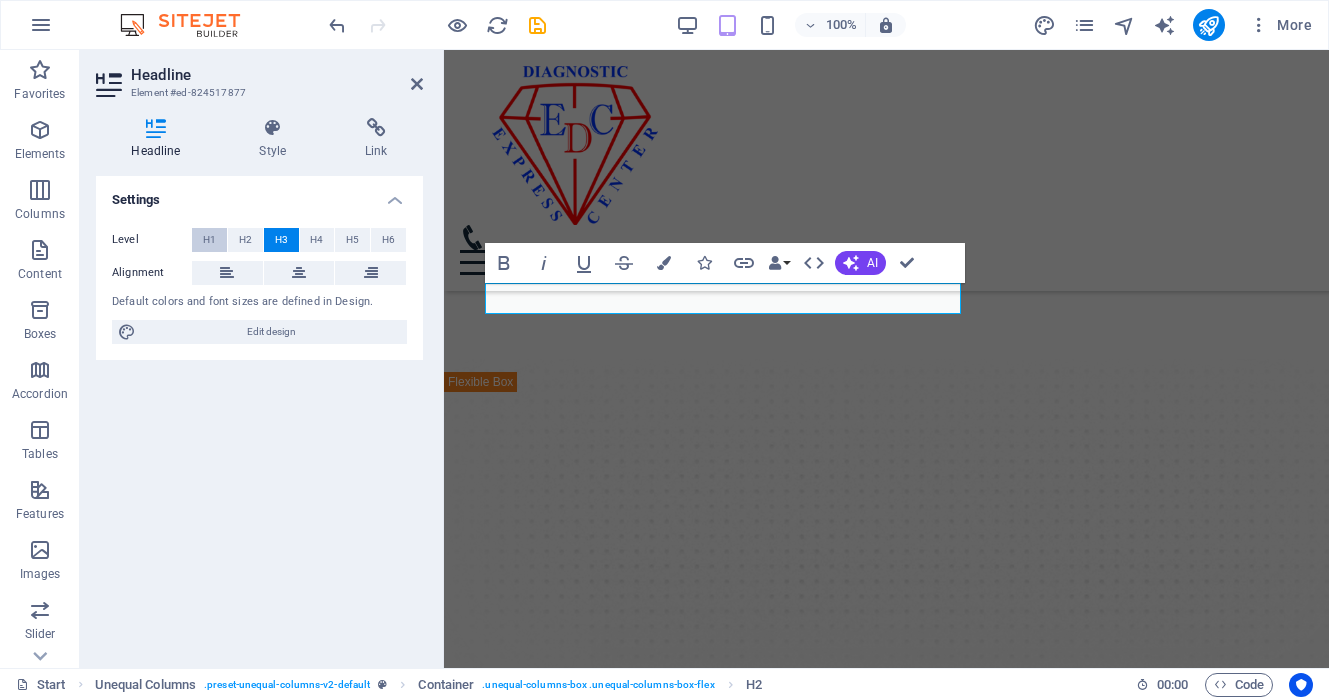 click on "H1" at bounding box center [209, 240] 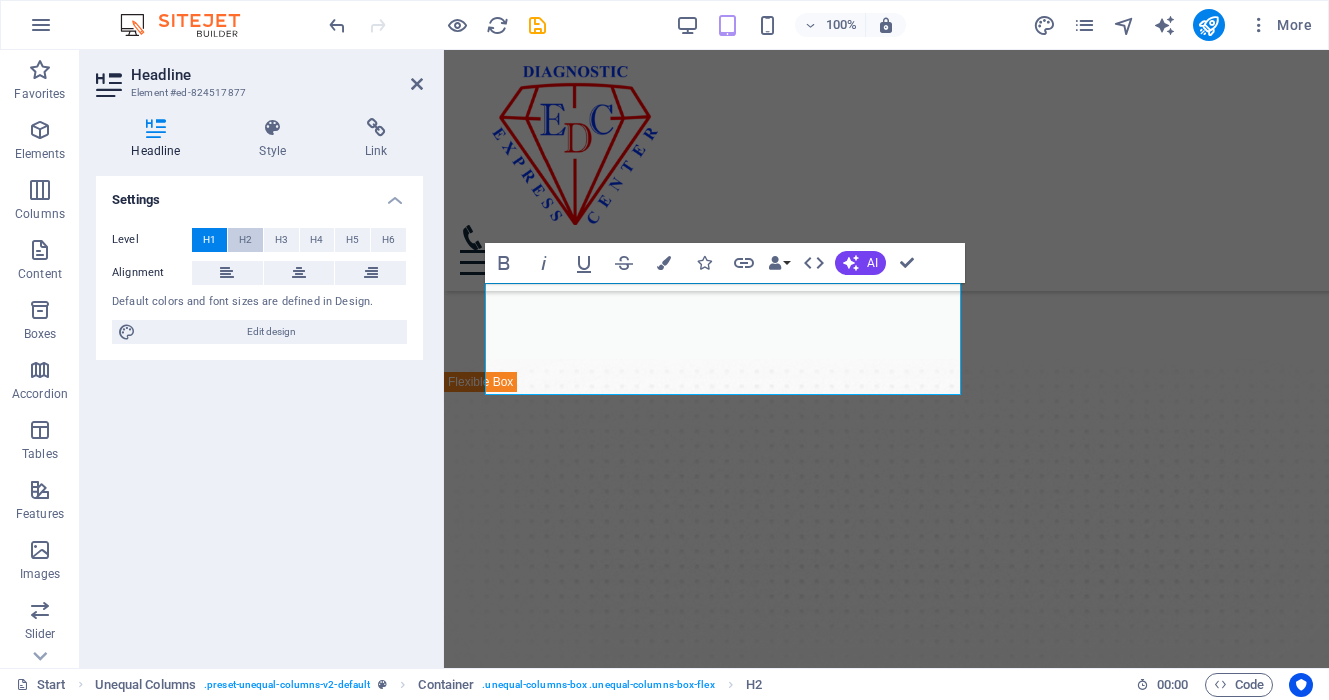 click on "H2" at bounding box center (245, 240) 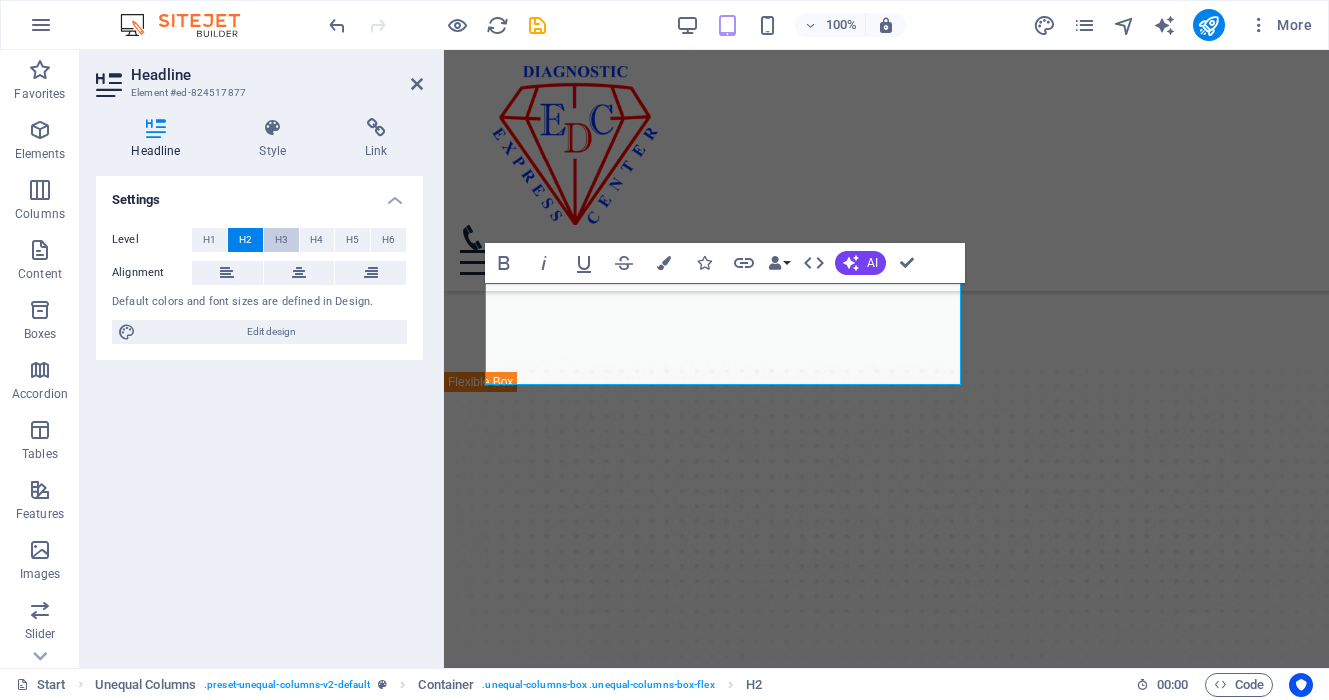 click on "H3" at bounding box center [281, 240] 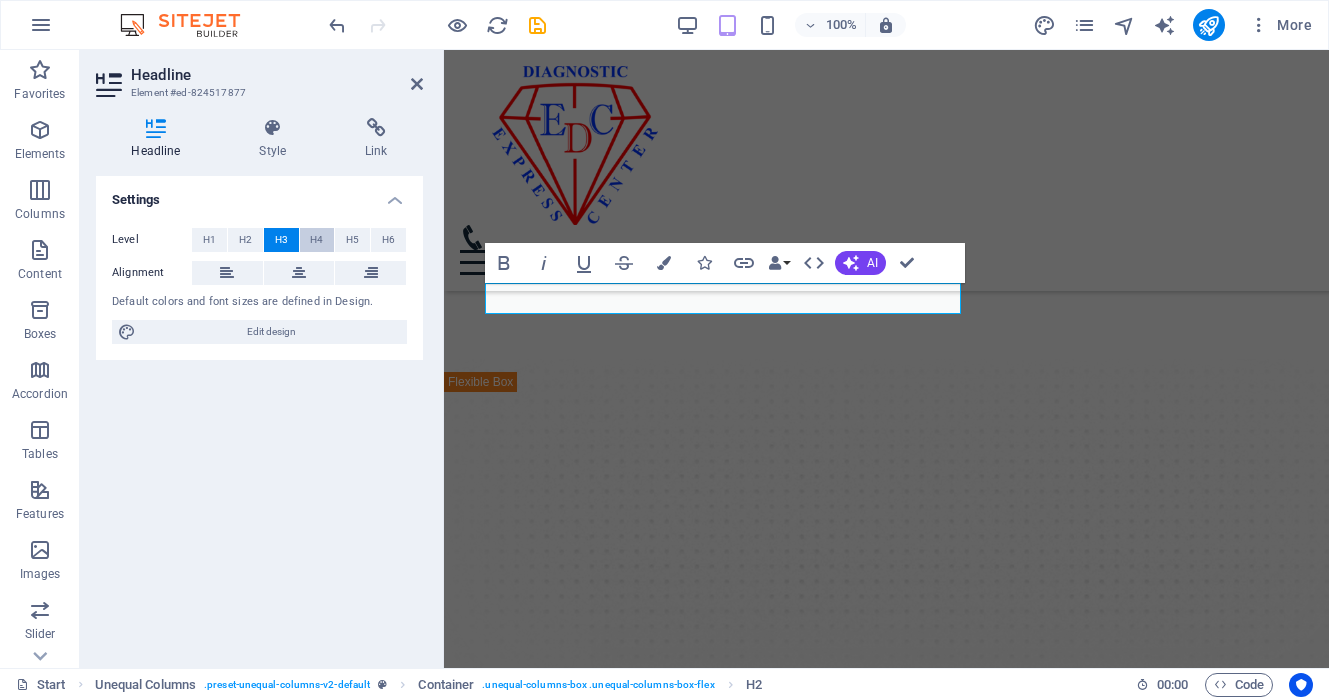 click on "H4" at bounding box center (316, 240) 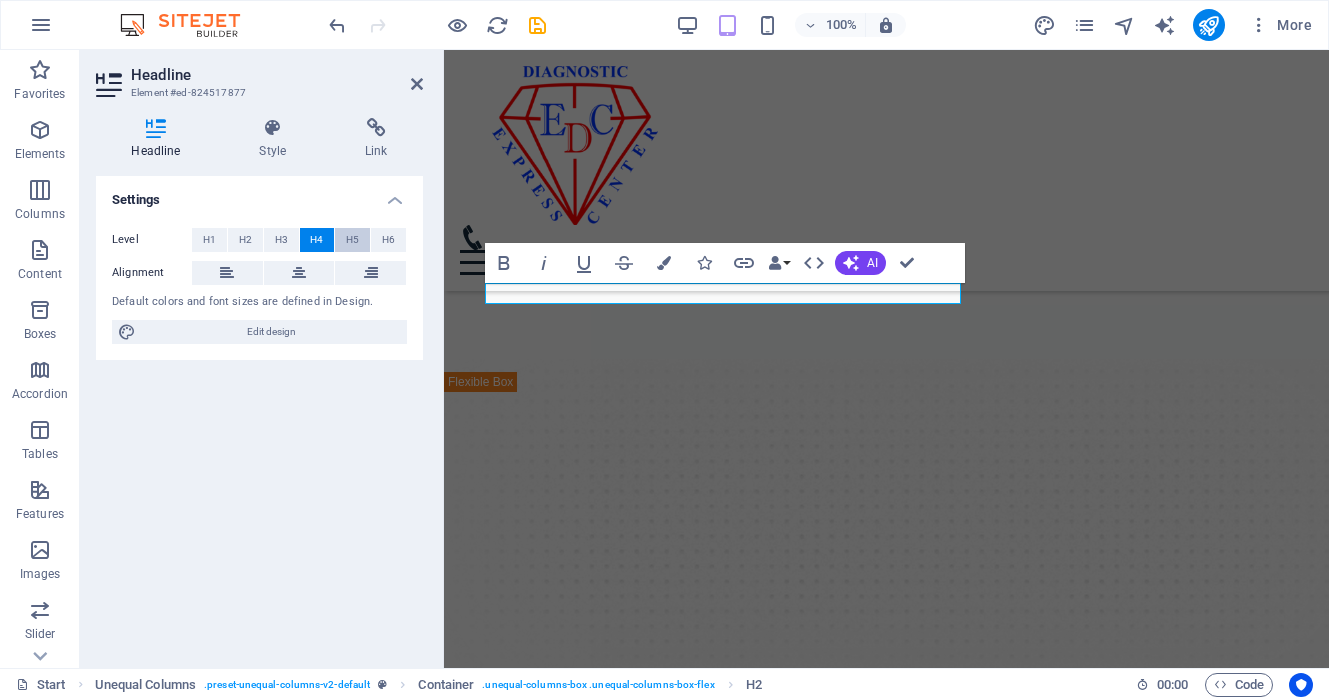 click on "H5" at bounding box center [352, 240] 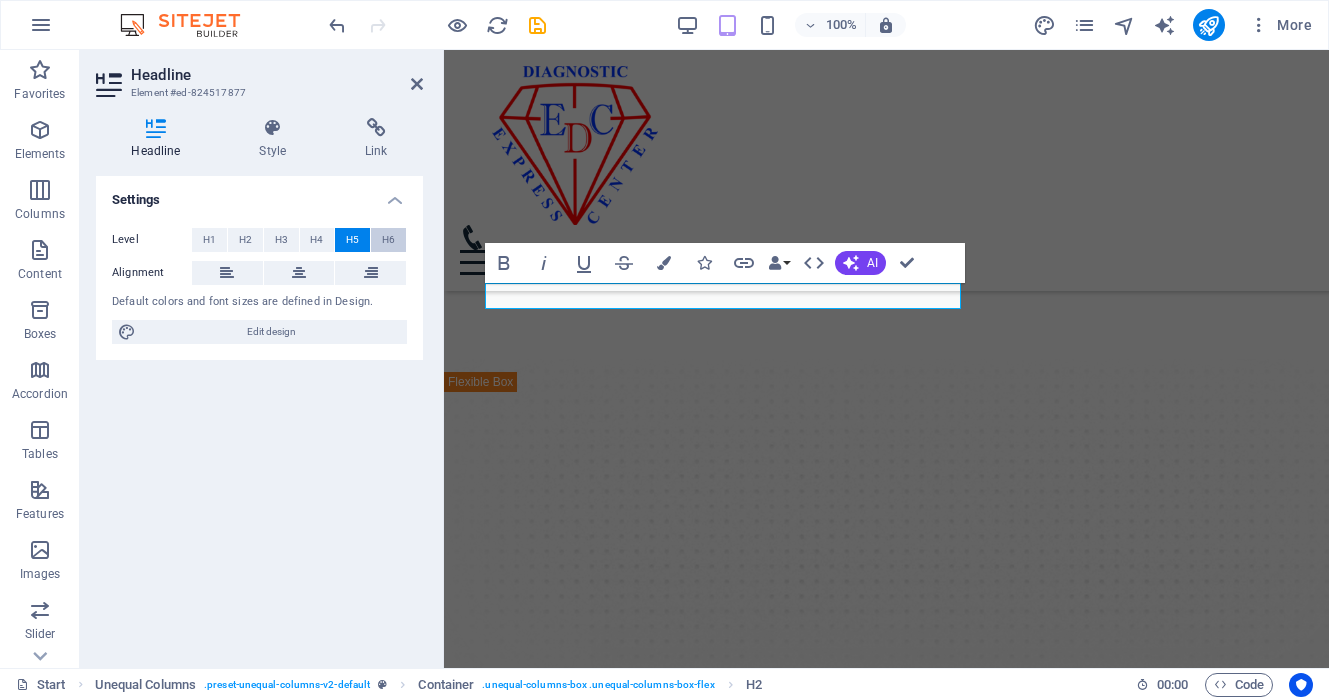 click on "H6" at bounding box center (388, 240) 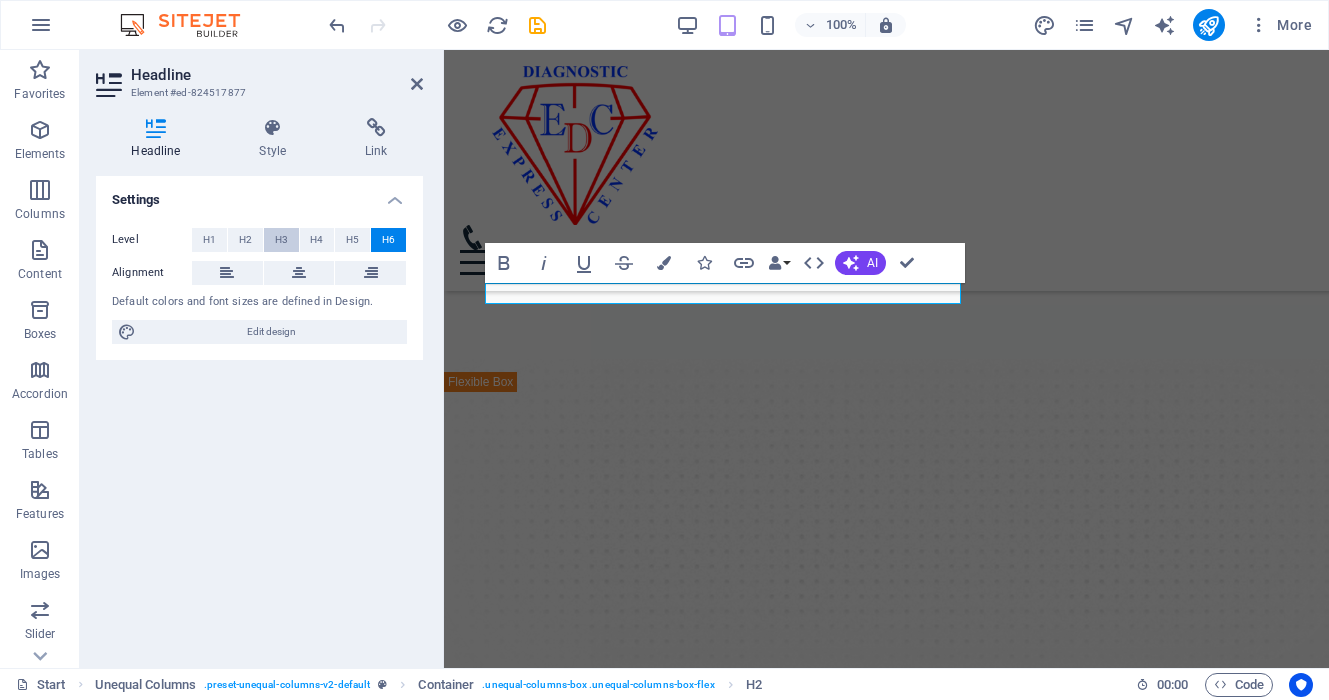 click on "H3" at bounding box center (281, 240) 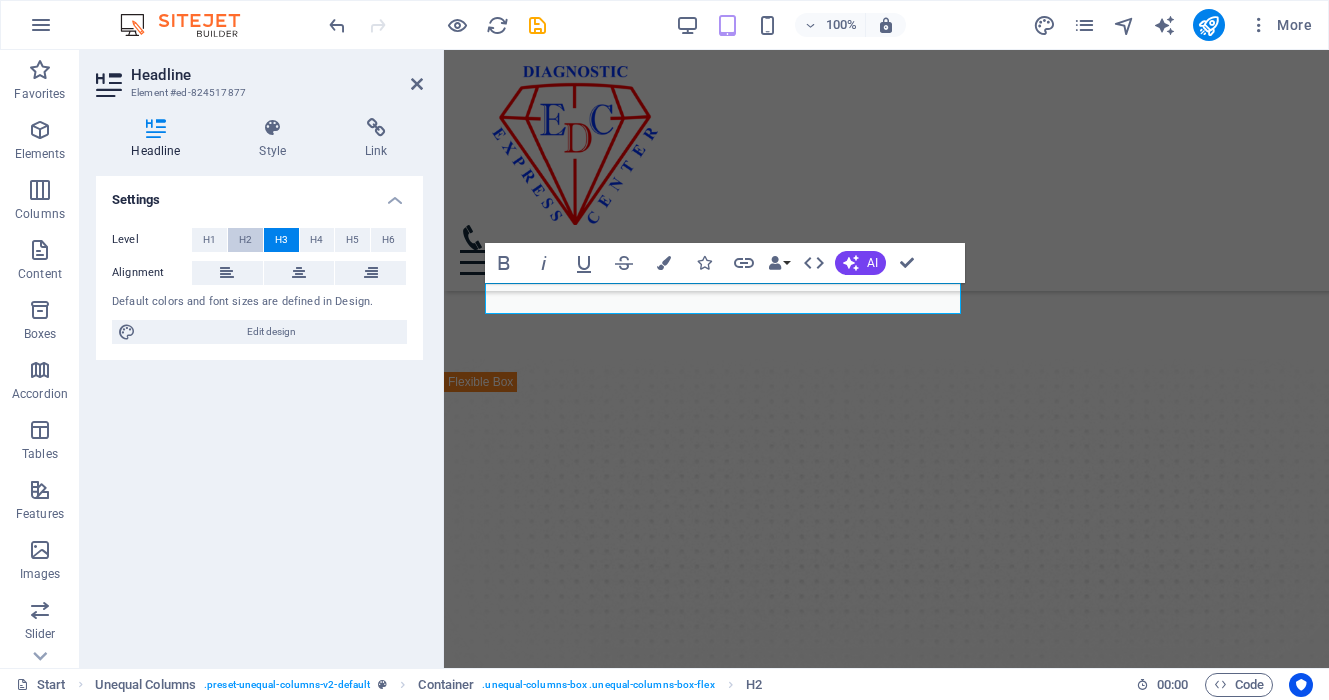 click on "H2" at bounding box center [245, 240] 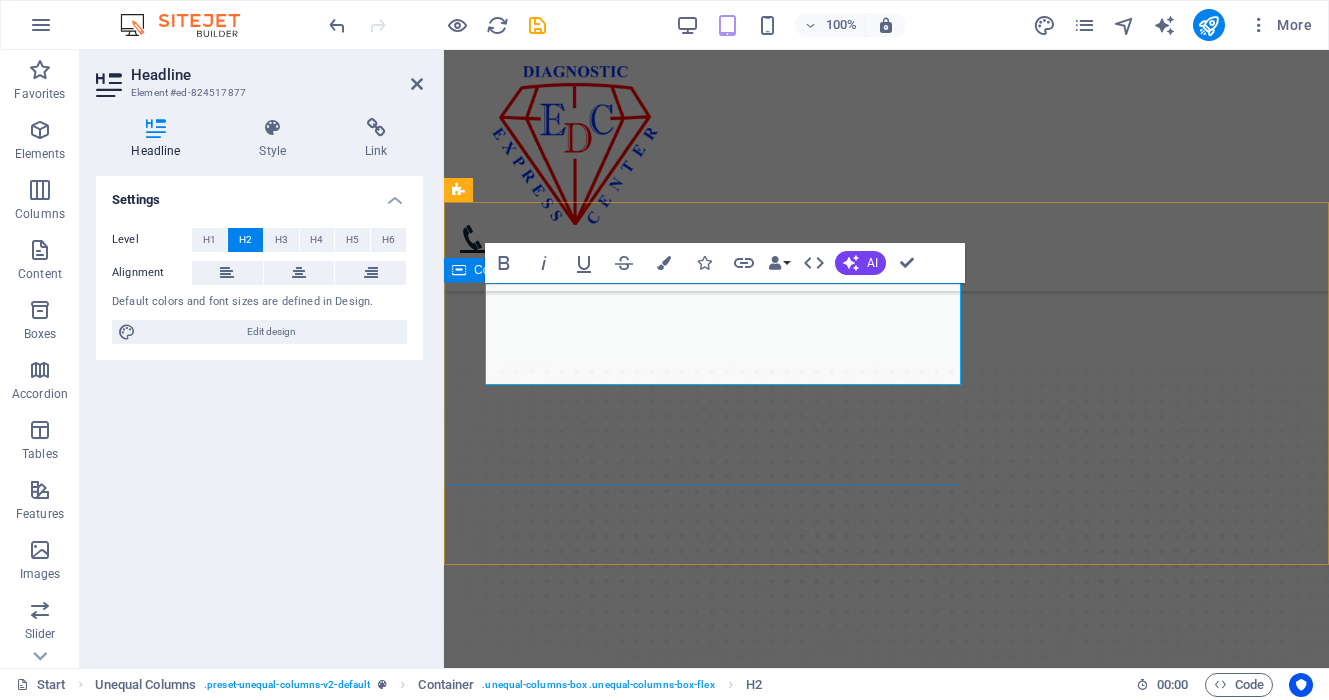 click on "ЭКСПРЕСС ОНОШИЛГООНЫ ТӨВ New text element" at bounding box center (719, 437) 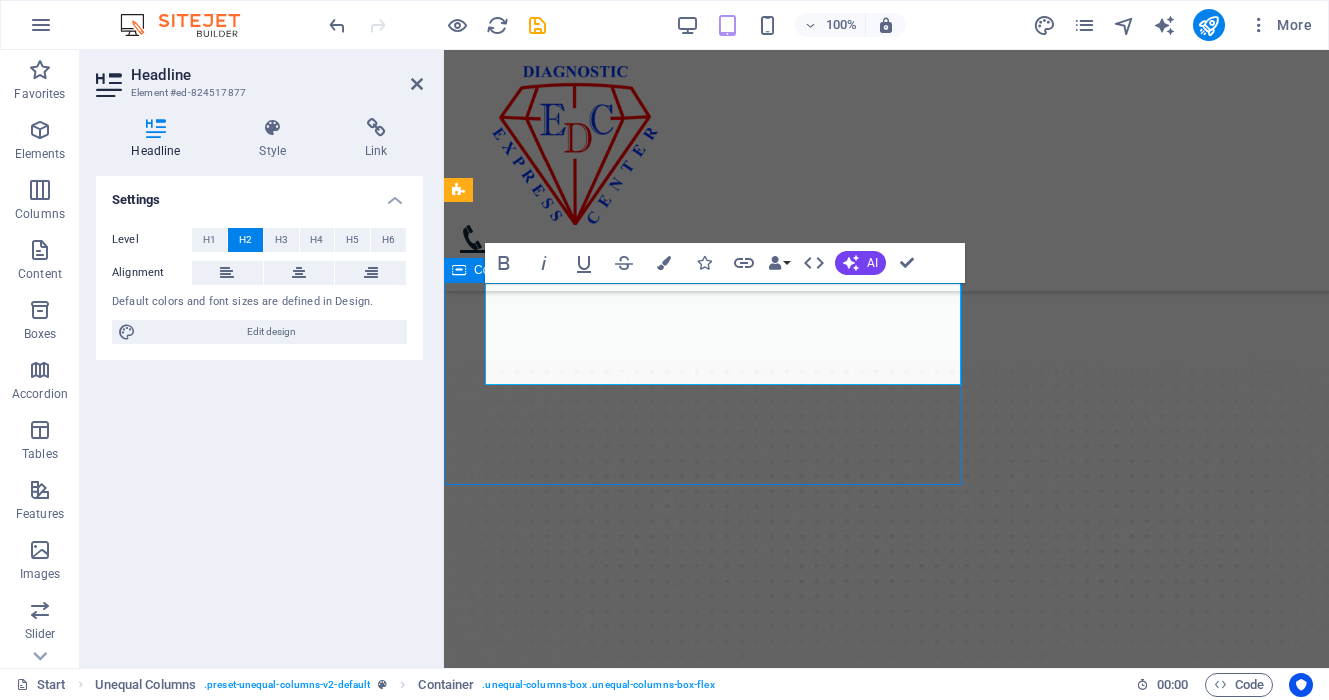 click on "ЭКСПРЕСС ОНОШИЛГООНЫ ТӨВ New text element" at bounding box center (719, 437) 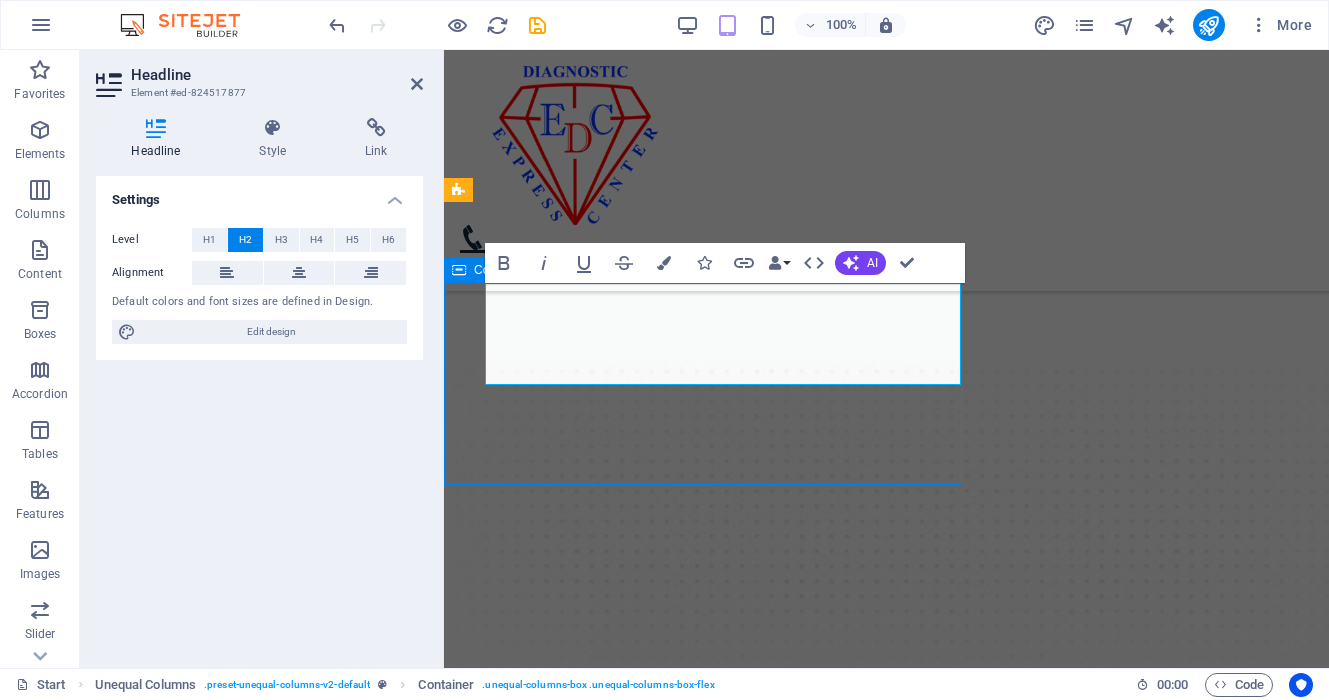 select on "px" 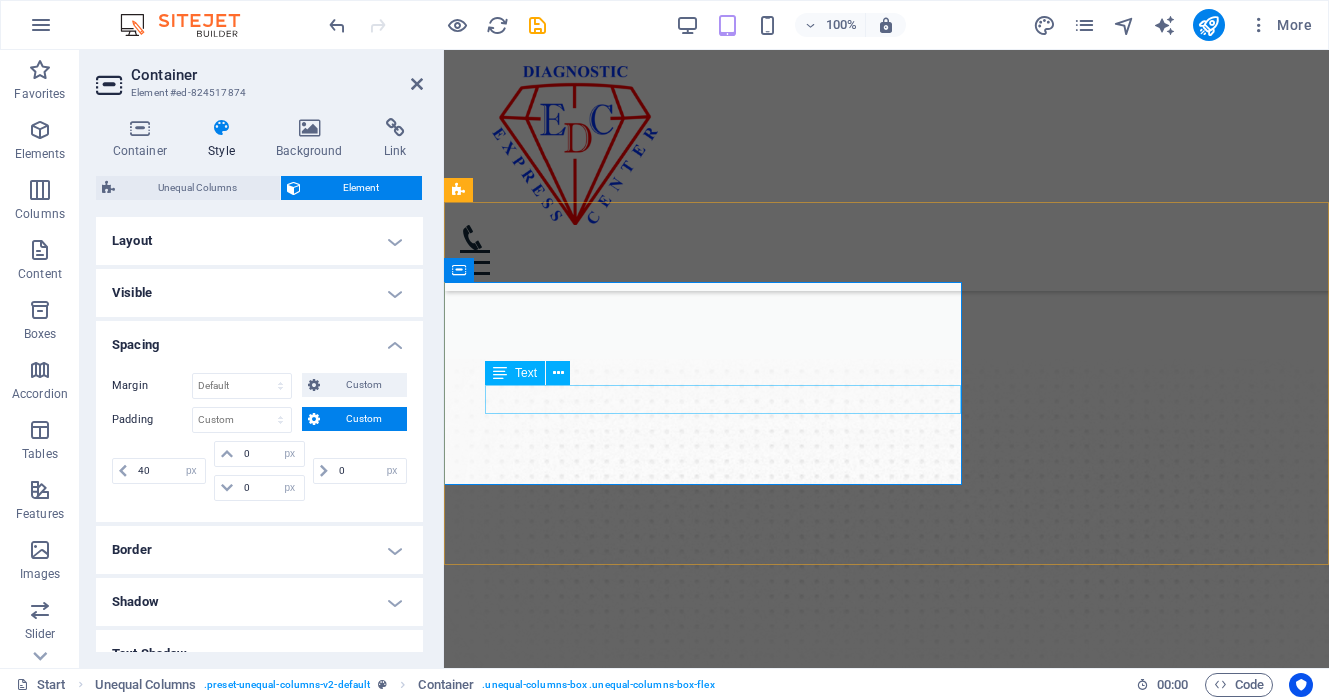 click on "New text element" at bounding box center (739, 488) 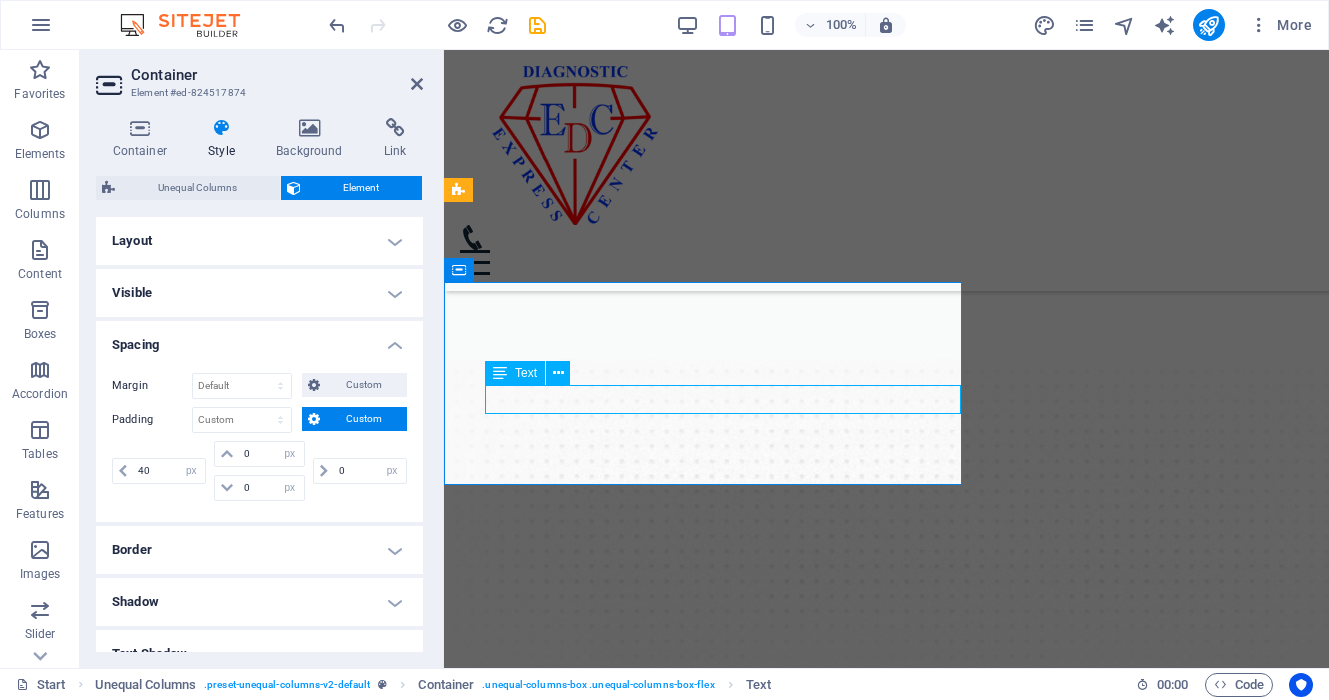 click on "New text element" at bounding box center [739, 488] 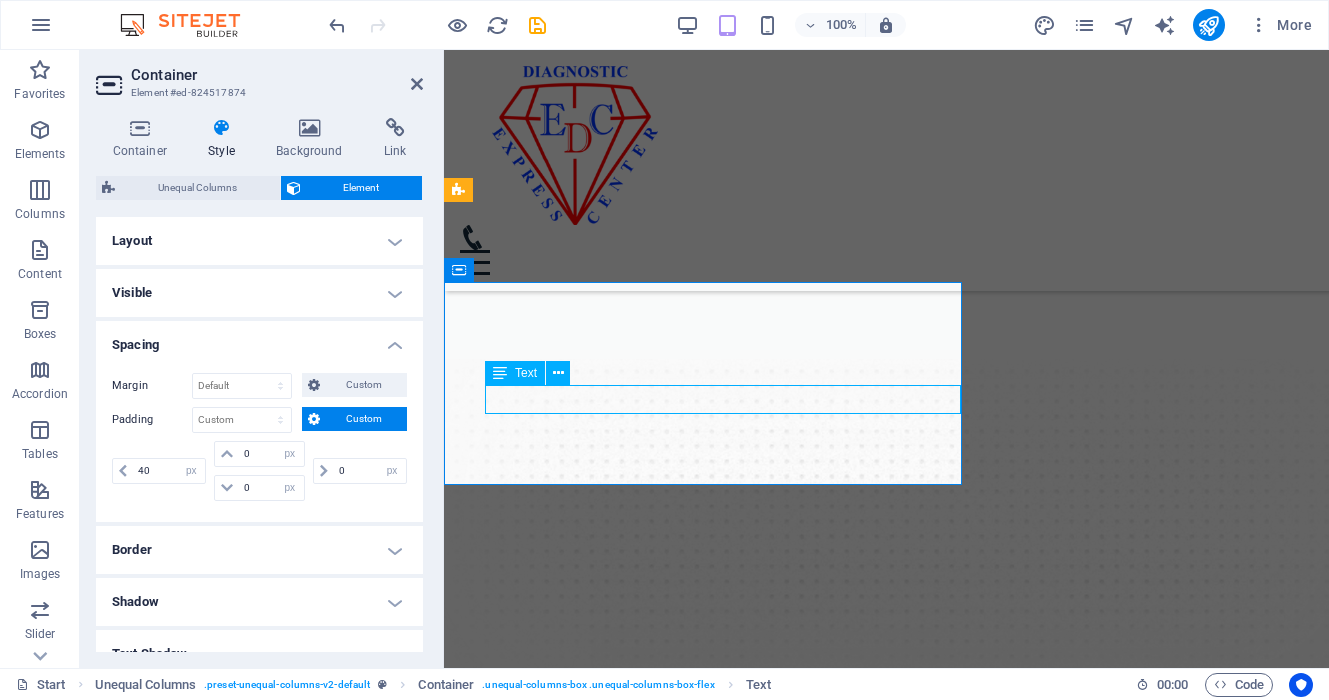 click on "New text element" at bounding box center (739, 488) 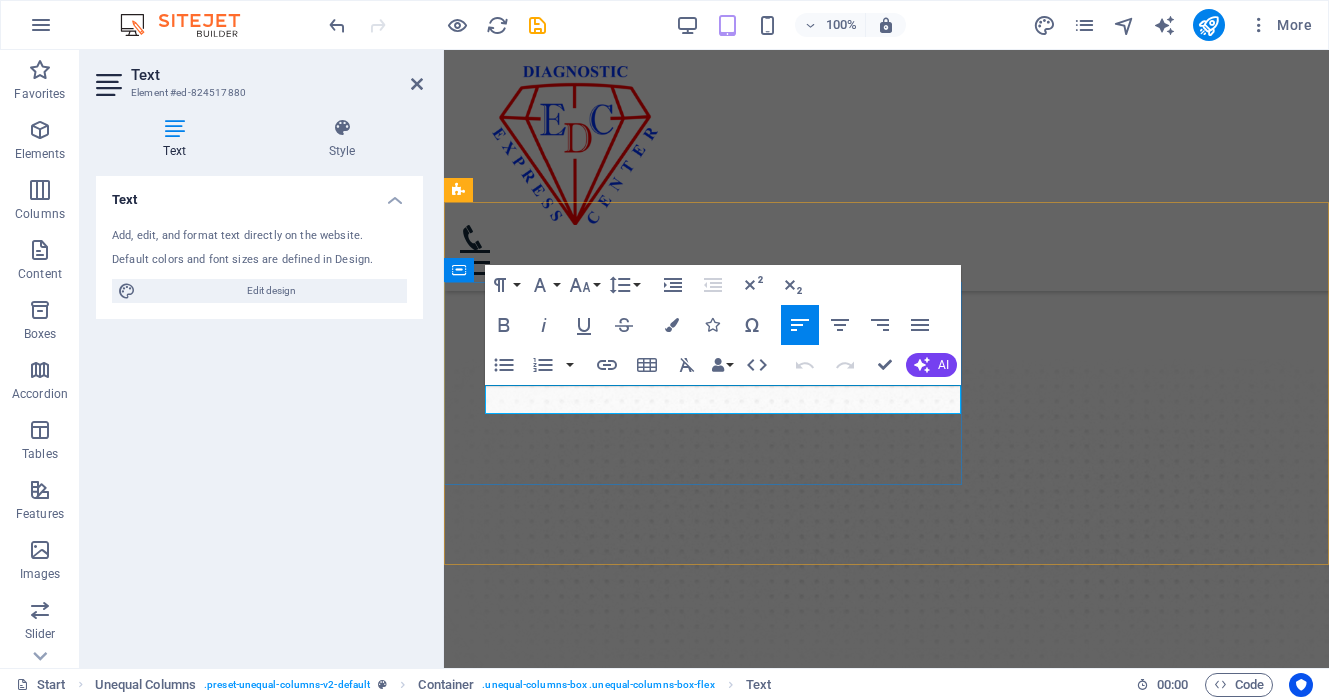 type 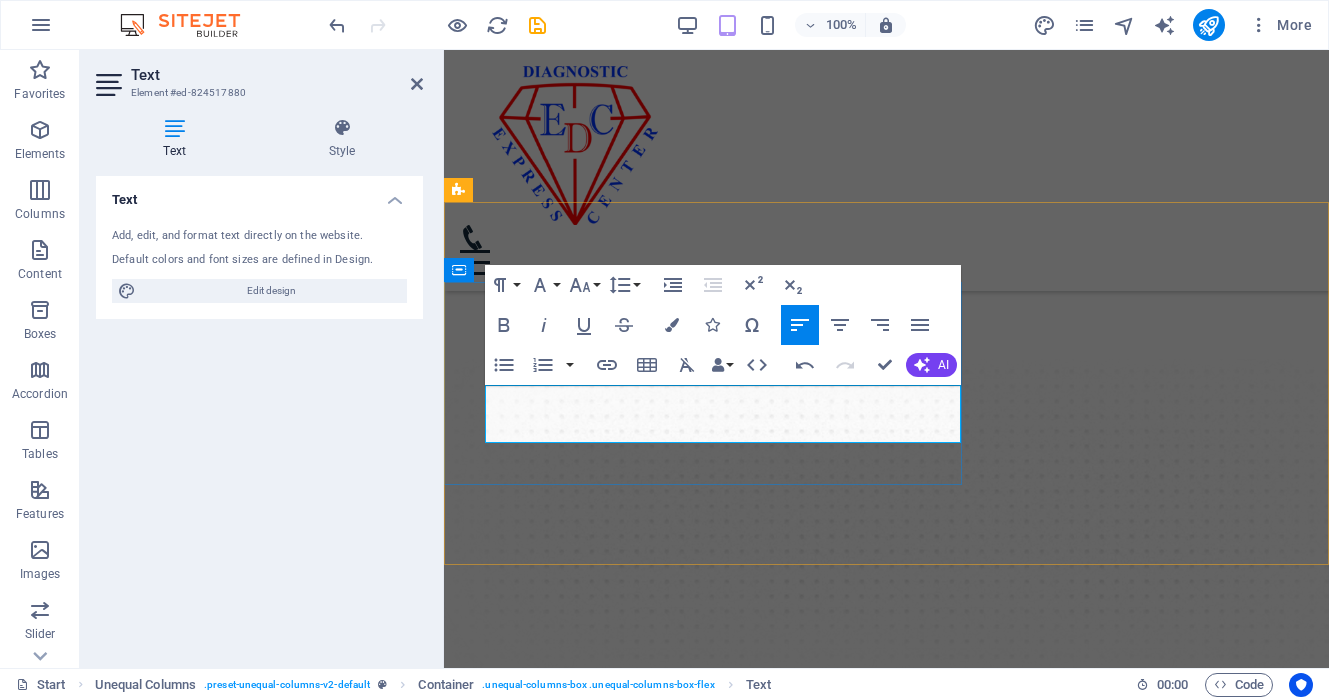 drag, startPoint x: 817, startPoint y: 425, endPoint x: 488, endPoint y: 399, distance: 330.02576 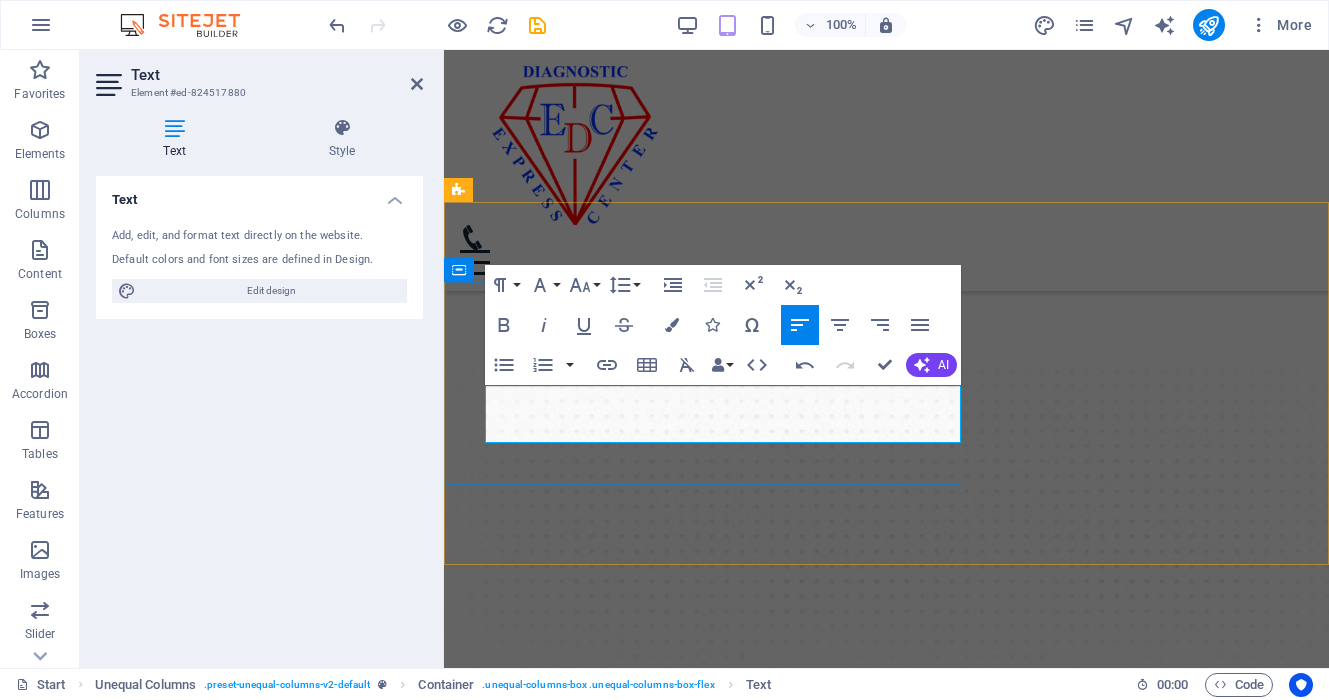 click on "Таны эрүүл мэндийг урьдчилан хамгаалж, урт нас, амьдралын баталгааг тань хамгаалах" at bounding box center [739, 503] 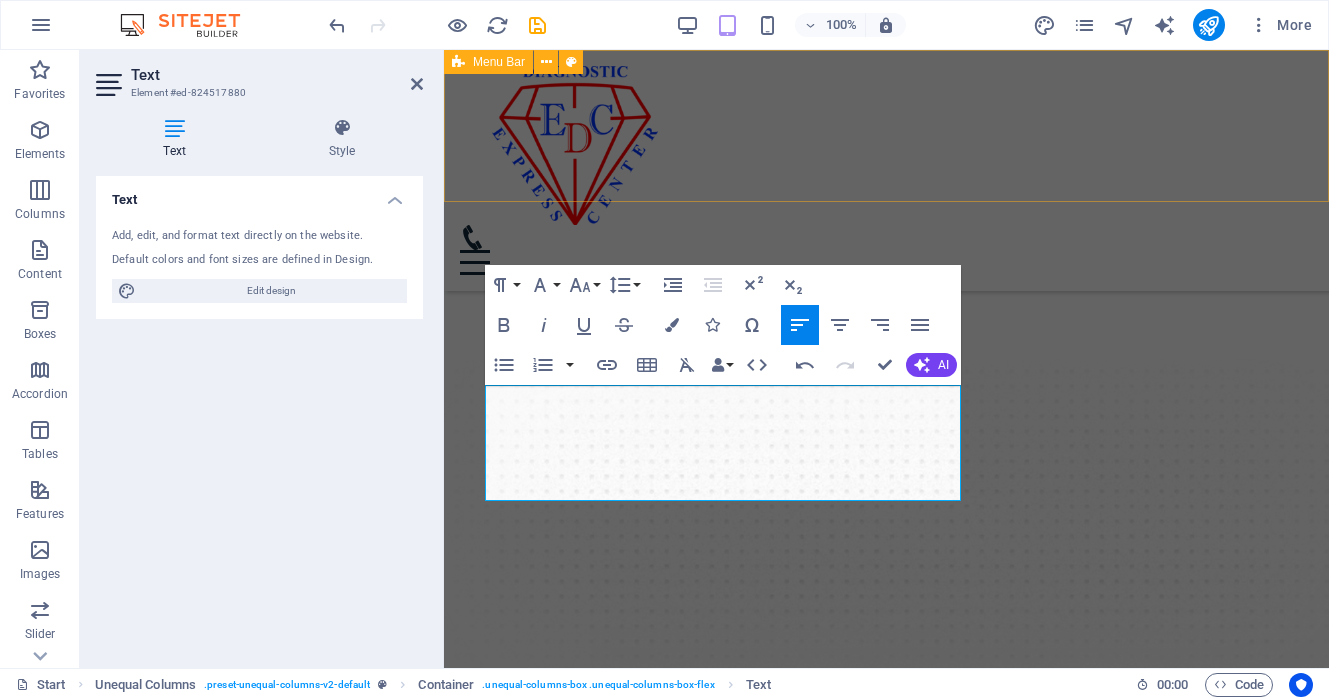 click on "Нүүр хуудас Бидний тухай Үйлчилгээ Хамтран ажиллах Цаг захиалах Холбоо барих" at bounding box center [886, 170] 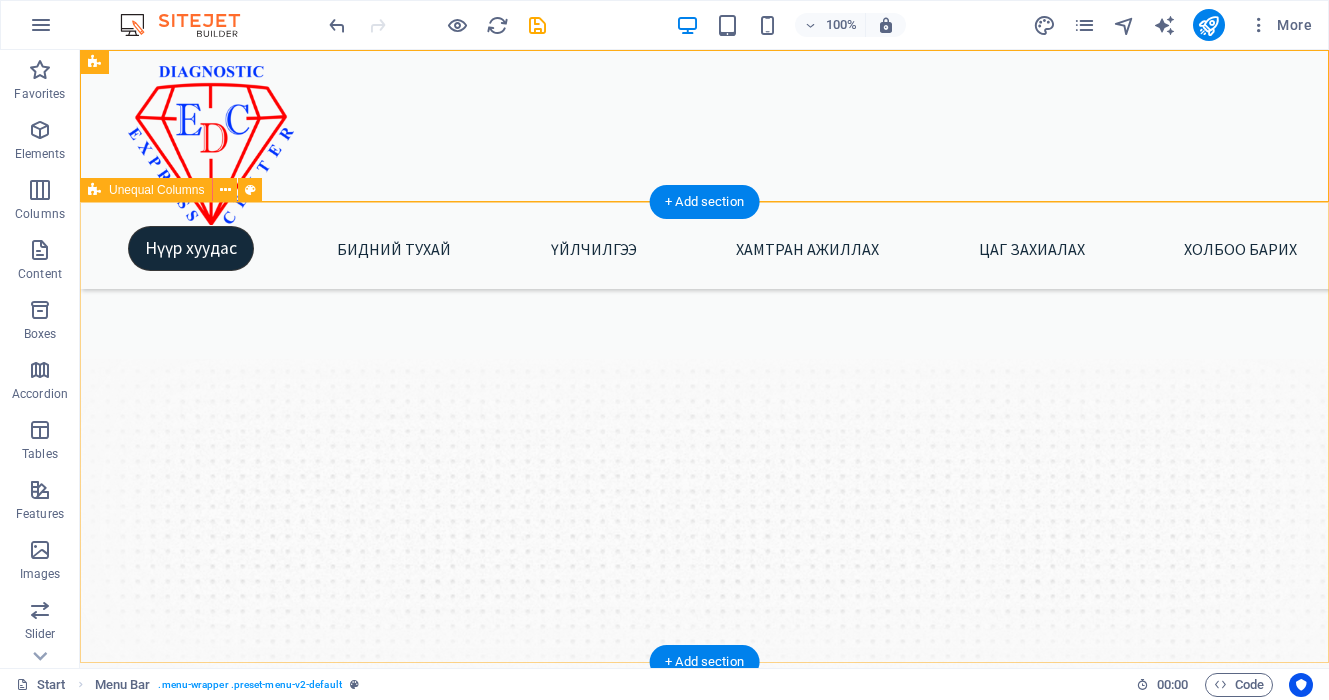 click on "ЭКСПРЕСС ОНОШИЛГООНЫ ТӨВ Эрүүл мэндийн урьдчилан сэргийлэх цогч үзлэг, шинжилгээ, оношилгоонд хамрагдахыг урьж байна.  Эрүүл мэнд бол хамгийн үнэ цэнтэй хөрөнгө юм." at bounding box center (704, 605) 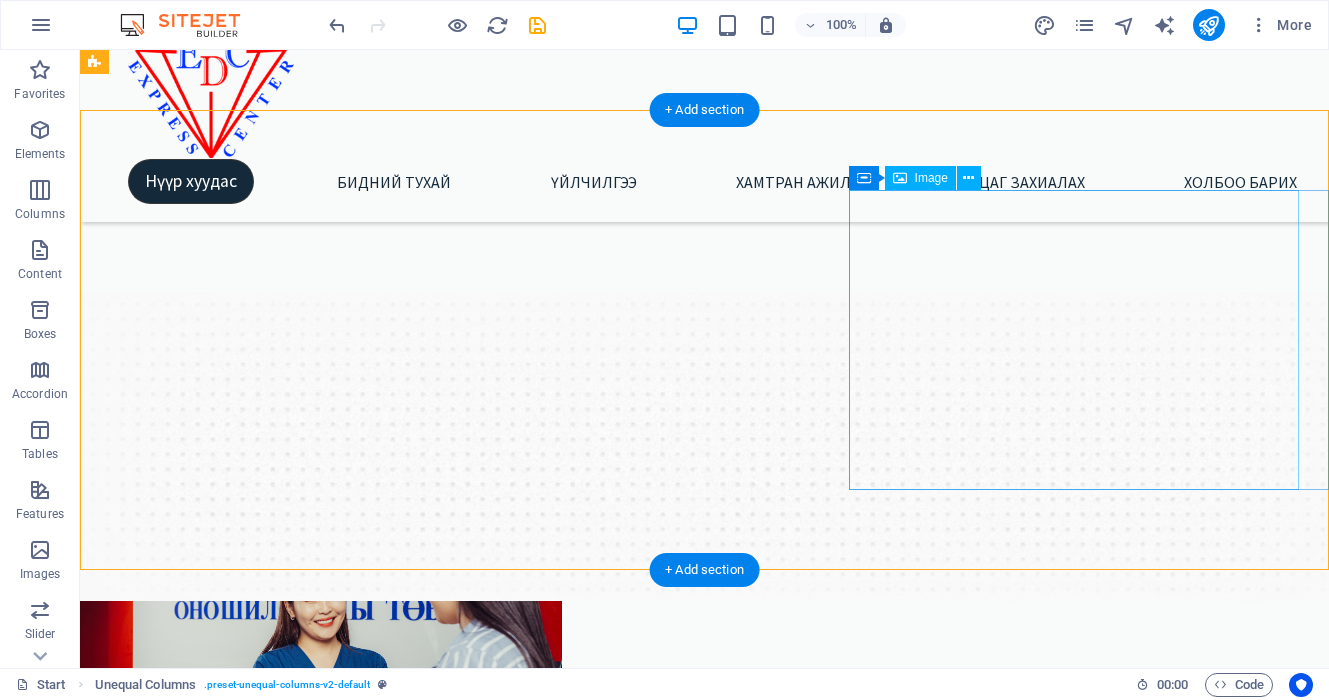 scroll, scrollTop: 0, scrollLeft: 0, axis: both 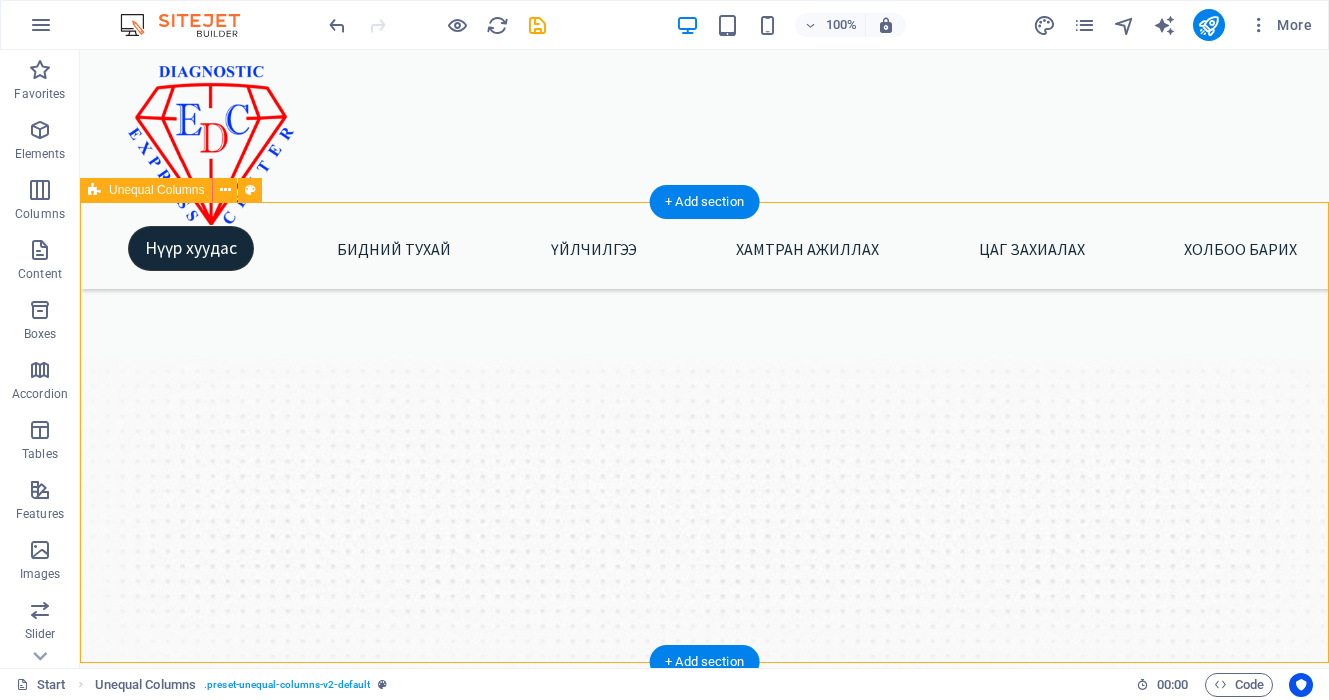 click on "ЭКСПРЕСС ОНОШИЛГООНЫ ТӨВ Эрүүл мэндийн урьдчилан сэргийлэх цогч үзлэг, шинжилгээ, оношилгоонд хамрагдахыг урьж байна.  Эрүүл мэнд бол хамгийн үнэ цэнтэй хөрөнгө юм." at bounding box center (704, 605) 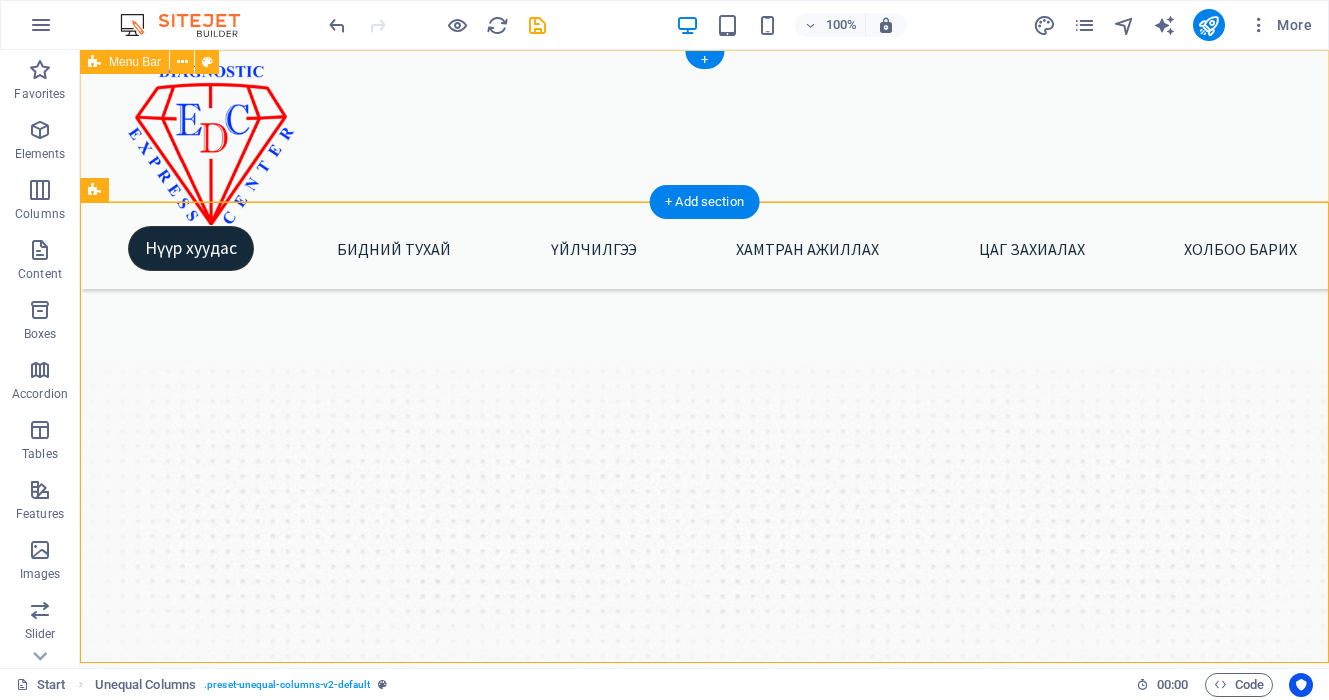 click on "Нүүр хуудас Бидний тухай Үйлчилгээ Хамтран ажиллах Цаг захиалах Холбоо барих" at bounding box center (704, 169) 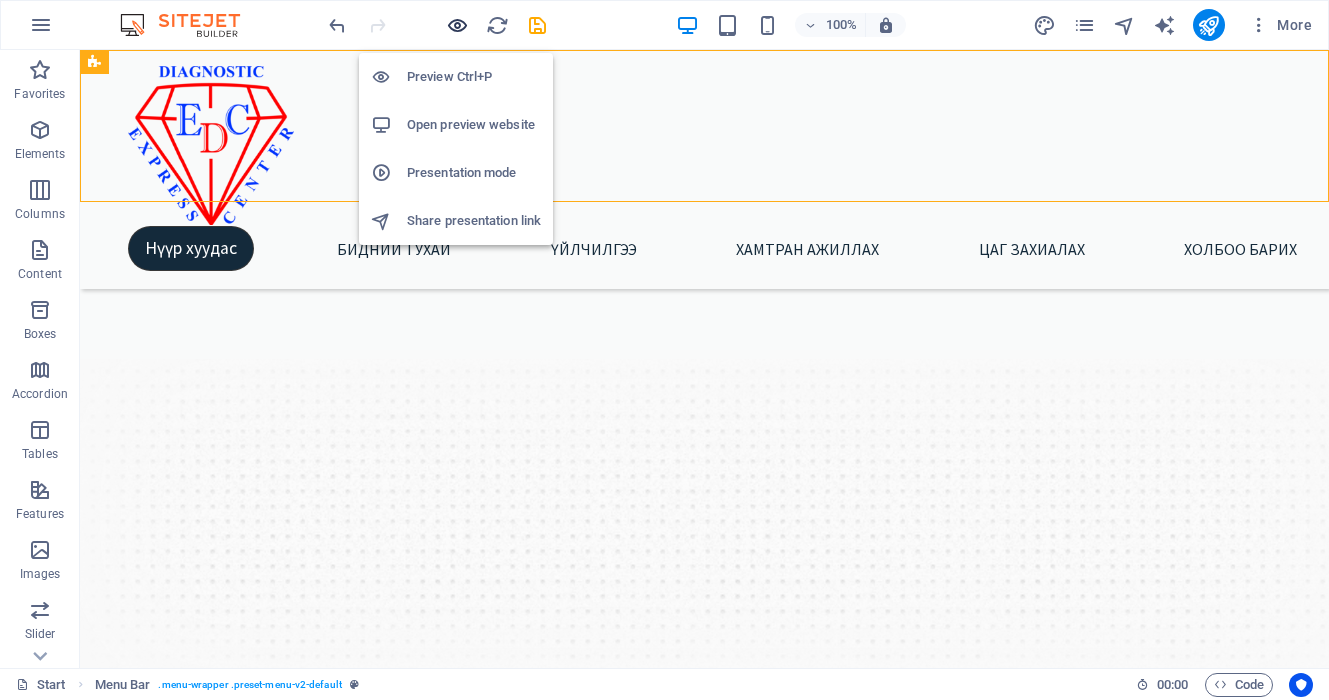 click at bounding box center (457, 25) 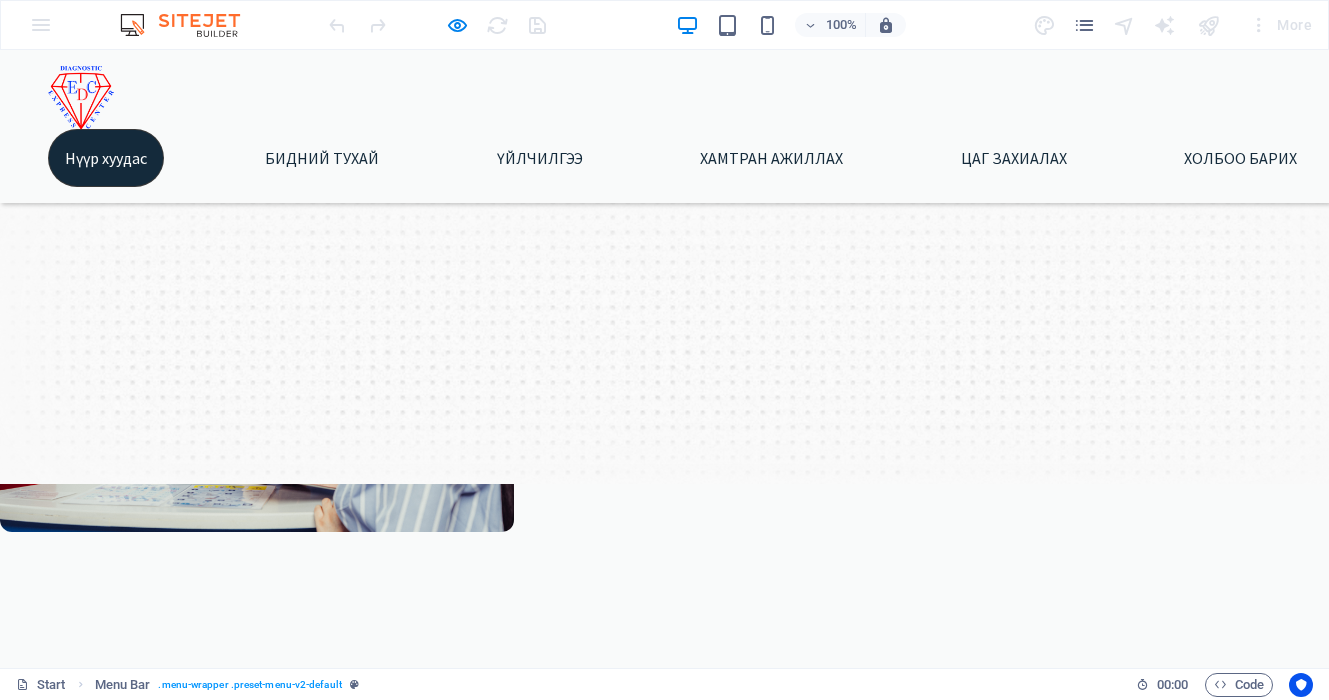 scroll, scrollTop: 209, scrollLeft: 0, axis: vertical 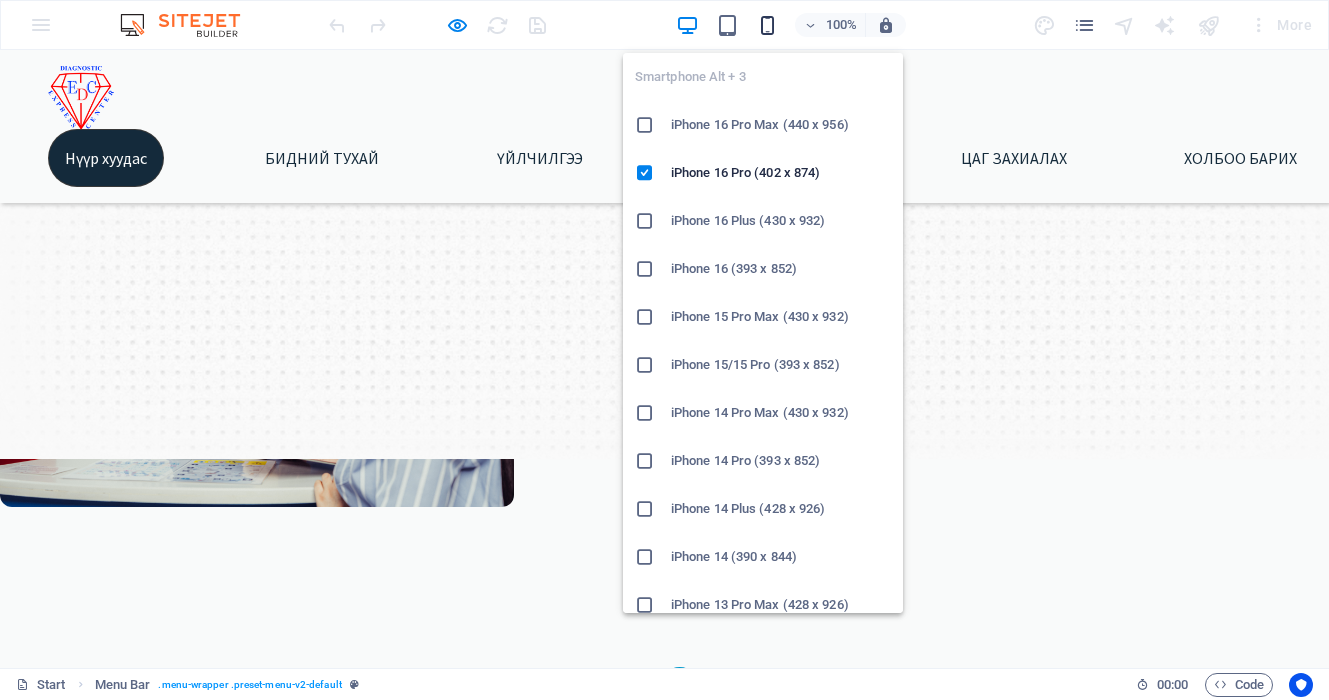 click at bounding box center (767, 25) 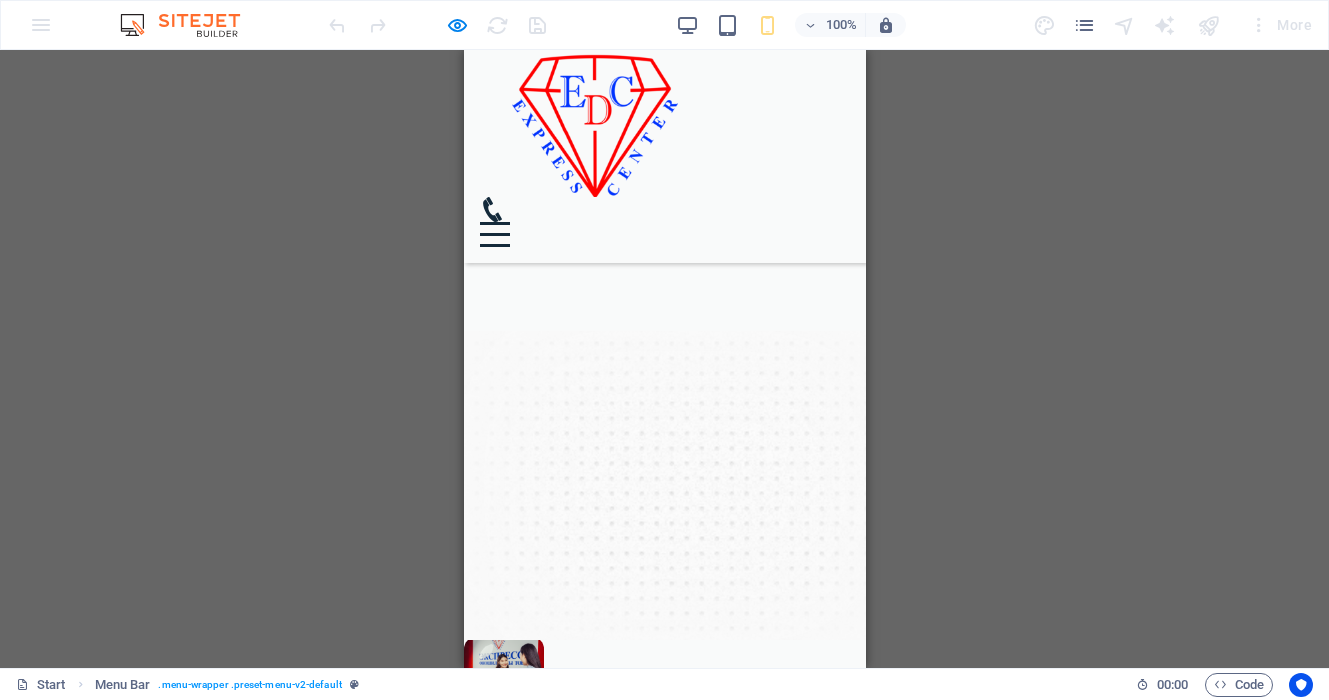 scroll, scrollTop: 0, scrollLeft: 0, axis: both 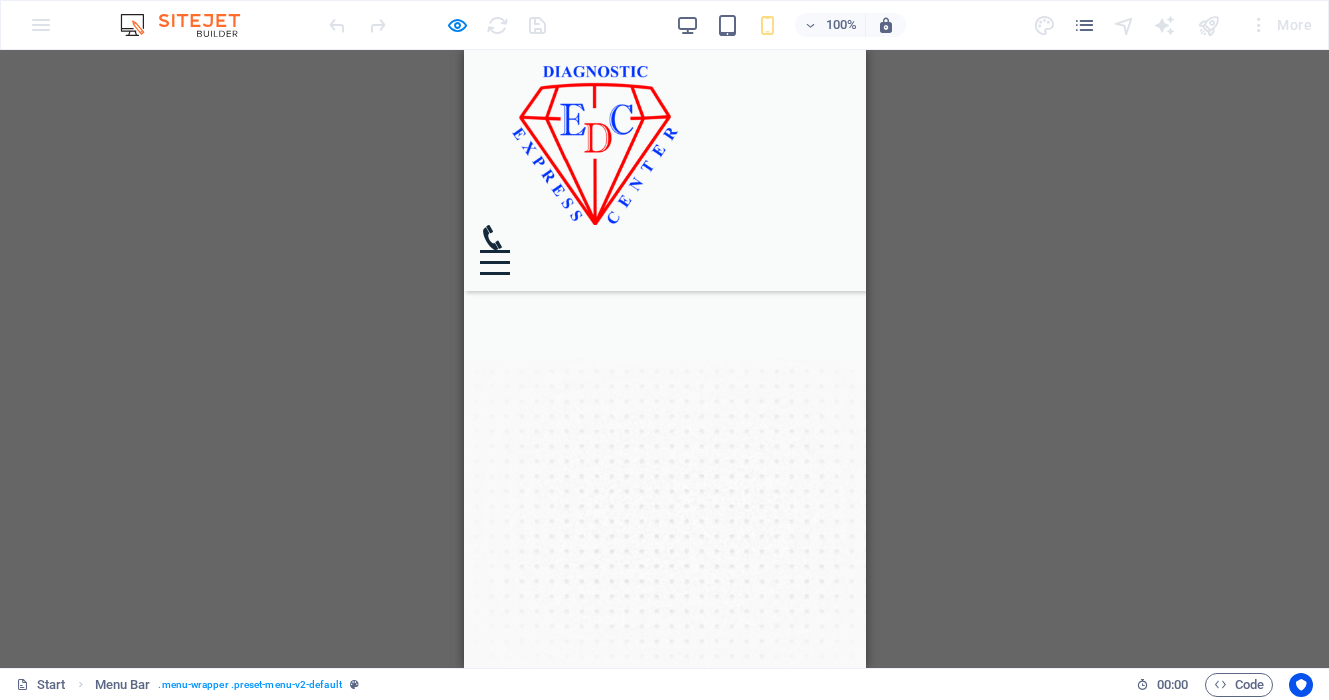 click on "ЭКСПРЕСС ОНОШИЛГООНЫ ТӨВ Эрүүл мэндийн урьдчилан сэргийлэх цогч үзлэг, шинжилгээ, оношилгоонд хамрагдахыг урьж байна.  Эрүүл мэнд бол хамгийн үнэ цэнтэй хөрөнгө юм." at bounding box center [664, 536] 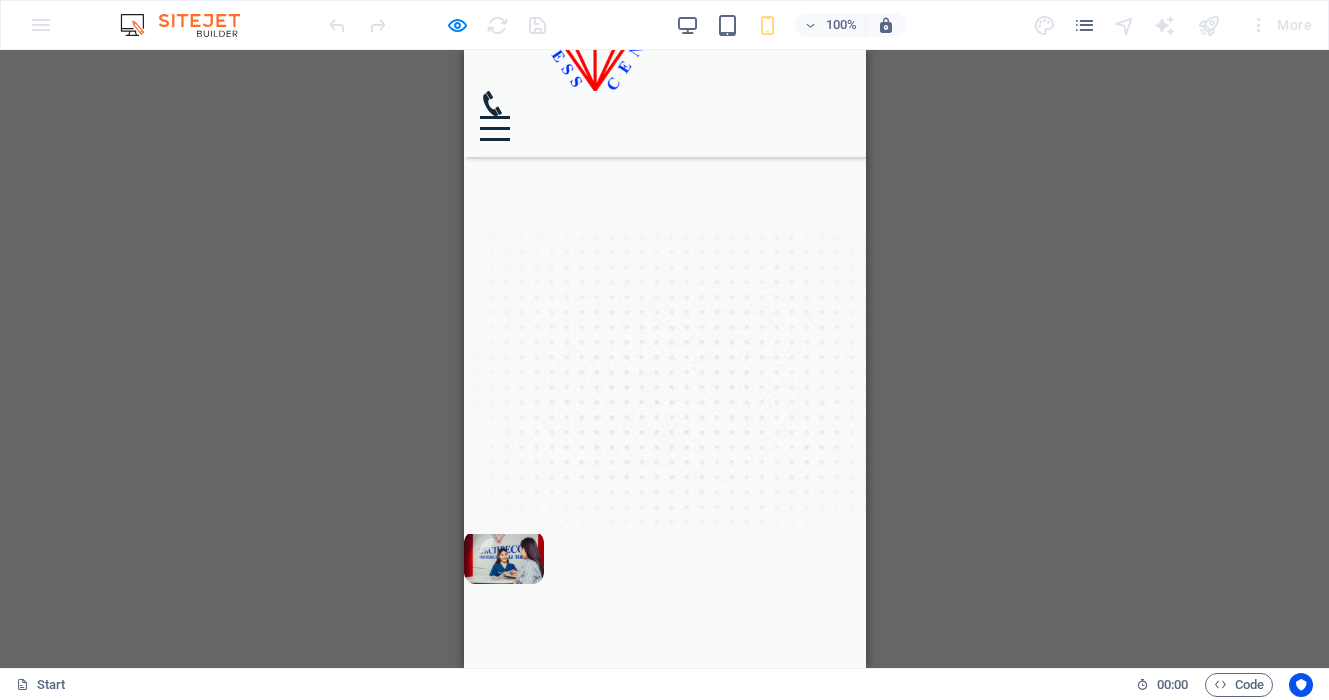 scroll, scrollTop: 68, scrollLeft: 0, axis: vertical 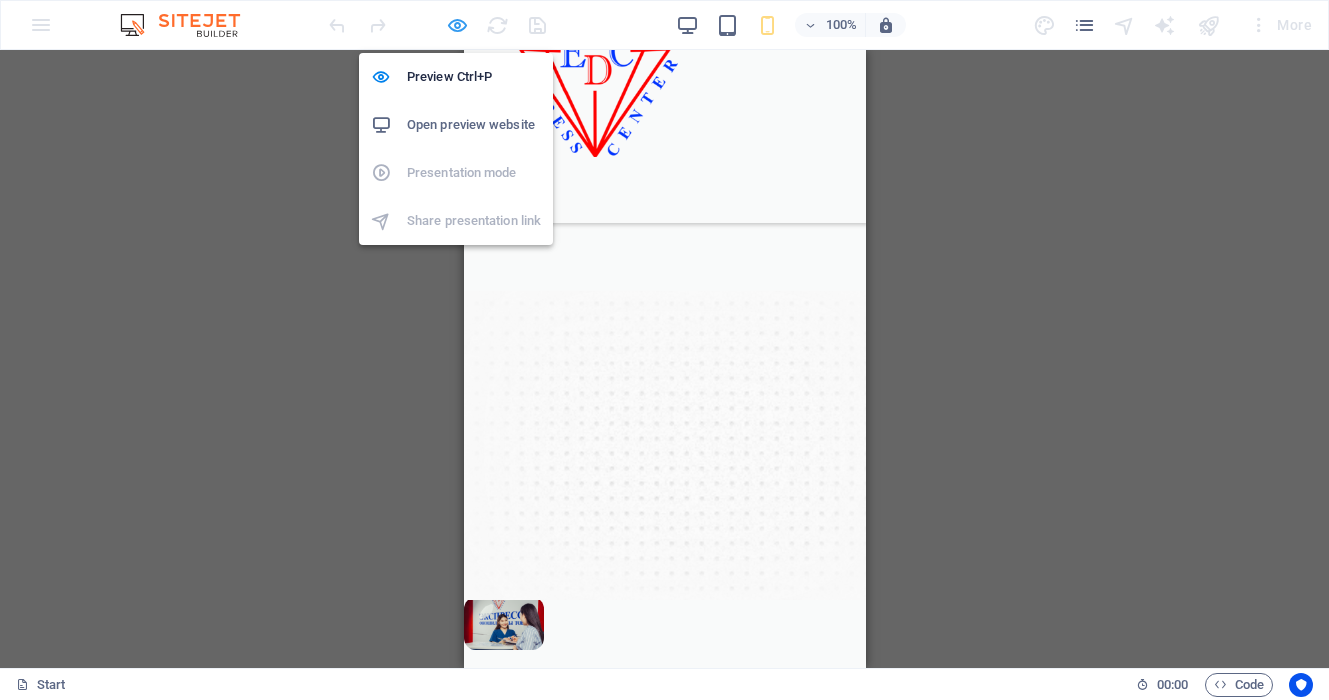 click at bounding box center (457, 25) 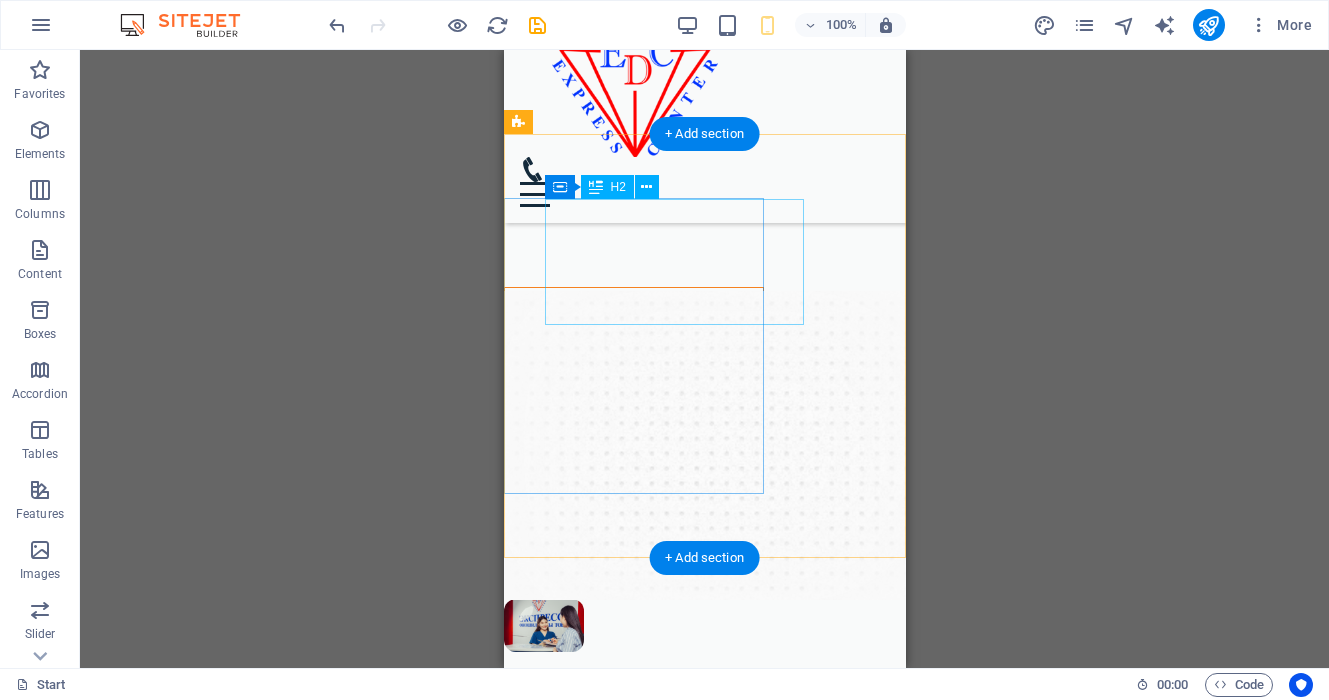 click on "ЭКСПРЕСС ОНОШИЛГООНЫ ТӨВ" at bounding box center [653, 351] 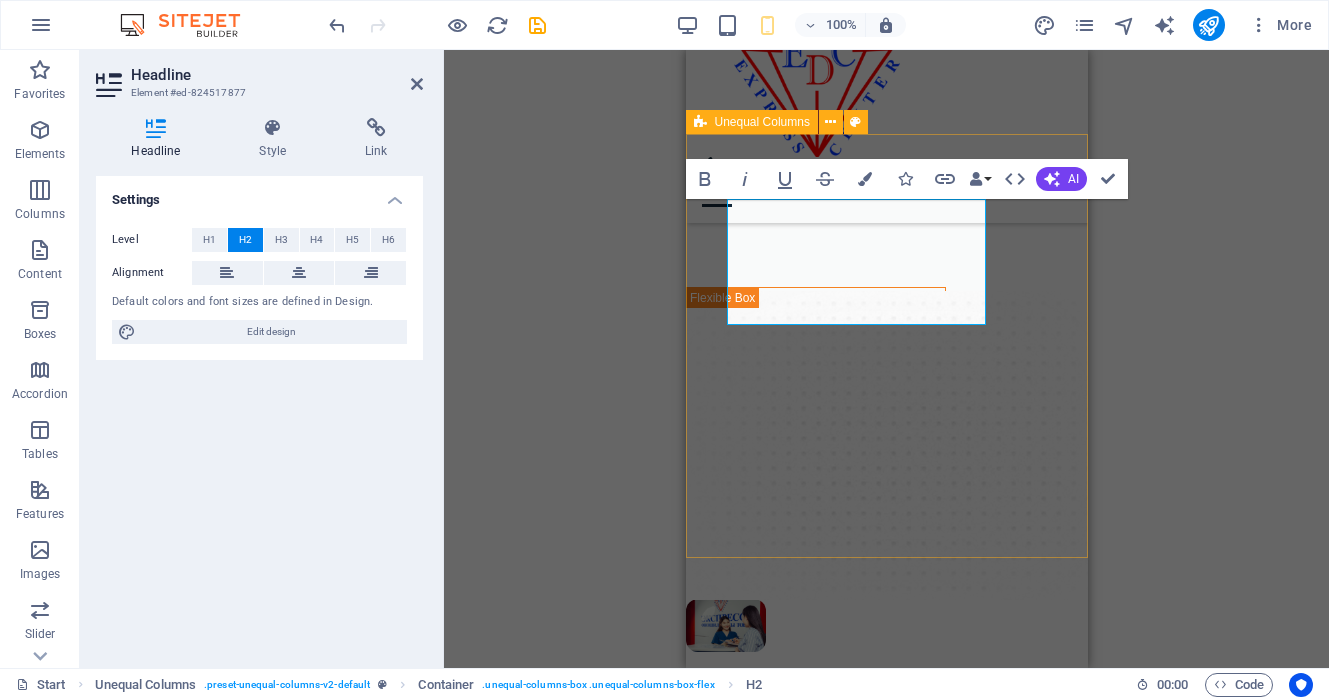 click at bounding box center (772, 625) 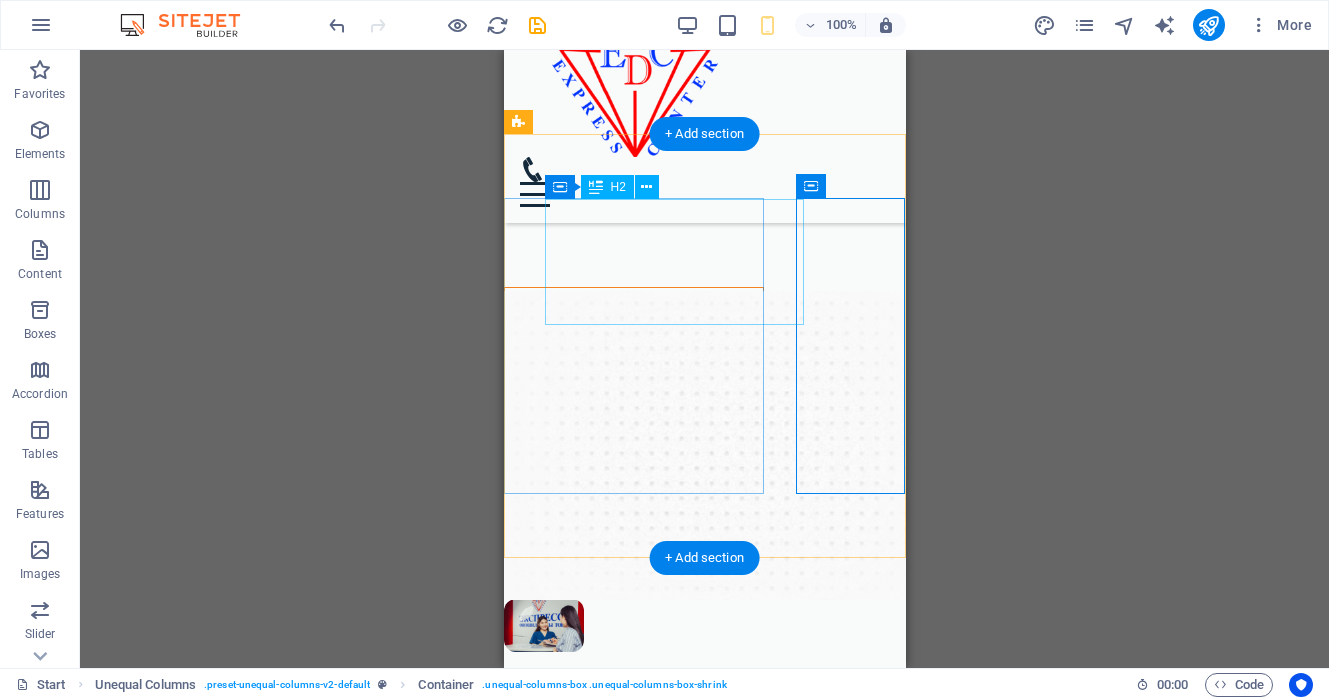 click on "ЭКСПРЕСС ОНОШИЛГООНЫ ТӨВ" at bounding box center [653, 351] 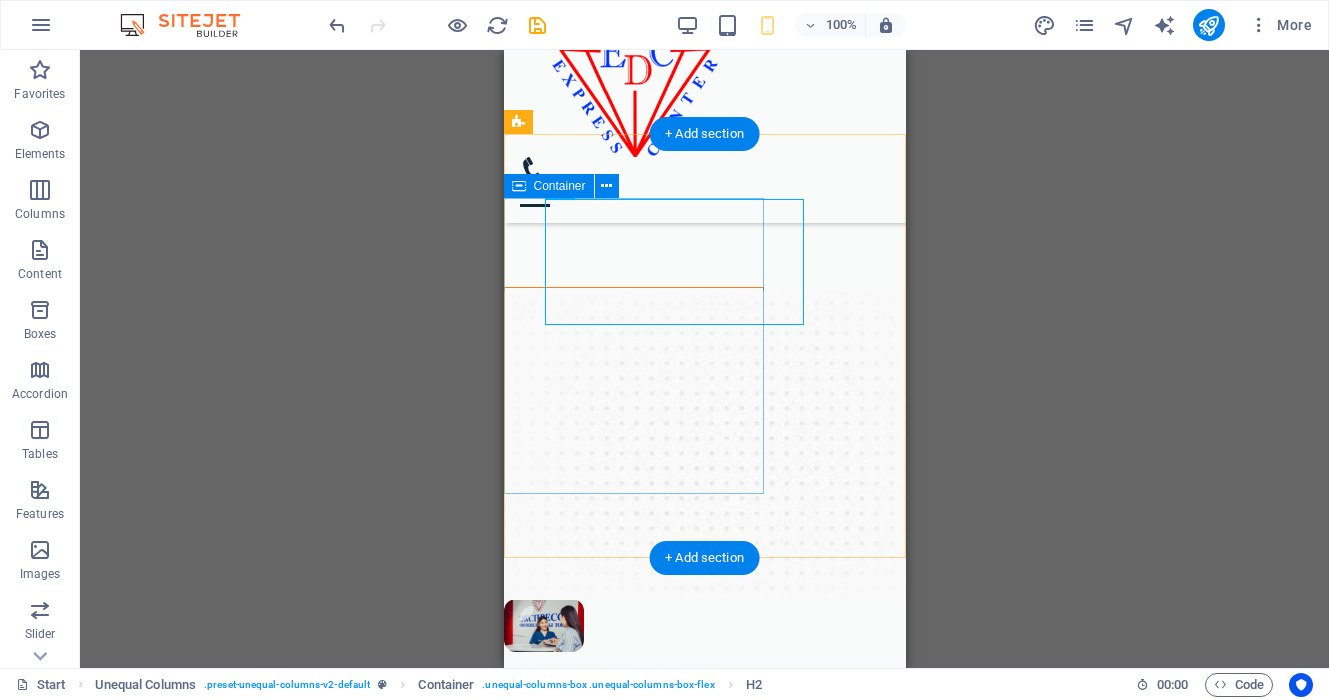 click on "ЭКСПРЕСС ОНОШИЛГООНЫ ТӨВ Эрүүл мэндийн урьдчилан сэргийлэх цогч үзлэг, шинжилгээ, оношилгоонд хамрагдахыг урьж байна.  Эрүүл мэнд бол хамгийн үнэ цэнтэй хөрөнгө юм." at bounding box center (633, 435) 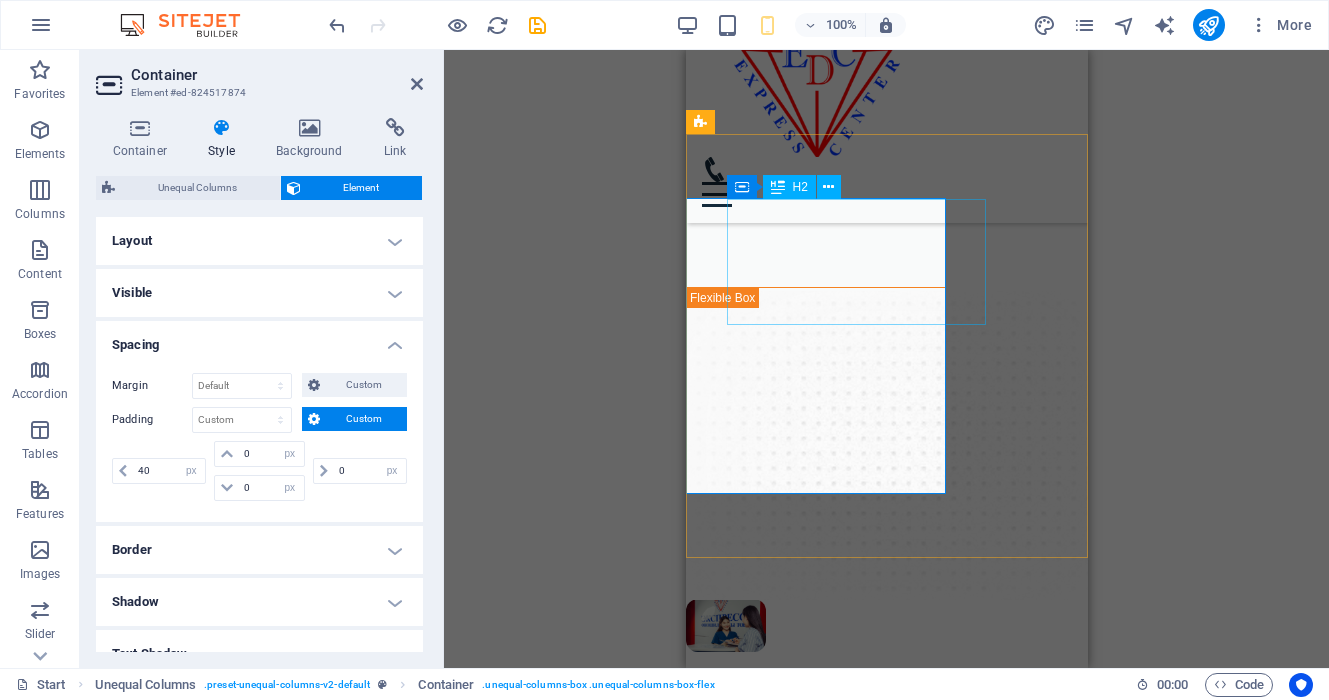 click at bounding box center (778, 187) 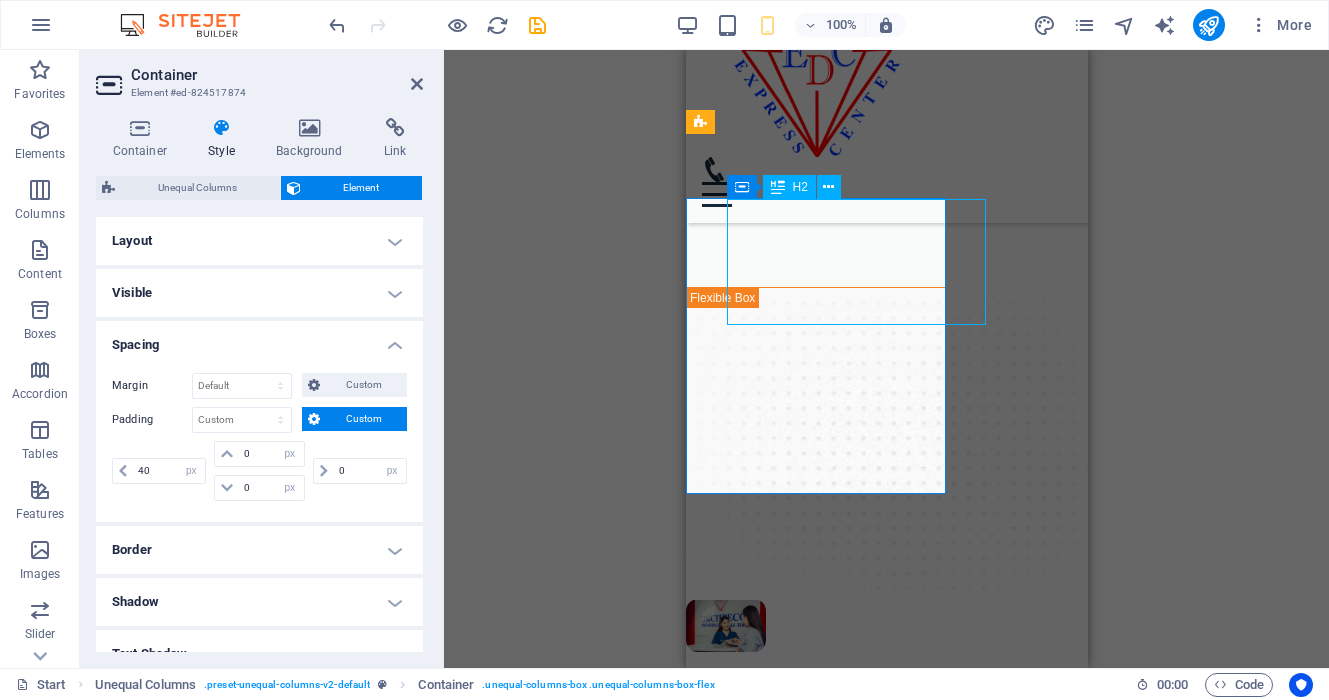click at bounding box center [778, 187] 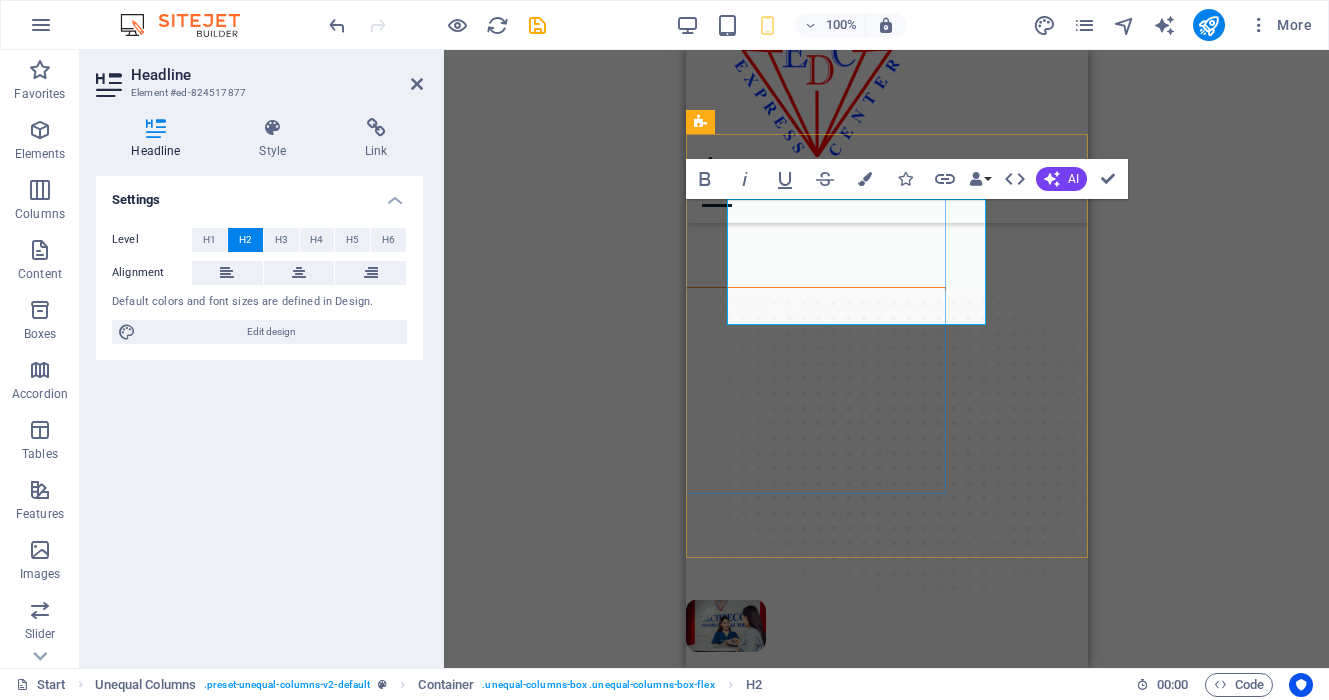 click on "ЭКСПРЕСС ОНОШИЛГООНЫ ТӨВ" at bounding box center (835, 351) 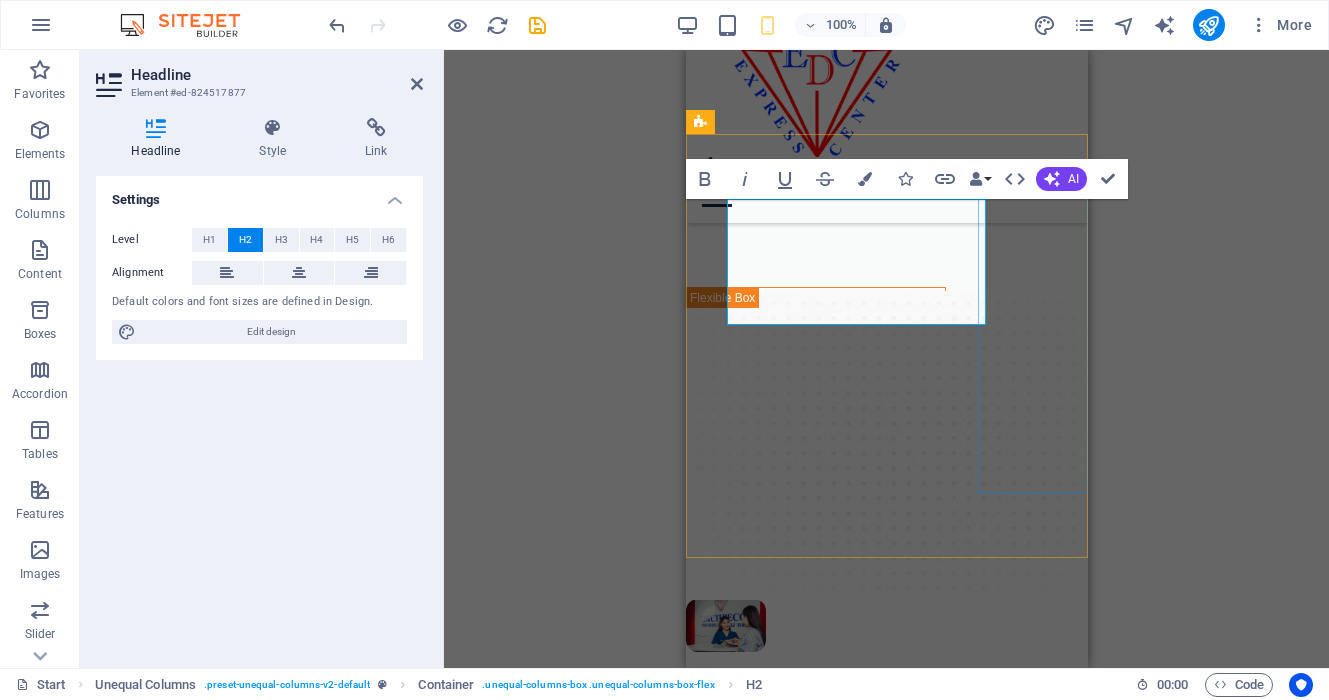 click at bounding box center [772, 625] 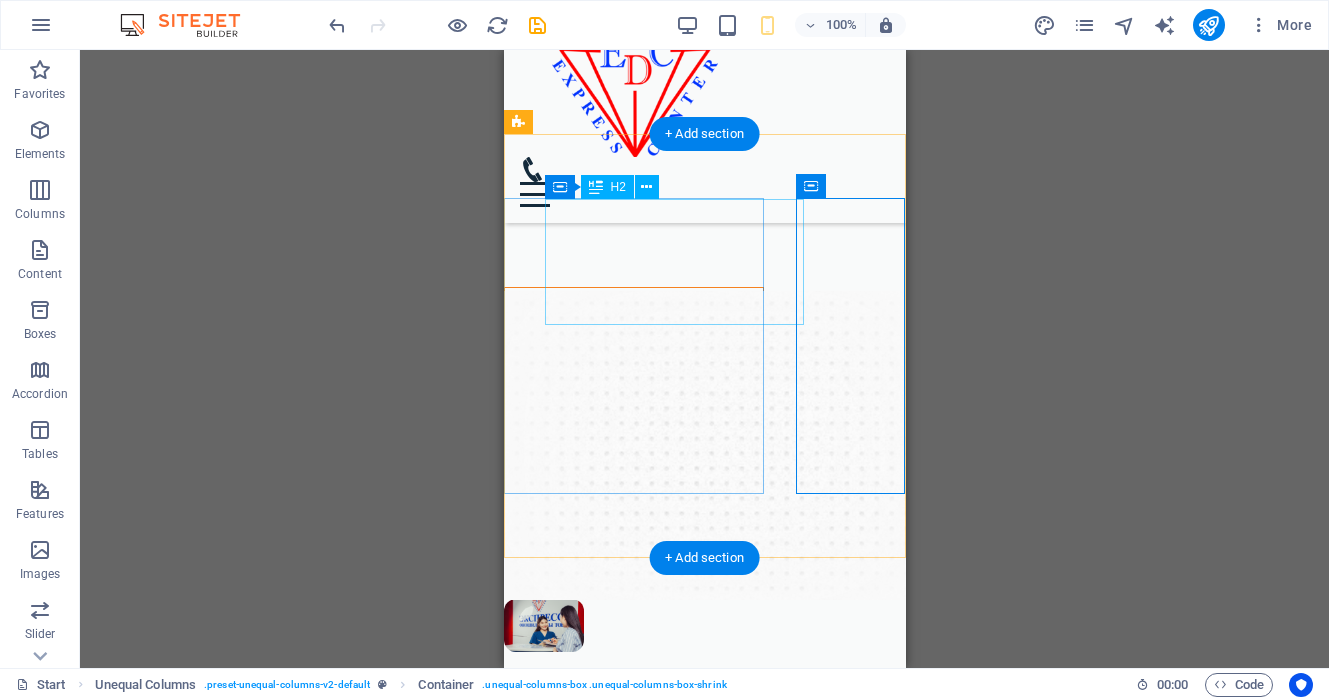 click on "ЭКСПРЕСС ОНОШИЛГООНЫ ТӨВ" at bounding box center (653, 351) 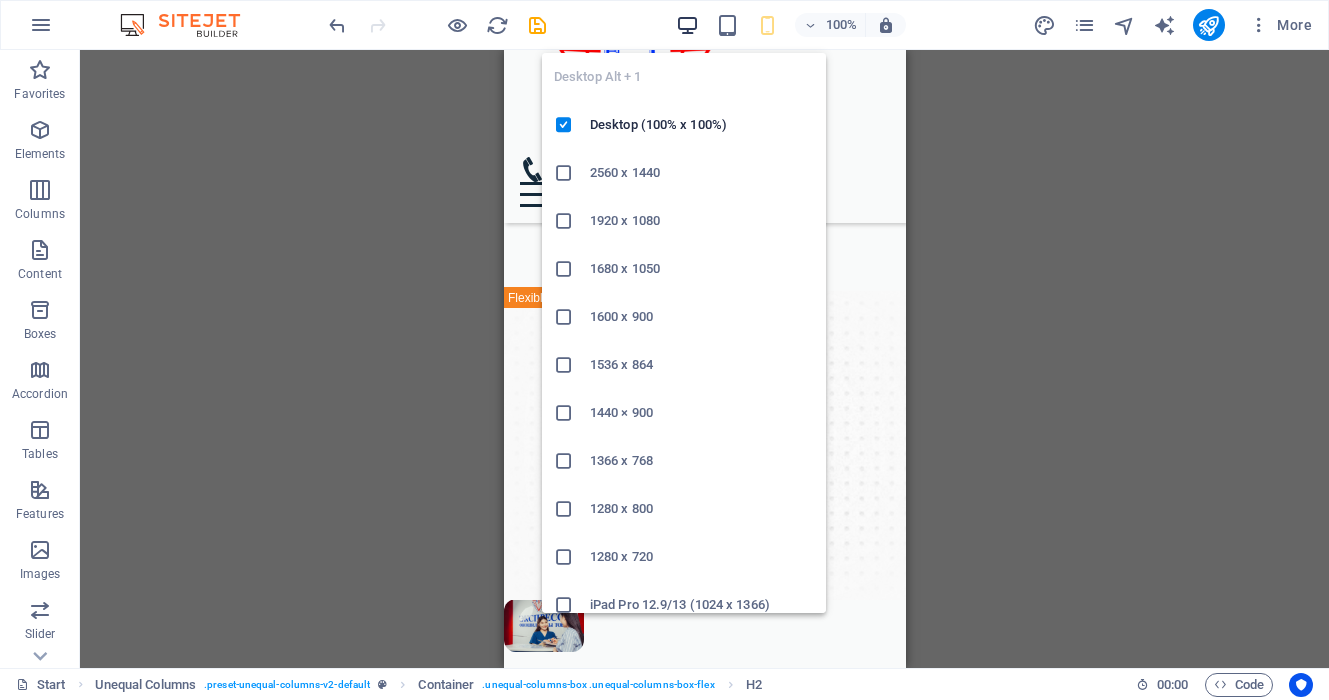 click at bounding box center (687, 25) 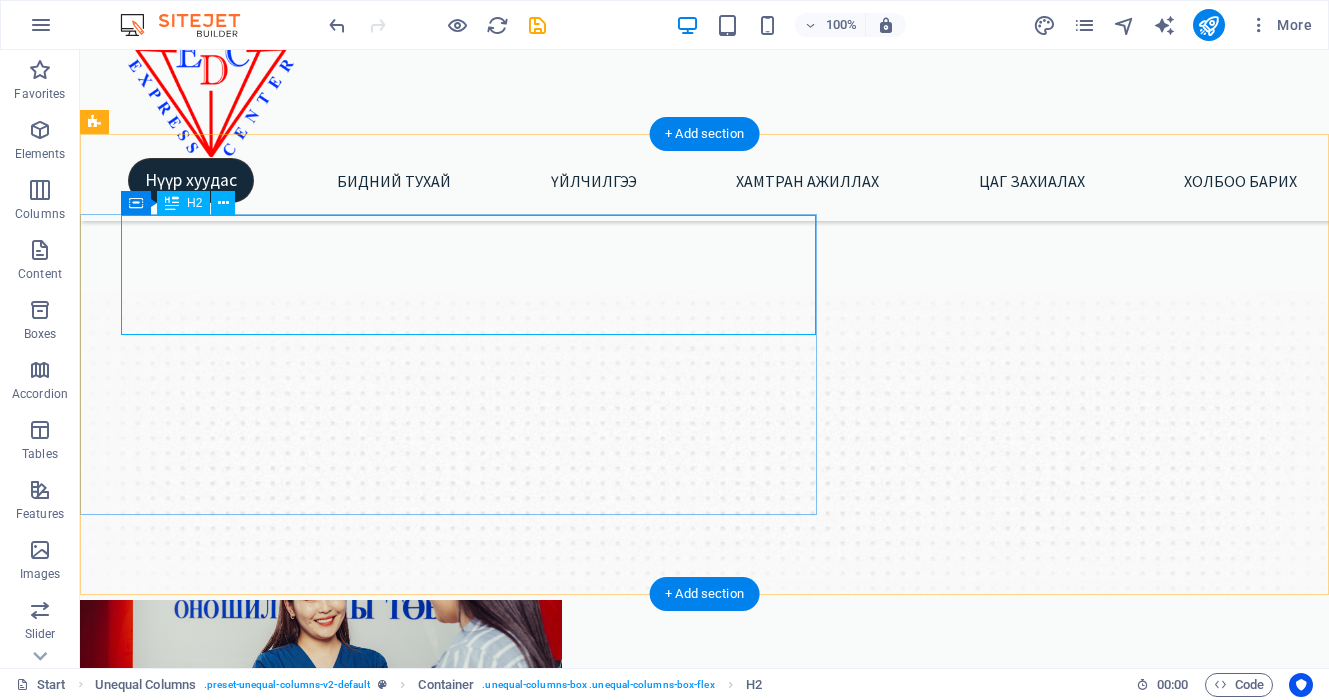 click on "ЭКСПРЕСС ОНОШИЛГООНЫ ТӨВ" at bounding box center (484, 332) 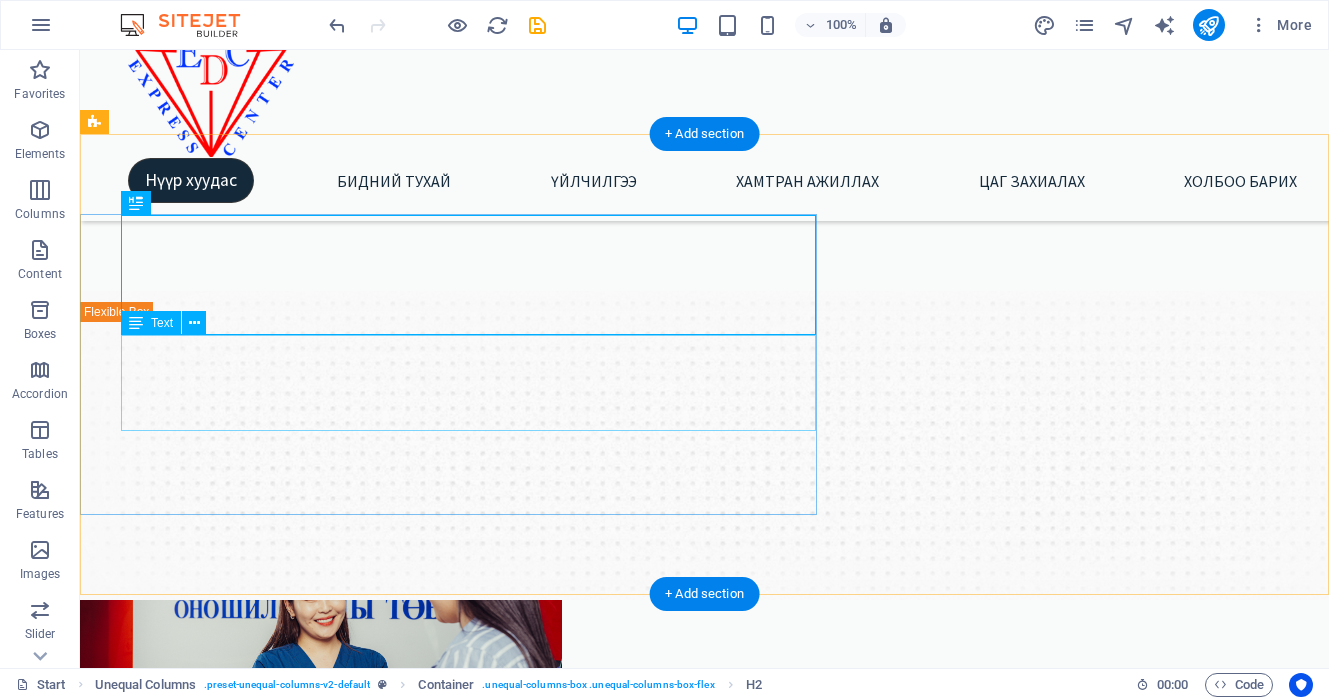 click on "Эрүүл мэндийн урьдчилан сэргийлэх цогч үзлэг, шинжилгээ, оношилгоонд хамрагдахыг урьж байна.  Эрүүл мэнд бол хамгийн үнэ цэнтэй хөрөнгө юм." at bounding box center [484, 398] 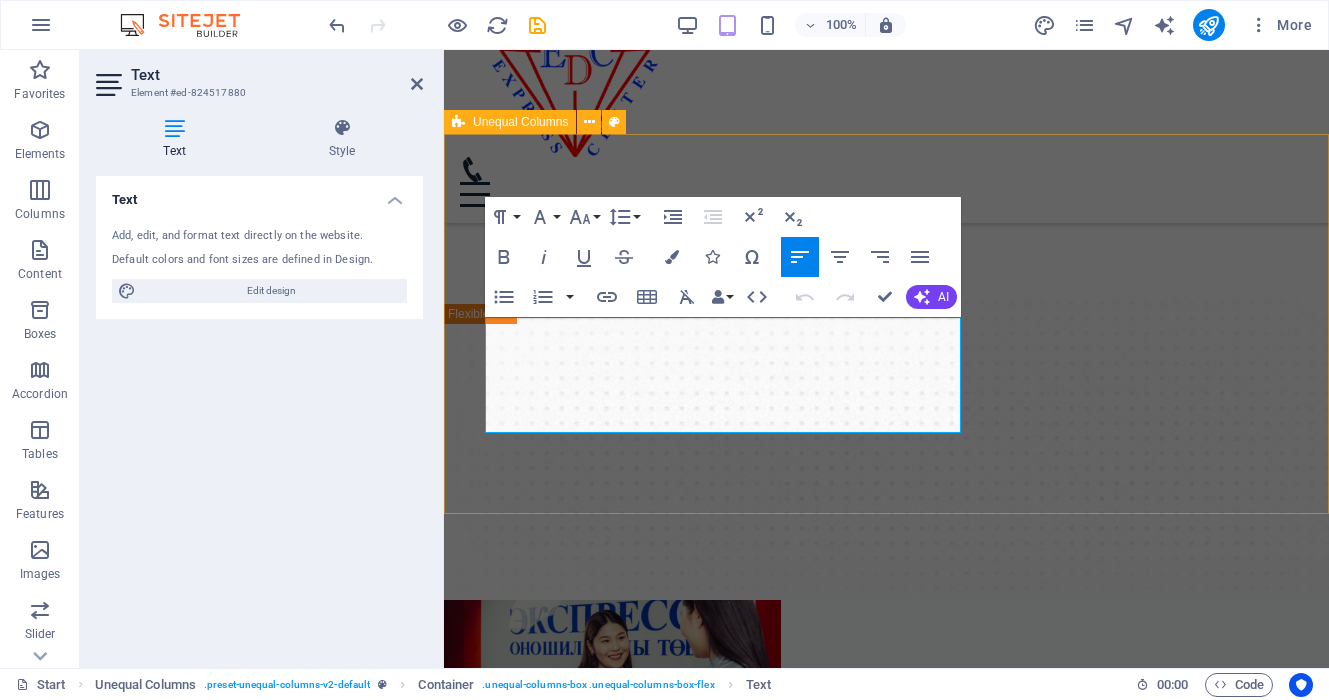 click on "ЭКСПРЕСС ОНОШИЛГООНЫ ТӨВ Эрүүл мэндийн урьдчилан сэргийлэх цогч үзлэг, шинжилгээ, оношилгоонд хамрагдахыг урьж байна.  Эрүүл мэнд бол хамгийн үнэ цэнтэй хөрөнгө юм." at bounding box center (886, 533) 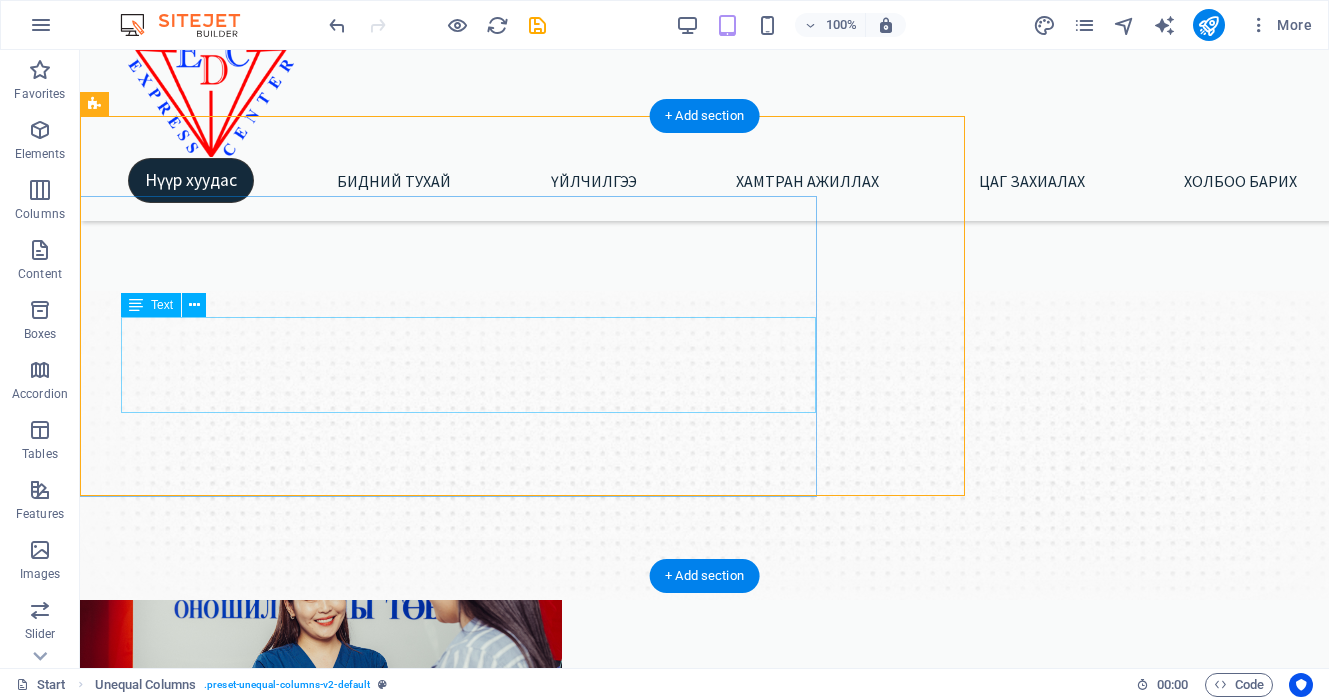 scroll, scrollTop: 86, scrollLeft: 0, axis: vertical 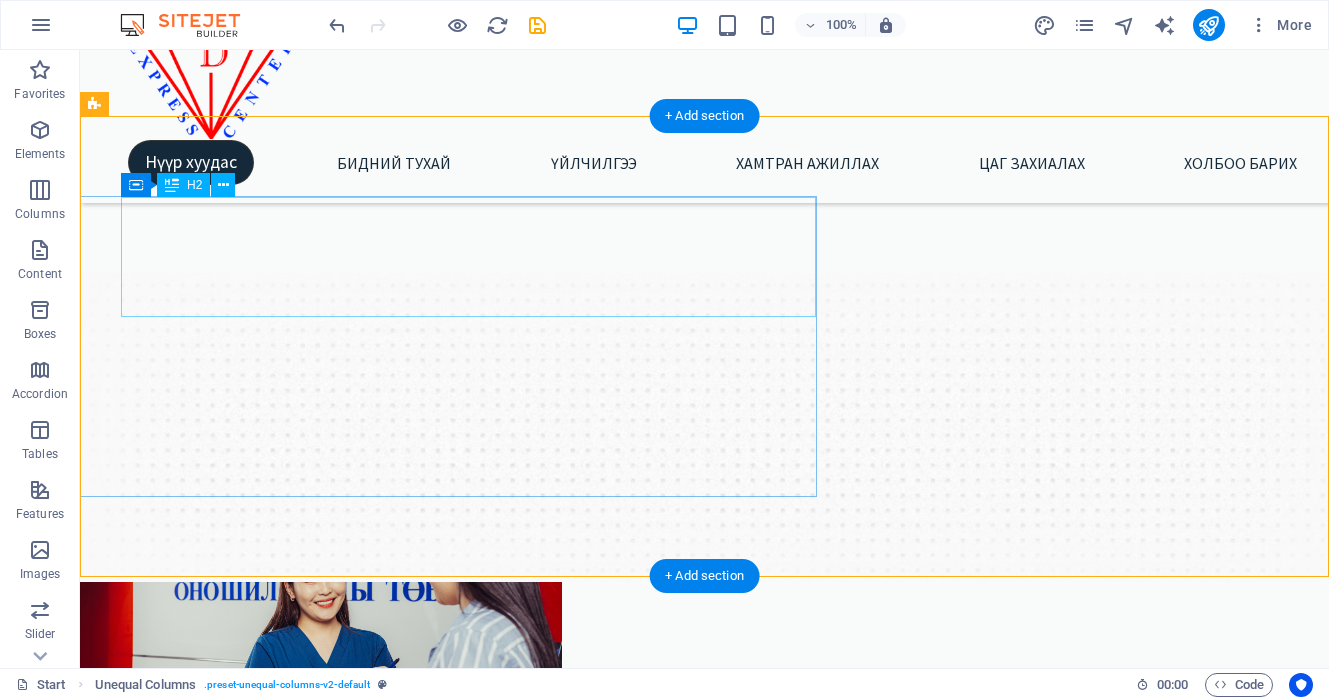 click on "ЭКСПРЕСС ОНОШИЛГООНЫ ТӨВ" at bounding box center [484, 314] 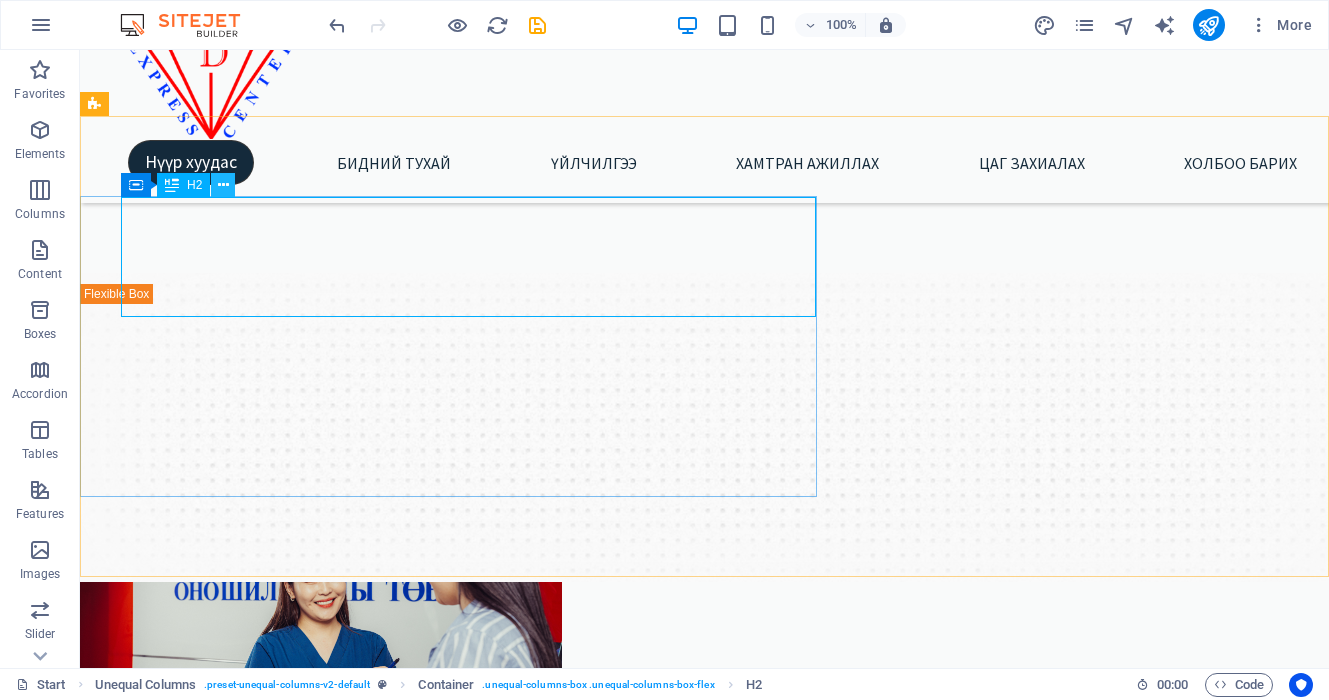 click at bounding box center (223, 185) 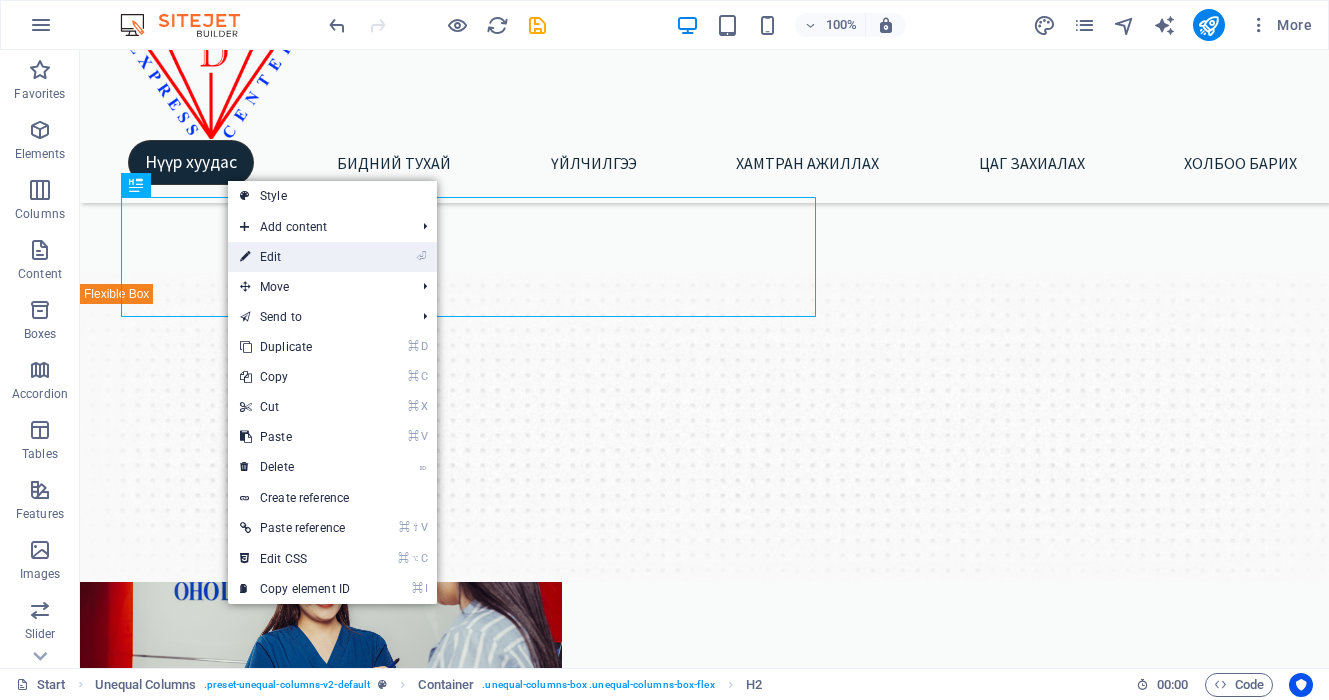 click on "⏎  Edit" at bounding box center [295, 257] 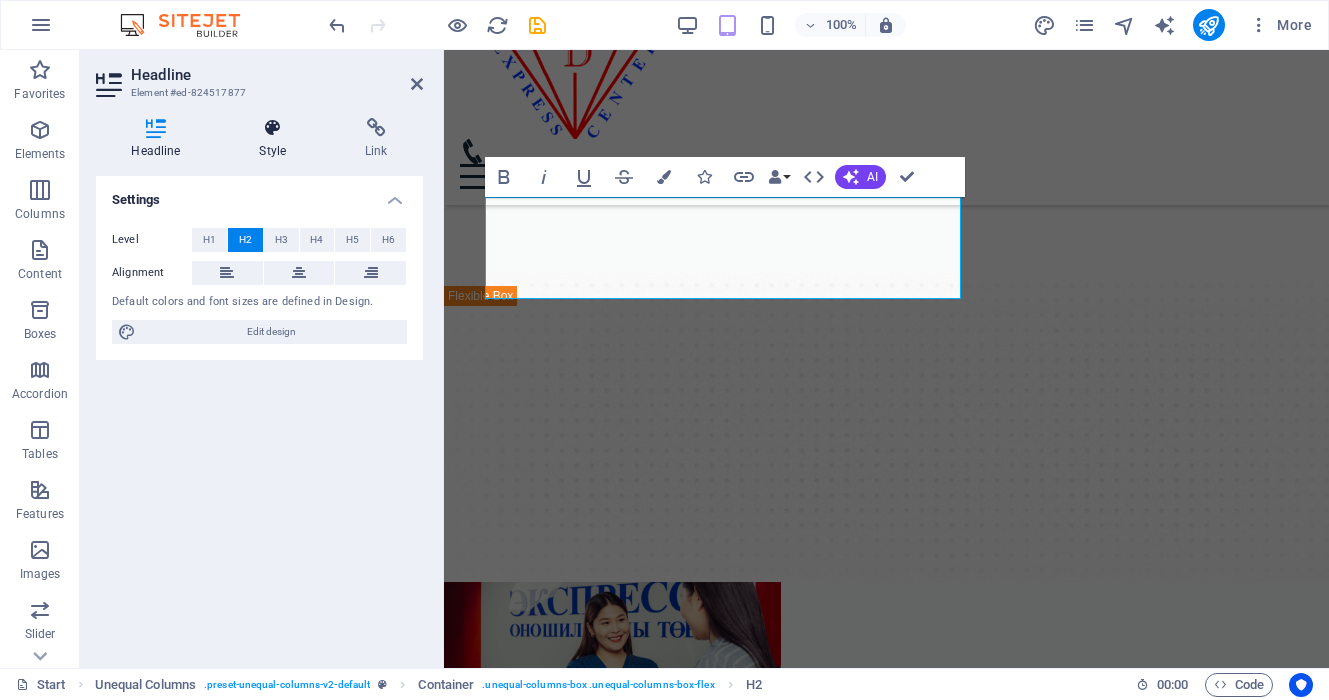 click at bounding box center [273, 128] 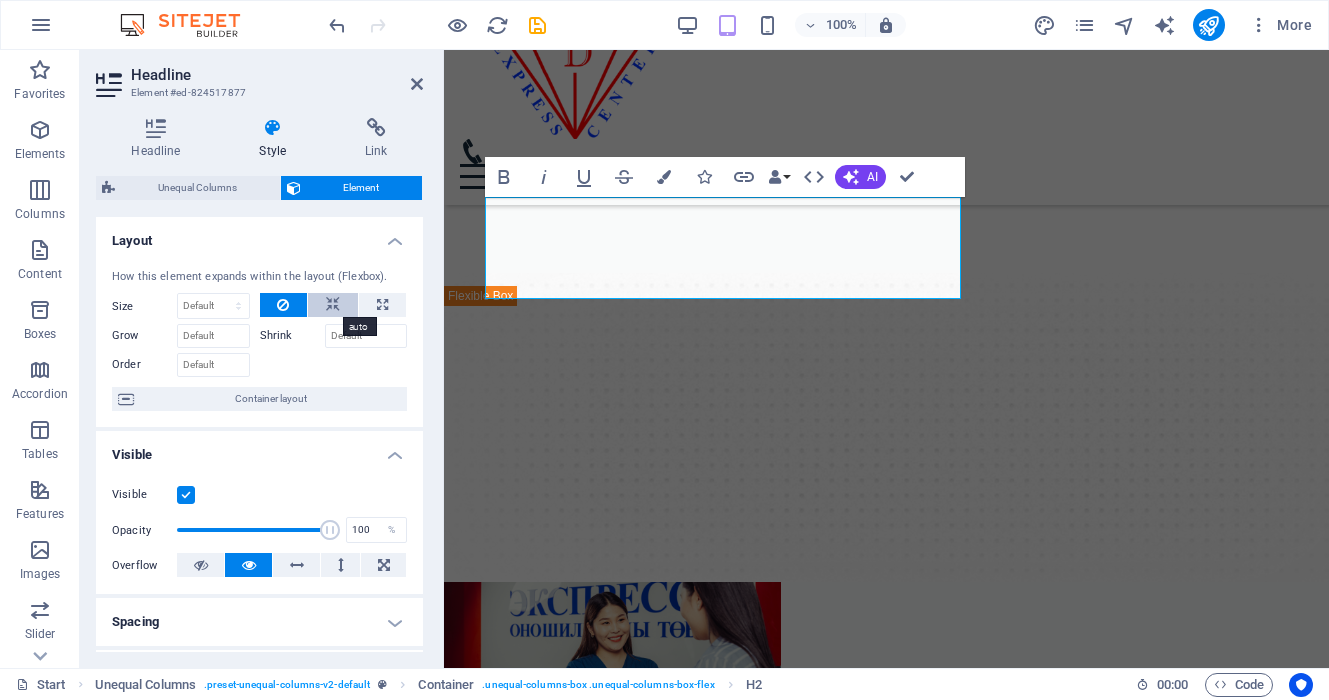 click at bounding box center [333, 305] 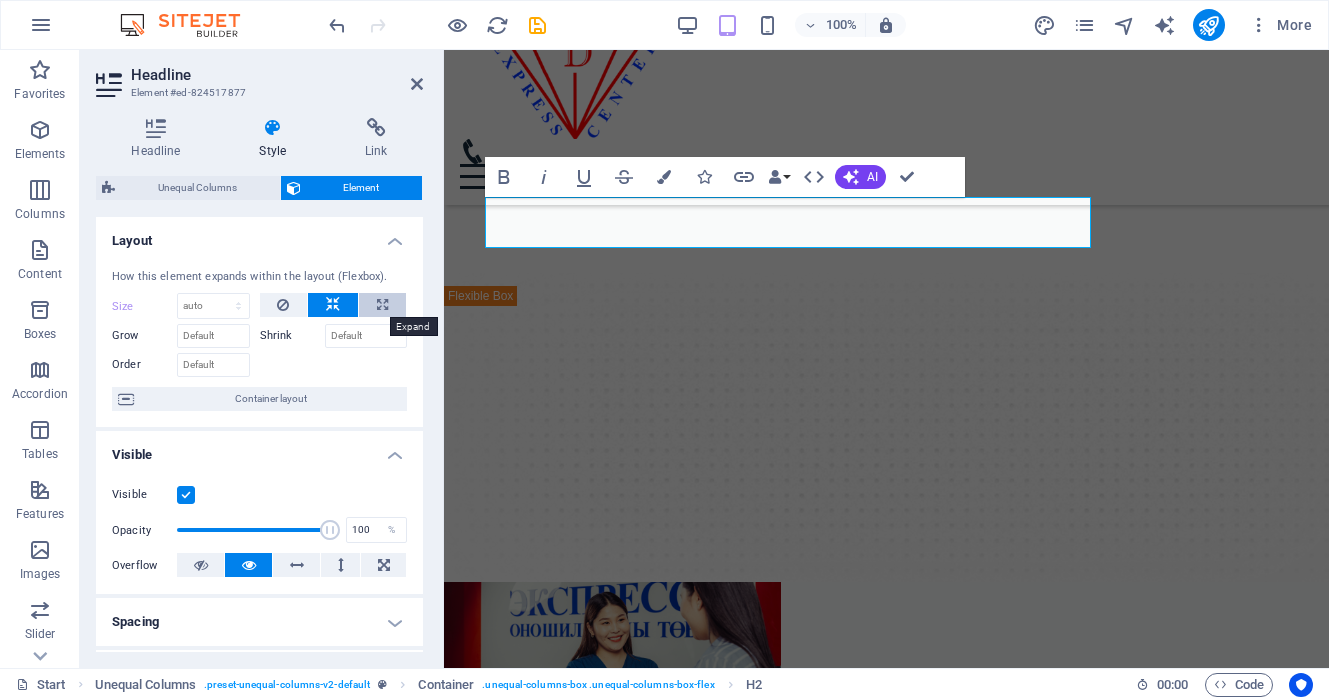 click at bounding box center (382, 305) 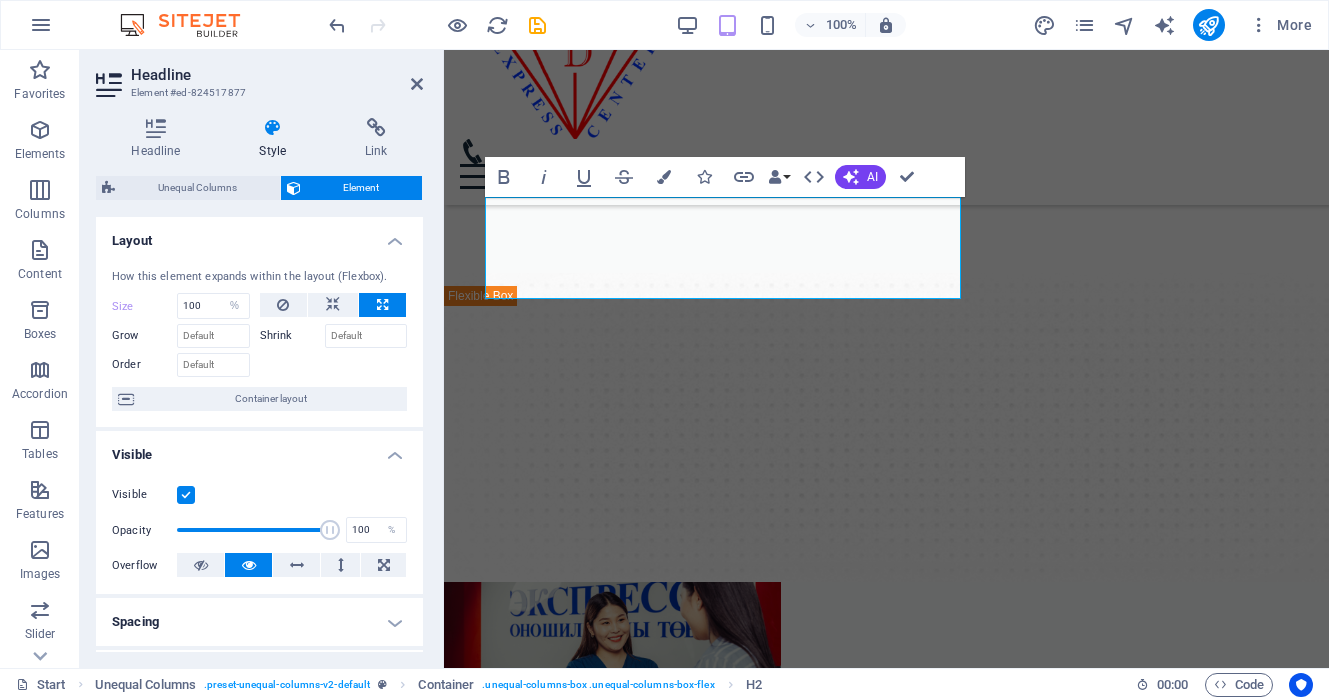 click at bounding box center [334, 362] 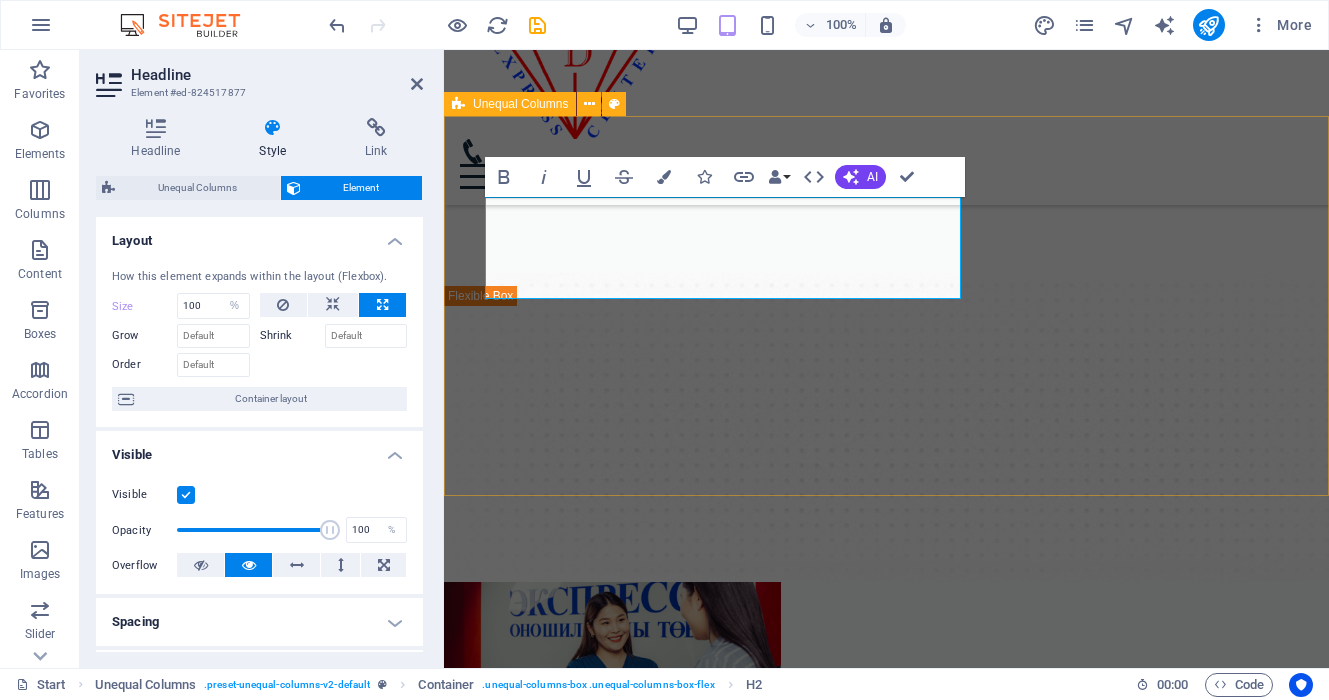 click on "ЭКСПРЕСС ОНОШИЛГООНЫ ТӨВ Эрүүл мэндийн урьдчилан сэргийлэх цогч үзлэг, шинжилгээ, оношилгоонд хамрагдахыг урьж байна.  Эрүүл мэнд бол хамгийн үнэ цэнтэй хөрөнгө юм." at bounding box center (886, 515) 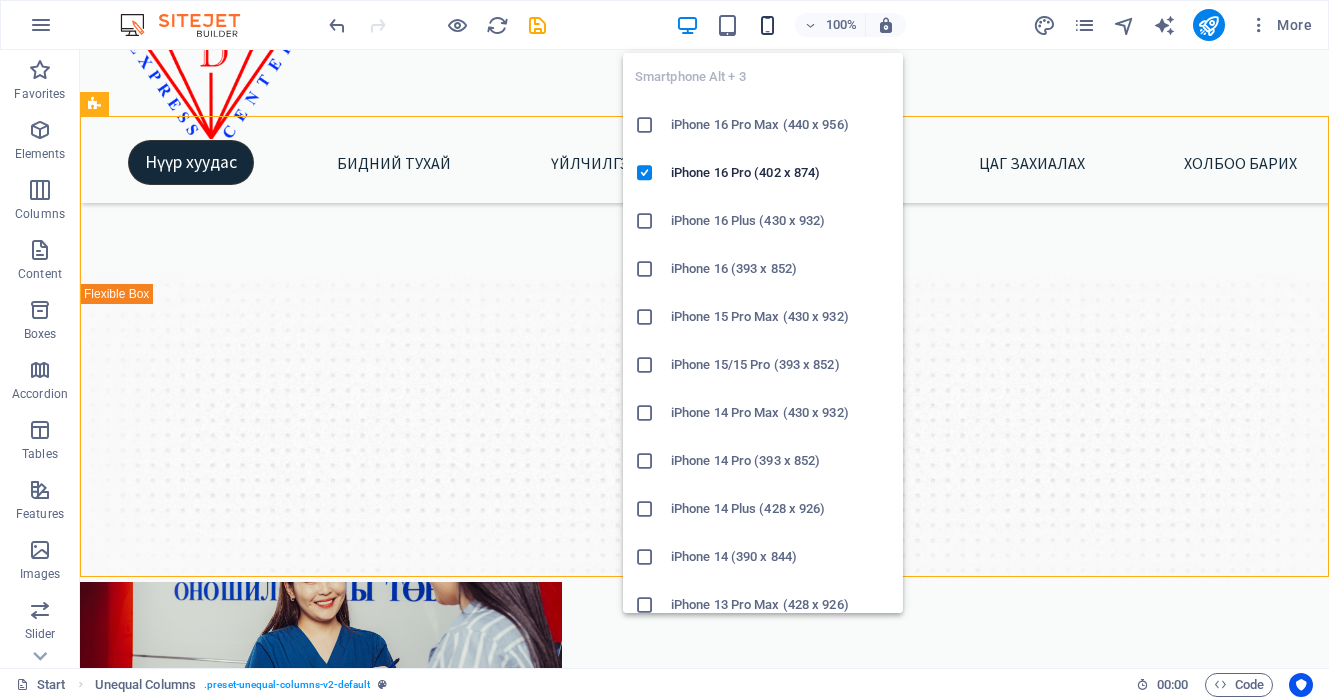 click at bounding box center [767, 25] 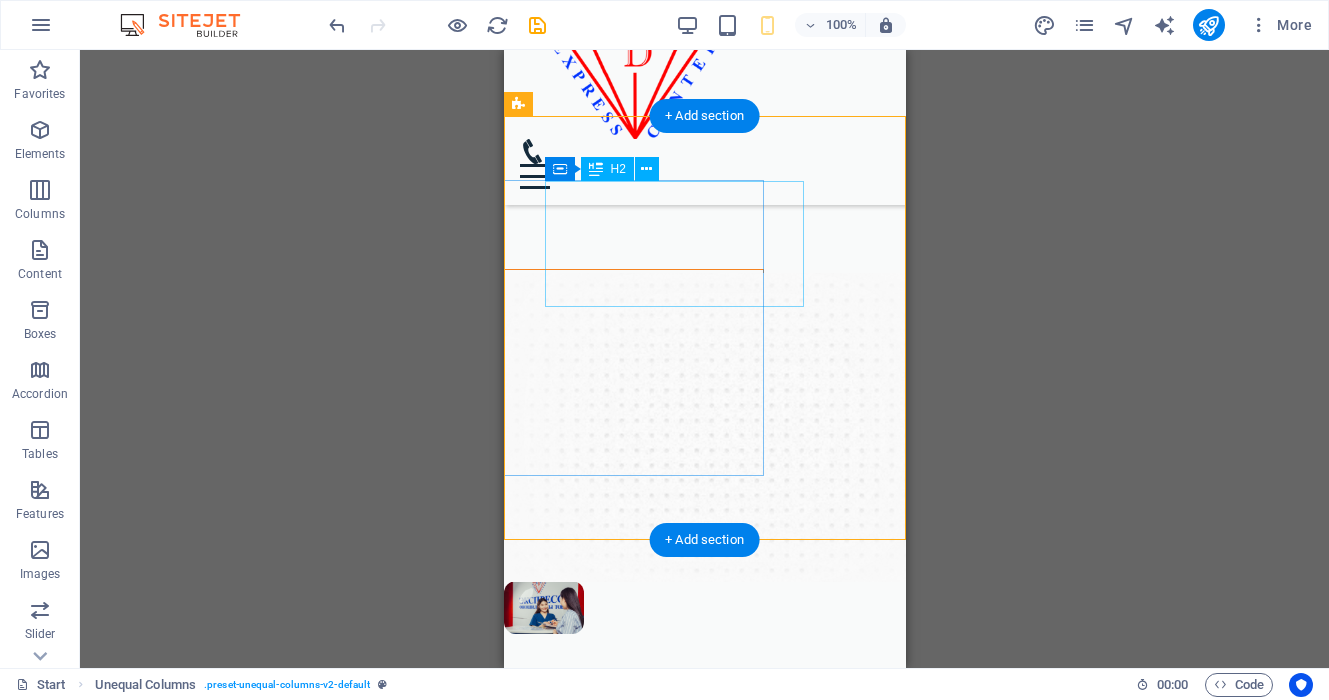 click on "ЭКСПРЕСС ОНОШИЛГООНЫ ТӨВ" at bounding box center (653, 333) 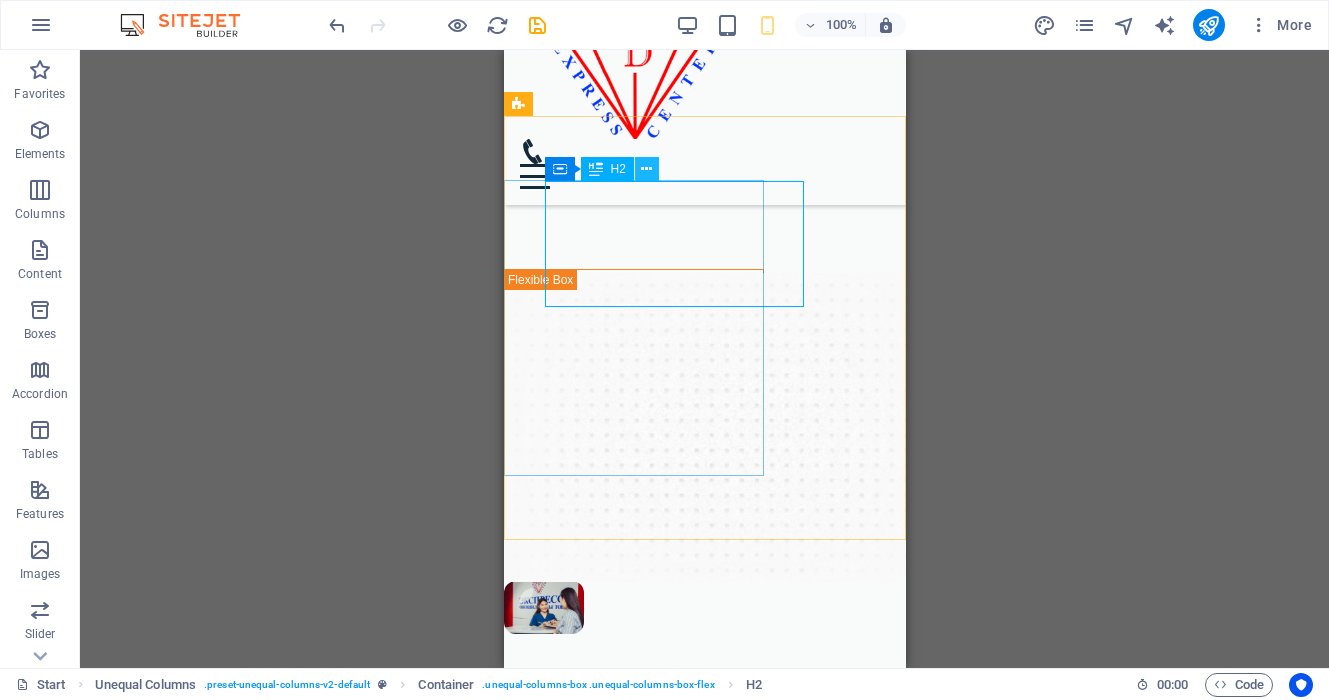 click at bounding box center (646, 169) 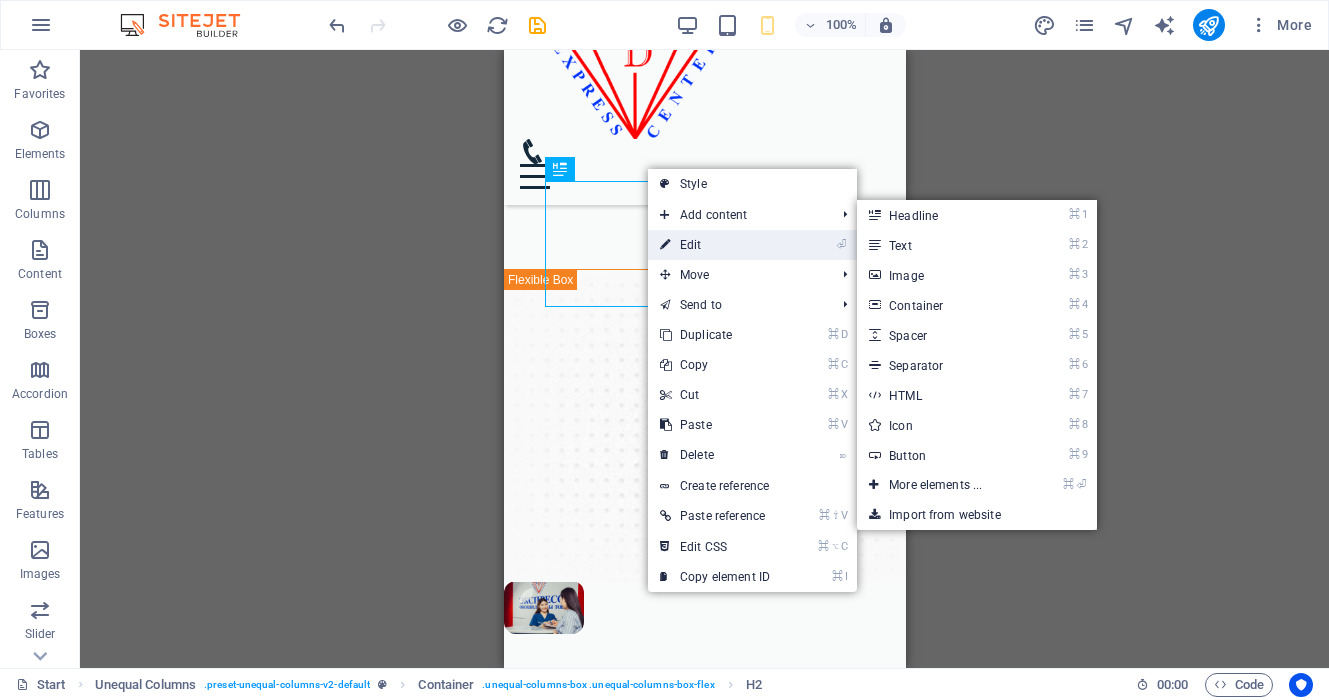 click on "⏎  Edit" at bounding box center [715, 245] 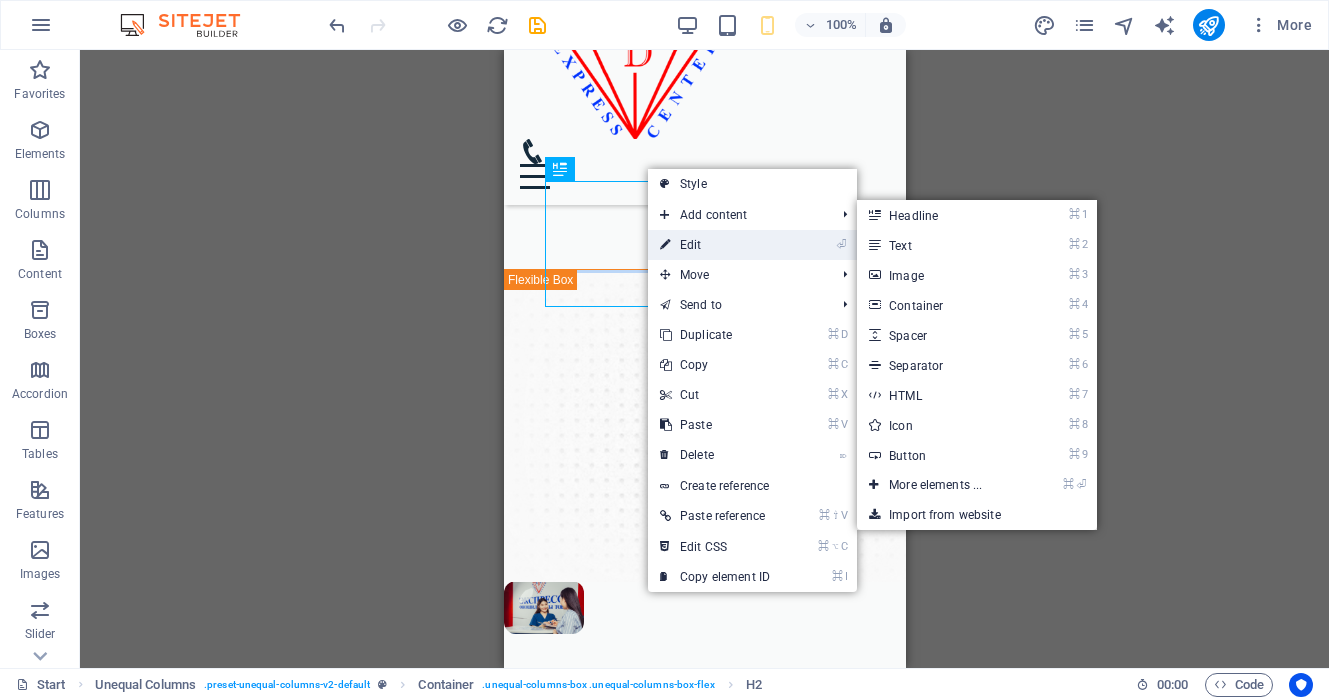 select on "%" 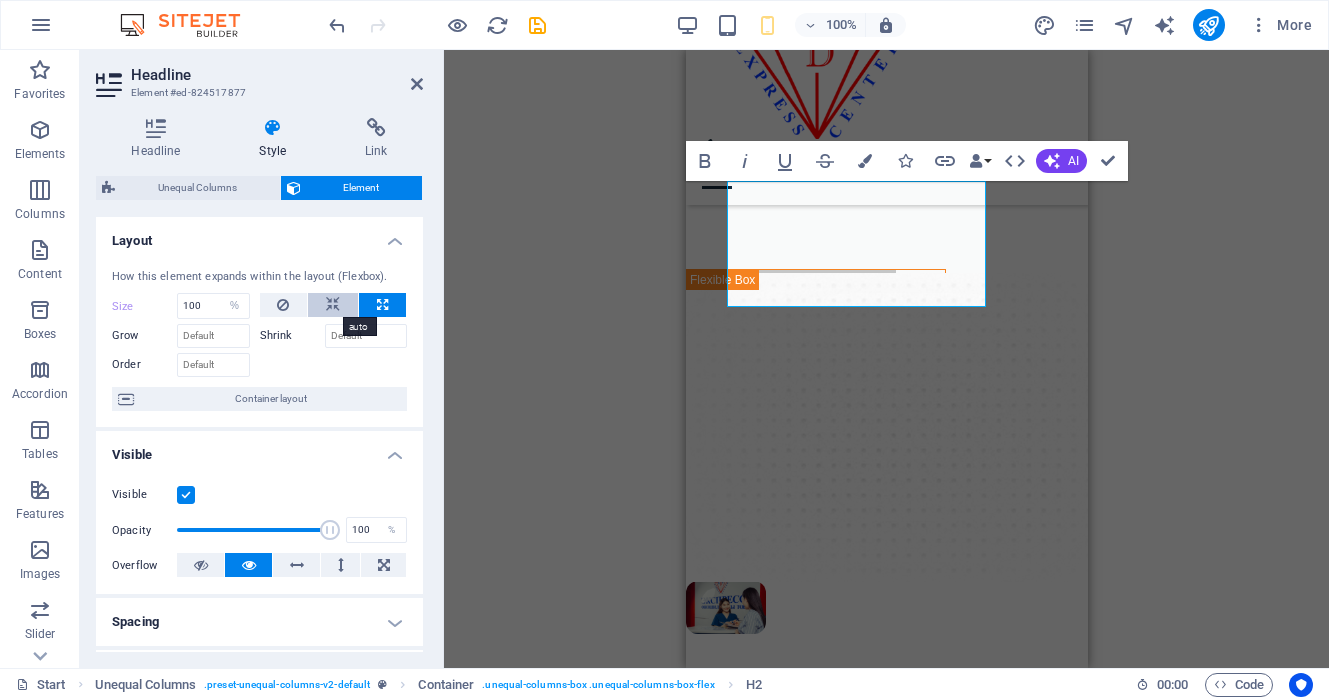 click at bounding box center [333, 305] 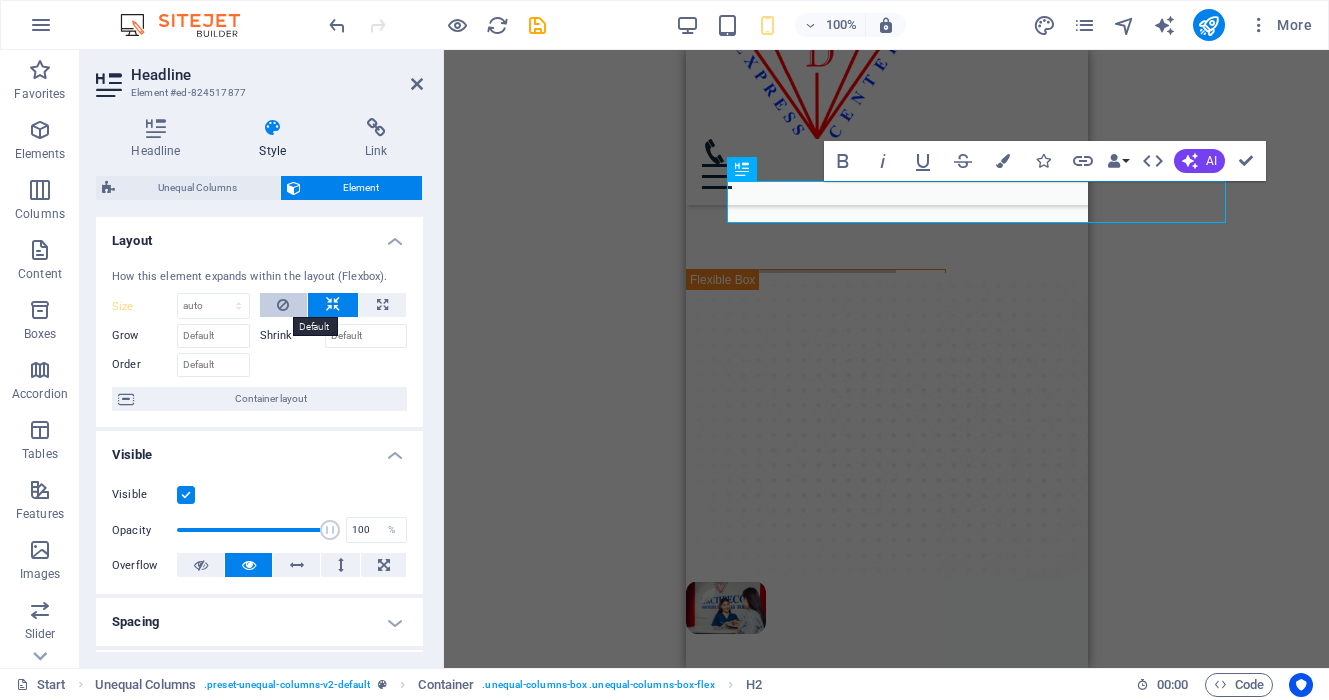click at bounding box center [283, 305] 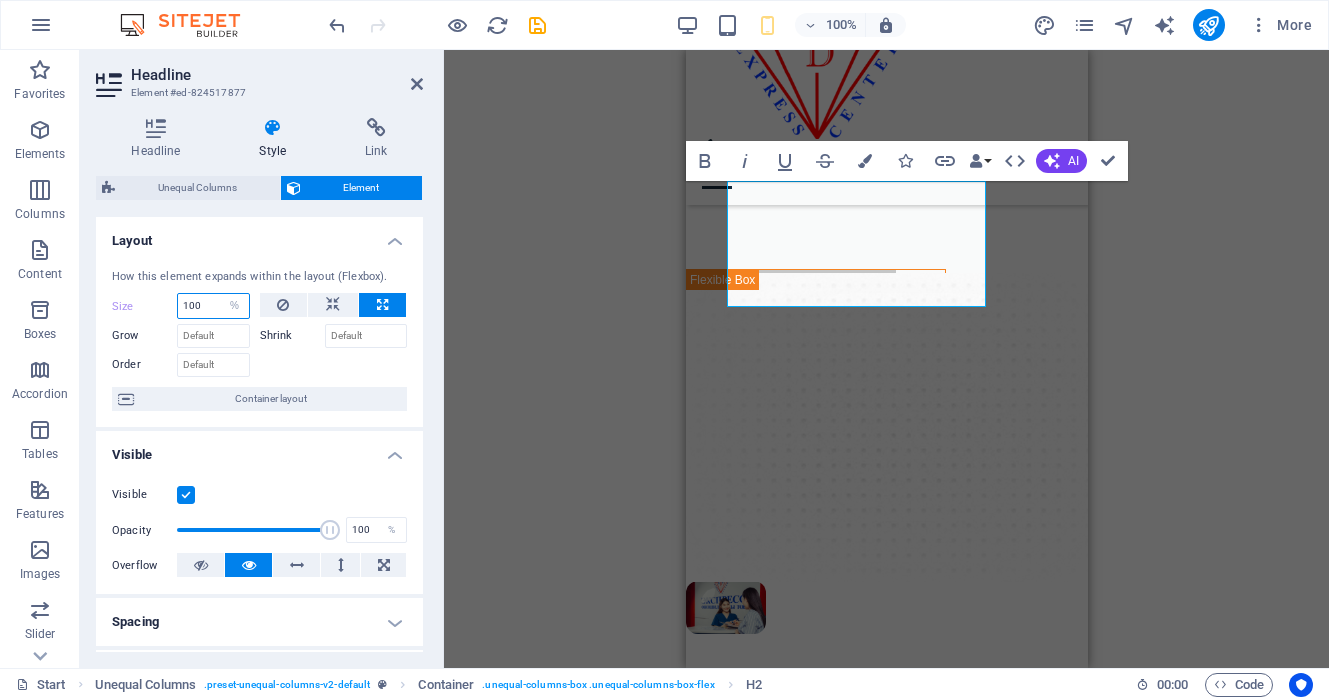 click on "100" at bounding box center [213, 306] 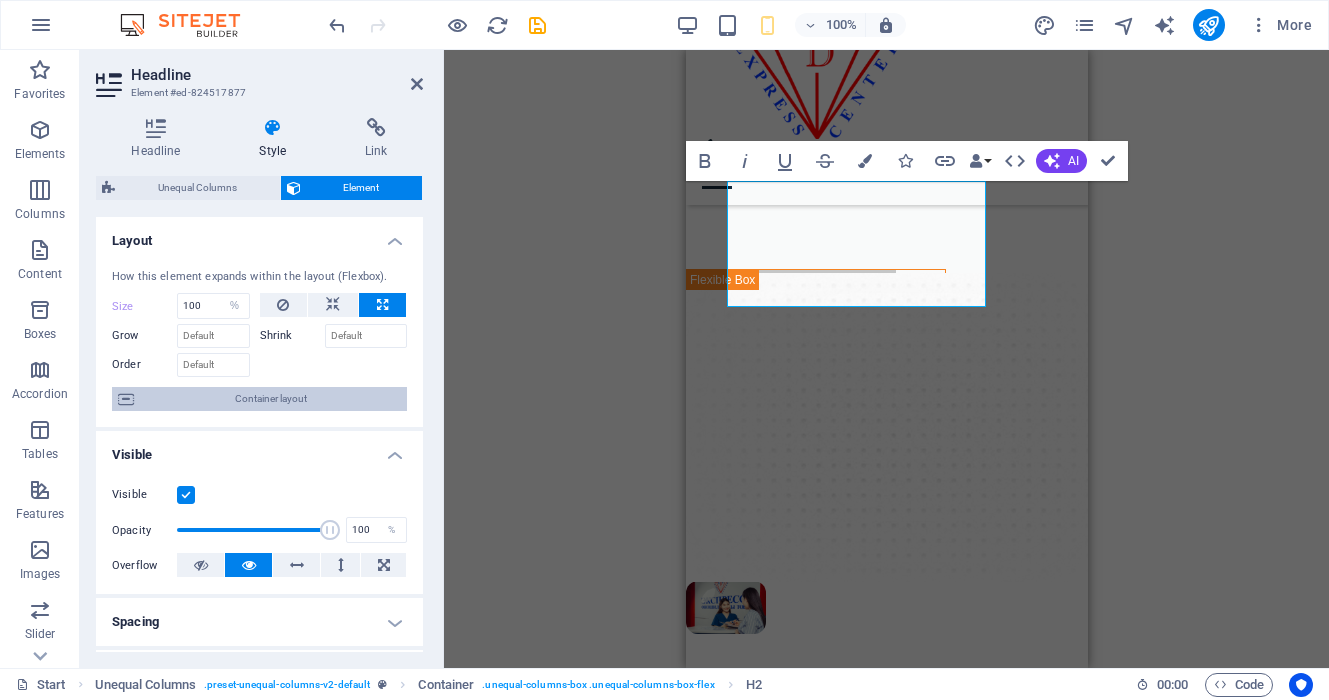 click on "Container layout" at bounding box center [270, 399] 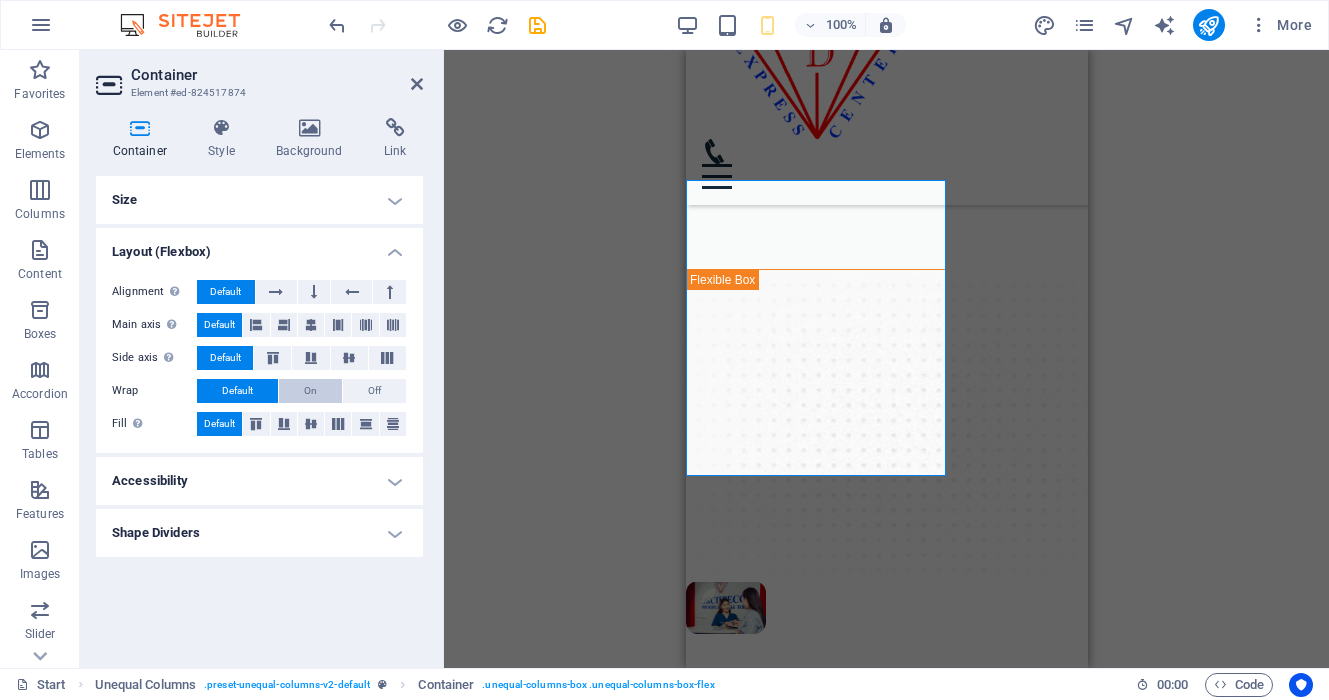 click on "On" at bounding box center [310, 391] 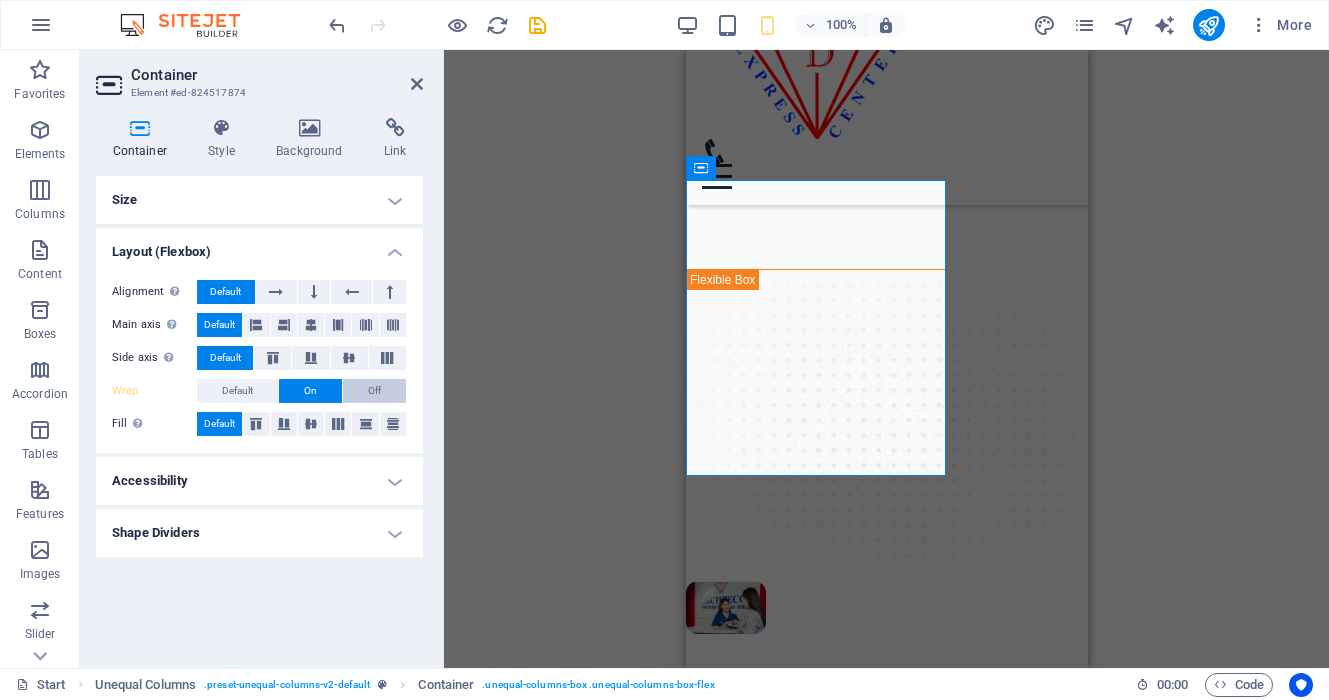 click on "Off" at bounding box center [374, 391] 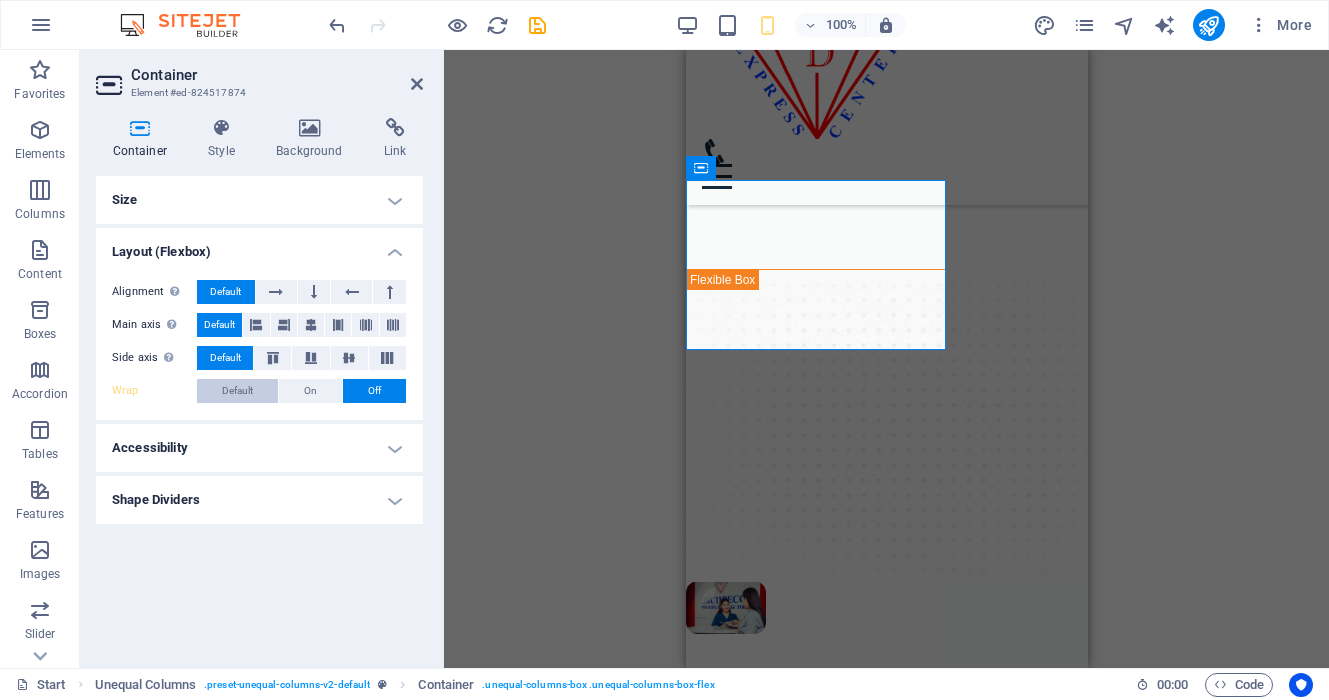 click on "Default" at bounding box center (237, 391) 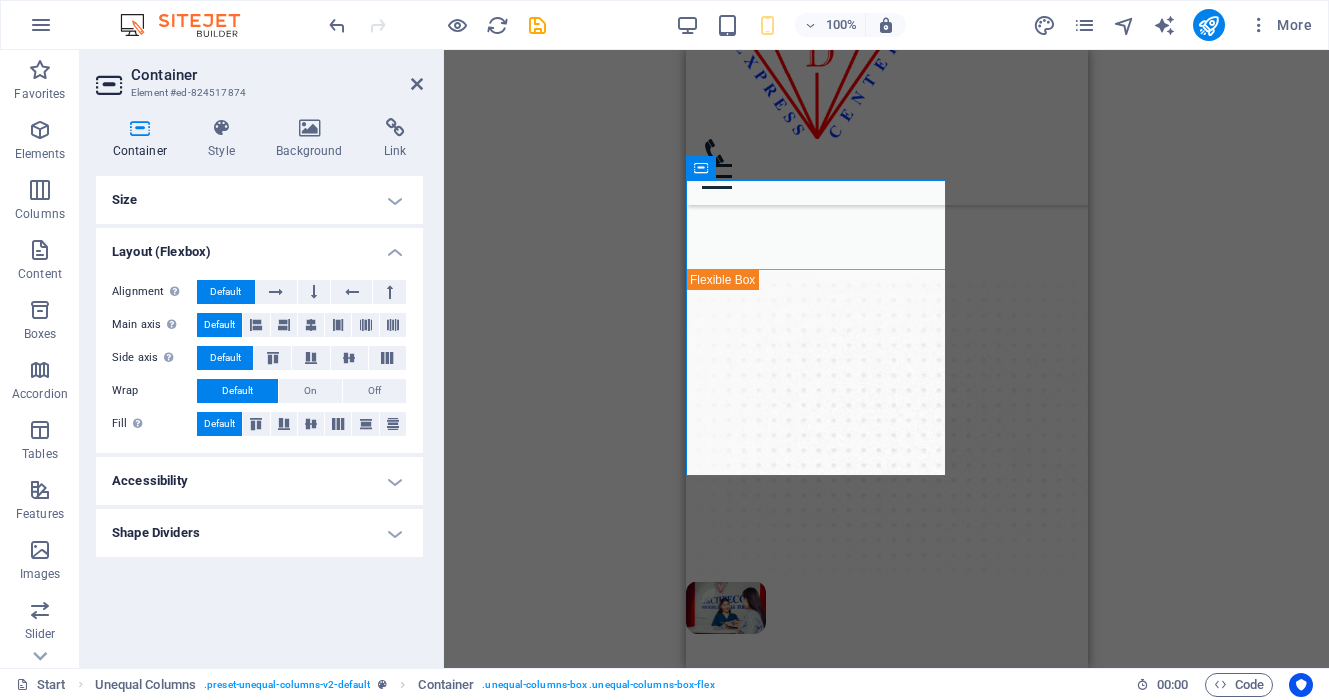 click on "Size" at bounding box center (259, 200) 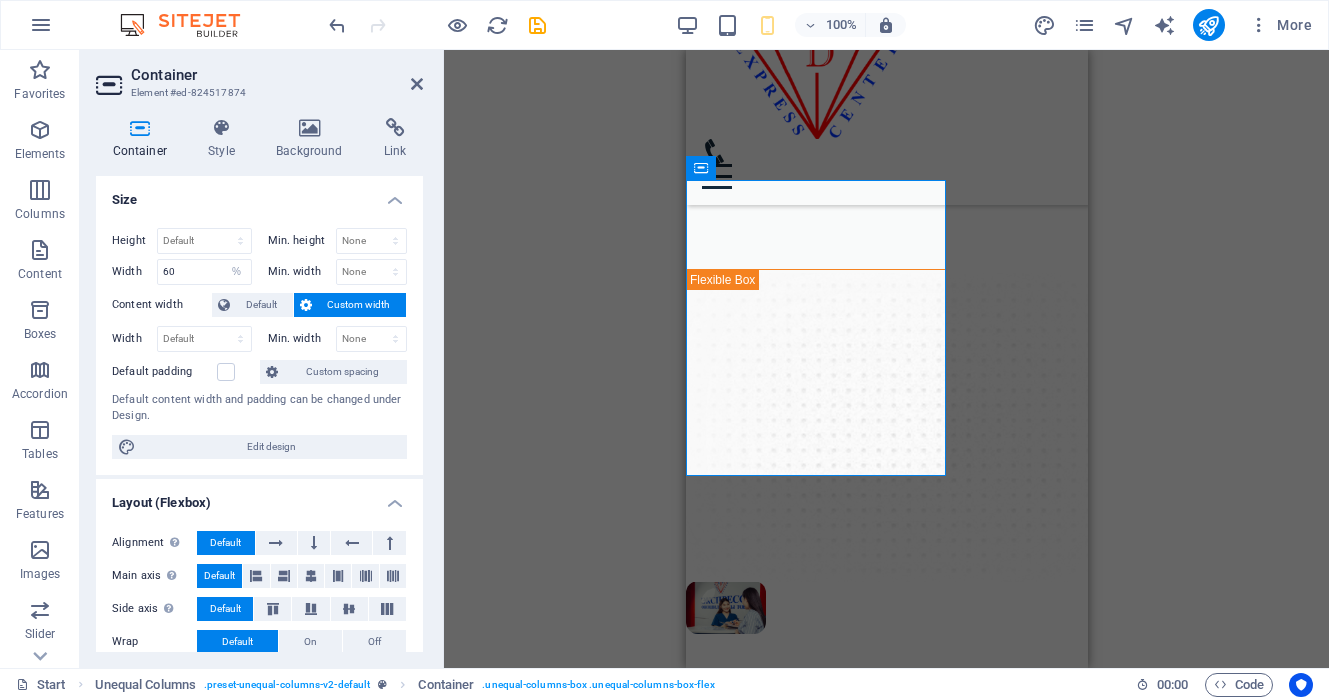 click on "Custom width" at bounding box center [359, 305] 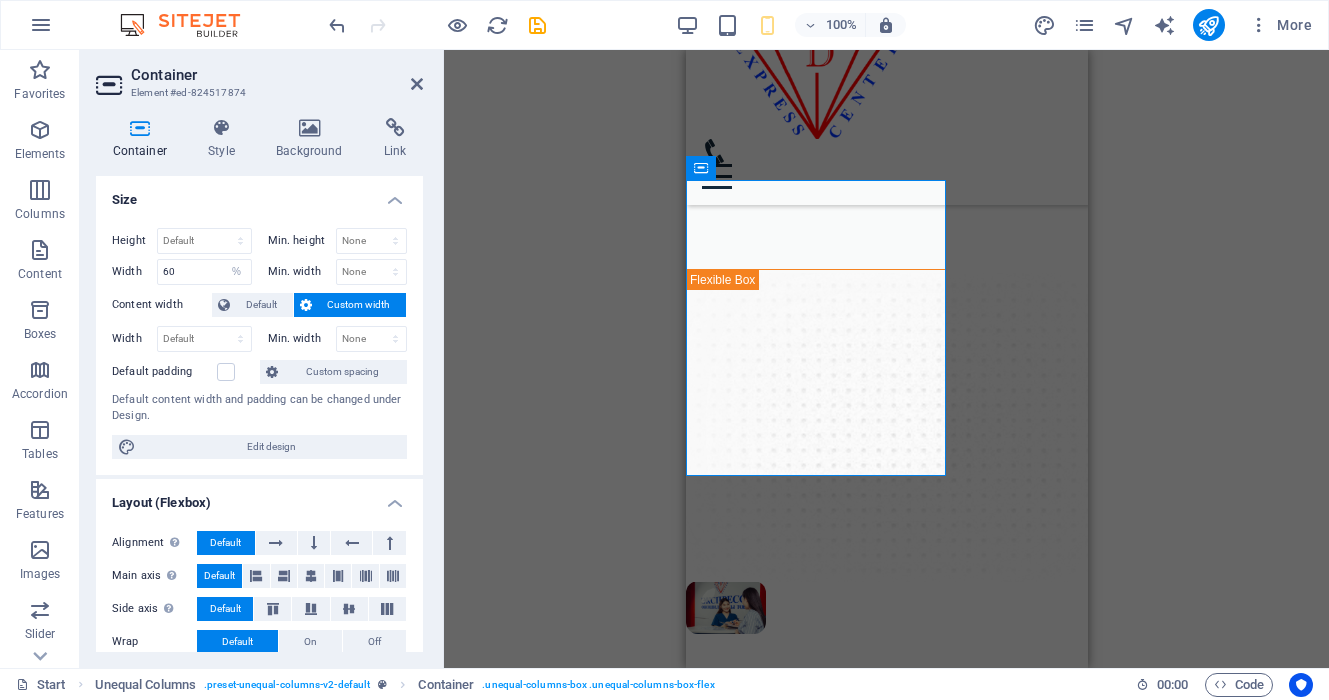 click on "Custom width" at bounding box center [359, 305] 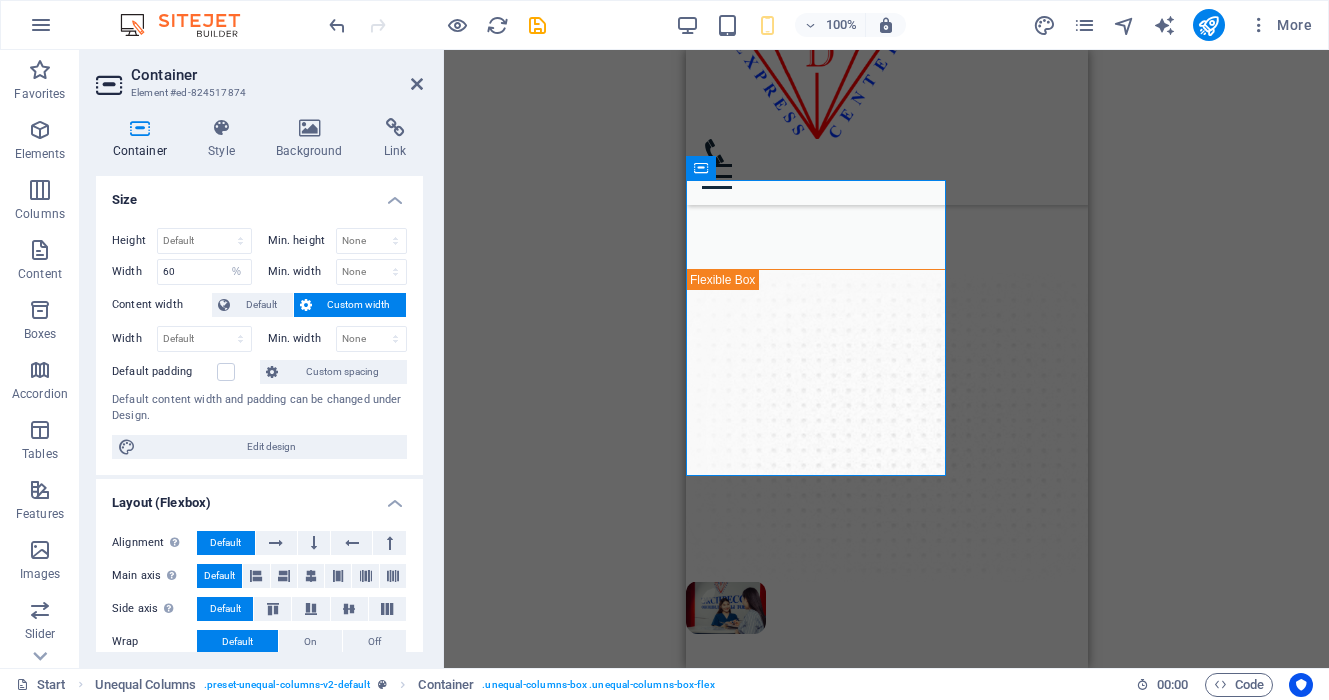 click on "Custom width" at bounding box center [359, 305] 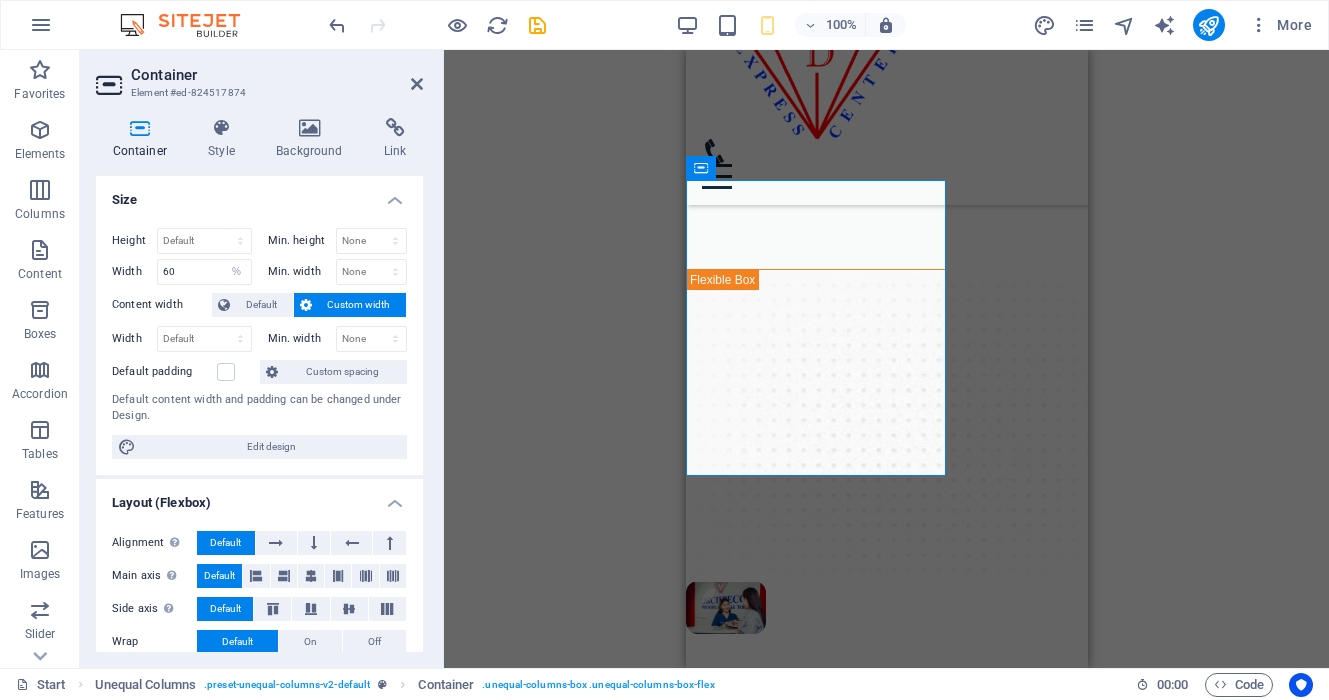 click at bounding box center [306, 305] 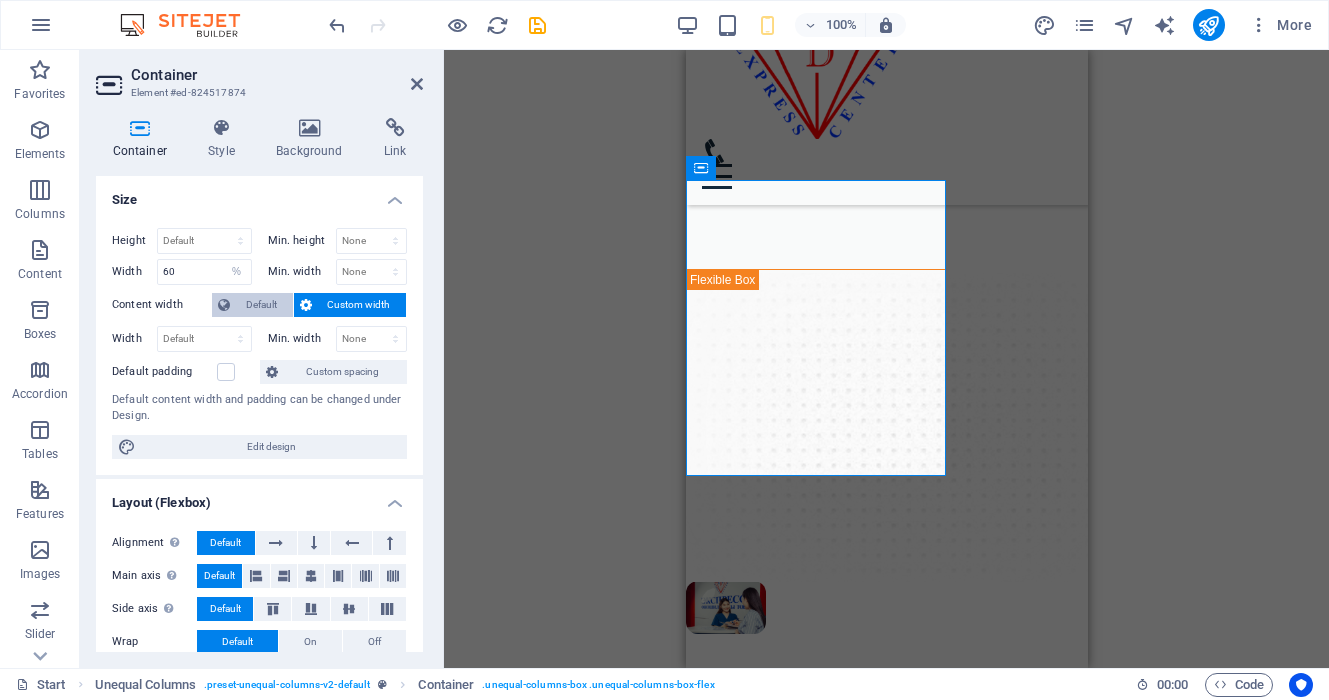 click on "Default" at bounding box center [261, 305] 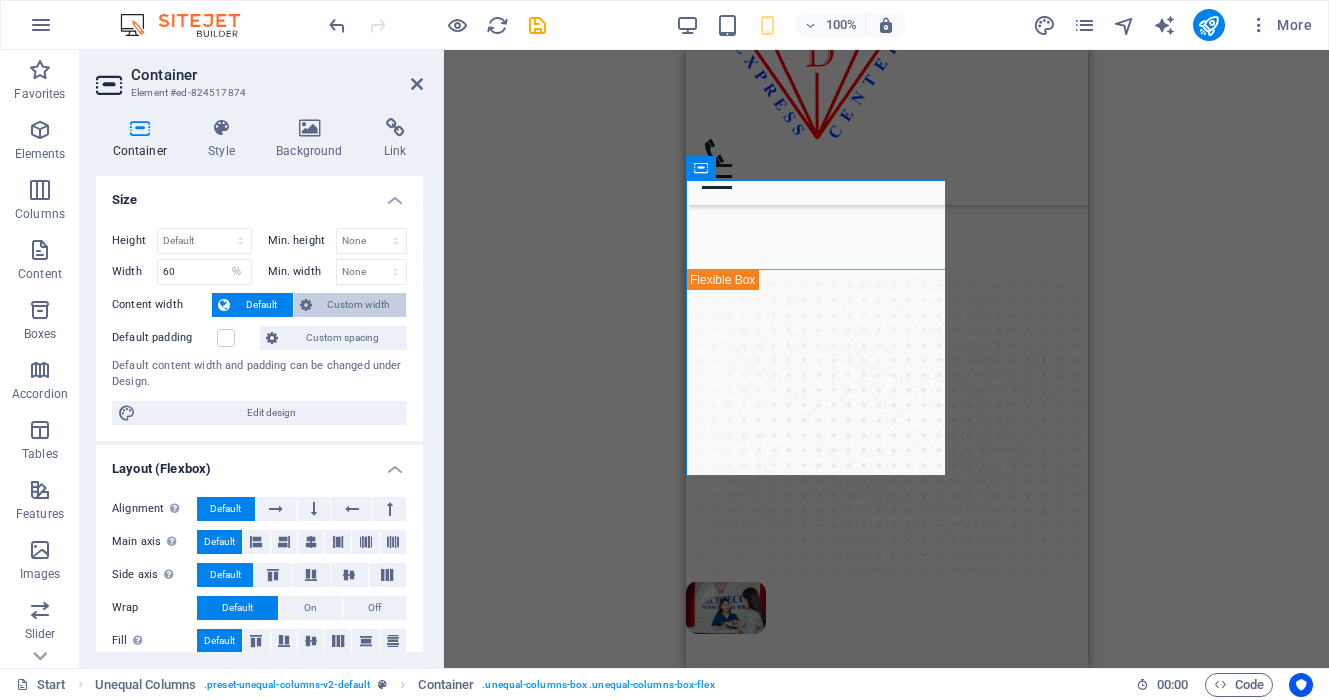 click on "Custom width" at bounding box center [359, 305] 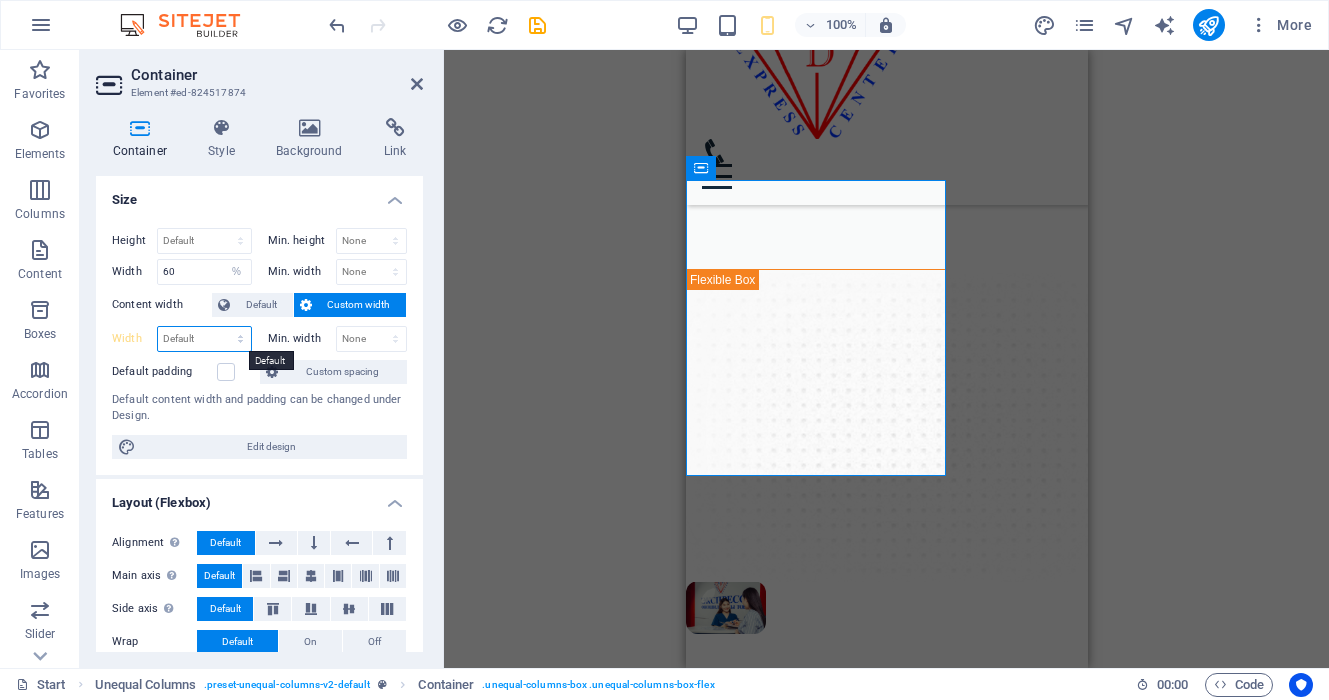 click on "Default px rem % em vh vw" at bounding box center (204, 339) 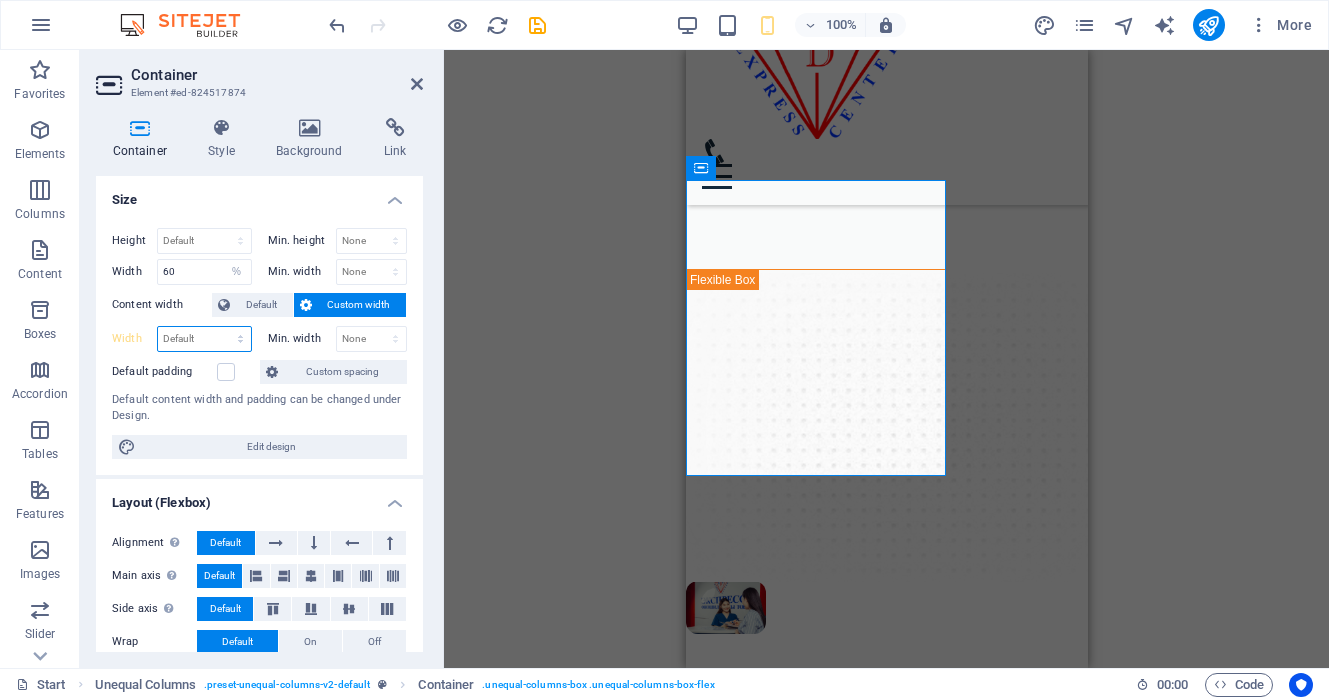select on "px" 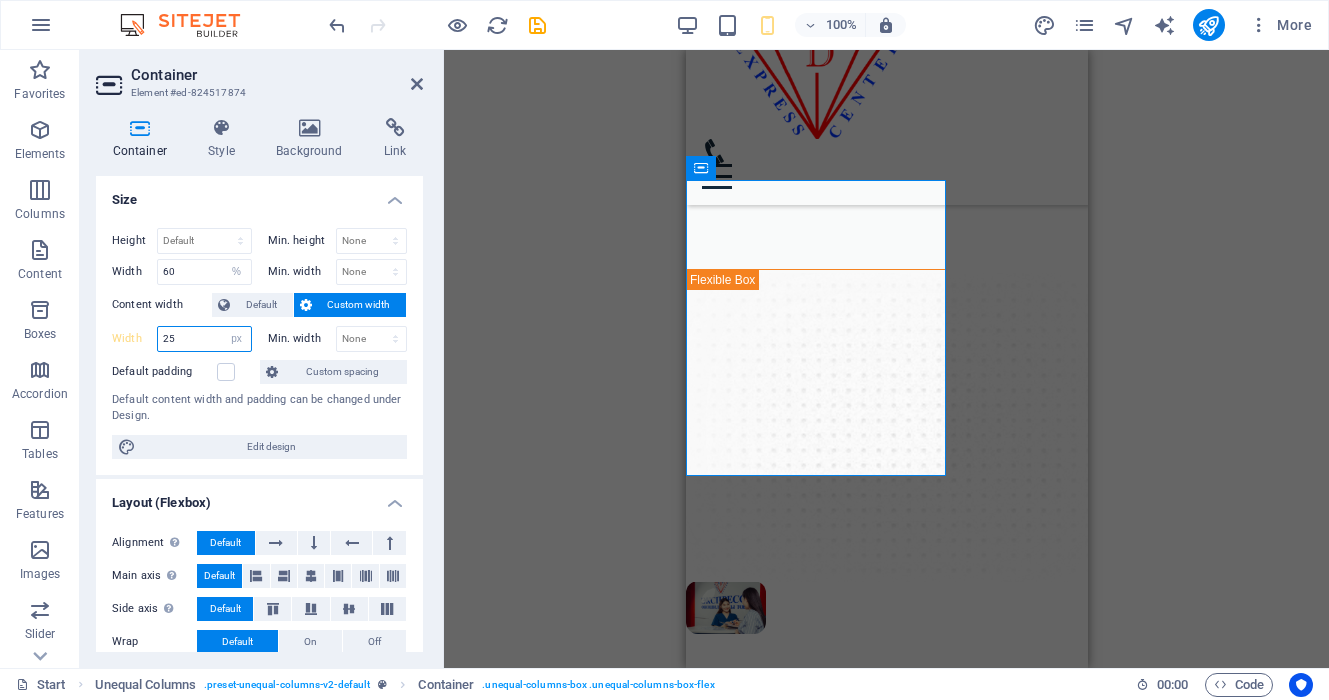 type on "2" 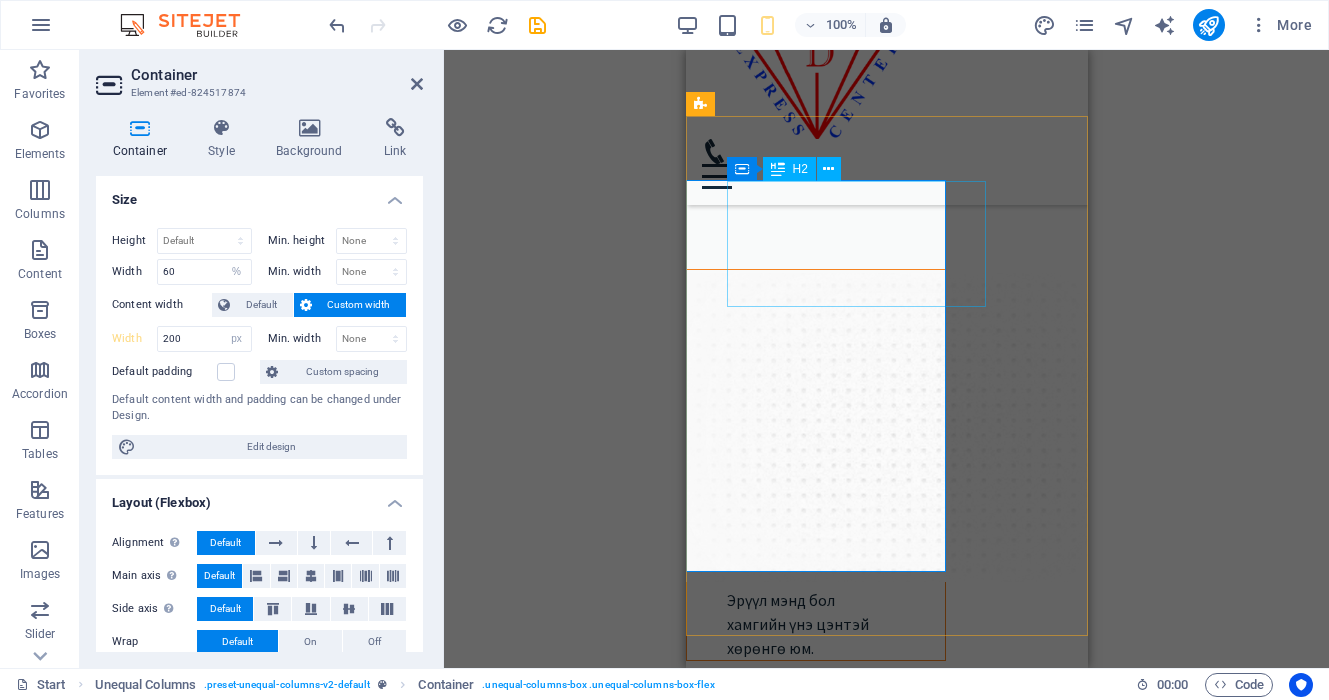 click on "ЭКСПРЕСС ОНОШИЛГООНЫ ТӨВ" at bounding box center [806, 333] 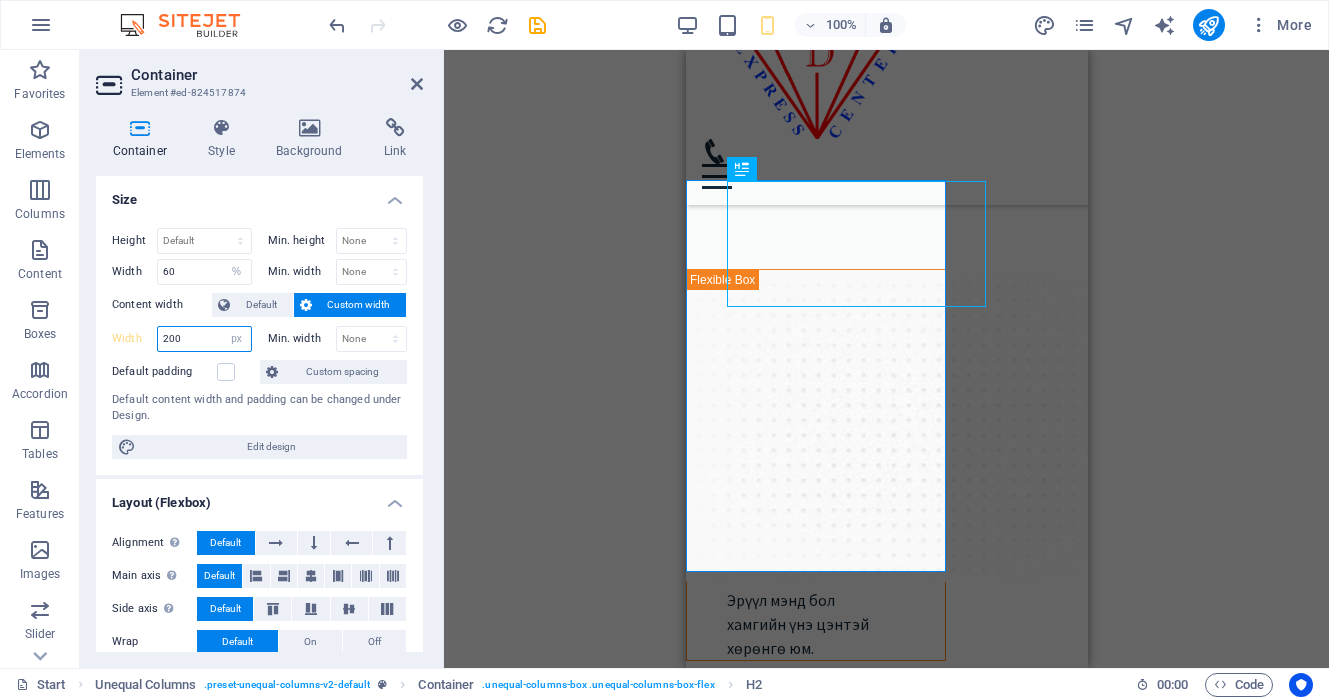 click on "200" at bounding box center [204, 339] 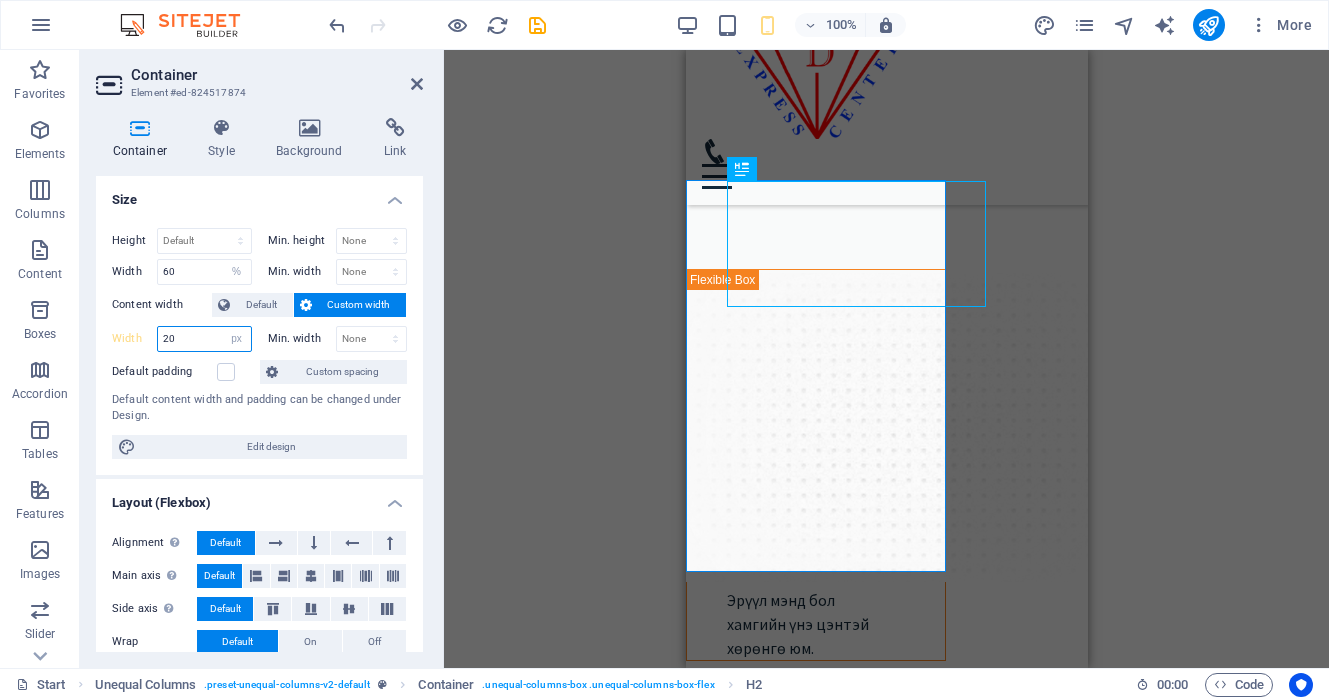 type on "2" 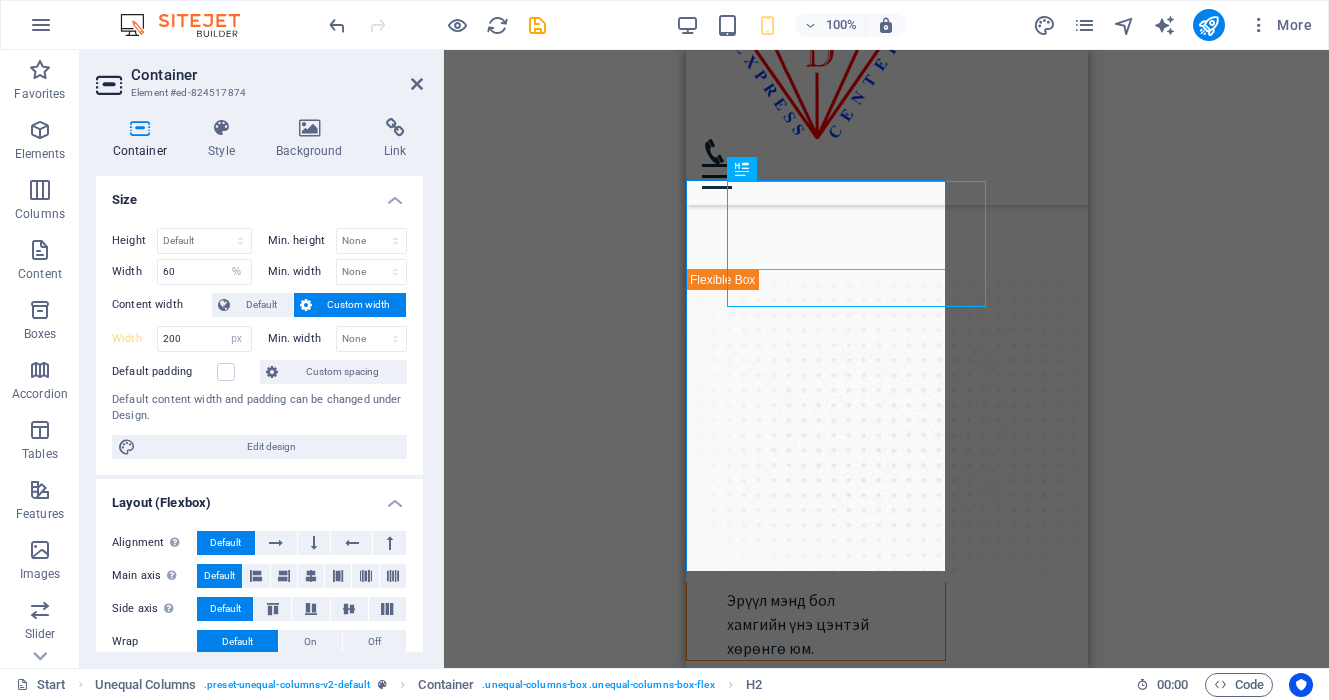 click on "Min. width None px rem % vh vw" at bounding box center [338, 339] 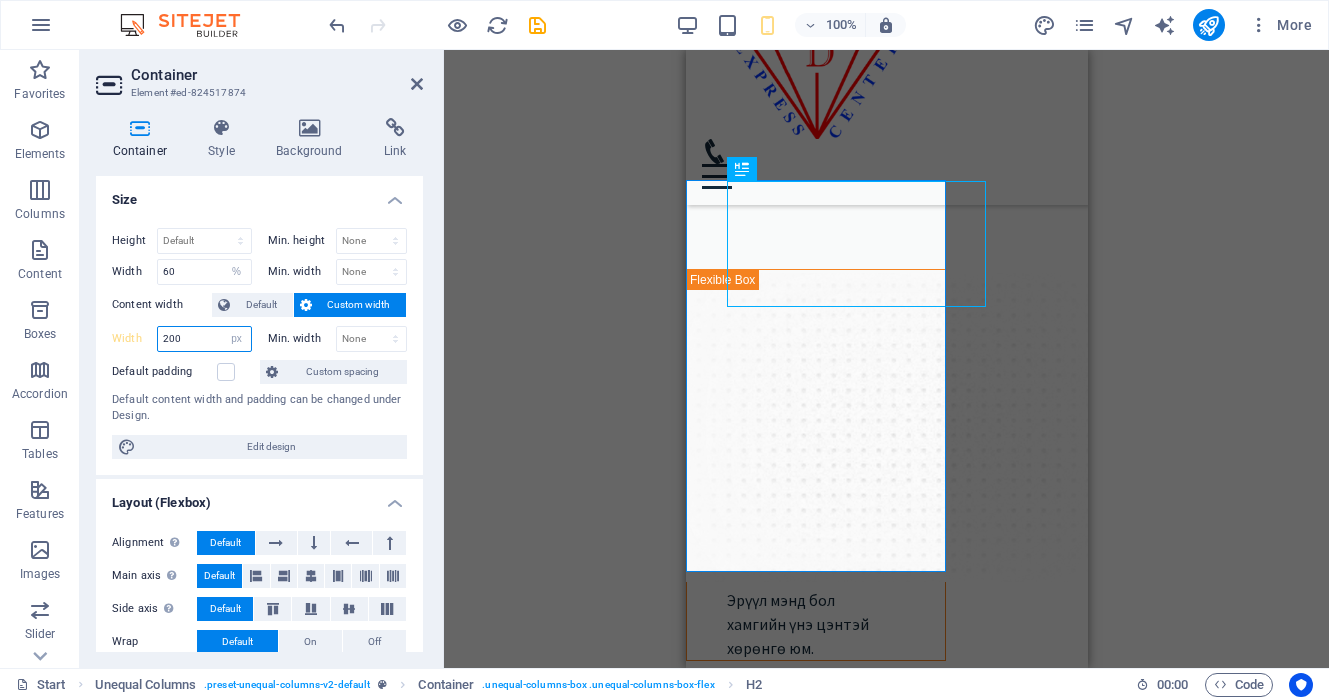 drag, startPoint x: 187, startPoint y: 341, endPoint x: 120, endPoint y: 344, distance: 67.06713 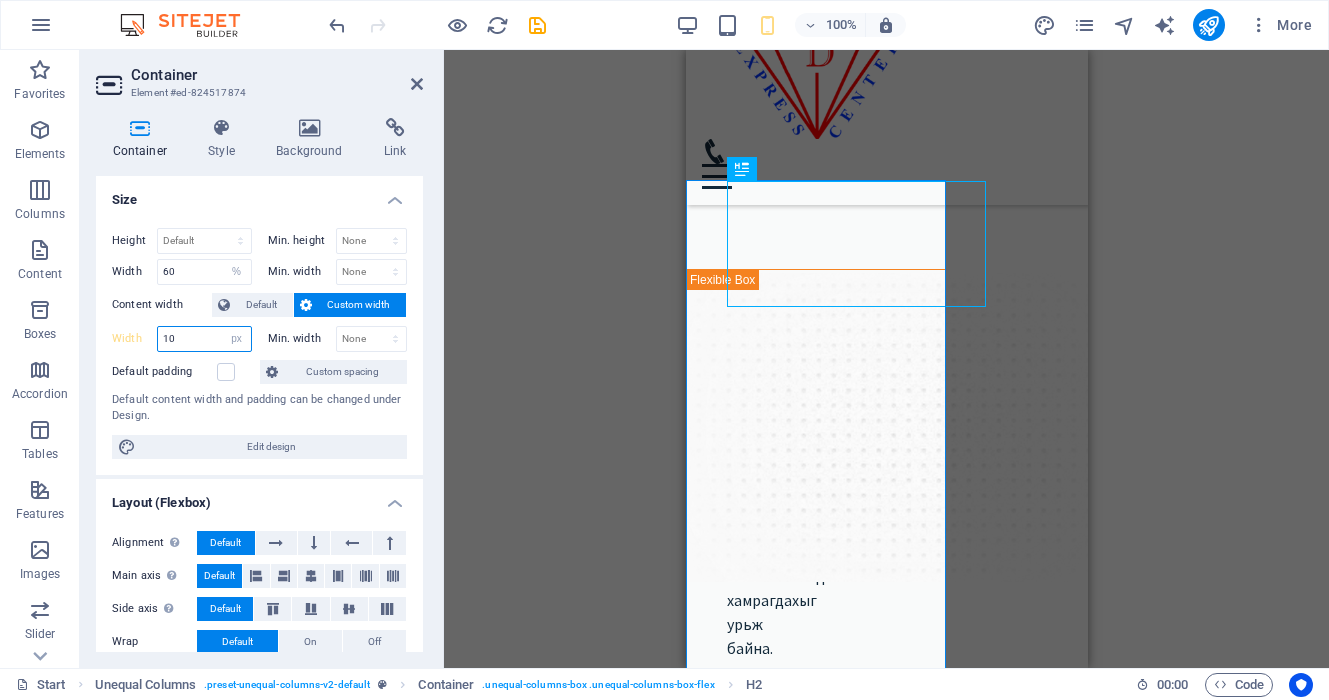 type on "1" 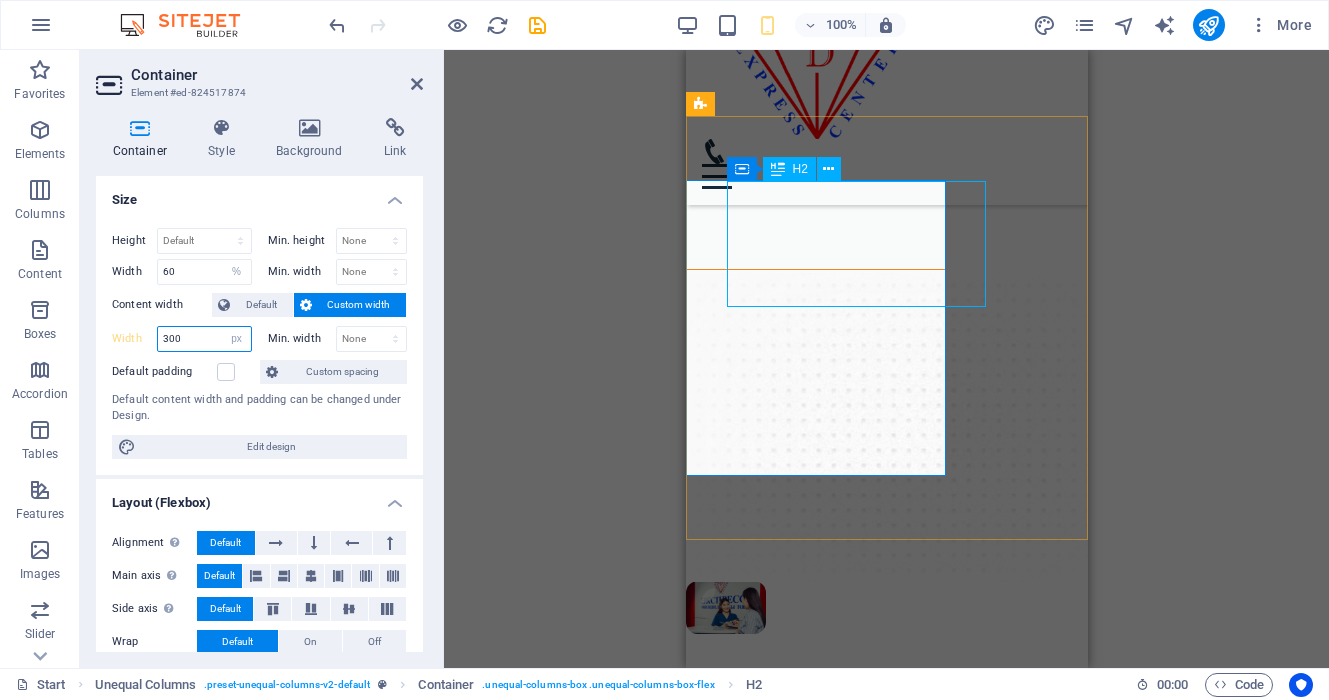 type on "300" 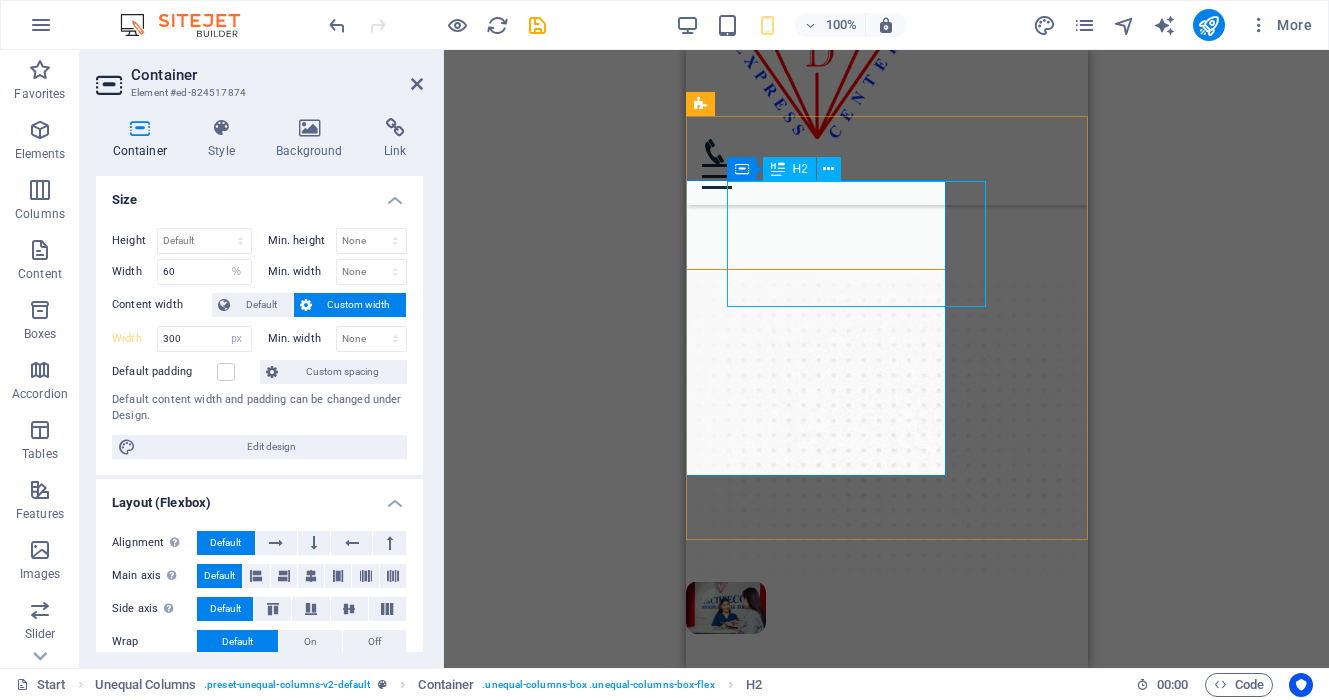 click on "ЭКСПРЕСС ОНОШИЛГООНЫ ТӨВ" at bounding box center (835, 333) 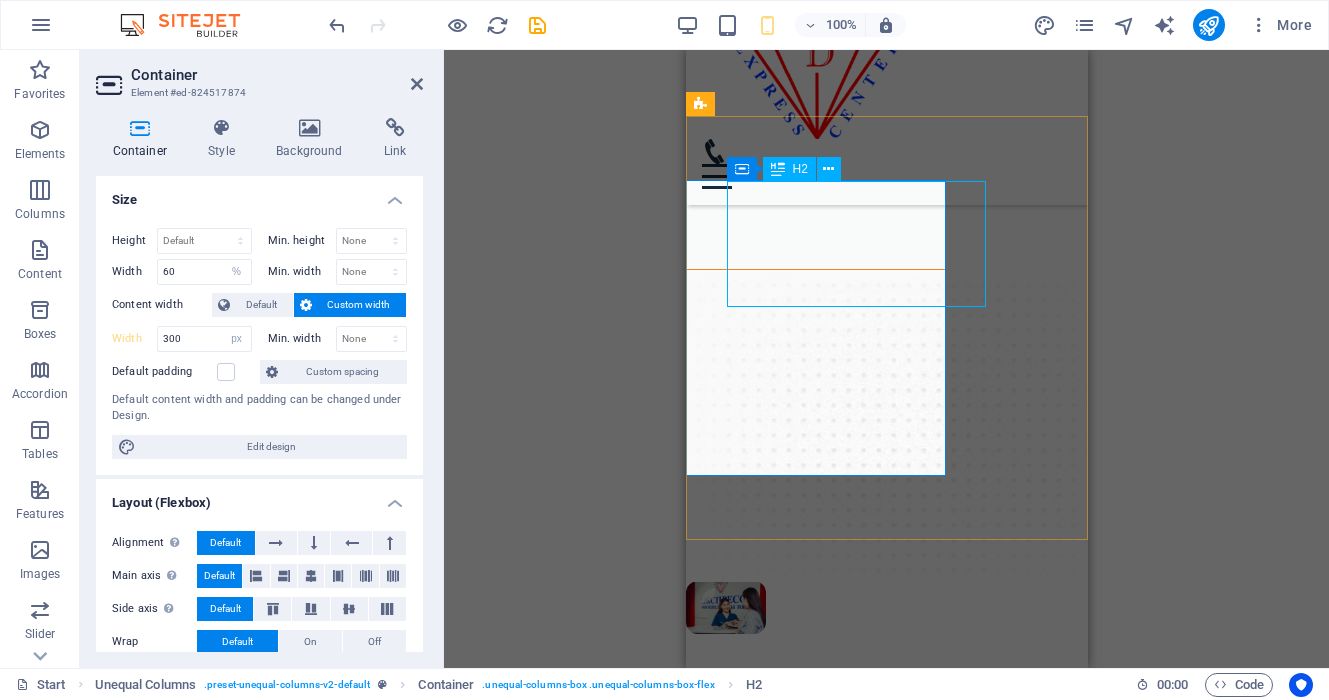 click on "ЭКСПРЕСС ОНОШИЛГООНЫ ТӨВ" at bounding box center [835, 333] 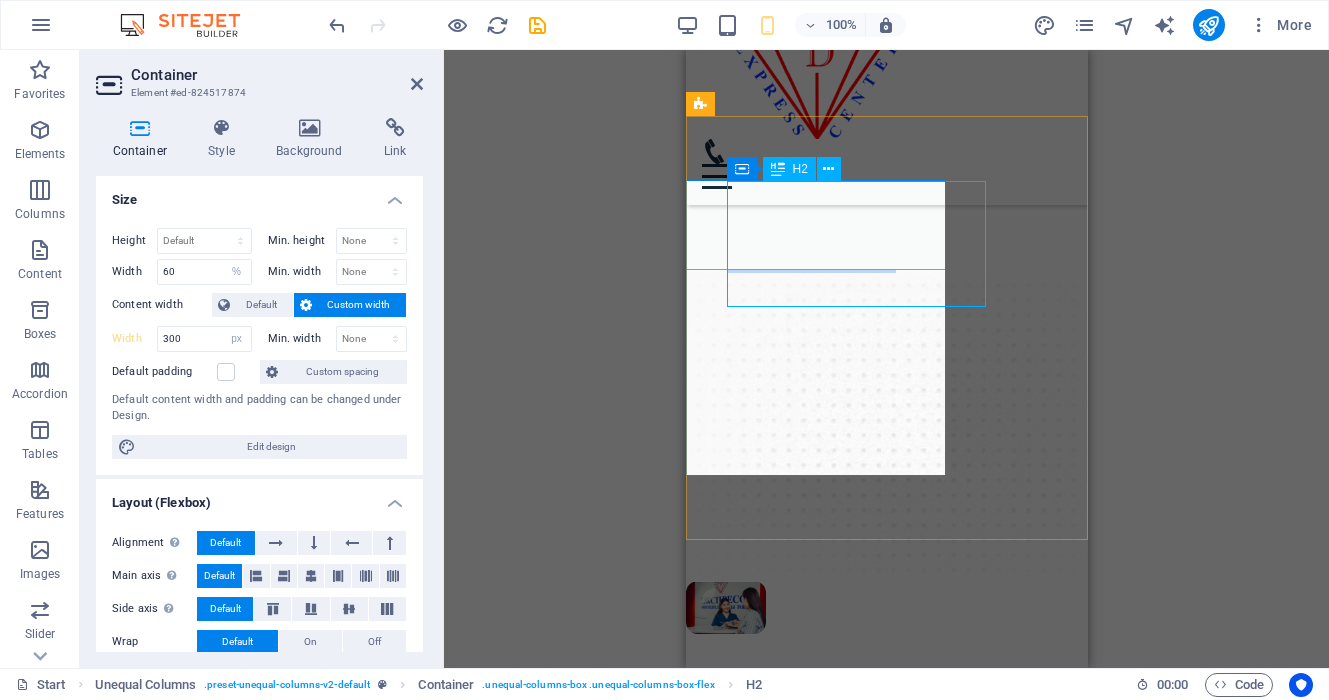 select on "%" 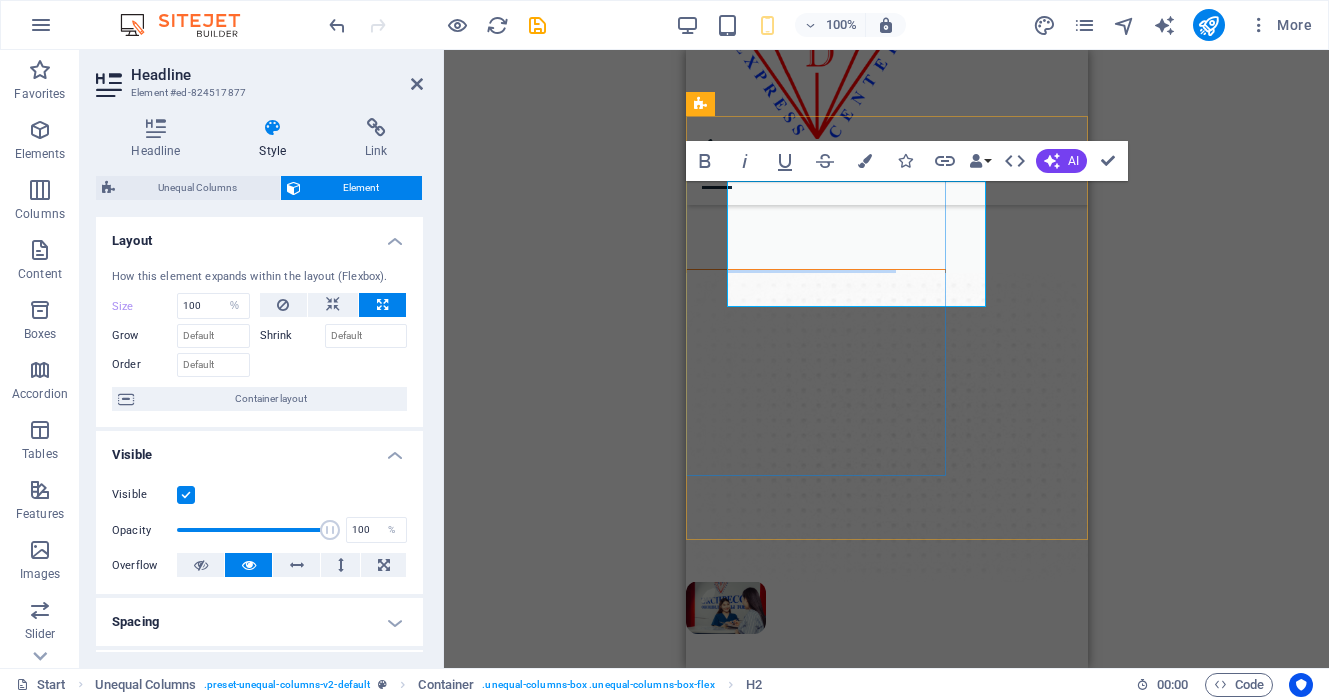 click on "ЭКСПРЕСС ОНОШИЛГООНЫ ТӨВ" at bounding box center (835, 333) 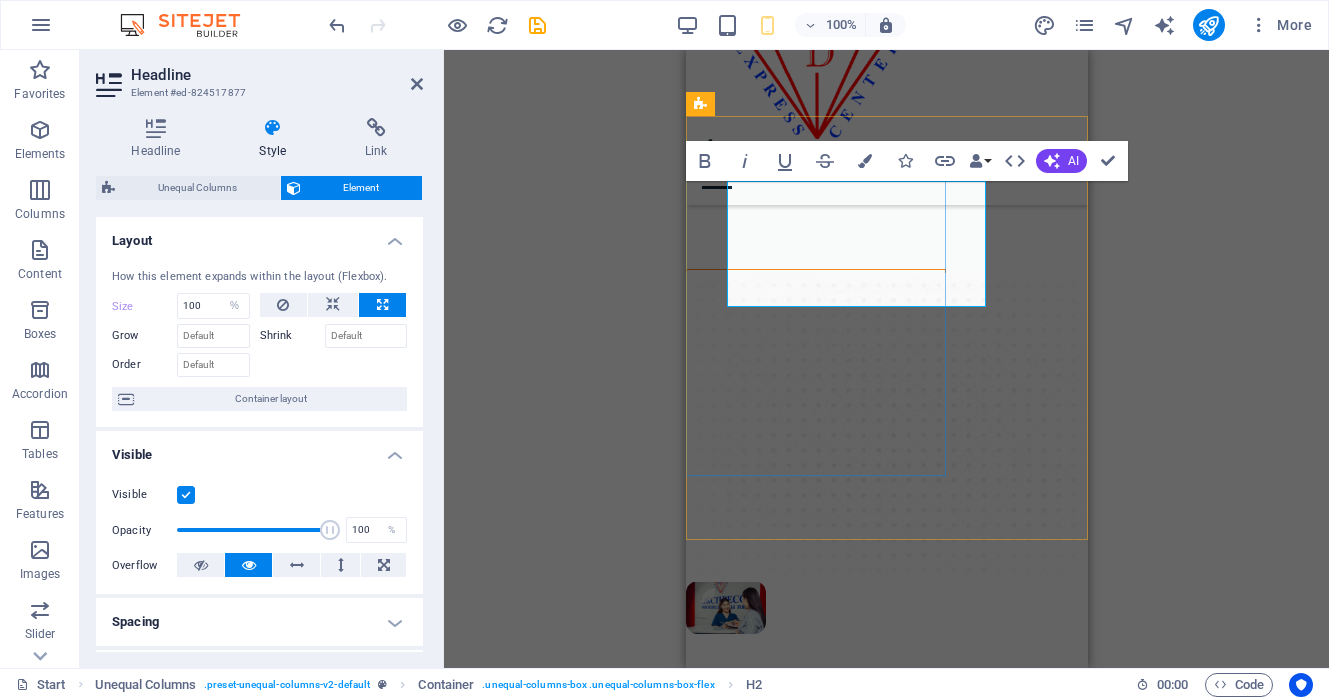 click on "ЭКСПРЕСС ОНОШИЛГООНЫ ТӨВ" at bounding box center [835, 333] 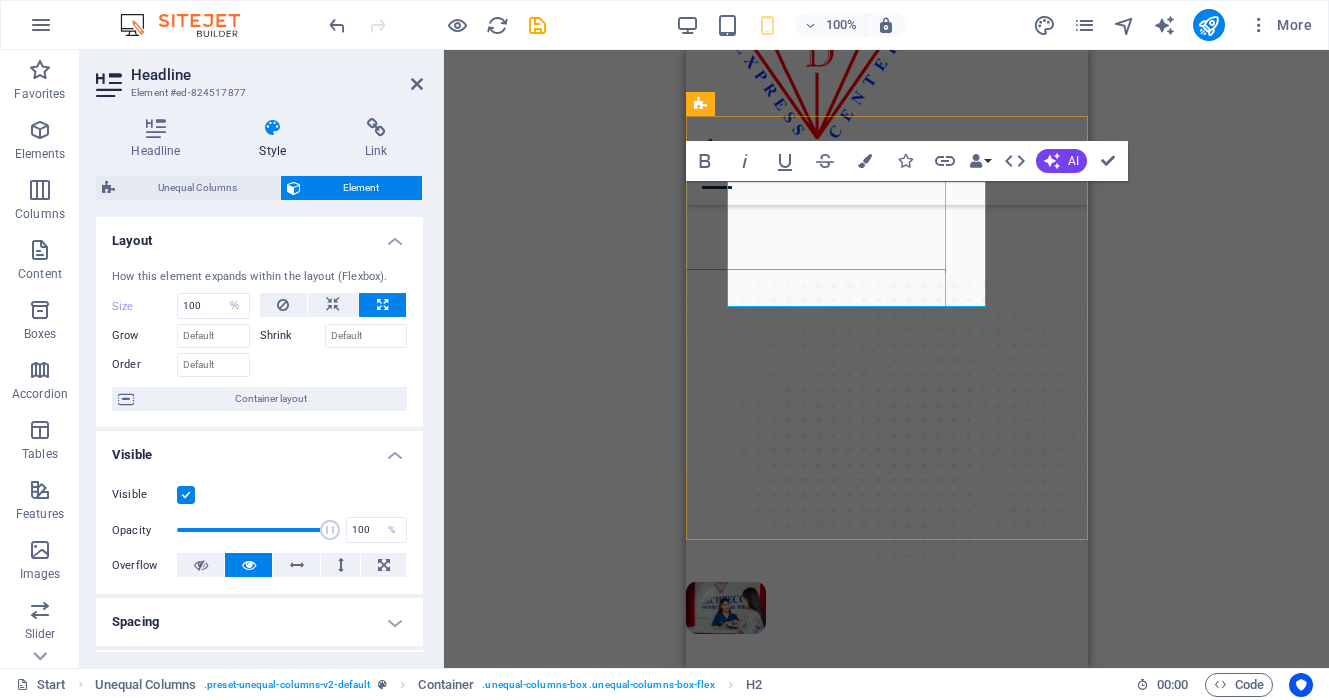 click on "ЭКСПРЕСС ОНОШИЛГООНЫ ТӨВ" at bounding box center (835, 333) 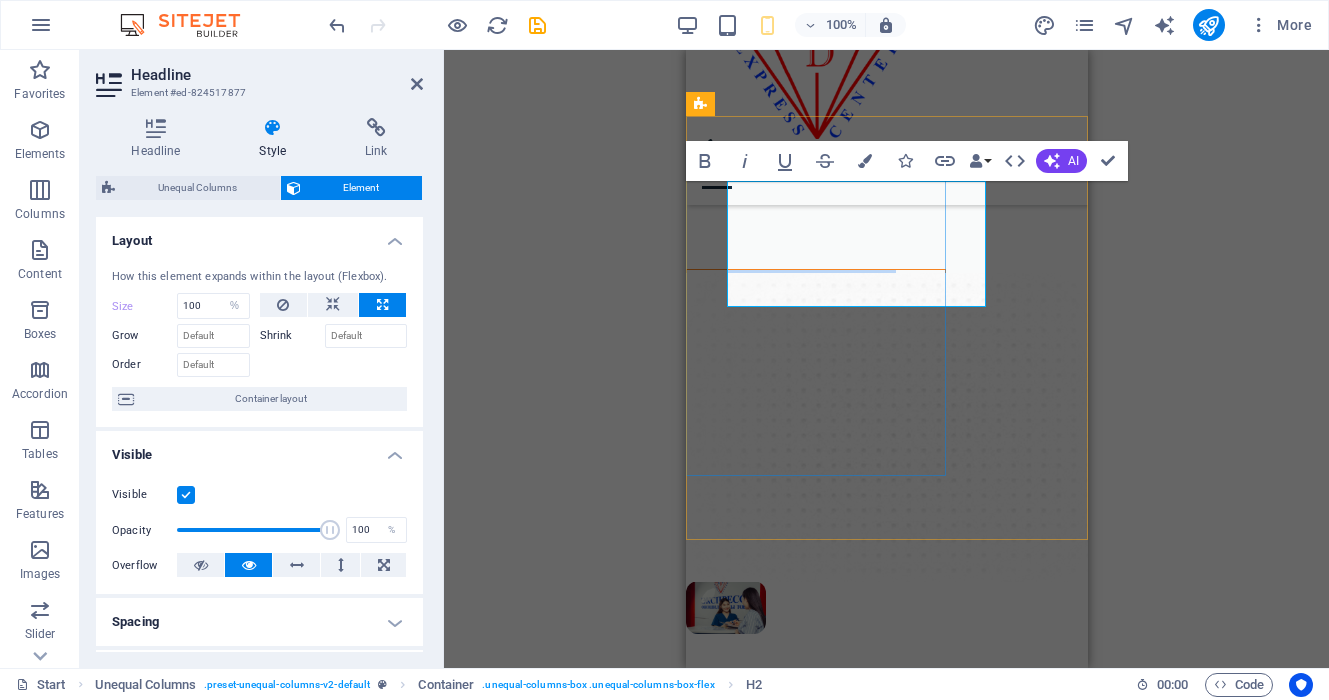 click on "ЭКСПРЕСС ОНОШИЛГООНЫ ТӨВ" at bounding box center (835, 333) 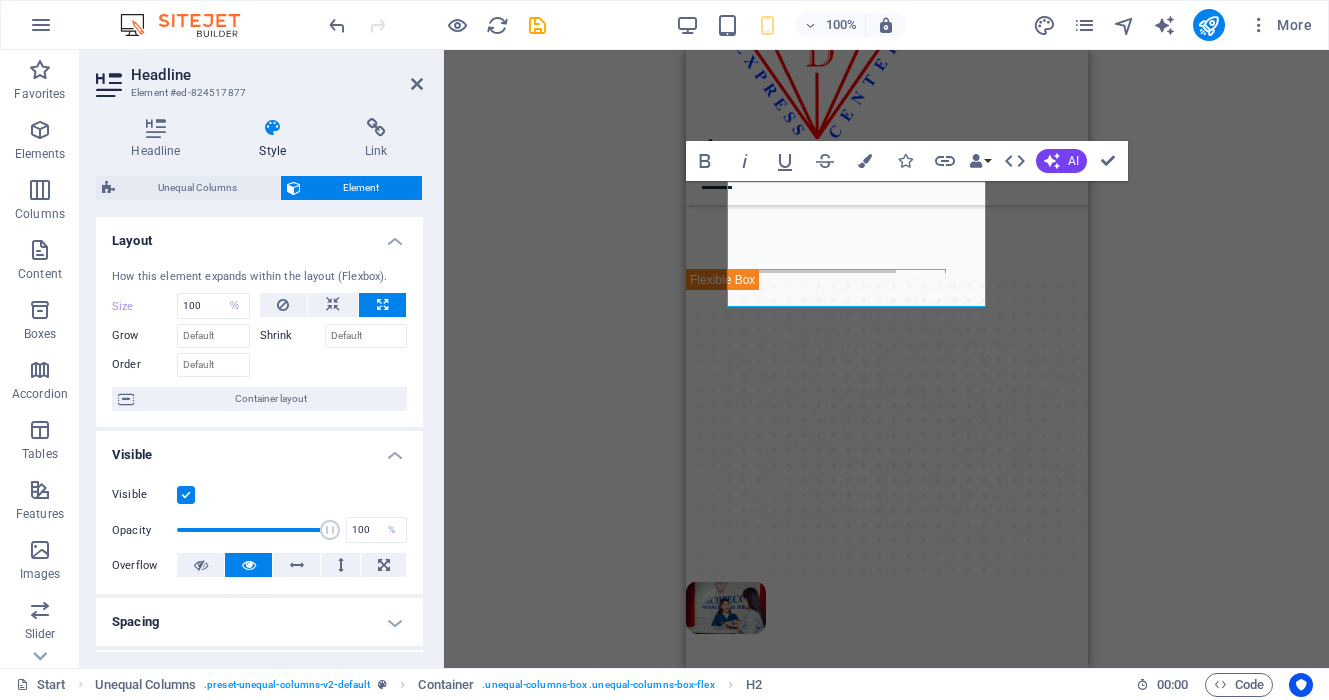 click on "Container   H2   Unequal Columns   Container   Container   Container   Text   Image   Container   Menu Bar   Menu   Image   Preset   Container   HTML   Preset   Container   Container   H3   Container   Container   Text   Text   Container   Container   Container   H3   Container   HTML   Container   H3   Container   Text   Spacer   Button   Preset   H3   Container   Container   Text   Image   Preset   H2   Text   Spacer   Button   Container   Preset   H2   Preset   Container   Text   Preset   Container   Container   Text   Container   Container   Text   Container   Container   Text   Container   Container   Text   Container   Container   Text   Container   Container   Text   Container   Container   Text   Container   Container   H2   Text   Spacer   Image   Preset   Preset   Container   Preset   H2   Container   Spacer   Preset   Container   Container   Container   Icon   Container   Preset   Input   Preset   Preset   Form   Input   Checkbox   Captcha   Form button   Container   Map   Text" at bounding box center [886, 359] 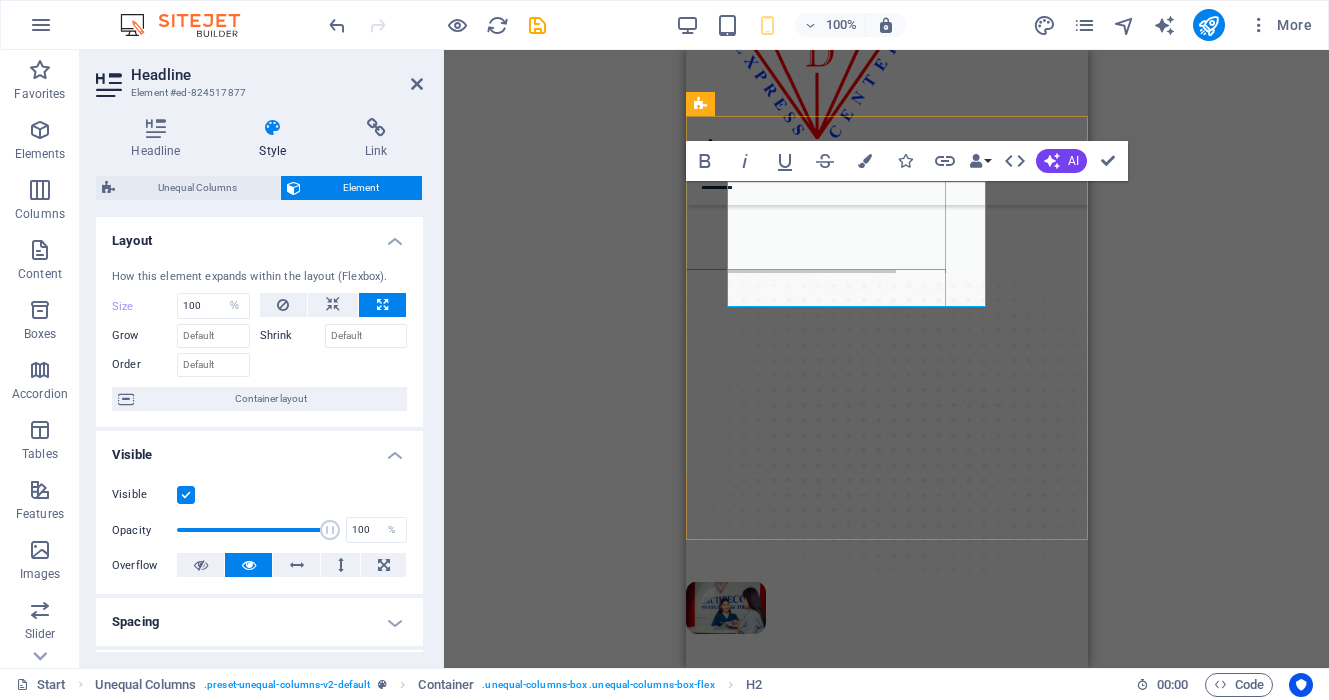 click on "ЭКСПРЕСС ОНОШИЛГООНЫ ТӨВ Эрүүл мэндийн урьдчилан сэргийлэх цогч үзлэг, шинжилгээ, оношилгоонд хамрагдахыг урьж байна.  Эрүүл мэнд бол хамгийн үнэ цэнтэй хөрөнгө юм." at bounding box center (815, 417) 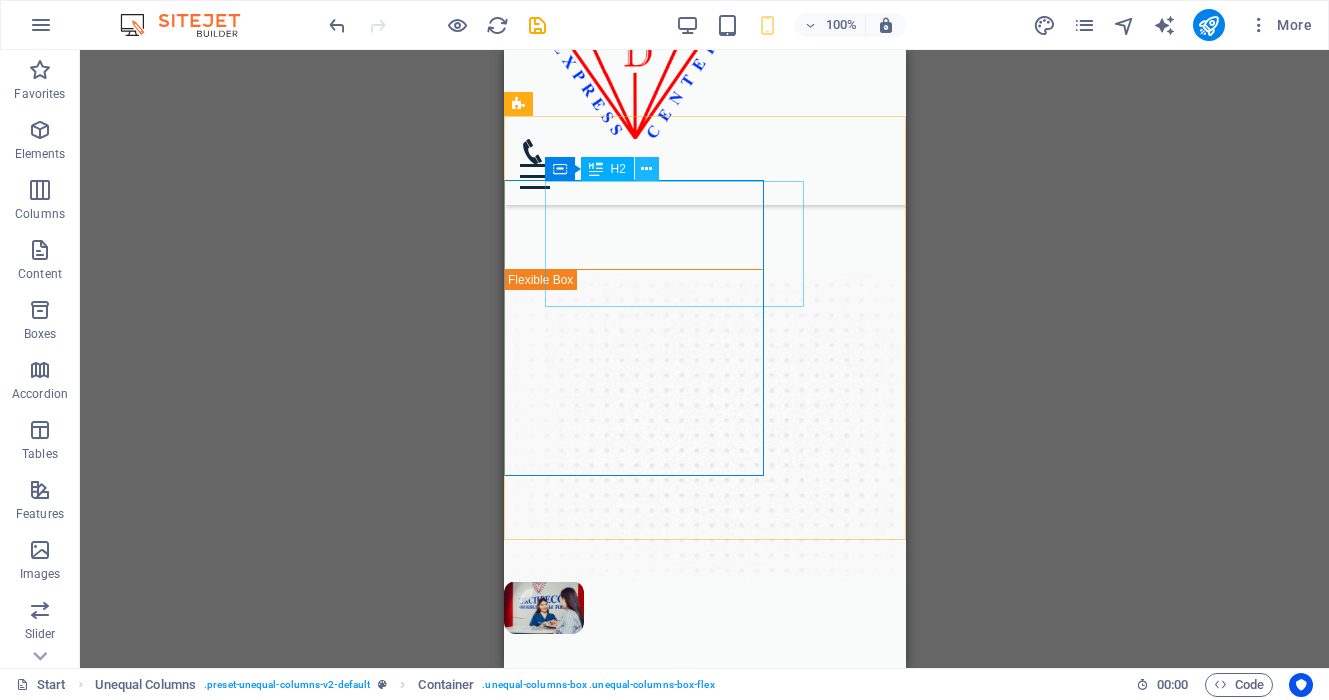 click at bounding box center (646, 169) 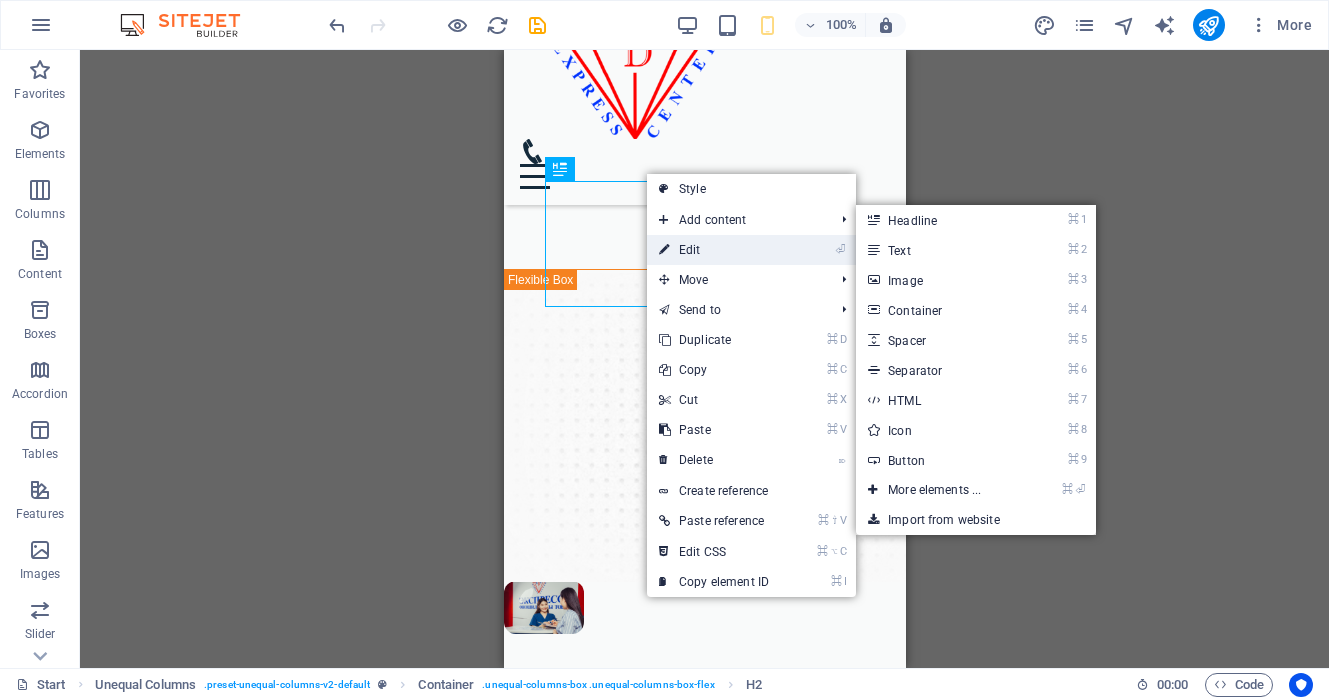 click on "⏎  Edit" at bounding box center [714, 250] 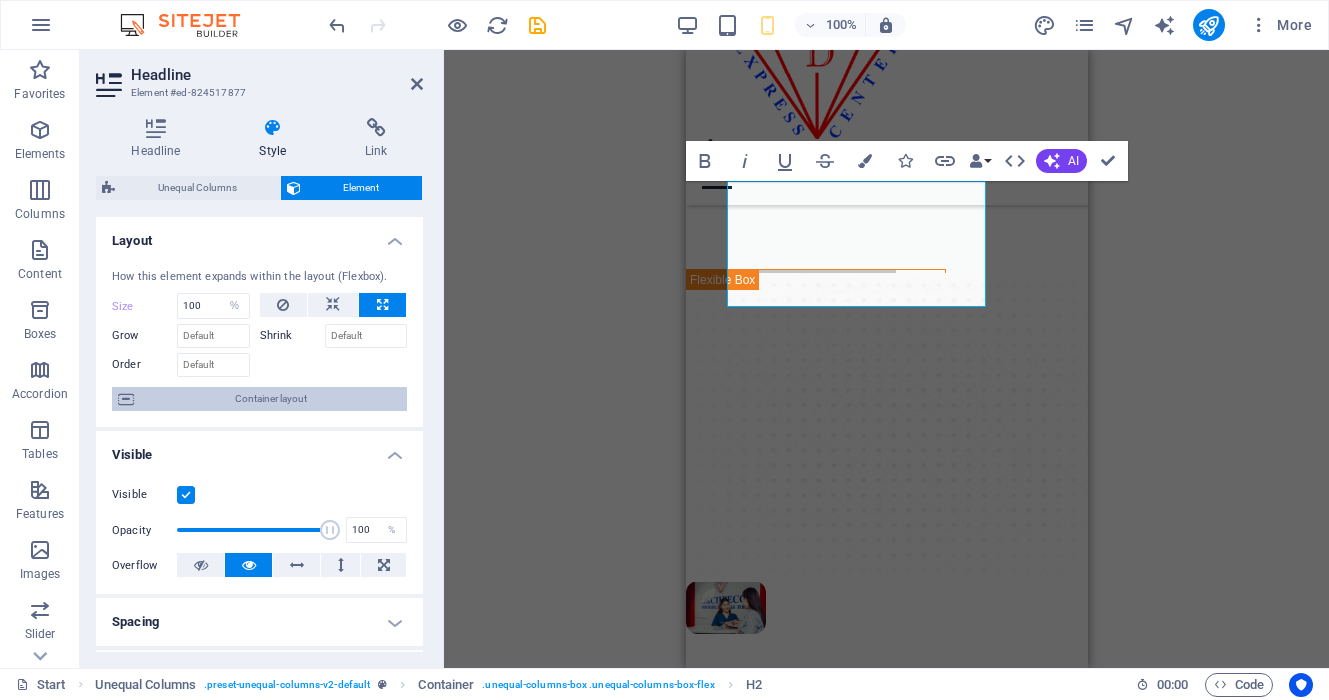 click on "Container layout" at bounding box center [270, 399] 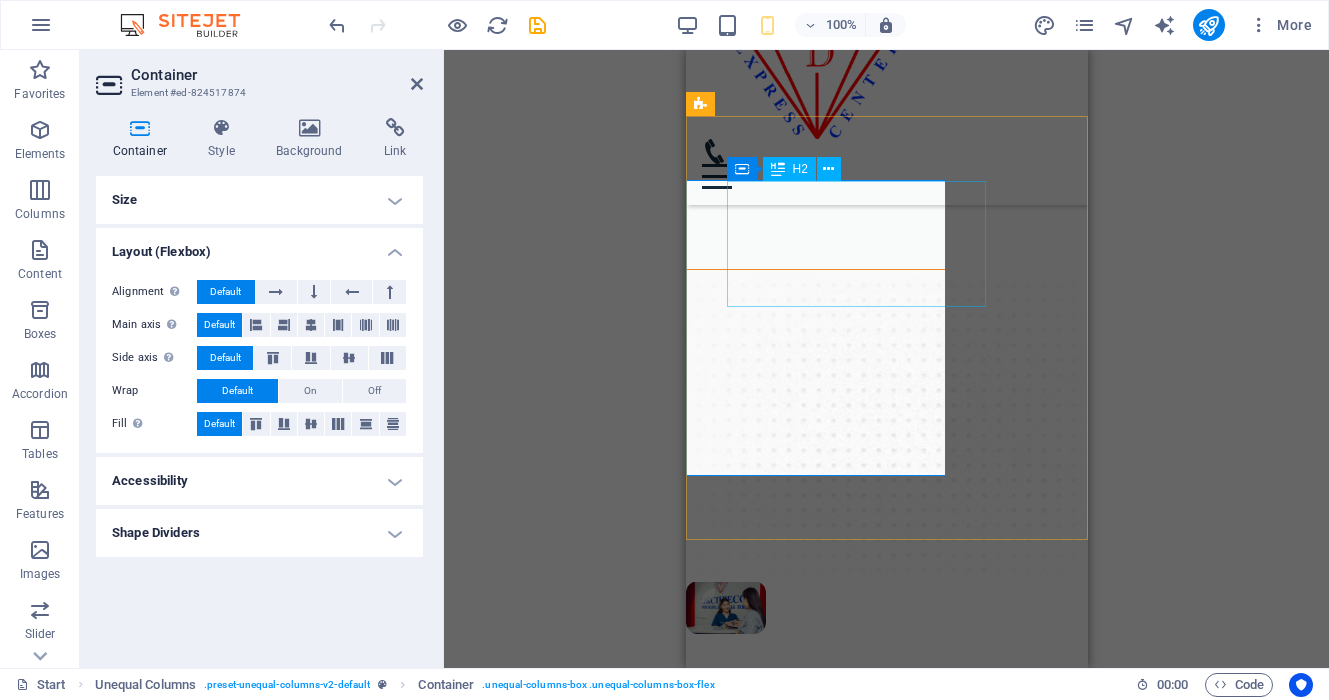 click on "ЭКСПРЕСС ОНОШИЛГООНЫ ТӨВ" at bounding box center [835, 333] 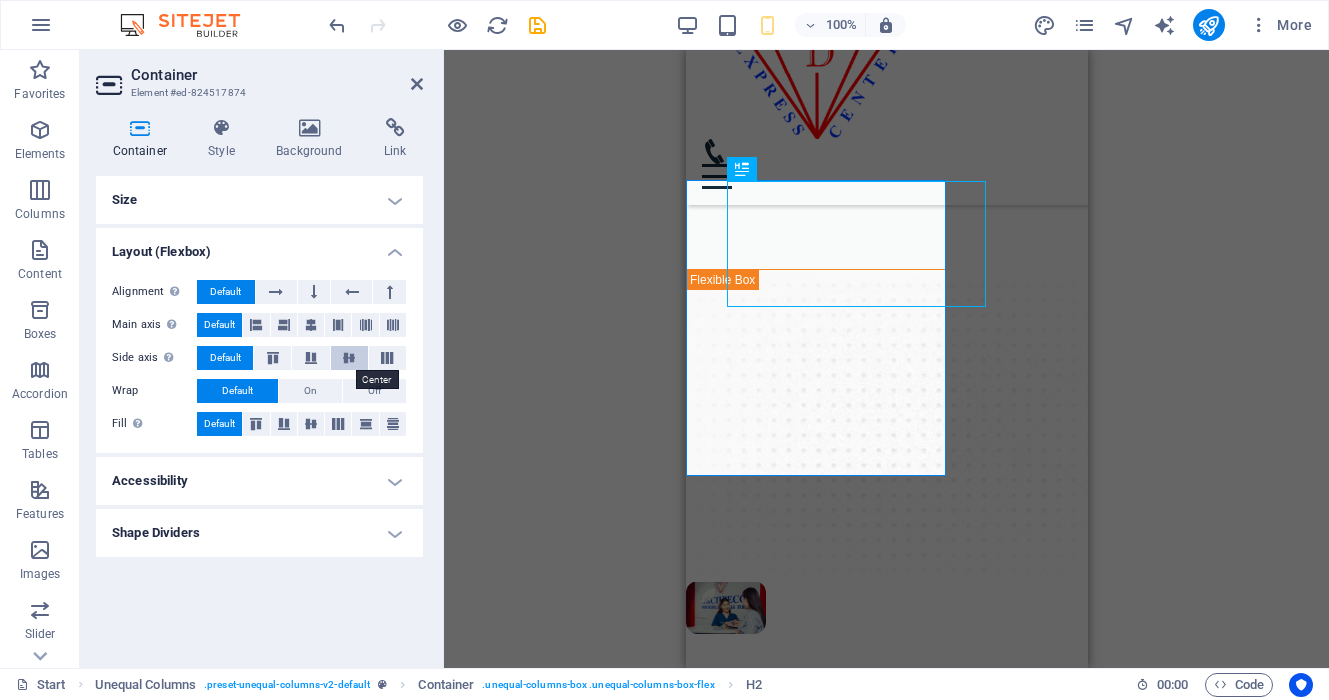 click at bounding box center [349, 358] 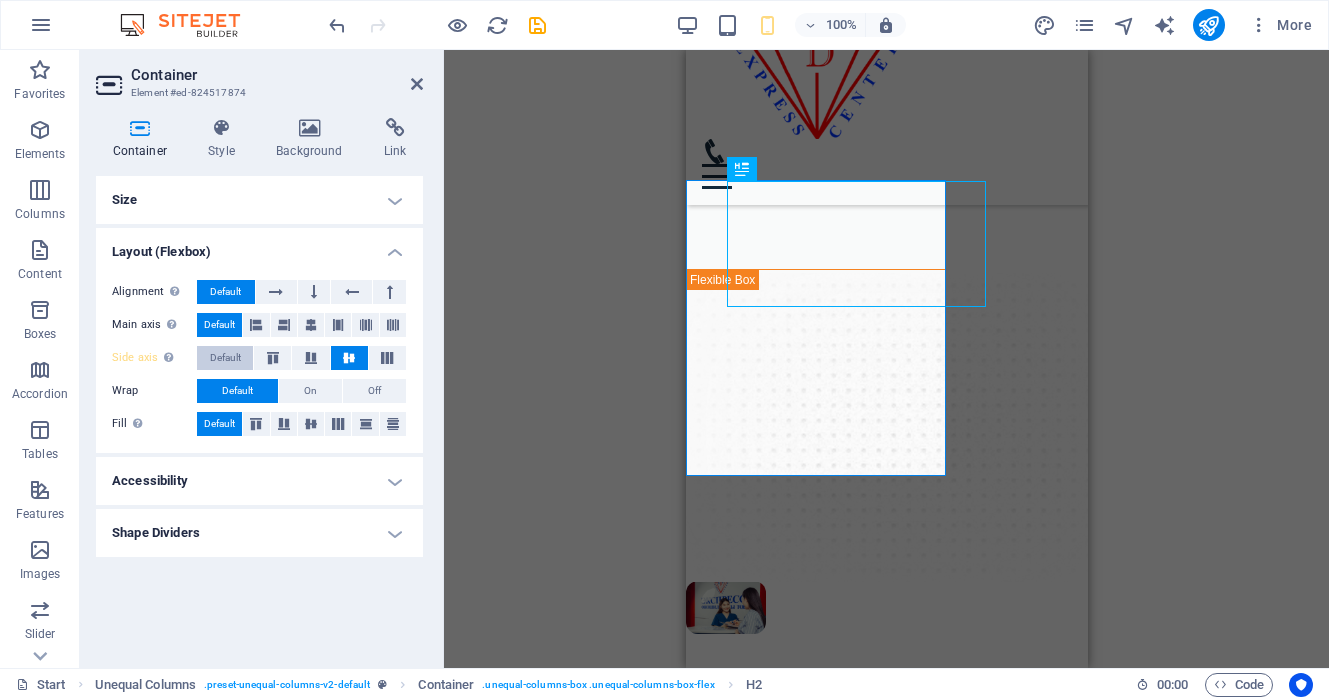 click on "Default" at bounding box center (225, 358) 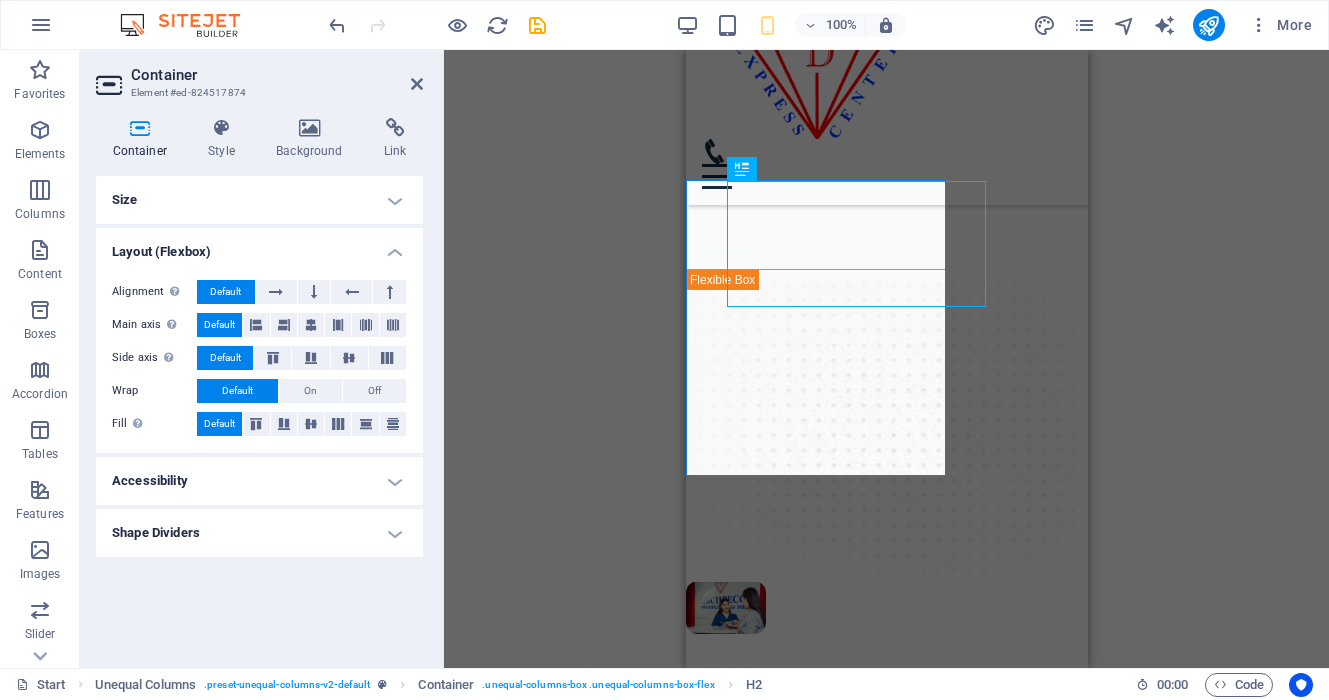 click on "Size" at bounding box center (259, 200) 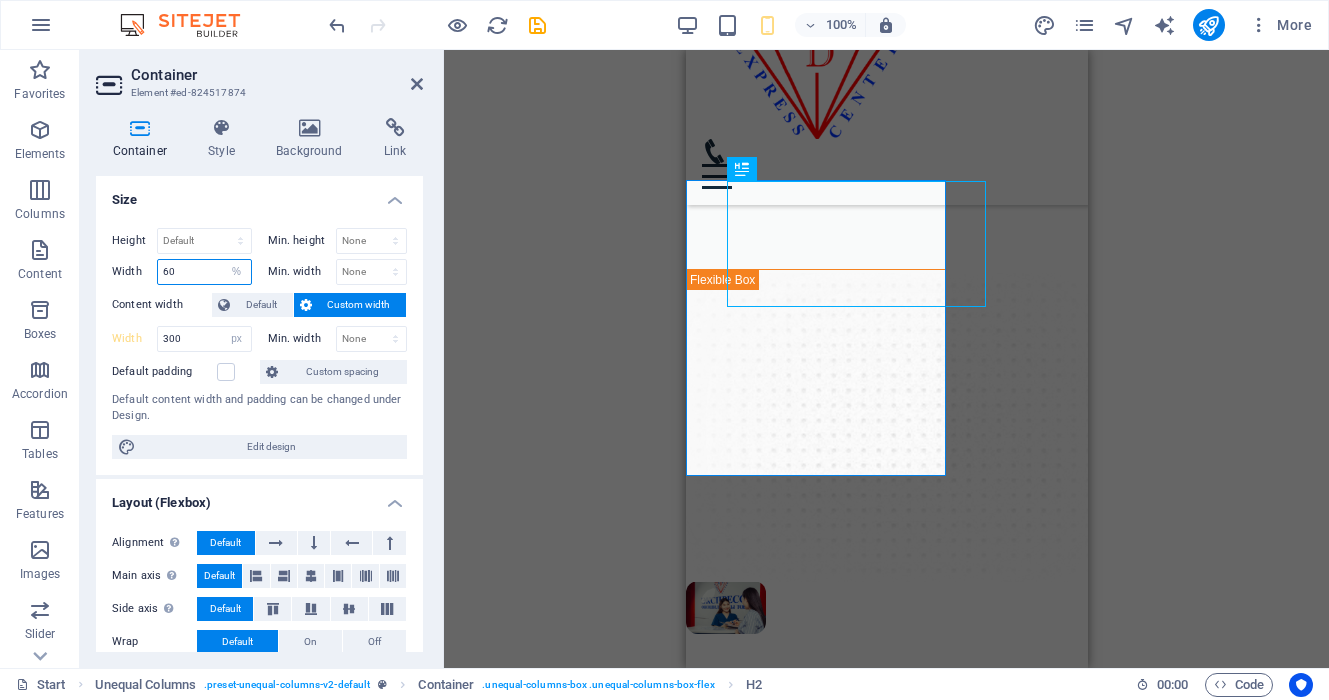 click on "60" at bounding box center (204, 272) 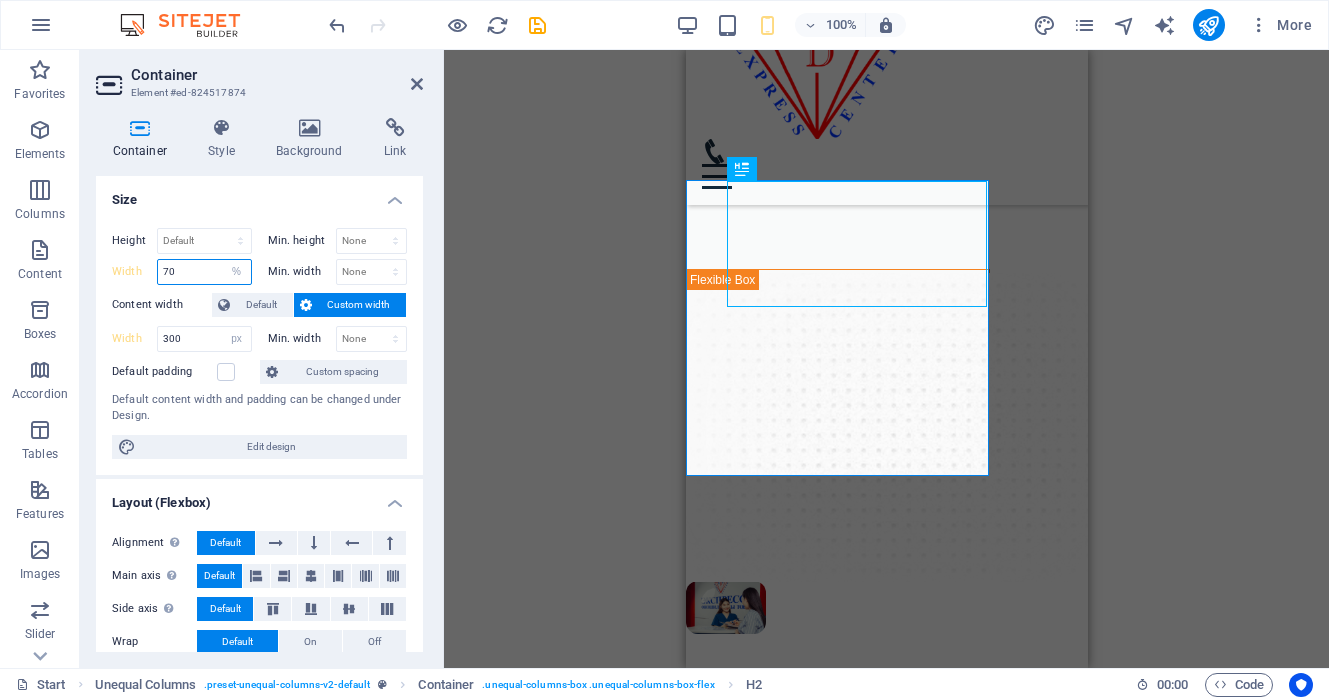 type on "7" 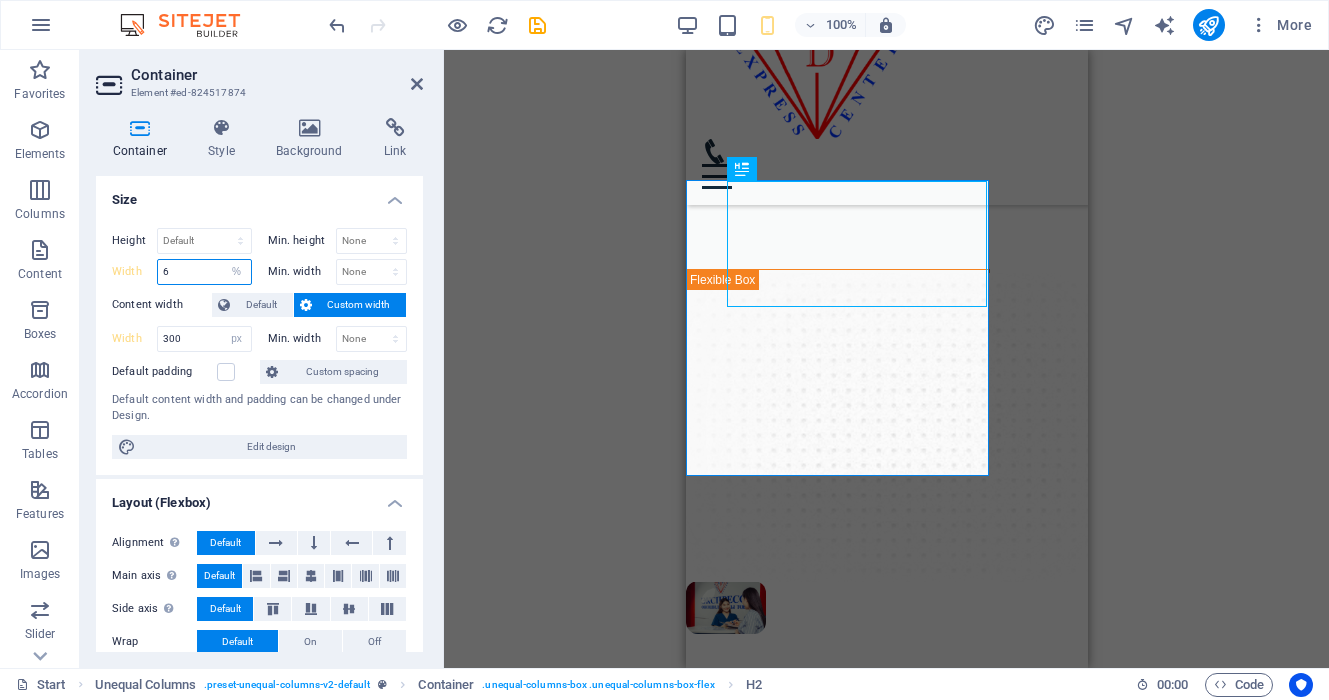 type on "60" 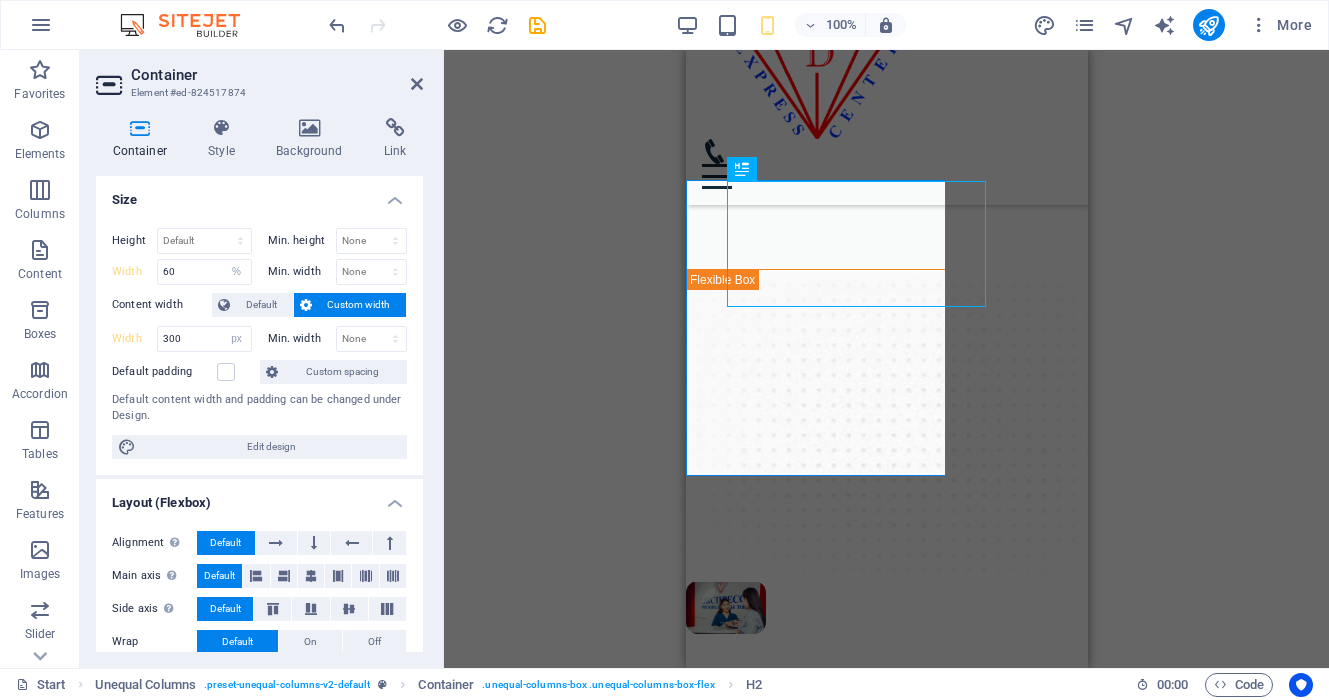 click on "Default content width and padding can be changed under Design." at bounding box center [259, 408] 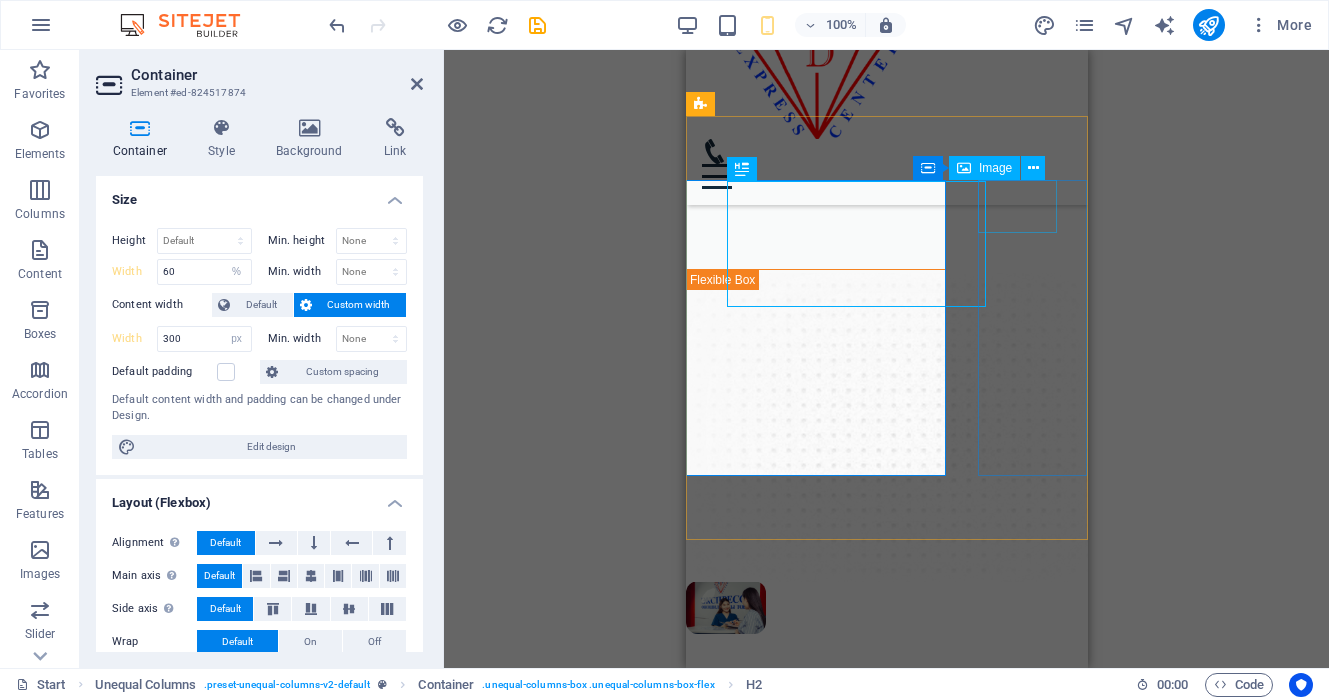 click at bounding box center (757, 607) 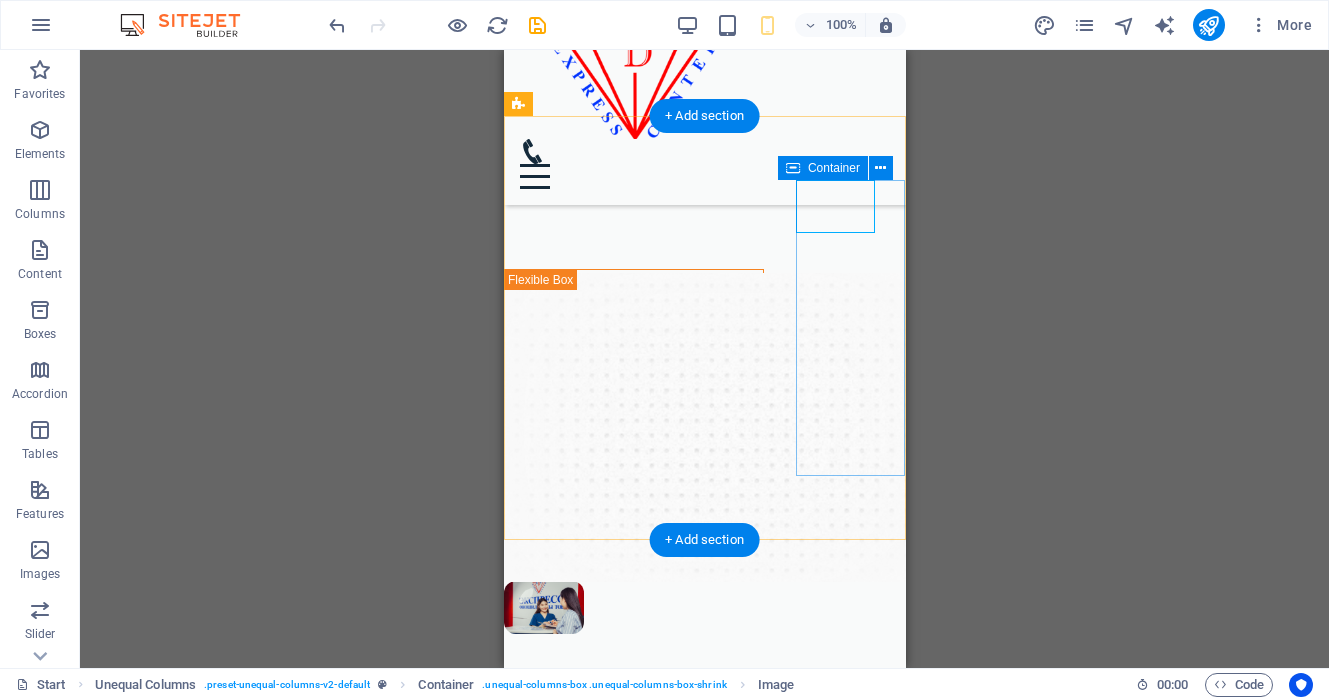 click at bounding box center (590, 607) 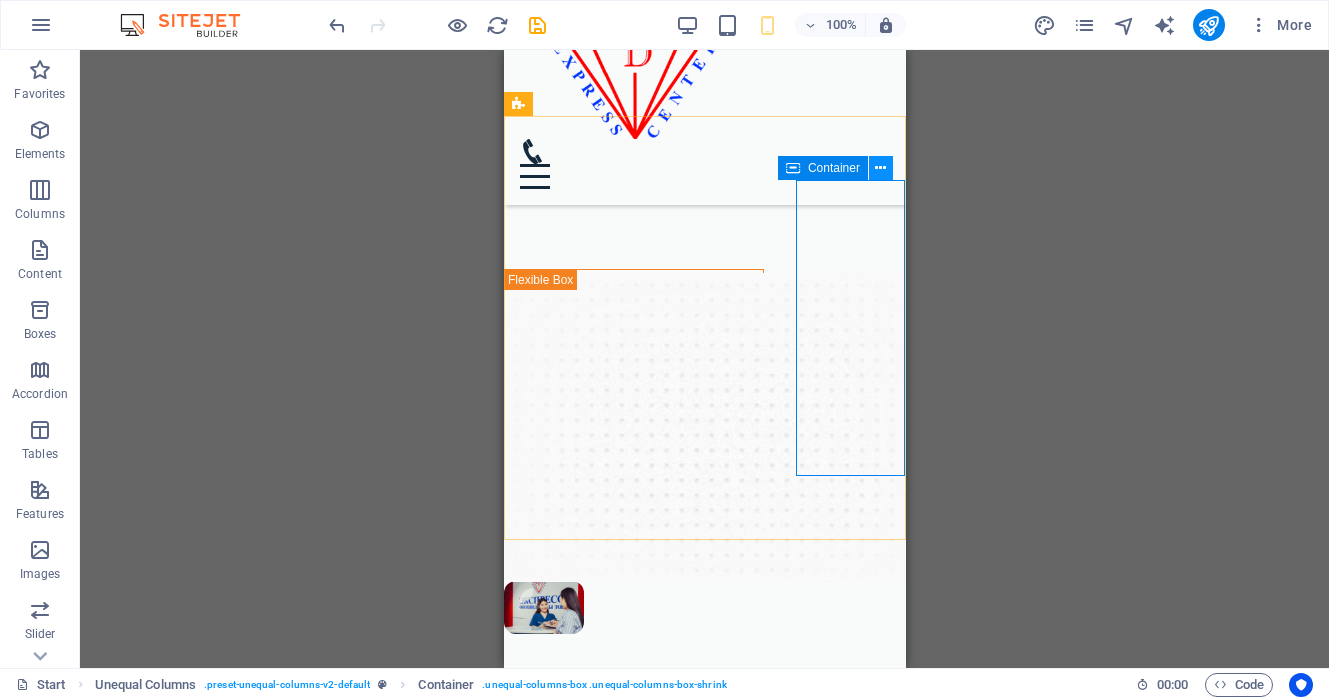 click at bounding box center (880, 168) 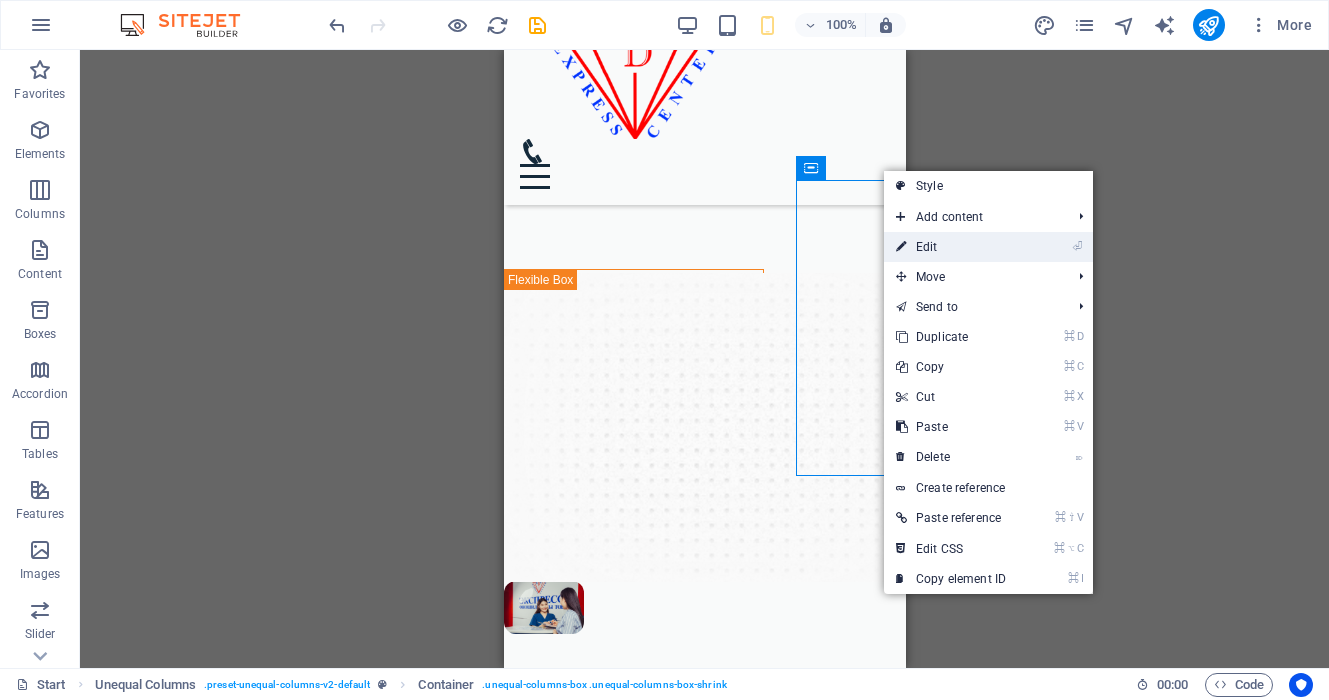 click on "⏎  Edit" at bounding box center (951, 247) 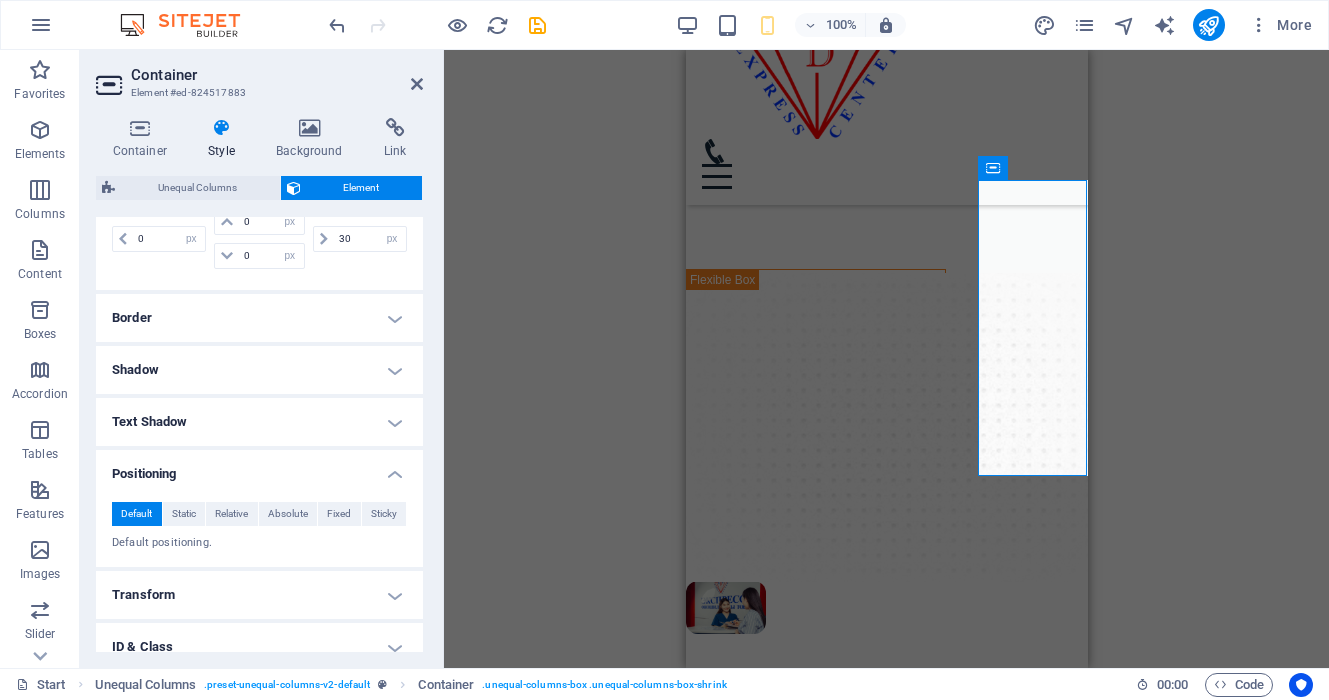 scroll, scrollTop: 231, scrollLeft: 0, axis: vertical 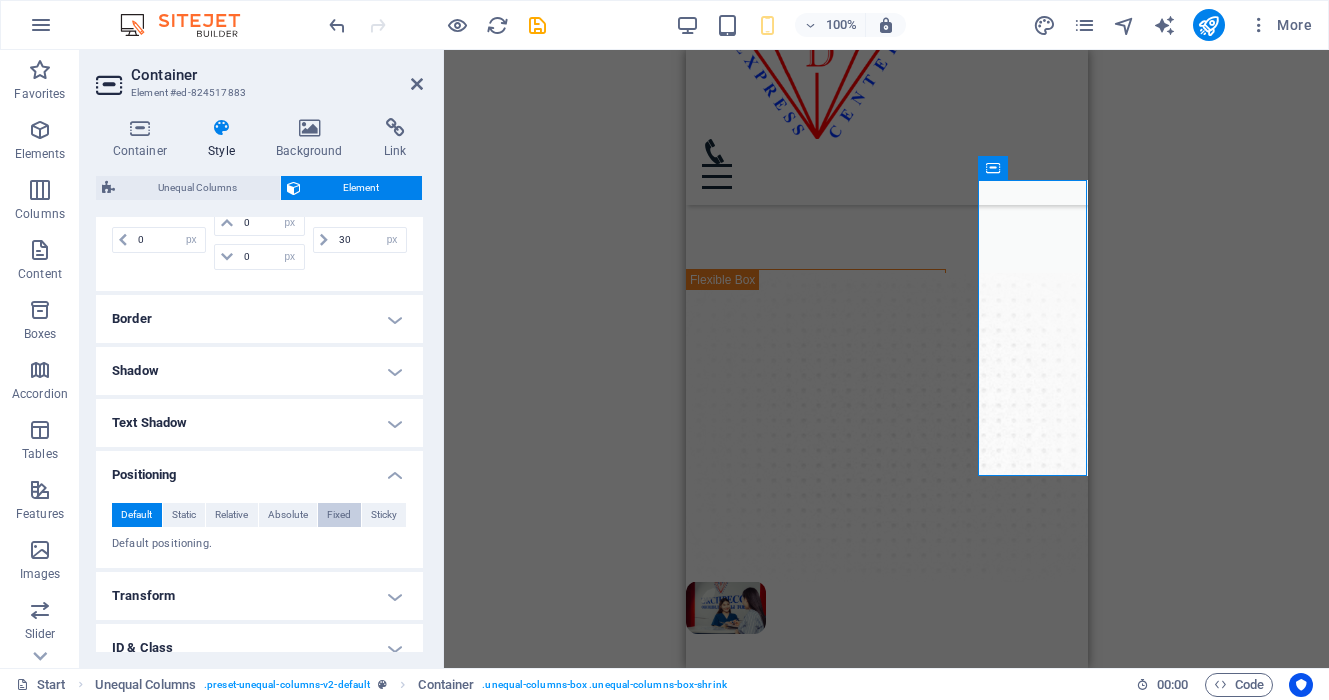 click on "Fixed" at bounding box center (339, 515) 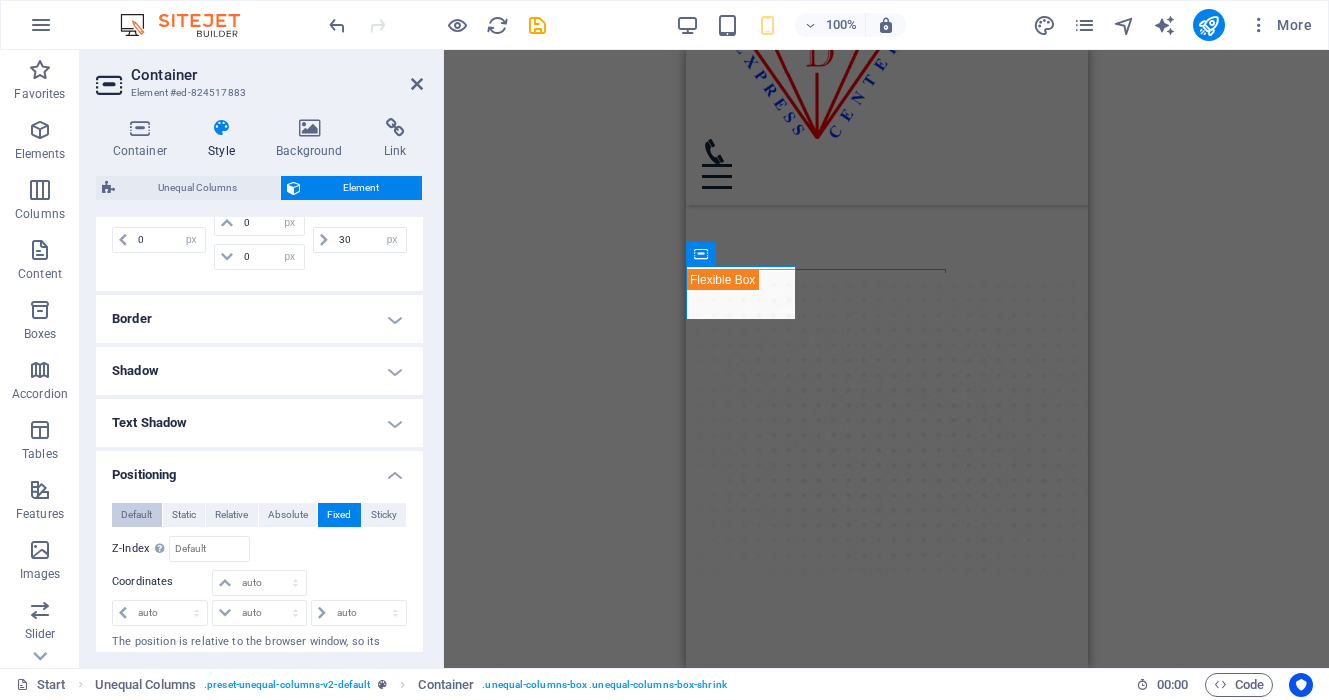 click on "Default" at bounding box center [136, 515] 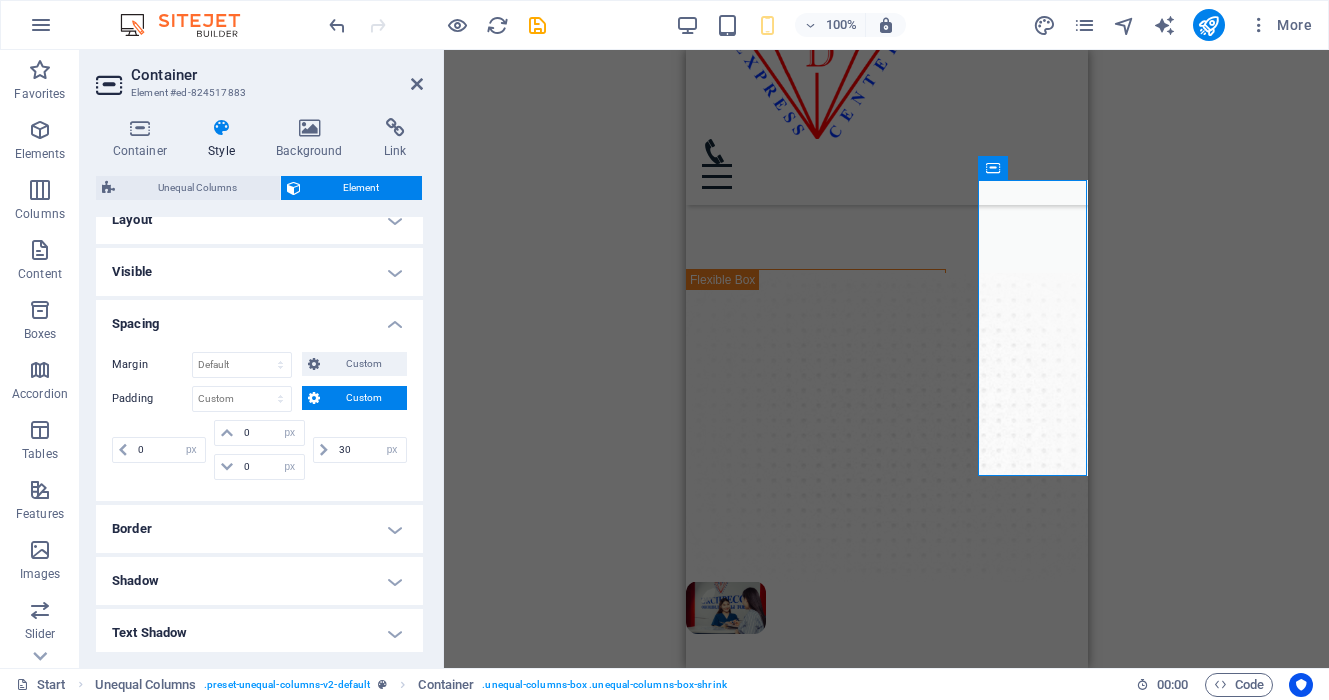 scroll, scrollTop: 0, scrollLeft: 0, axis: both 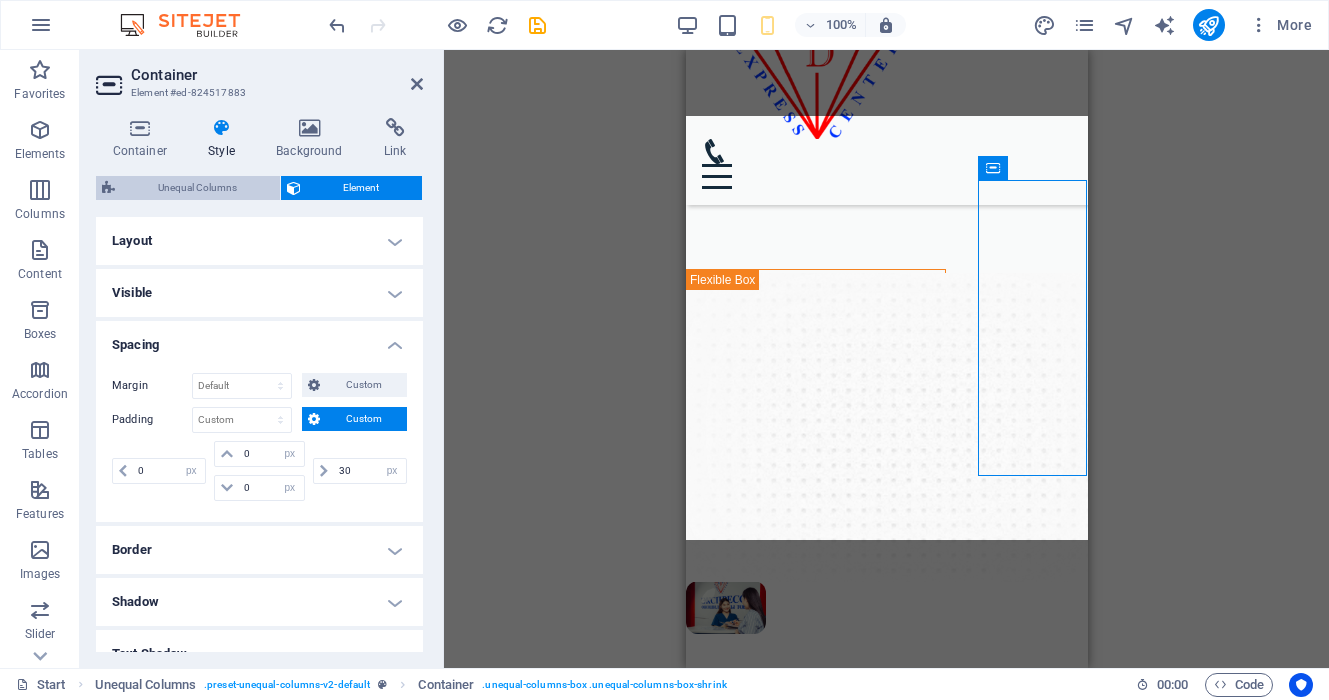 click on "Unequal Columns" at bounding box center [197, 188] 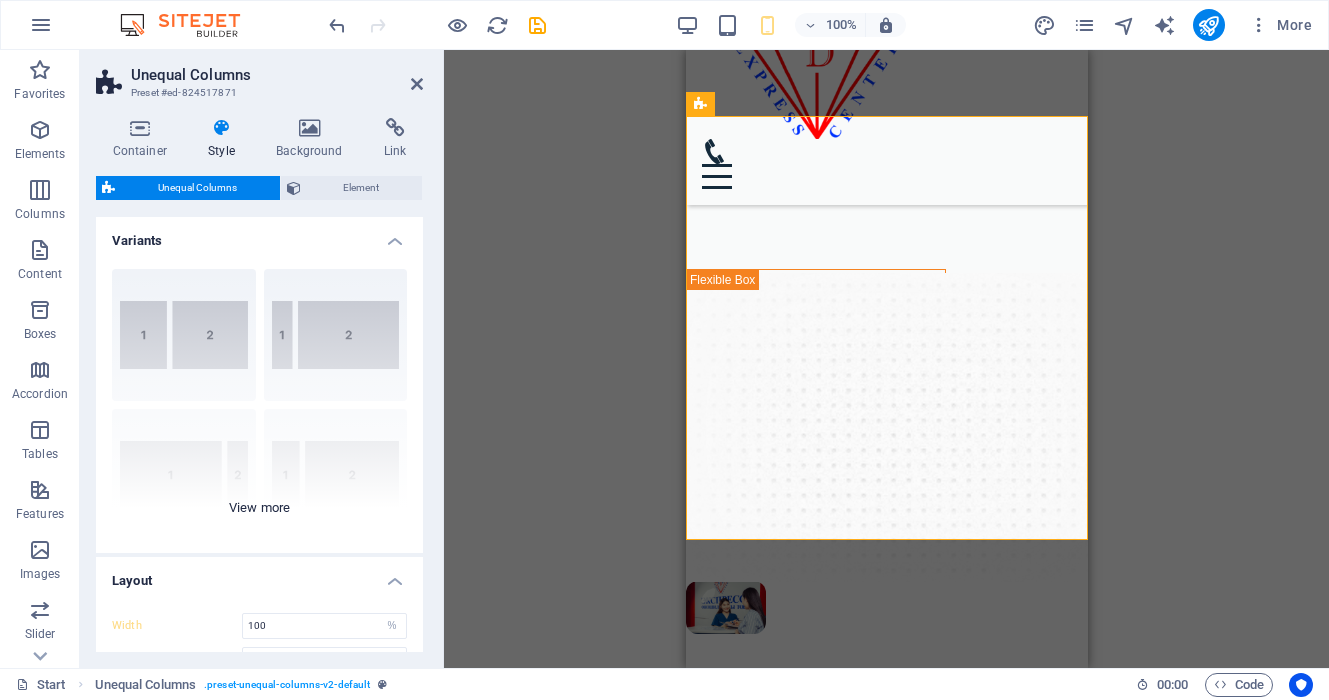 scroll, scrollTop: 204, scrollLeft: 0, axis: vertical 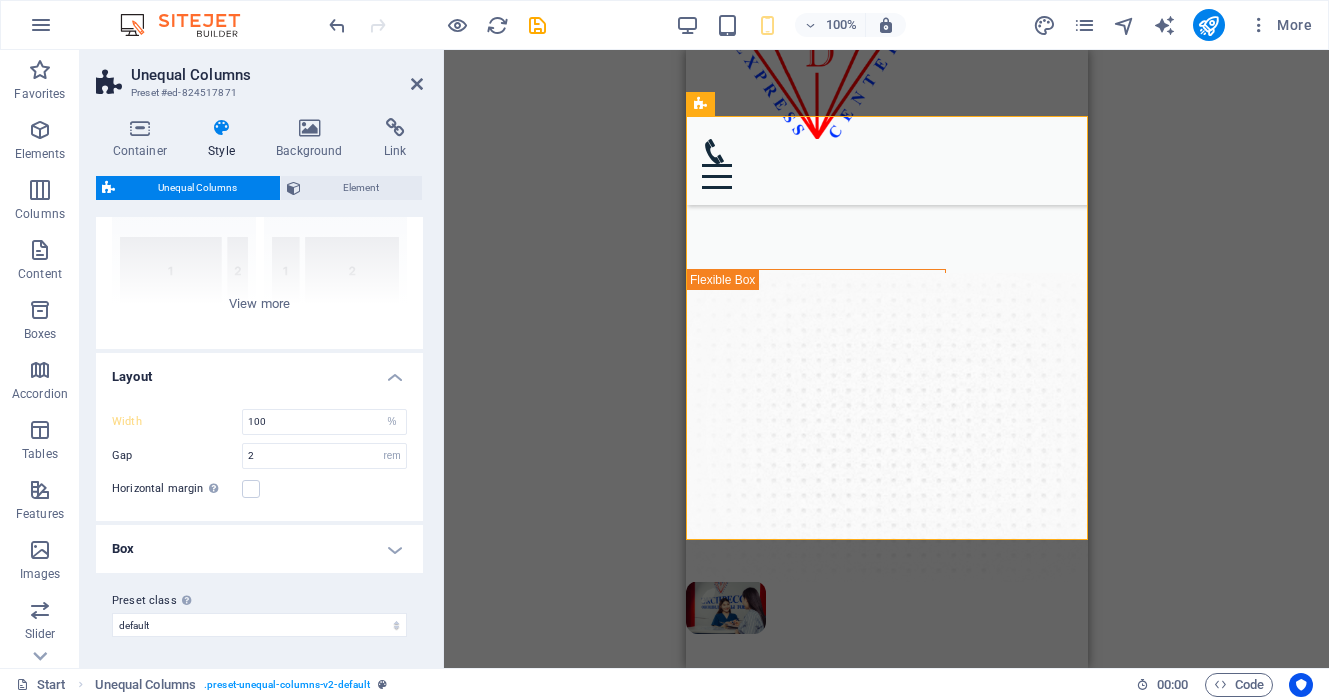 click on "Box" at bounding box center (259, 549) 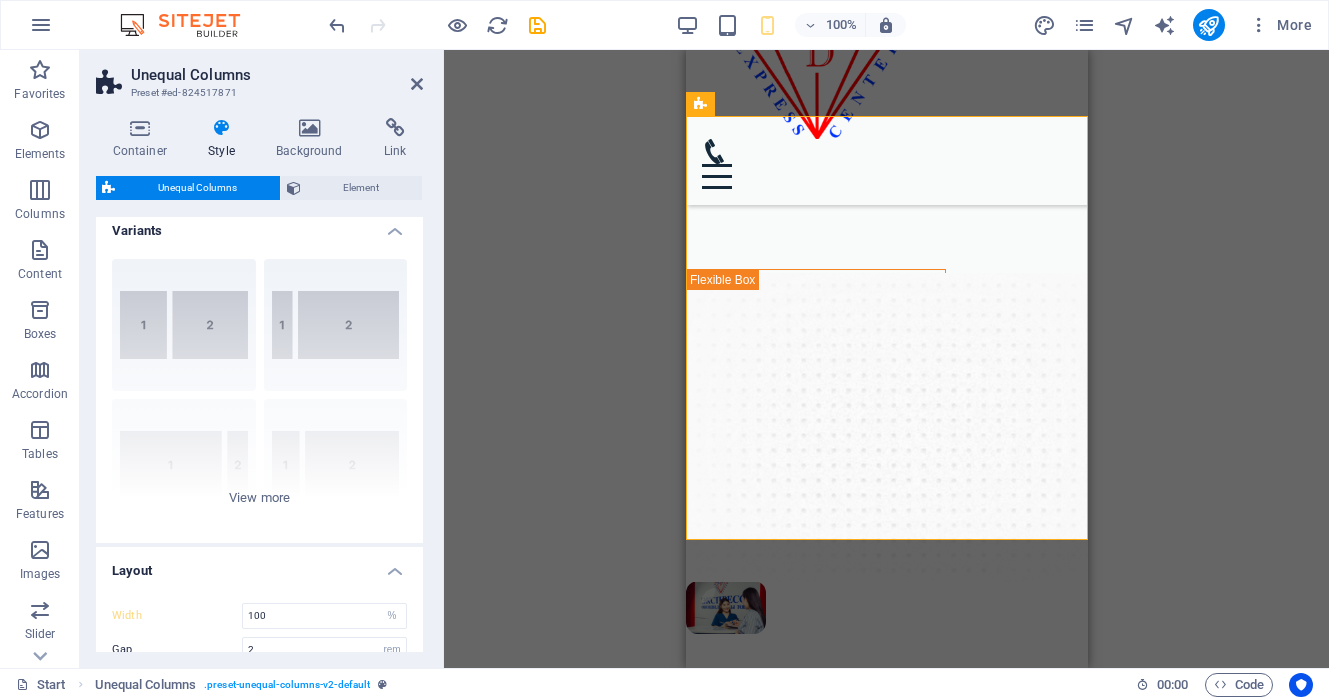 scroll, scrollTop: 0, scrollLeft: 0, axis: both 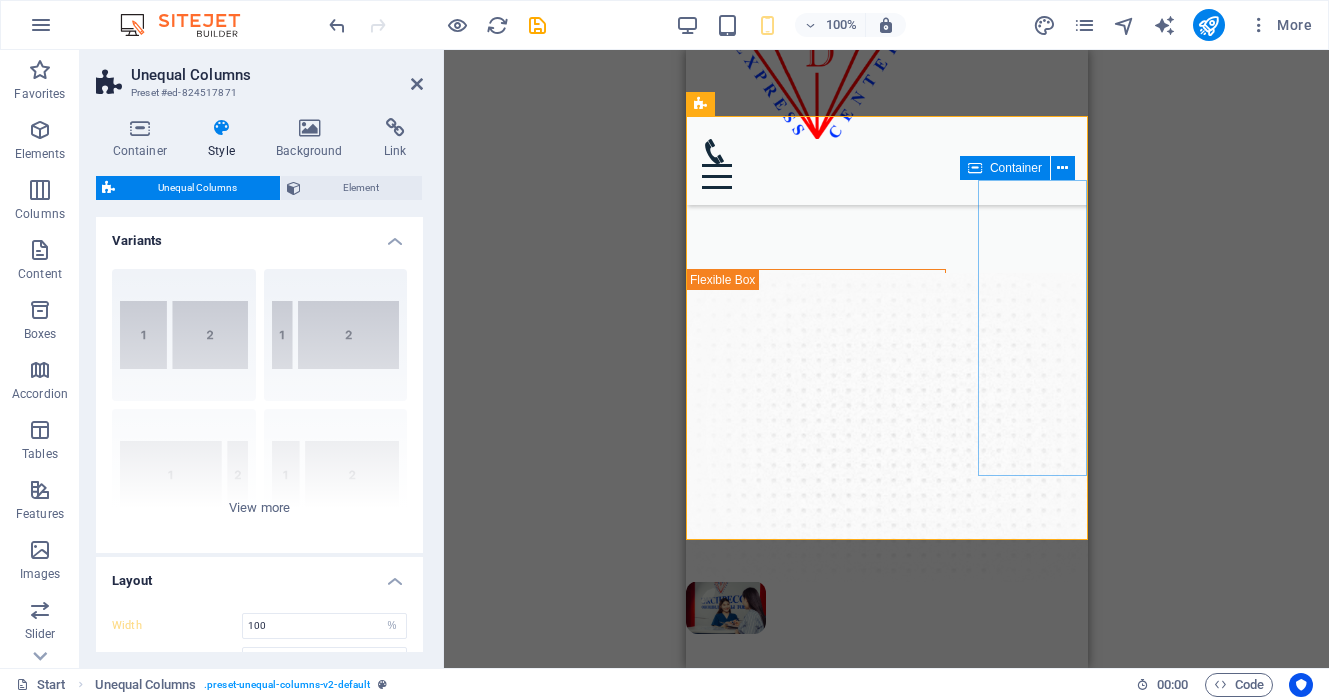 click at bounding box center [772, 607] 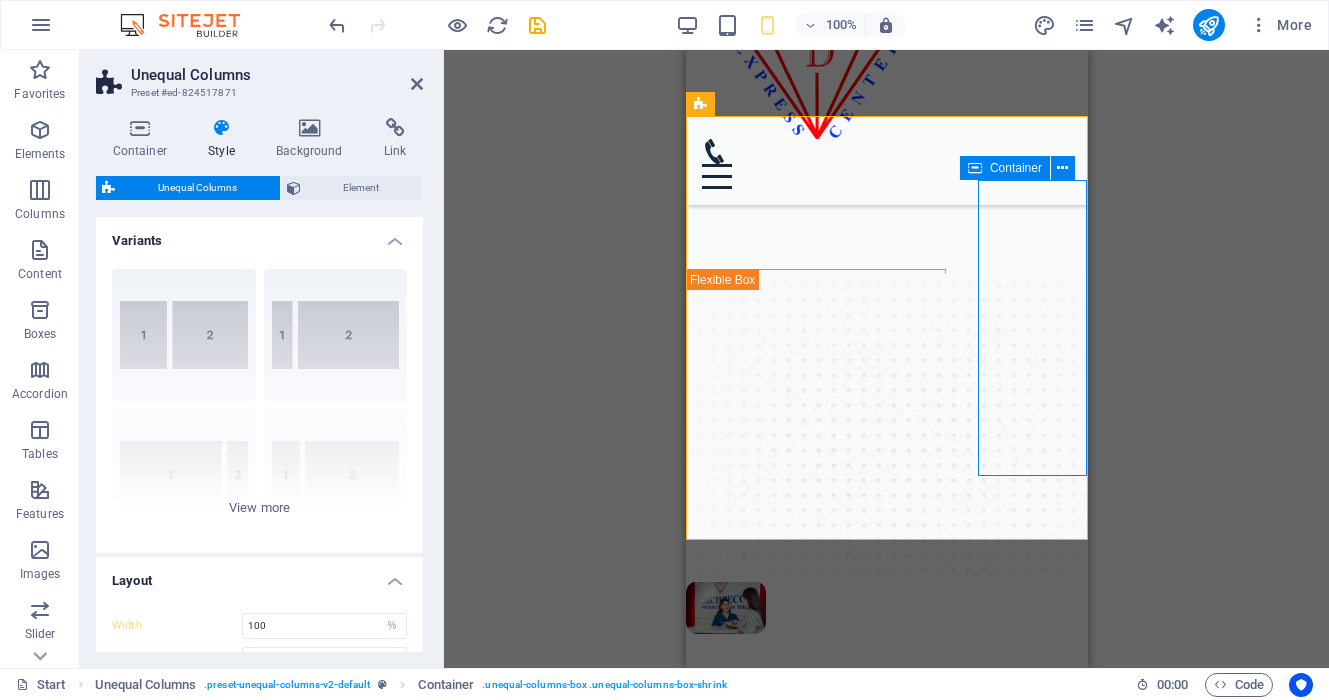click at bounding box center [772, 607] 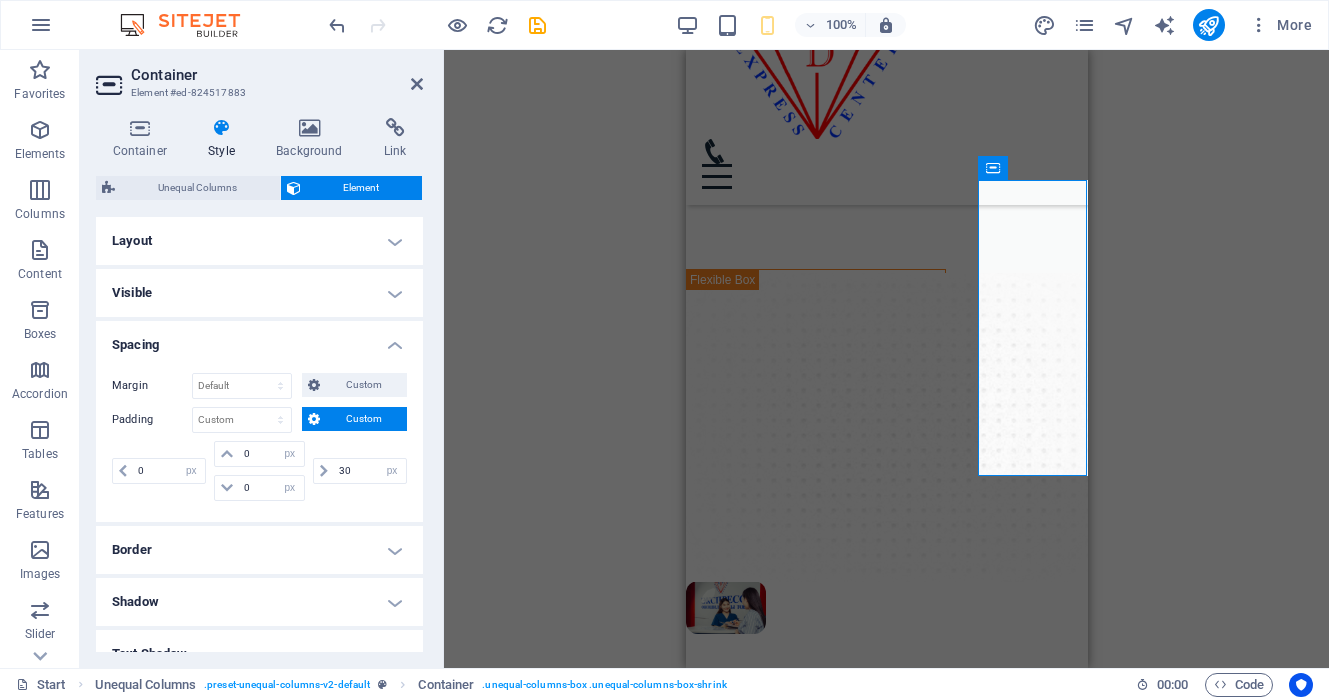 click on "Layout" at bounding box center [259, 241] 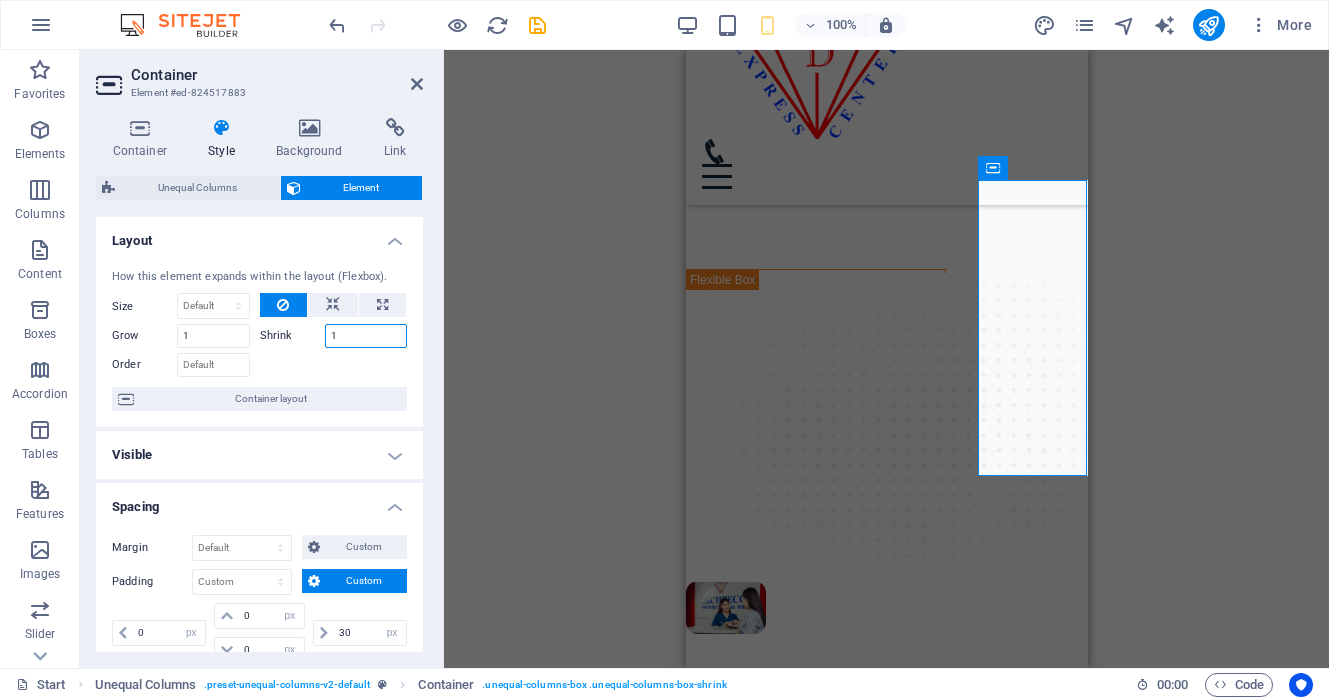 click on "1" at bounding box center [366, 336] 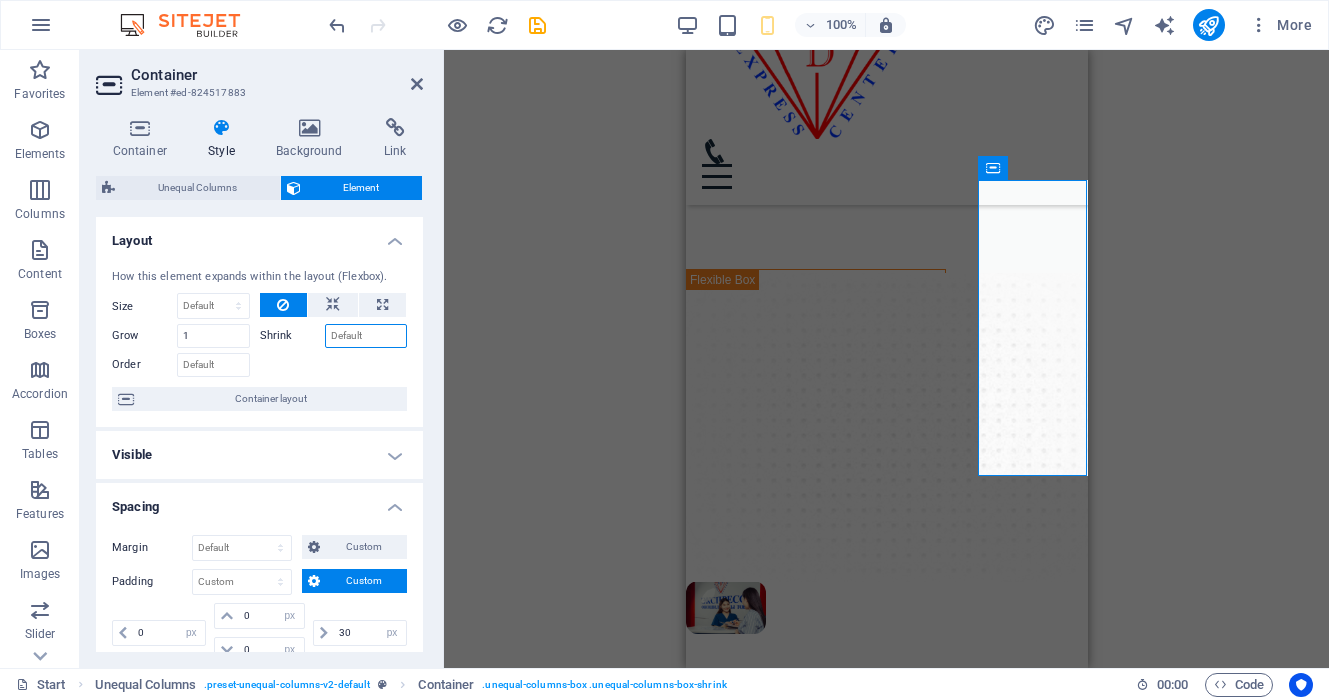 type on "1" 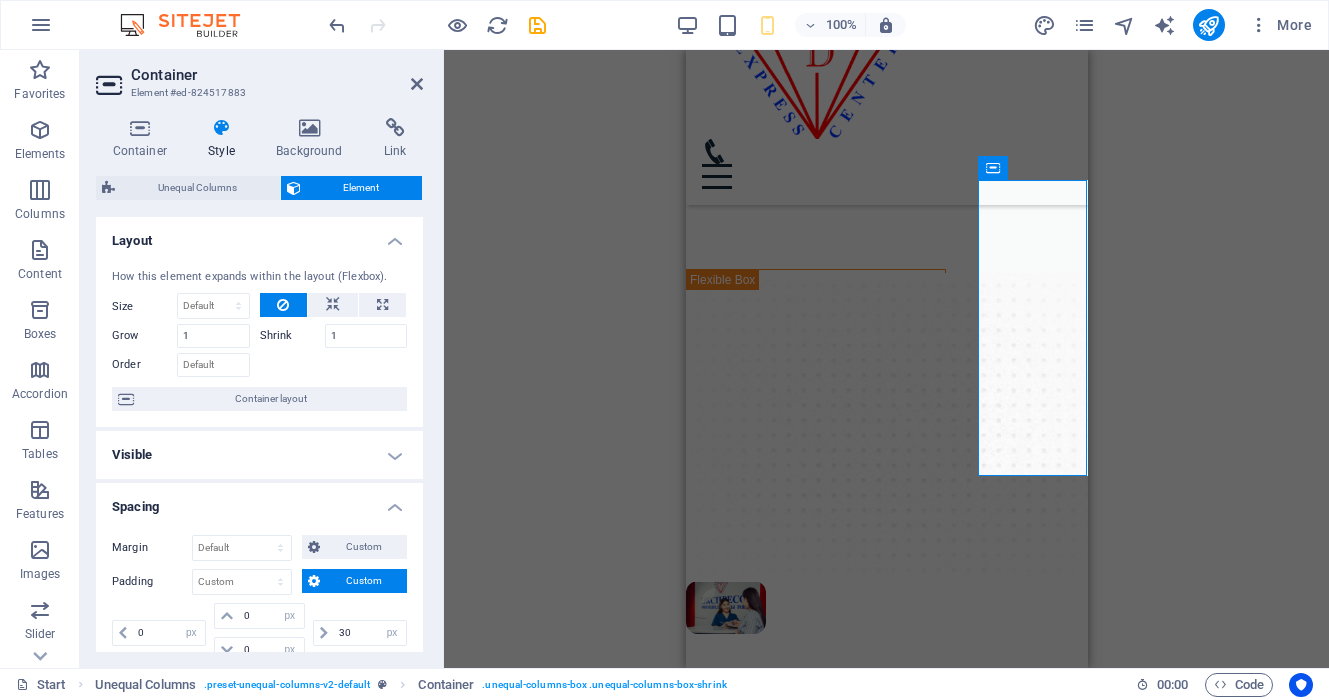 click at bounding box center [334, 362] 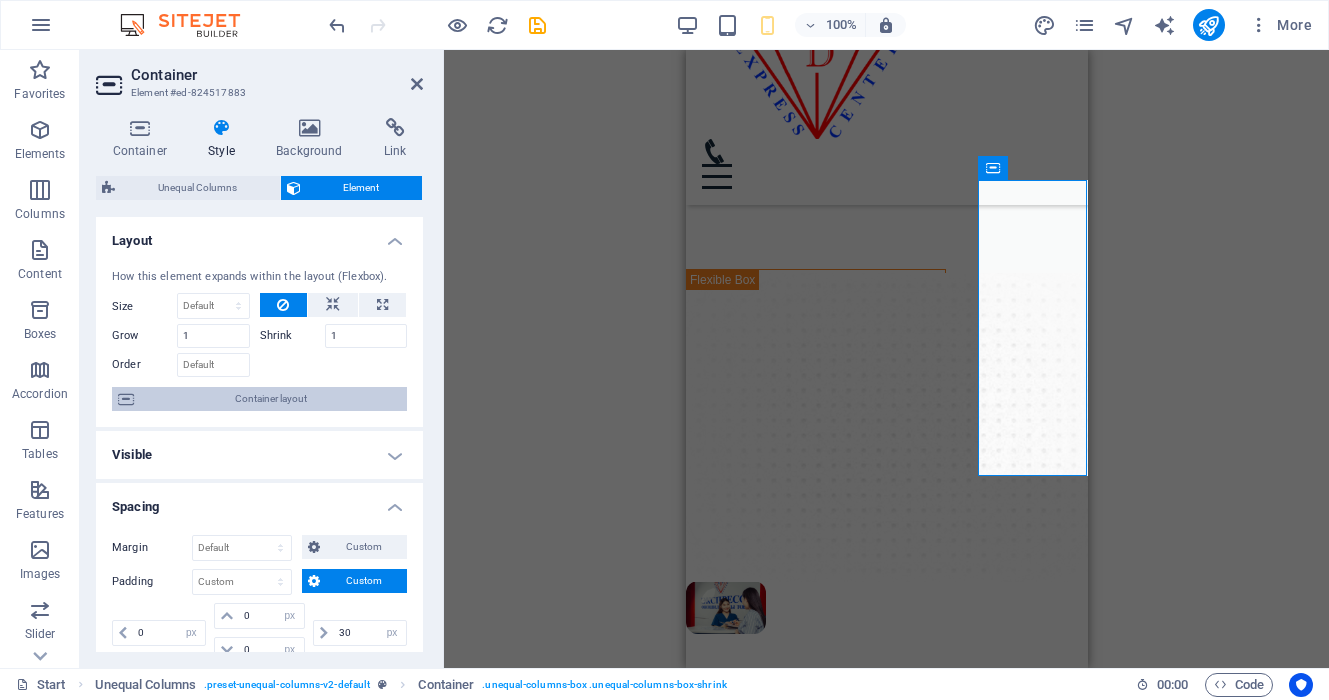click on "Container layout" at bounding box center (270, 399) 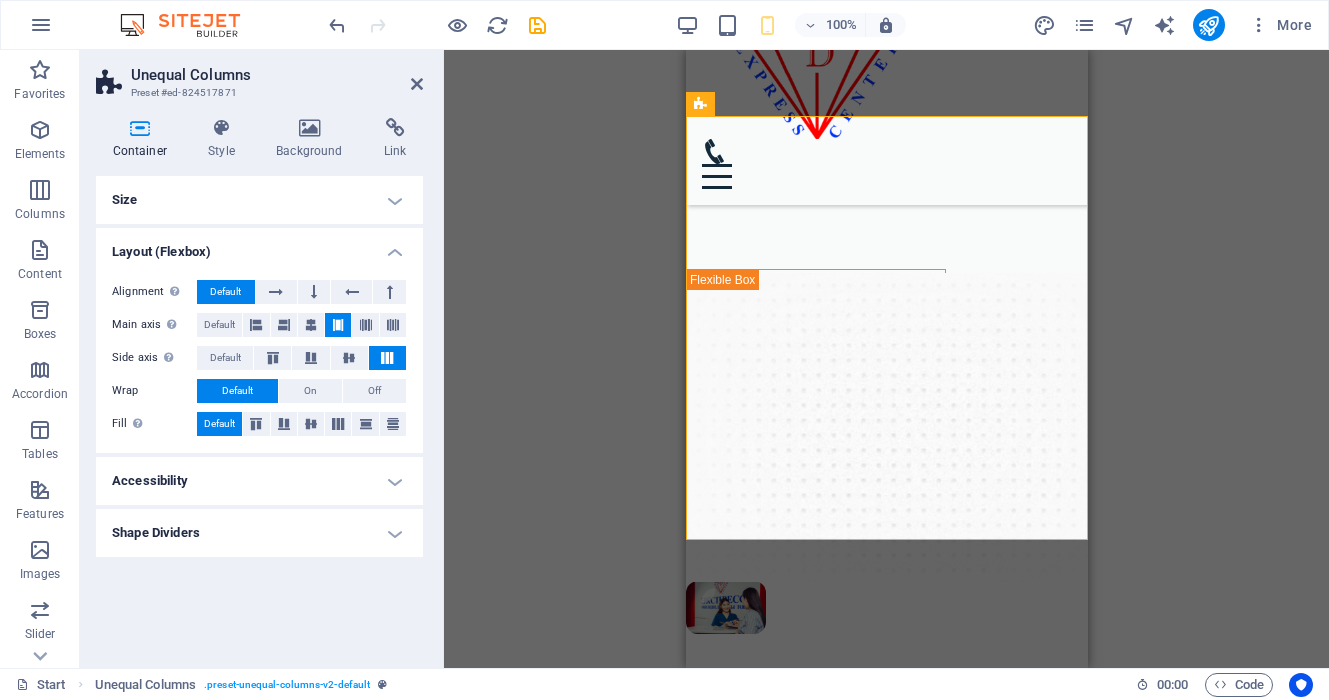 click on "Accessibility" at bounding box center [259, 481] 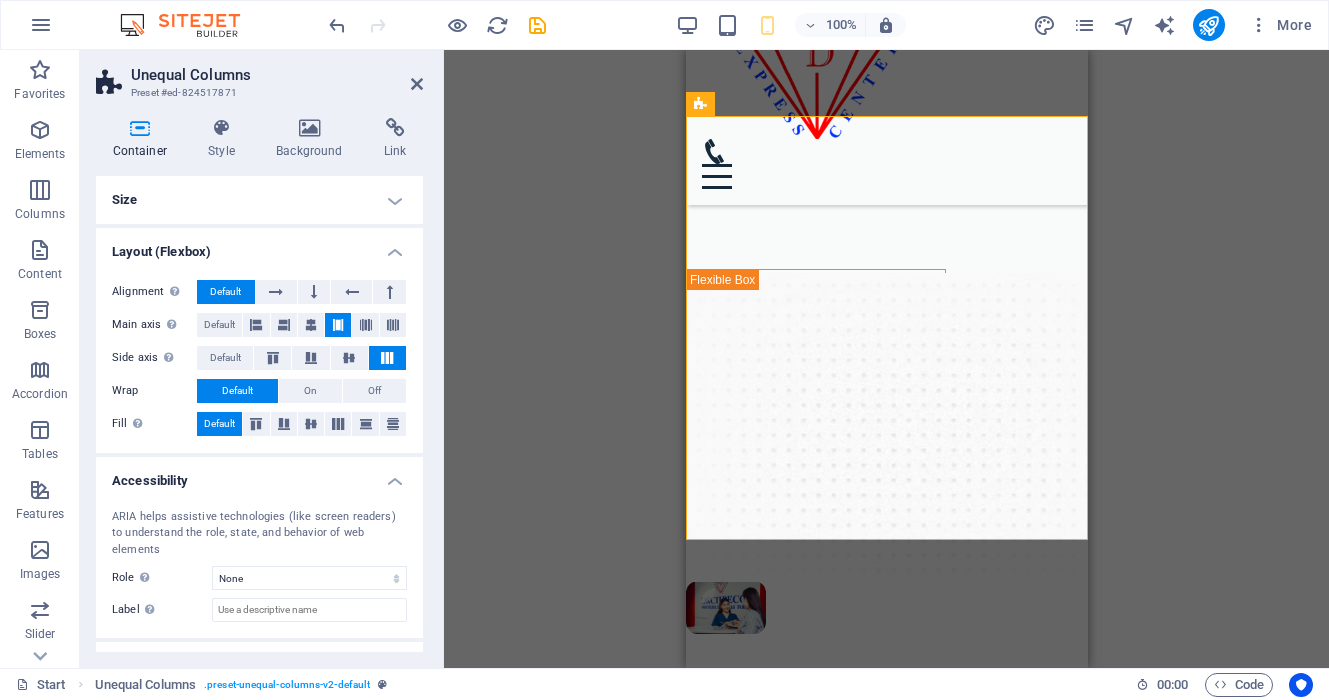 scroll, scrollTop: 21, scrollLeft: 0, axis: vertical 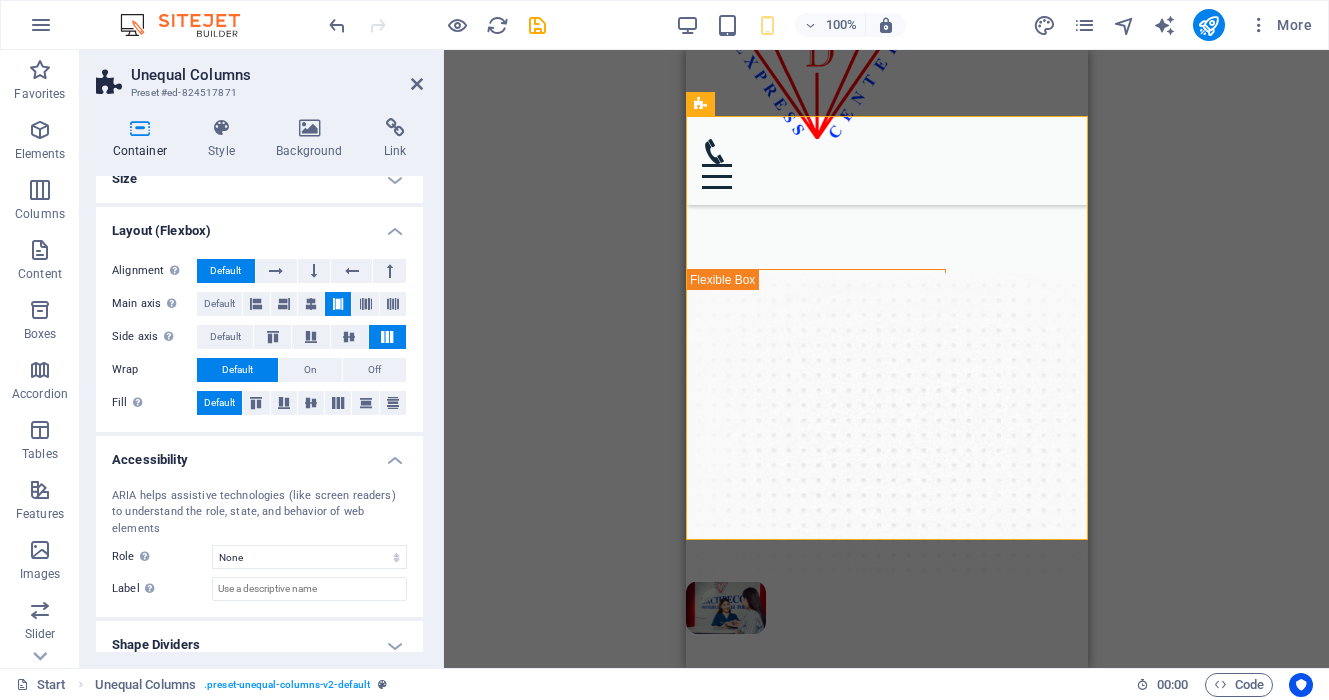 click on "Shape Dividers" at bounding box center (259, 645) 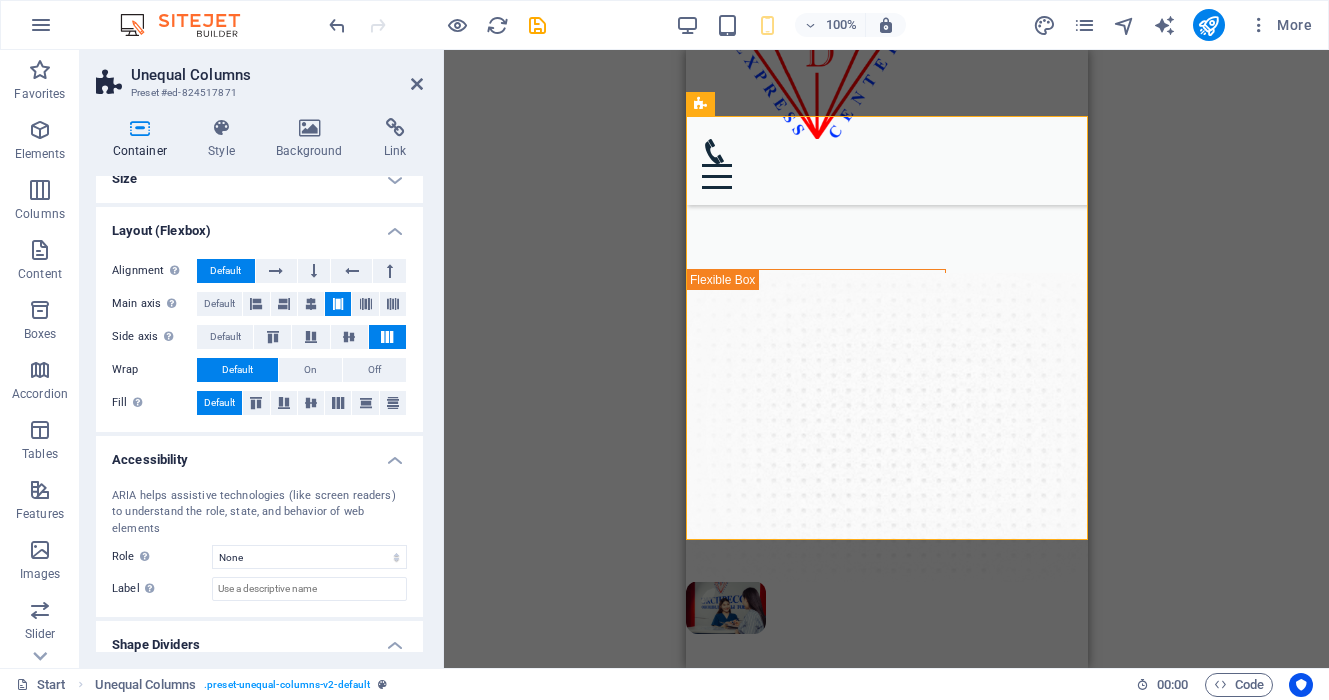 scroll, scrollTop: 65, scrollLeft: 0, axis: vertical 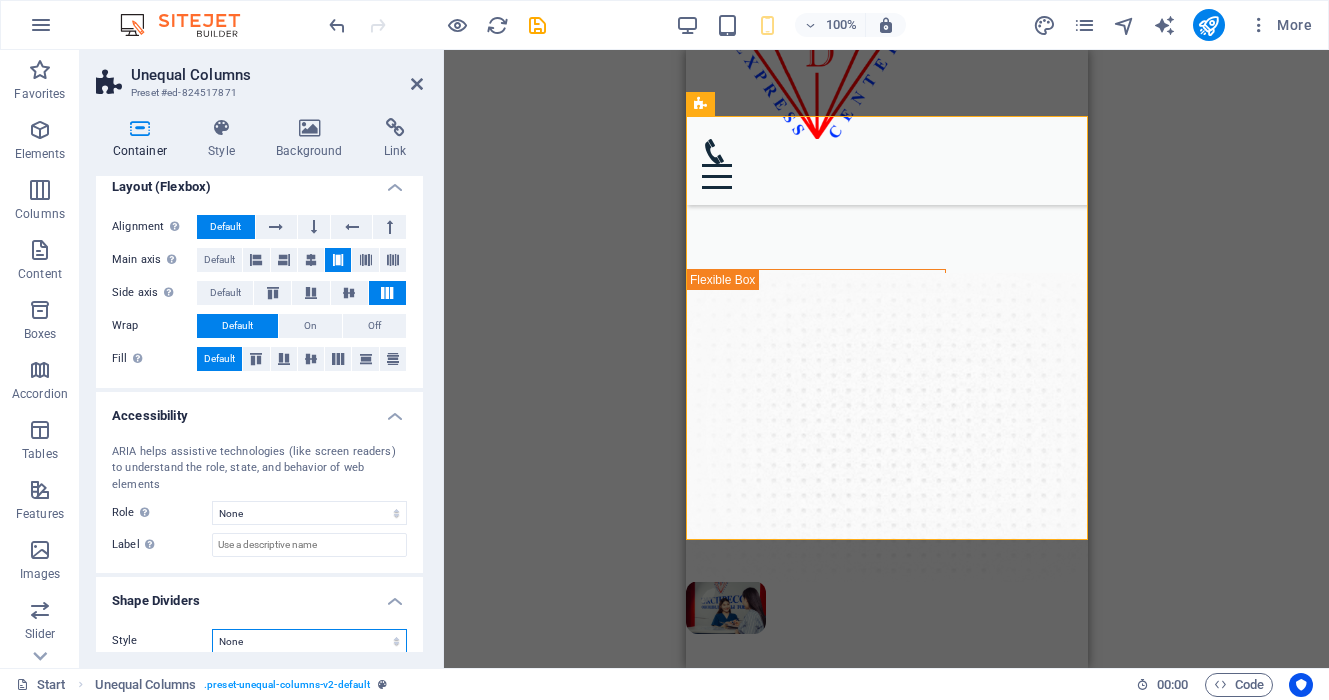 click on "None Triangle Square Diagonal Polygon 1 Polygon 2 Zigzag Multiple Zigzags Waves Multiple Waves Half Circle Circle Circle Shadow Blocks Hexagons Clouds Multiple Clouds Fan Pyramids Book Paint Drip Fire Shredded Paper Arrow" at bounding box center (309, 641) 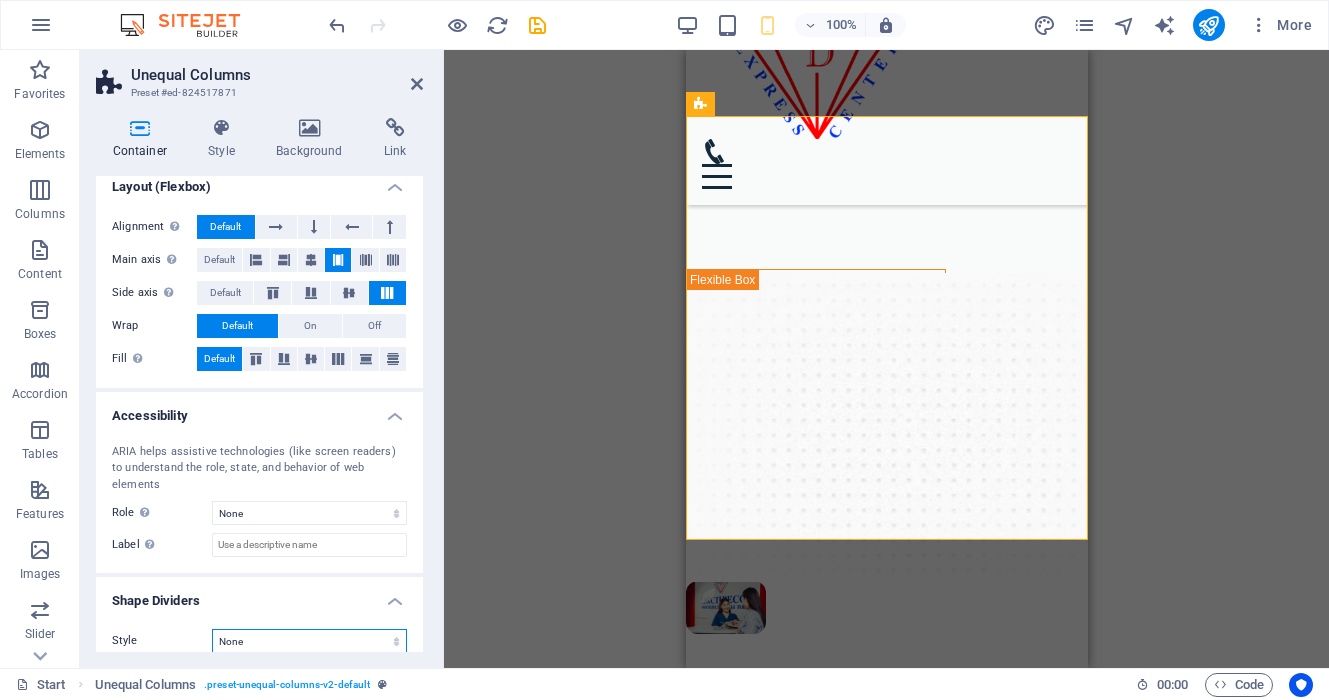 scroll, scrollTop: 0, scrollLeft: 0, axis: both 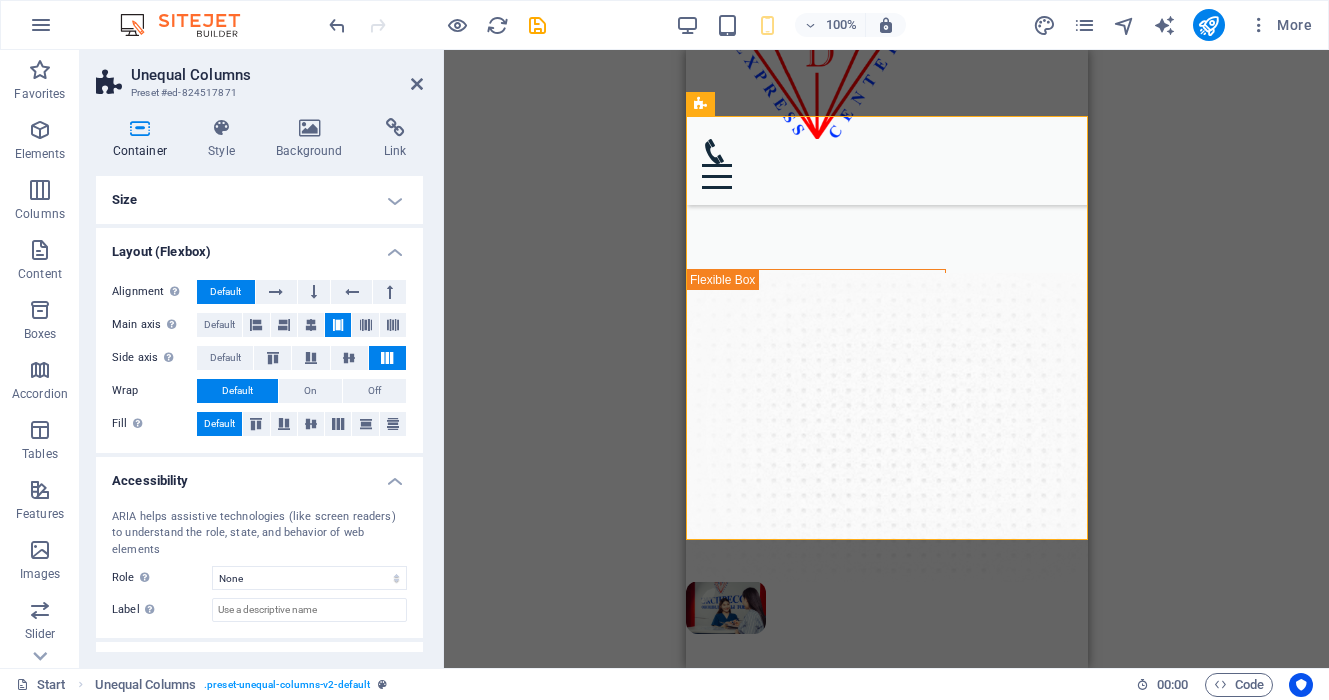 click on "Size" at bounding box center (259, 200) 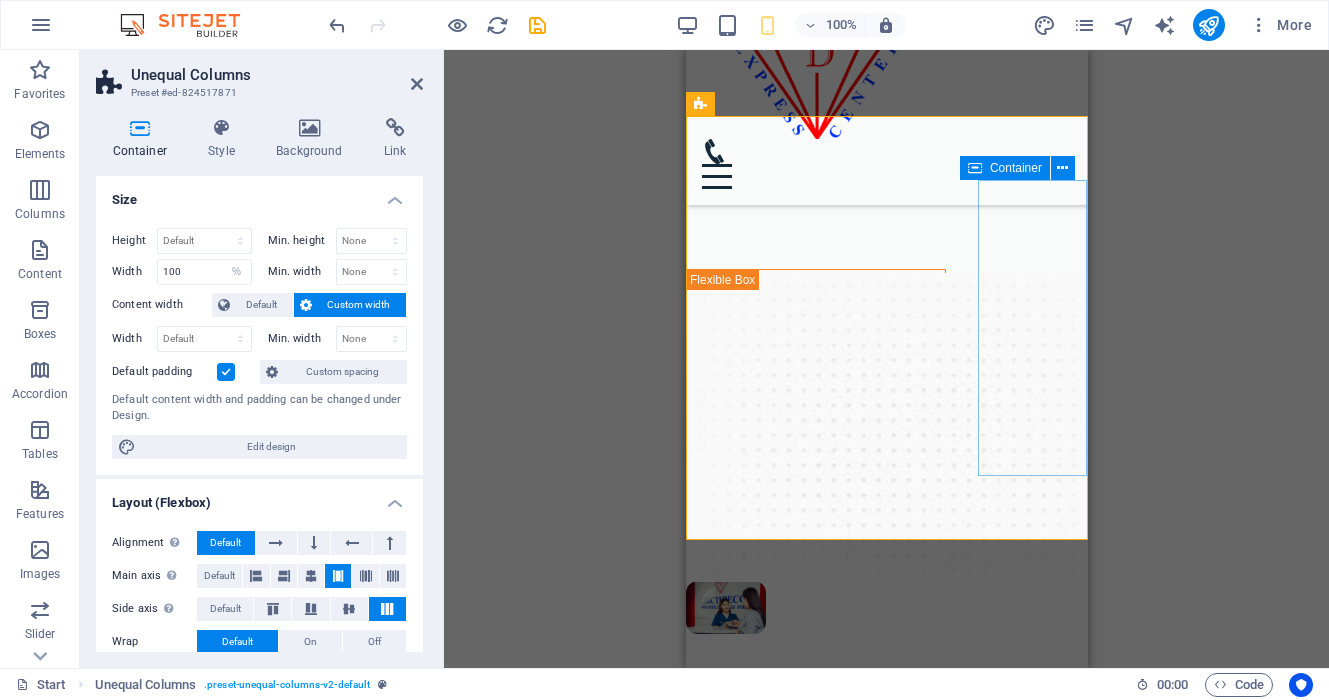 click at bounding box center (772, 607) 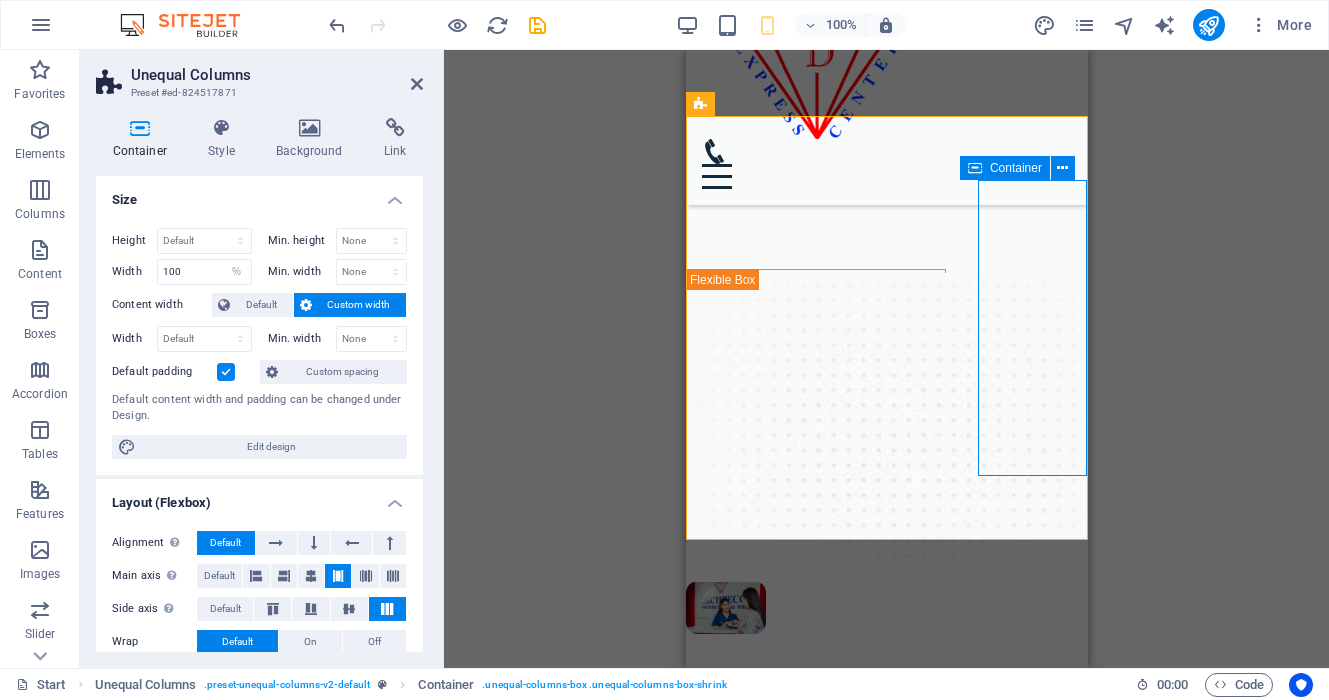 click at bounding box center (772, 607) 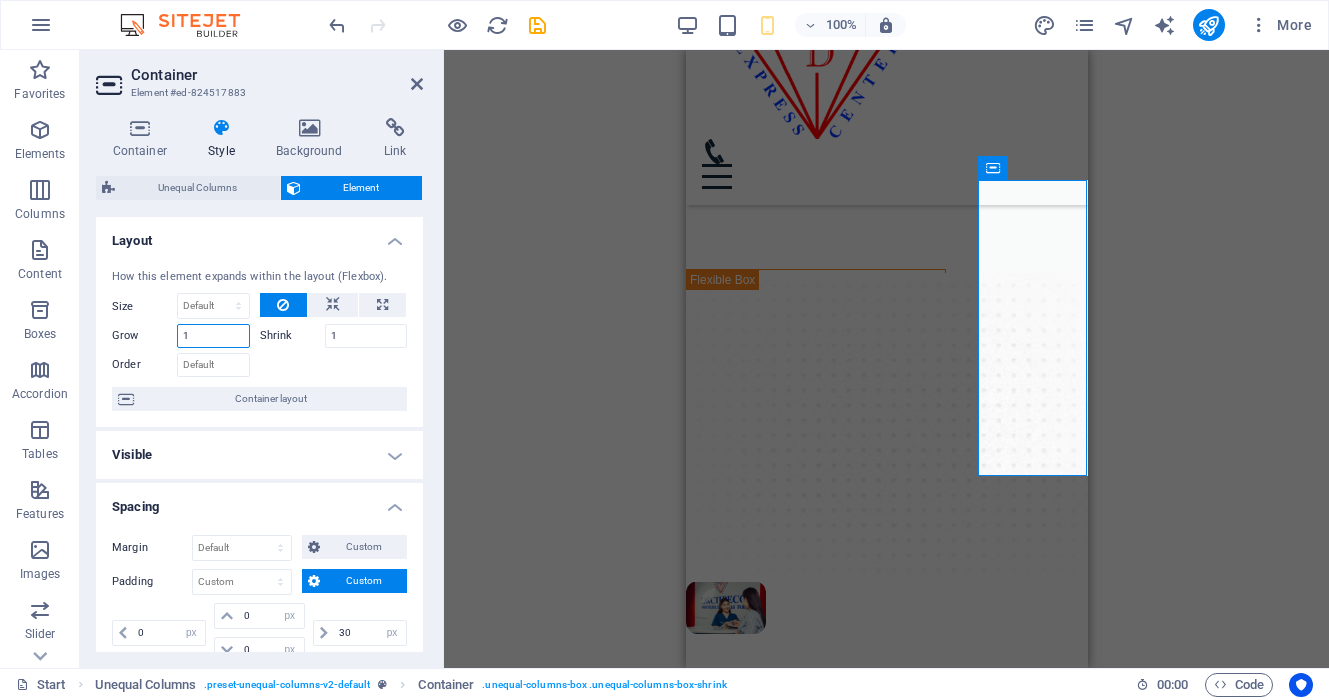 click on "1" at bounding box center [213, 336] 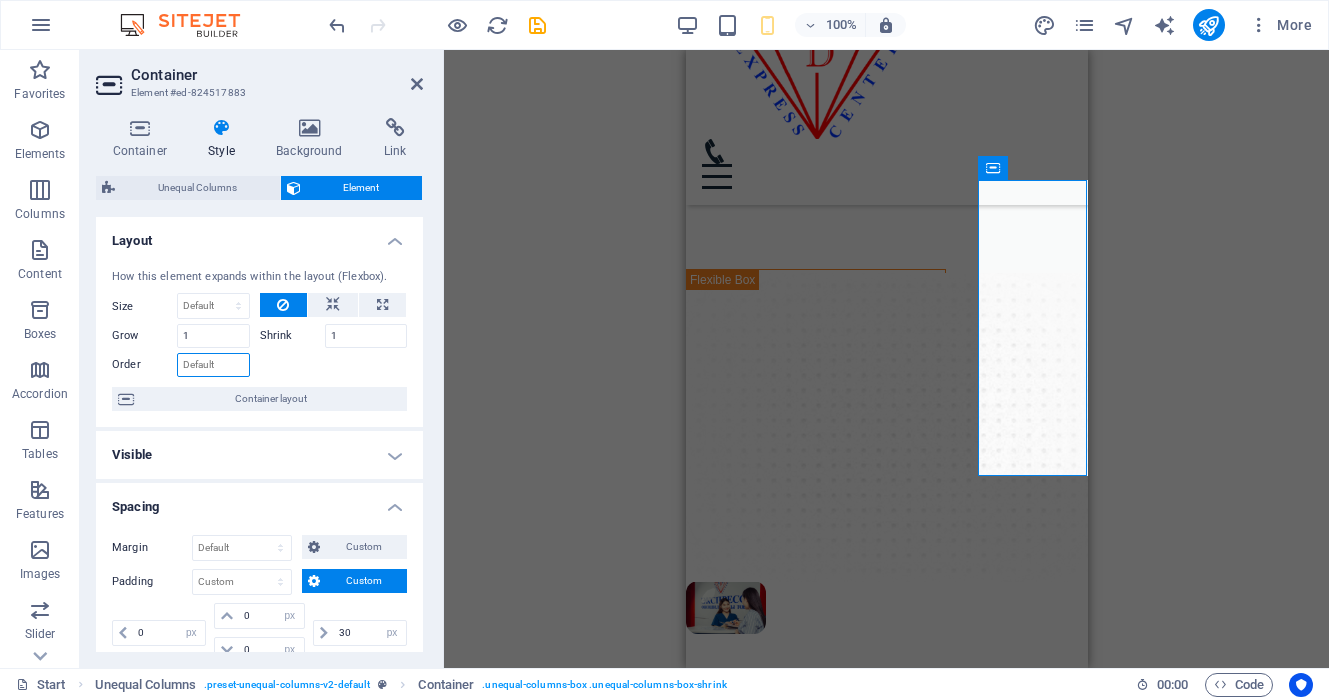 click on "Order" at bounding box center [213, 365] 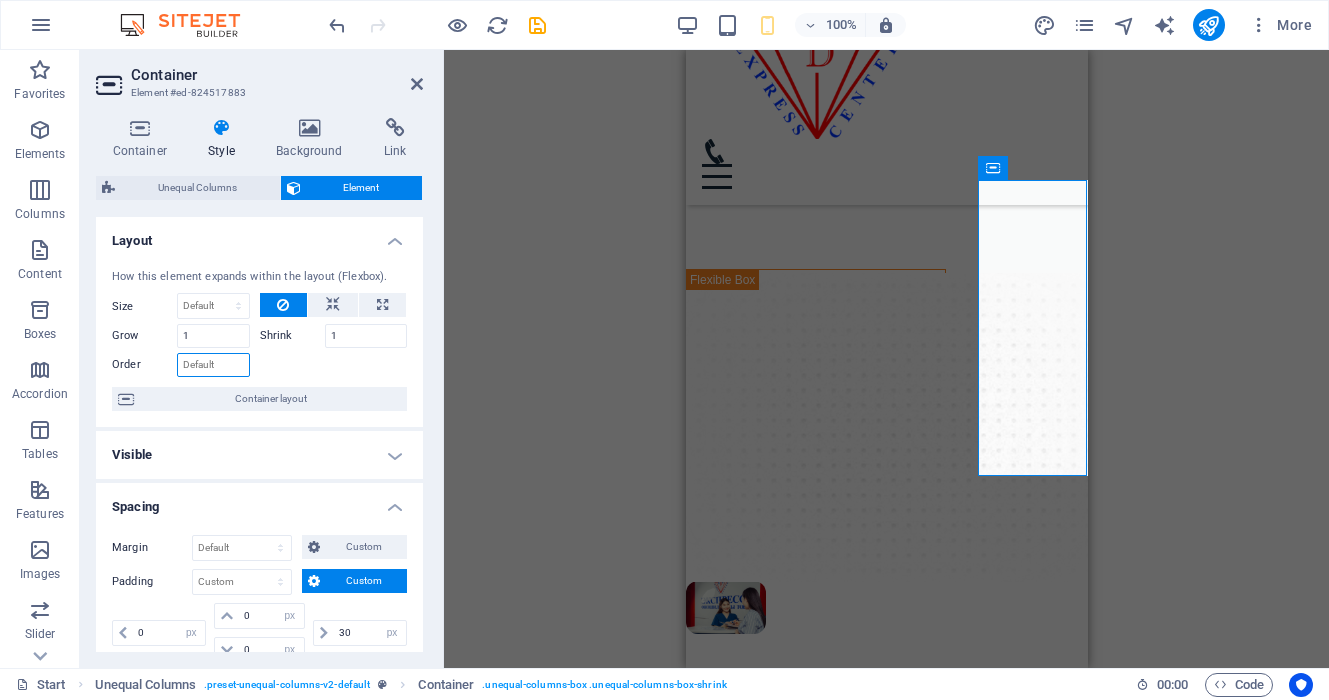 type on "1" 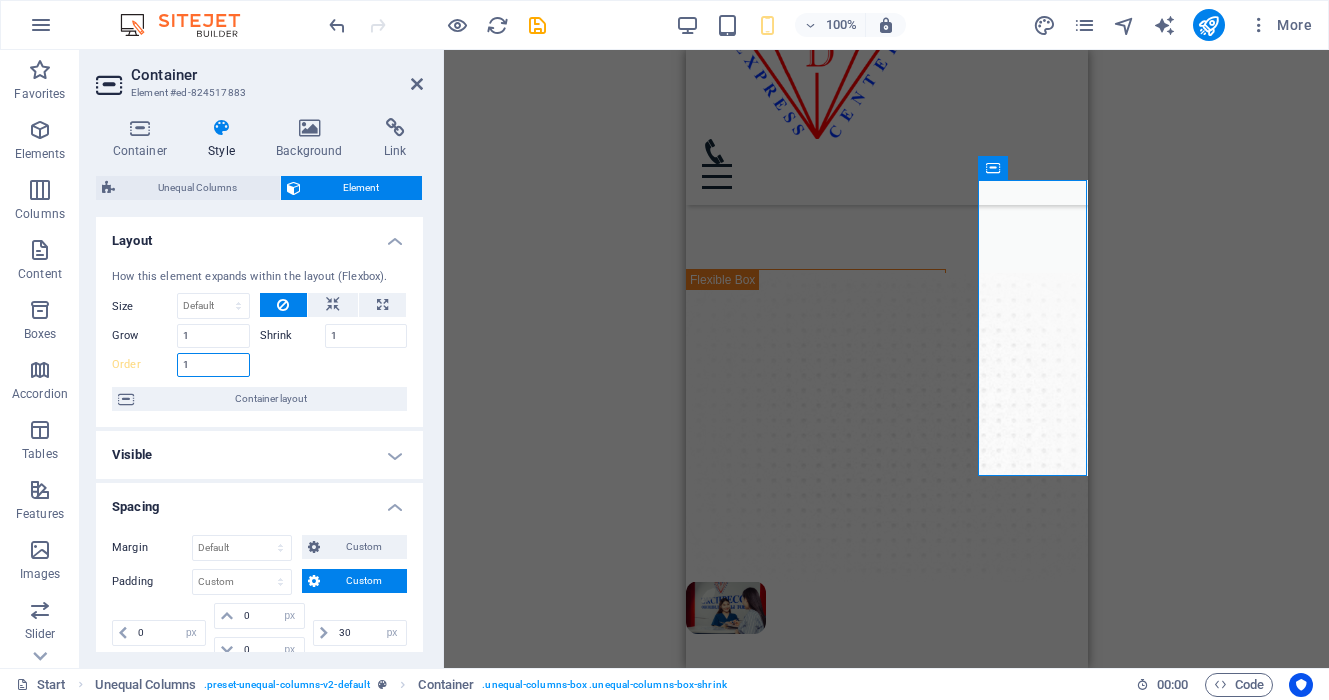 type 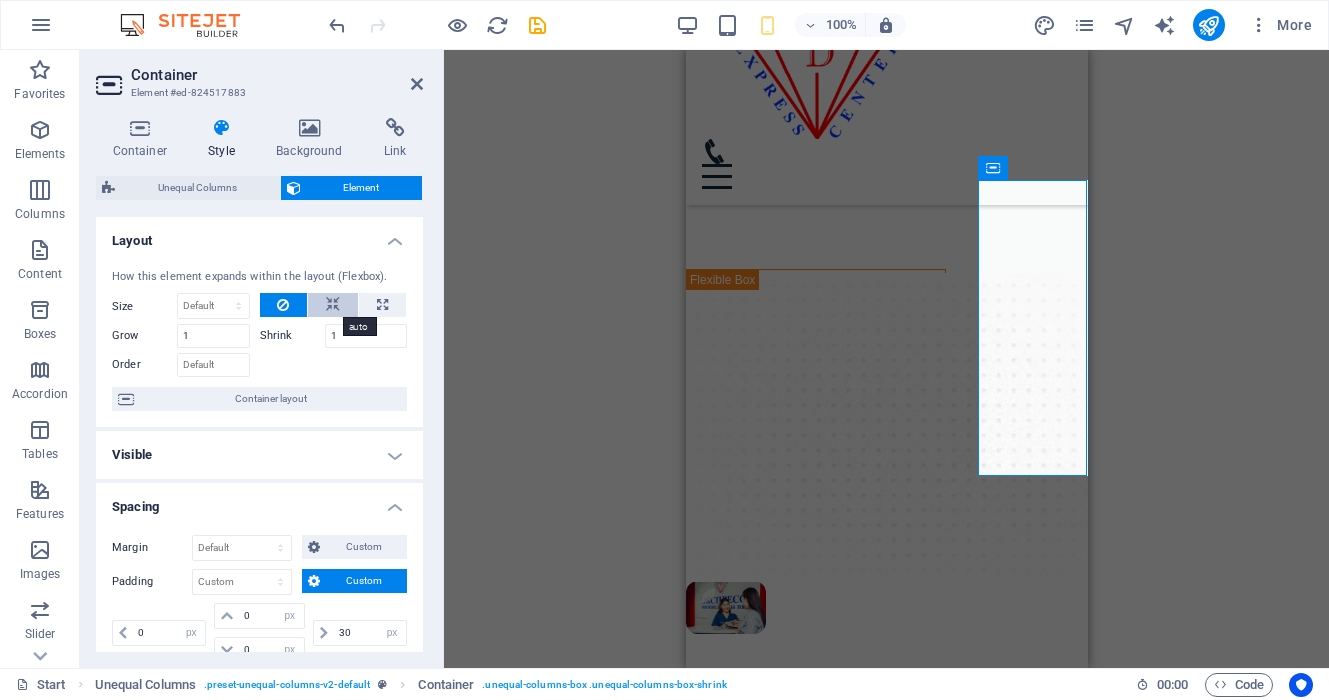 click at bounding box center (333, 305) 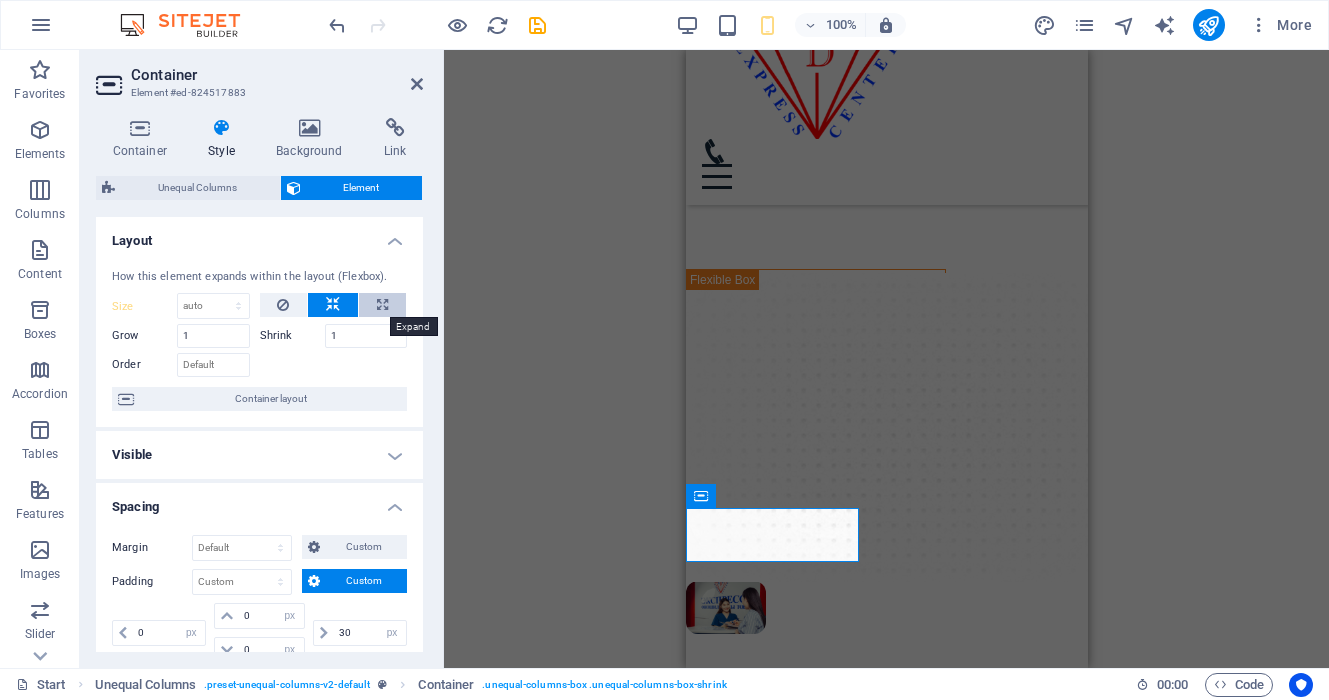 click at bounding box center [382, 305] 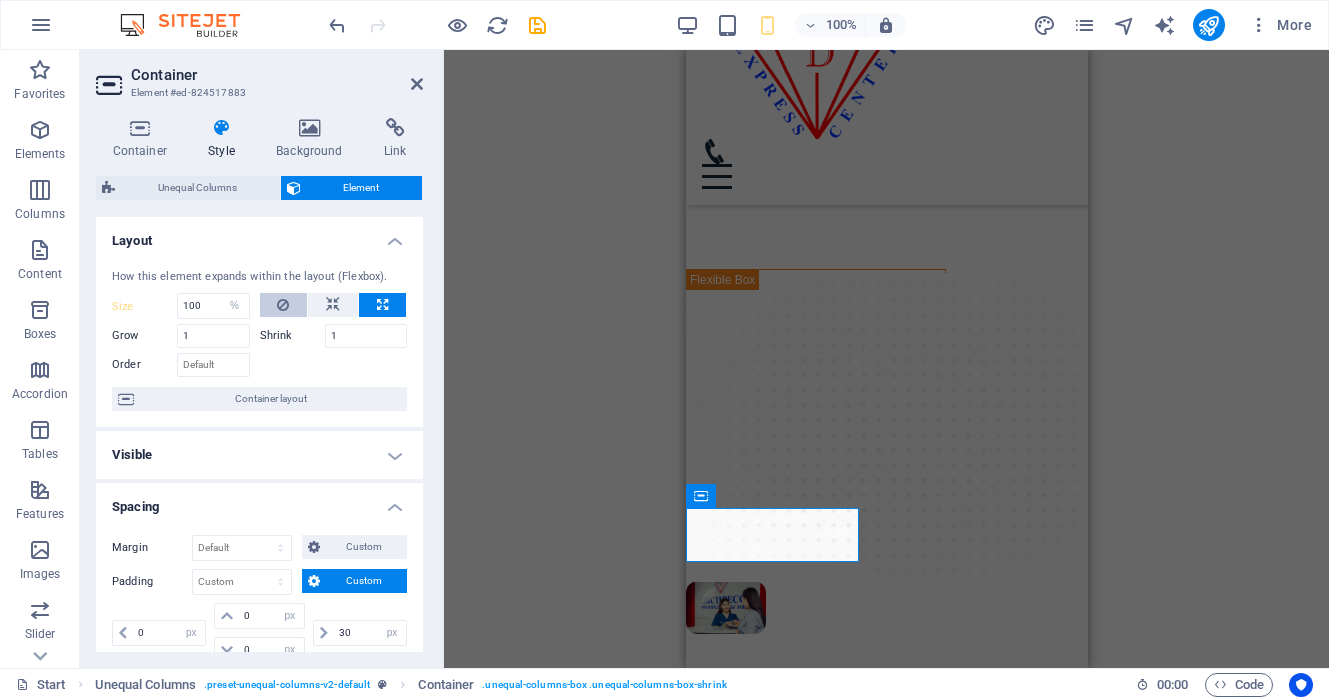 click at bounding box center (283, 305) 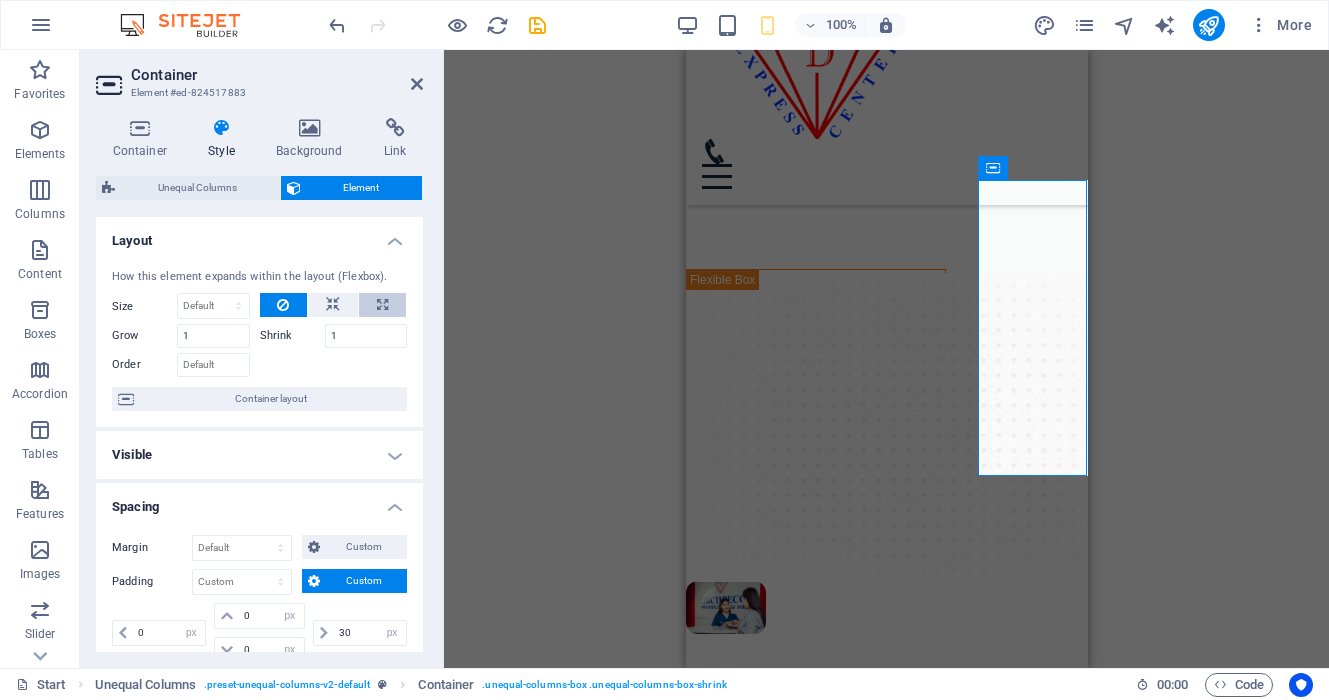 click at bounding box center [382, 305] 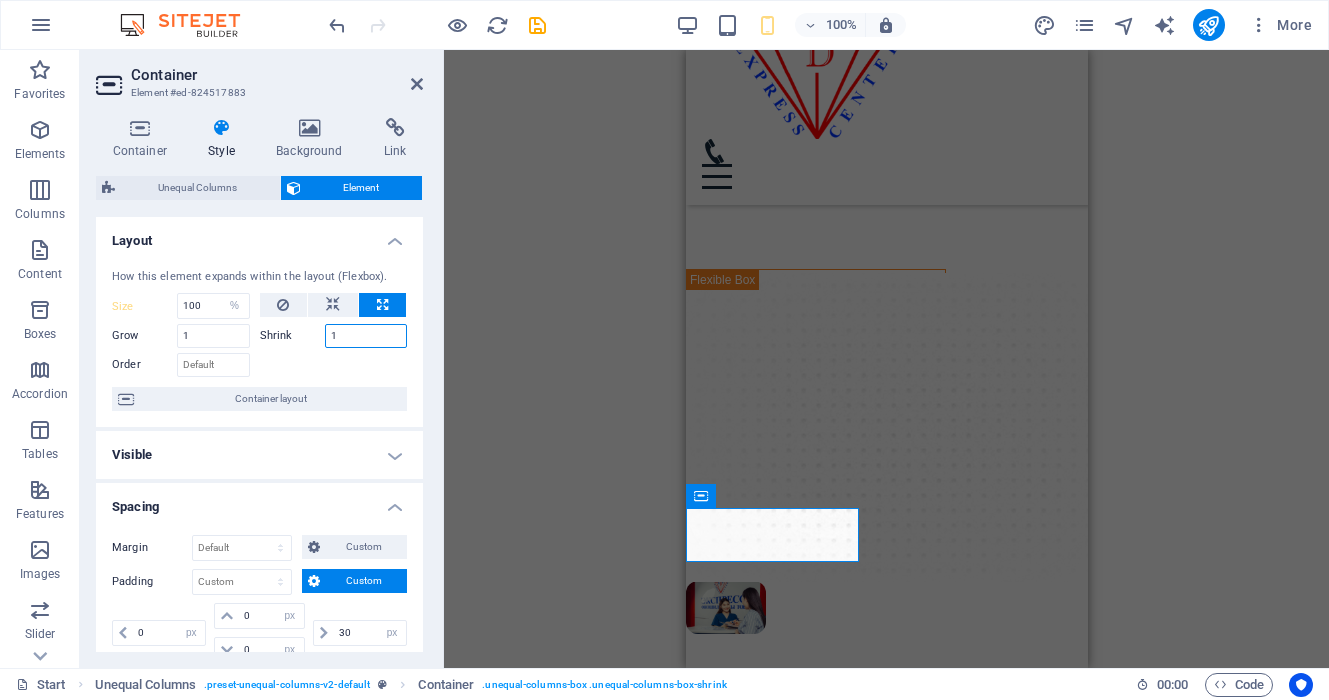 click on "1" at bounding box center (366, 336) 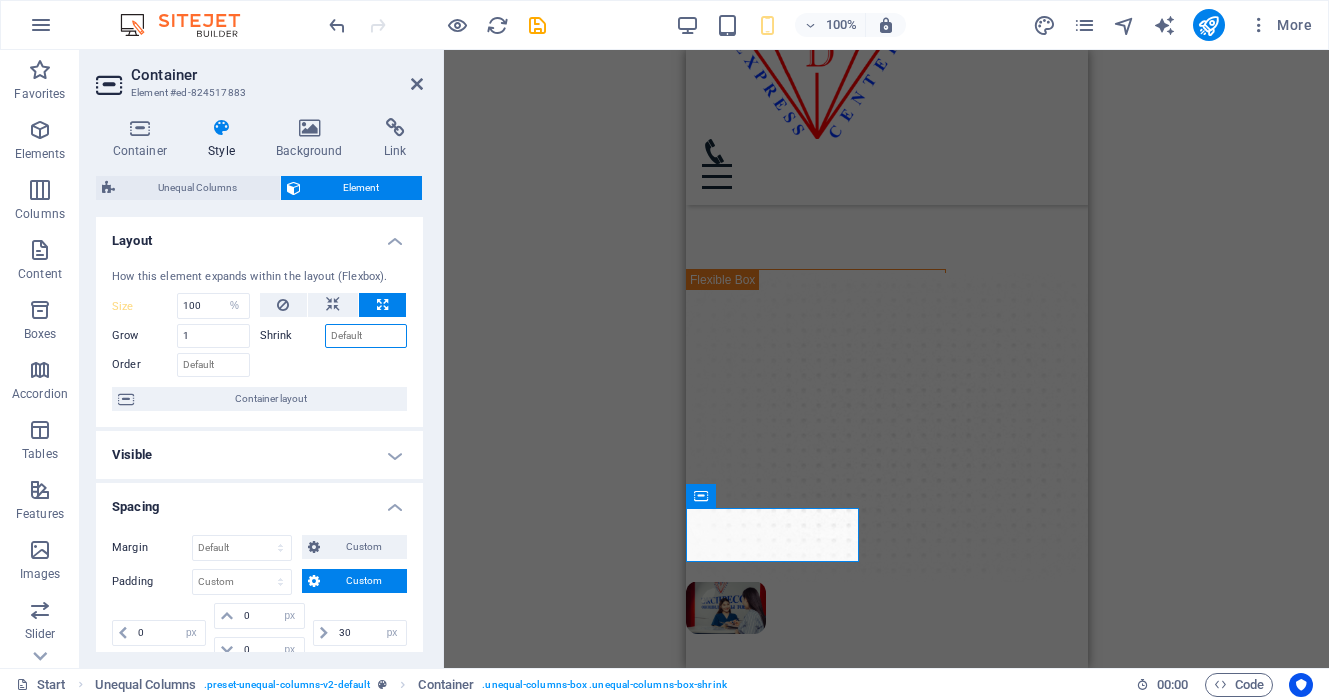 type on "1" 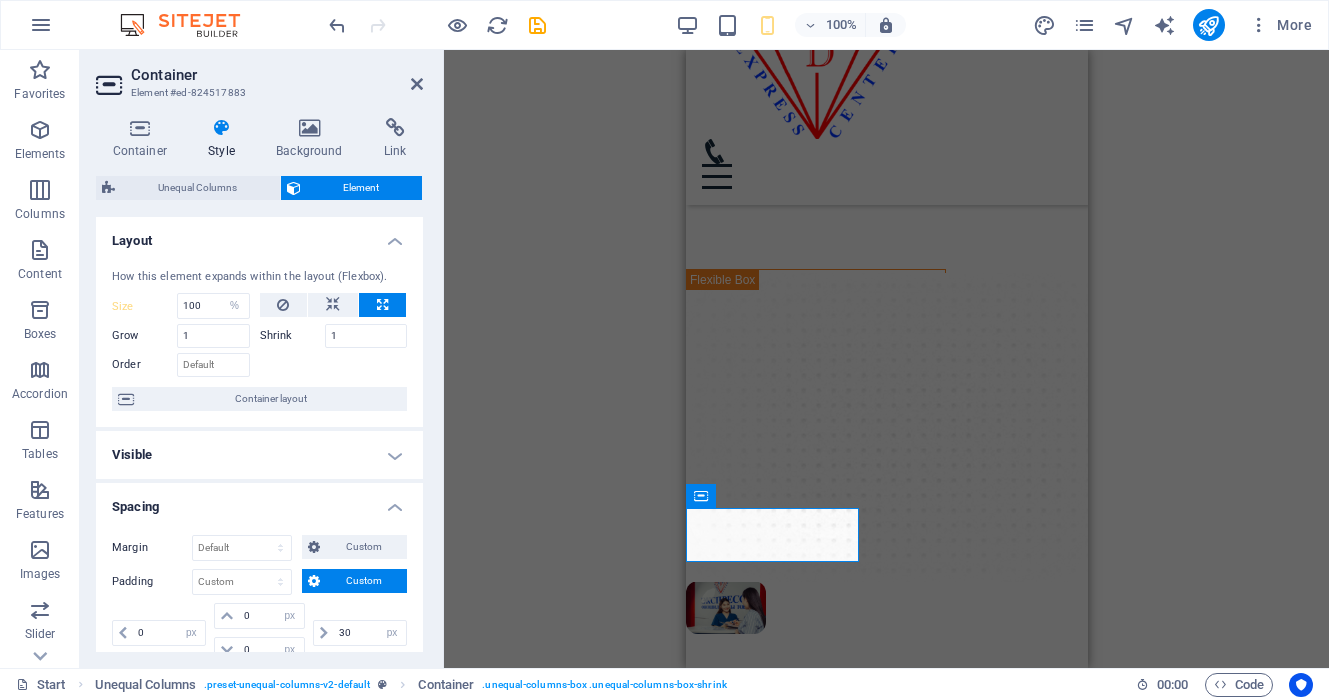 click at bounding box center (334, 362) 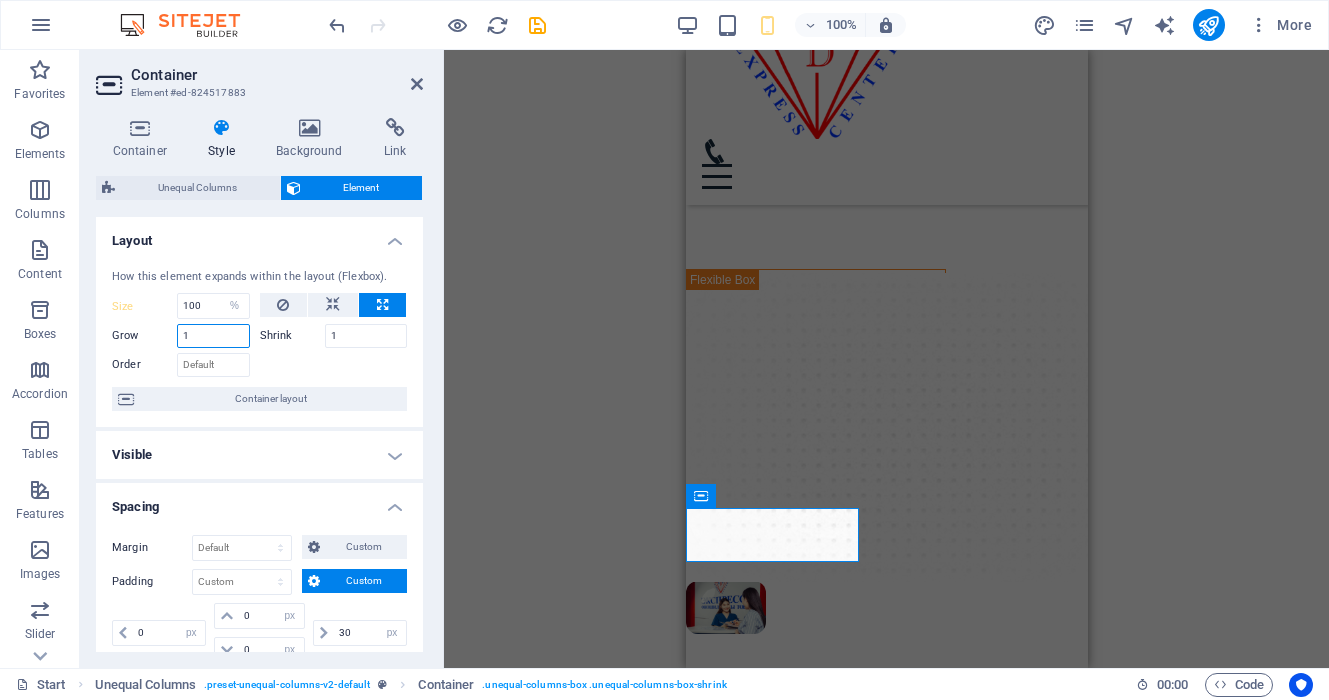 click on "1" at bounding box center (213, 336) 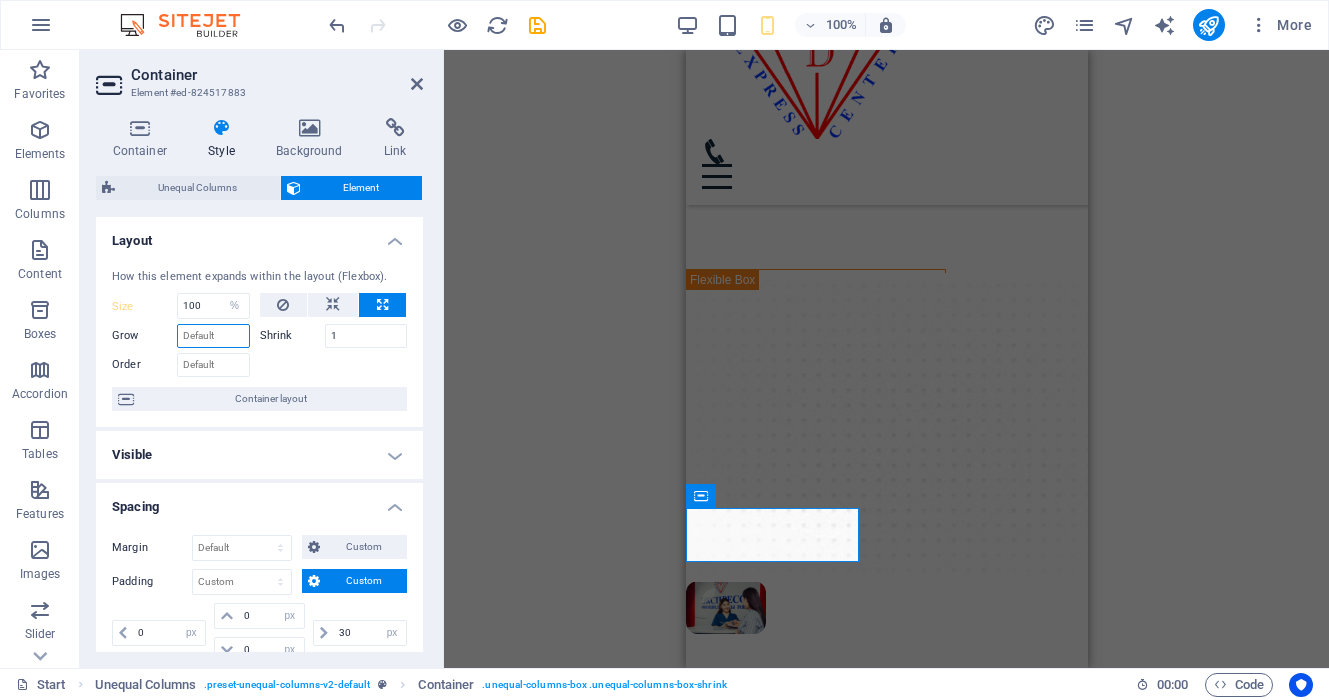 type on "1" 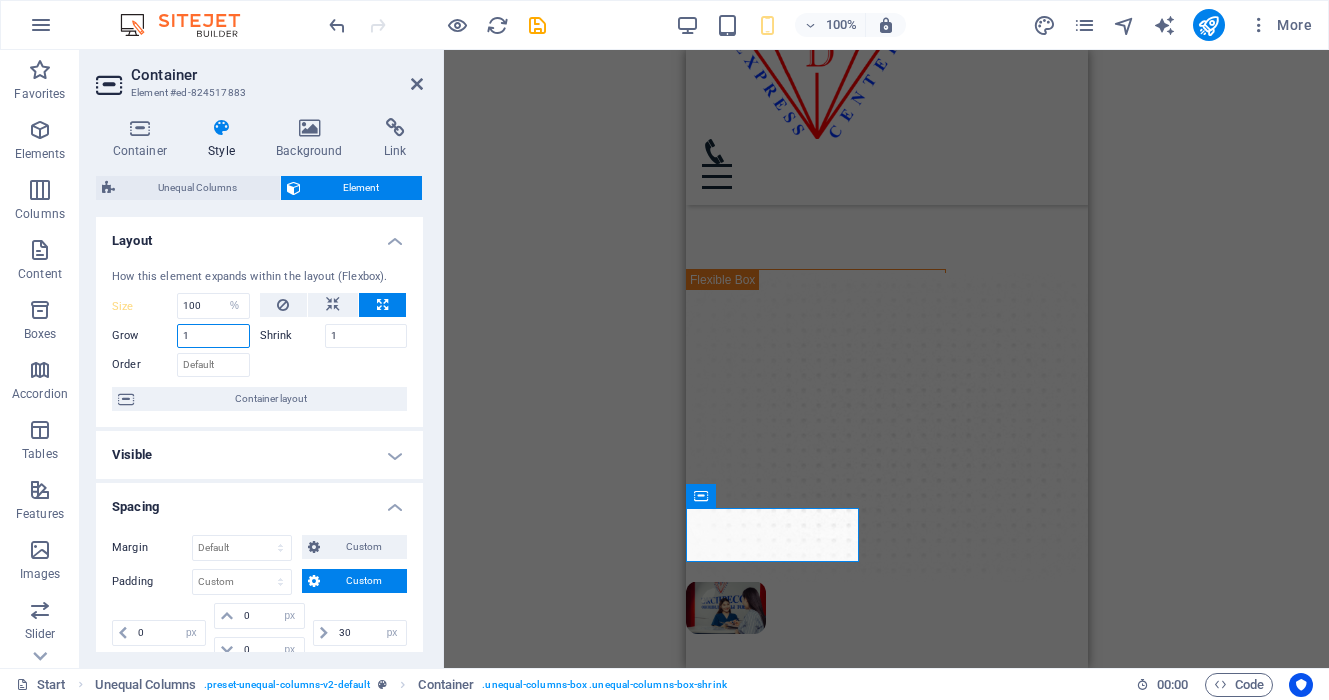 click on "1" at bounding box center (213, 336) 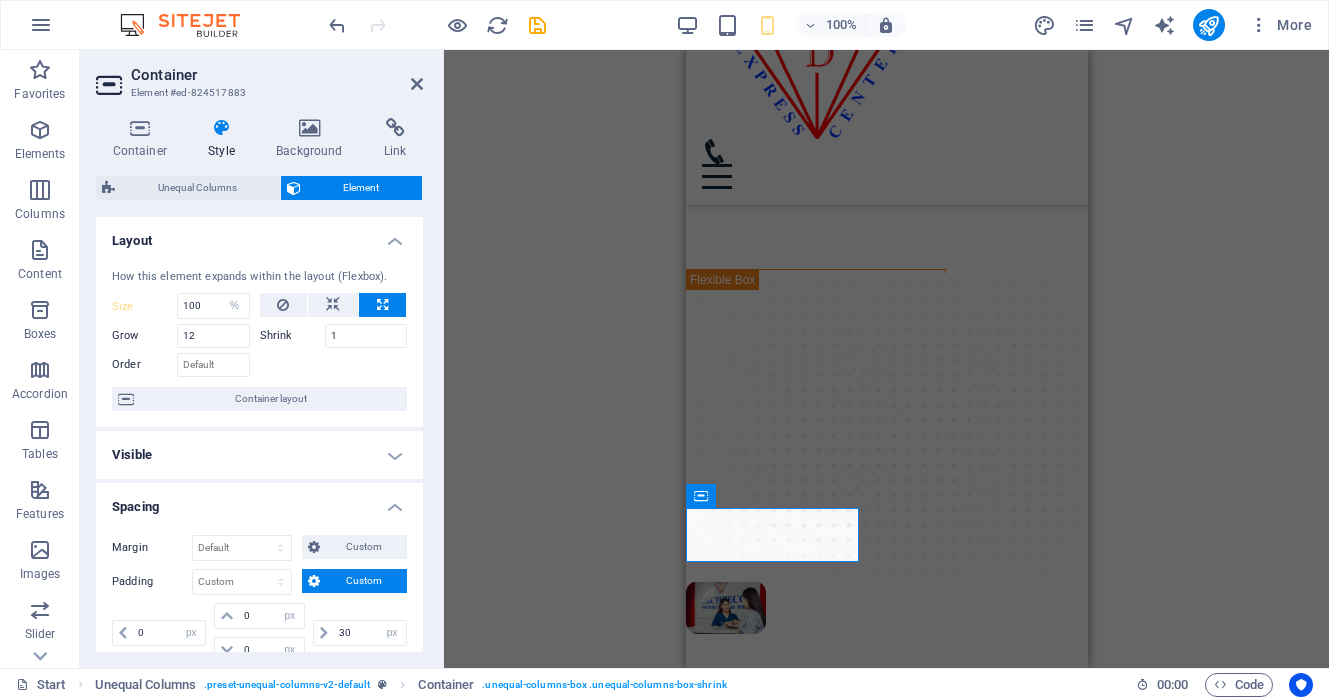 click on "Grow 12" at bounding box center [186, 333] 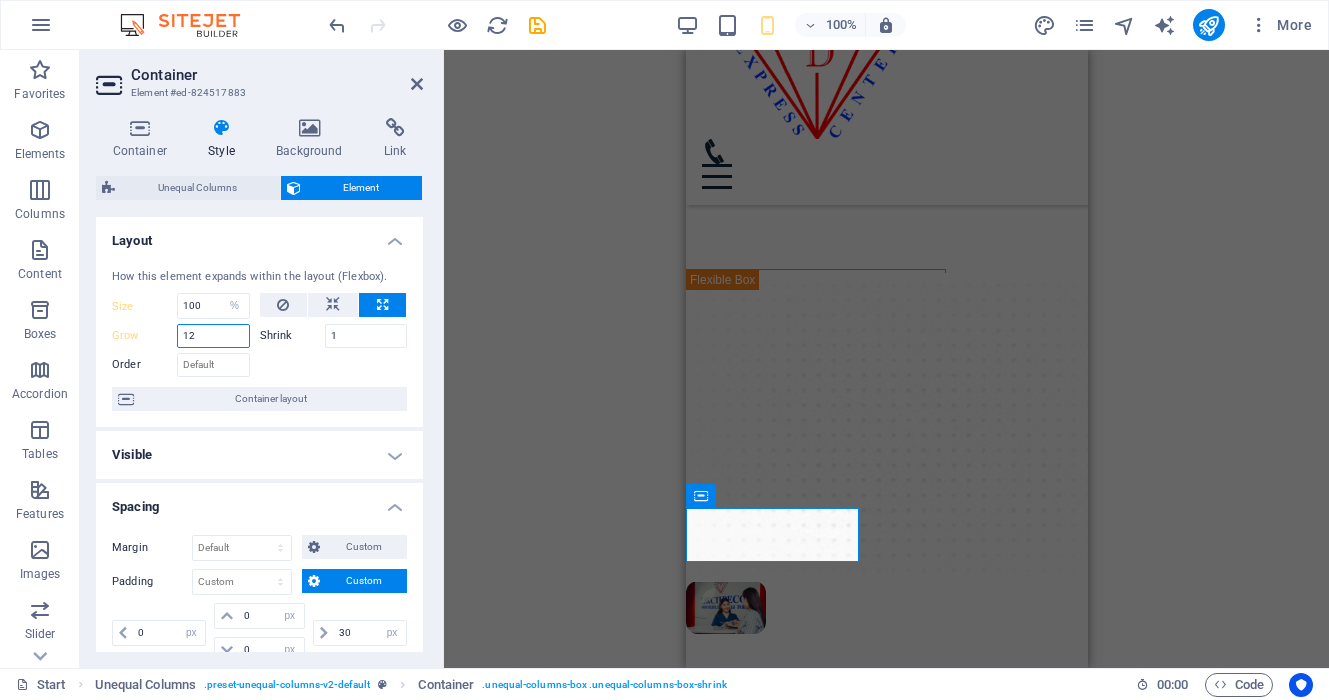 click on "12" at bounding box center (213, 336) 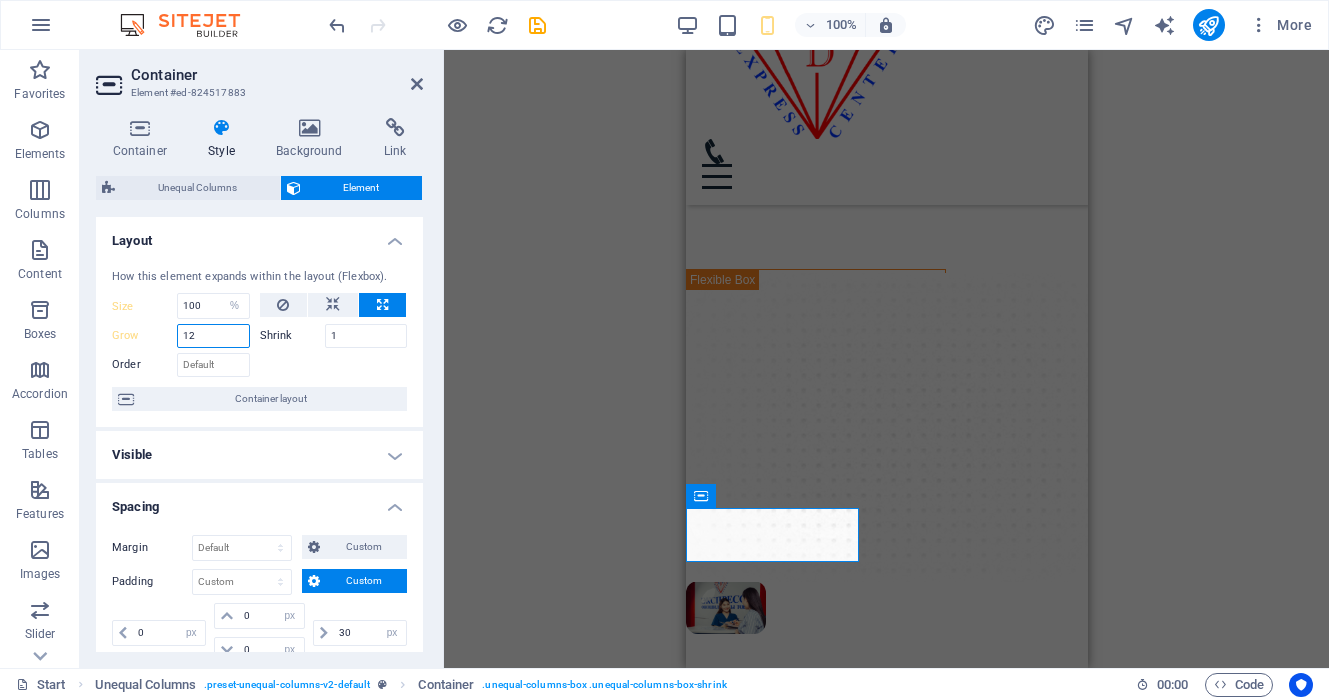 type on "1" 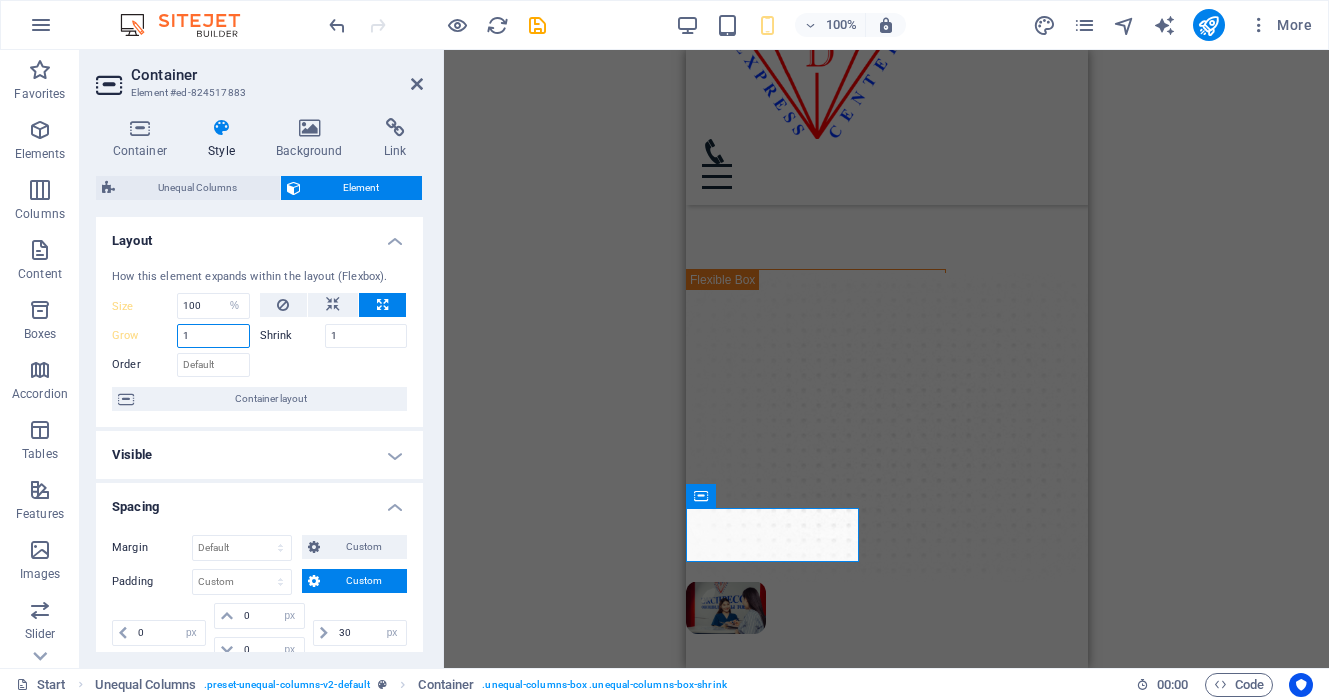 type on "1" 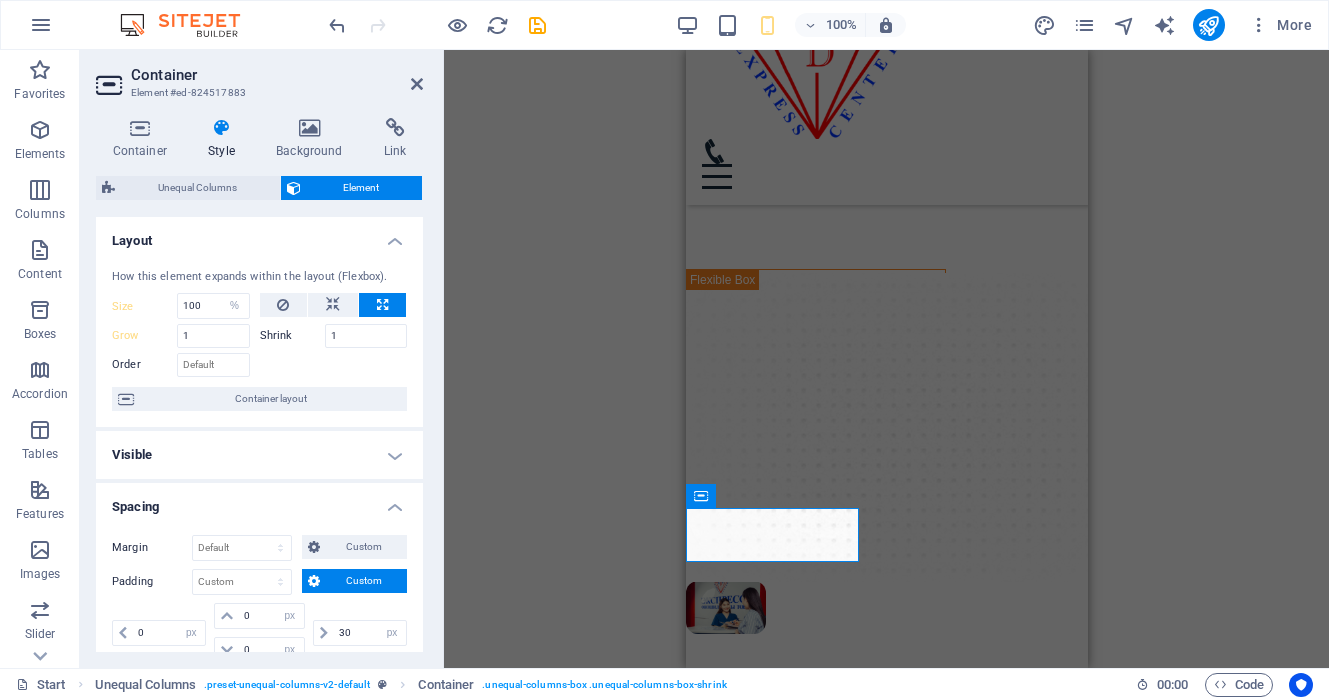 click at bounding box center [334, 362] 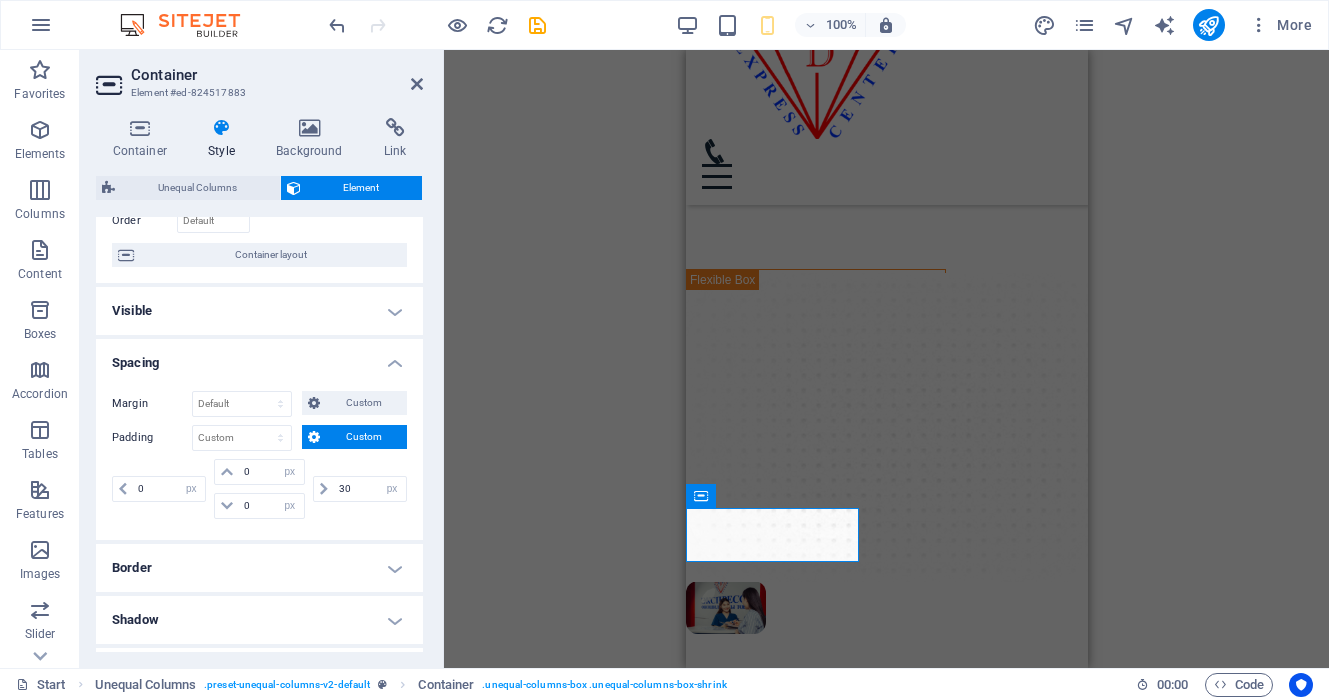 scroll, scrollTop: 0, scrollLeft: 0, axis: both 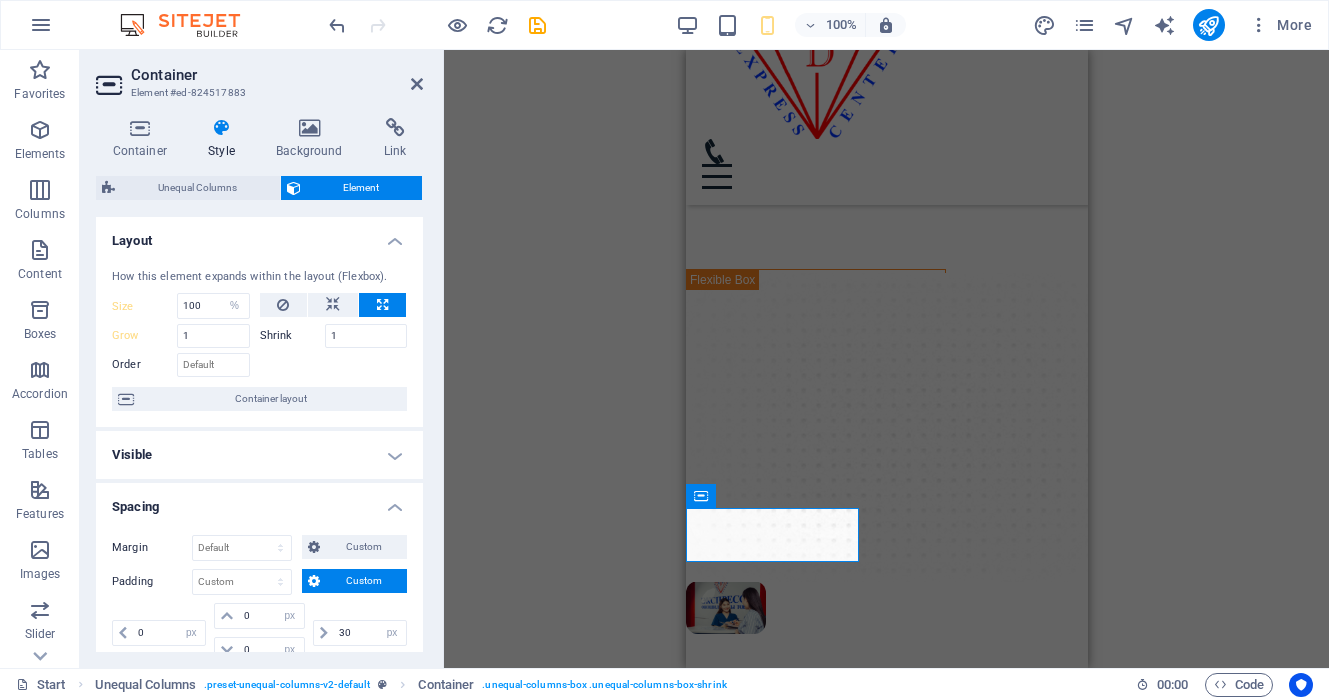 click at bounding box center (334, 362) 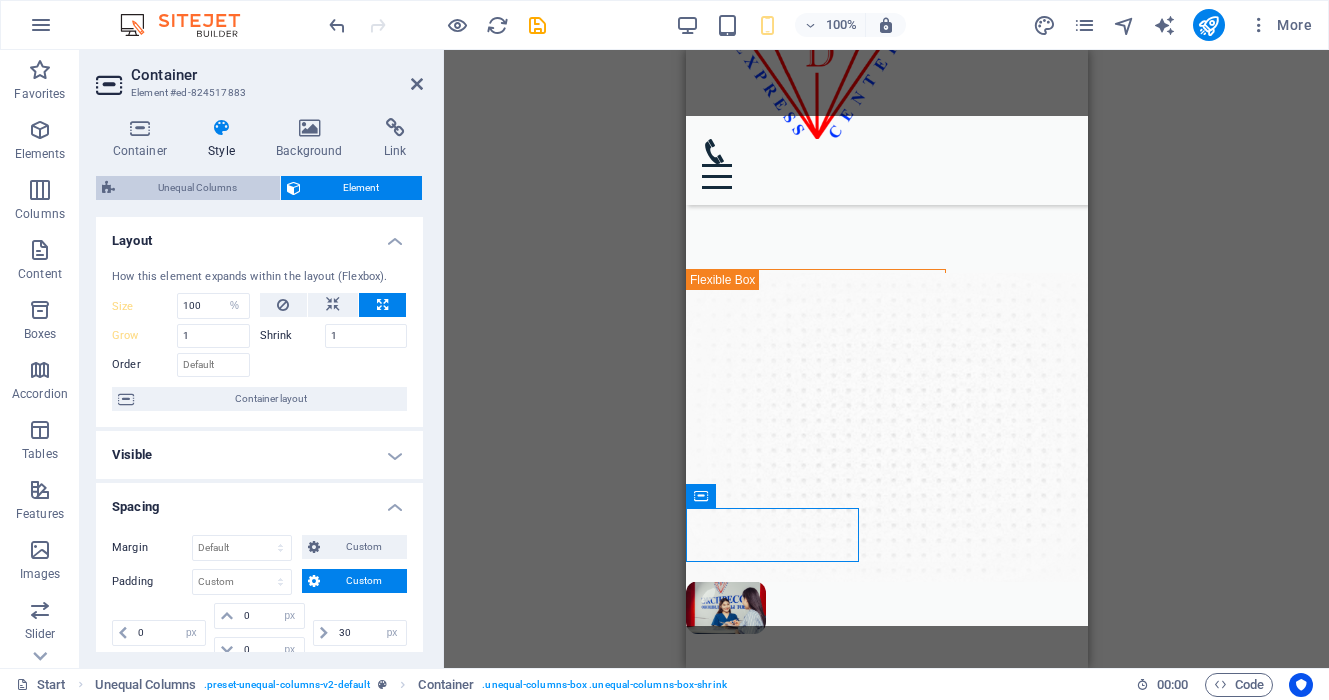click on "Unequal Columns" at bounding box center (197, 188) 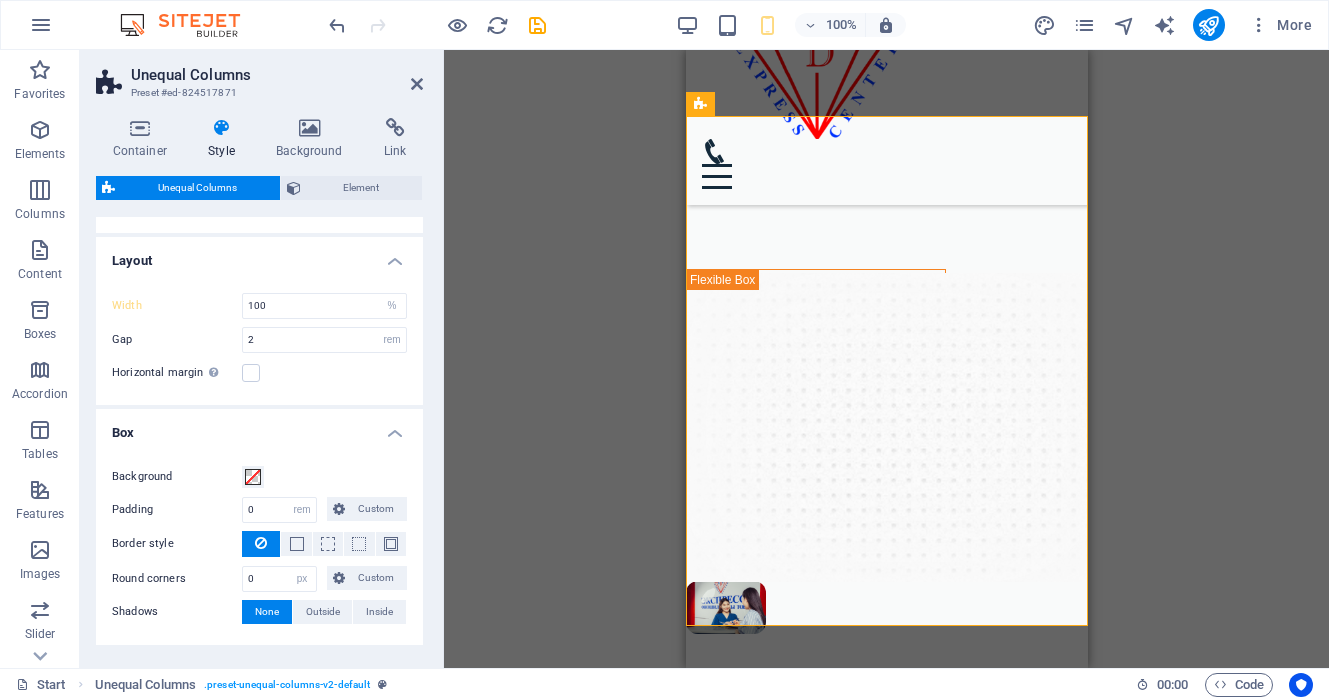 scroll, scrollTop: 319, scrollLeft: 0, axis: vertical 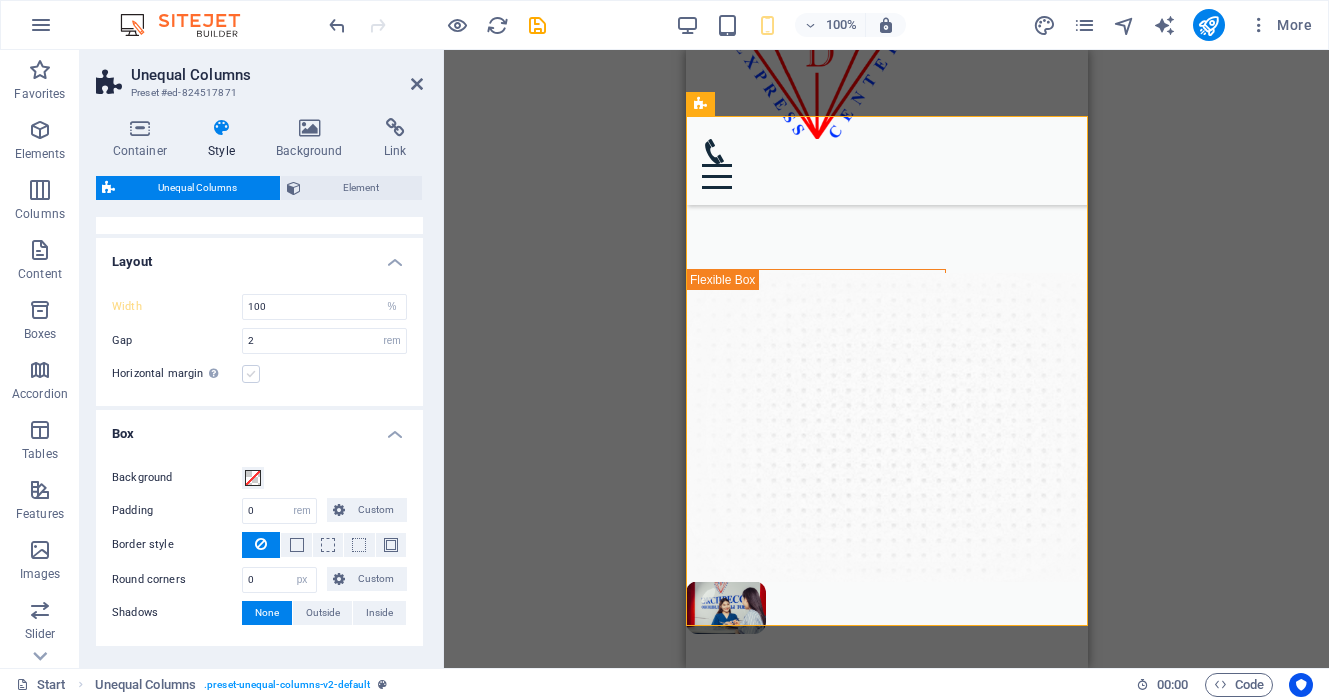 click at bounding box center [251, 374] 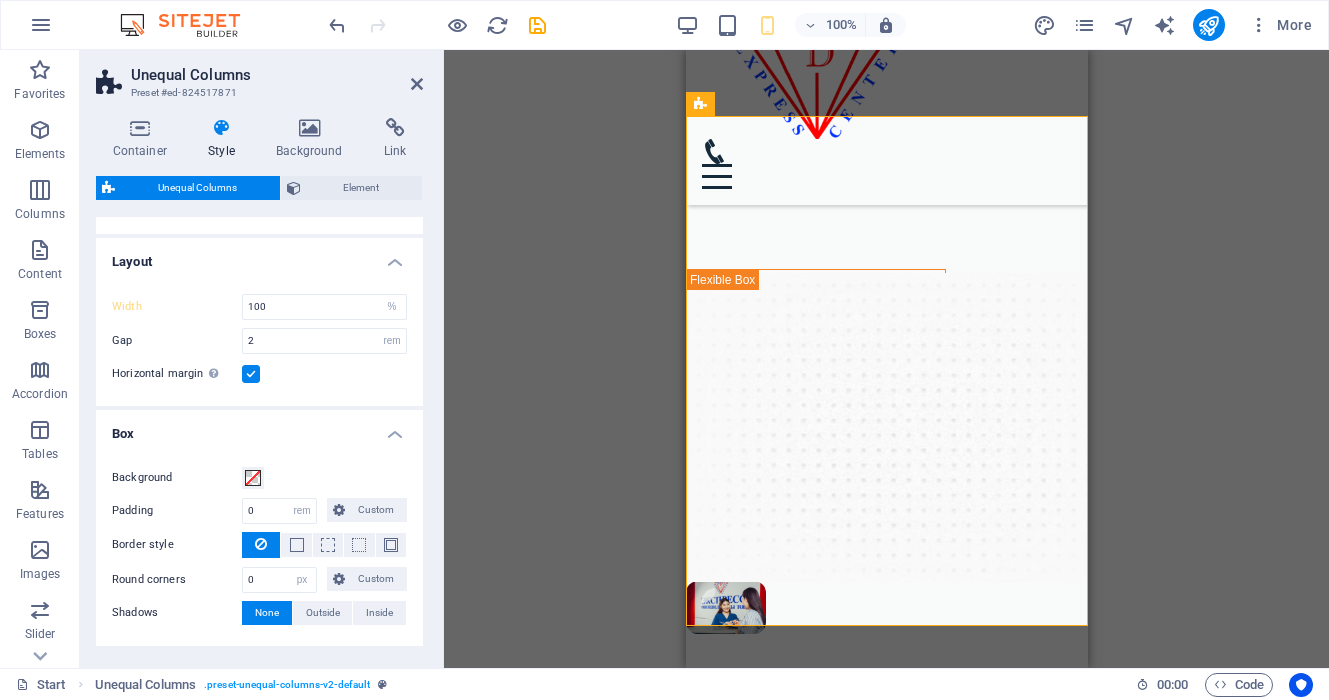 click at bounding box center [251, 374] 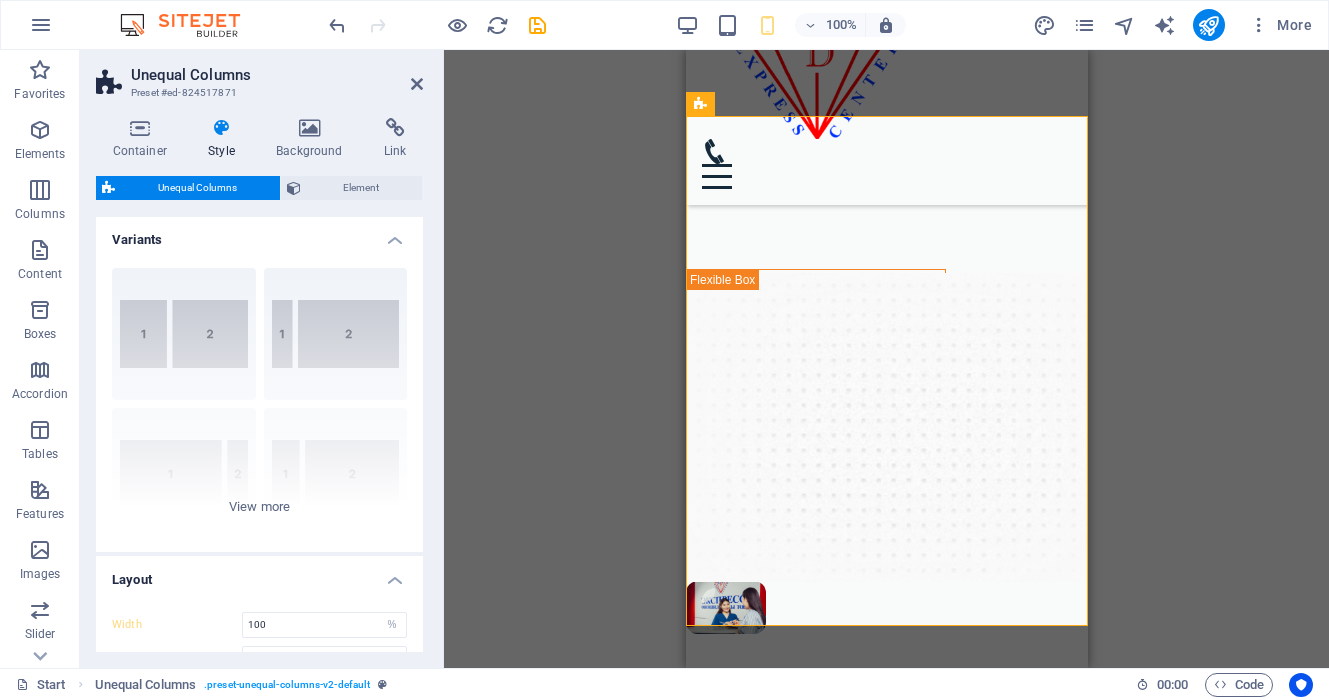 scroll, scrollTop: 0, scrollLeft: 0, axis: both 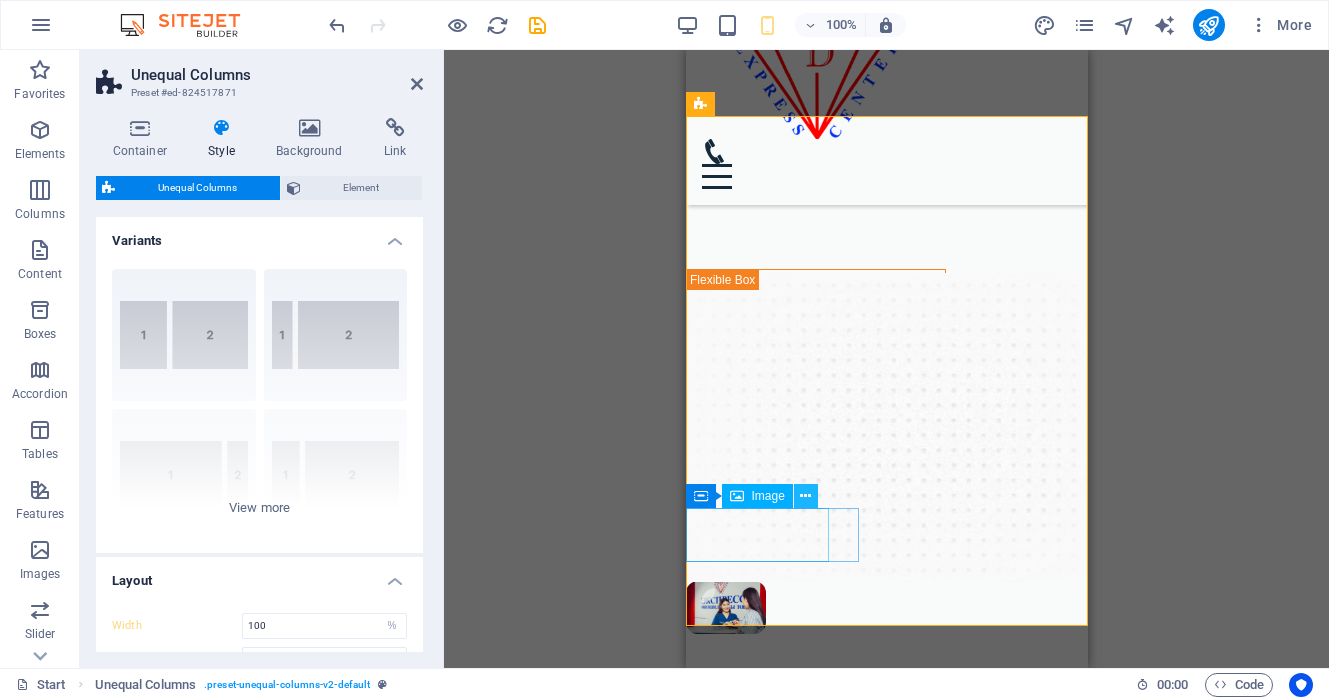 click at bounding box center [805, 496] 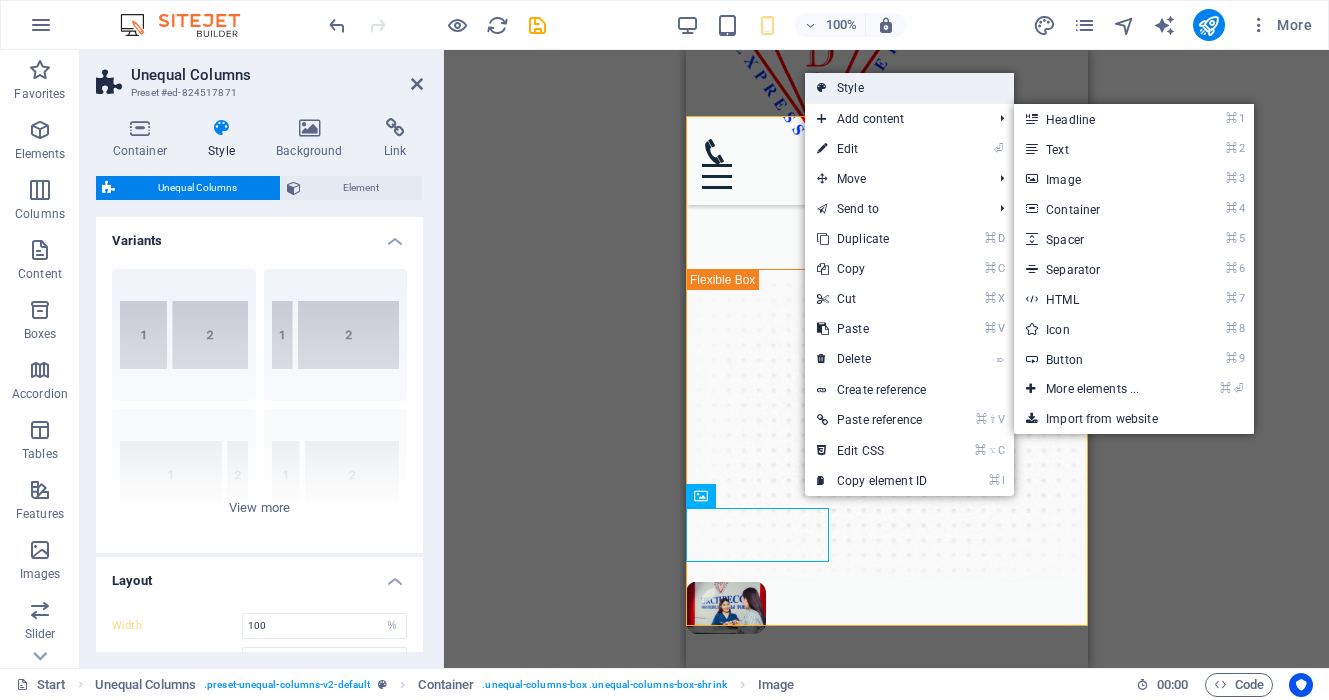 click on "Style" at bounding box center [909, 88] 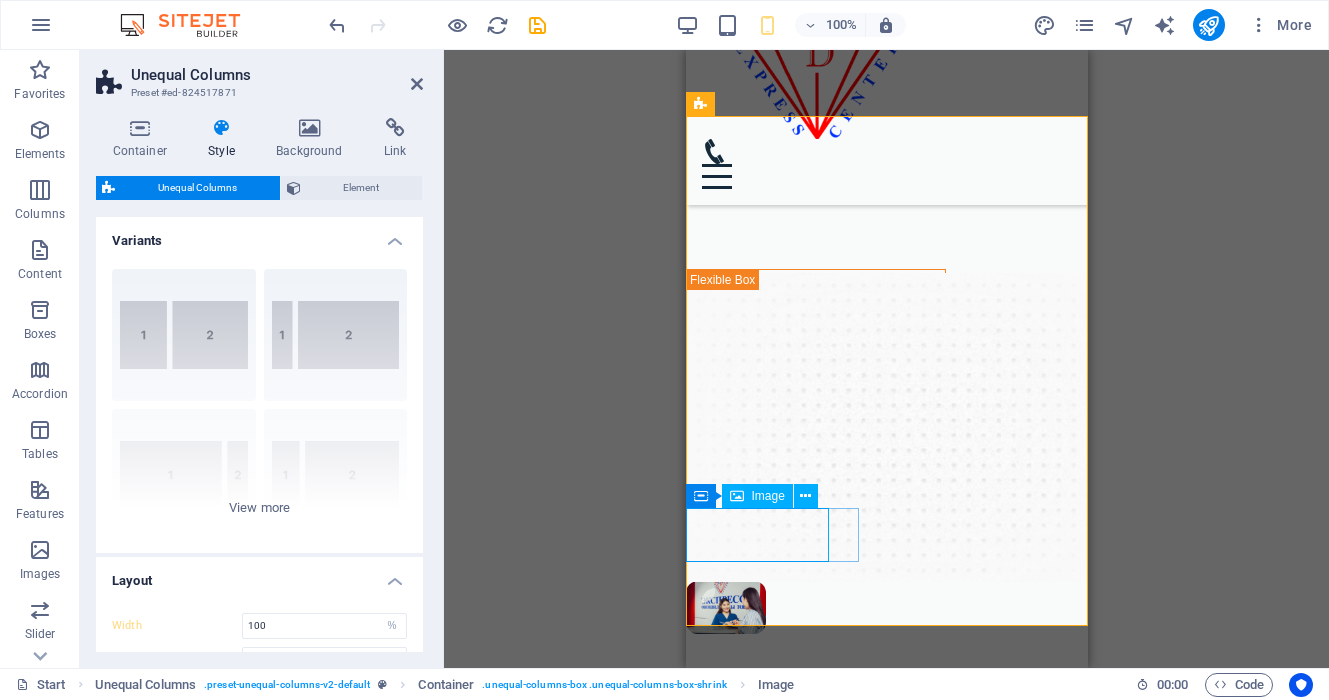 click at bounding box center (757, 607) 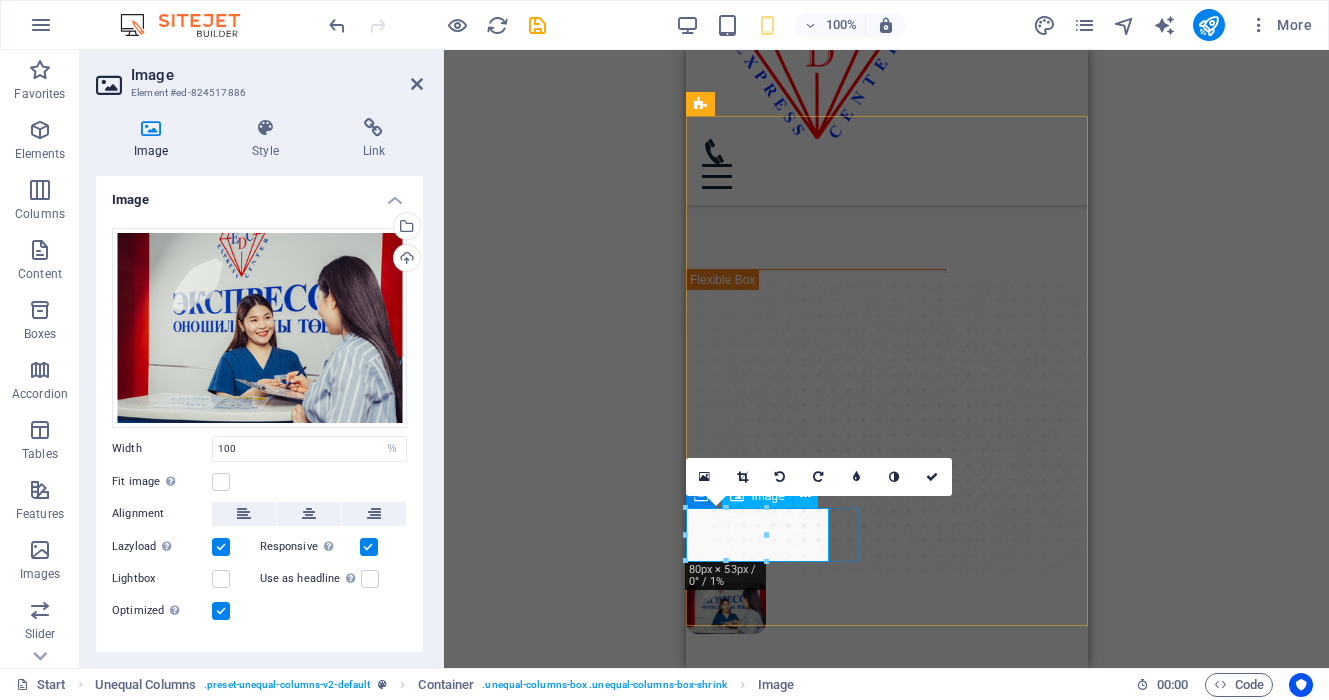 select on "px" 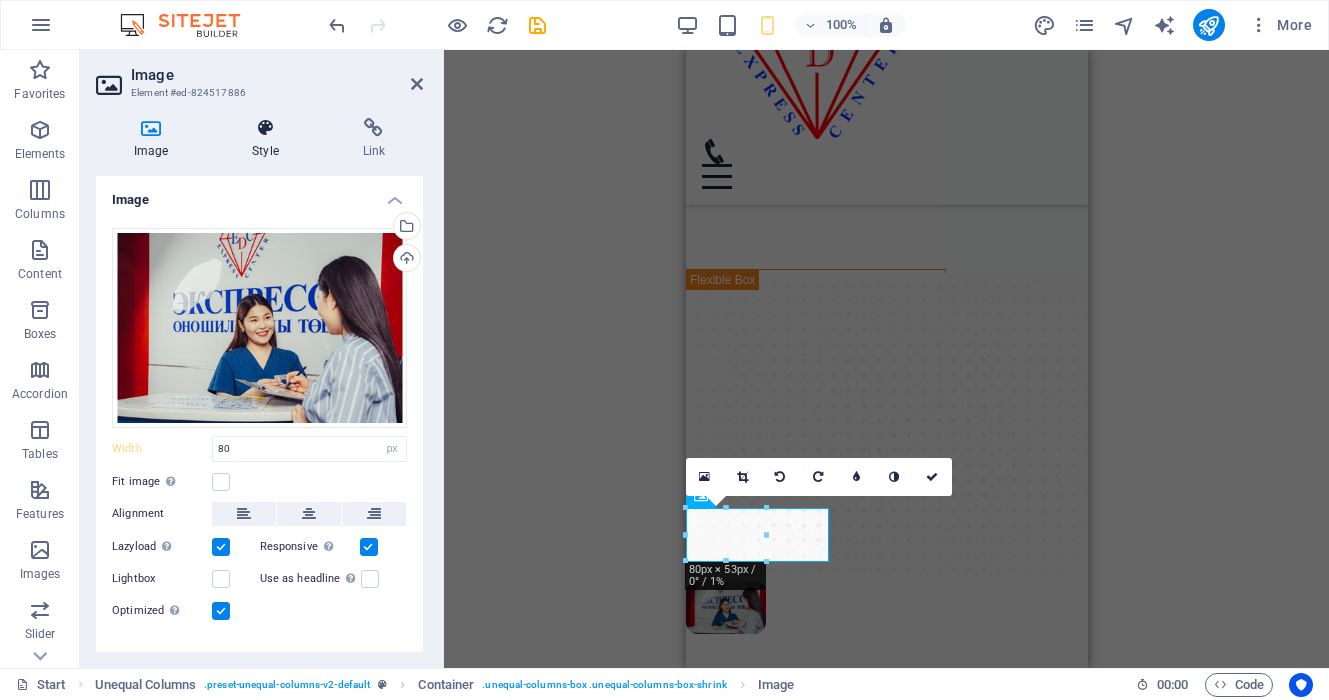 click at bounding box center [265, 128] 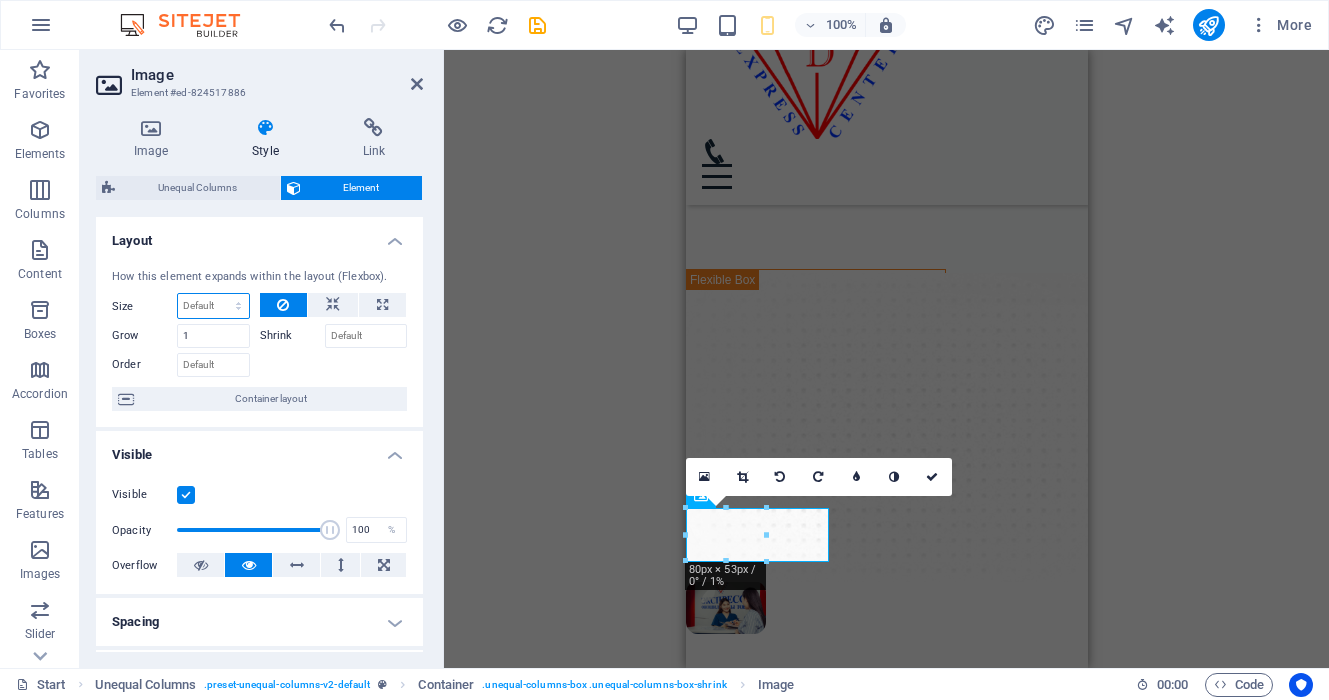 click on "Default auto px % 1/1 1/2 1/3 1/4 1/5 1/6 1/7 1/8 1/9 1/10" at bounding box center [213, 306] 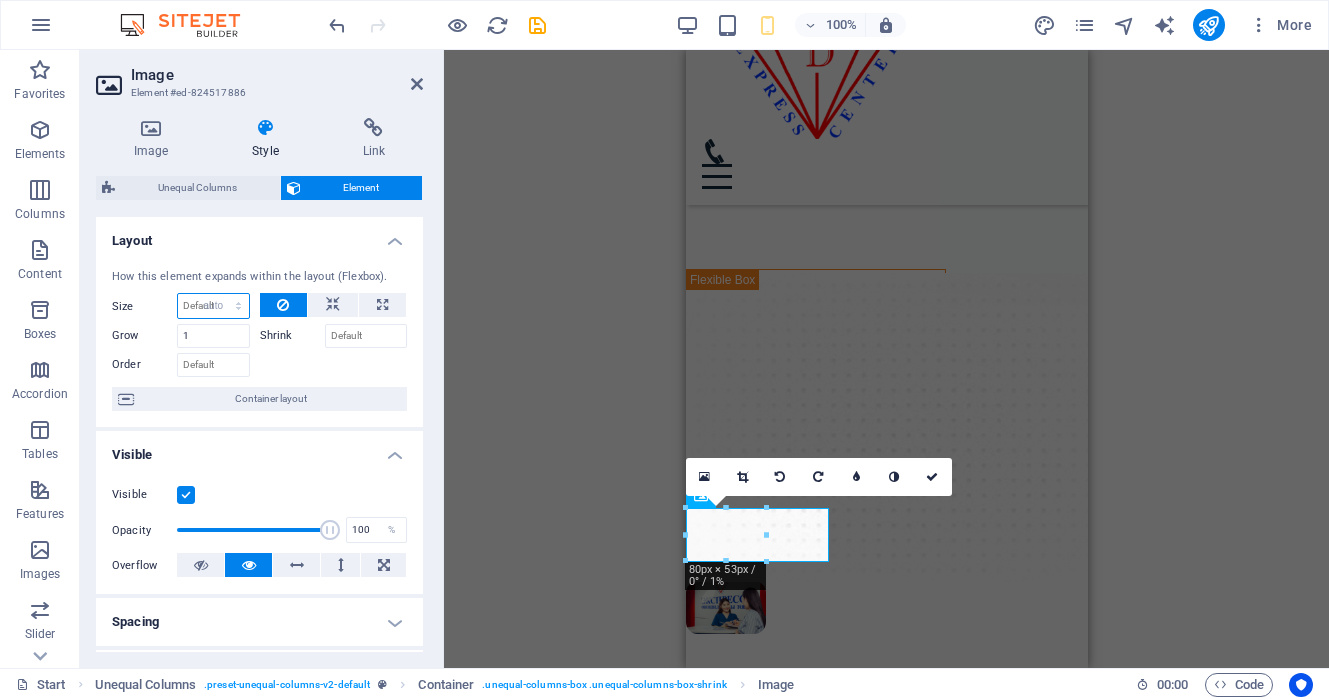 select on "DISABLED_OPTION_VALUE" 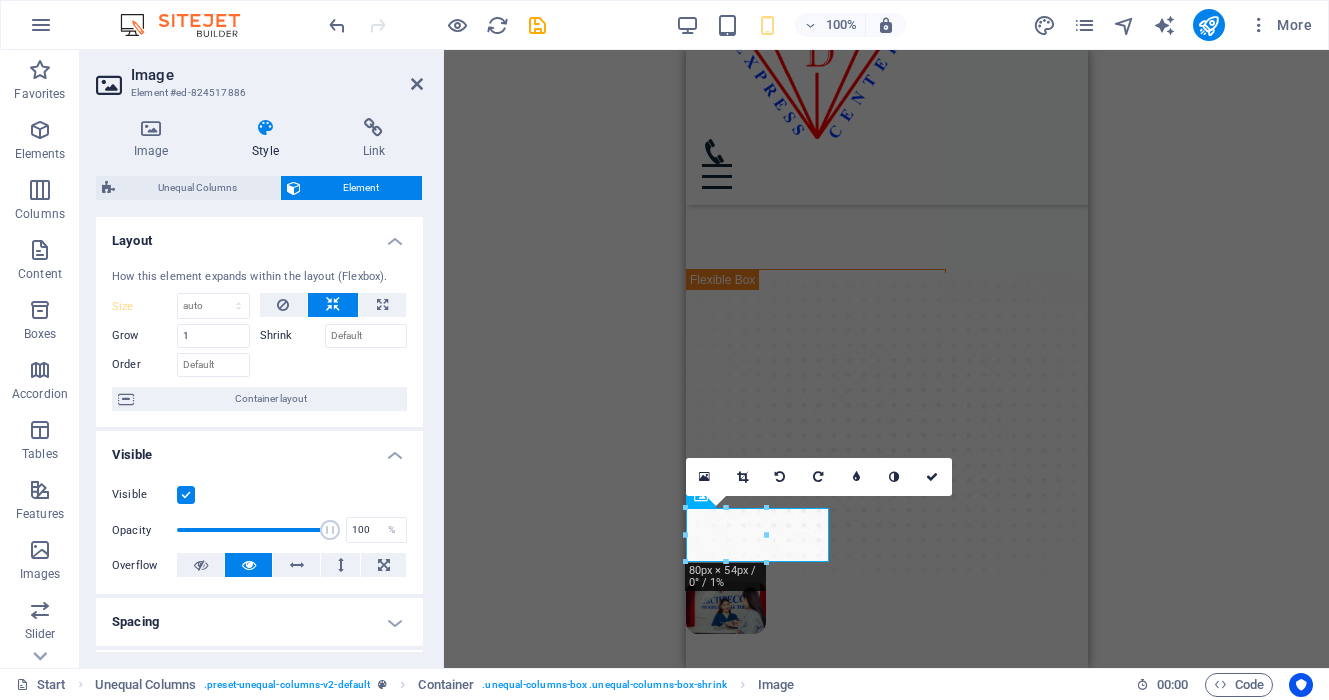 click at bounding box center (265, 128) 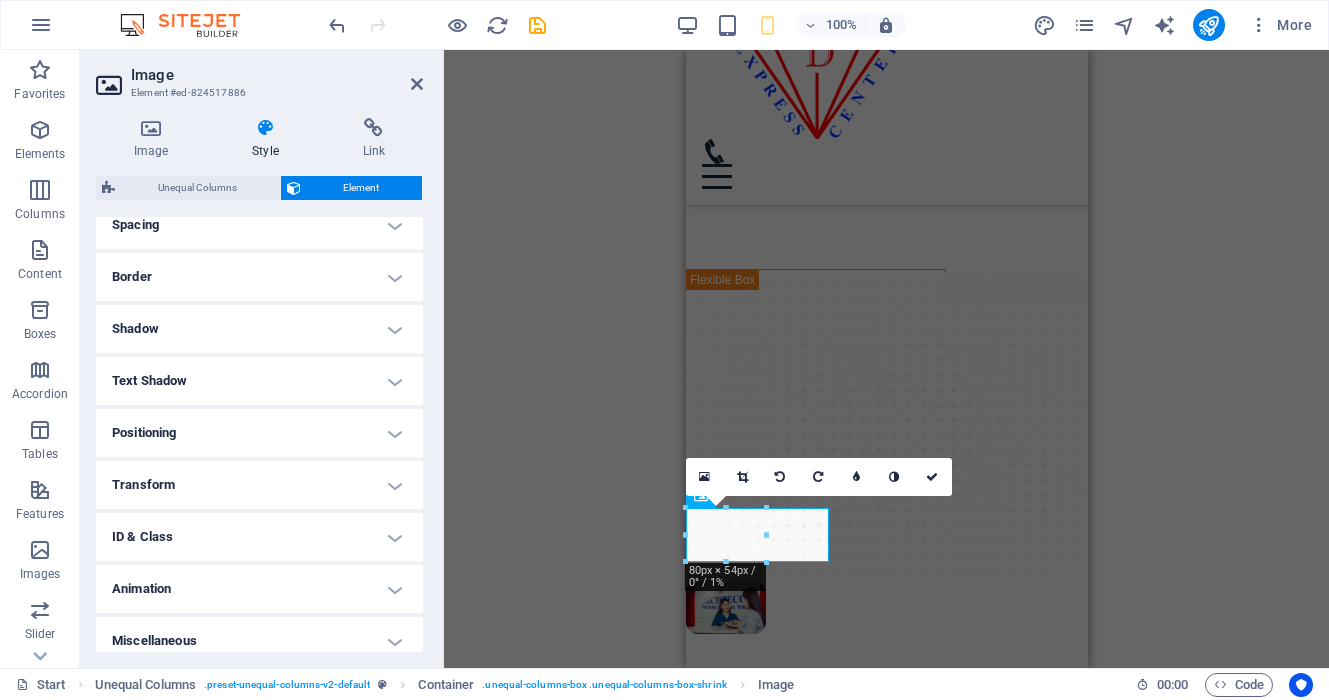 scroll, scrollTop: 410, scrollLeft: 0, axis: vertical 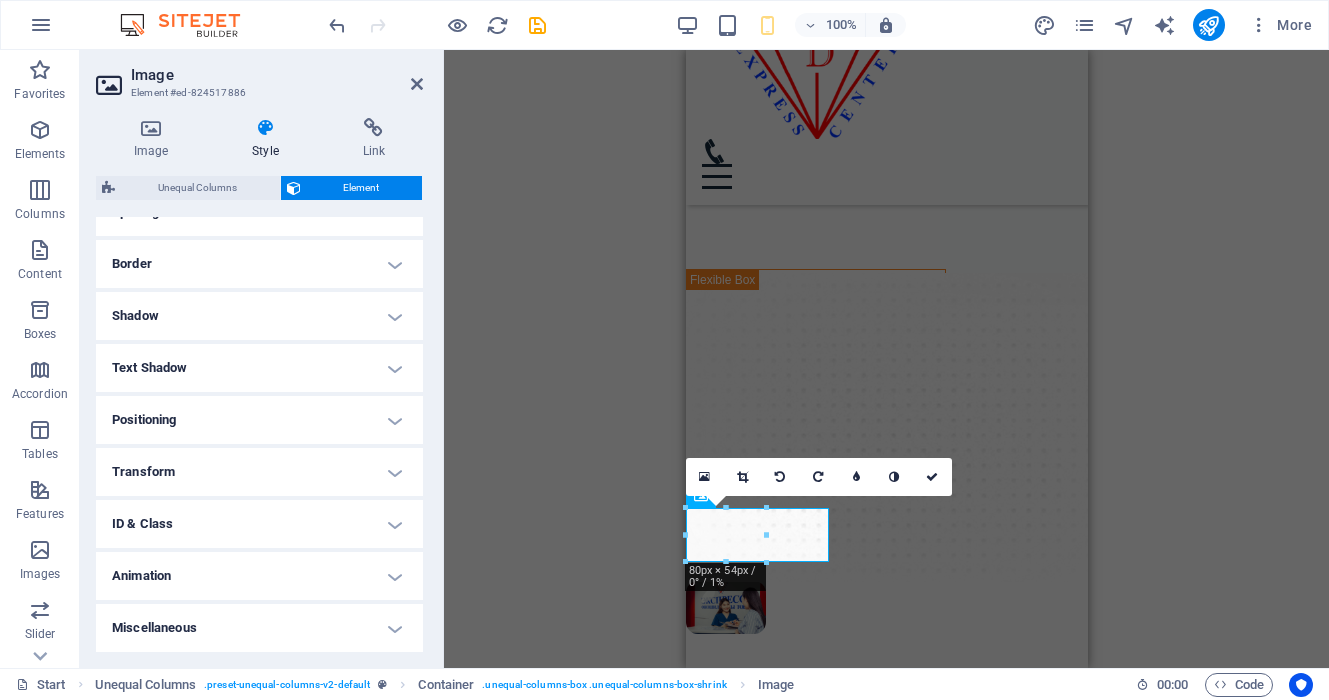 click on "Positioning" at bounding box center (259, 420) 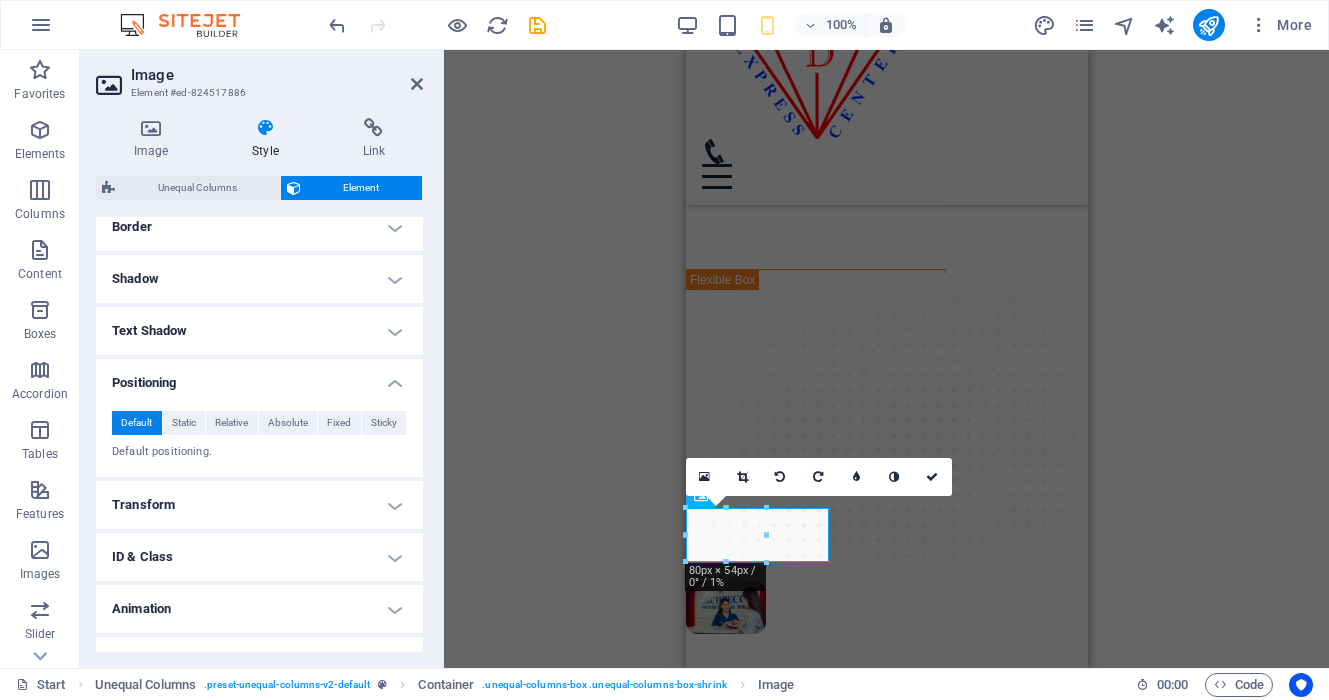scroll, scrollTop: 448, scrollLeft: 0, axis: vertical 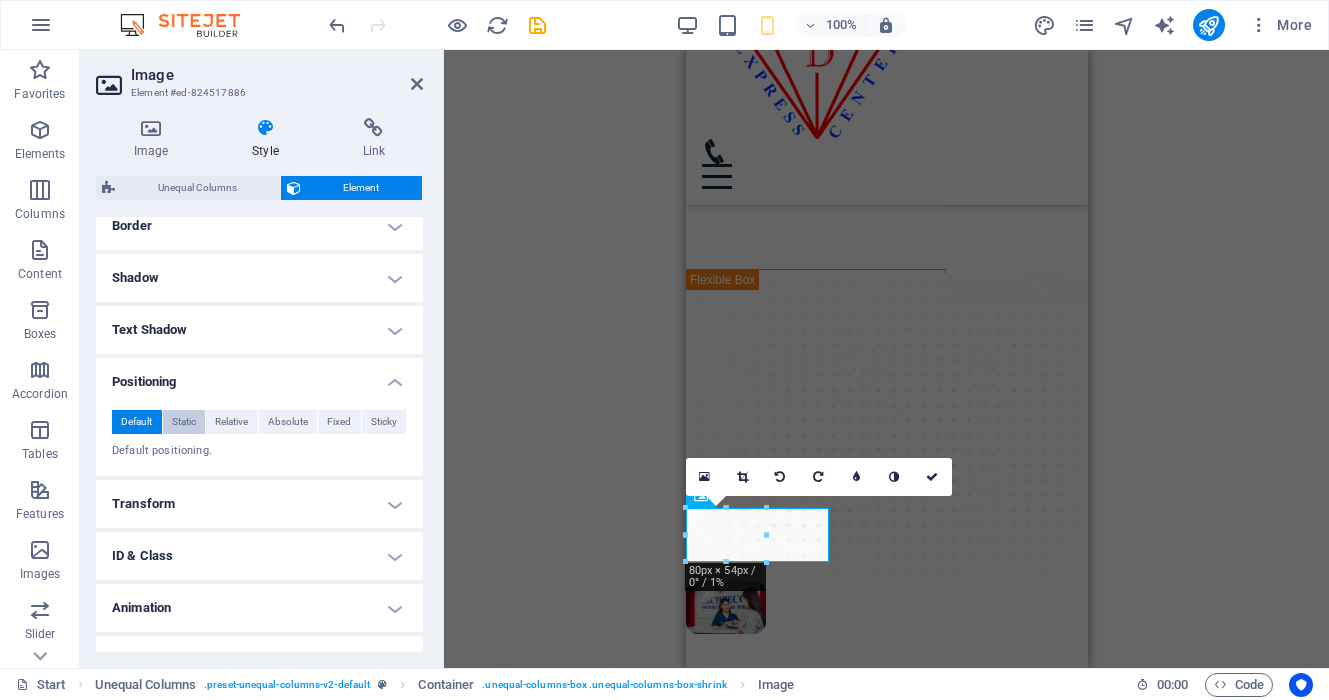 click on "Static" at bounding box center [184, 422] 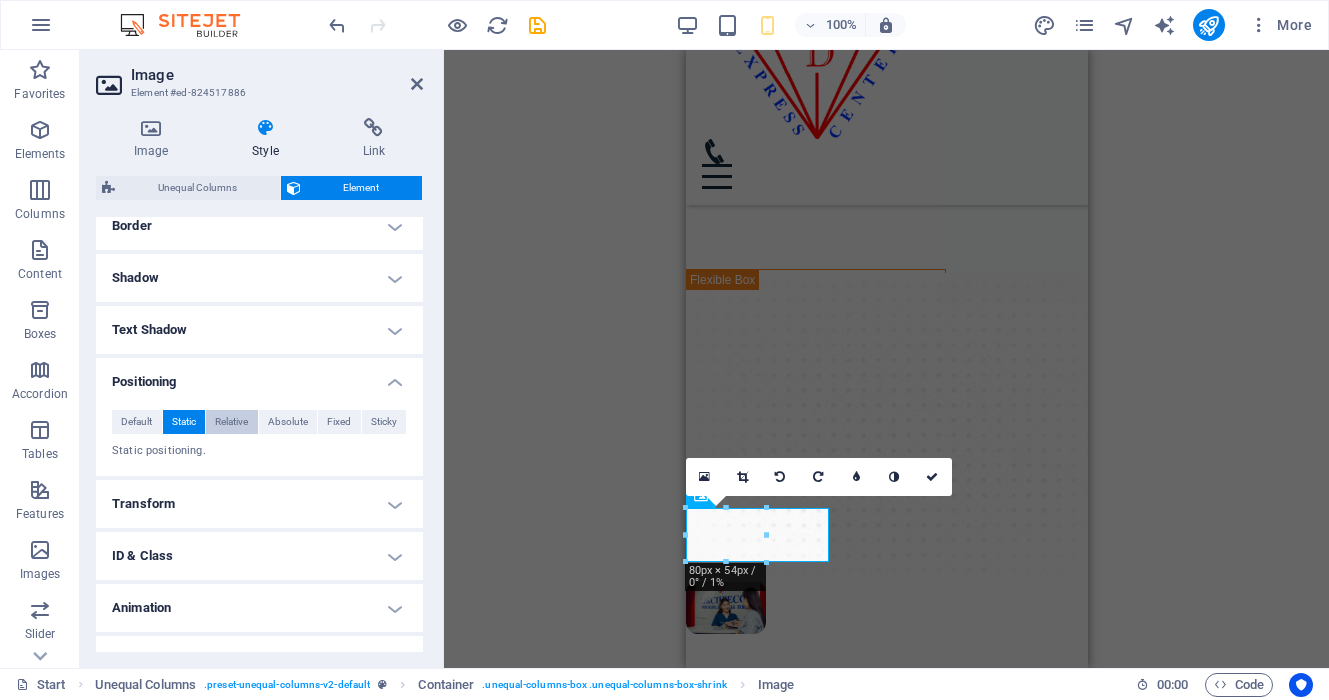 click on "Relative" at bounding box center (232, 422) 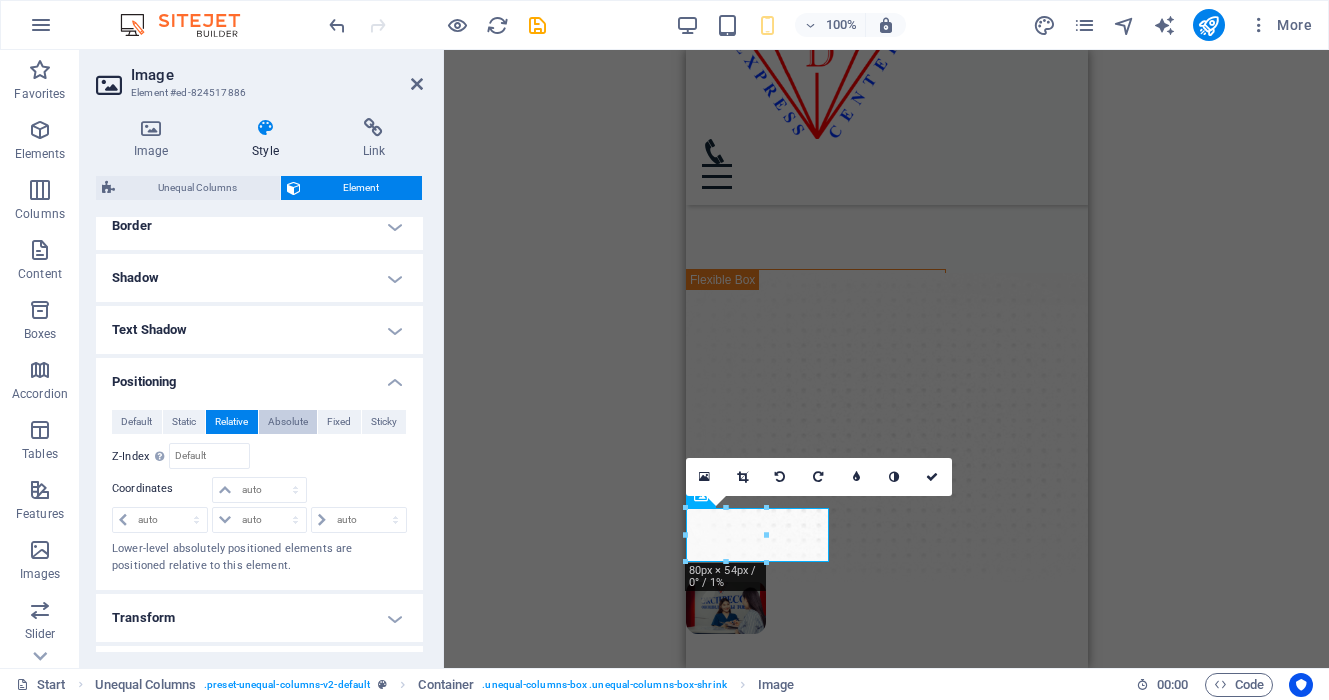 click on "Absolute" at bounding box center (288, 422) 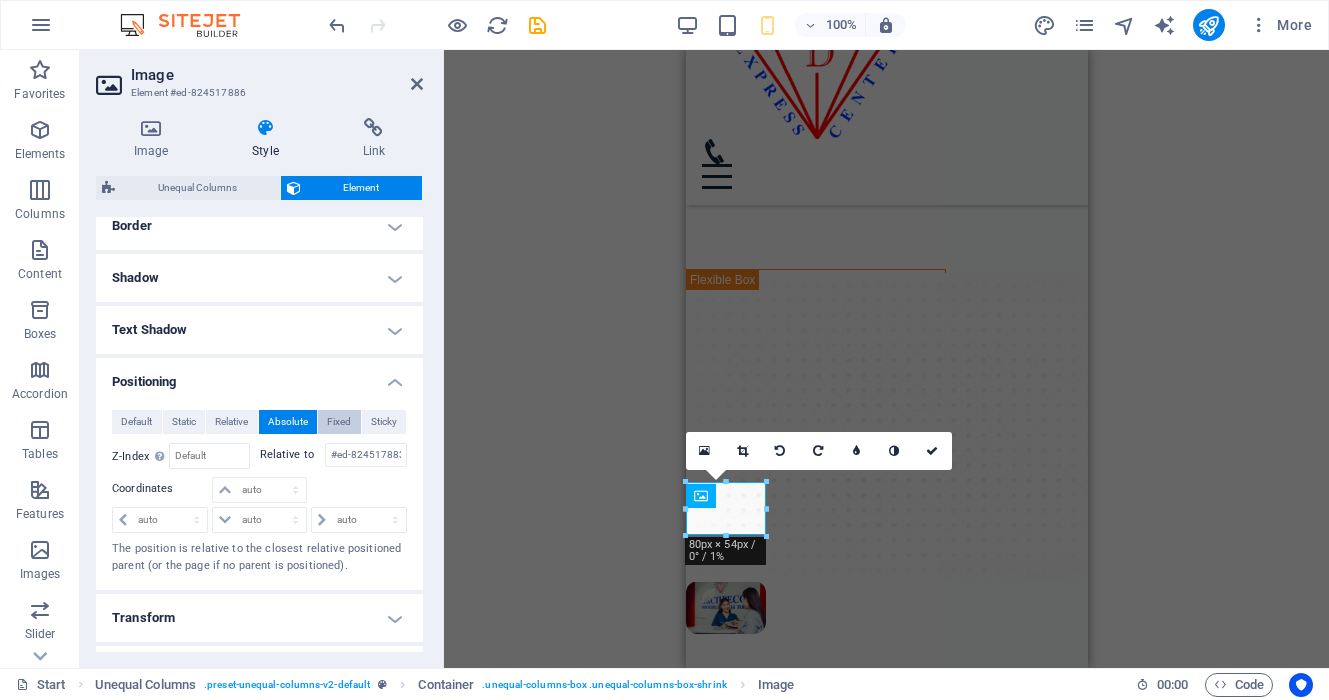 click on "Fixed" at bounding box center (339, 422) 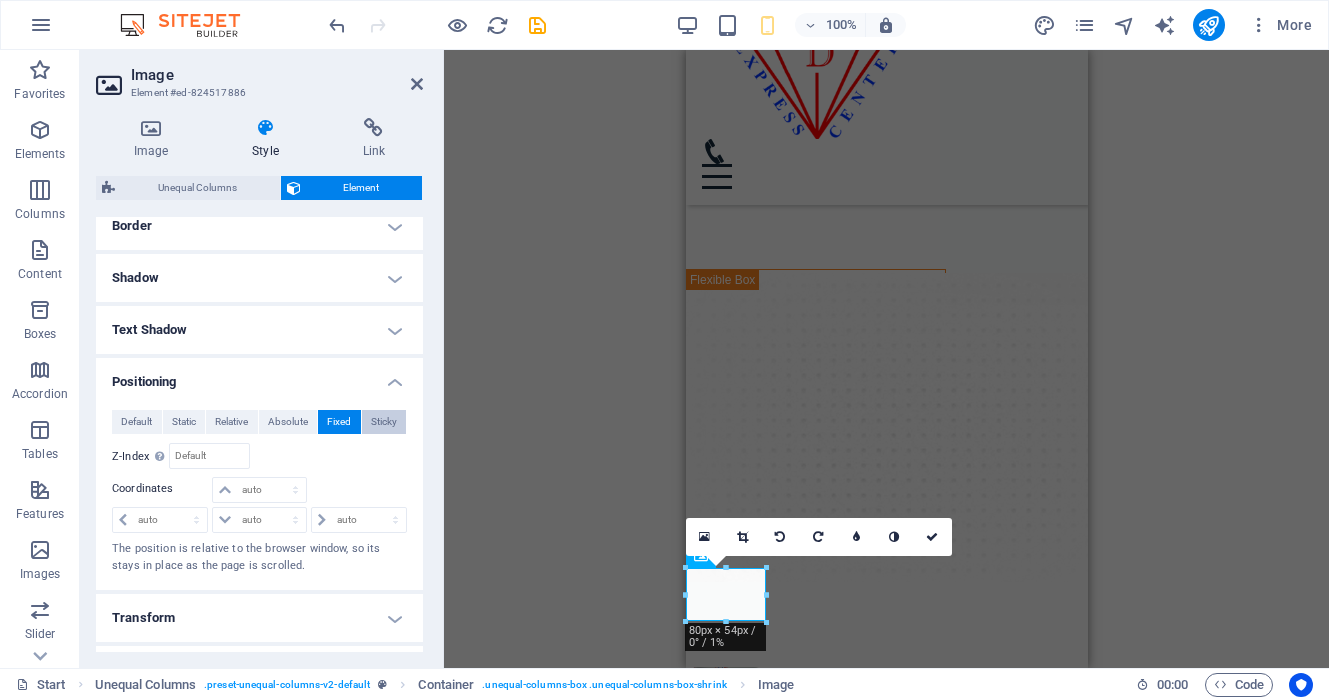 click on "Sticky" at bounding box center [384, 422] 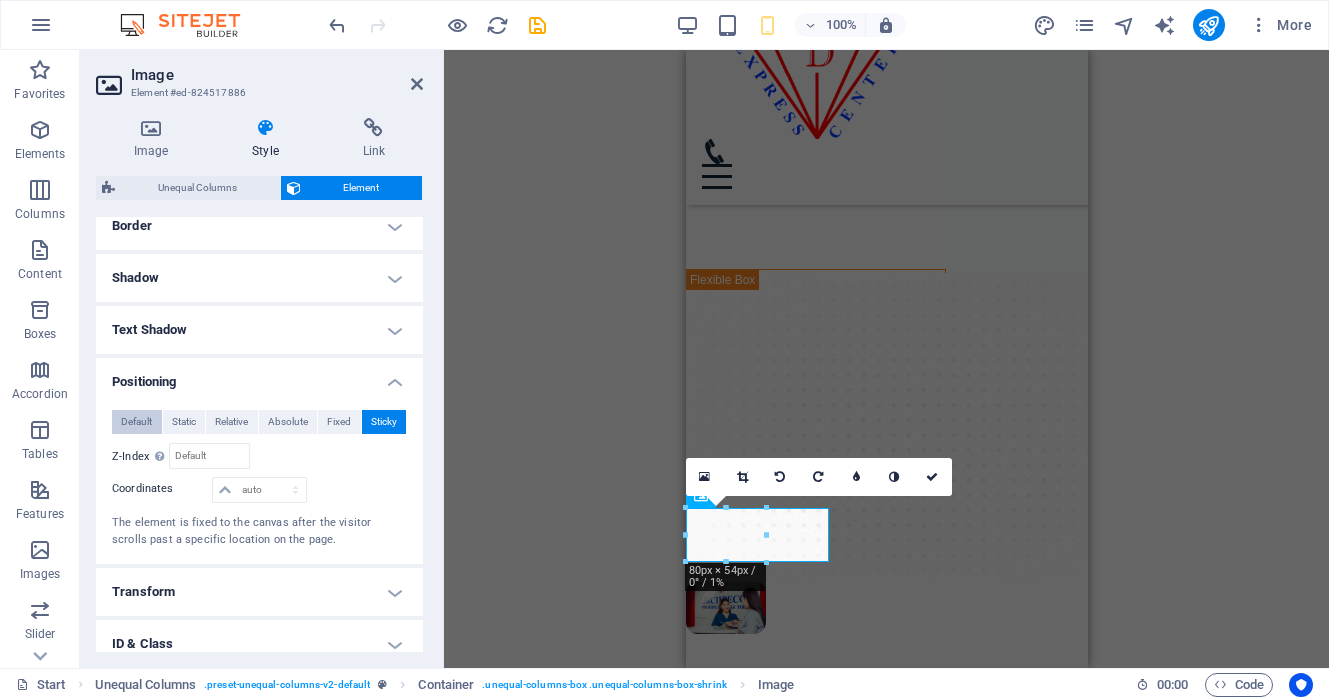 click on "Default" at bounding box center [136, 422] 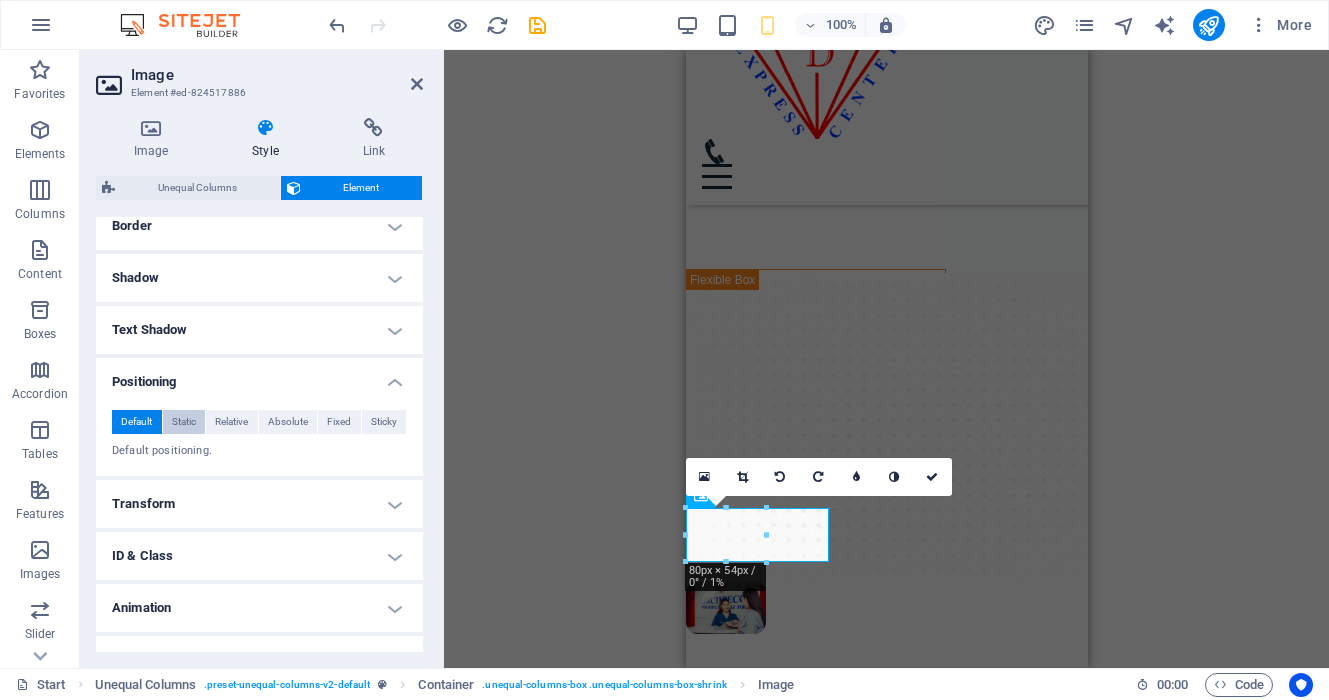 click on "Static" at bounding box center (184, 422) 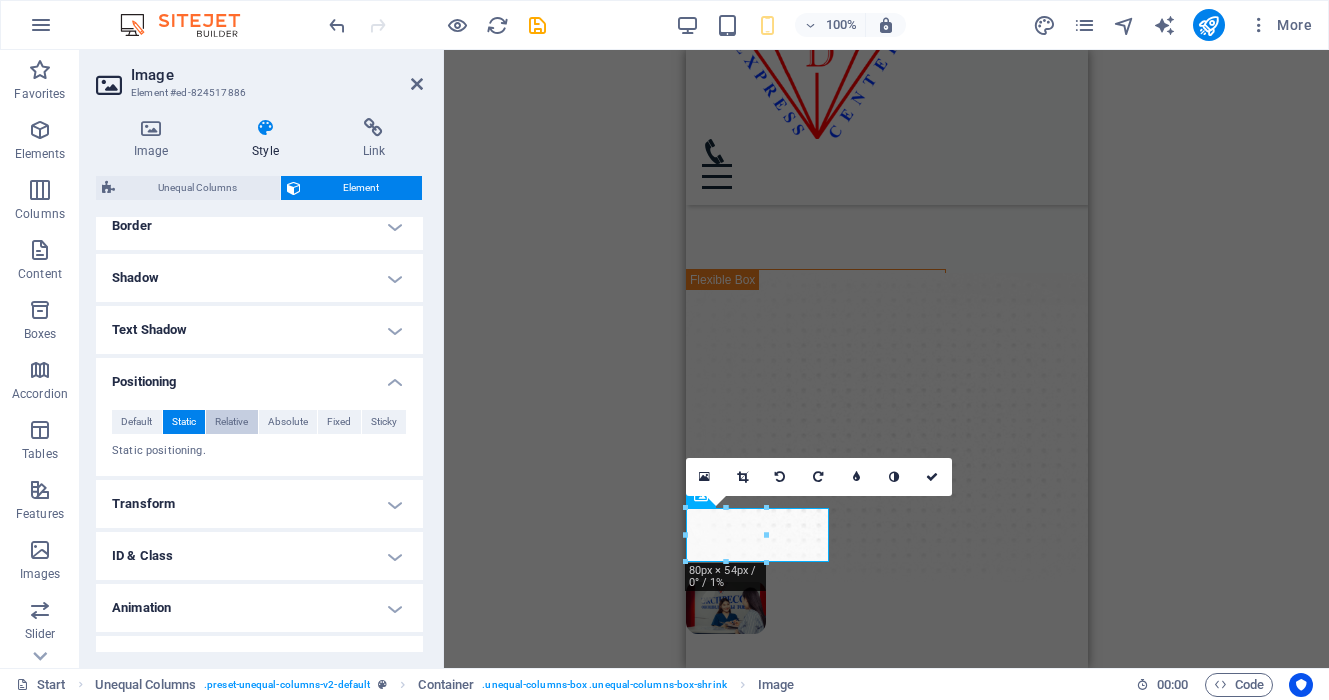 click on "Relative" at bounding box center (231, 422) 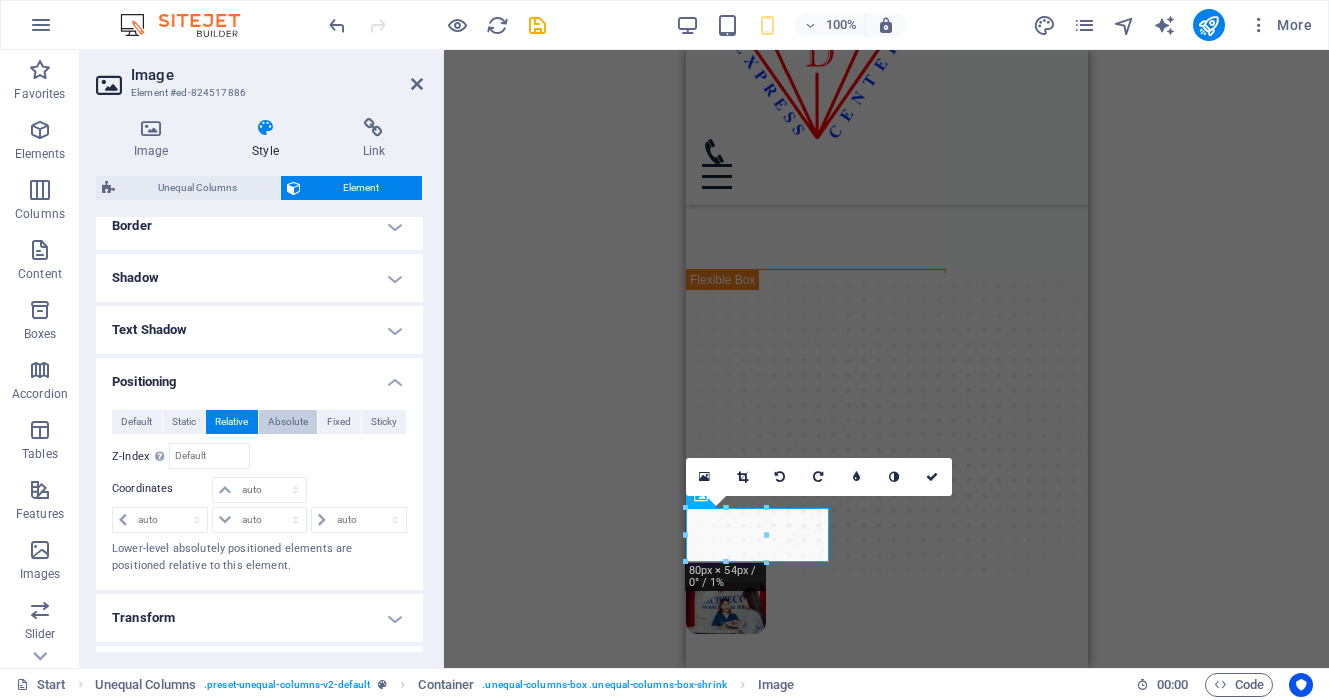 click on "Absolute" at bounding box center [288, 422] 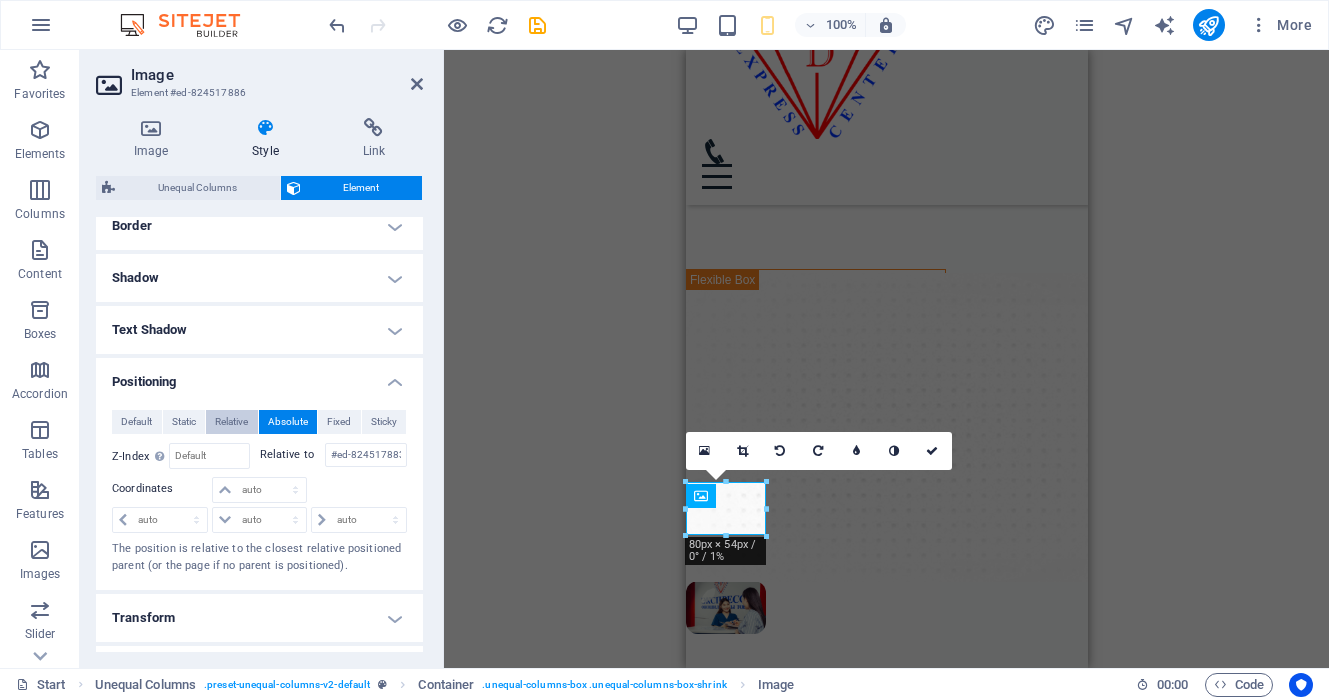 click on "Relative" at bounding box center (231, 422) 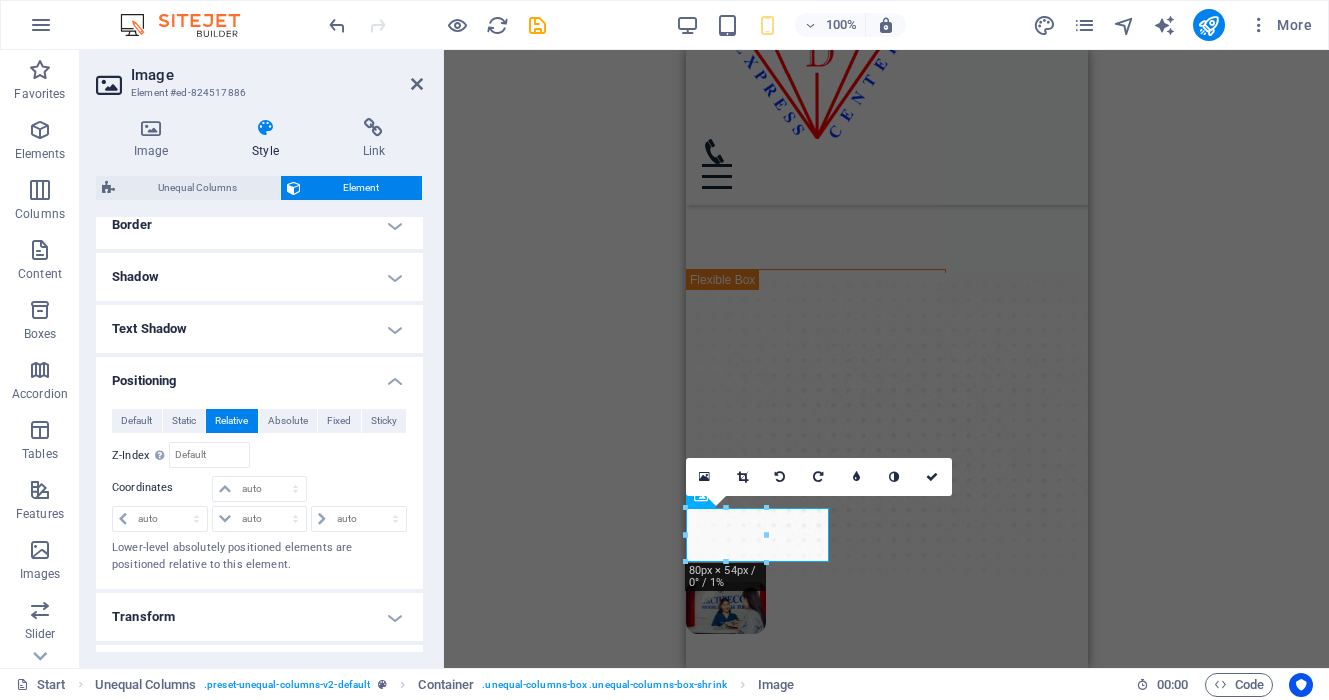 scroll, scrollTop: 444, scrollLeft: 0, axis: vertical 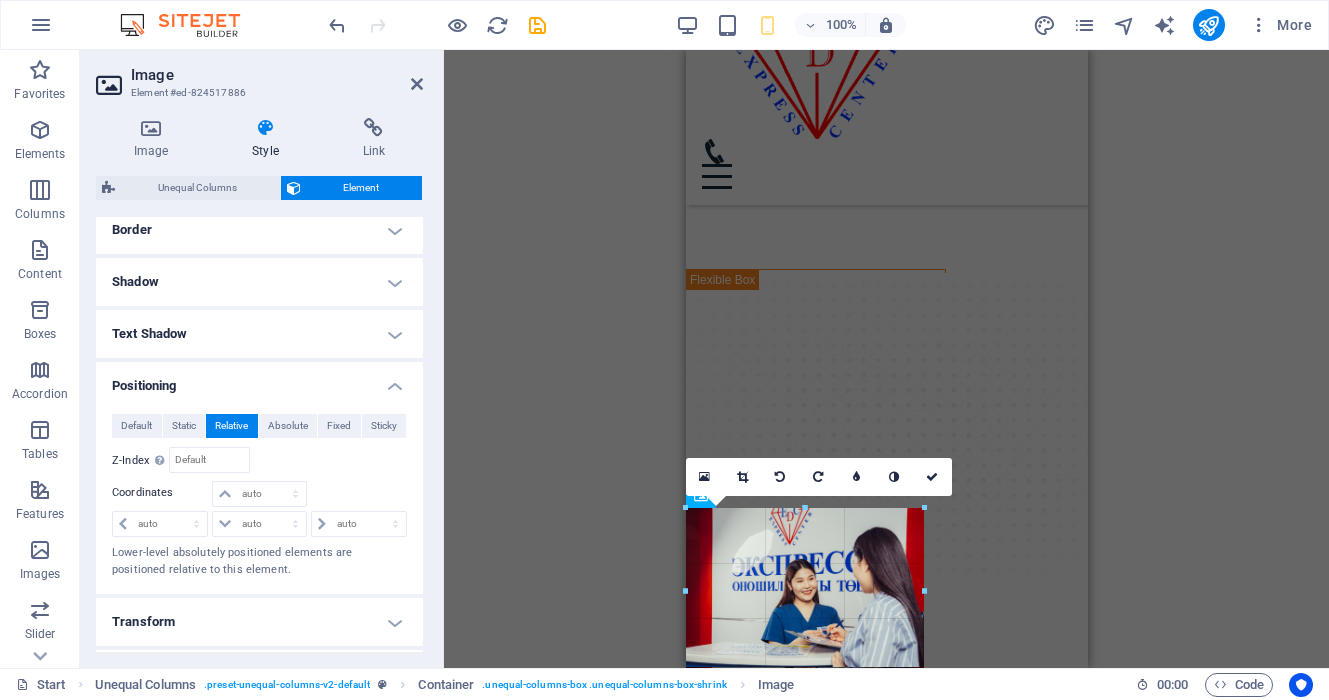 drag, startPoint x: 765, startPoint y: 562, endPoint x: 927, endPoint y: 662, distance: 190.37857 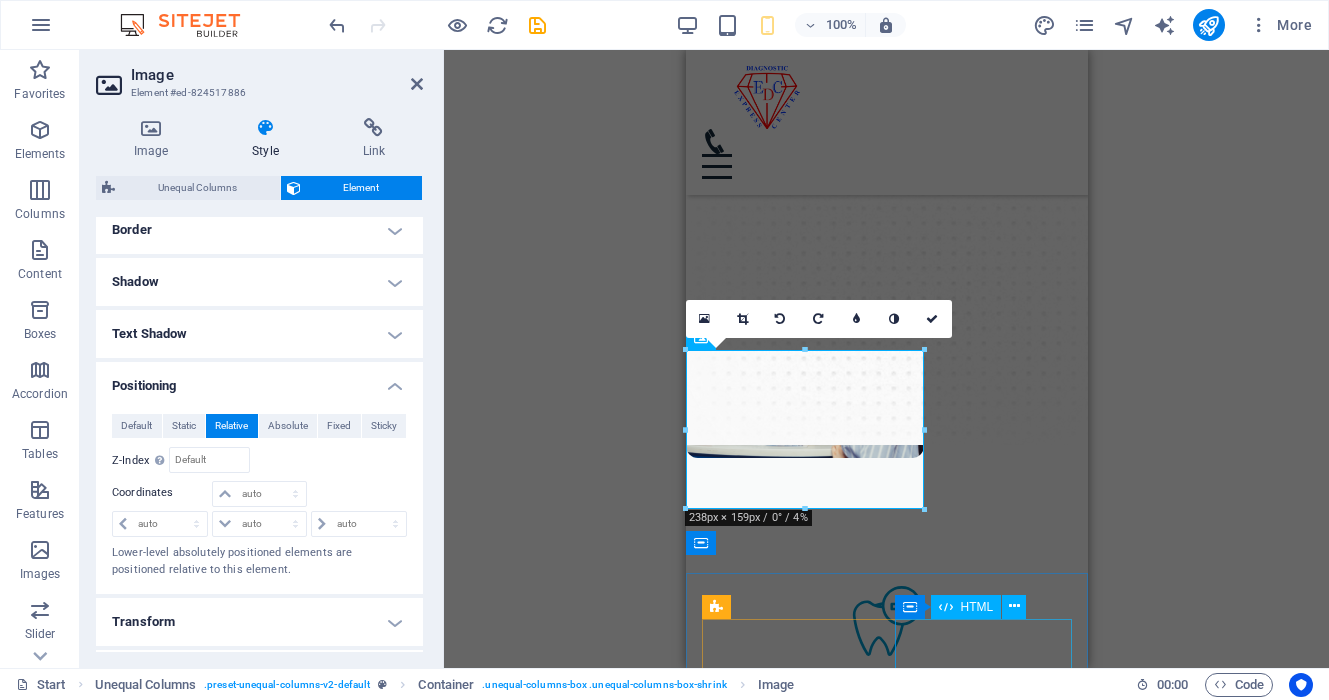 scroll, scrollTop: 248, scrollLeft: 0, axis: vertical 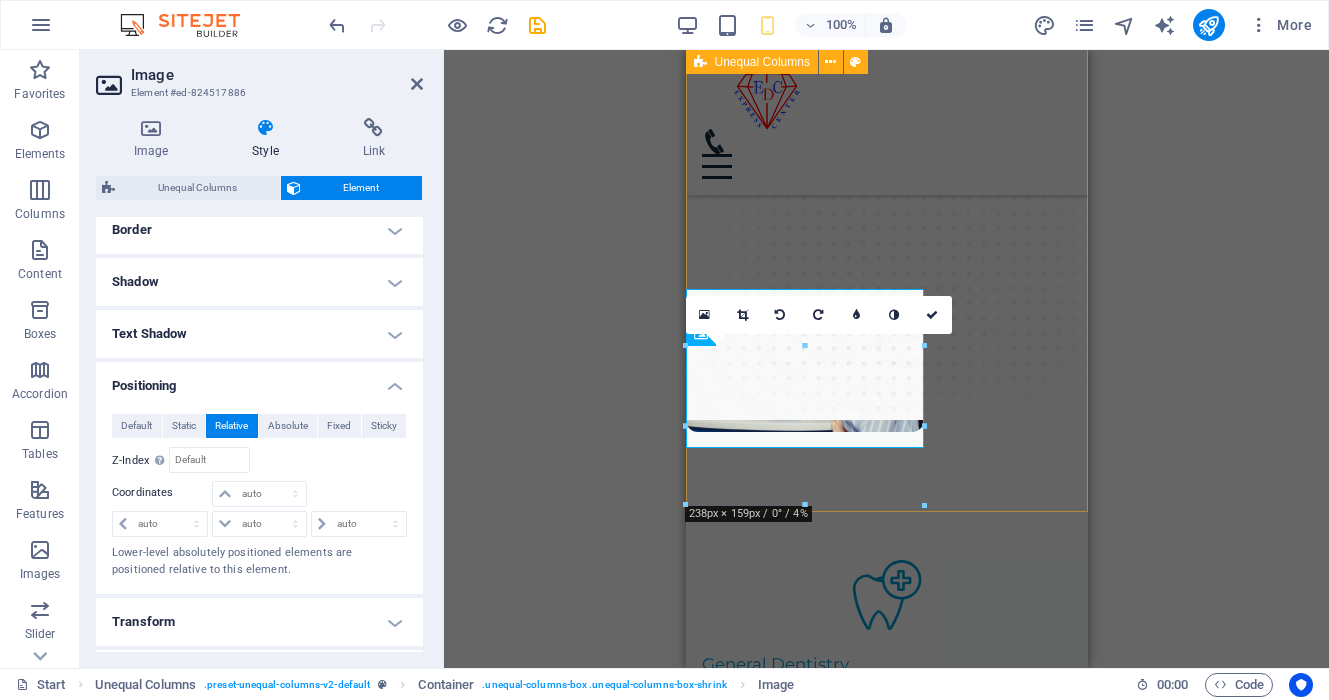 drag, startPoint x: 1605, startPoint y: 493, endPoint x: 862, endPoint y: 434, distance: 745.33887 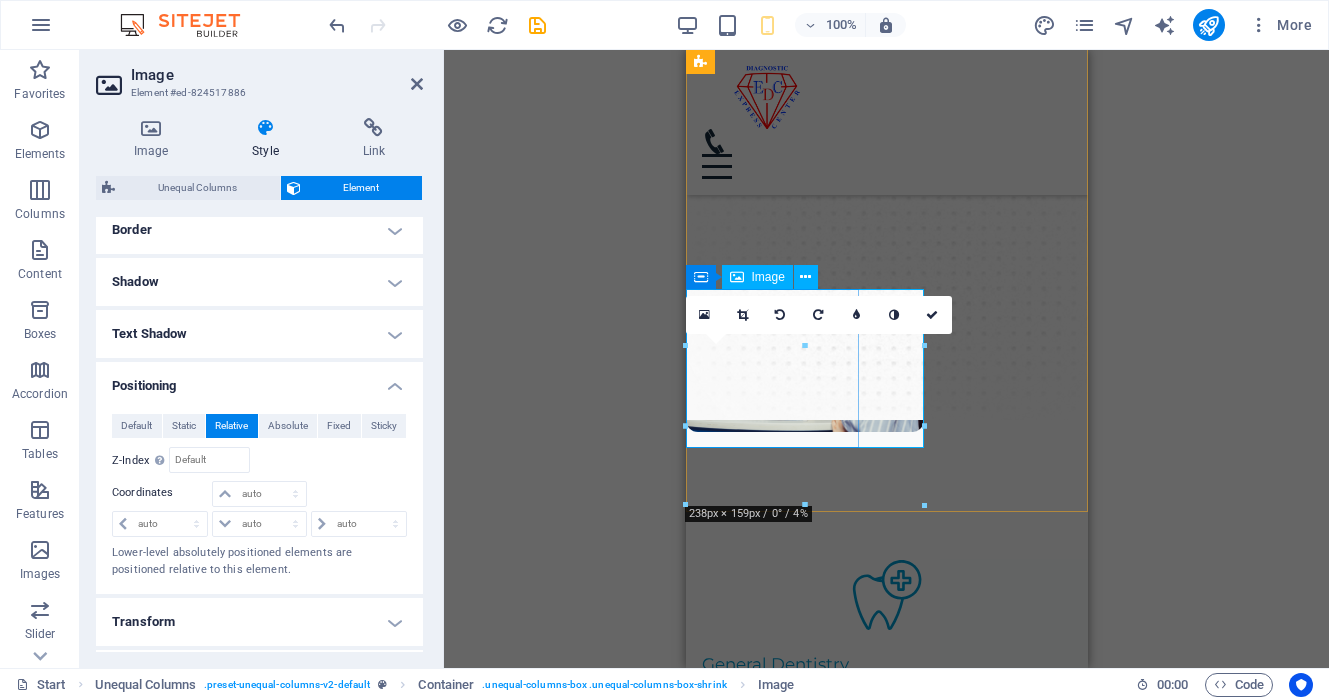 click at bounding box center (757, 352) 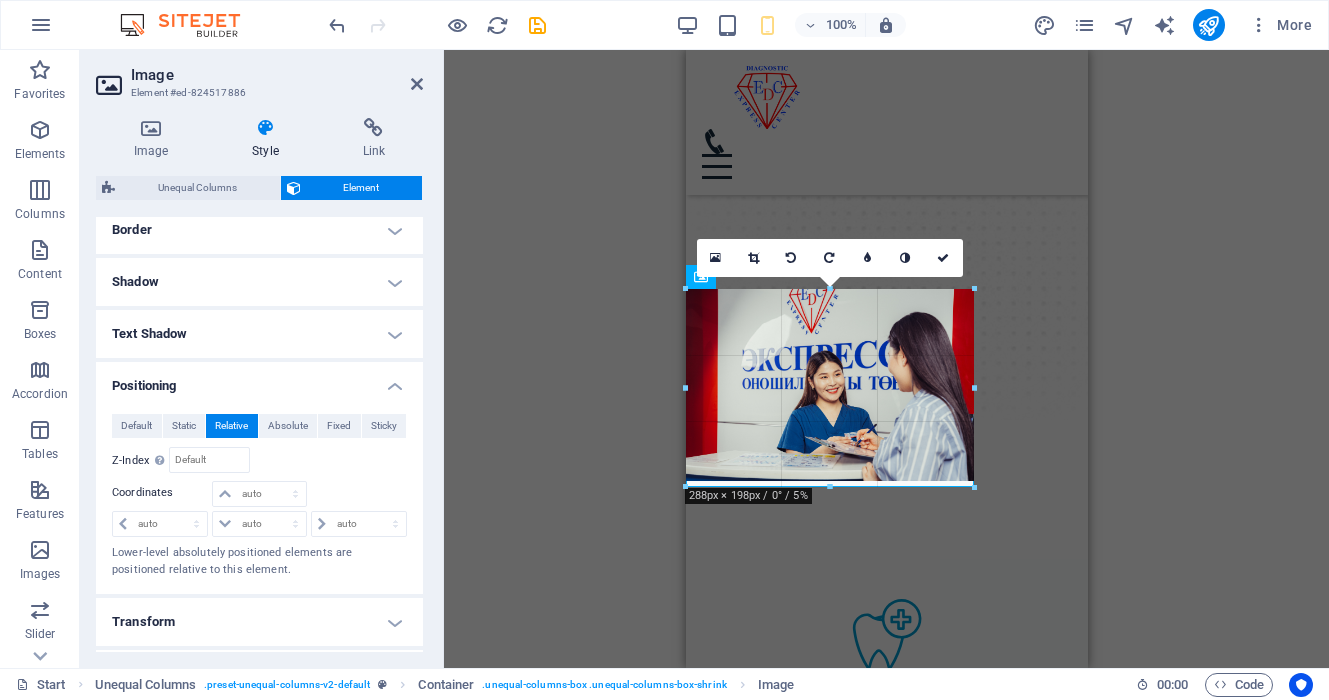 click at bounding box center [887, 359] 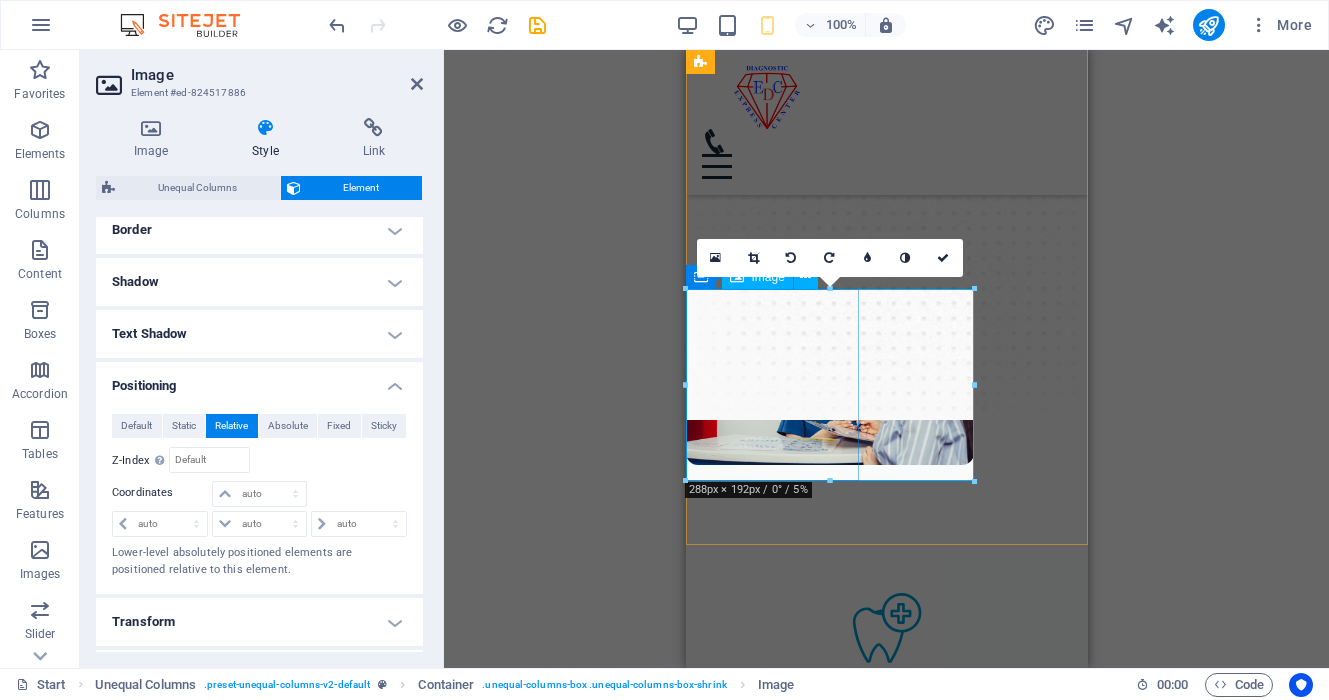 click at bounding box center (757, 369) 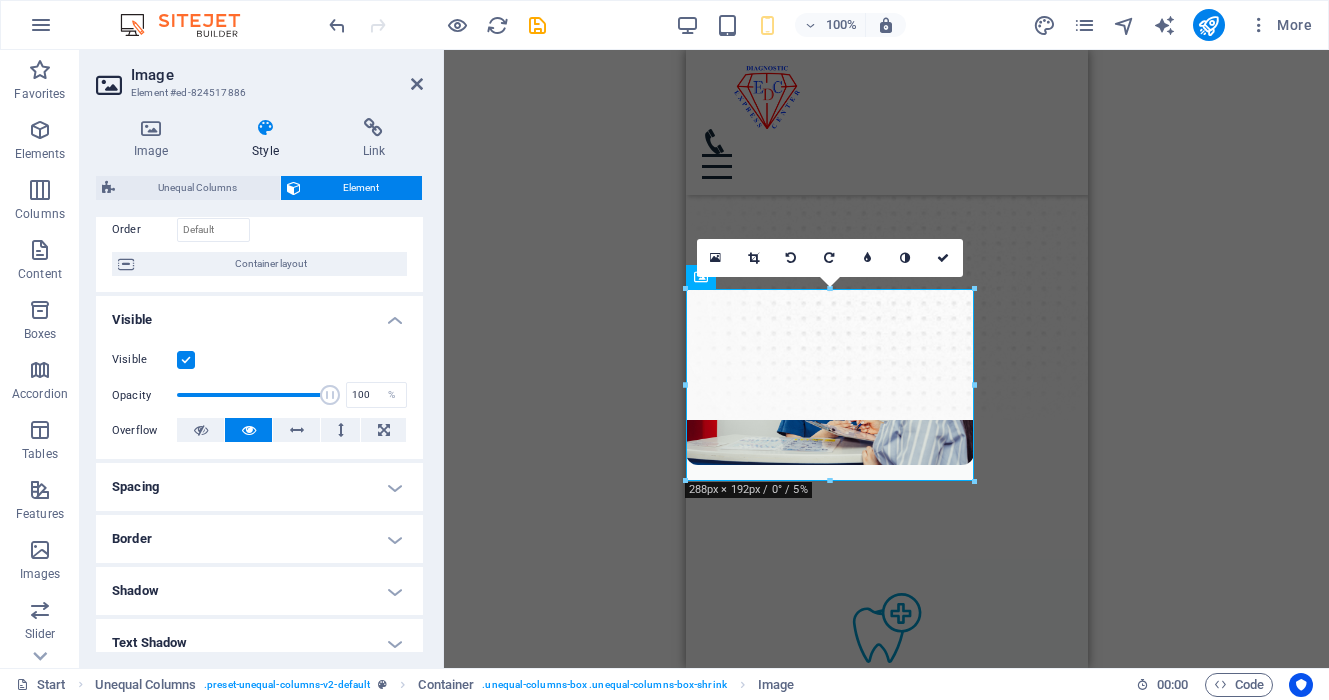 scroll, scrollTop: 133, scrollLeft: 0, axis: vertical 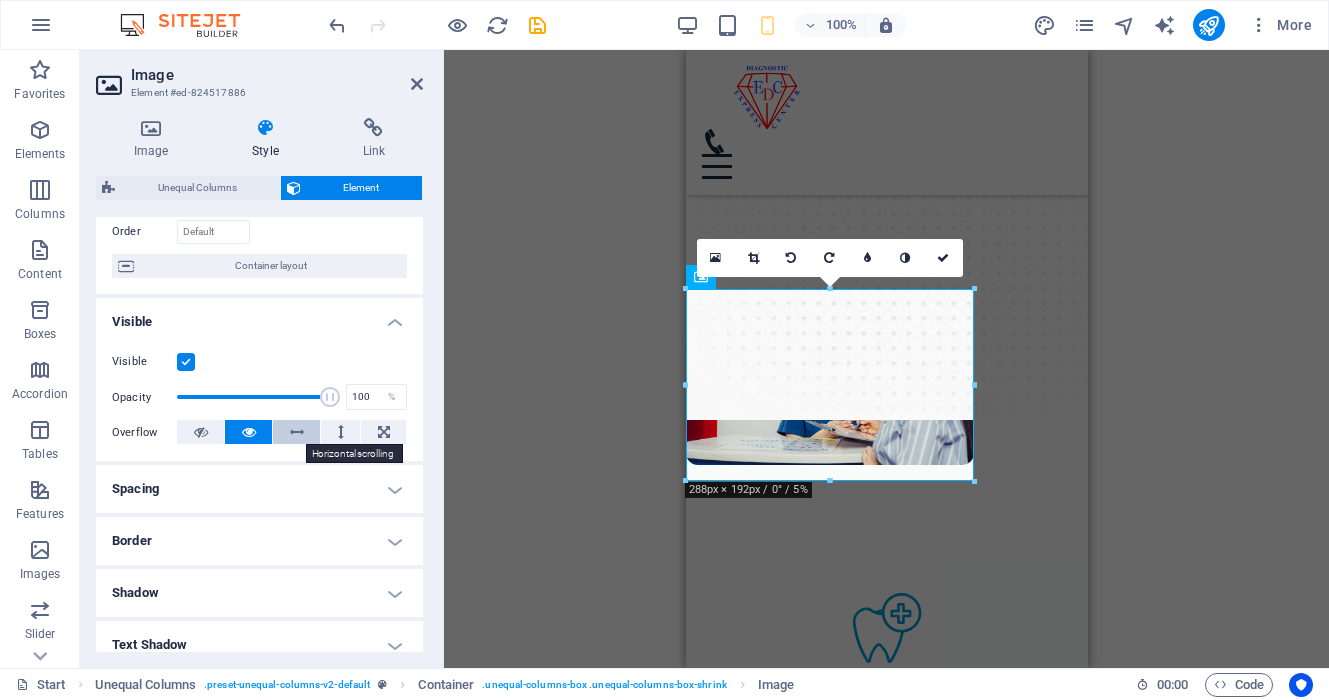 click at bounding box center [297, 432] 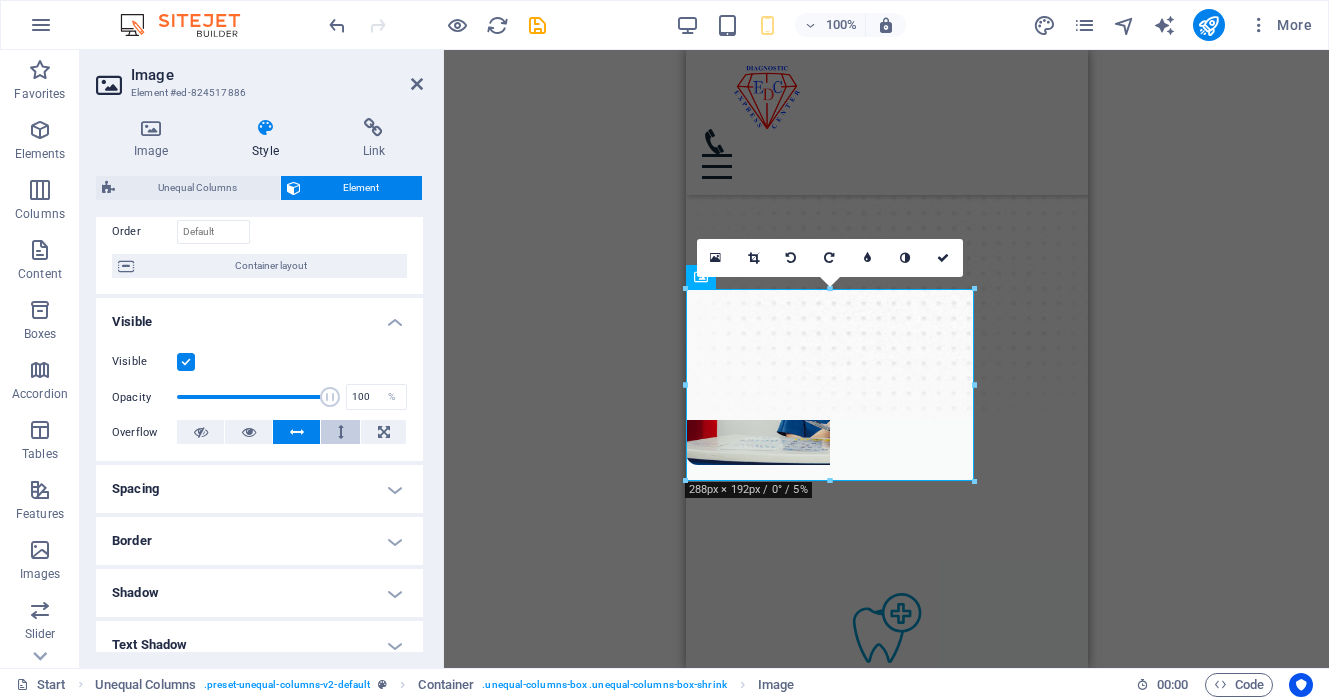 click at bounding box center (340, 432) 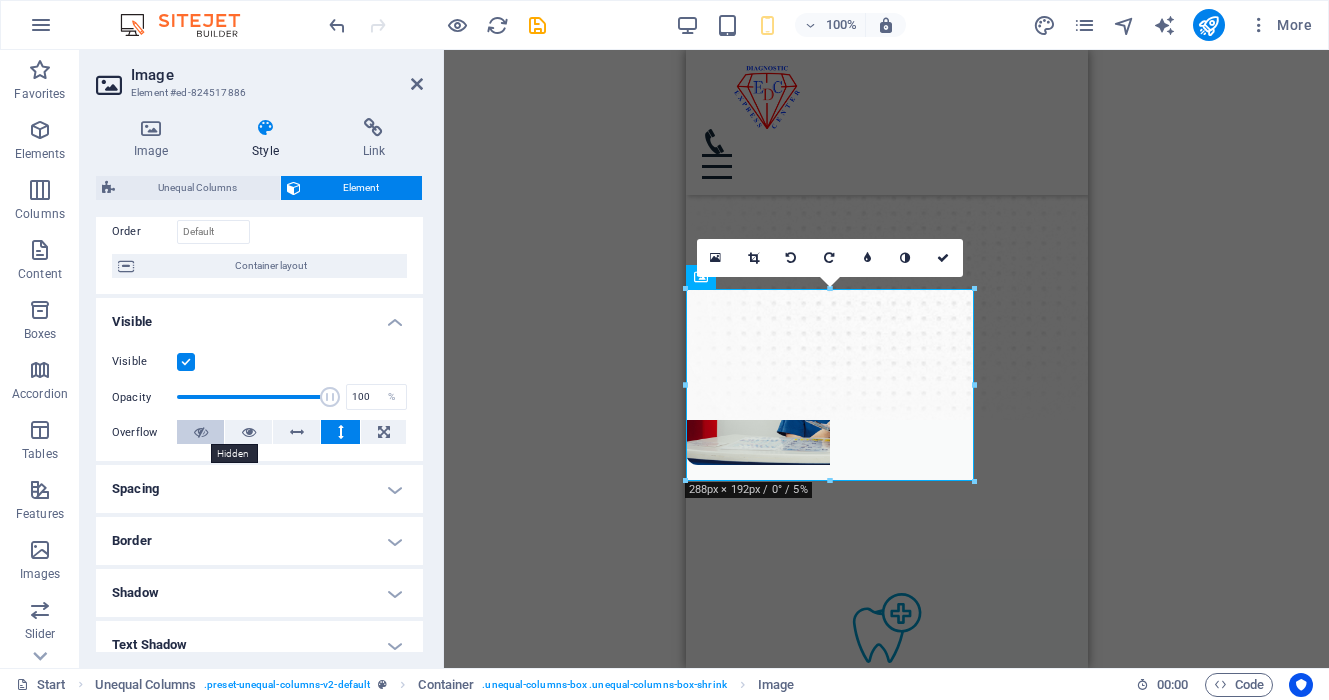 click at bounding box center (200, 432) 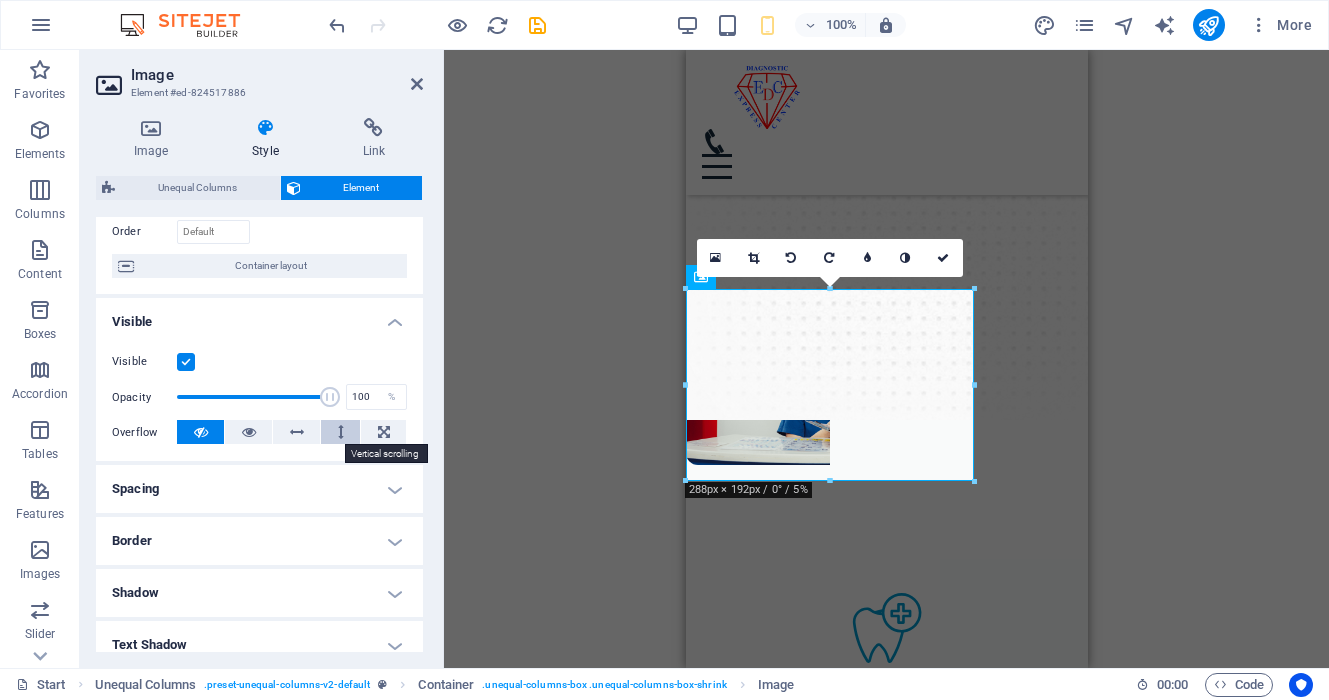 click at bounding box center [340, 432] 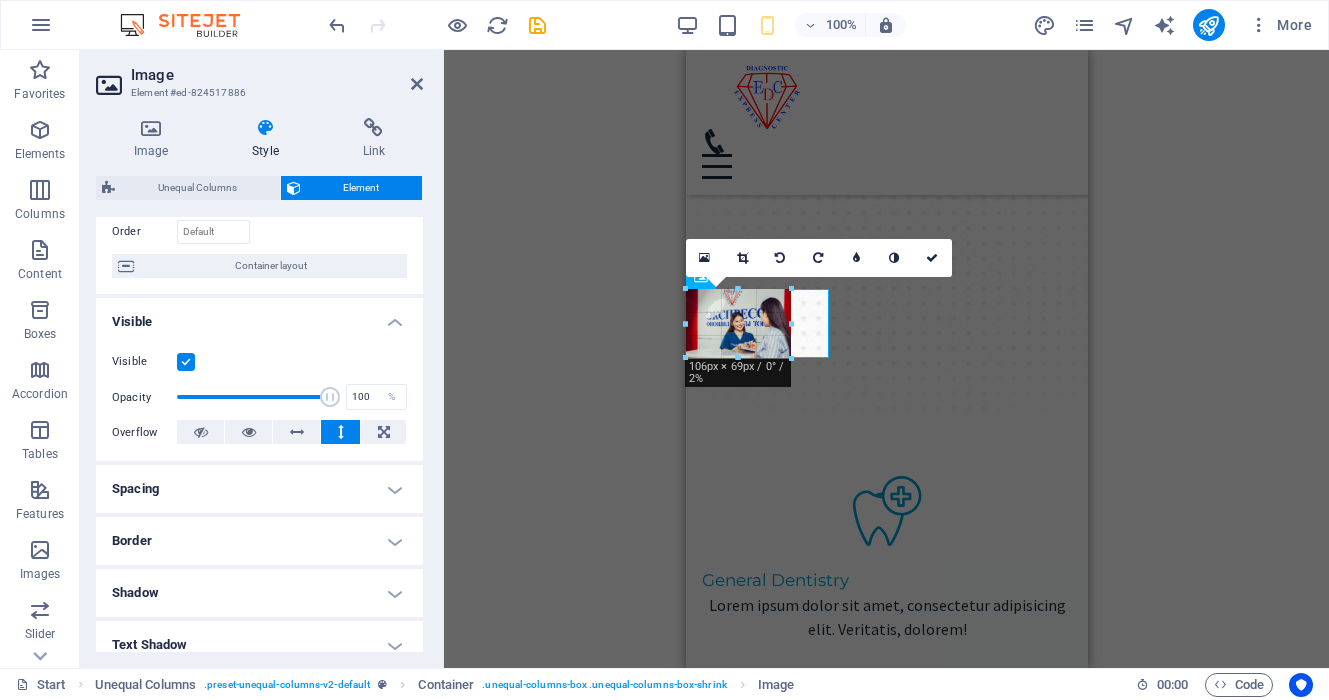 drag, startPoint x: 973, startPoint y: 480, endPoint x: 790, endPoint y: 357, distance: 220.4949 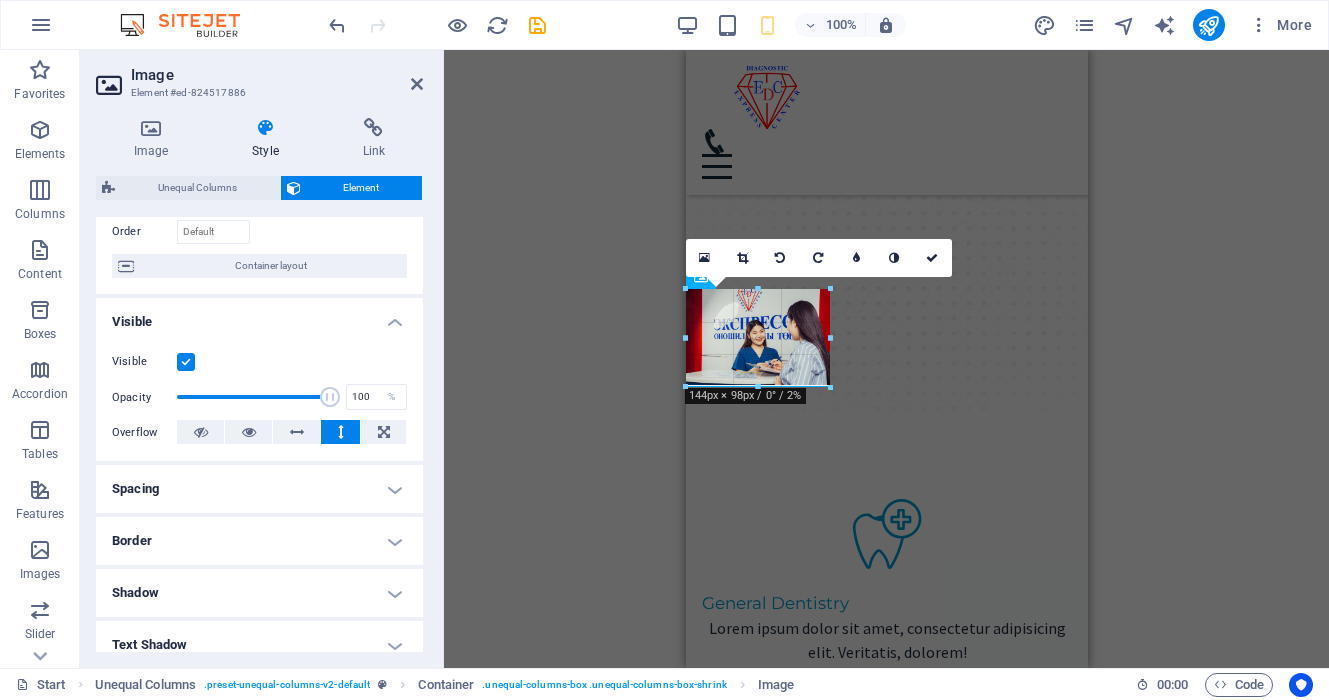 drag, startPoint x: 794, startPoint y: 361, endPoint x: 829, endPoint y: 368, distance: 35.69314 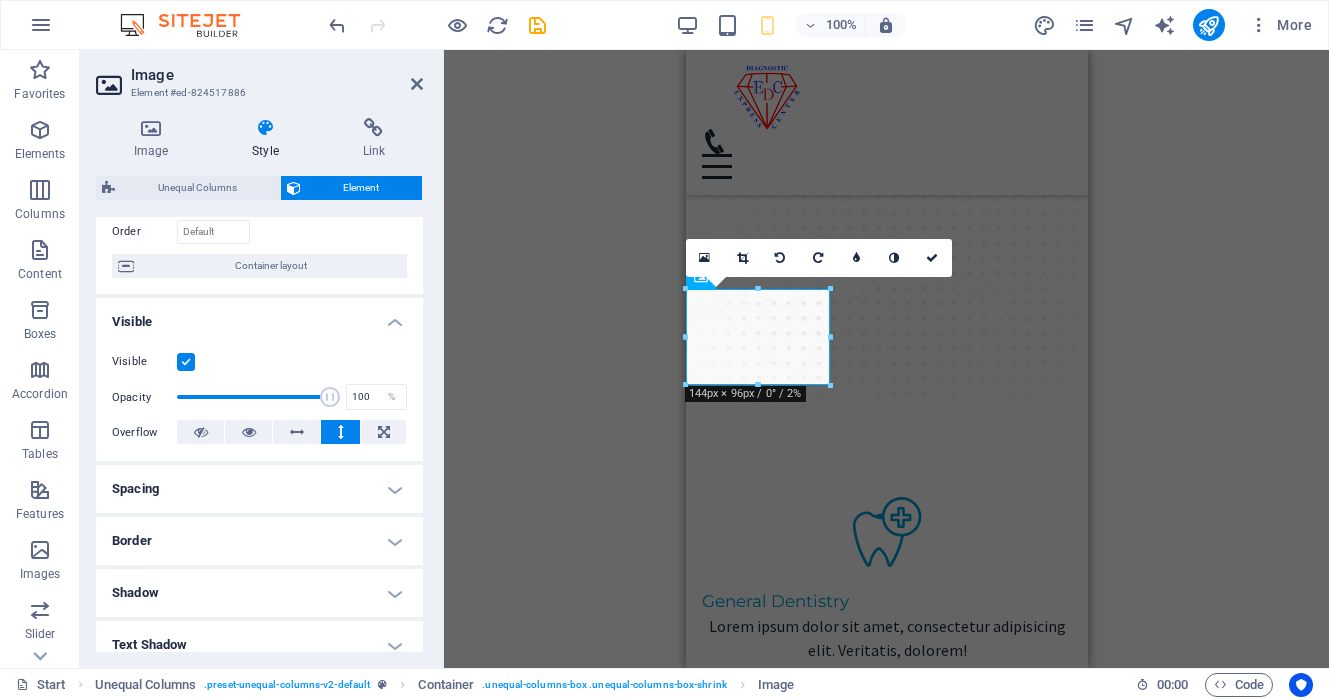 click on "Container   H2   Unequal Columns   Container   Container   Text   Container   Image   Container   Menu Bar   Menu   Image   Preset   Container   HTML   Preset   Container   Container   H3   Container   Container   Text   Text   Container   Container   Container   H3   Container   HTML   Container   H3   Container   Text   Spacer   Button   Preset   H3   Container   Container   Text   Image   Preset   H2   Text   Spacer   Button   Container   Preset   H2   Preset   Container   Text   Preset   Container   Container   Text   Container   Container   Text   Container   Container   Text   Container   Container   Text   Container   Container   Text   Container   Container   Text   Container   Container   Text   Container   Container   H2   Text   Spacer   Image   Preset   Preset   Container   Preset   H2   Container   Spacer   Preset   Container   Container   Container   Icon   Container   Preset   Input   Preset   Preset   Form   Input   Checkbox   Captcha   Form button   Container   Map   Text" at bounding box center [886, 359] 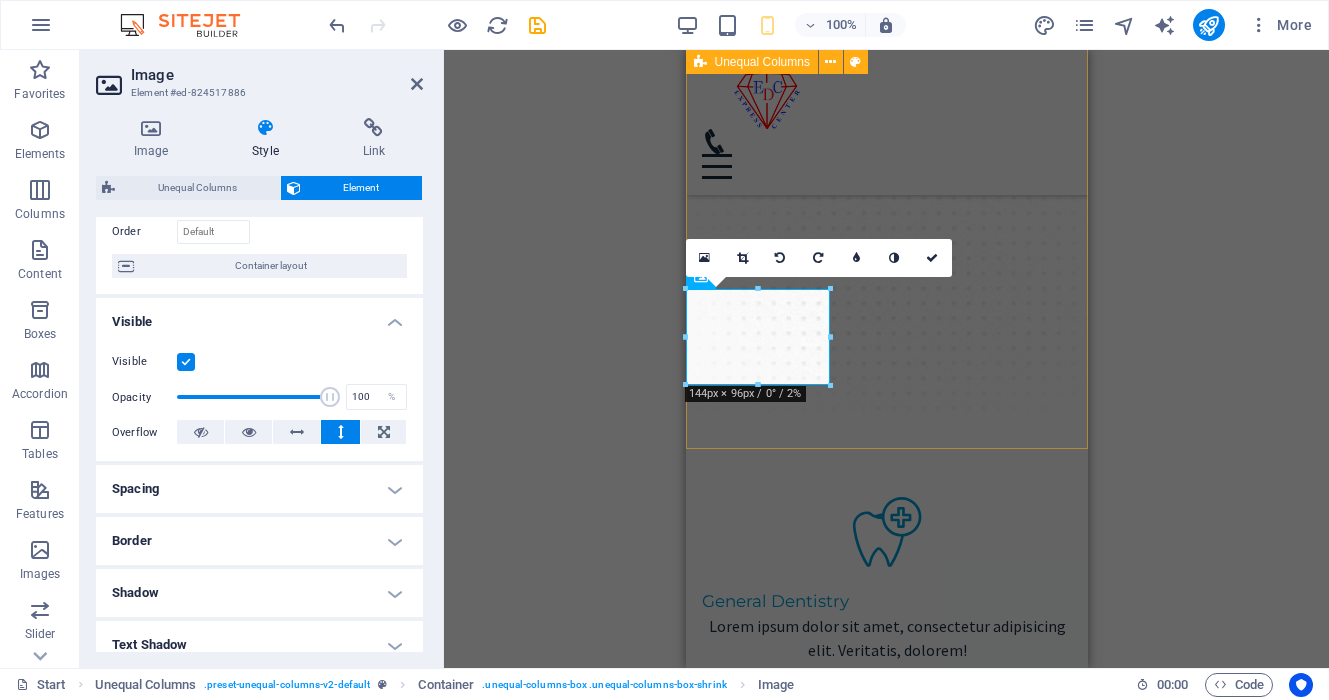 click on "ЭКСПРЕСС ОНОШИЛГООНЫ ТӨВ Эрүүл мэндийн урьдчилан сэргийлэх цогч үзлэг, шинжилгээ, оношилгоонд хамрагдахыг урьж байна.  Эрүүл мэнд бол хамгийн үнэ цэнтэй хөрөнгө юм." at bounding box center (886, 165) 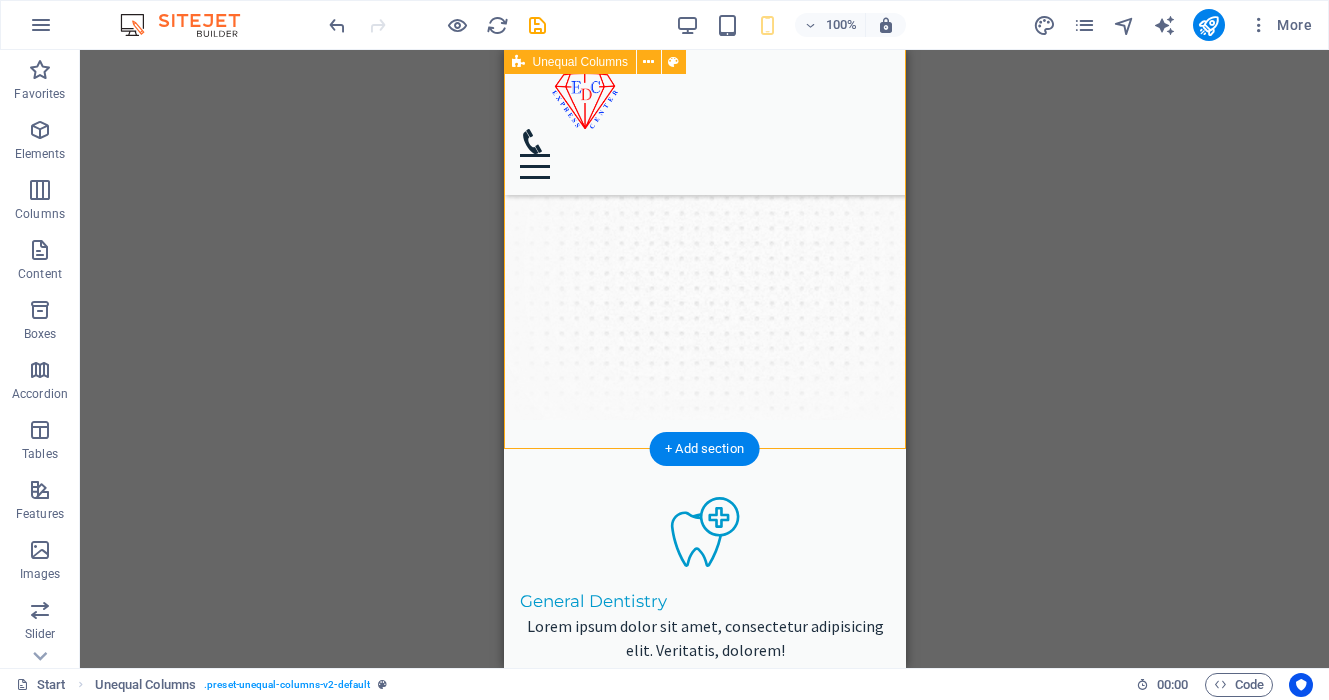 scroll, scrollTop: 0, scrollLeft: 0, axis: both 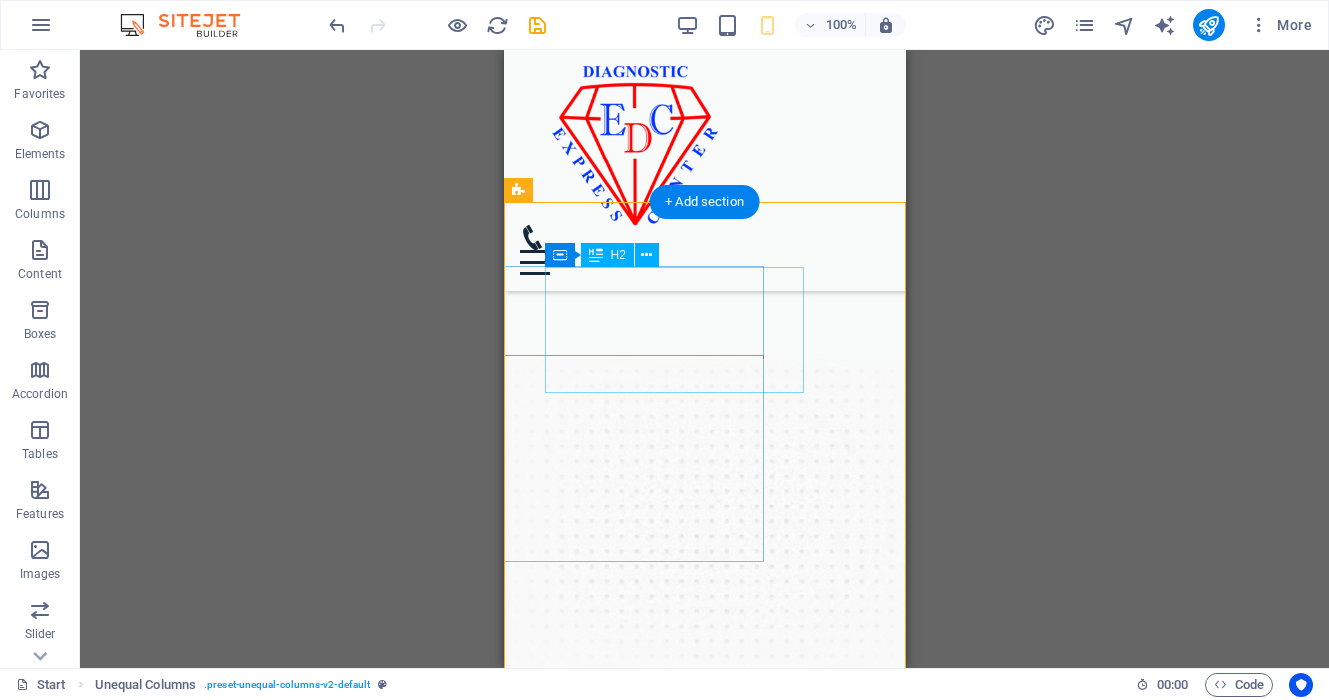click on "ЭКСПРЕСС ОНОШИЛГООНЫ ТӨВ" at bounding box center (653, 419) 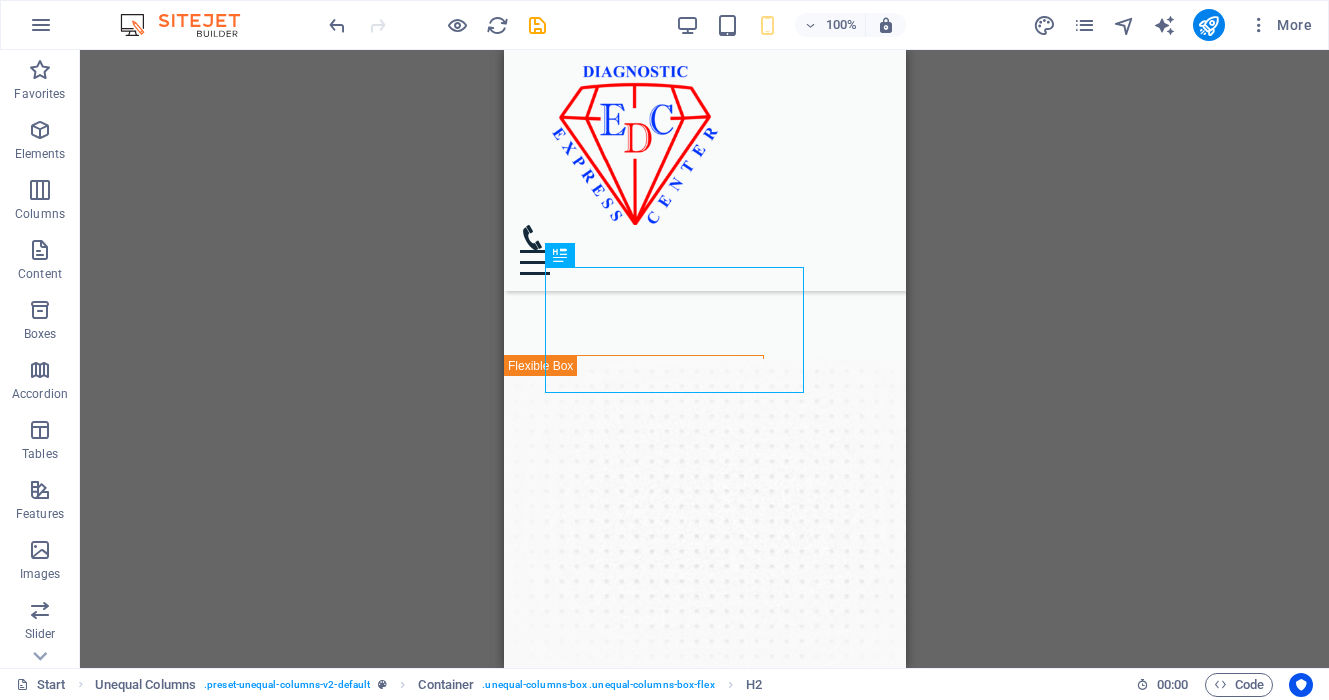 click on "100% More" at bounding box center [664, 25] 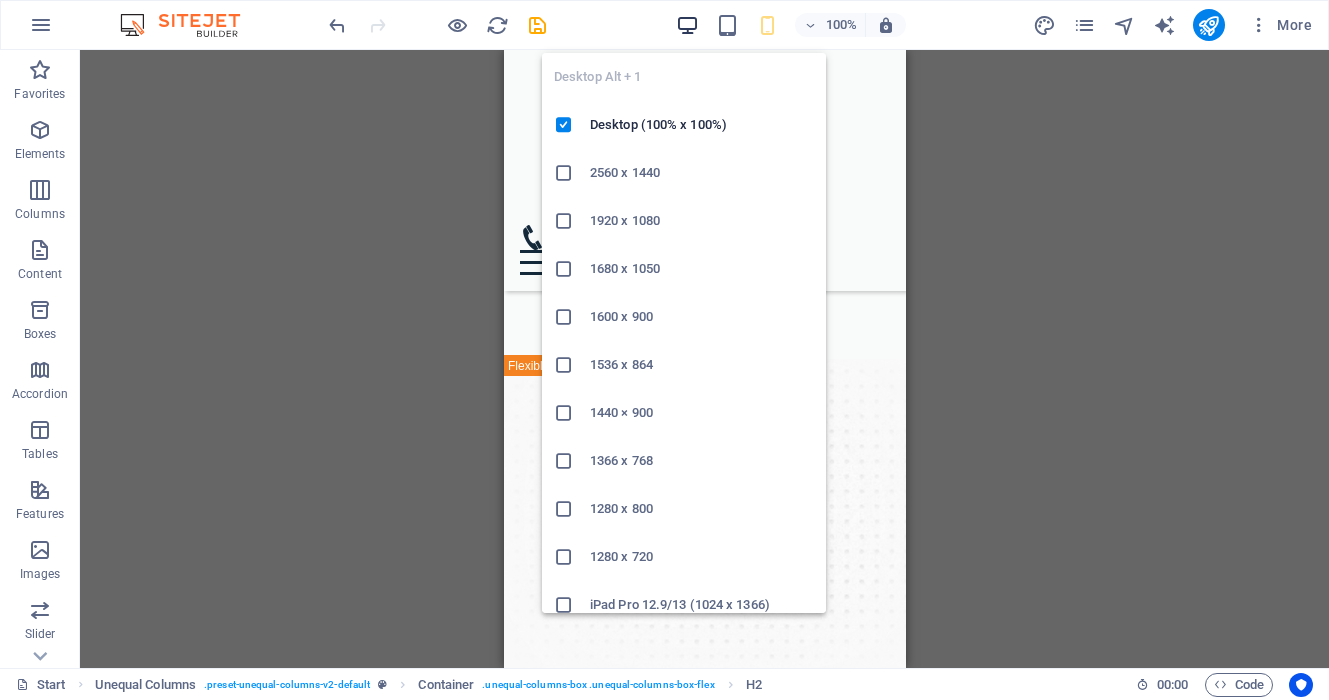 click at bounding box center (687, 25) 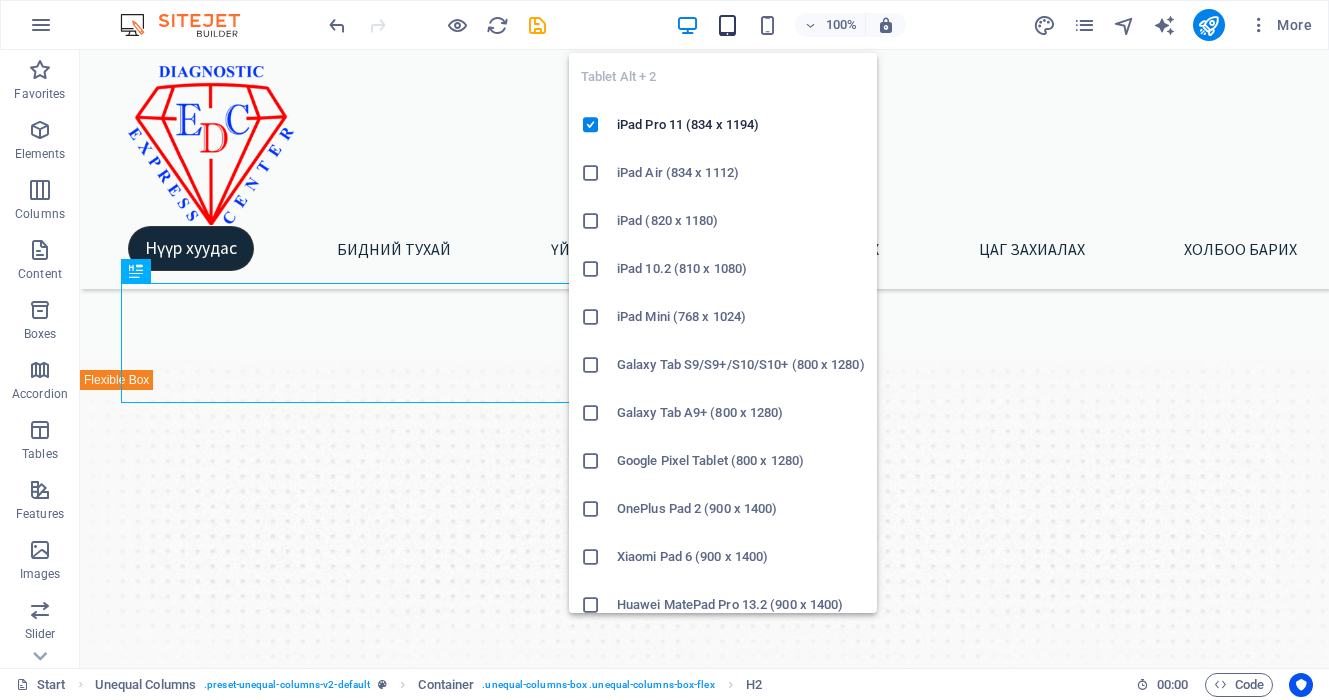 click at bounding box center (727, 25) 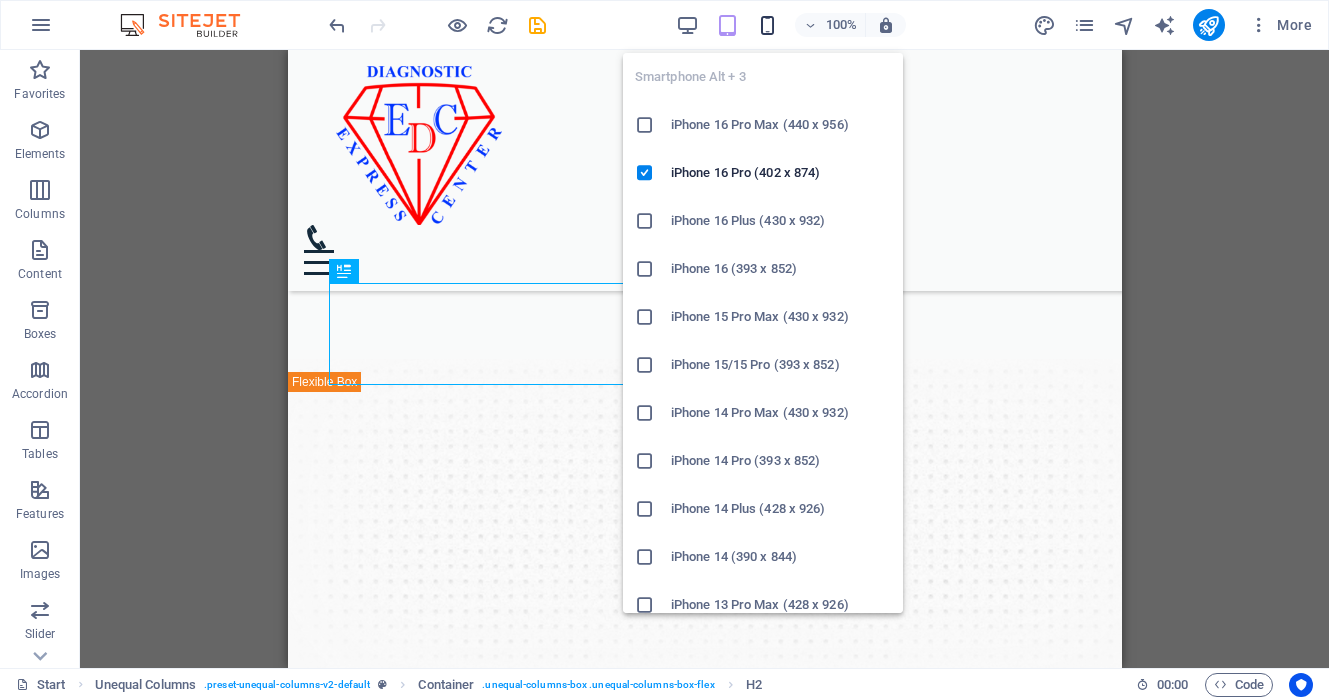 click at bounding box center (767, 25) 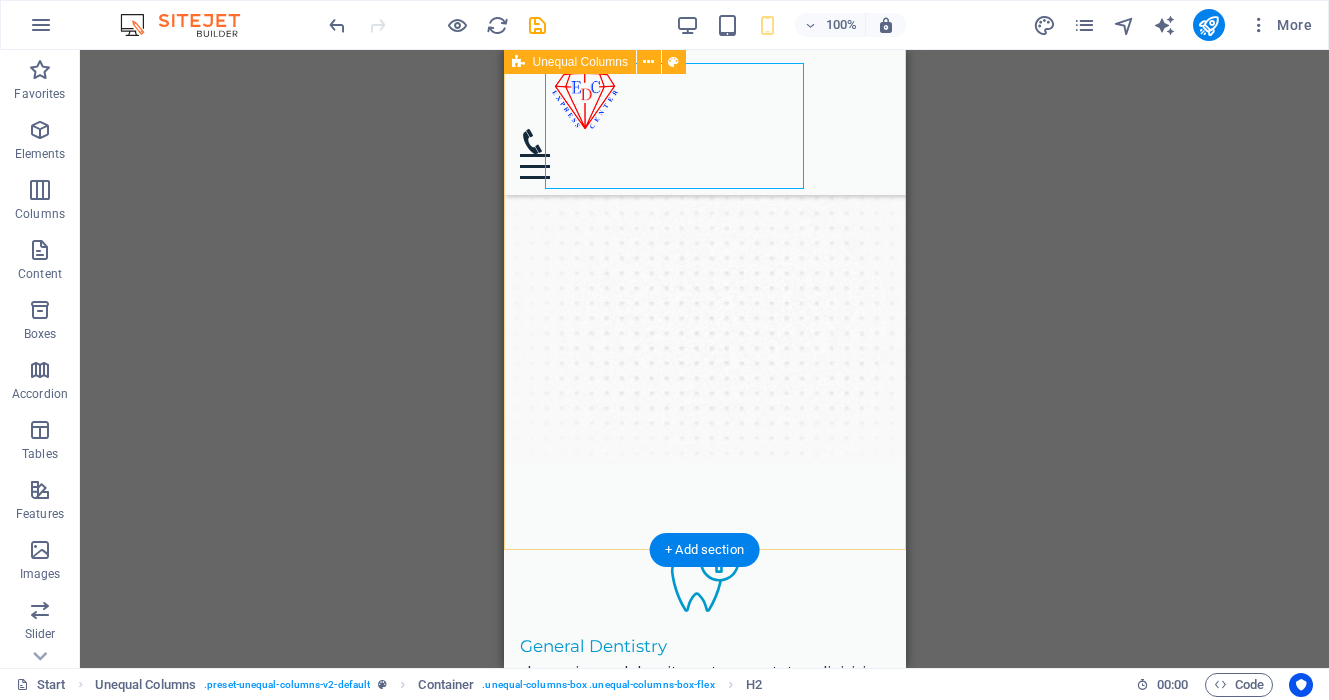 scroll, scrollTop: 204, scrollLeft: 0, axis: vertical 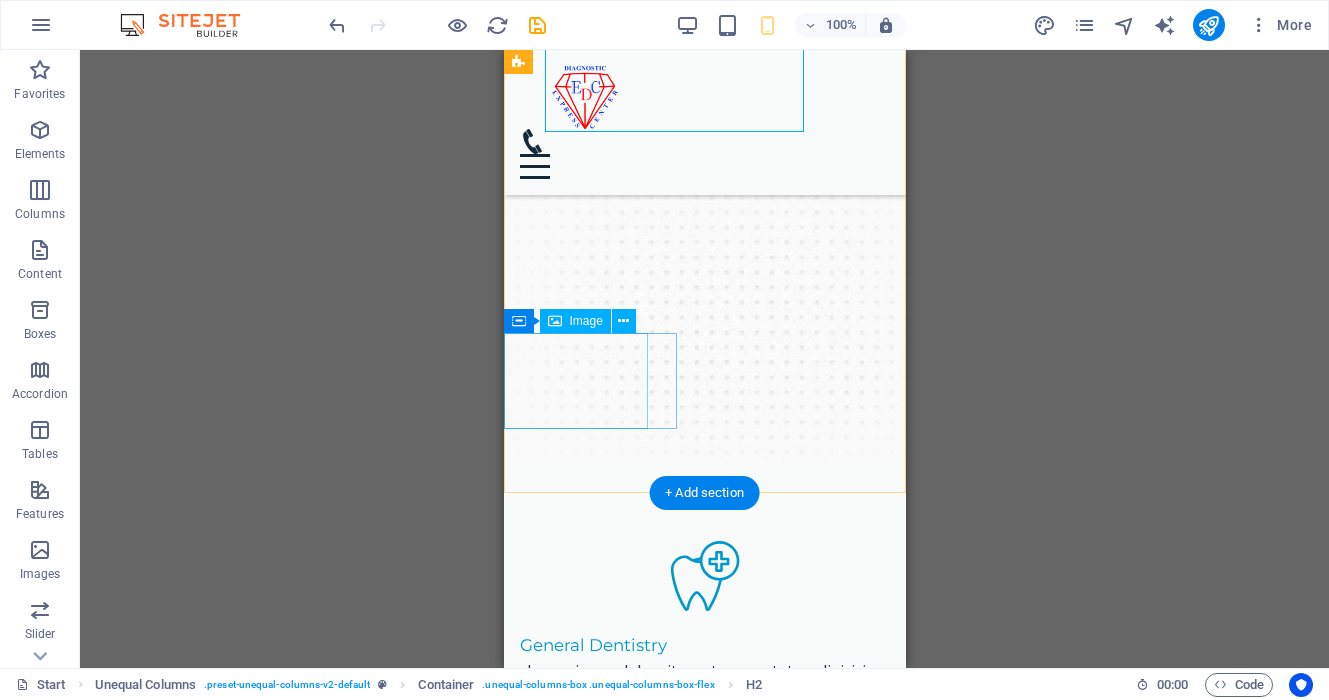 click at bounding box center [575, 365] 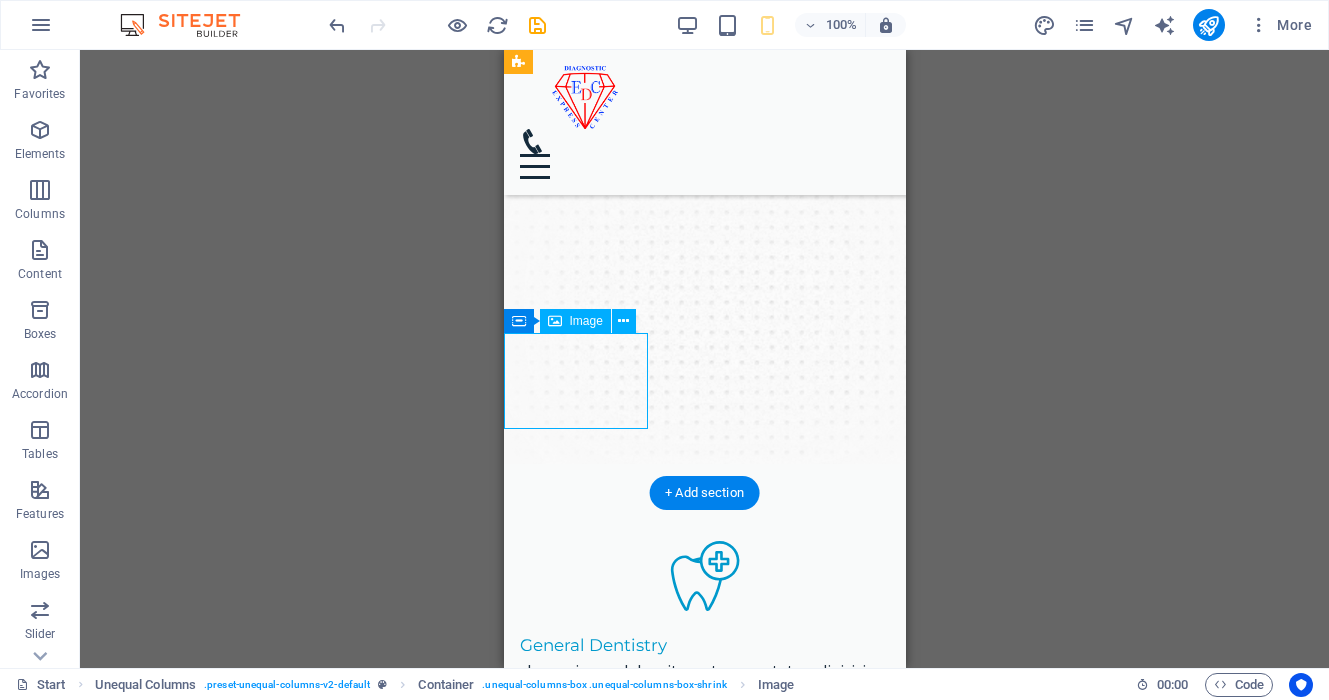 click at bounding box center (575, 365) 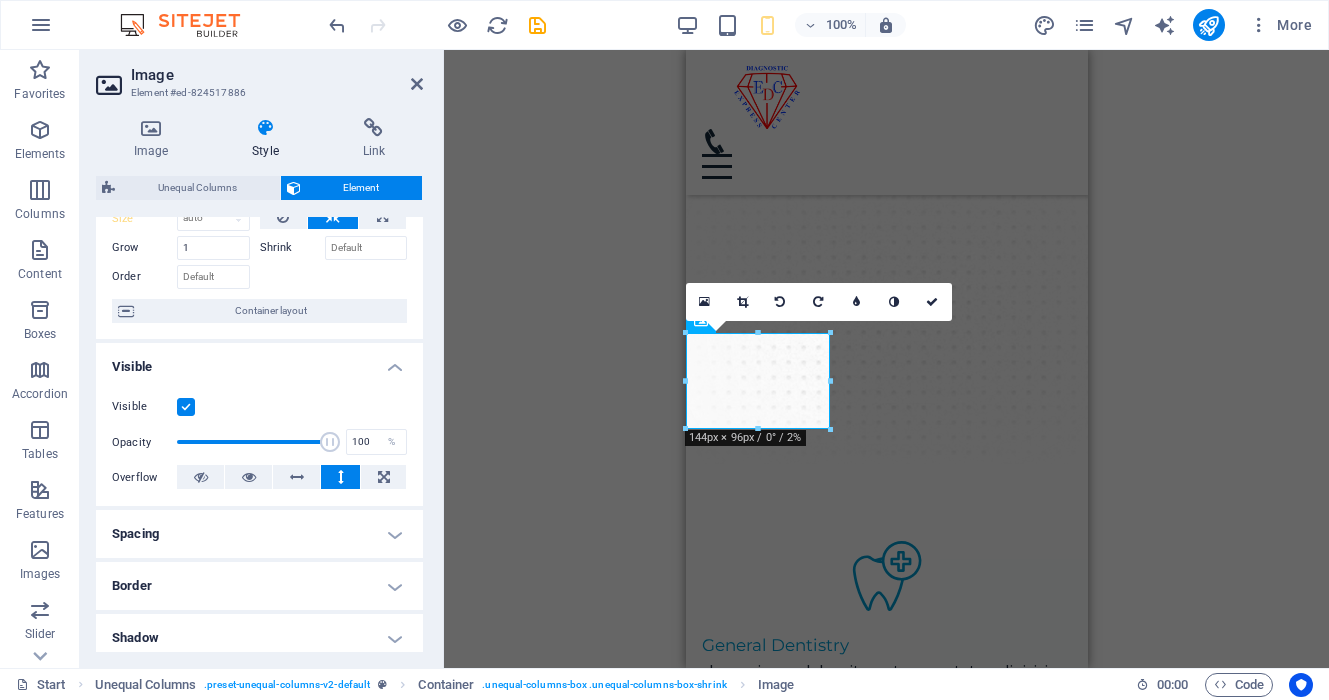 scroll, scrollTop: 89, scrollLeft: 0, axis: vertical 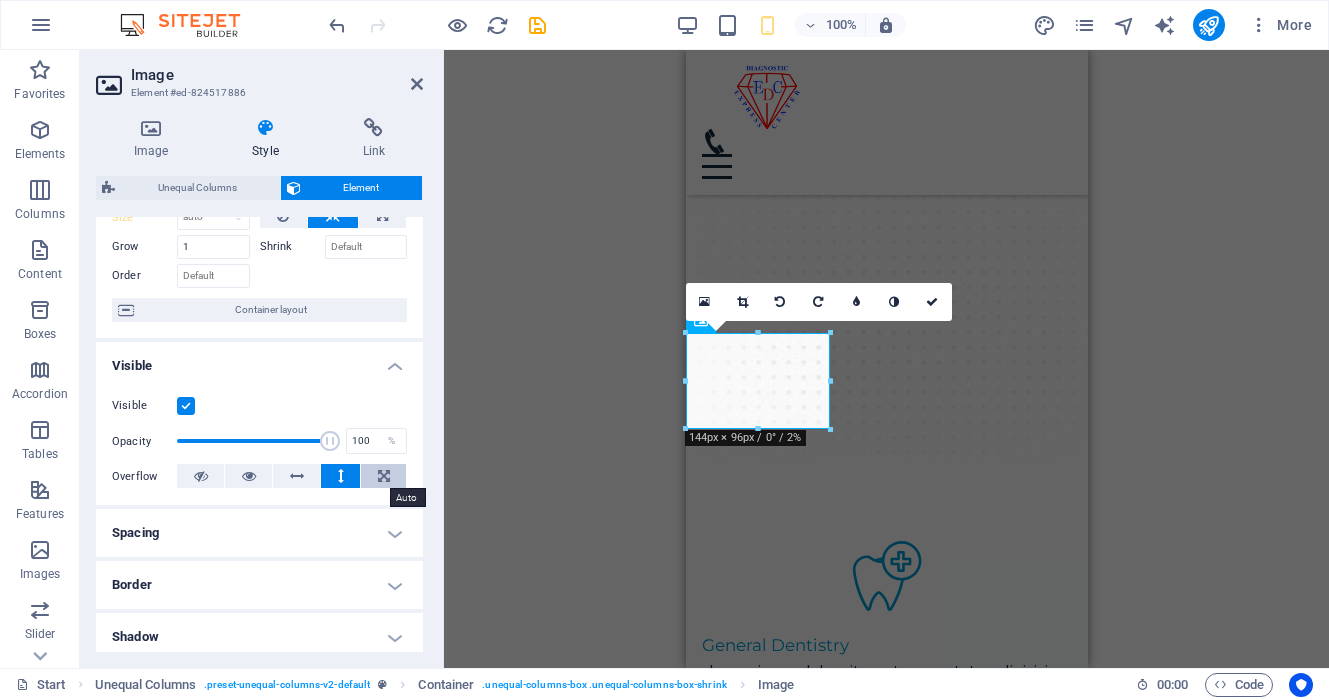 click at bounding box center [384, 476] 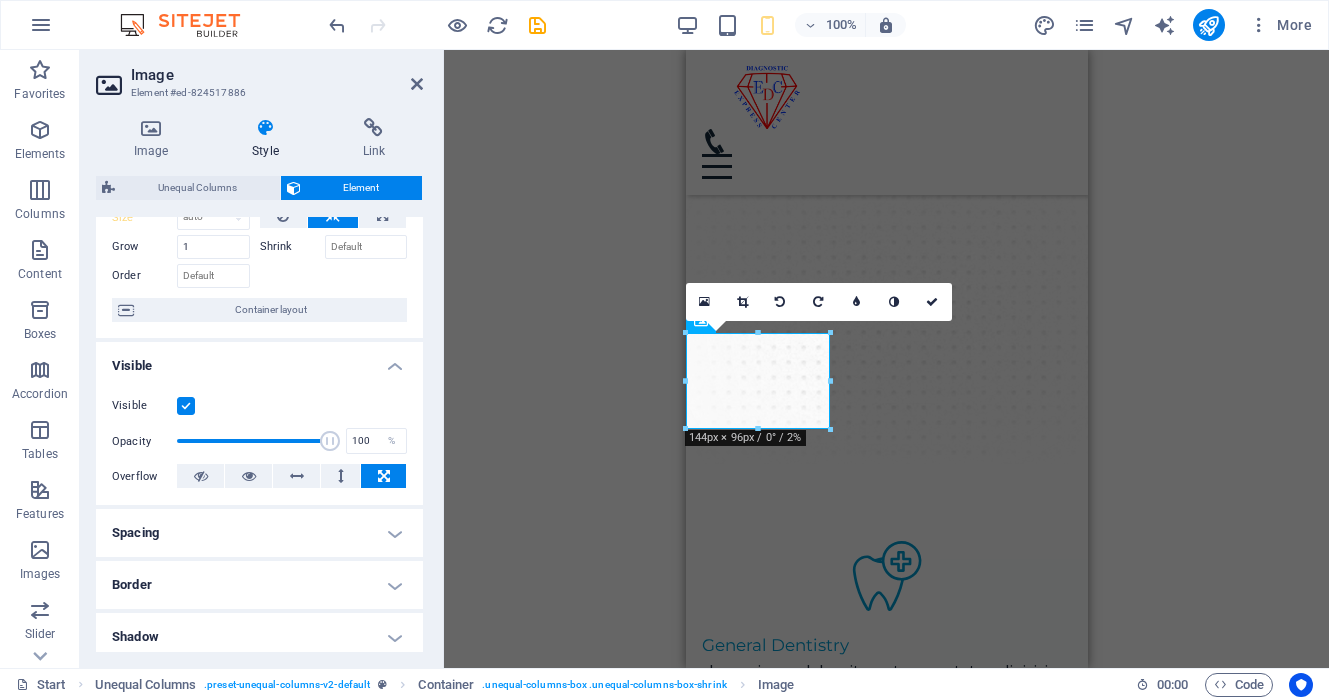 click at bounding box center (186, 406) 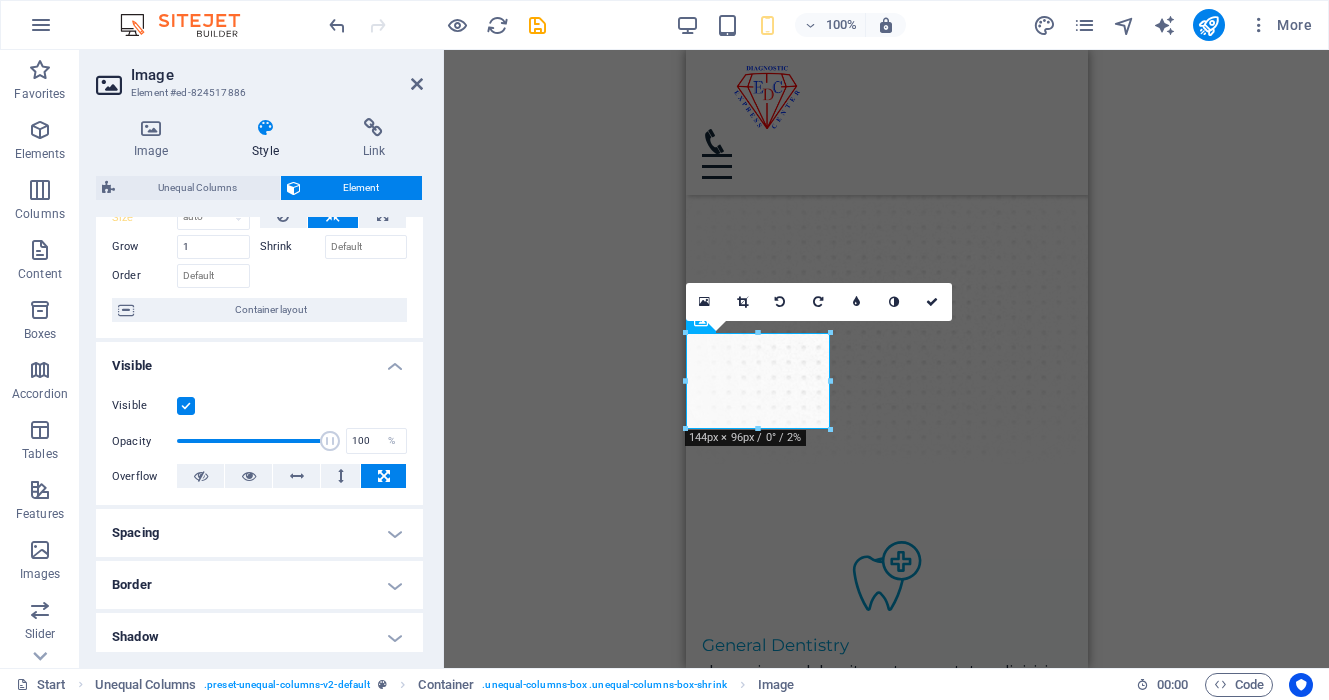 click on "Visible" at bounding box center (0, 0) 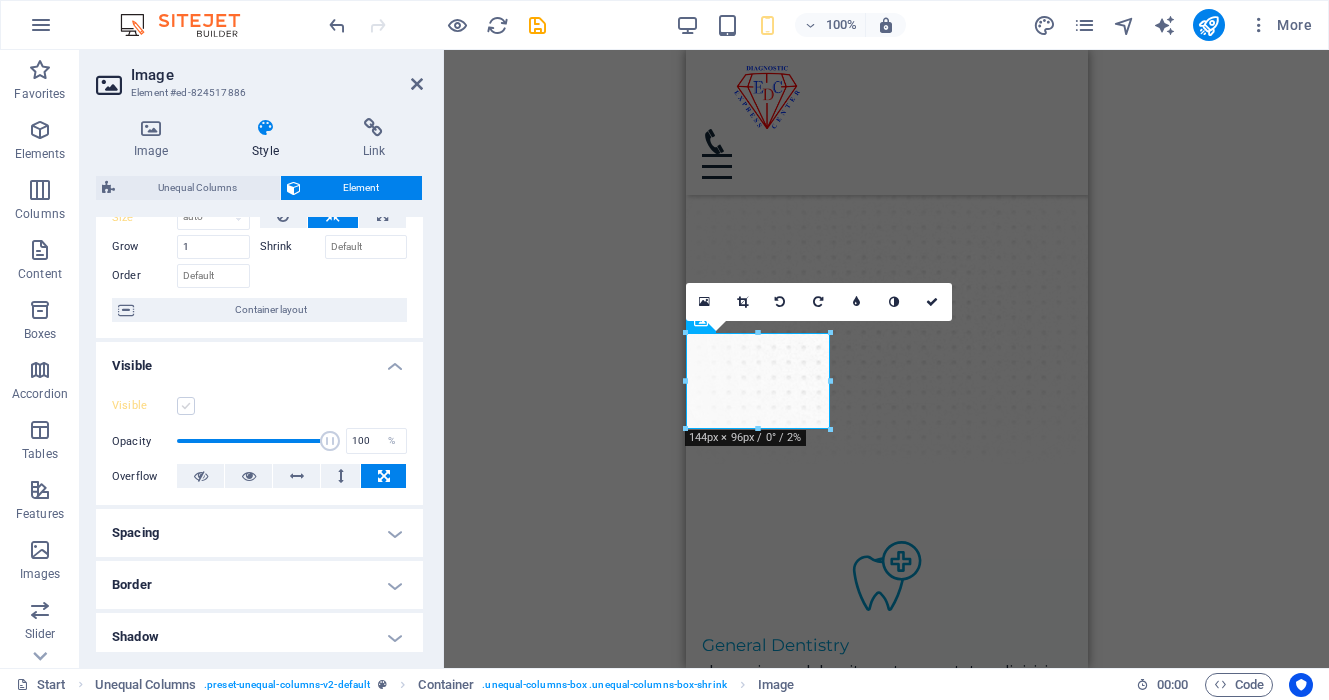 click at bounding box center (186, 406) 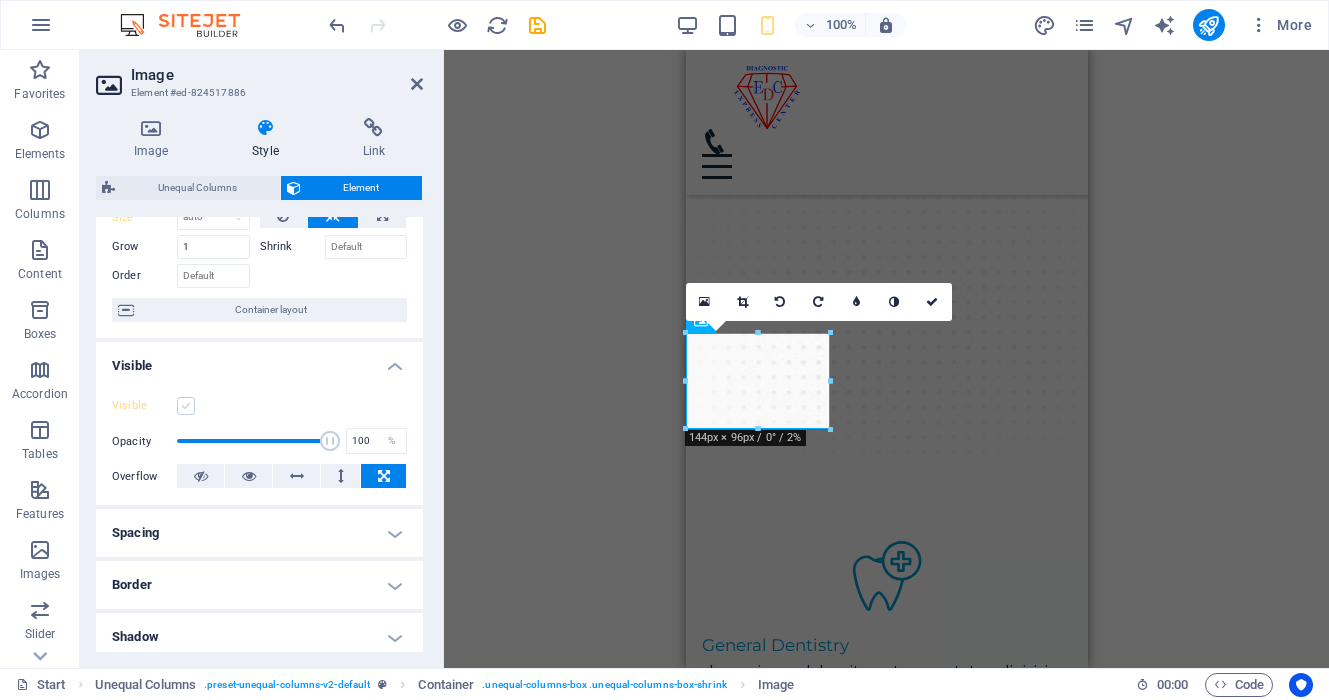 click on "Visible" at bounding box center [0, 0] 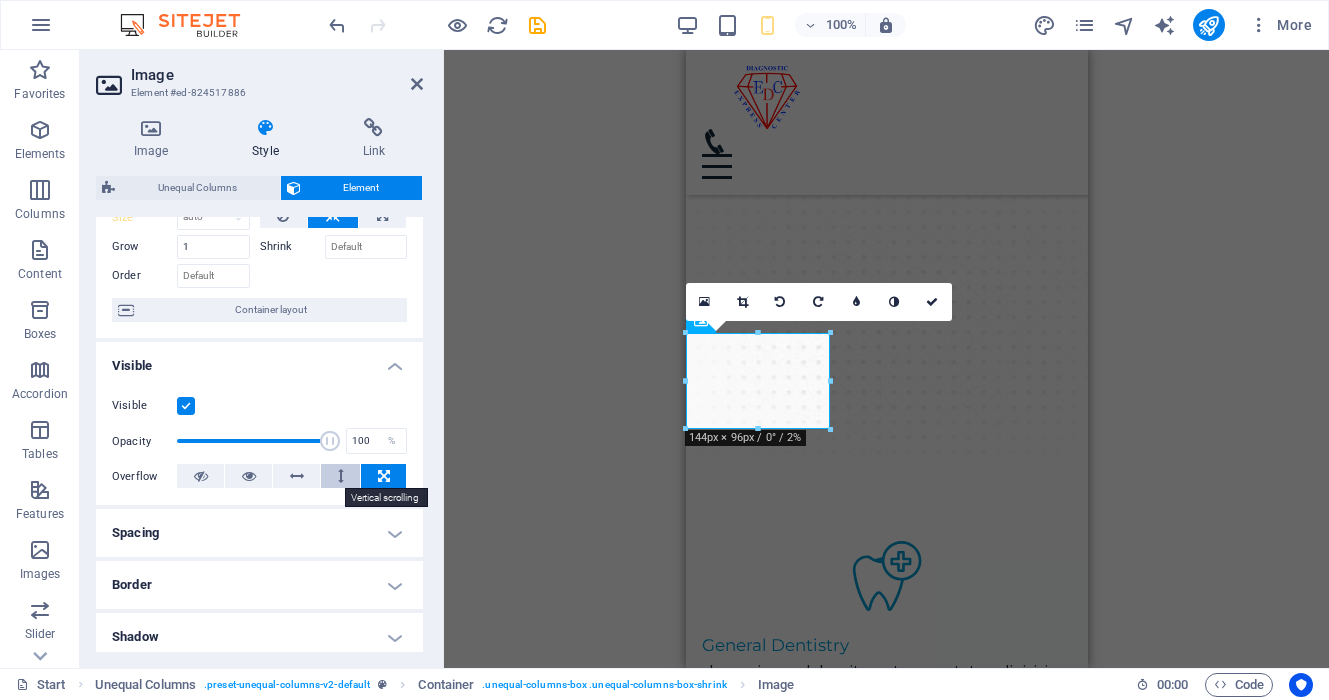click at bounding box center [340, 476] 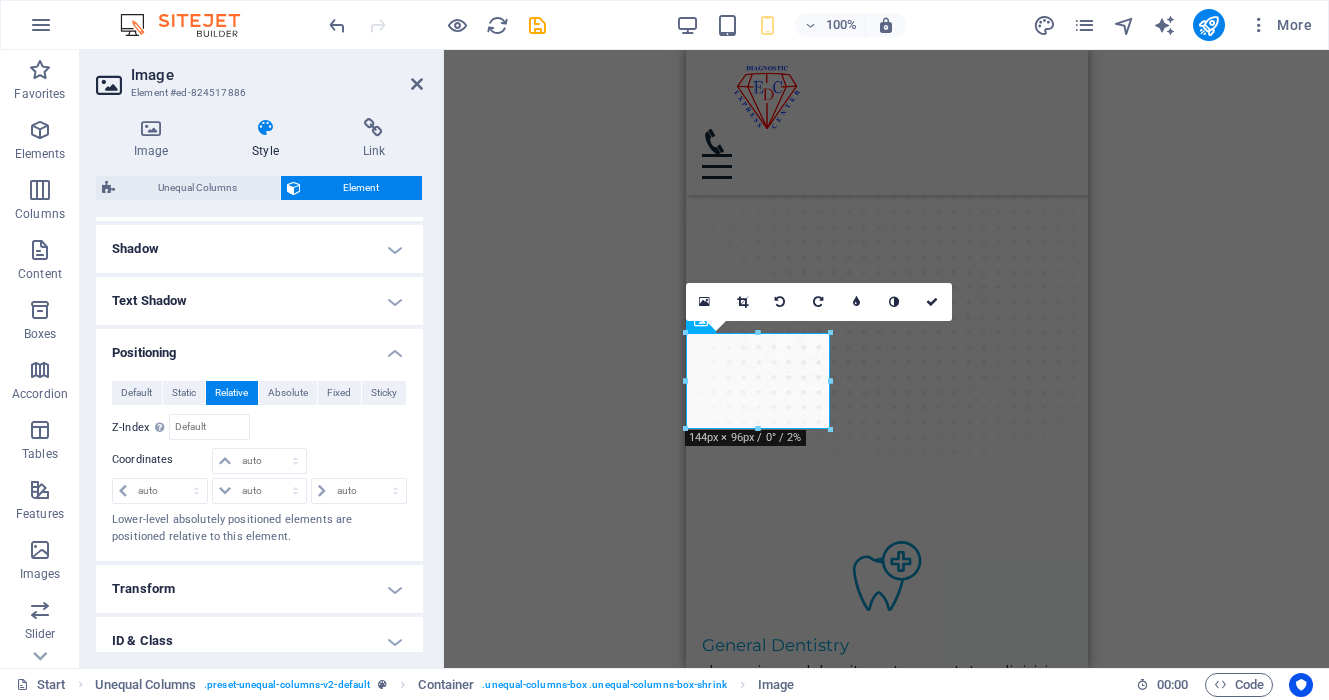 scroll, scrollTop: 489, scrollLeft: 0, axis: vertical 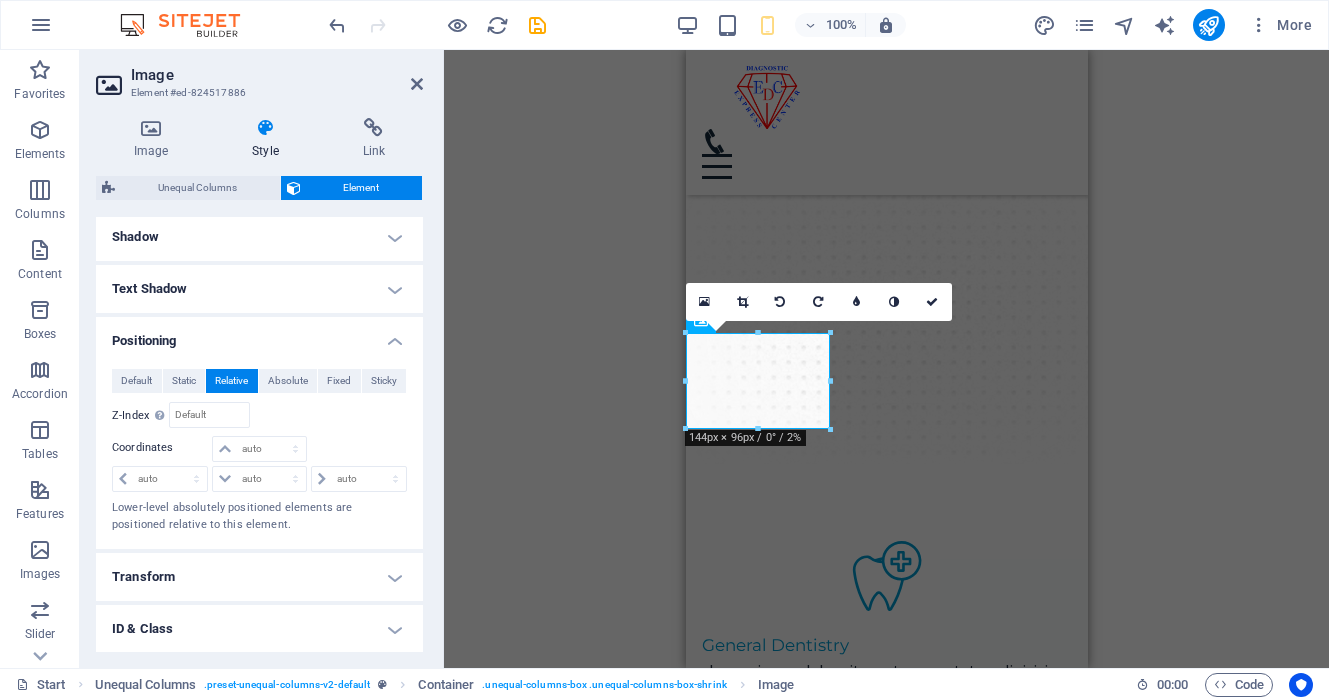 type 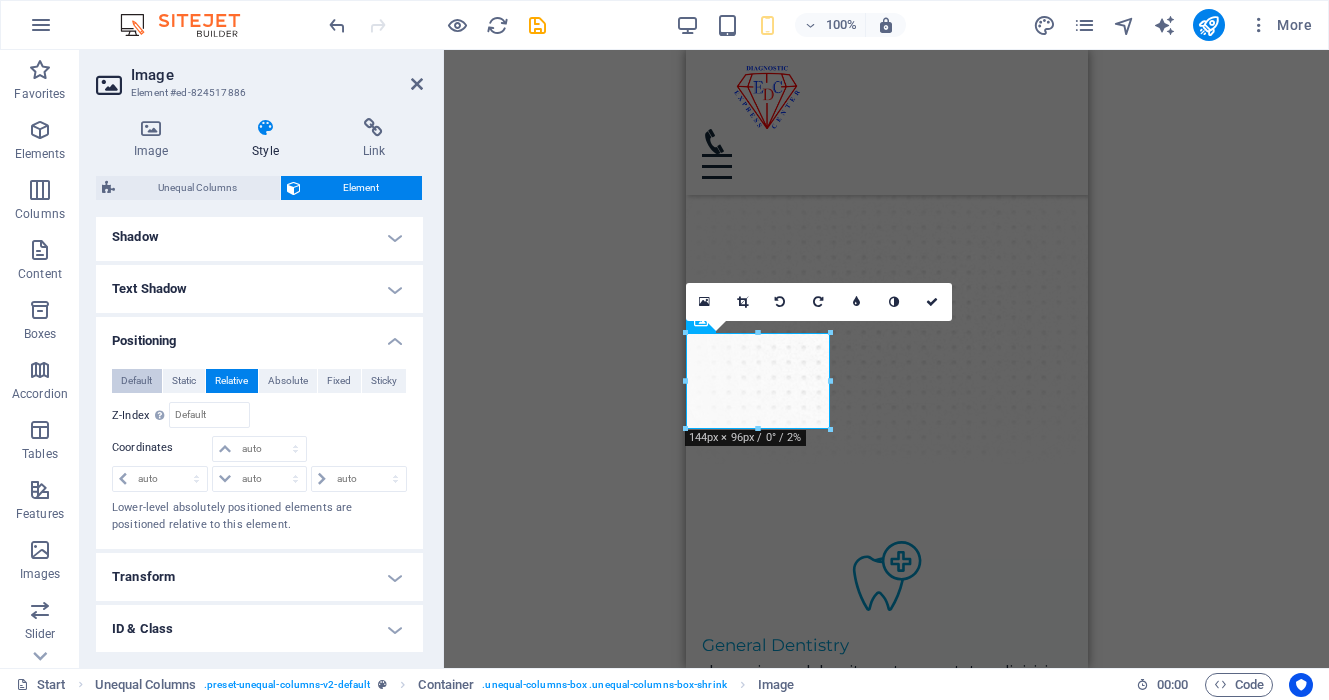 click on "Default" at bounding box center [136, 381] 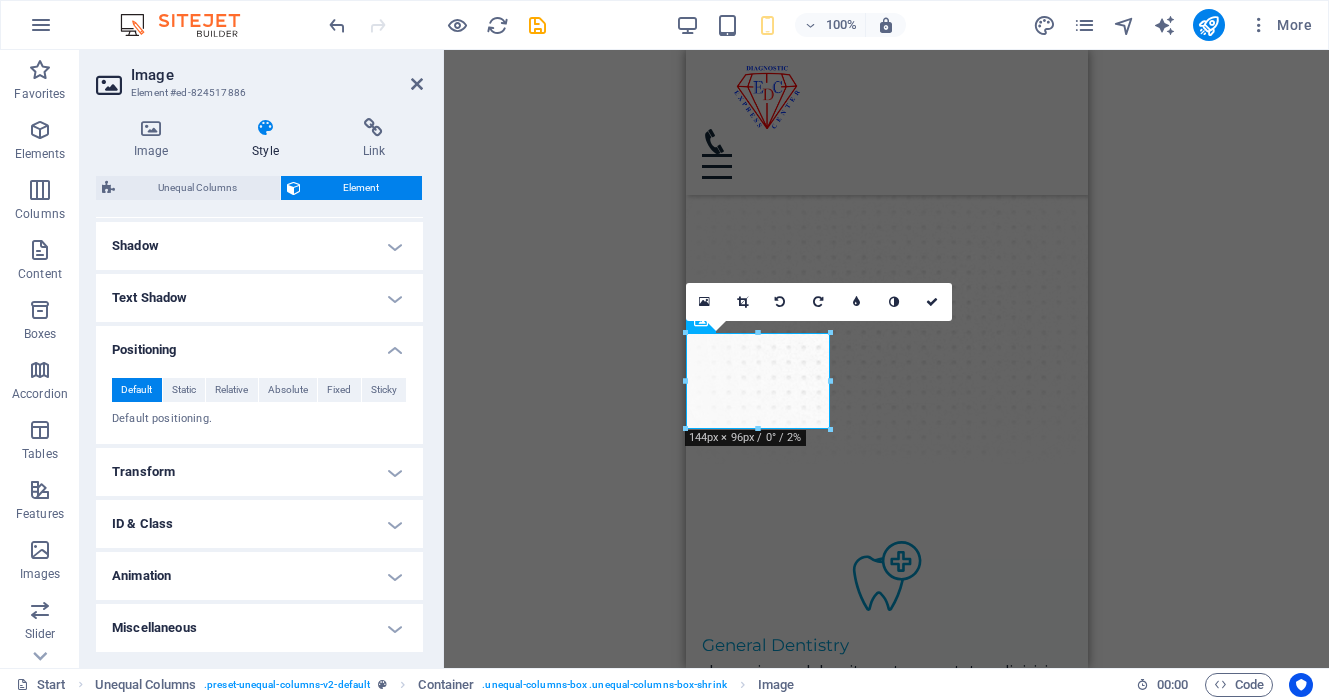 scroll, scrollTop: 479, scrollLeft: 0, axis: vertical 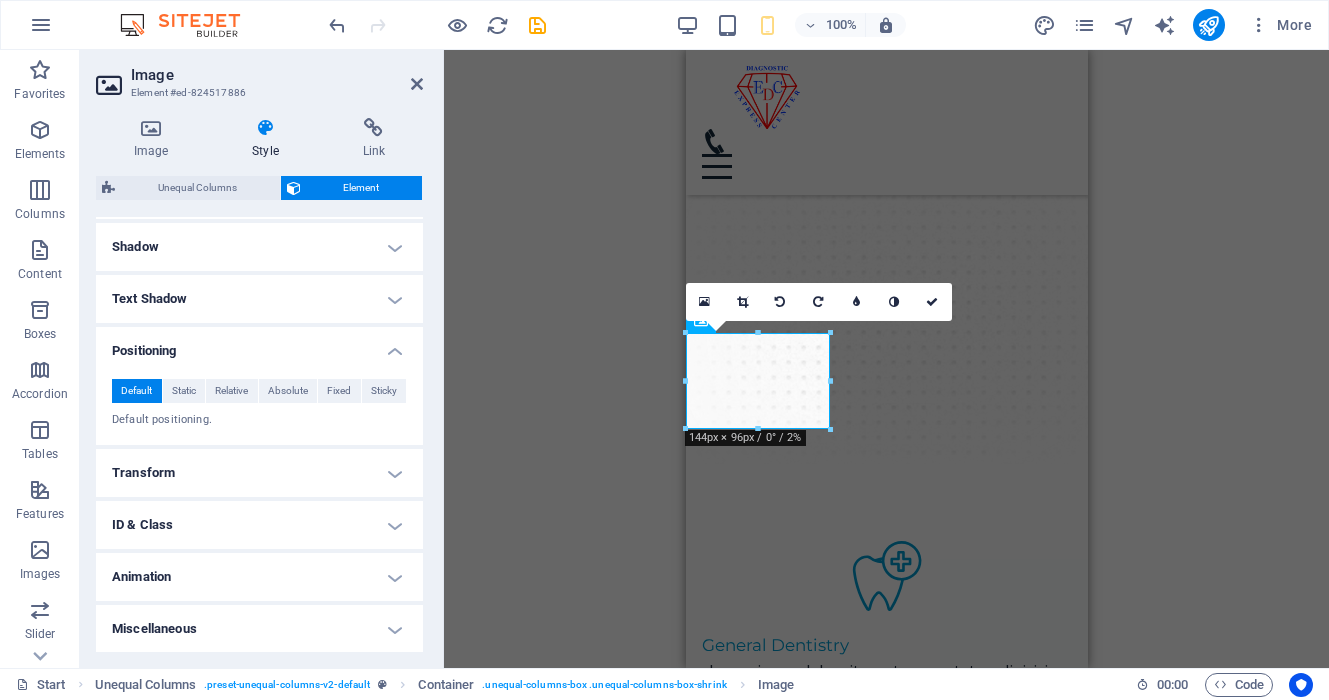 type 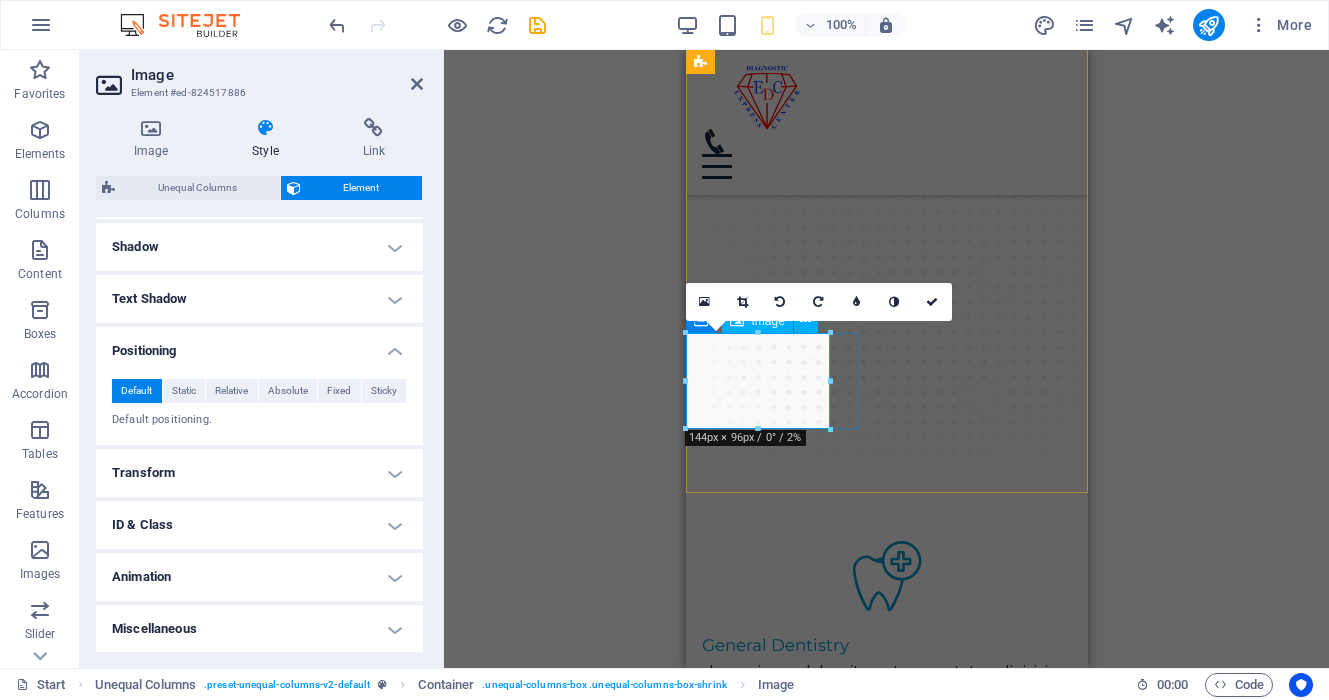 click at bounding box center [757, 365] 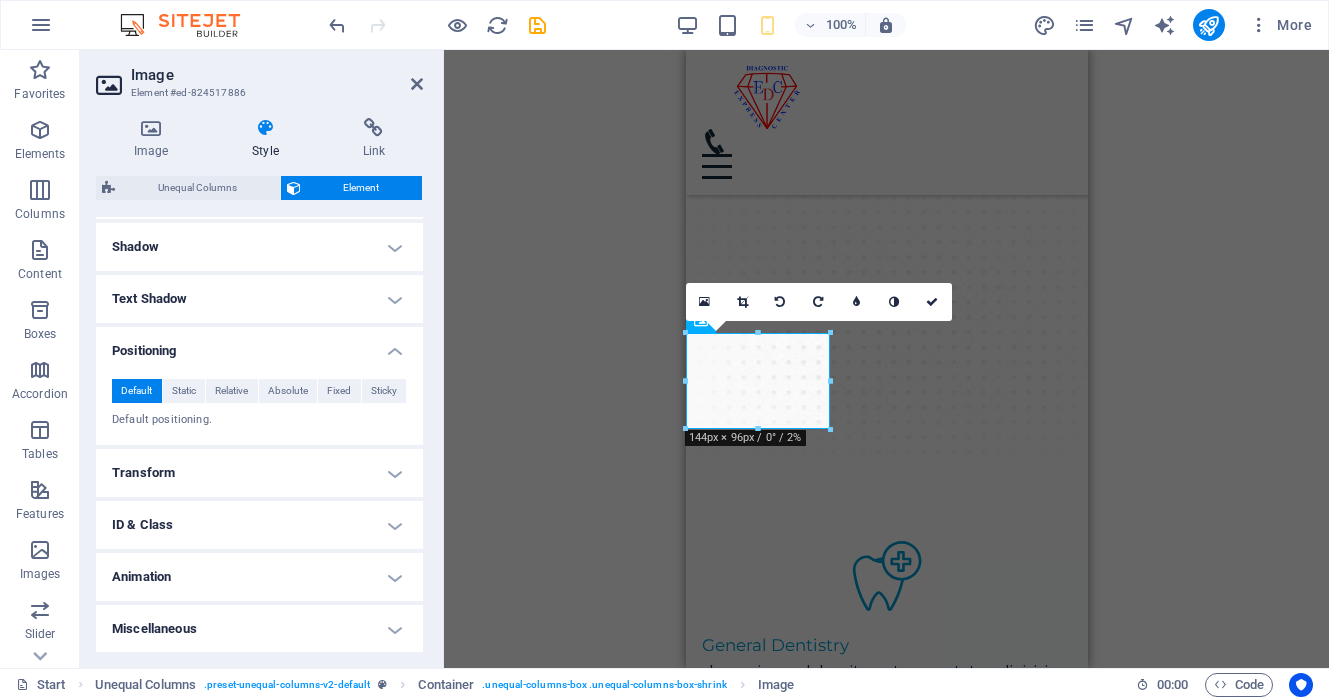 click on "16:10 16:9 4:3 1:1 1:2 0" at bounding box center (819, 302) 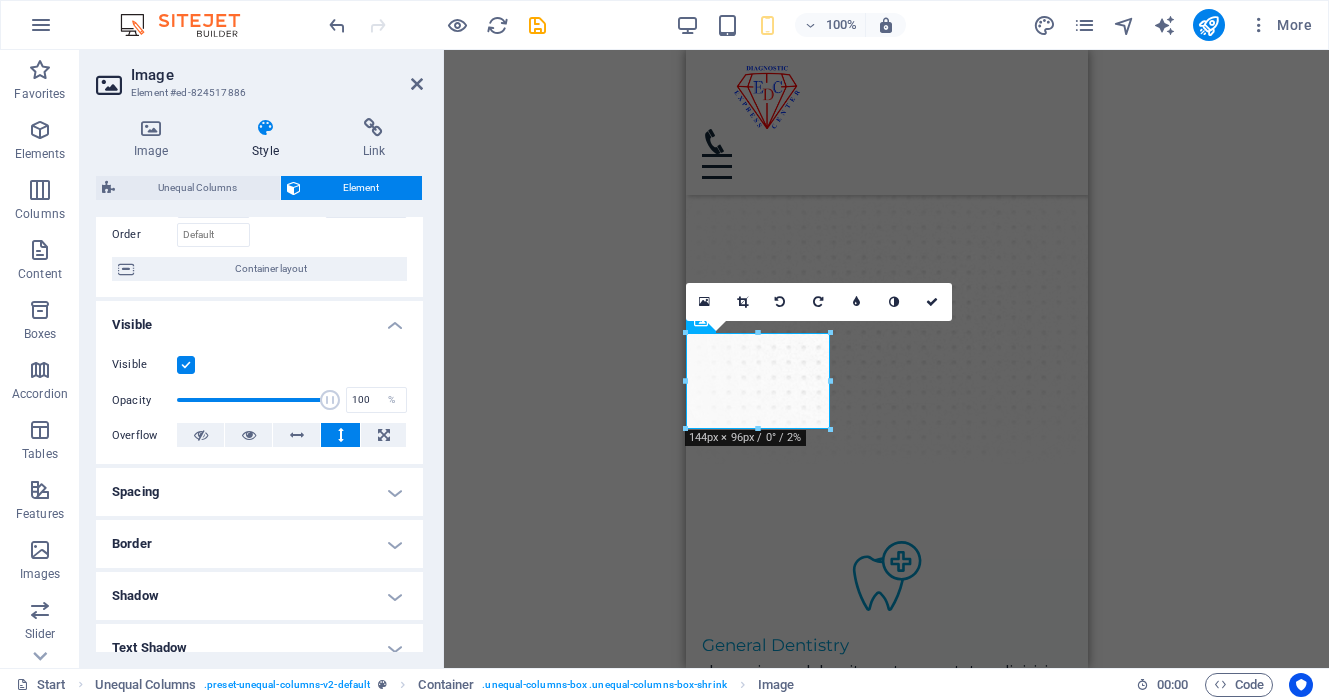 scroll, scrollTop: 0, scrollLeft: 0, axis: both 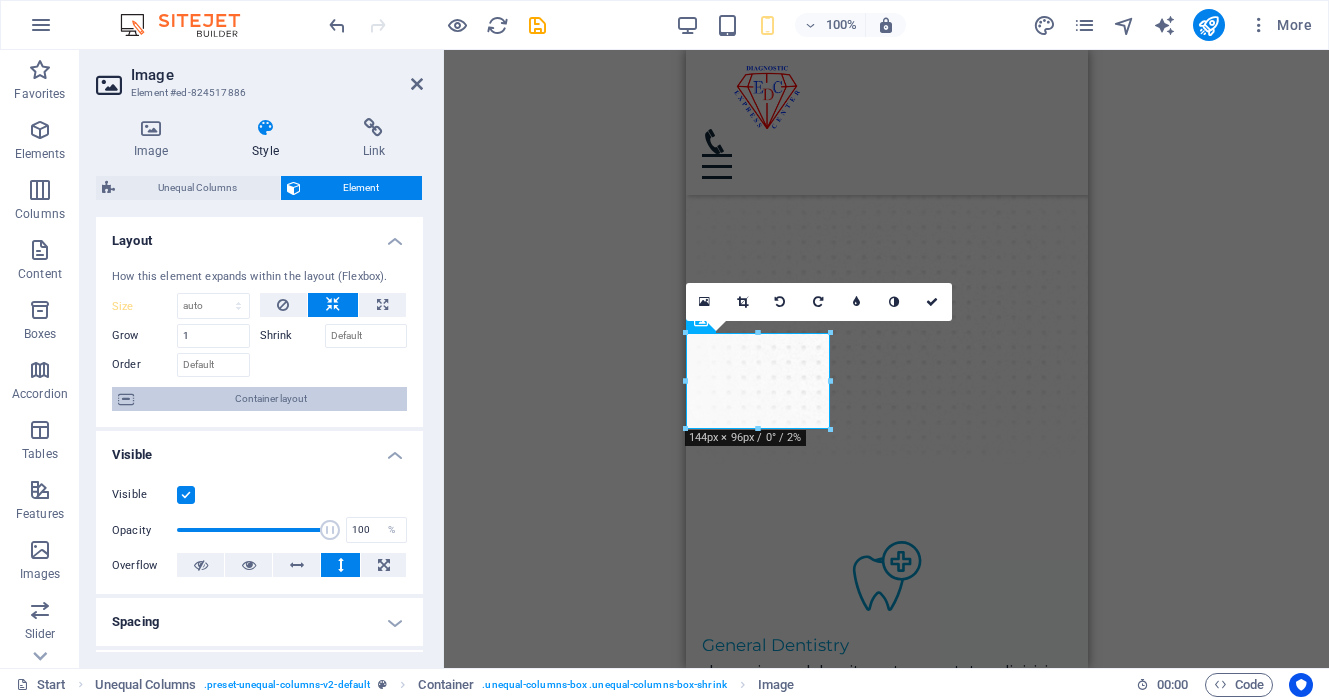 click on "Container layout" at bounding box center [270, 399] 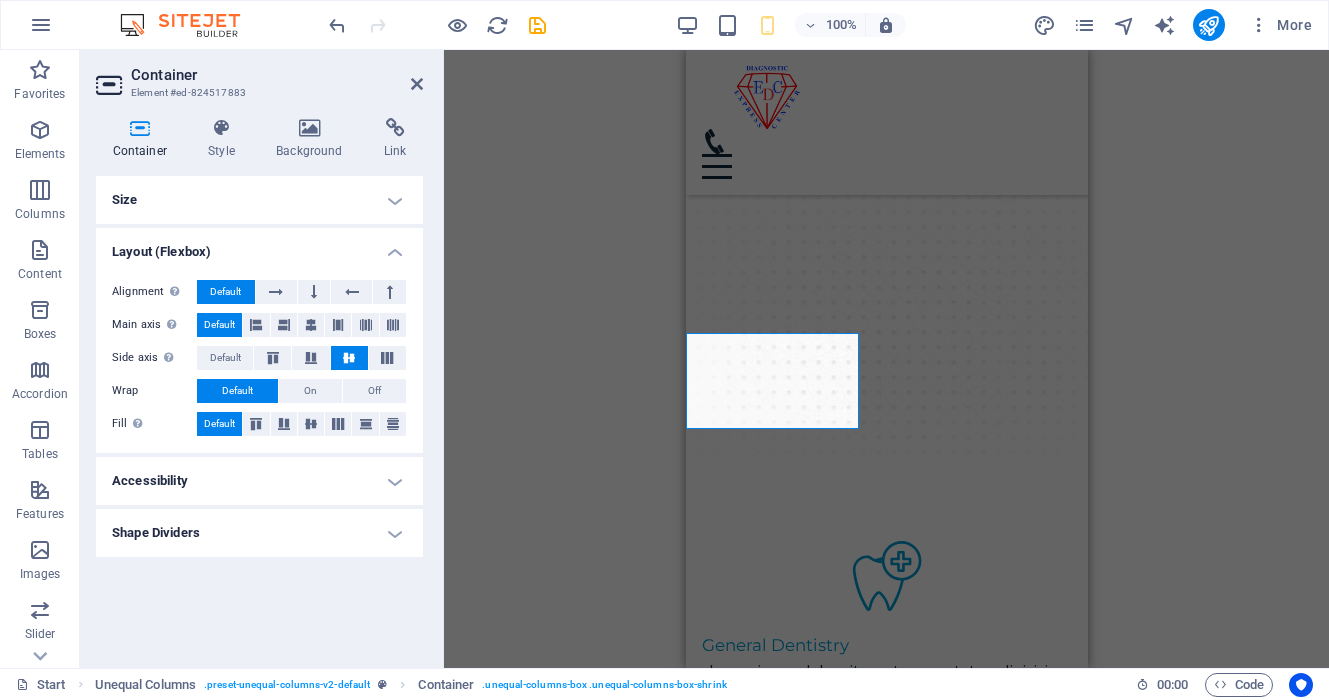 click on "Size" at bounding box center [259, 200] 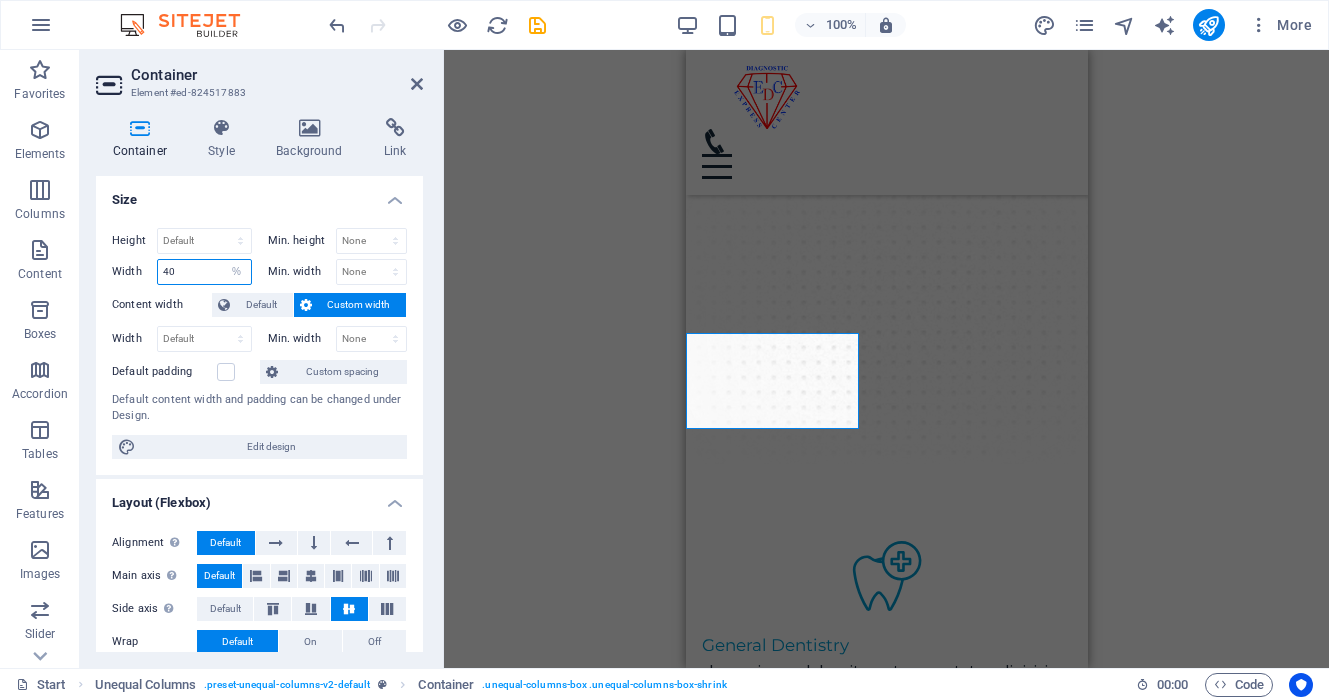 drag, startPoint x: 199, startPoint y: 273, endPoint x: 140, endPoint y: 273, distance: 59 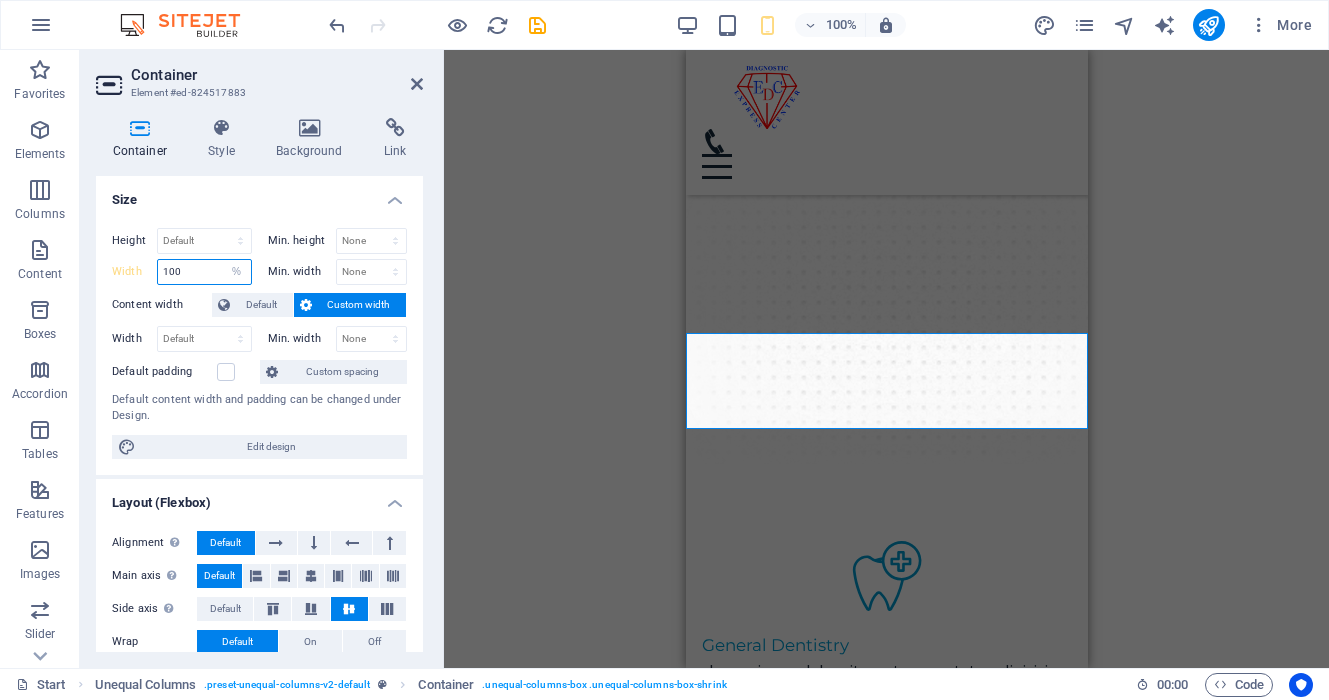 type on "100" 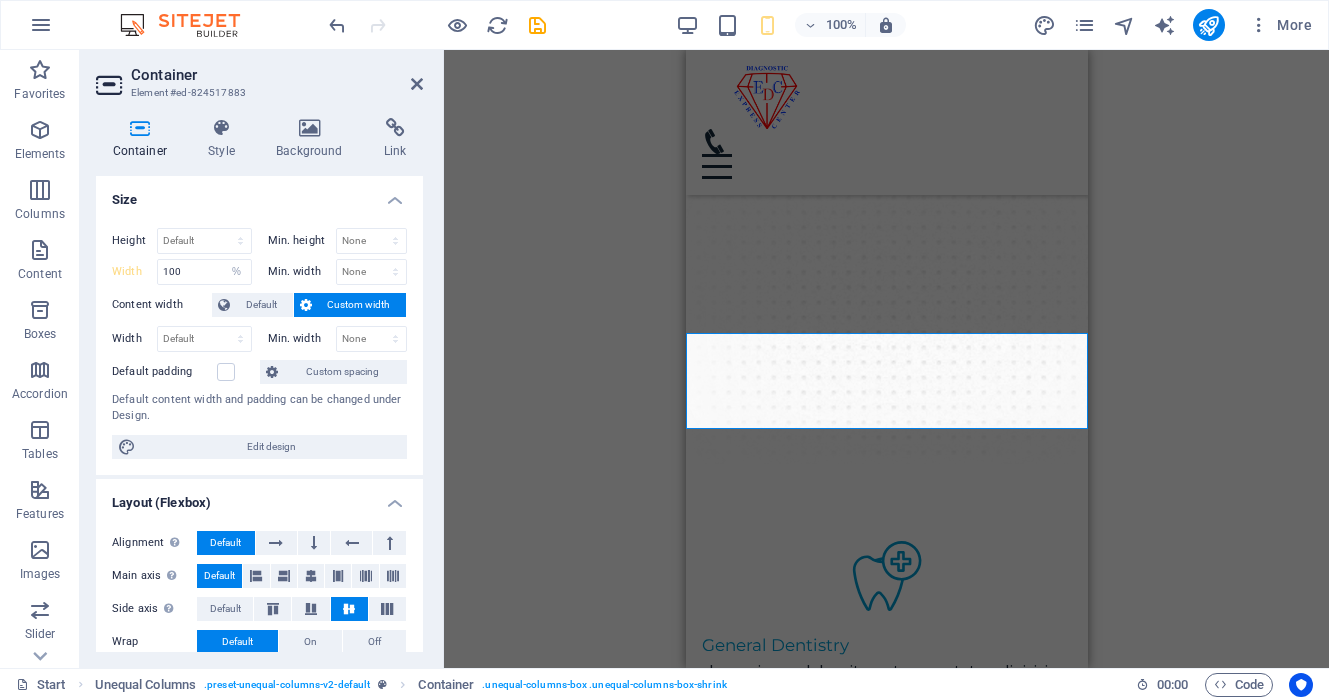 click on "Size" at bounding box center [259, 194] 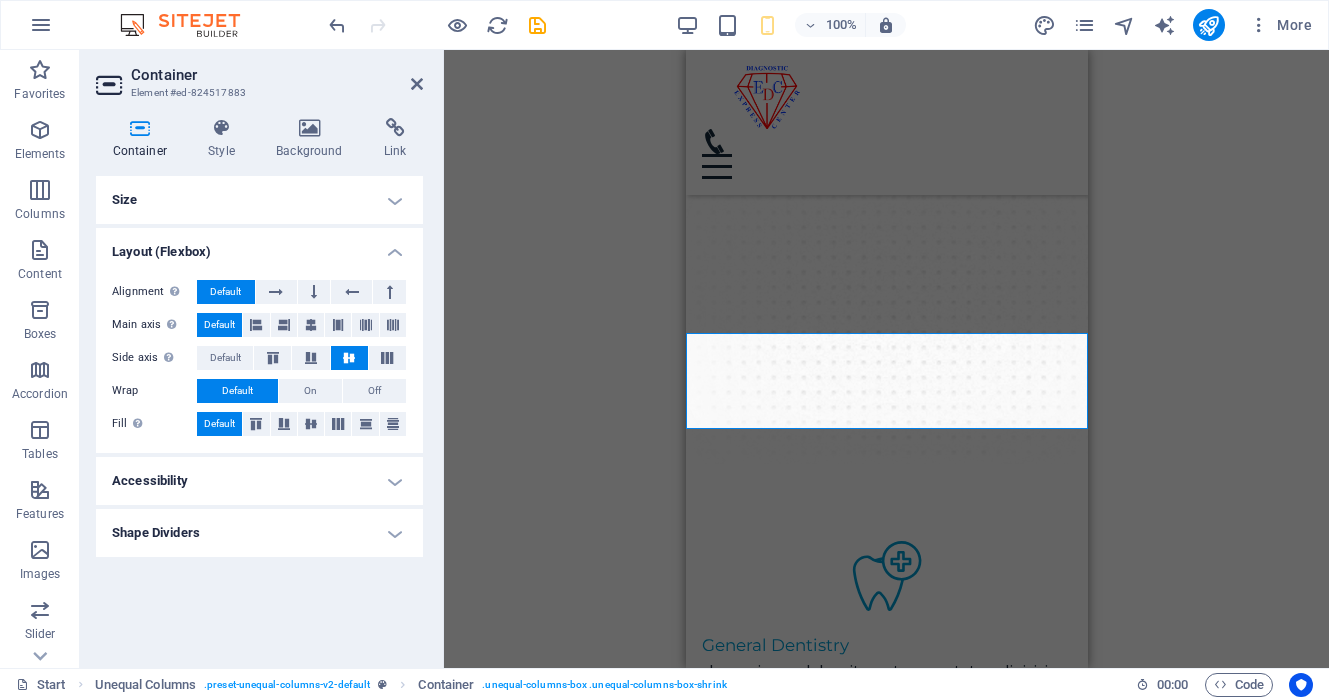 click on "Size" at bounding box center [259, 200] 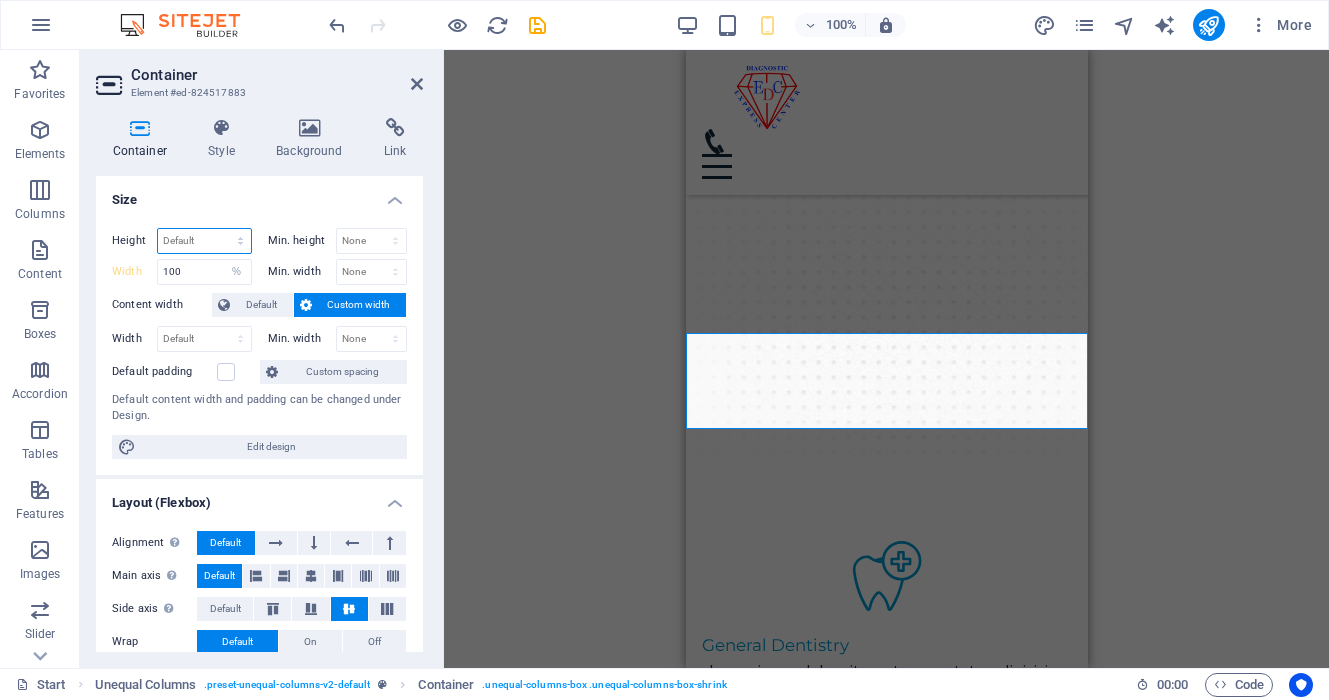 click on "Default px rem % vh vw" at bounding box center (204, 241) 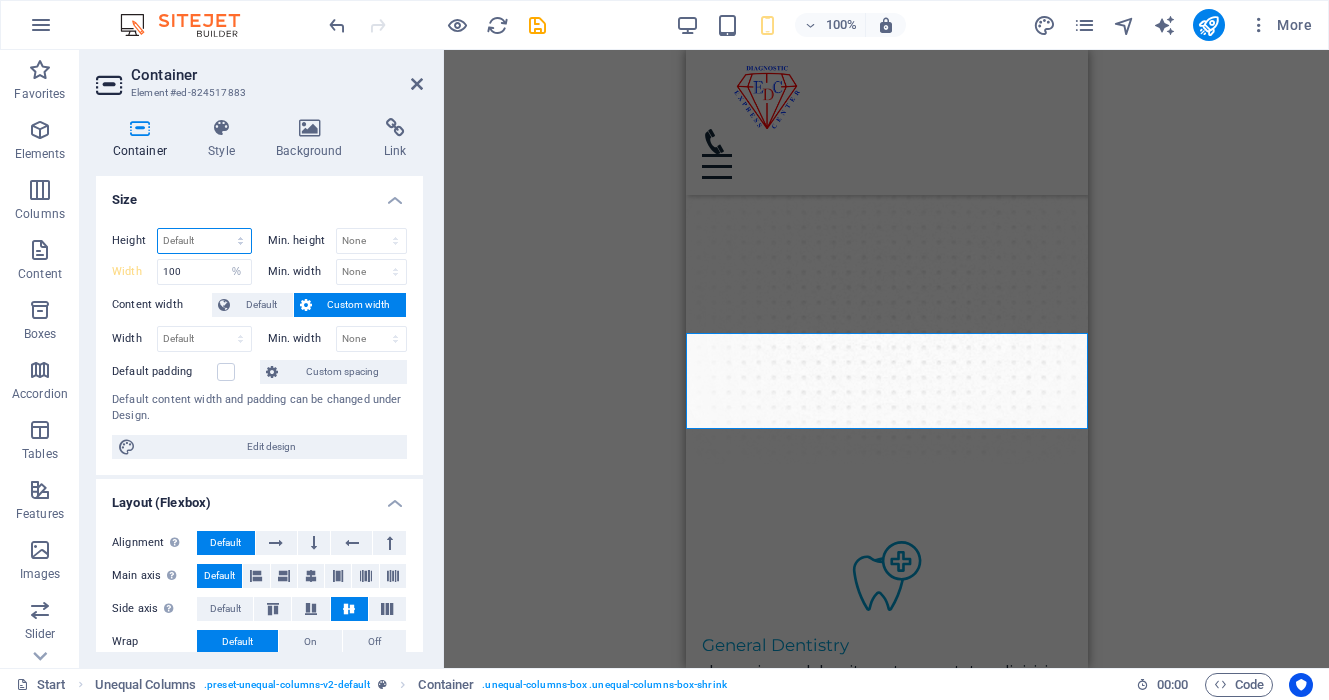 select on "%" 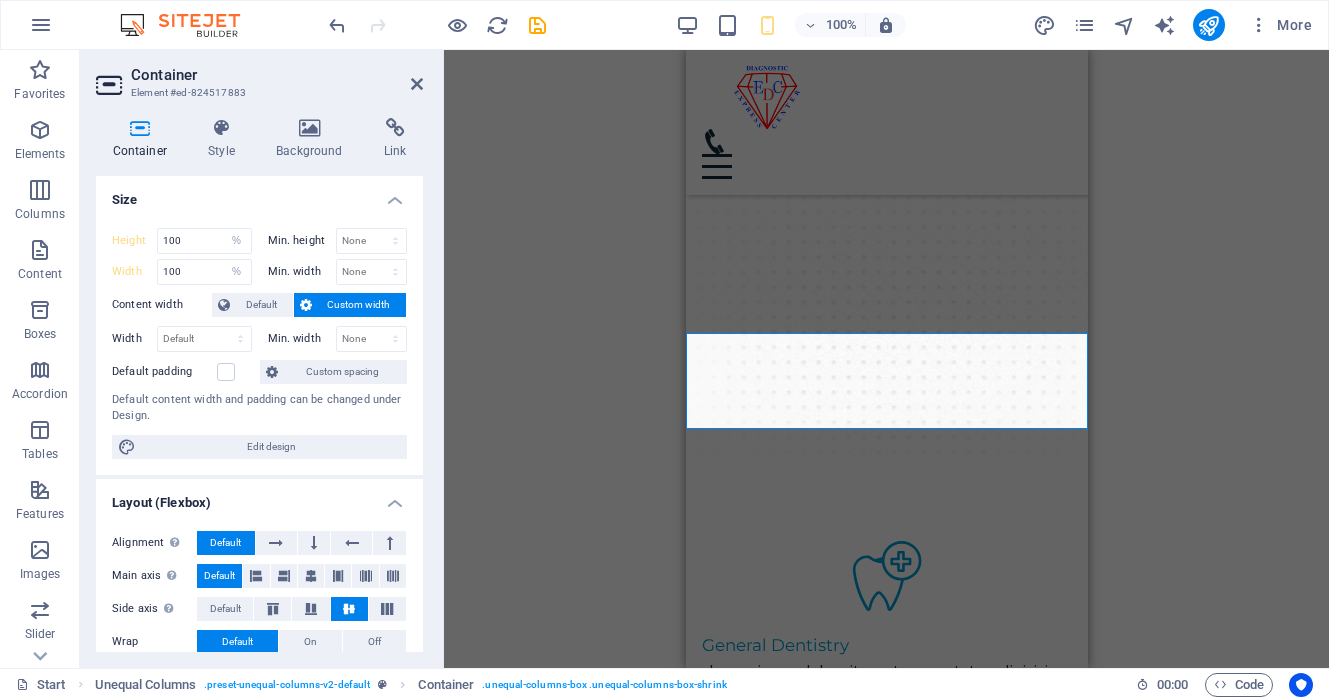 click on "Height Default px rem % vh vw Min. height None px rem % vh vw Width 100 Default px rem % em vh vw Min. width None px rem % vh vw Content width Default Custom width Width Default px rem % em vh vw Min. width None px rem % vh vw Default padding Custom spacing Default content width and padding can be changed under Design. Edit design" at bounding box center [259, 343] 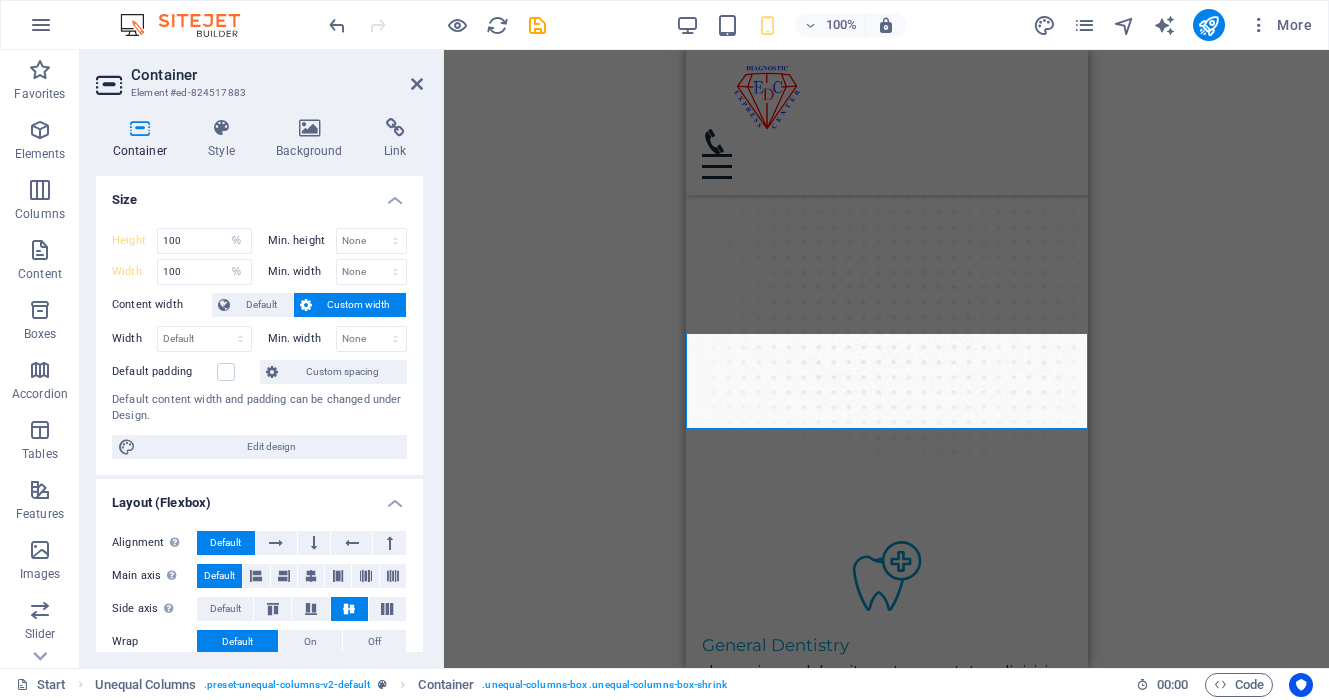 click on "Custom width" at bounding box center [359, 305] 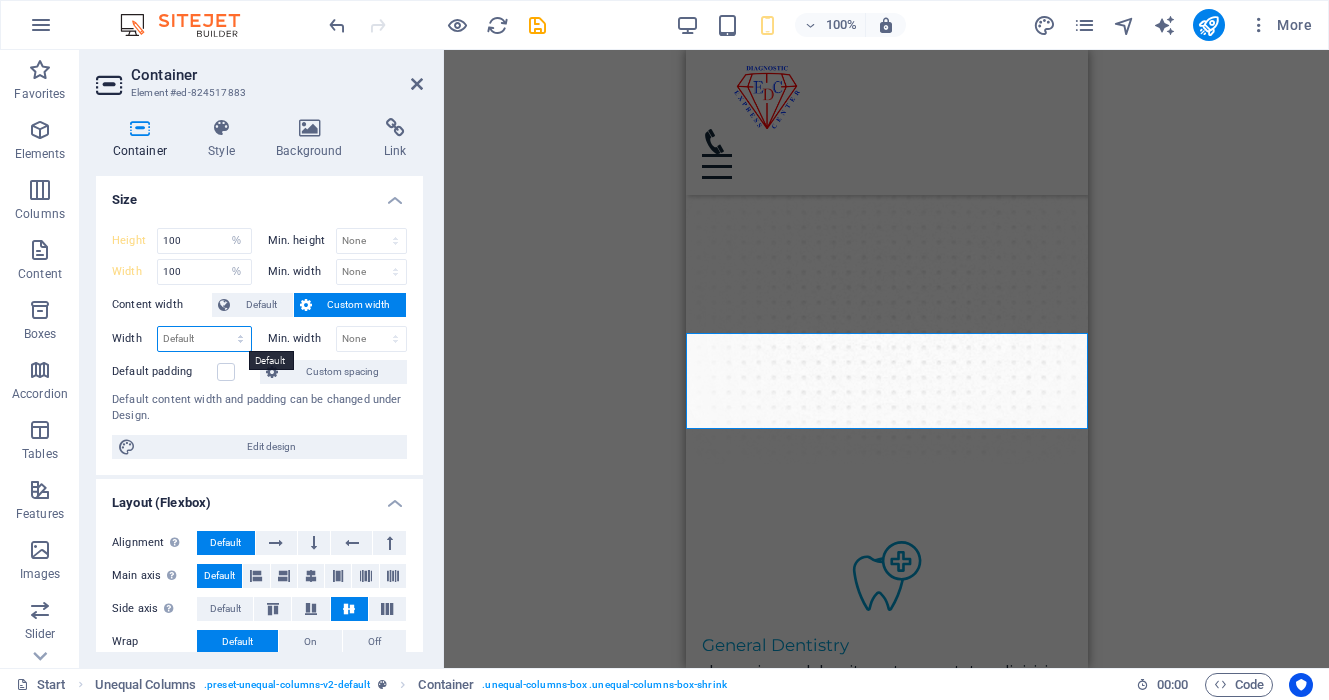 click on "Default px rem % em vh vw" at bounding box center (204, 339) 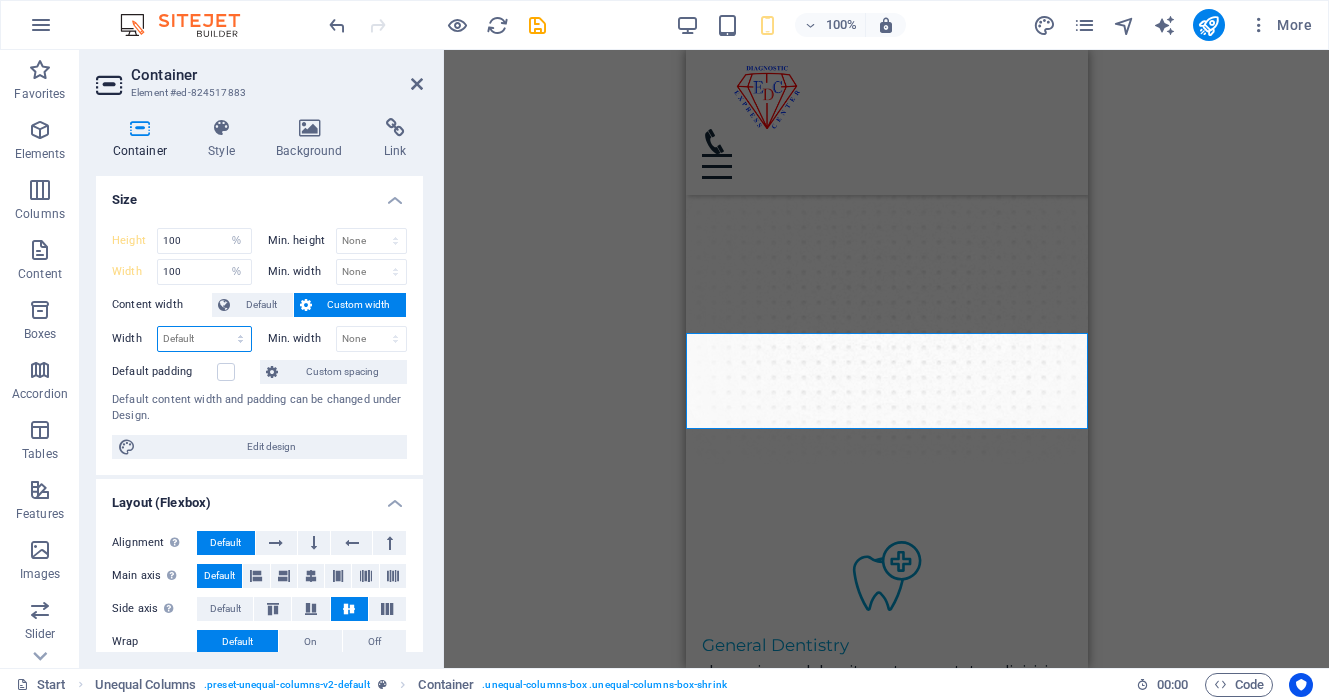 select on "%" 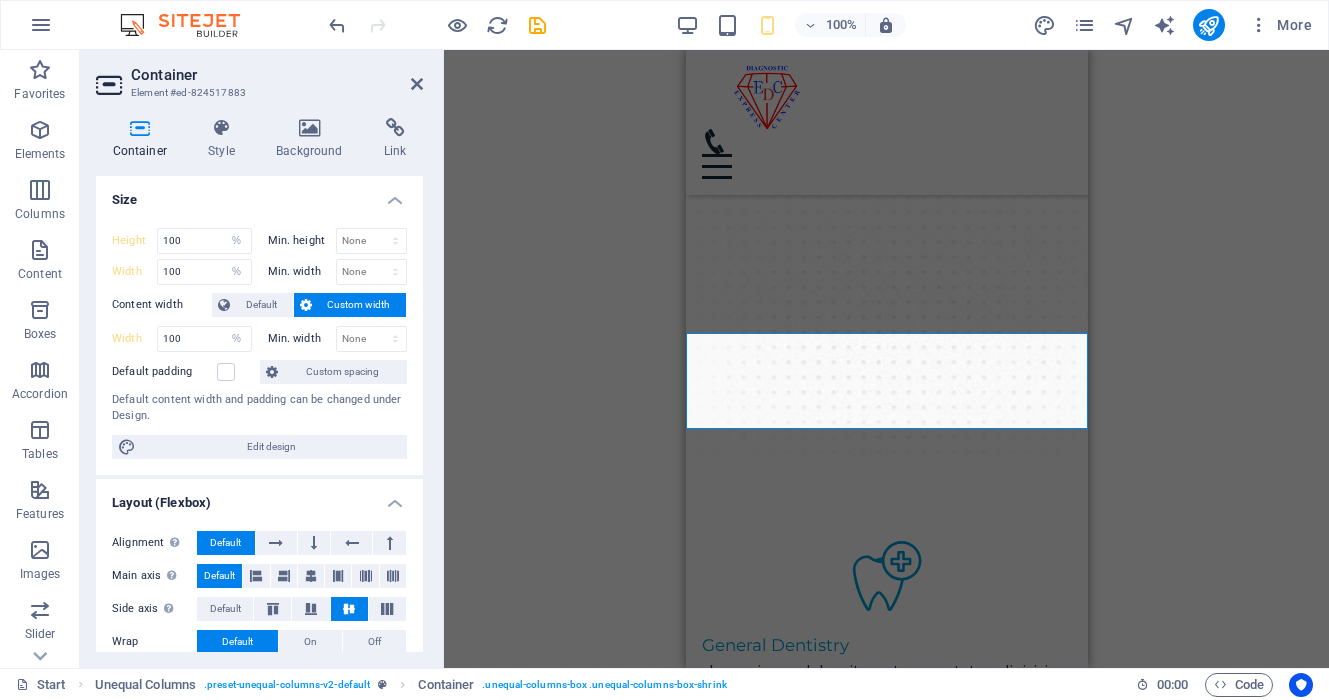 click on "Height Default px rem % vh vw Min. height None px rem % vh vw Width 100 Default px rem % em vh vw Min. width None px rem % vh vw Content width Default Custom width Width Default px rem % em vh vw Min. width None px rem % vh vw Default padding Custom spacing Default content width and padding can be changed under Design. Edit design" at bounding box center [259, 343] 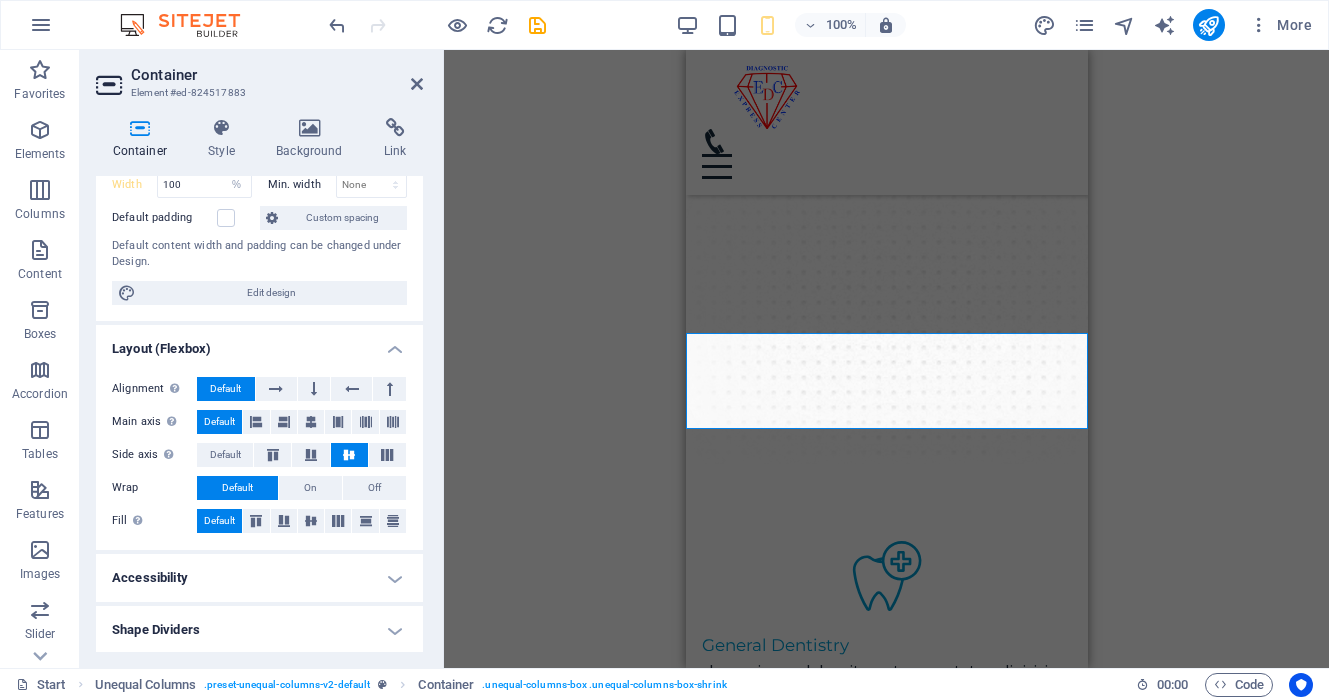 scroll, scrollTop: 155, scrollLeft: 0, axis: vertical 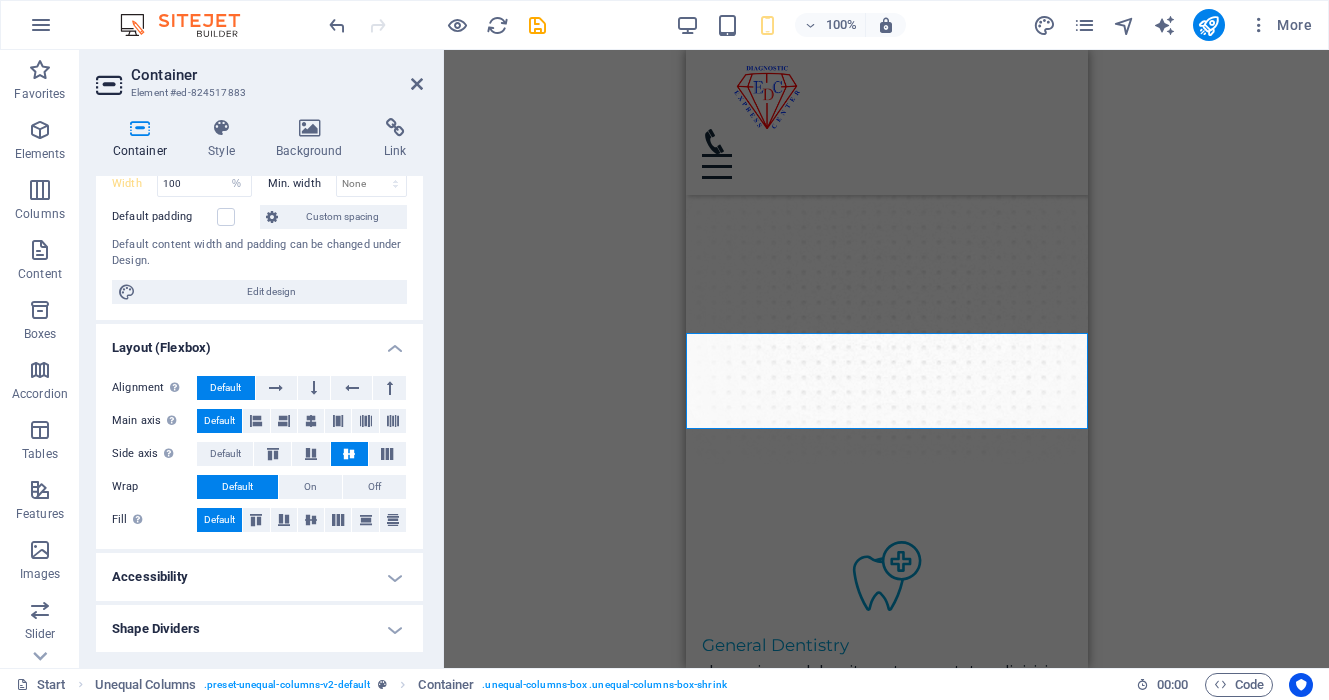 click on "Accessibility" at bounding box center [259, 577] 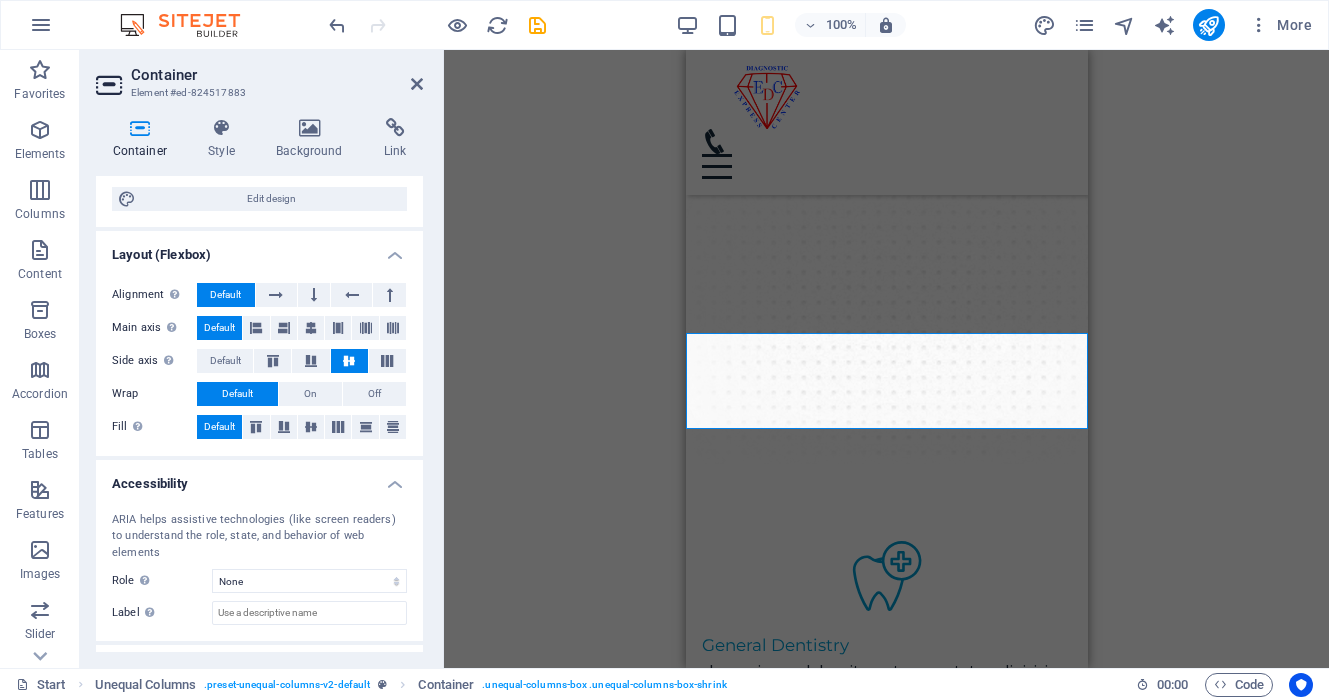 scroll, scrollTop: 272, scrollLeft: 0, axis: vertical 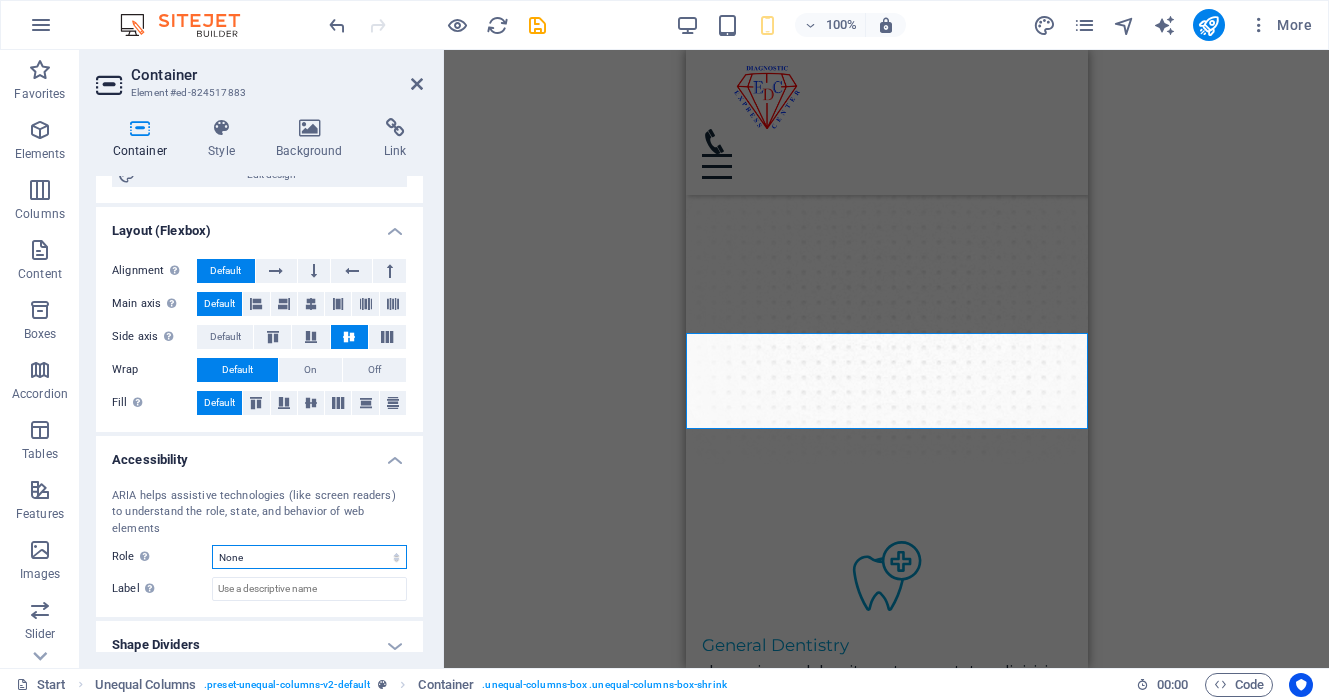 click on "None Alert Article Banner Comment Complementary Dialog Footer Header Marquee Presentation Region Section Separator Status Timer" at bounding box center [309, 557] 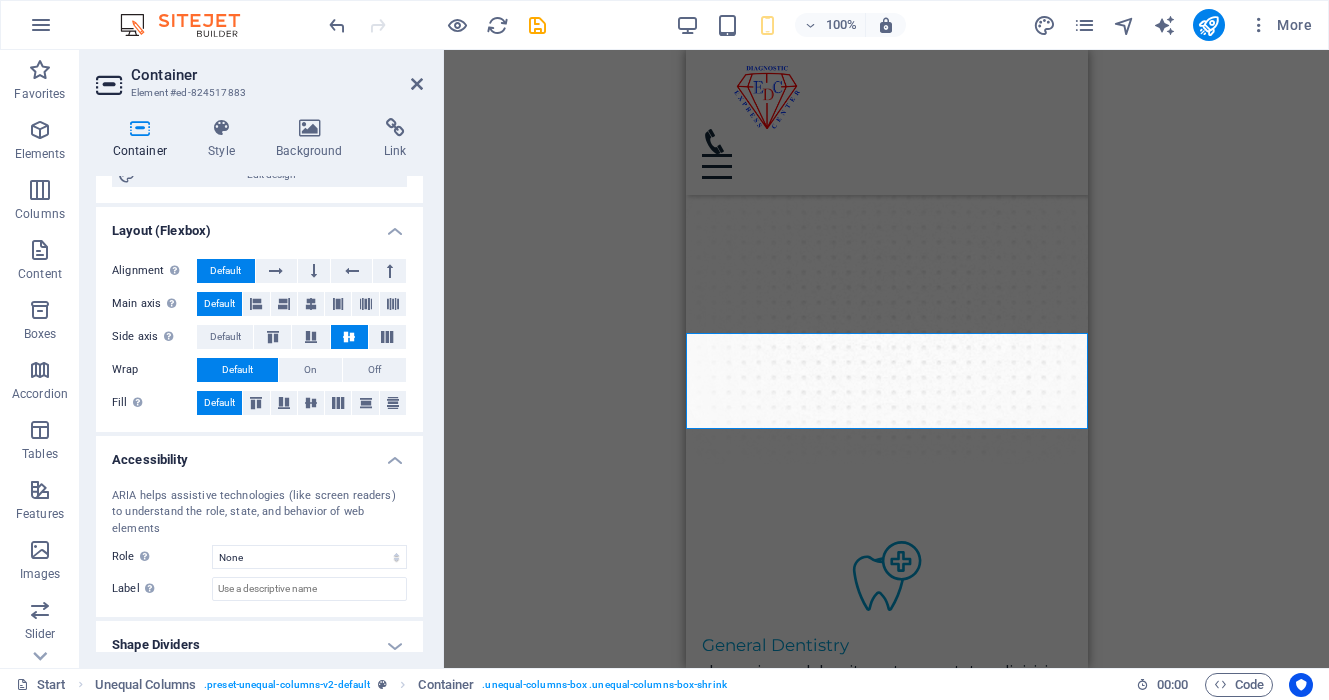 click on "Shape Dividers" at bounding box center (259, 645) 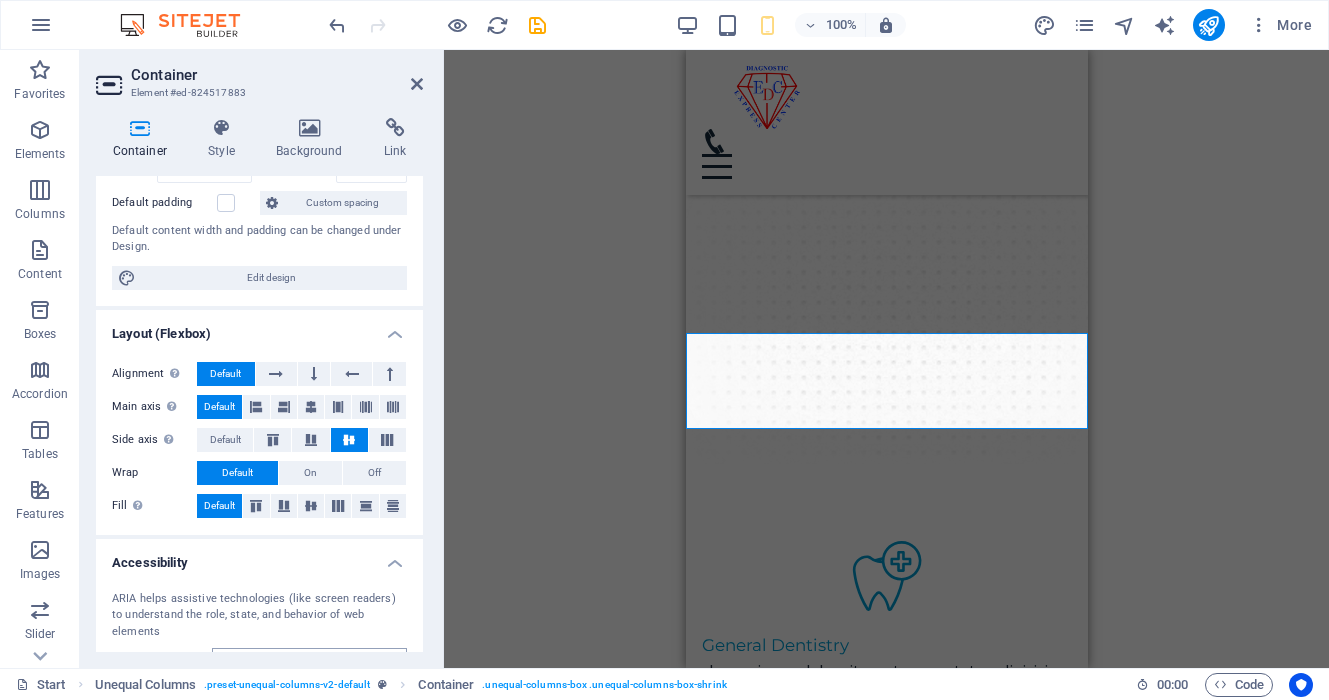 scroll, scrollTop: 164, scrollLeft: 0, axis: vertical 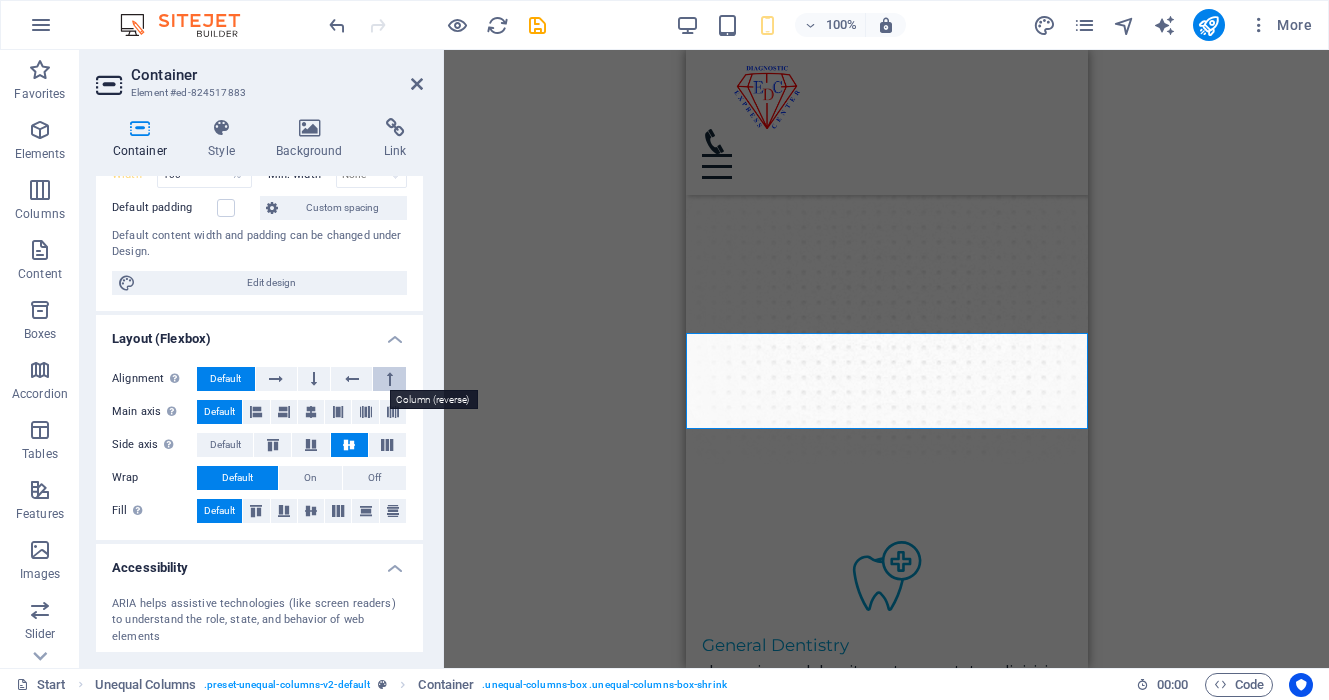 click at bounding box center [390, 379] 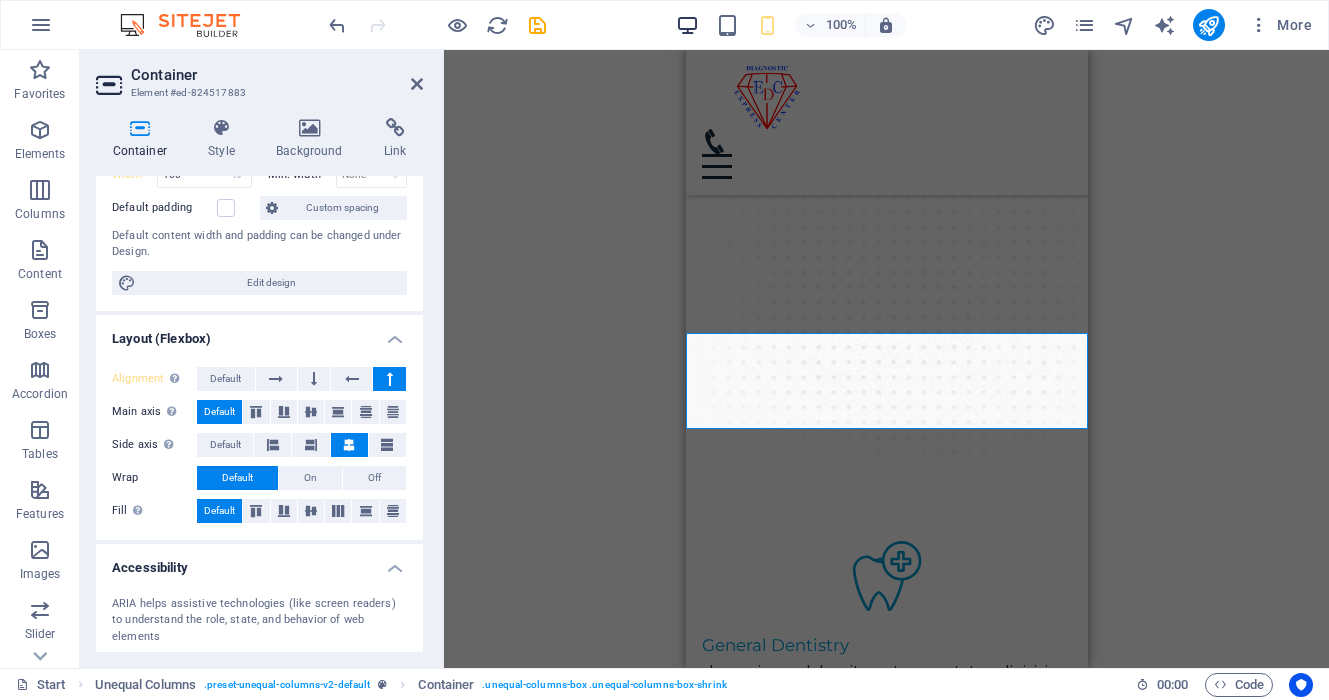 click at bounding box center [687, 25] 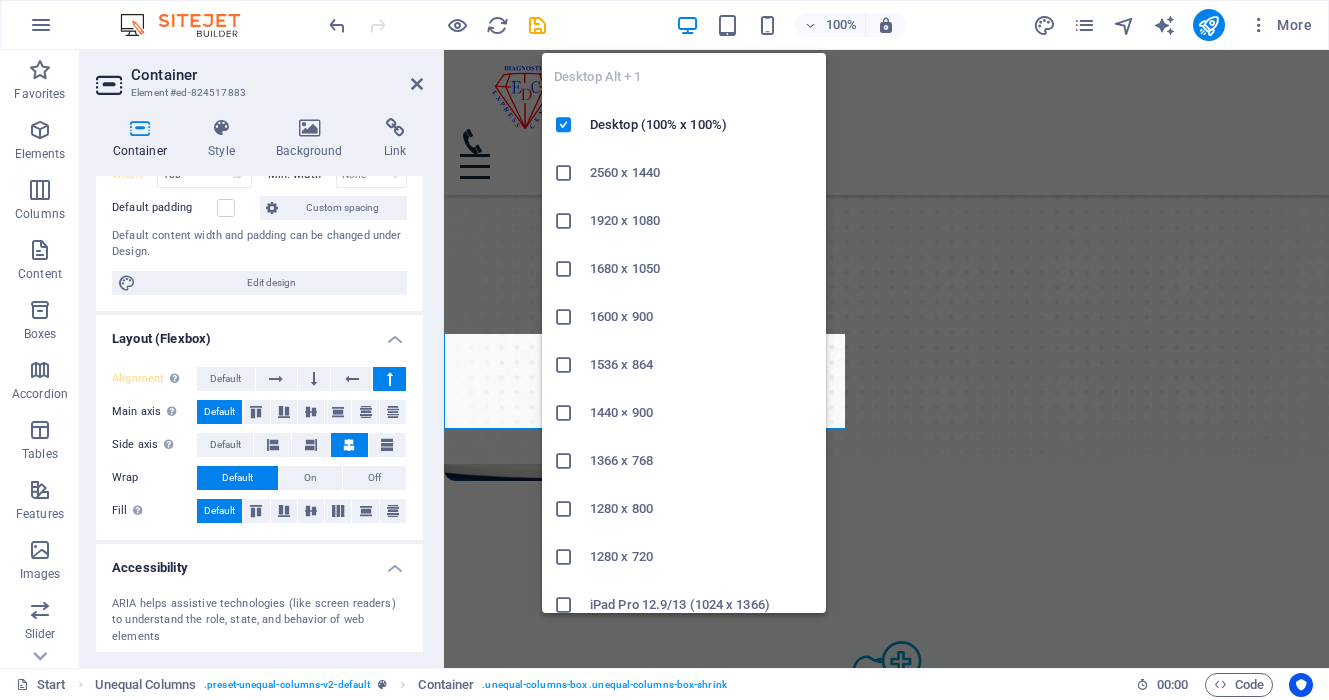 select on "DISABLED_OPTION_VALUE" 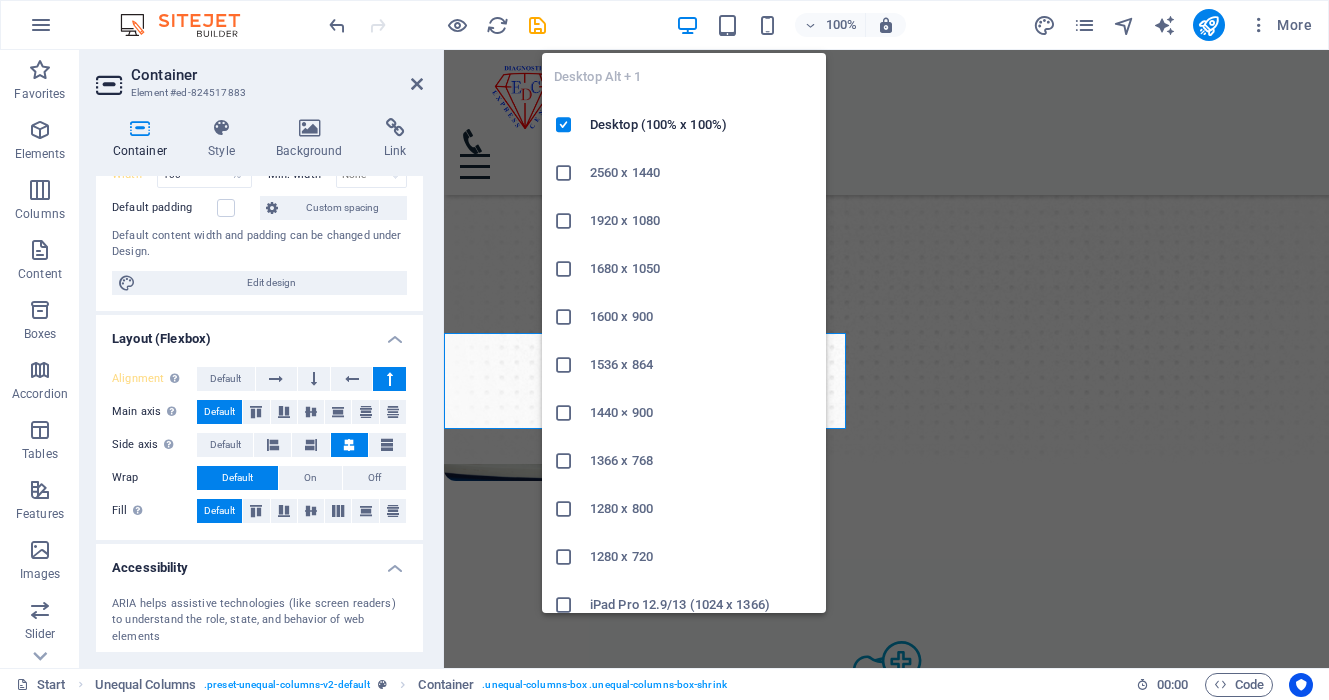 select on "DISABLED_OPTION_VALUE" 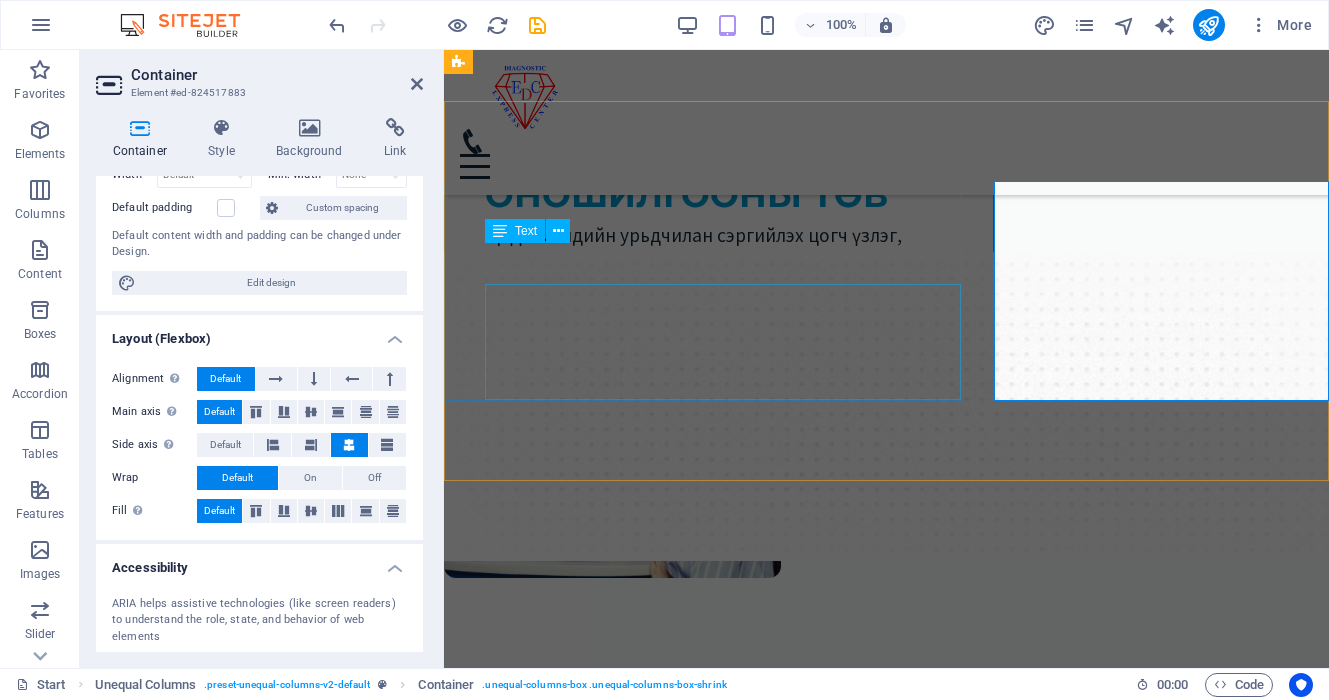 scroll, scrollTop: 101, scrollLeft: 0, axis: vertical 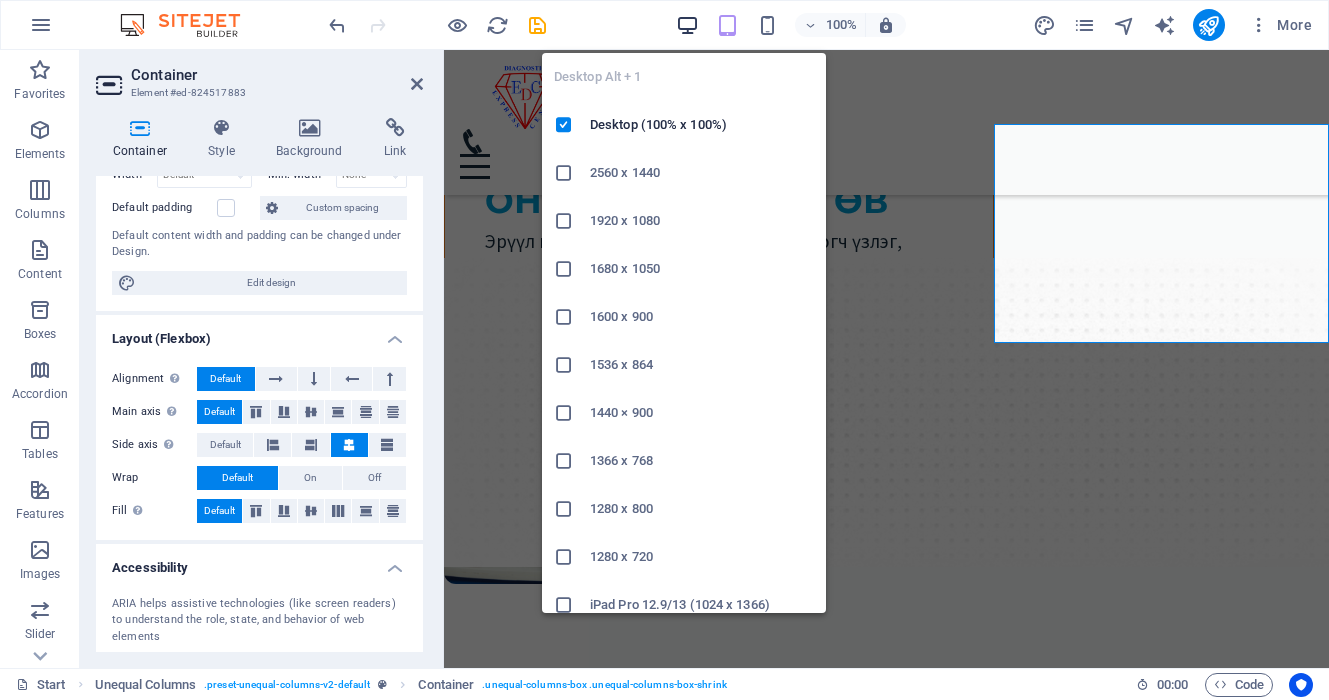 click at bounding box center (687, 25) 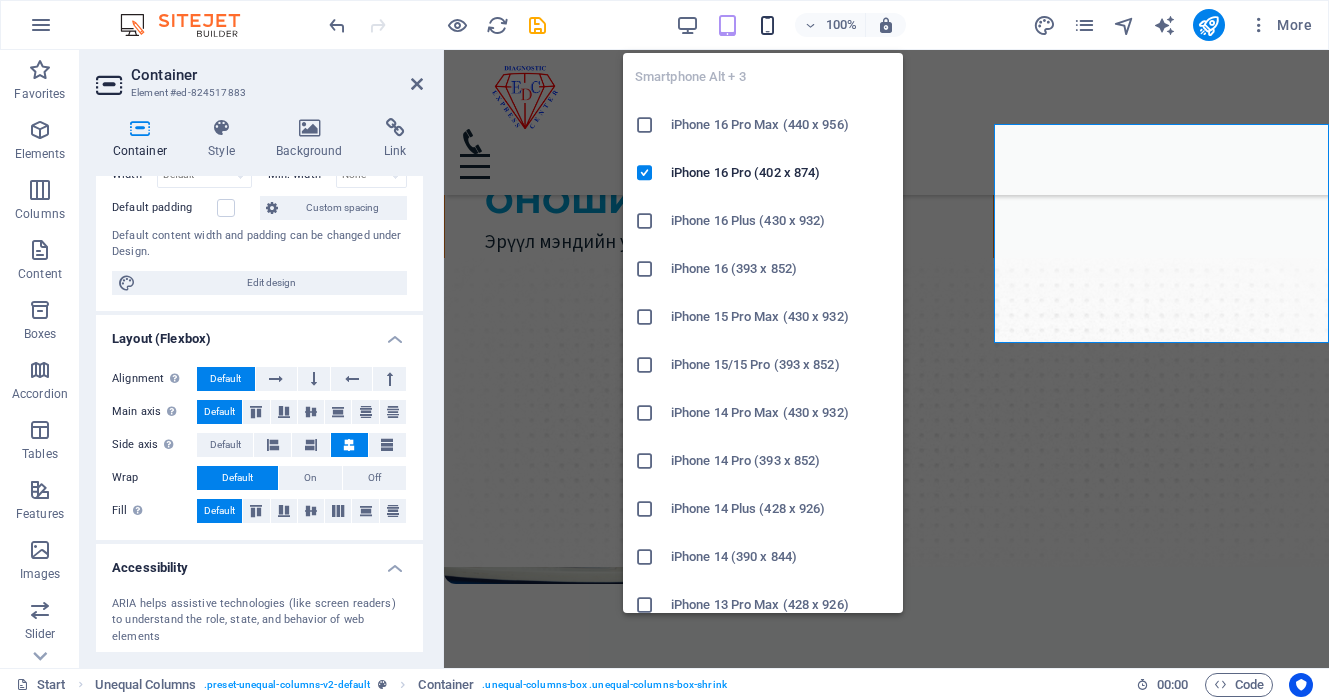 click at bounding box center (767, 25) 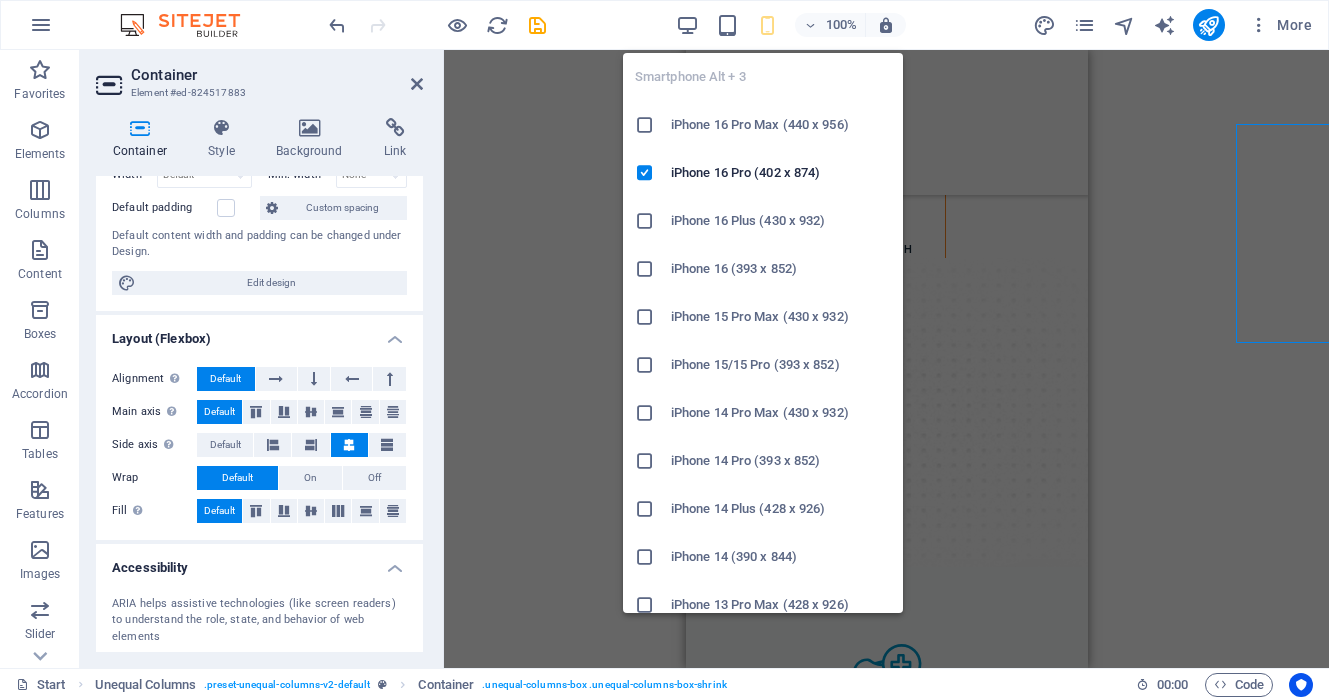 select on "%" 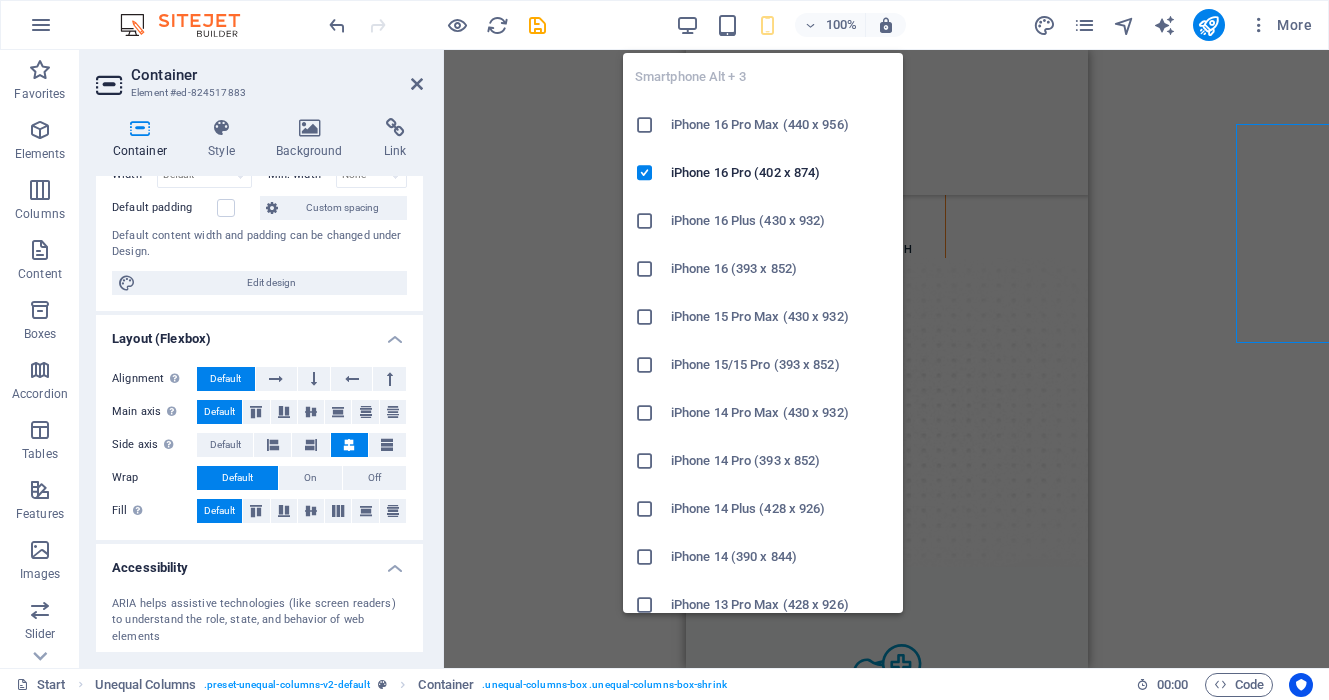 select on "%" 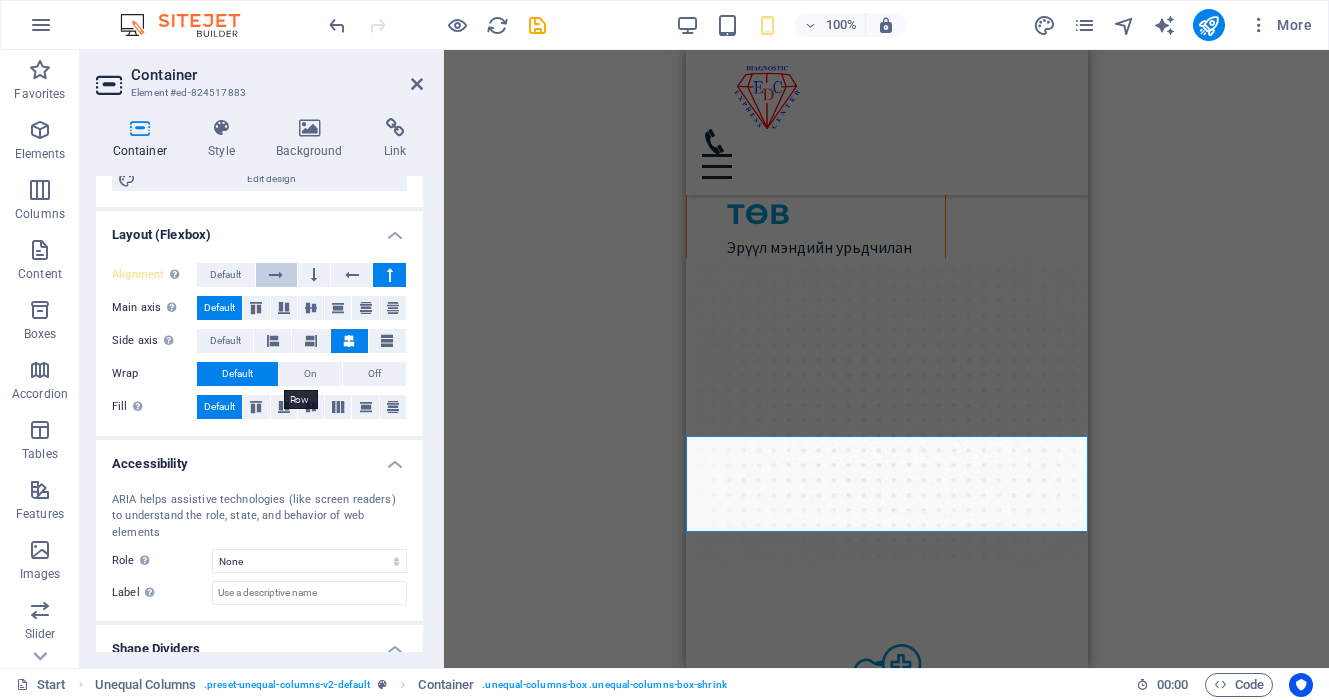scroll, scrollTop: 290, scrollLeft: 0, axis: vertical 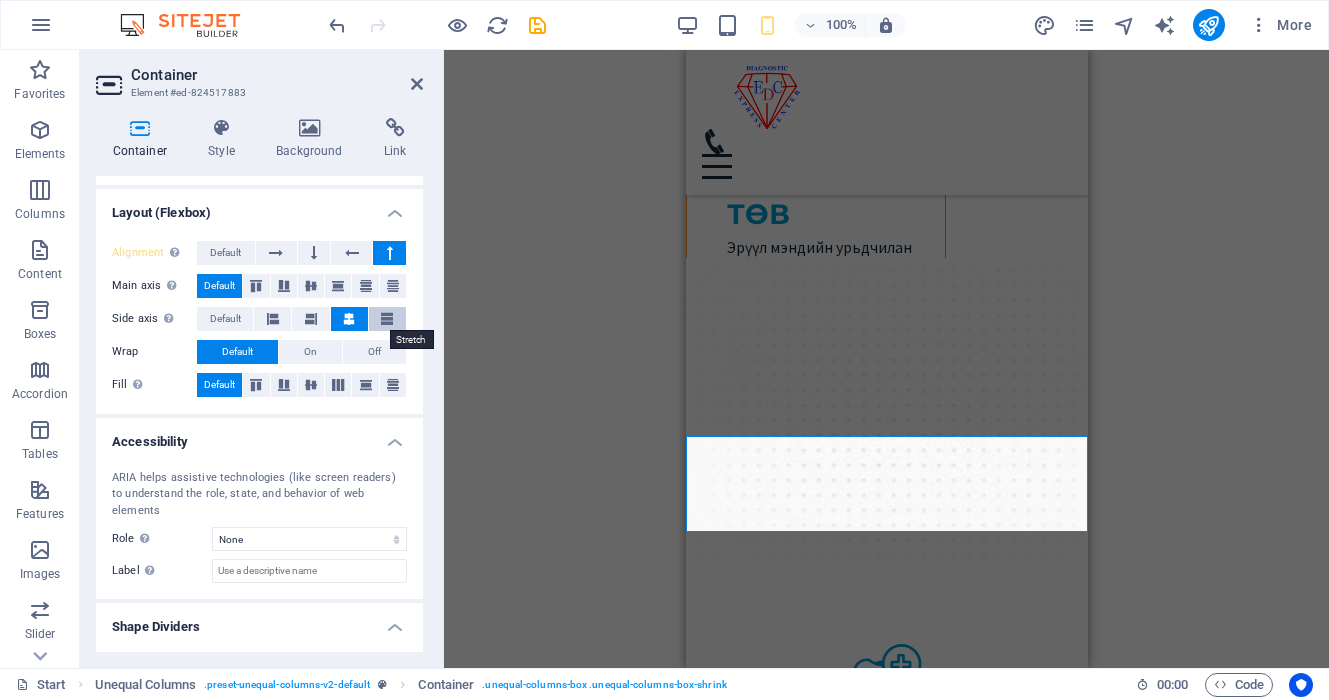 click at bounding box center [387, 319] 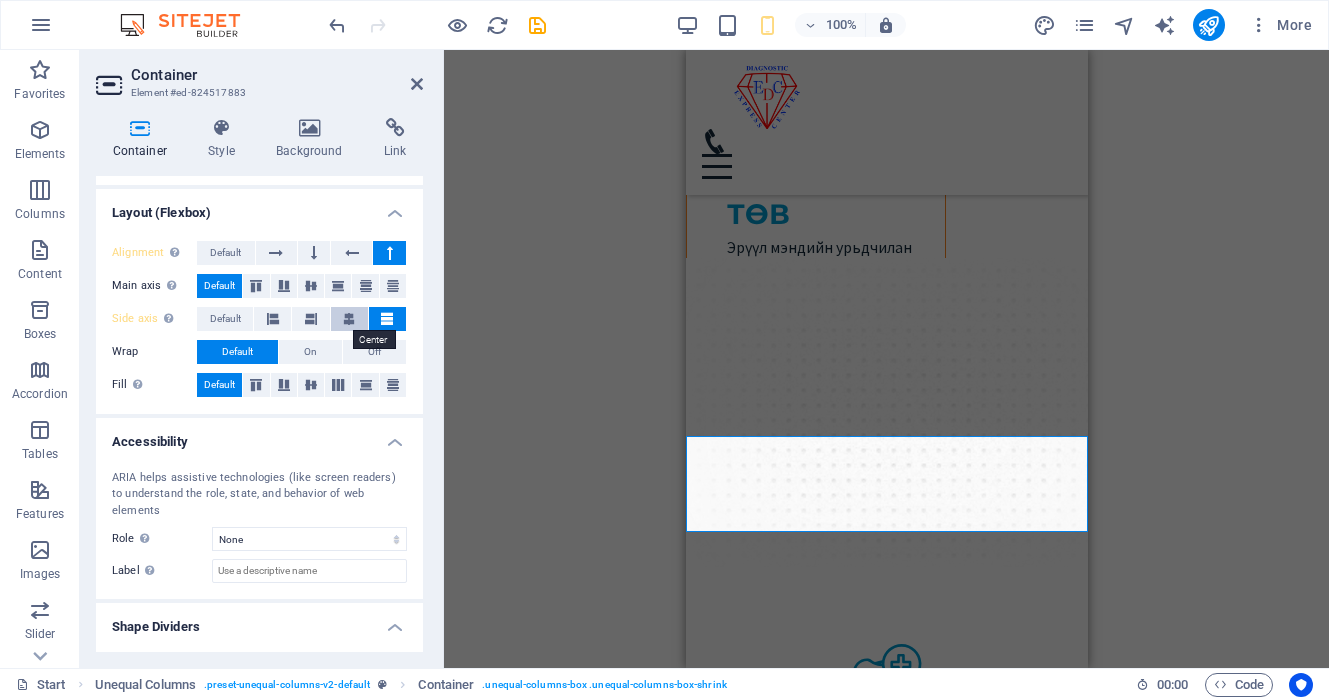 click at bounding box center [349, 319] 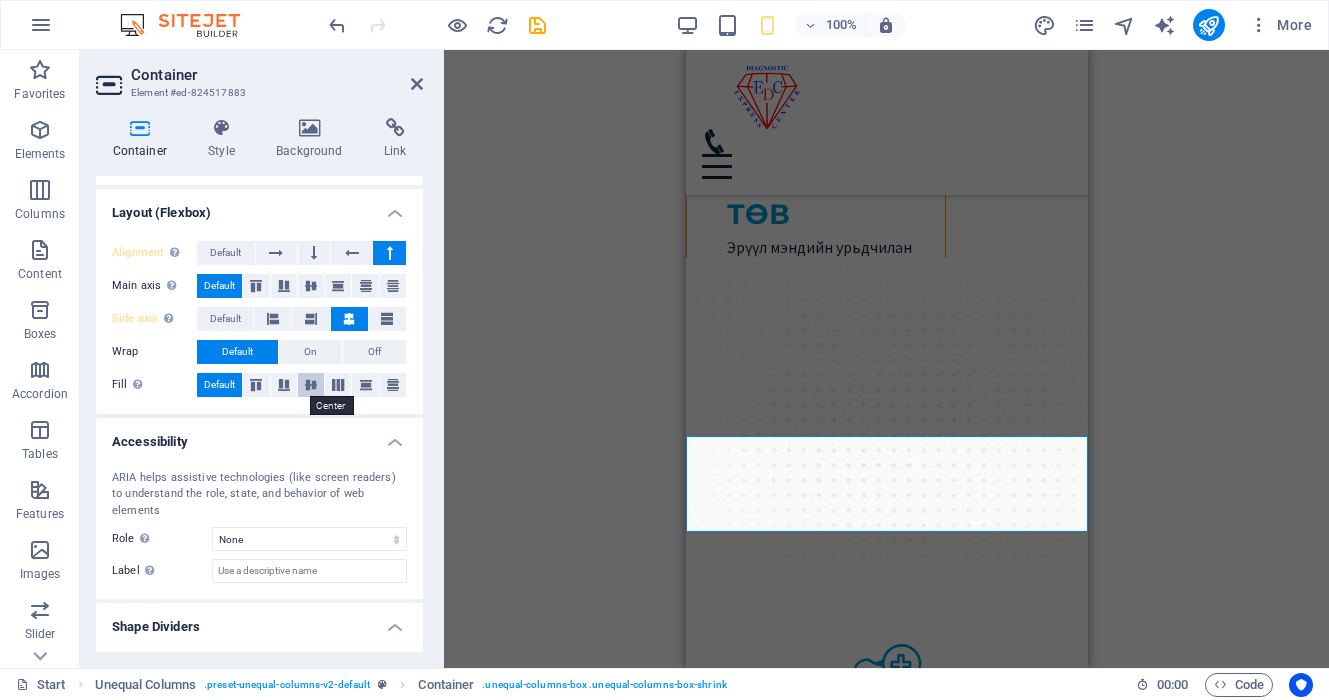 click at bounding box center [311, 385] 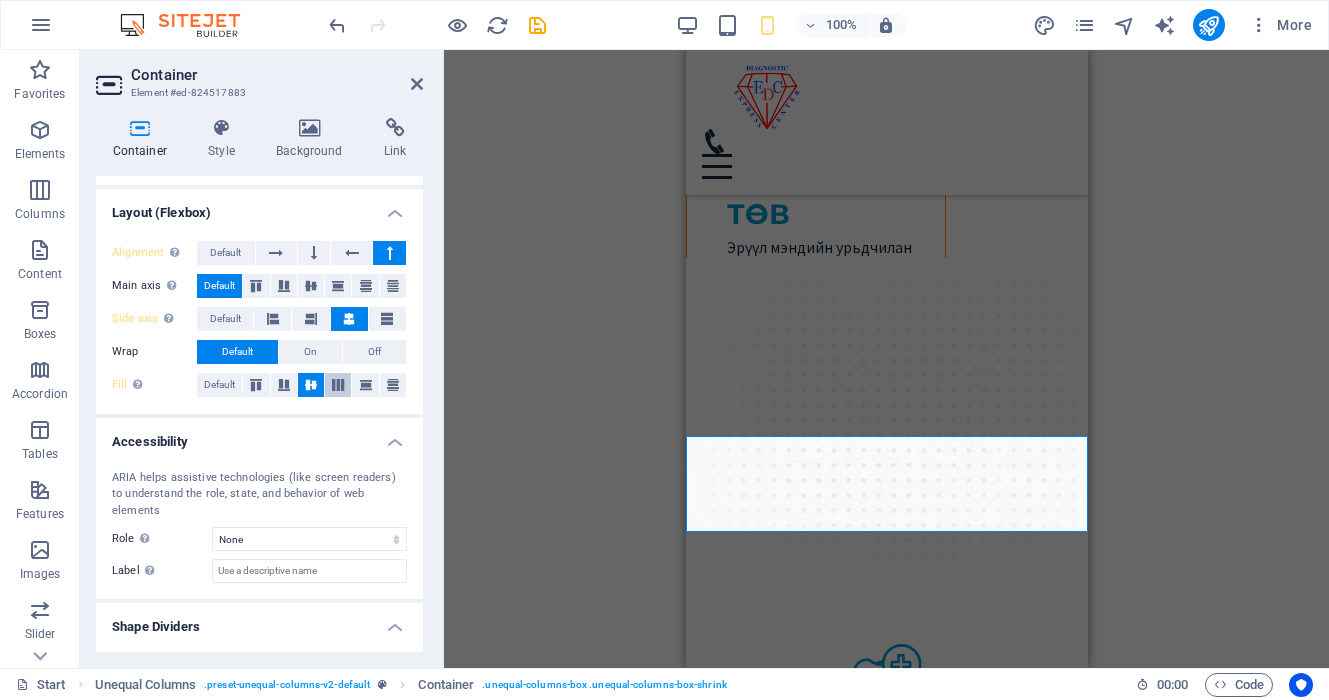 click at bounding box center (338, 385) 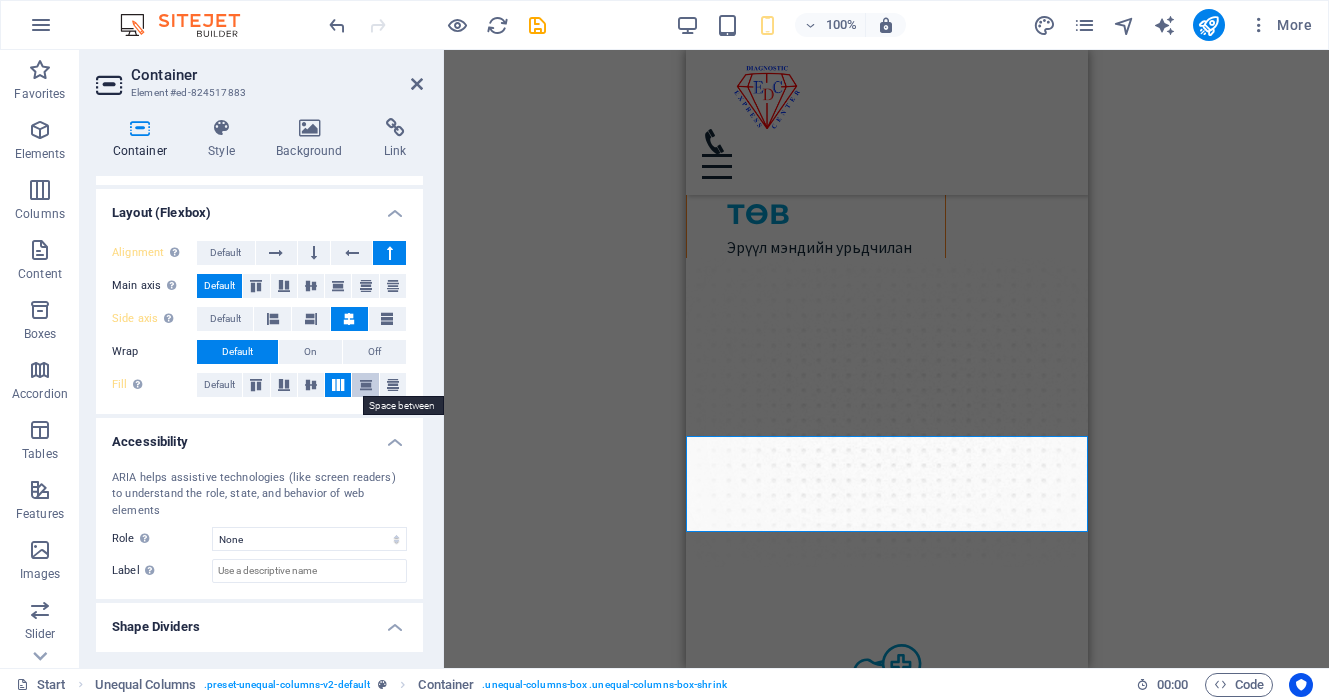 click at bounding box center [366, 385] 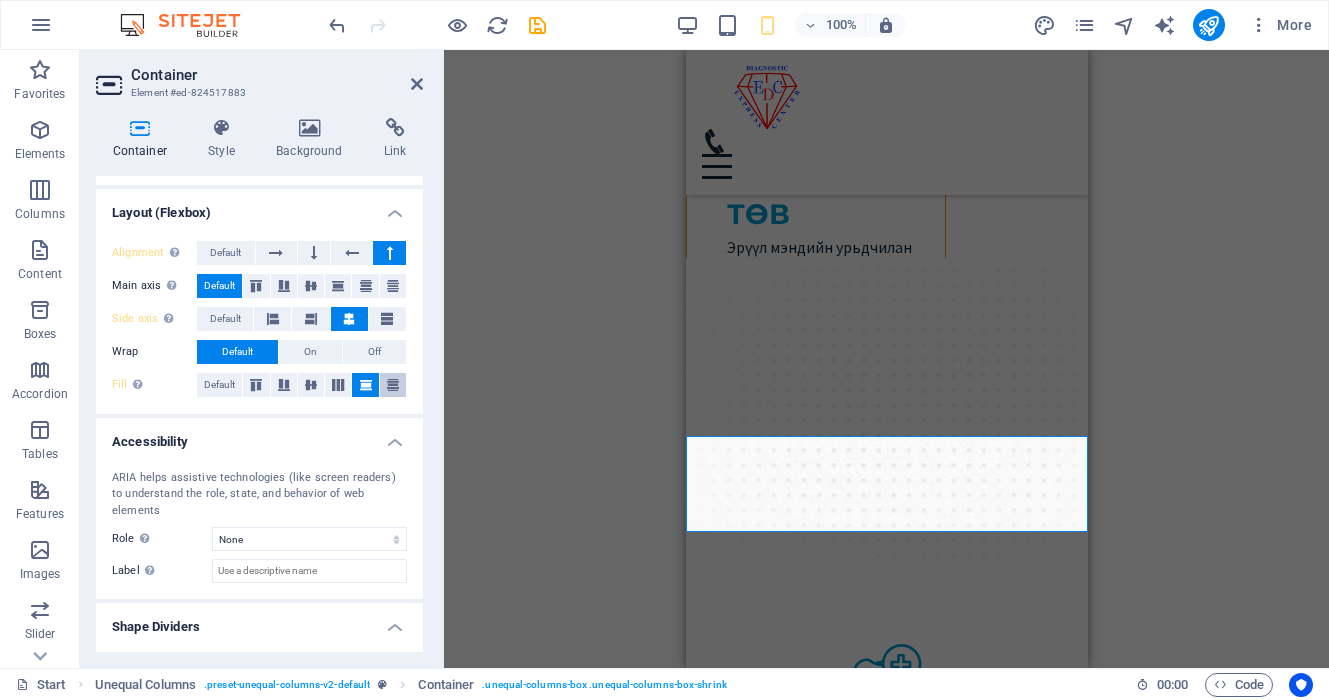 click at bounding box center (393, 385) 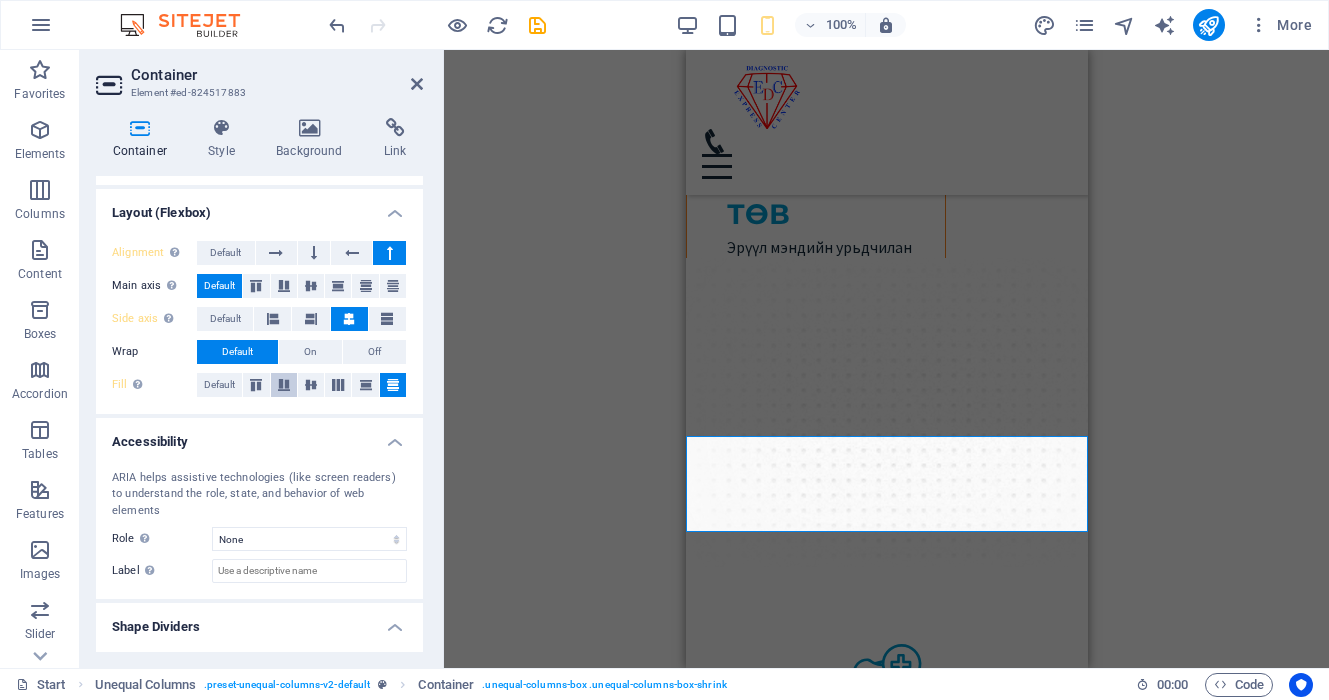 click at bounding box center [284, 385] 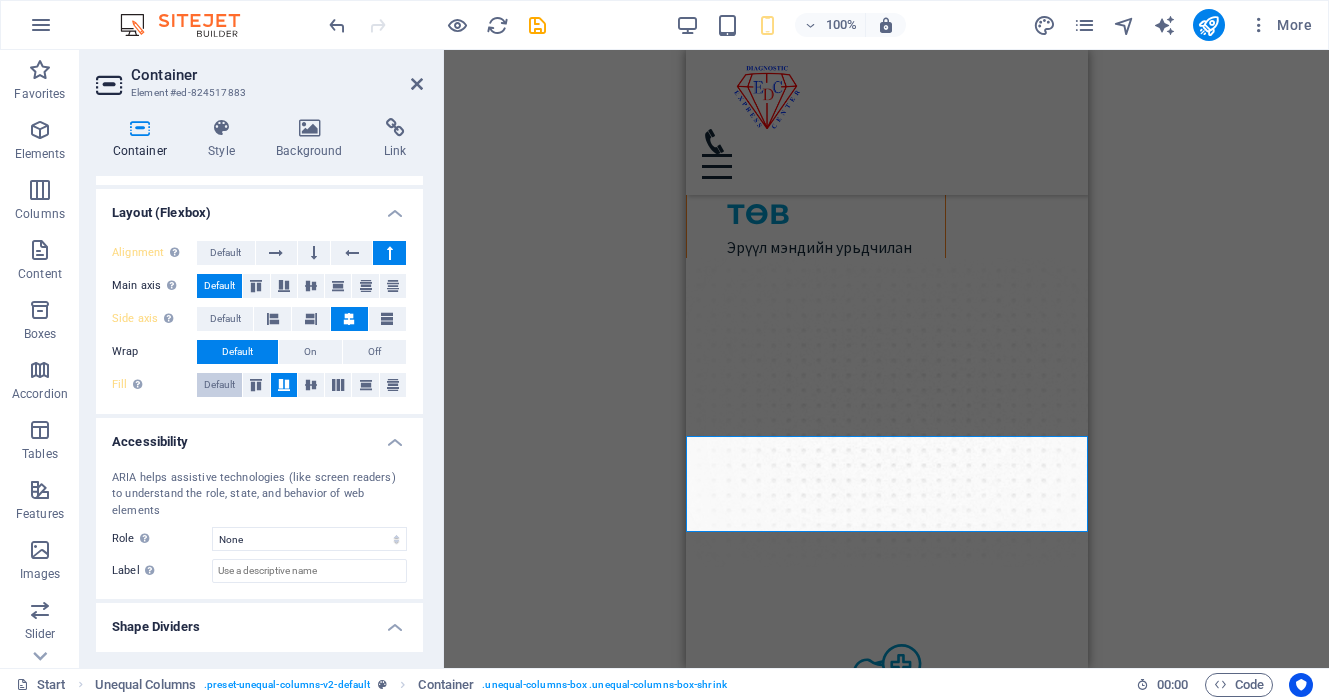 click on "Default" at bounding box center (219, 385) 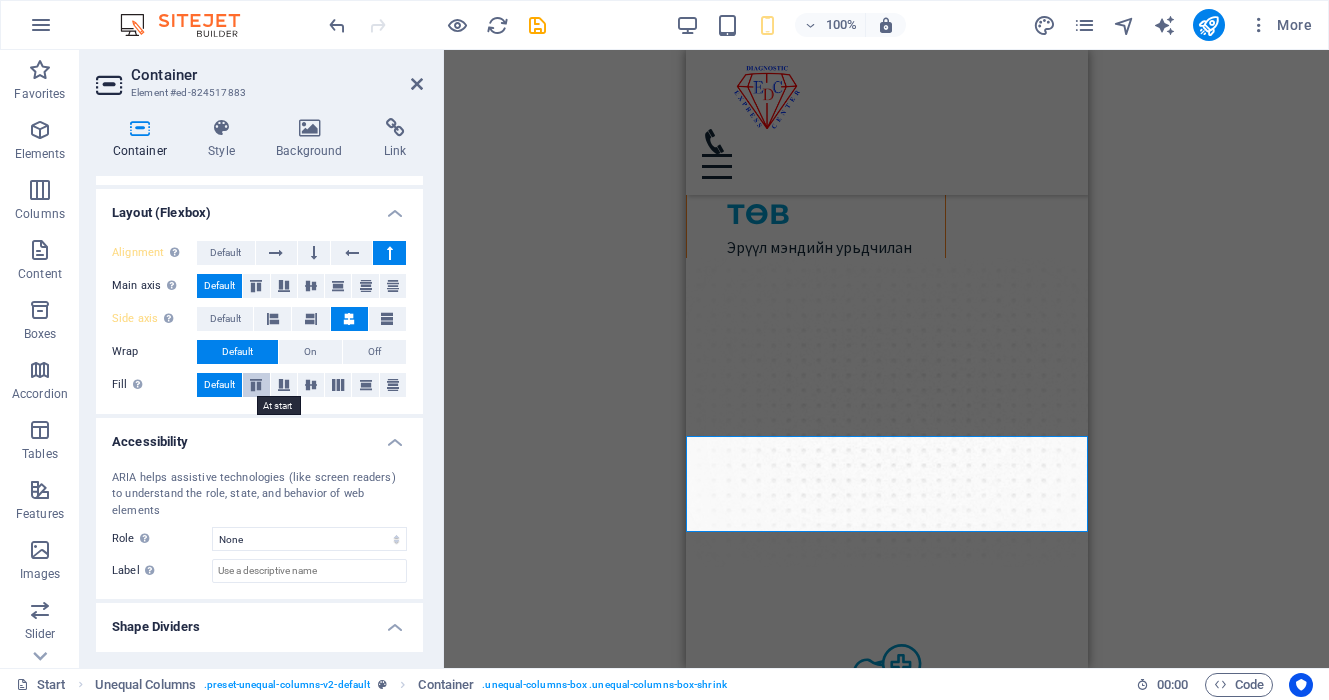 click at bounding box center (256, 385) 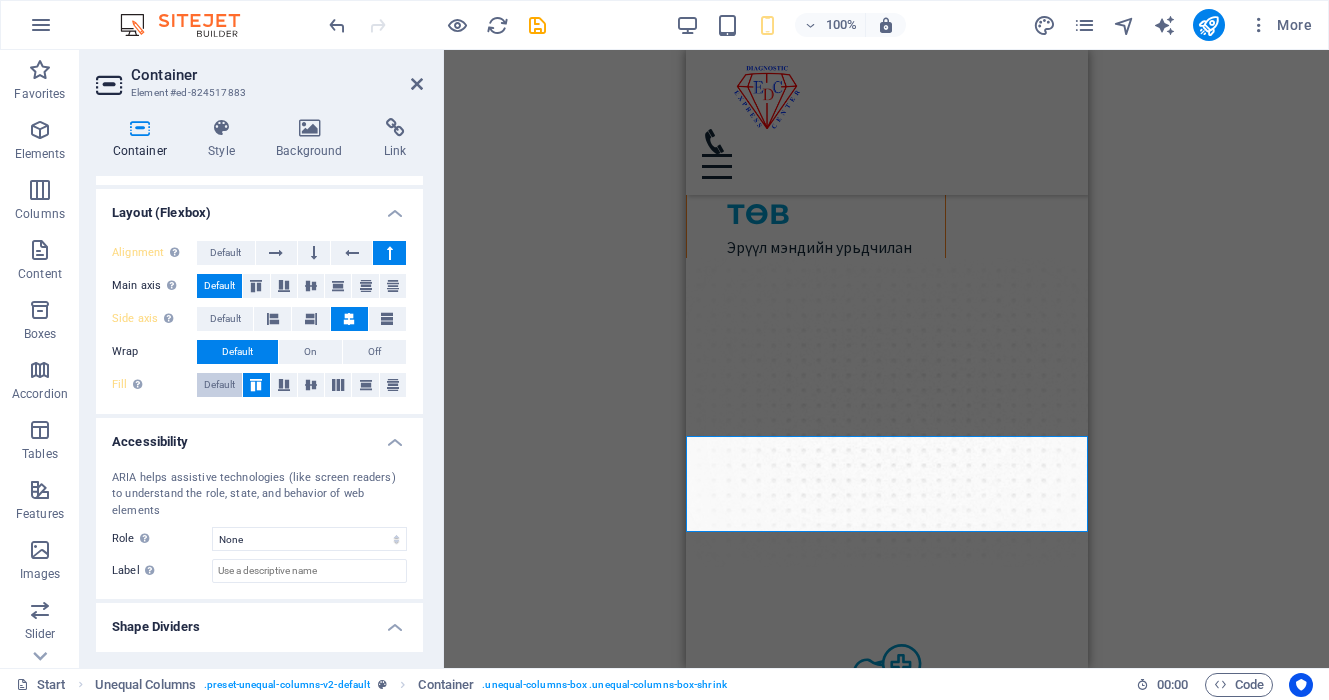 click on "Default" at bounding box center (219, 385) 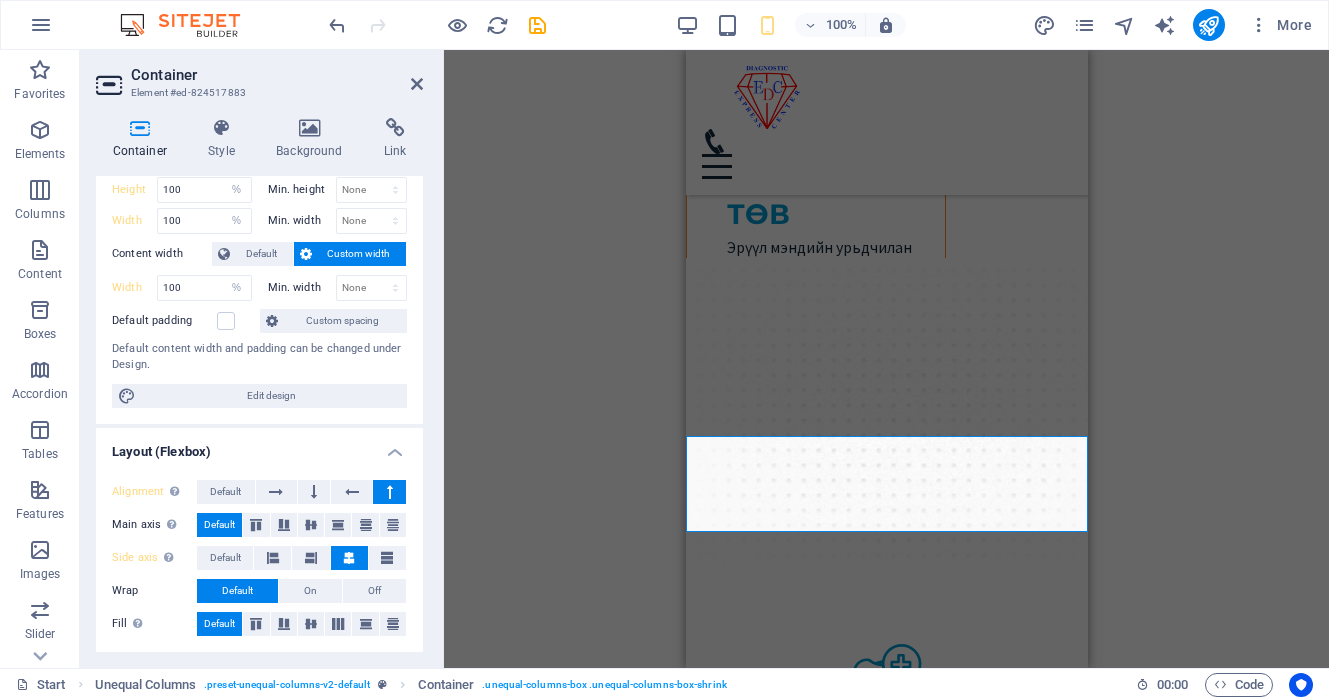 scroll, scrollTop: 0, scrollLeft: 0, axis: both 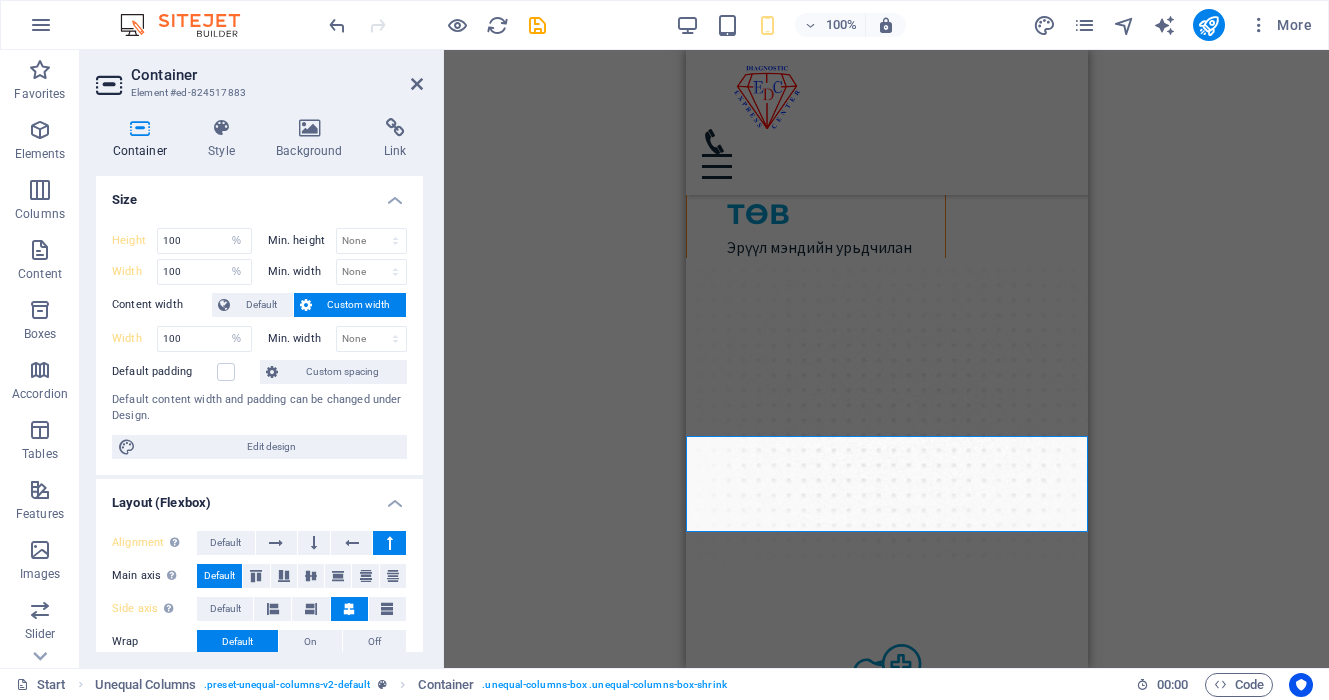 type 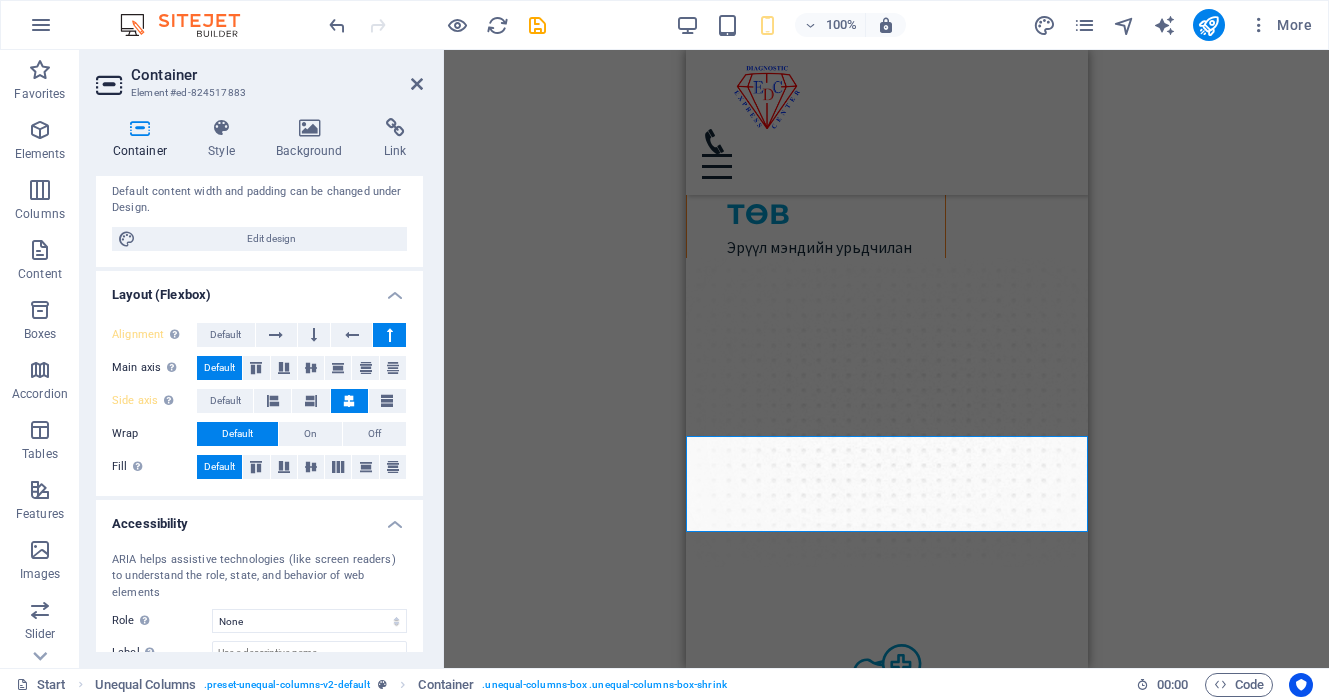 scroll, scrollTop: 217, scrollLeft: 0, axis: vertical 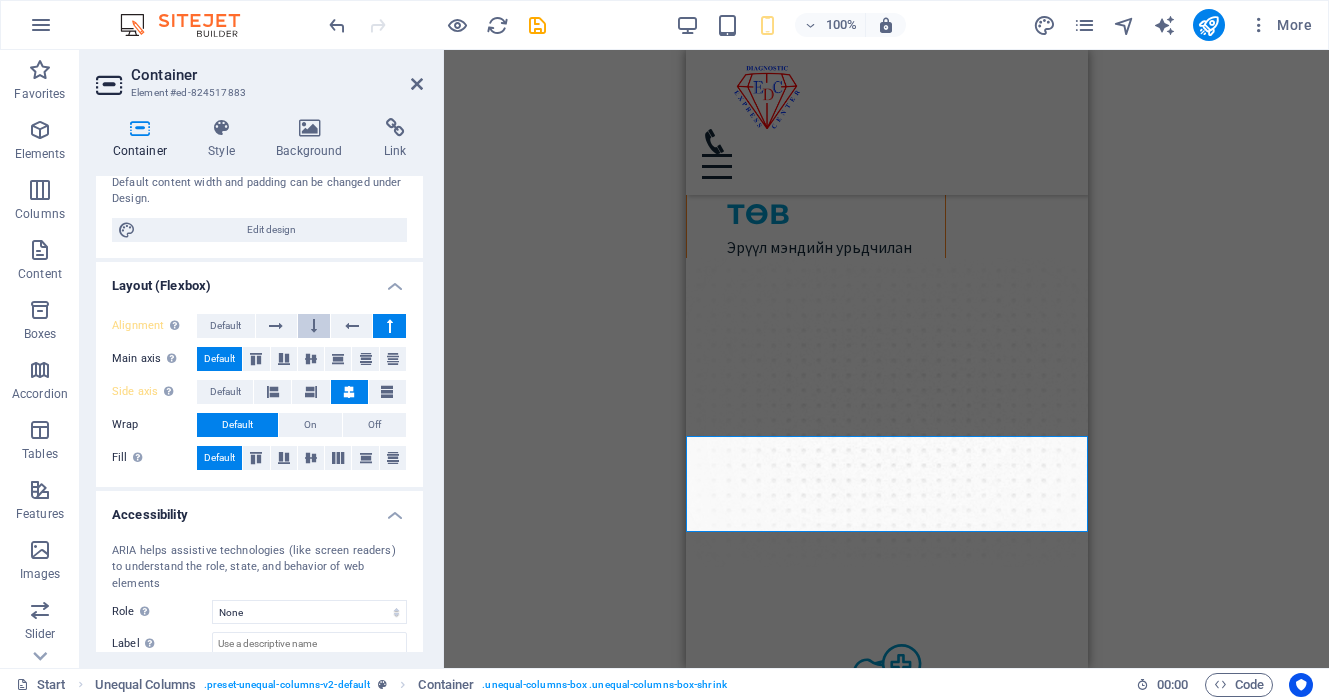 click at bounding box center [314, 326] 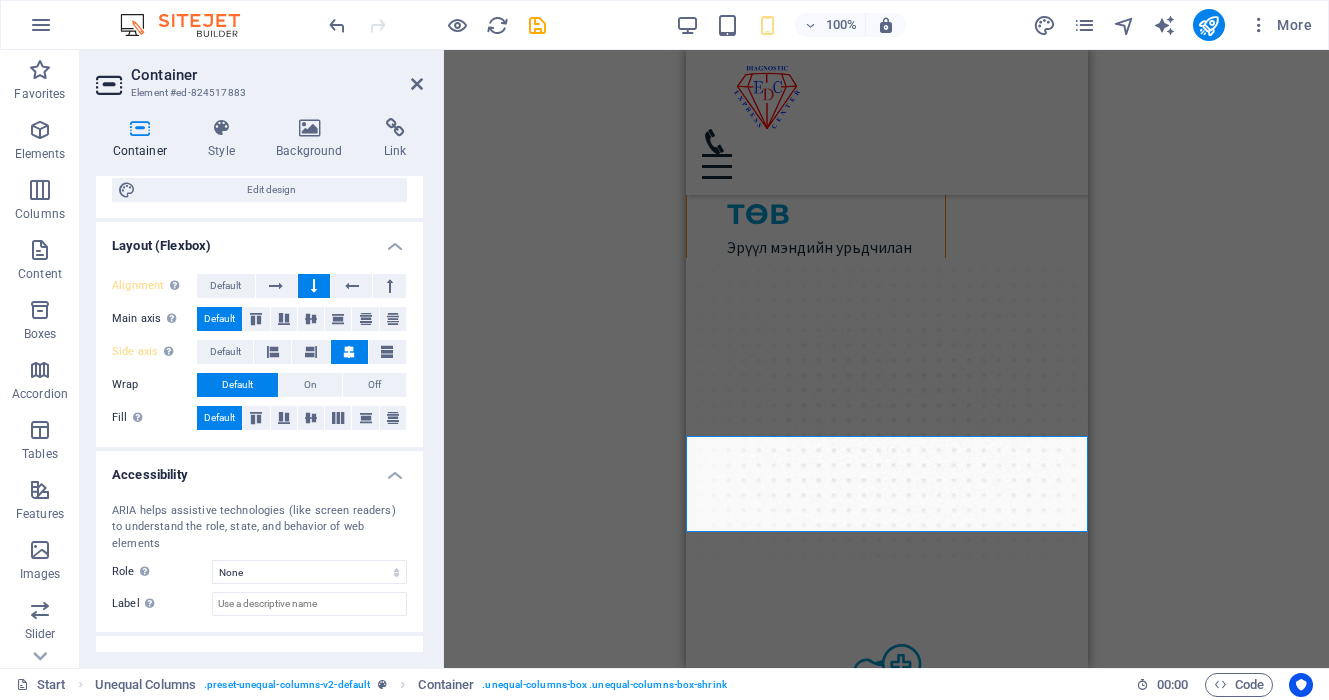 scroll, scrollTop: 316, scrollLeft: 0, axis: vertical 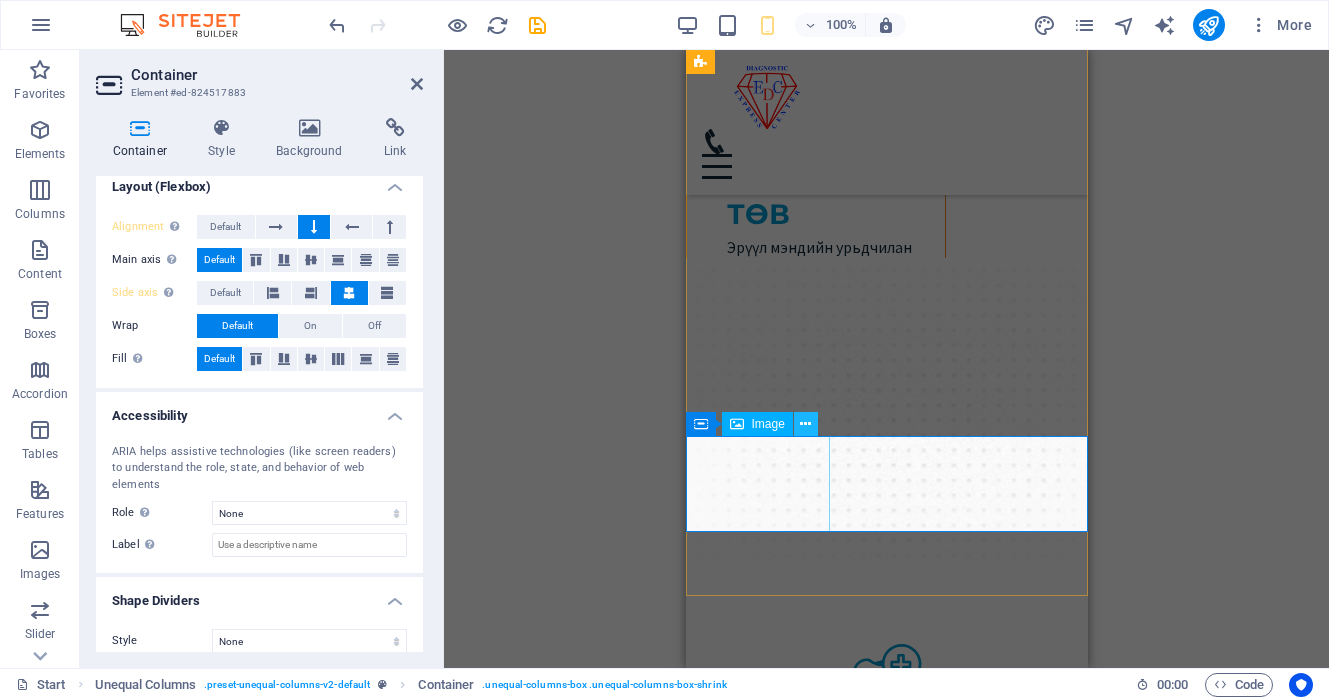 click at bounding box center [805, 424] 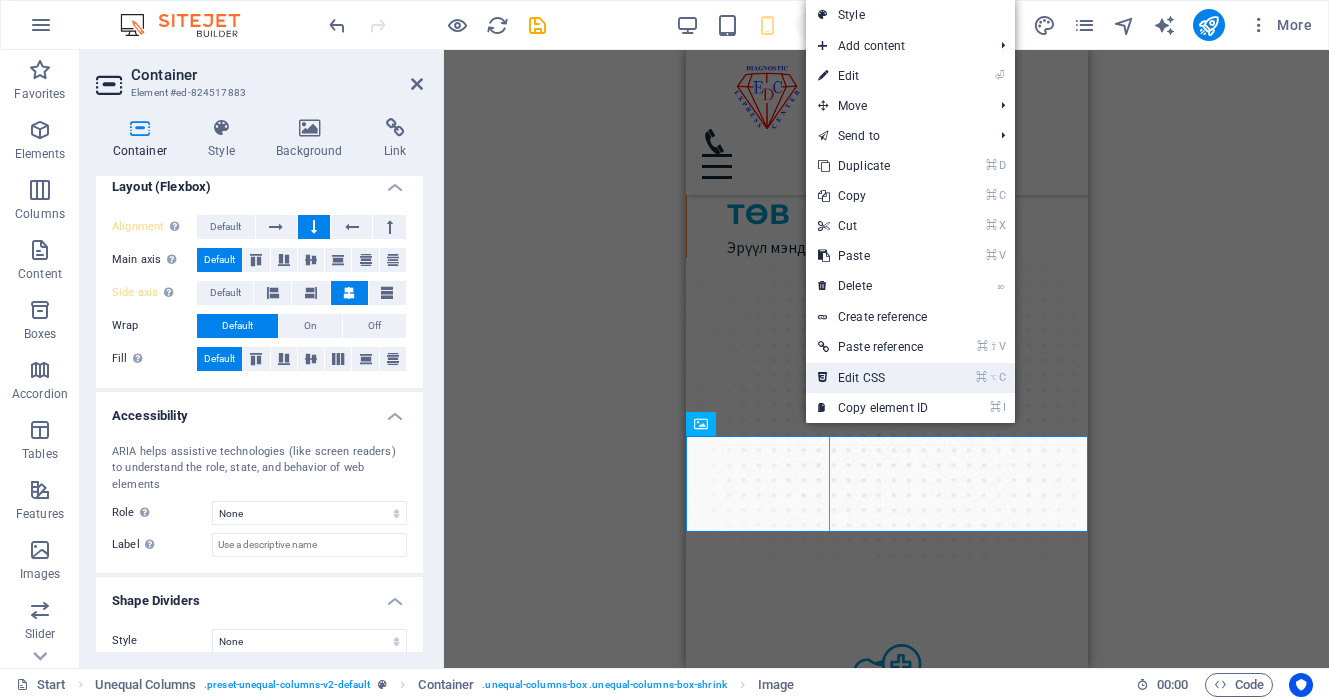 click on "⌘ ⌥ C  Edit CSS" at bounding box center [873, 378] 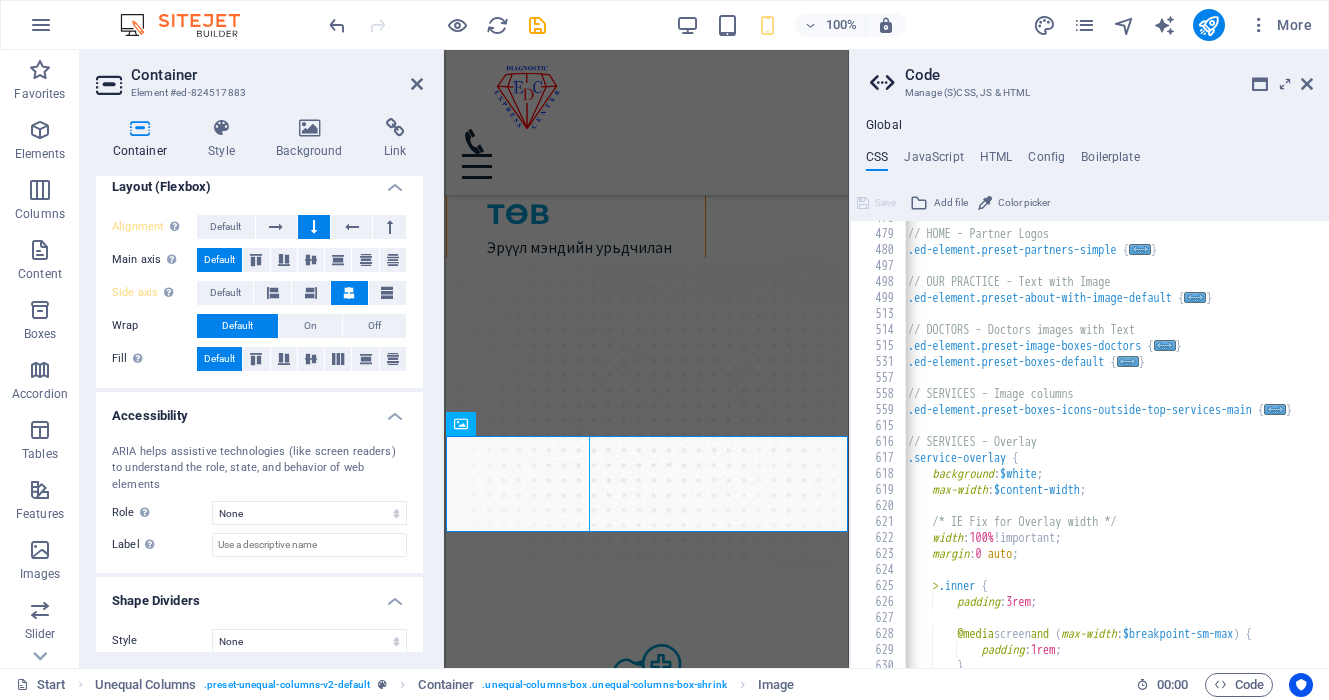 scroll, scrollTop: 2749, scrollLeft: 0, axis: vertical 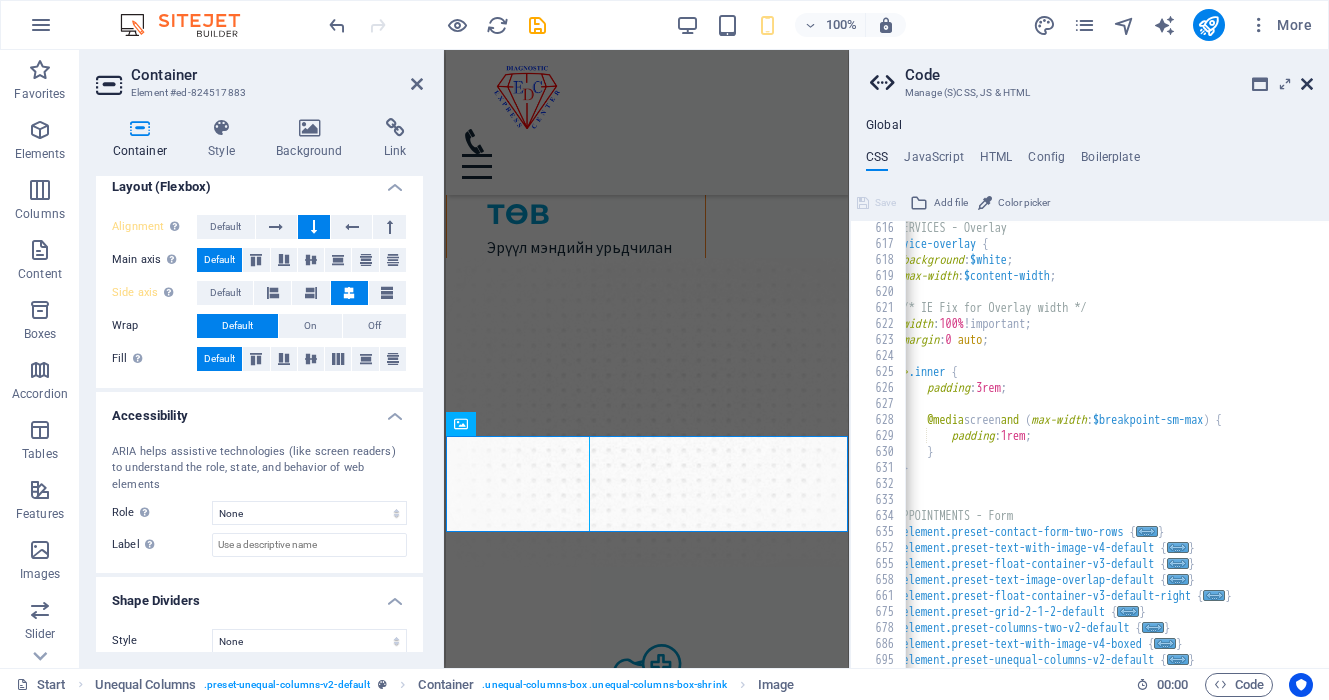 click at bounding box center (1307, 84) 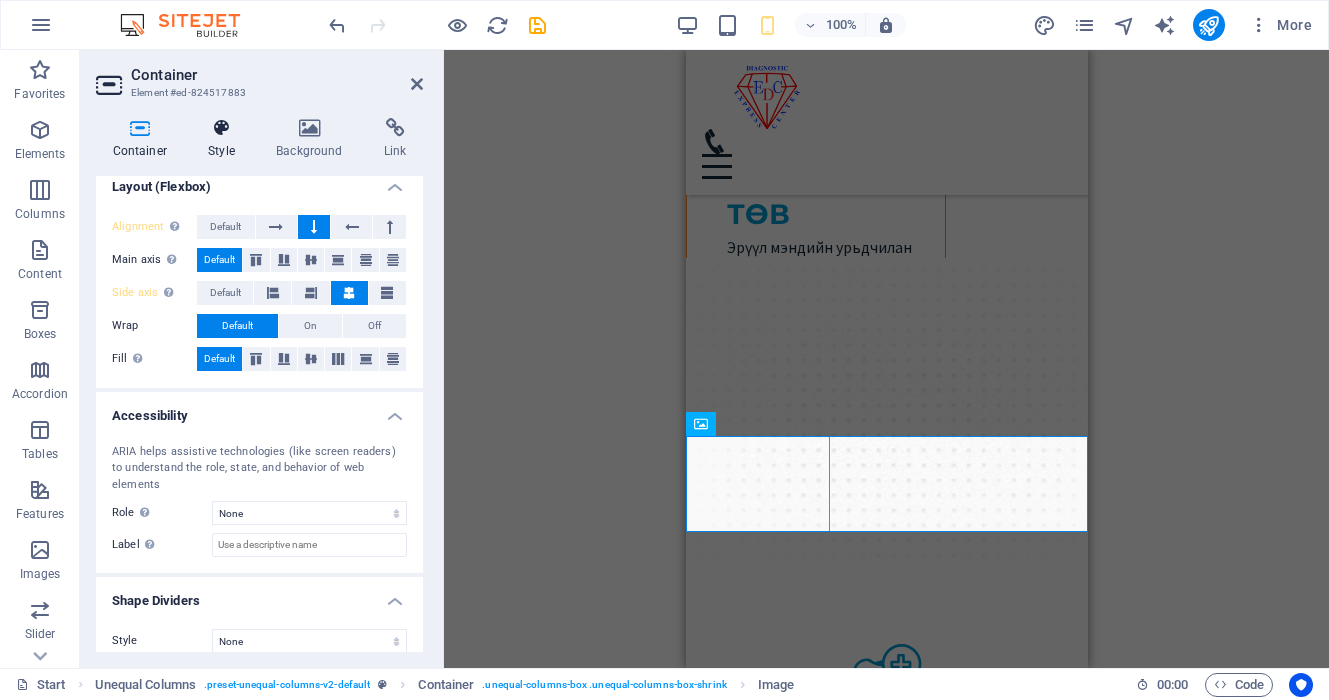 click at bounding box center (222, 128) 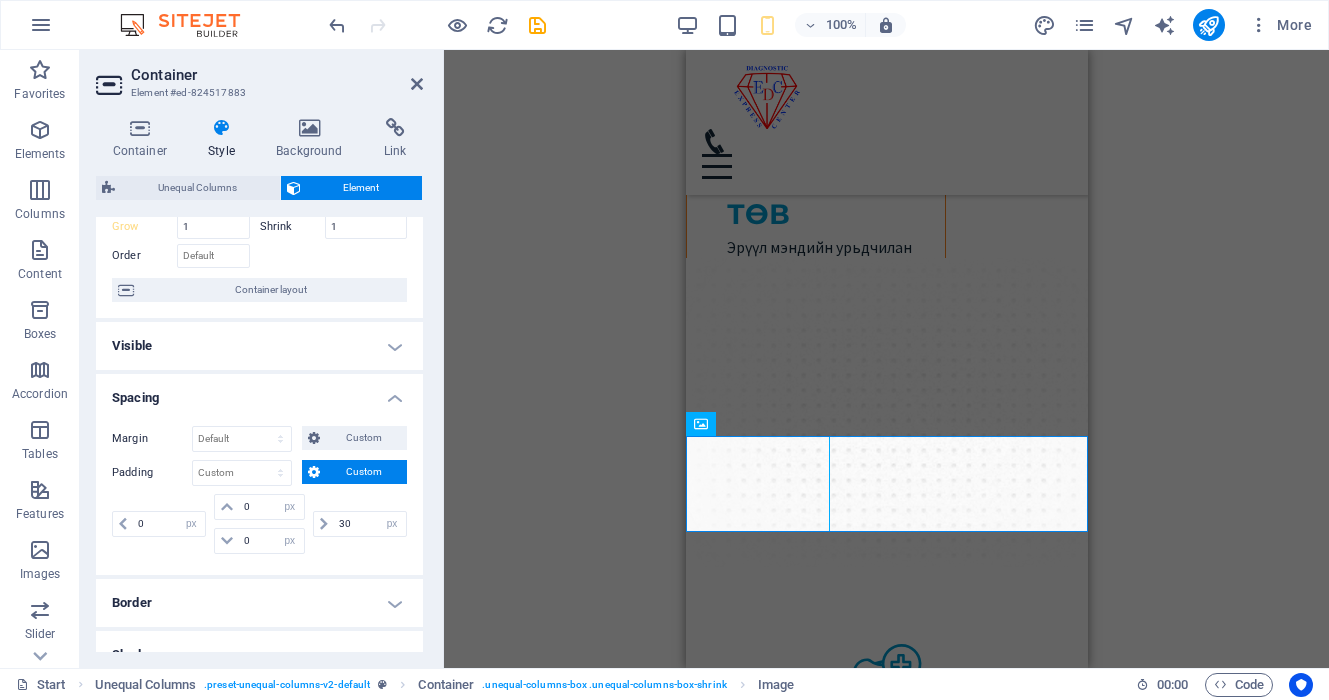 scroll, scrollTop: 117, scrollLeft: 0, axis: vertical 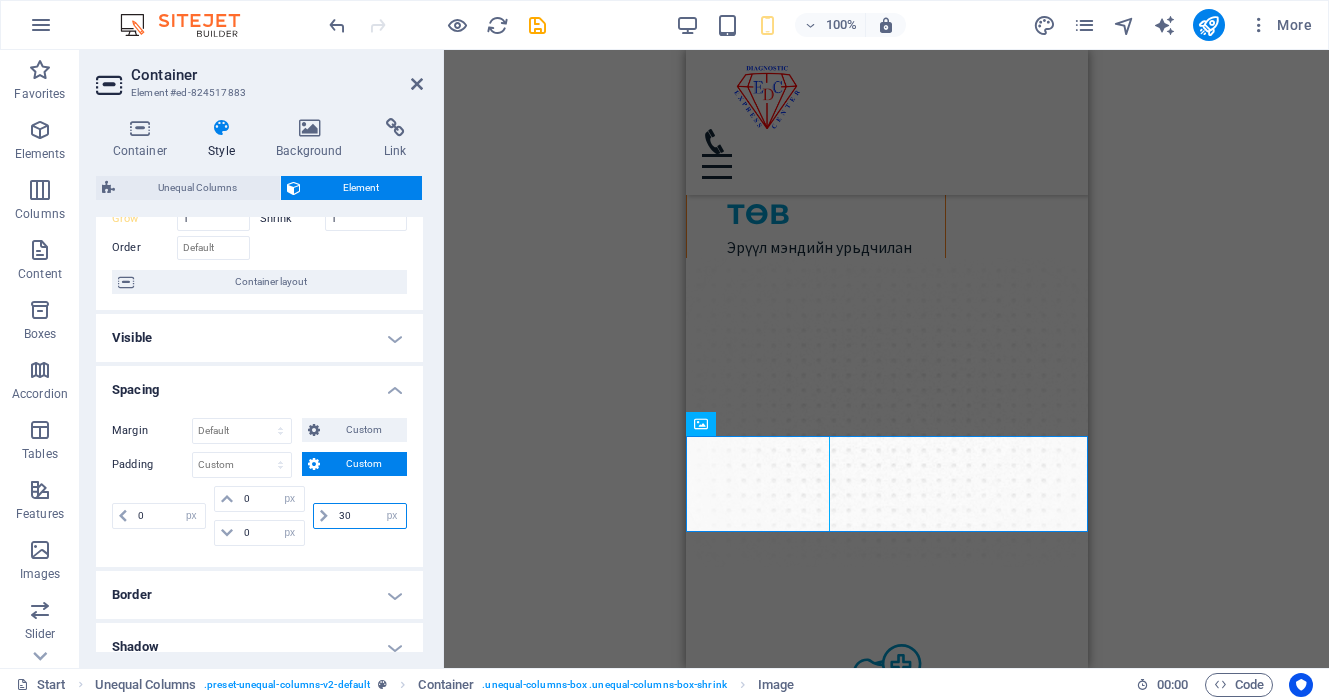 click on "30" at bounding box center (370, 516) 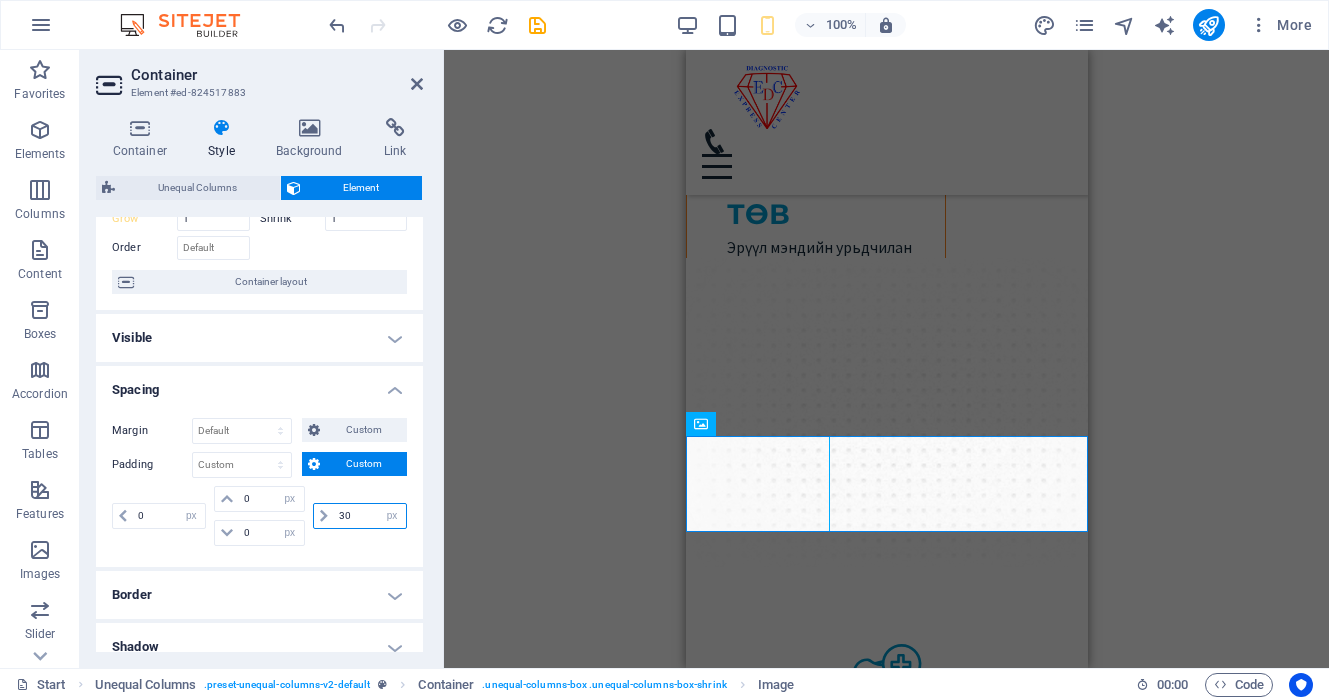 type on "3" 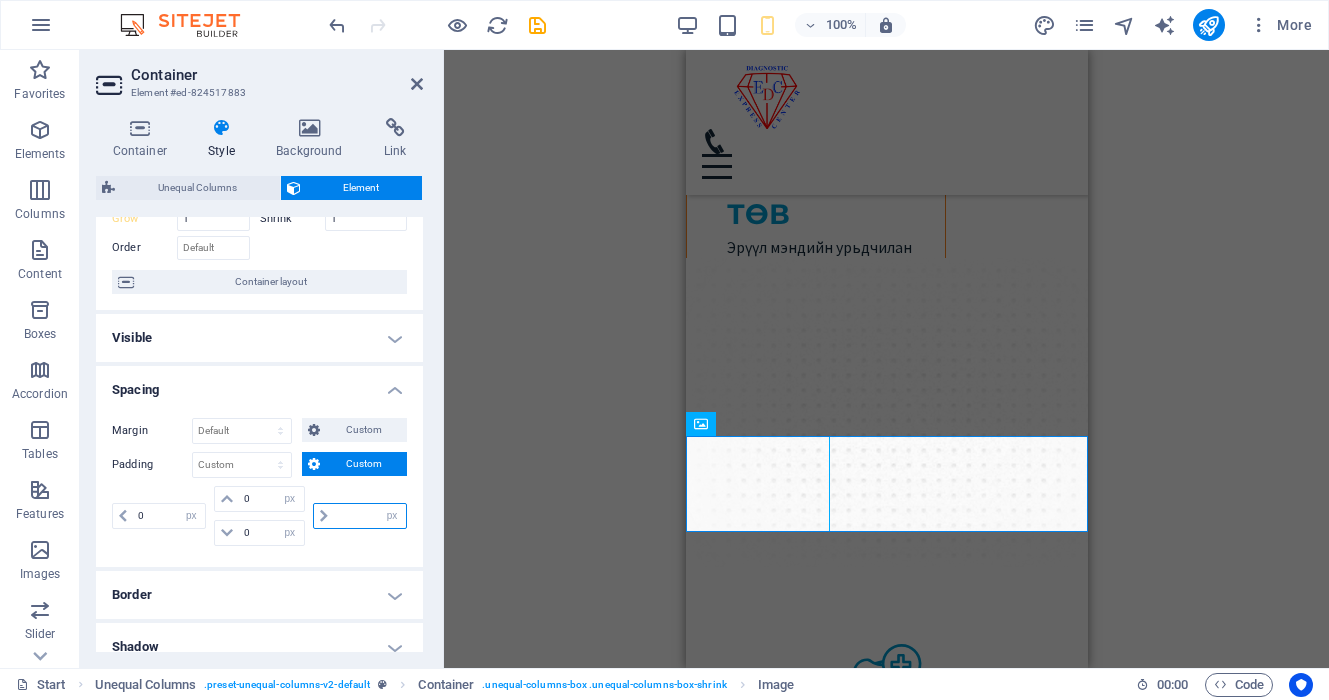 type on "0" 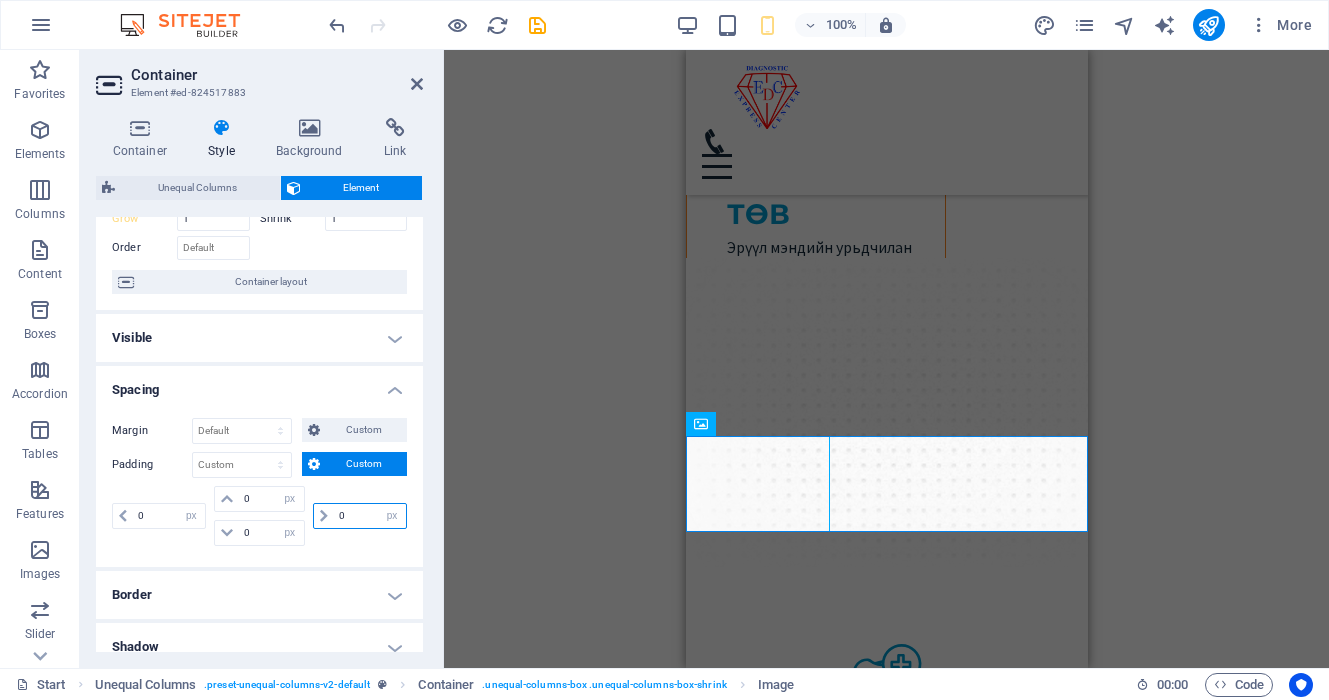 select on "px" 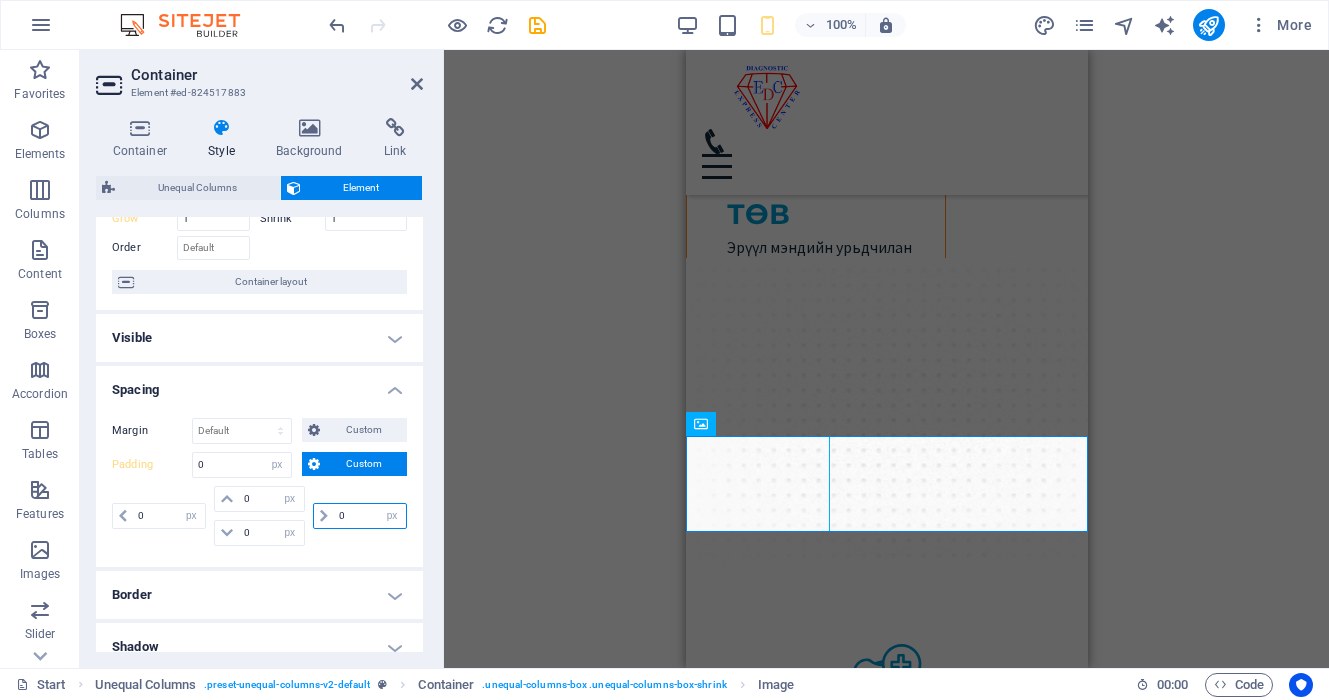type on "0" 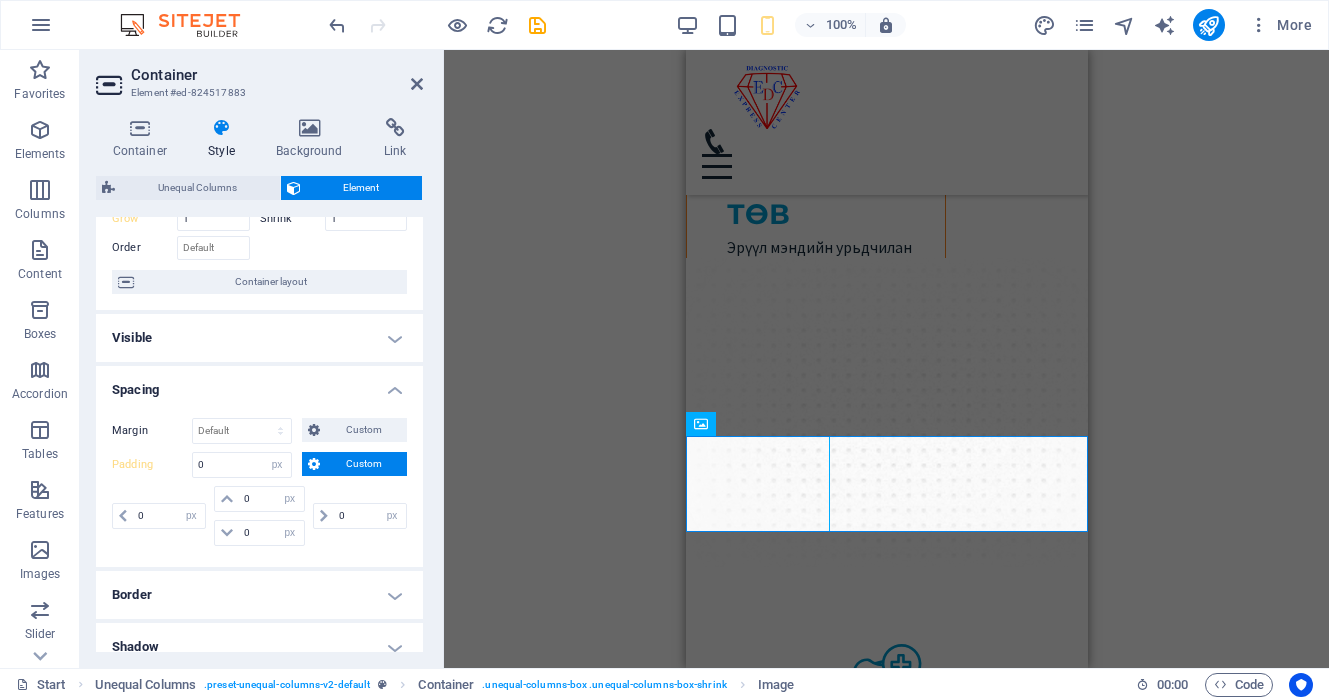 click on "Margin Default auto px % rem vw vh Custom Custom auto px % rem vw vh auto px % rem vw vh auto px % rem vw vh auto px % rem vw vh Padding Default px rem % vh vw Custom Custom 0 px rem % vh vw 0 px rem % vh vw 0 px rem % vh vw 0 px rem % vh vw" at bounding box center (259, 484) 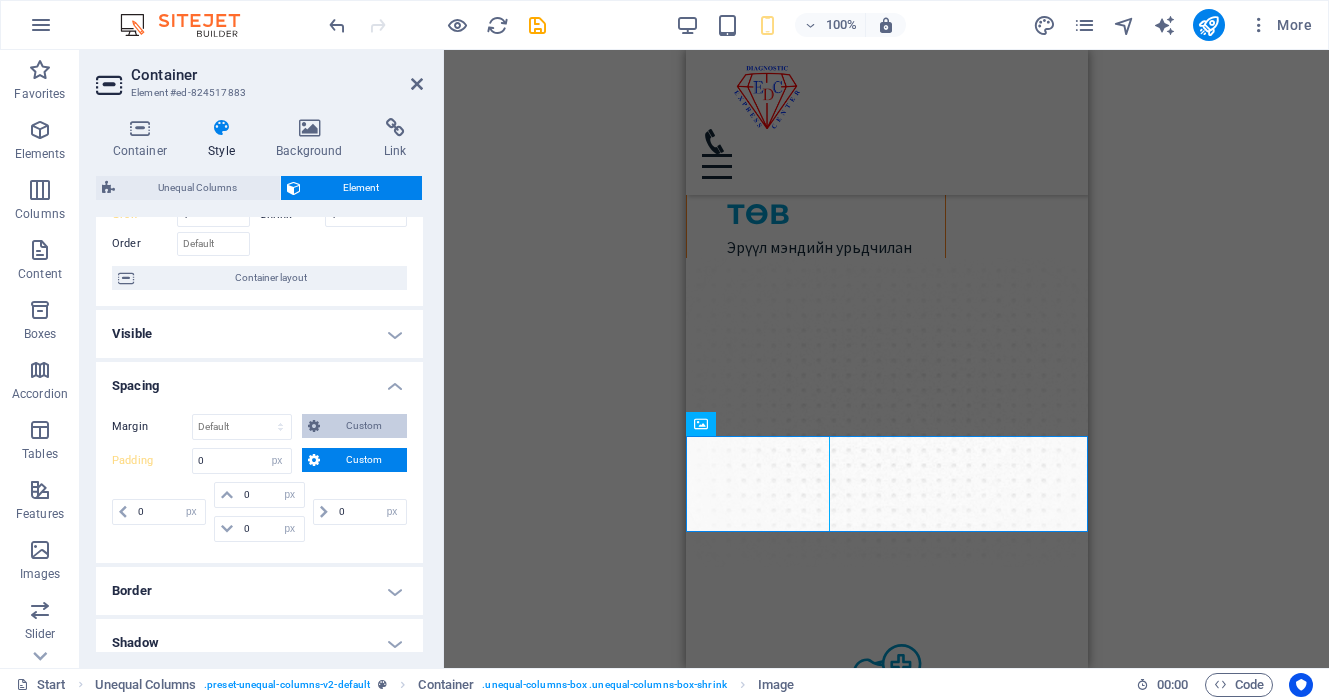 scroll, scrollTop: 138, scrollLeft: 0, axis: vertical 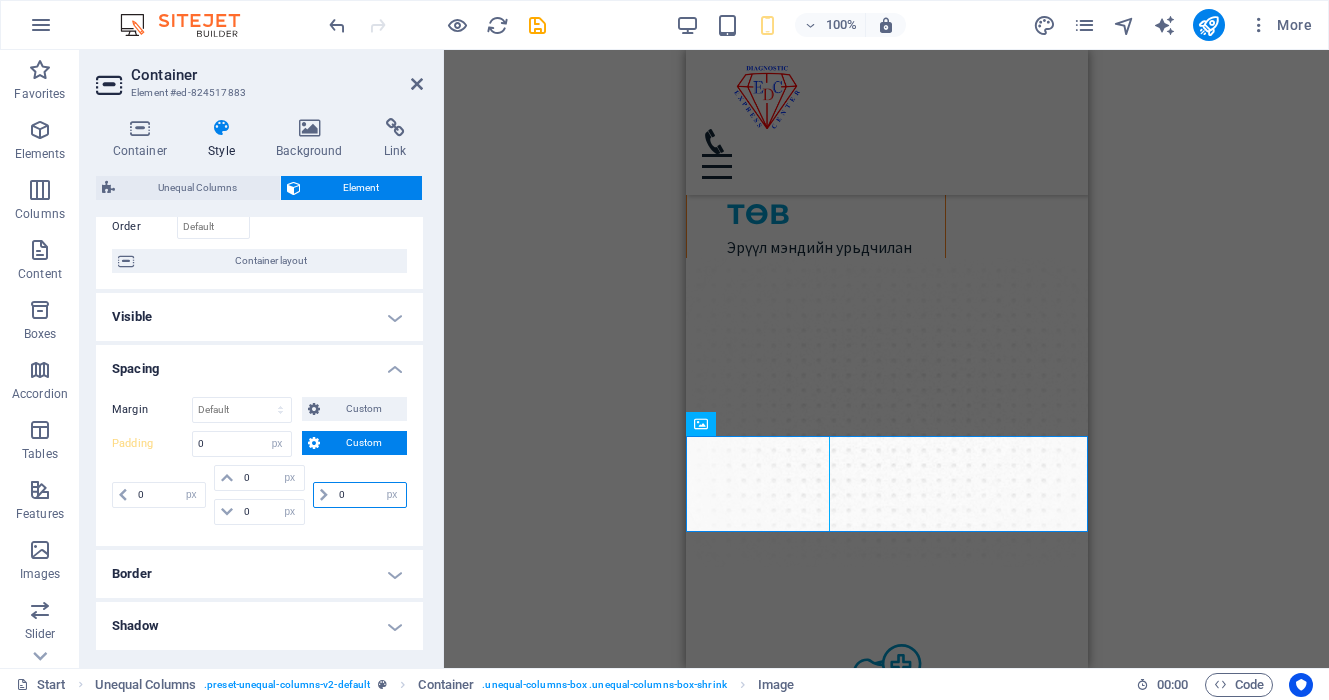click on "0" at bounding box center [370, 495] 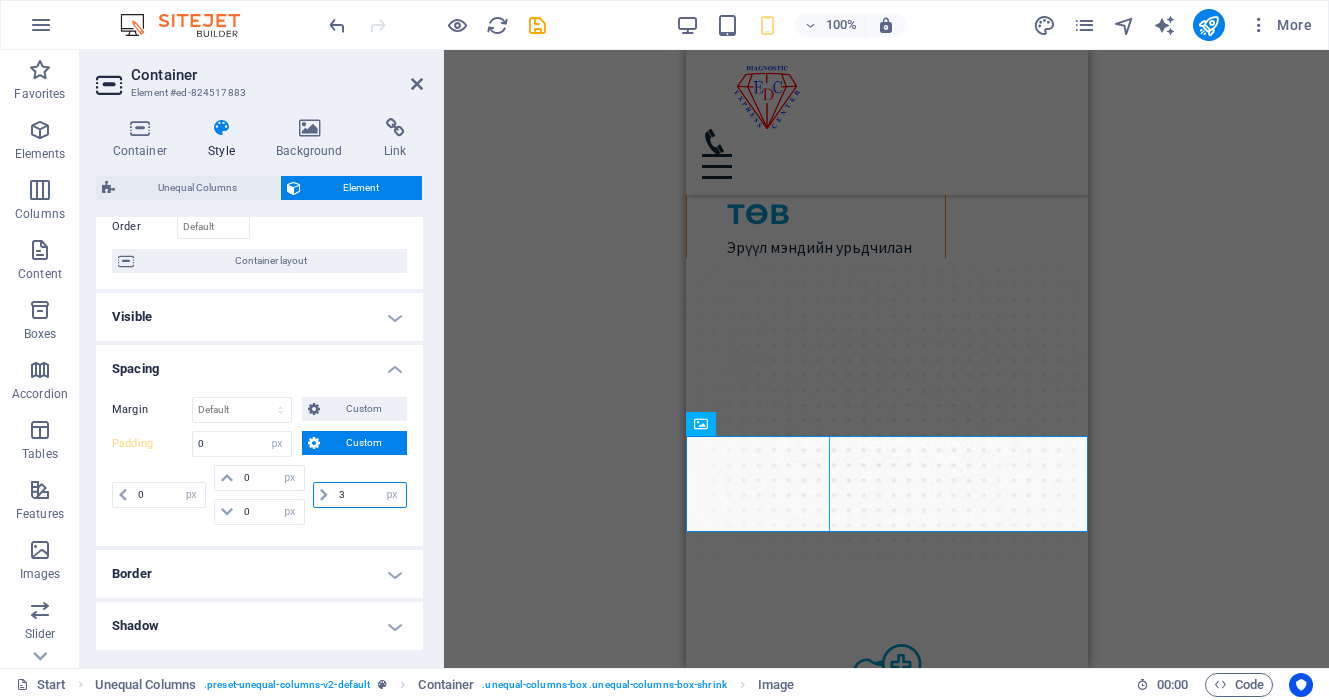 type on "30" 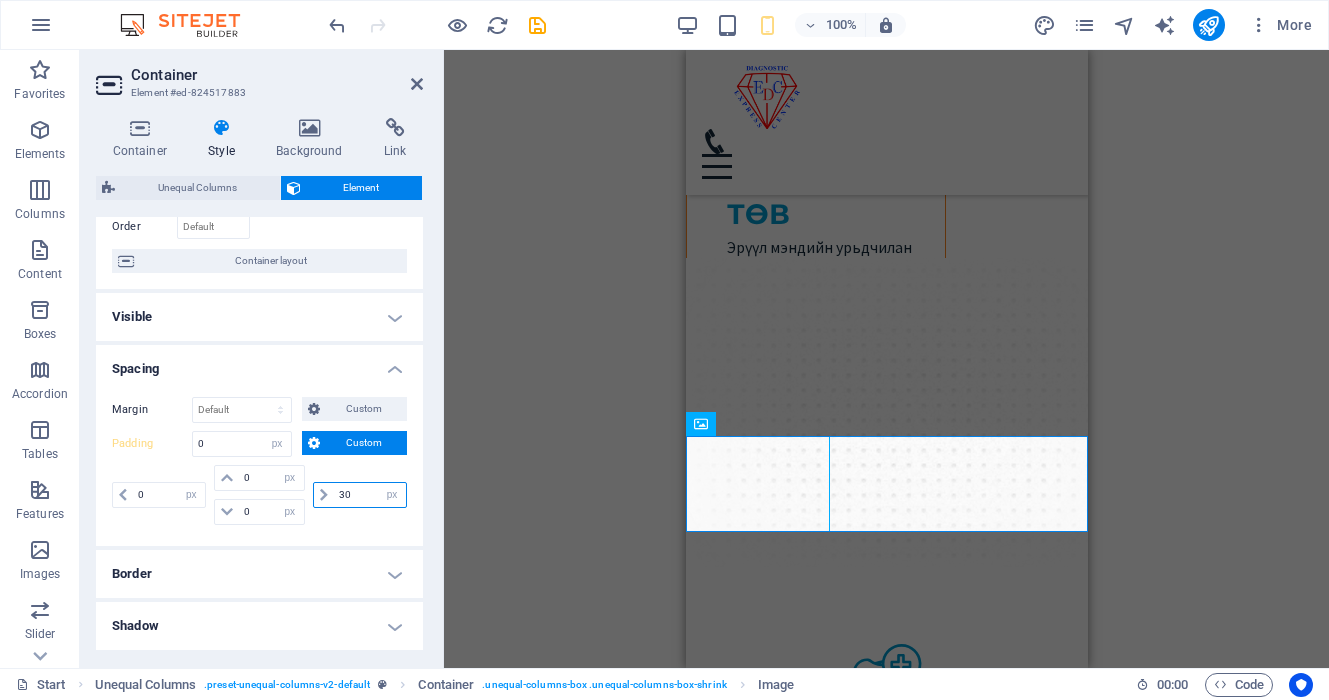 select on "DISABLED_OPTION_VALUE" 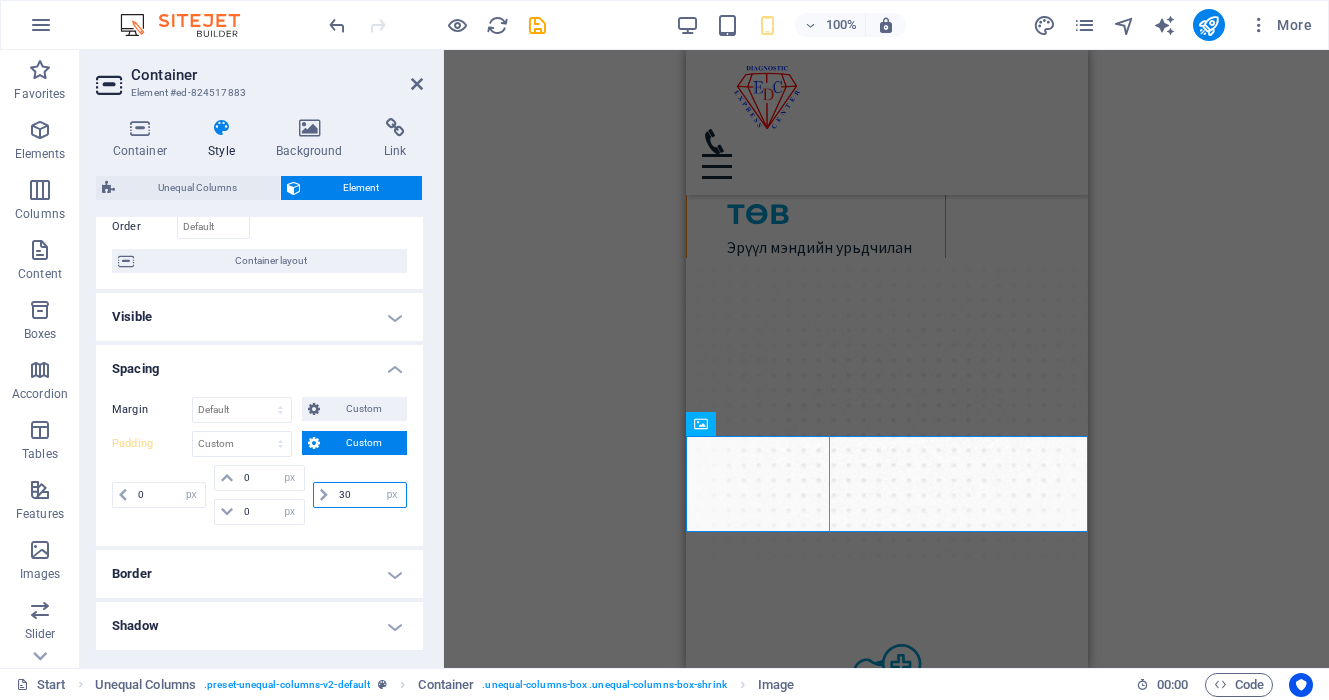 type on "30" 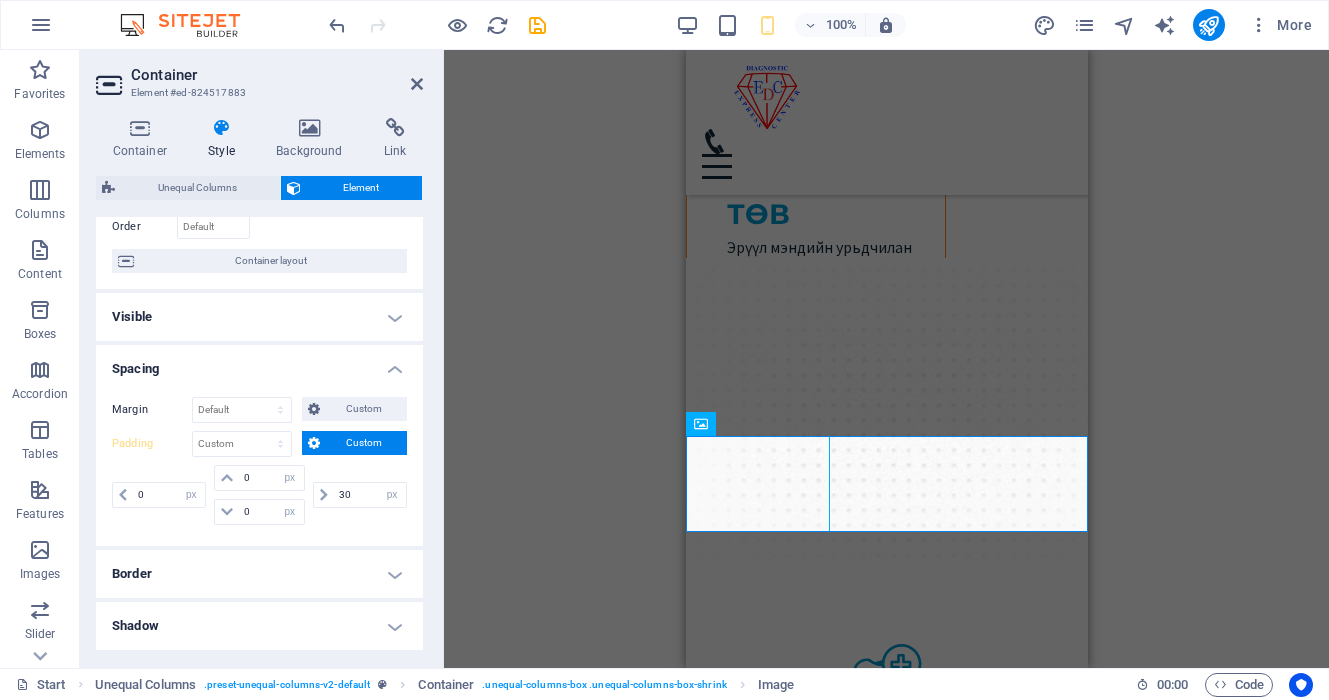 click on "Margin Default auto px % rem vw vh Custom Custom auto px % rem vw vh auto px % rem vw vh auto px % rem vw vh auto px % rem vw vh Padding Default px rem % vh vw Custom Custom 0 px rem % vh vw 0 px rem % vh vw 0 px rem % vh vw 30 px rem % vh vw" at bounding box center [259, 463] 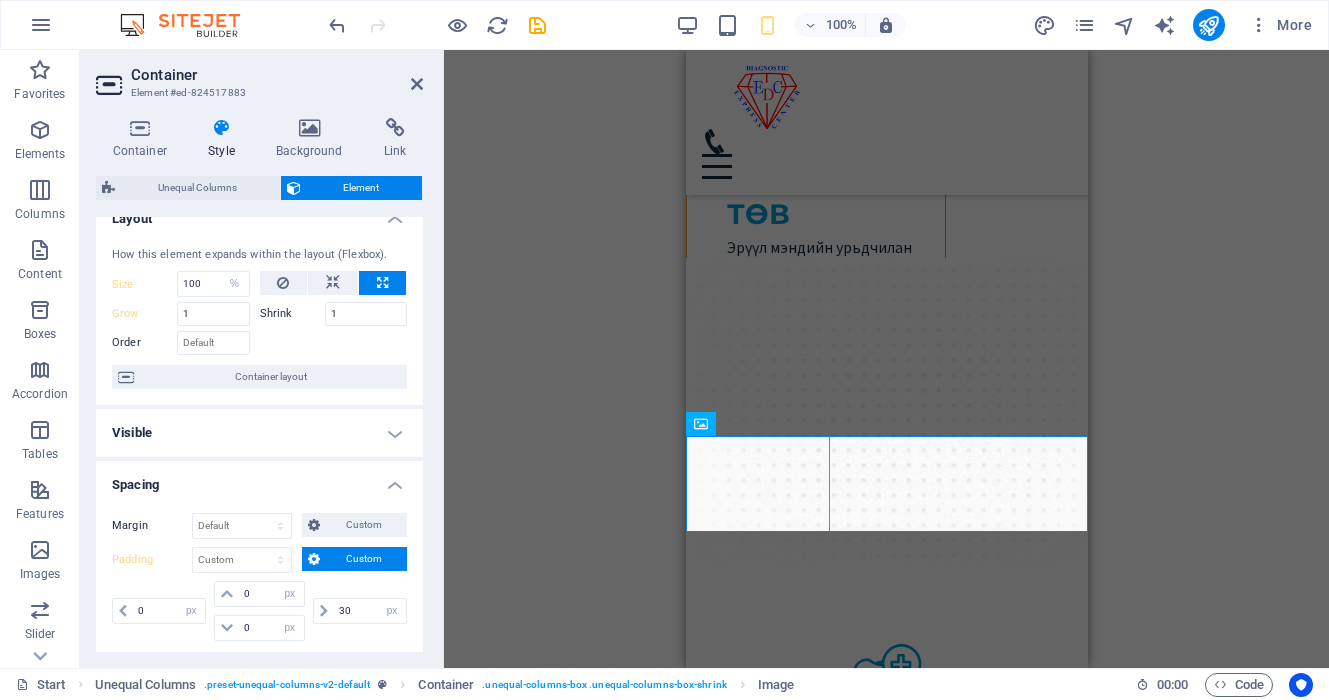 scroll, scrollTop: 0, scrollLeft: 0, axis: both 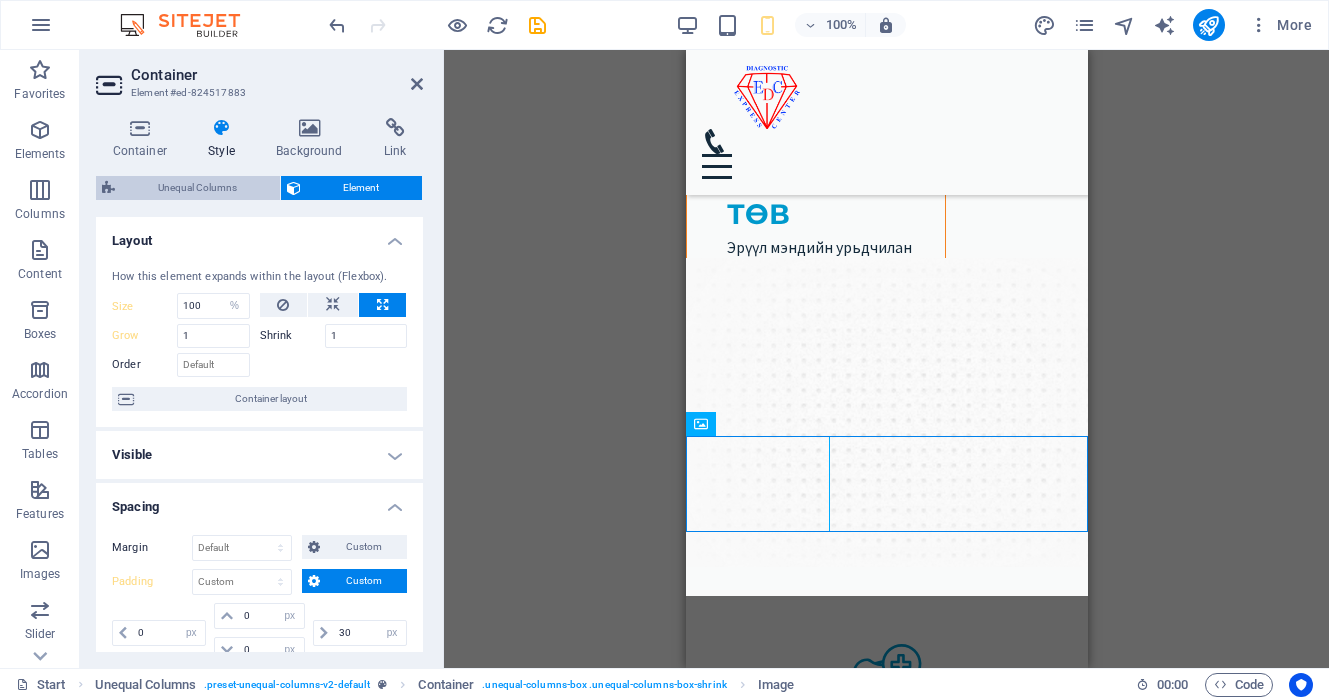 click on "Unequal Columns" at bounding box center [197, 188] 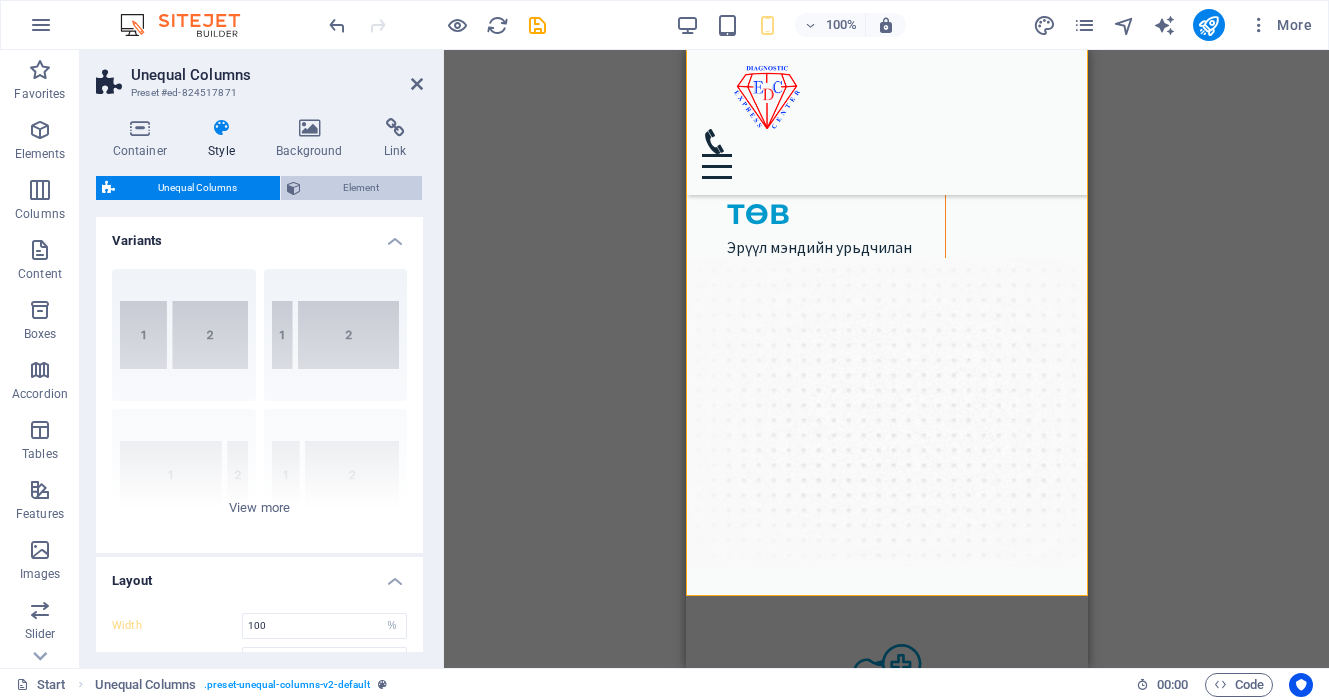 click on "Element" at bounding box center [362, 188] 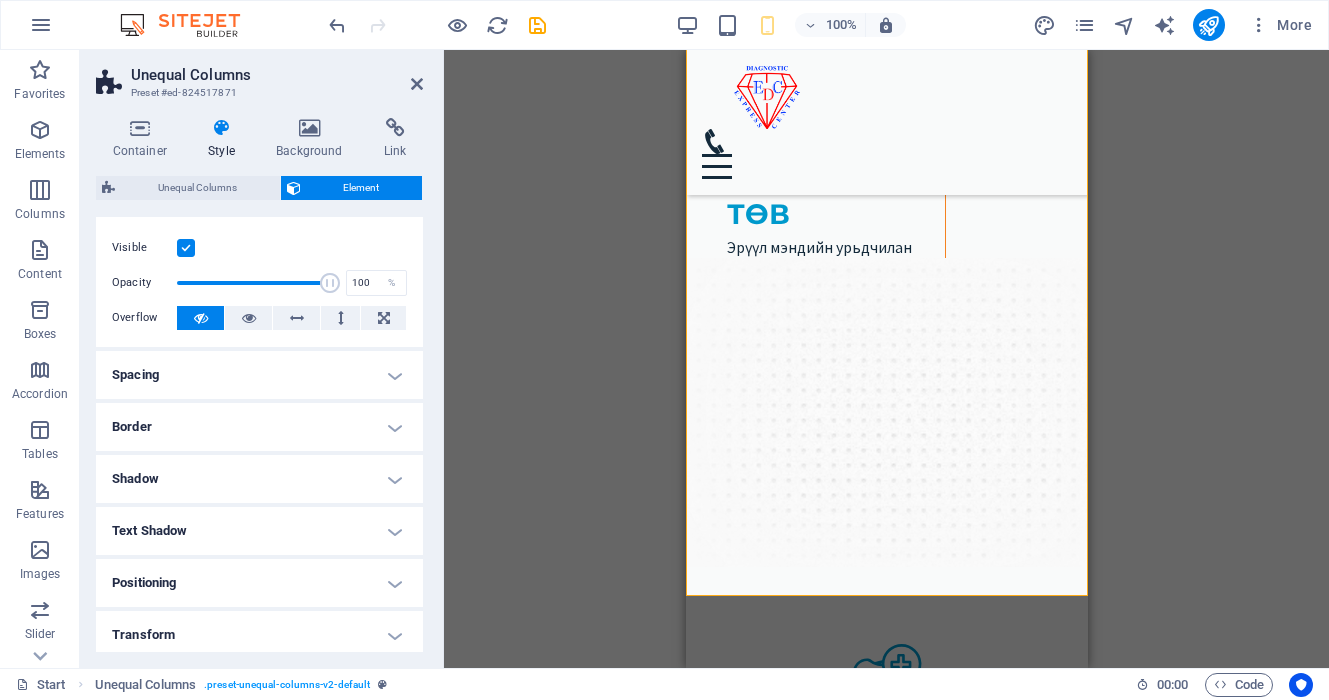 scroll, scrollTop: 0, scrollLeft: 0, axis: both 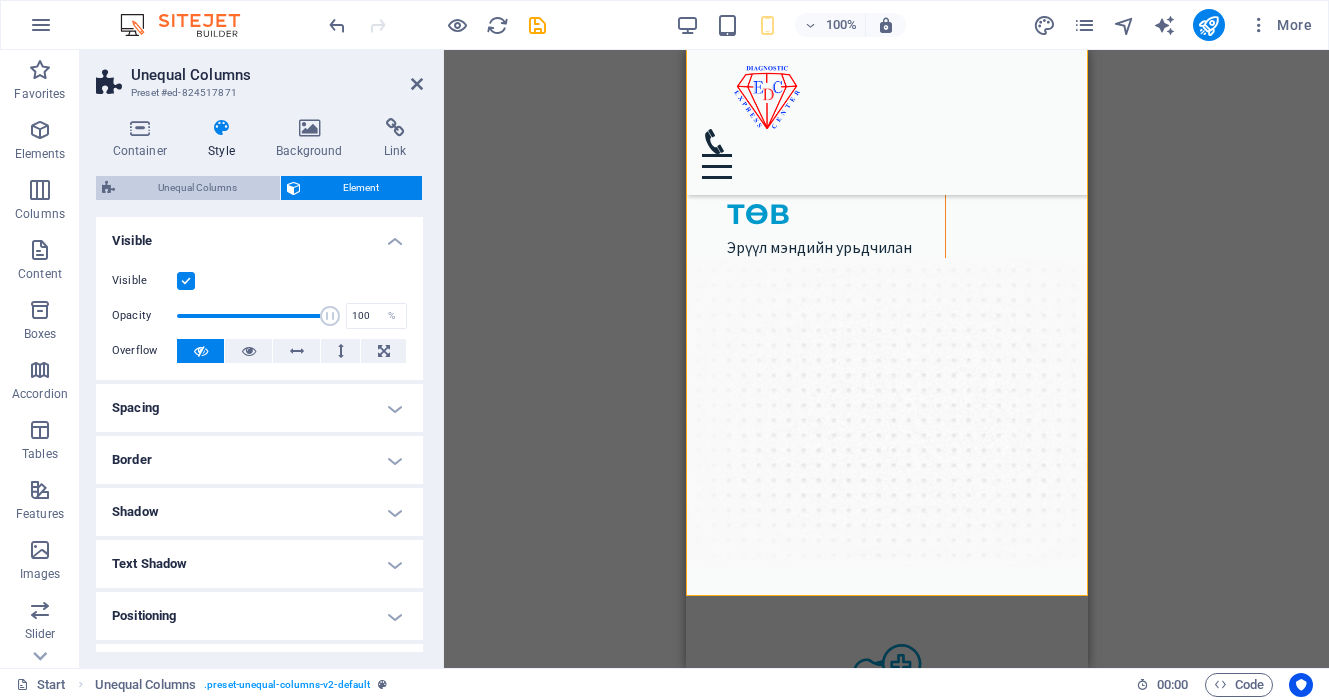 click on "Unequal Columns" at bounding box center [197, 188] 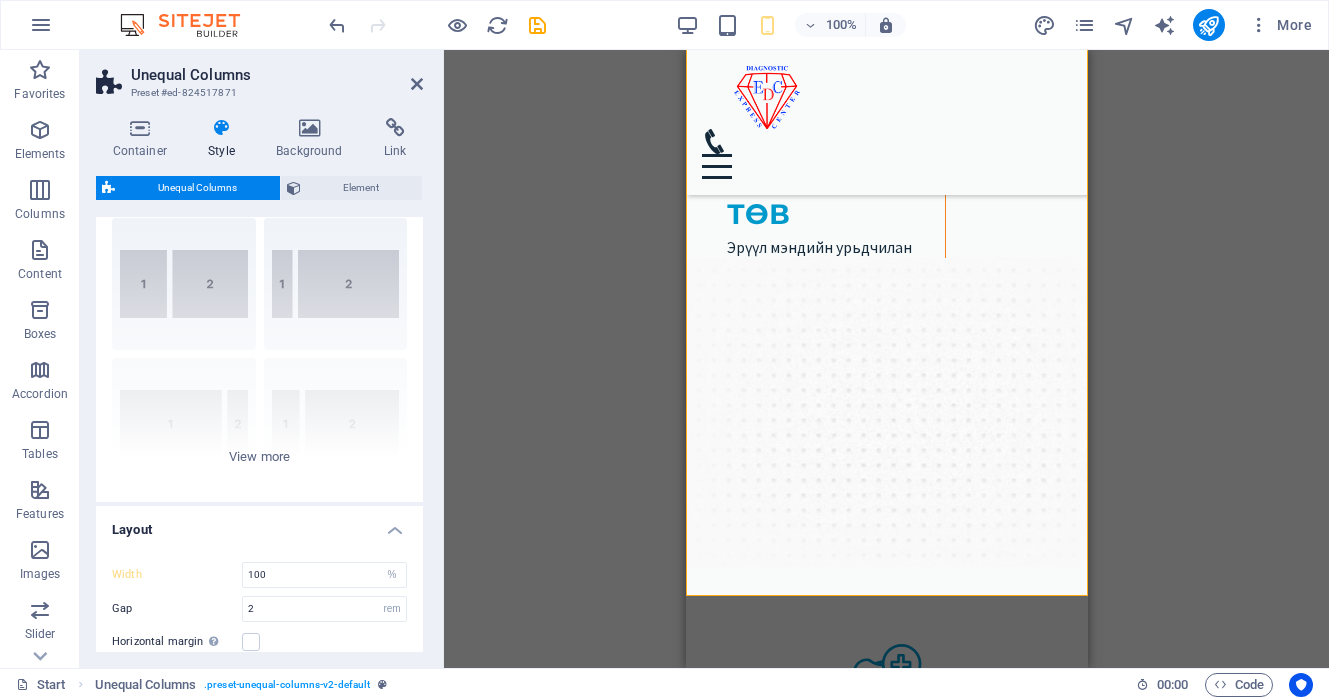 scroll, scrollTop: 0, scrollLeft: 0, axis: both 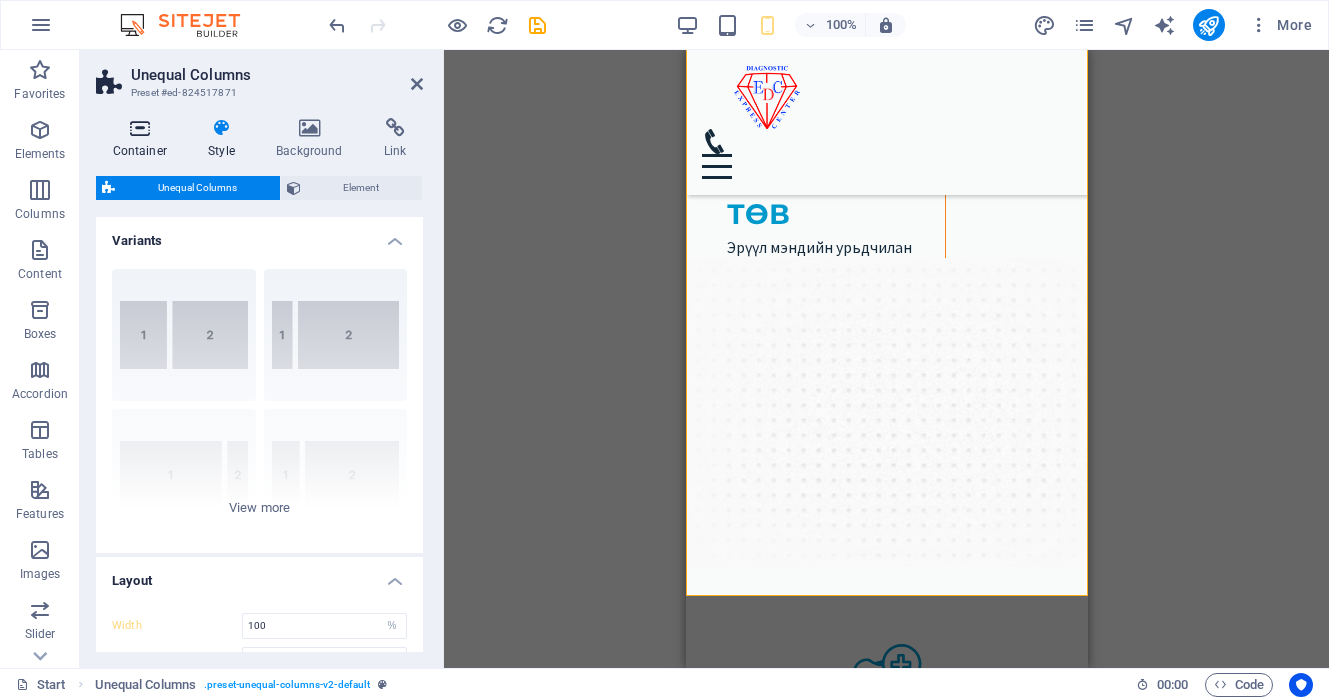 click at bounding box center [140, 128] 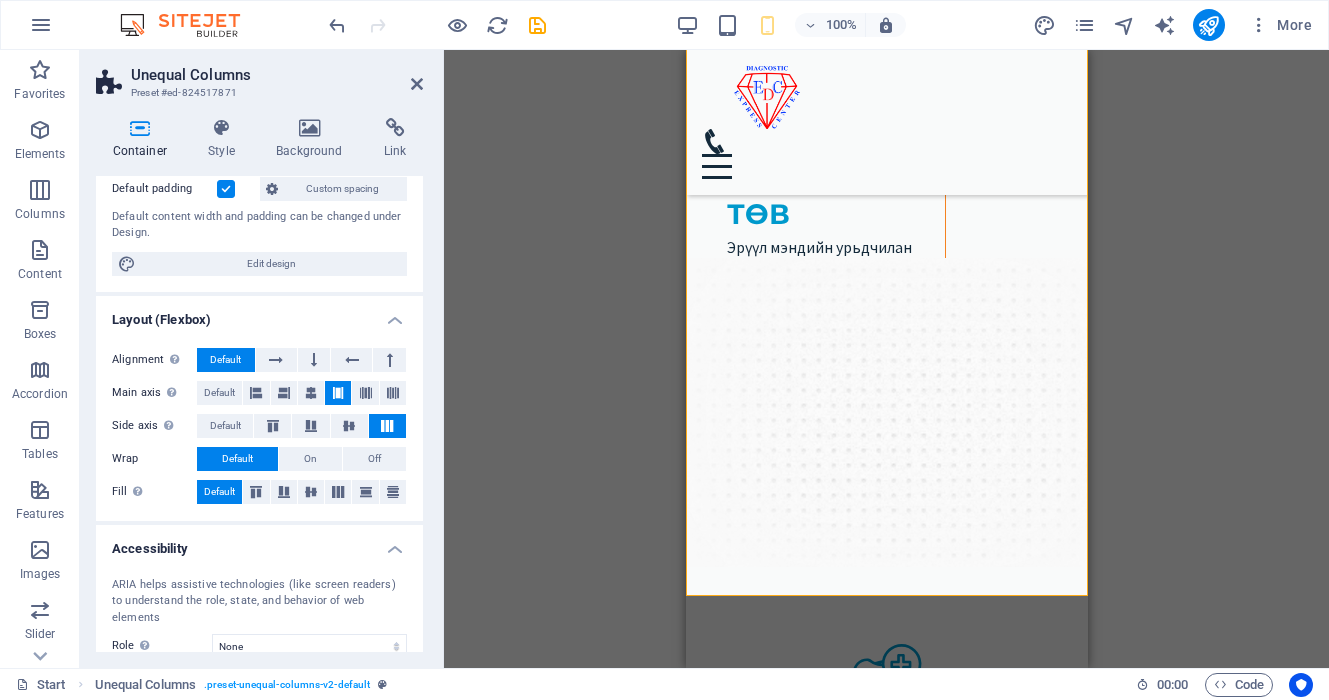 scroll, scrollTop: 184, scrollLeft: 0, axis: vertical 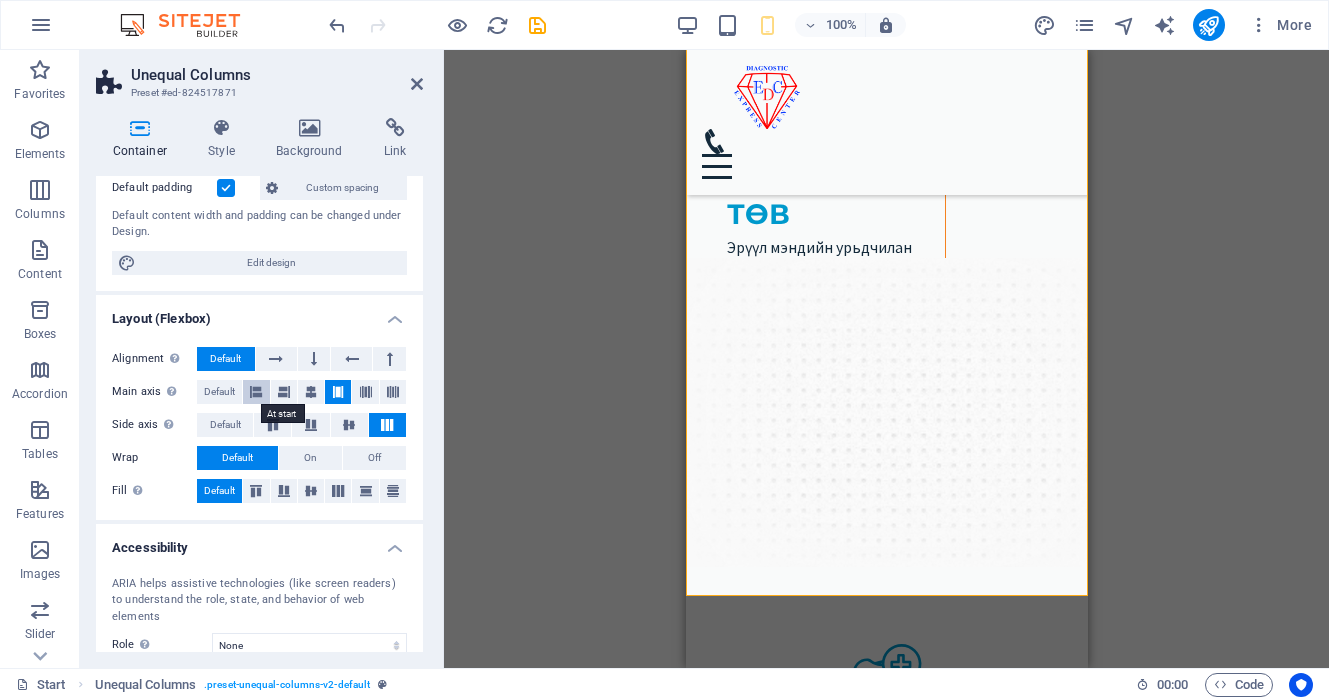 click at bounding box center [256, 392] 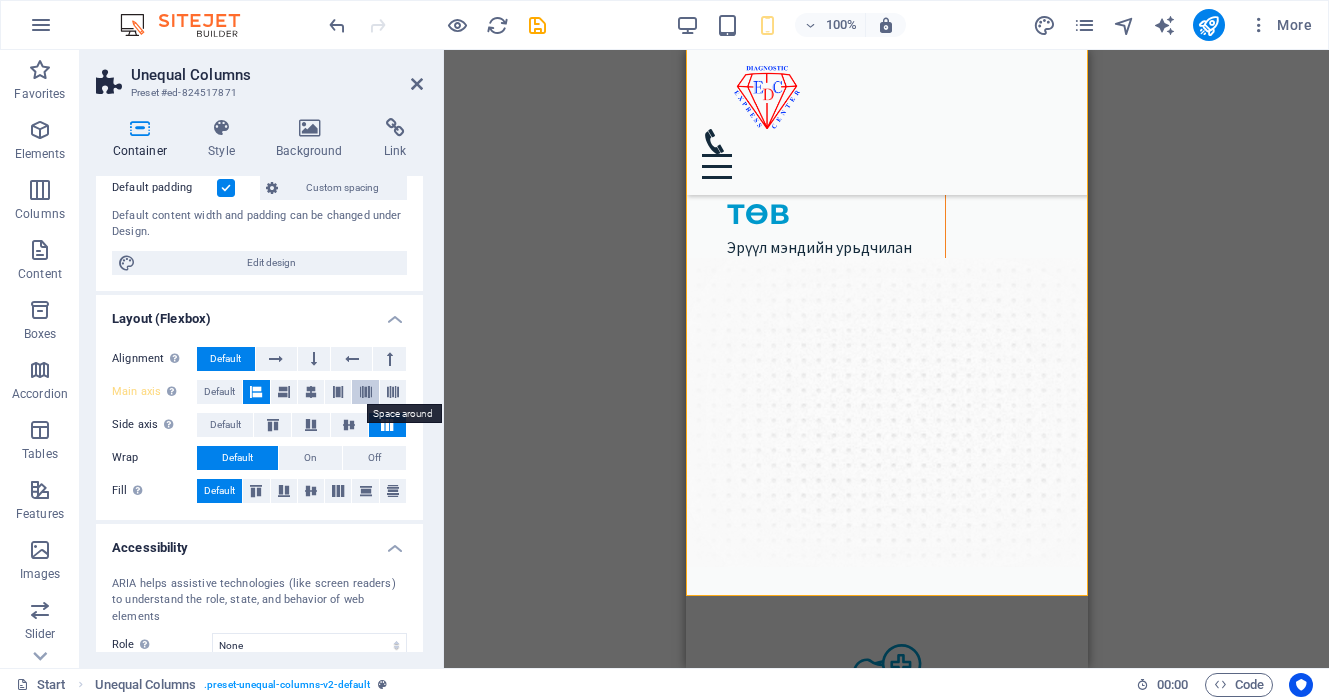 click at bounding box center [365, 392] 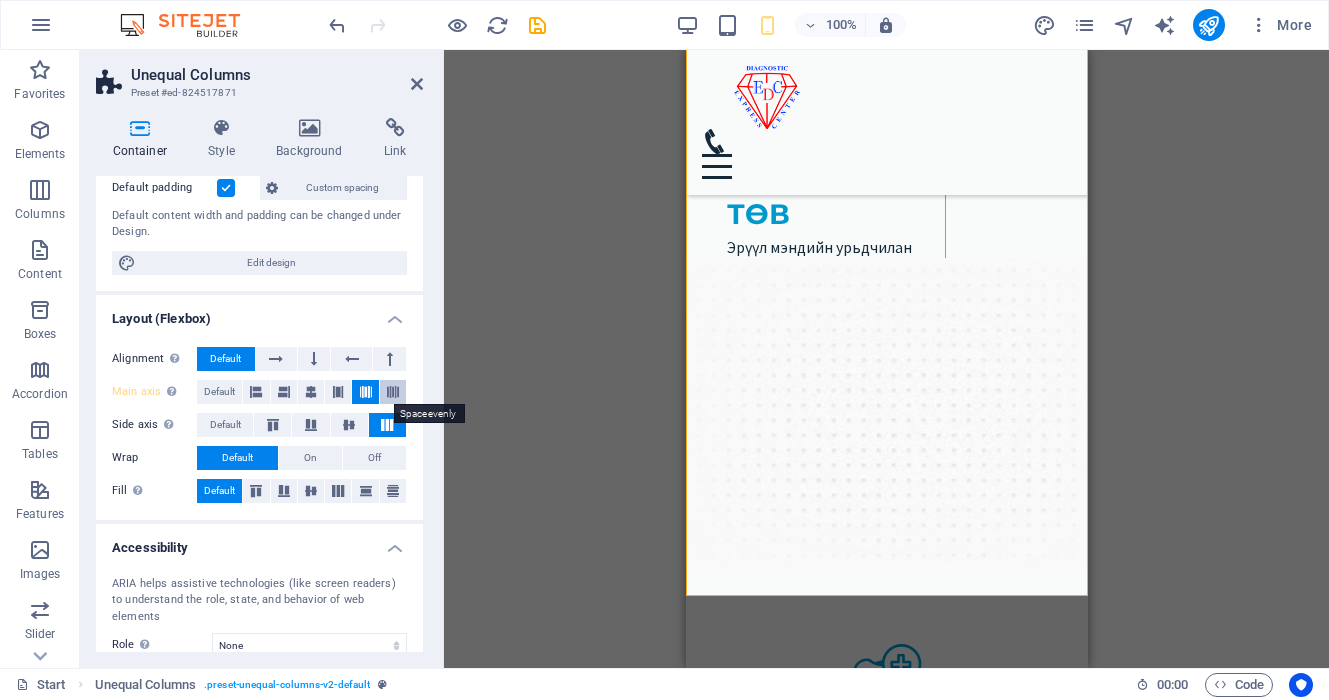 click at bounding box center (393, 392) 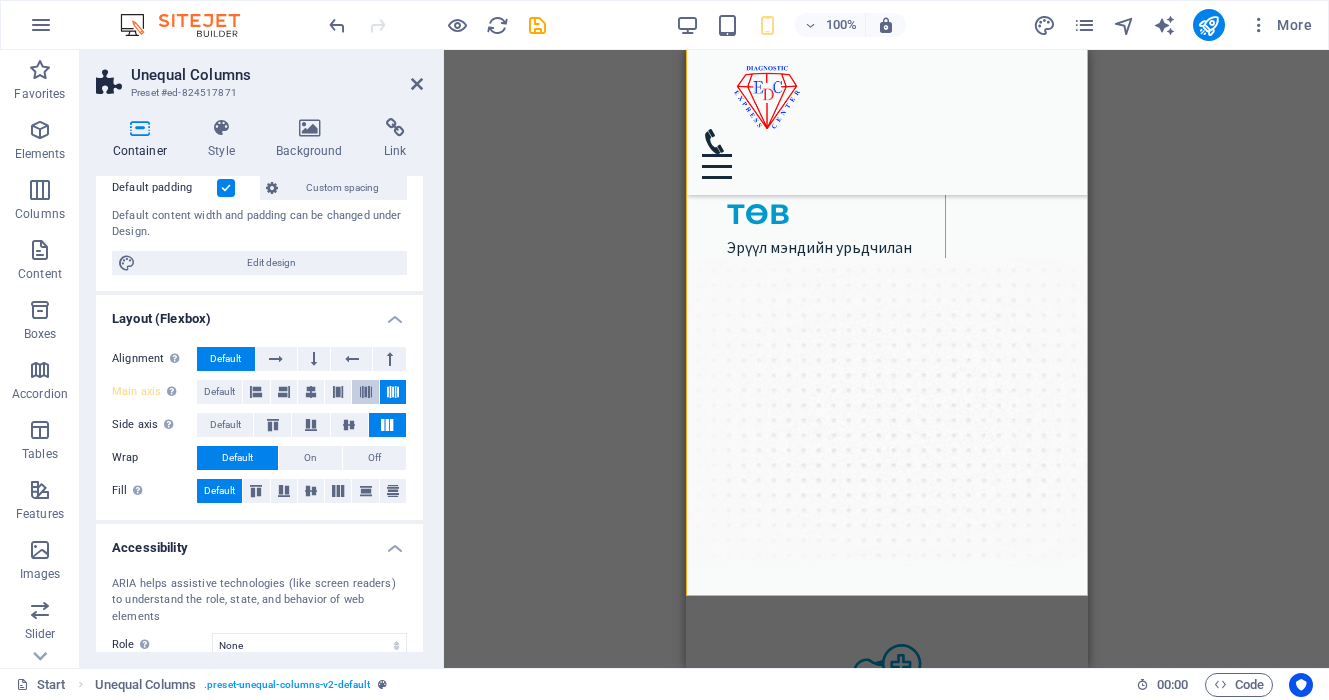 click at bounding box center [366, 392] 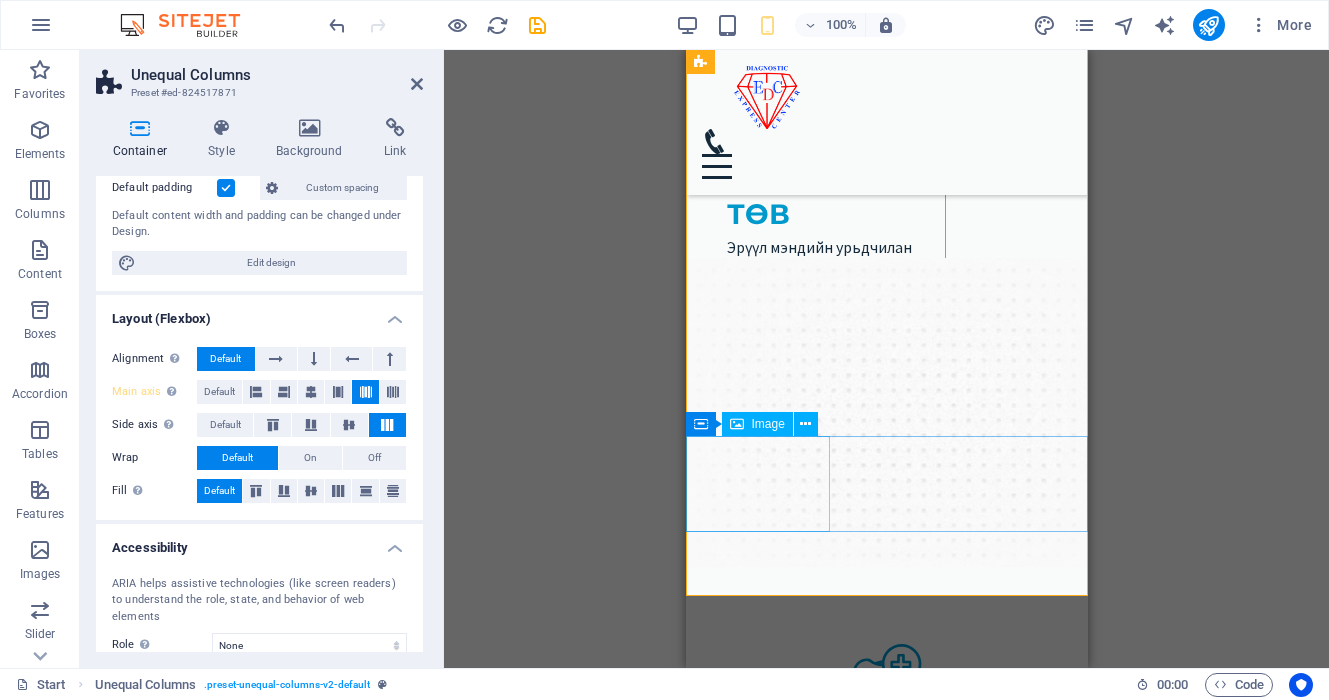 click at bounding box center [871, 468] 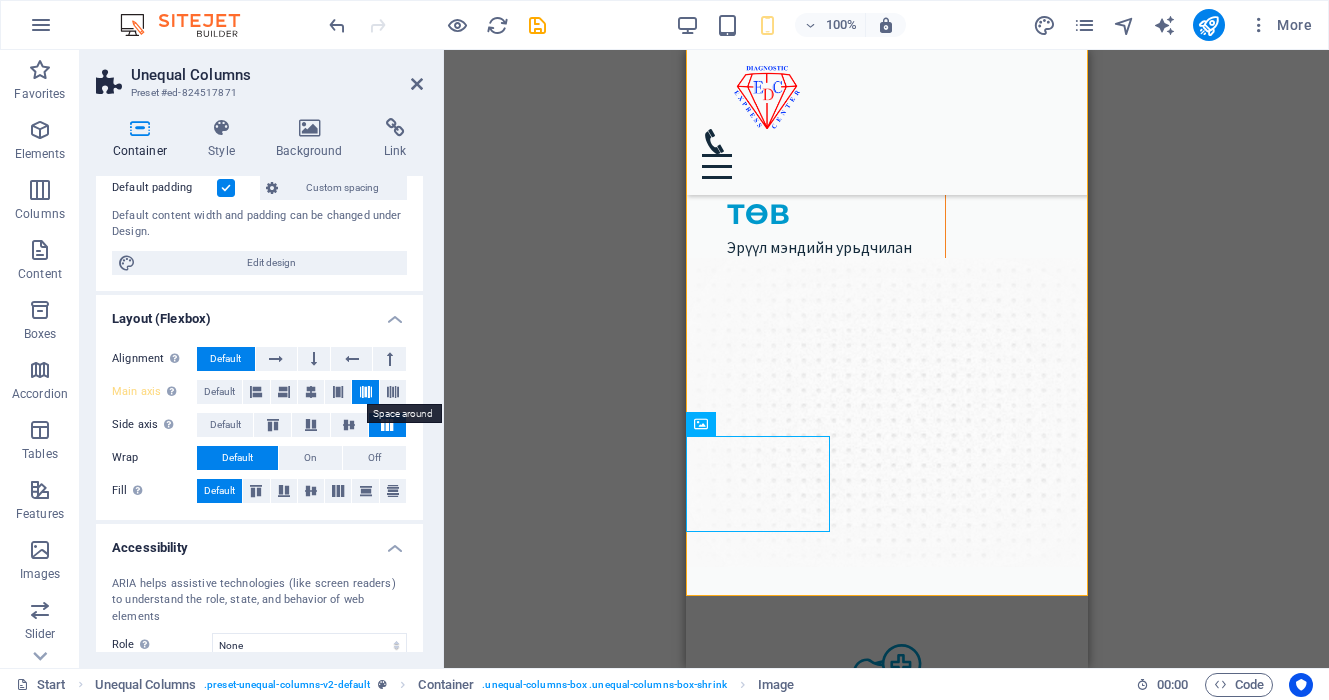 click at bounding box center (366, 392) 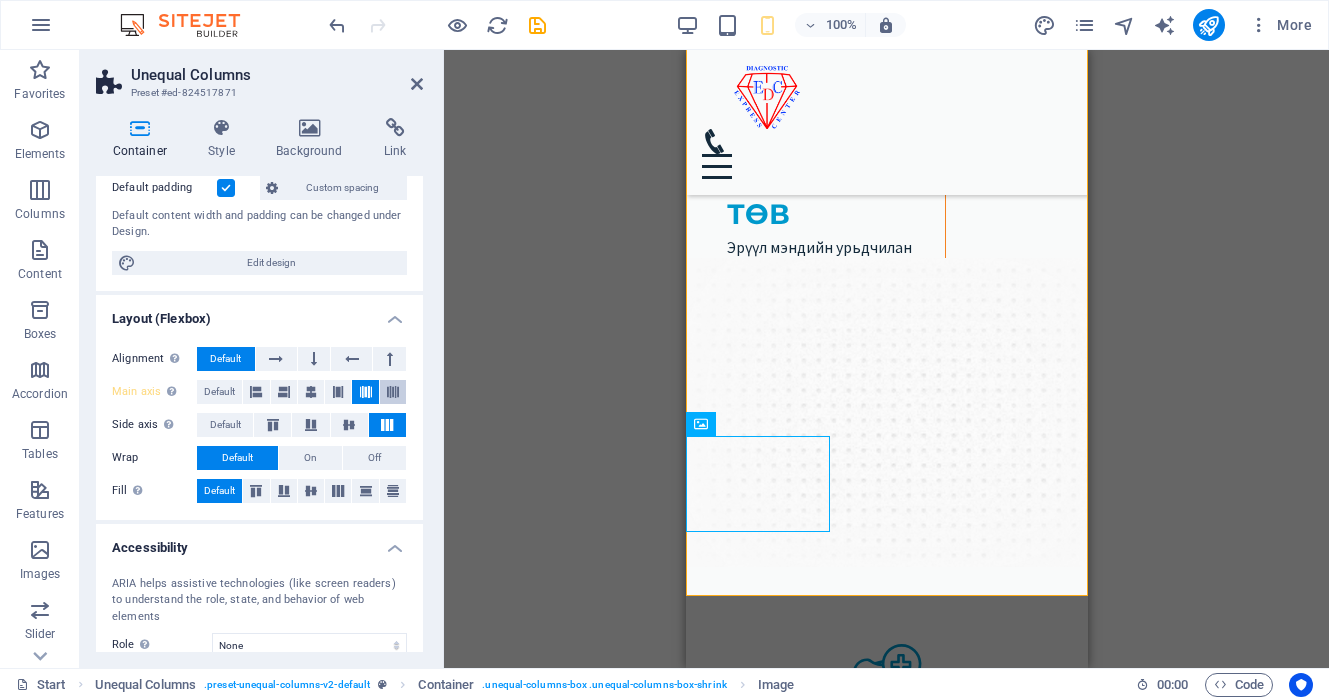 click at bounding box center [393, 392] 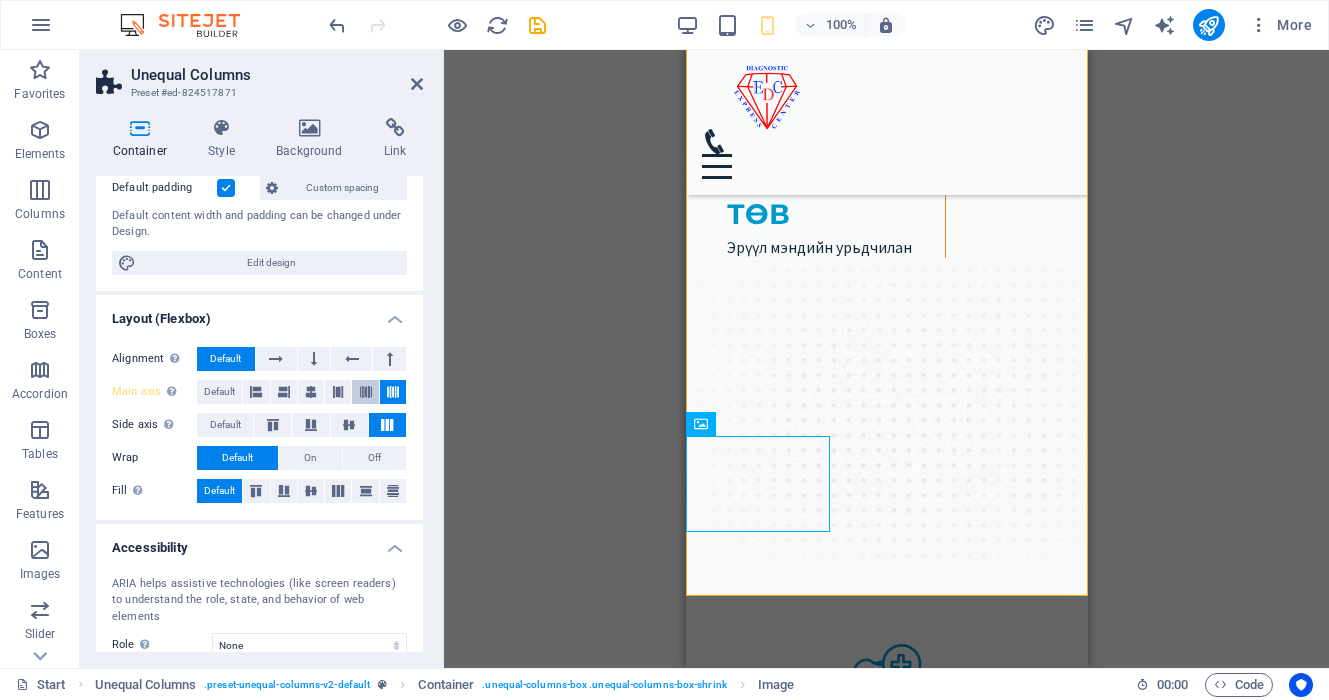 click at bounding box center [366, 392] 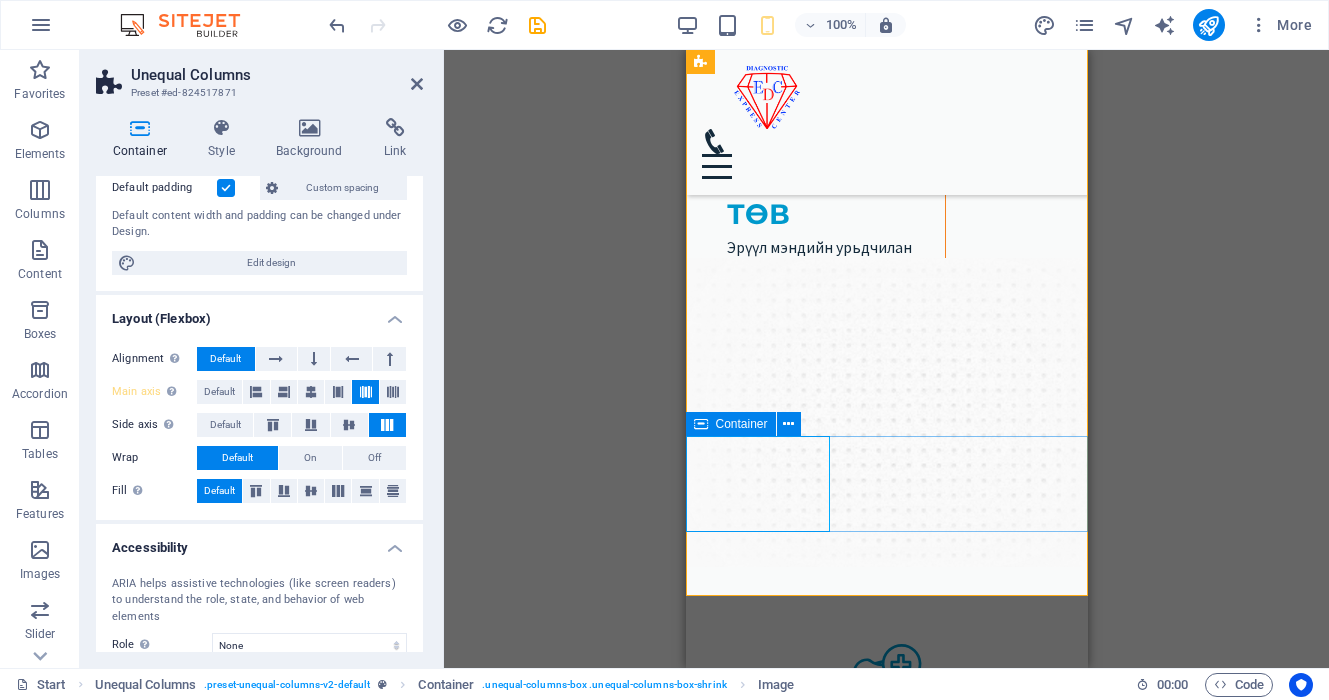 click at bounding box center (886, 468) 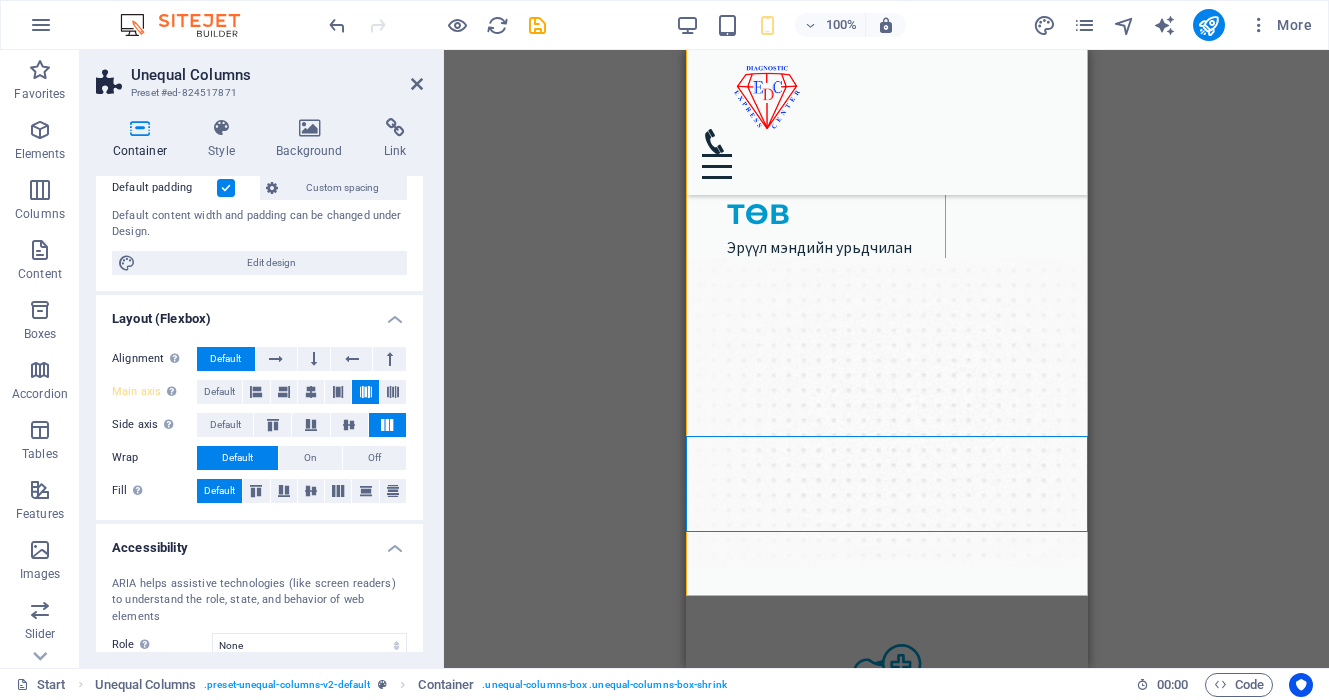click at bounding box center [366, 392] 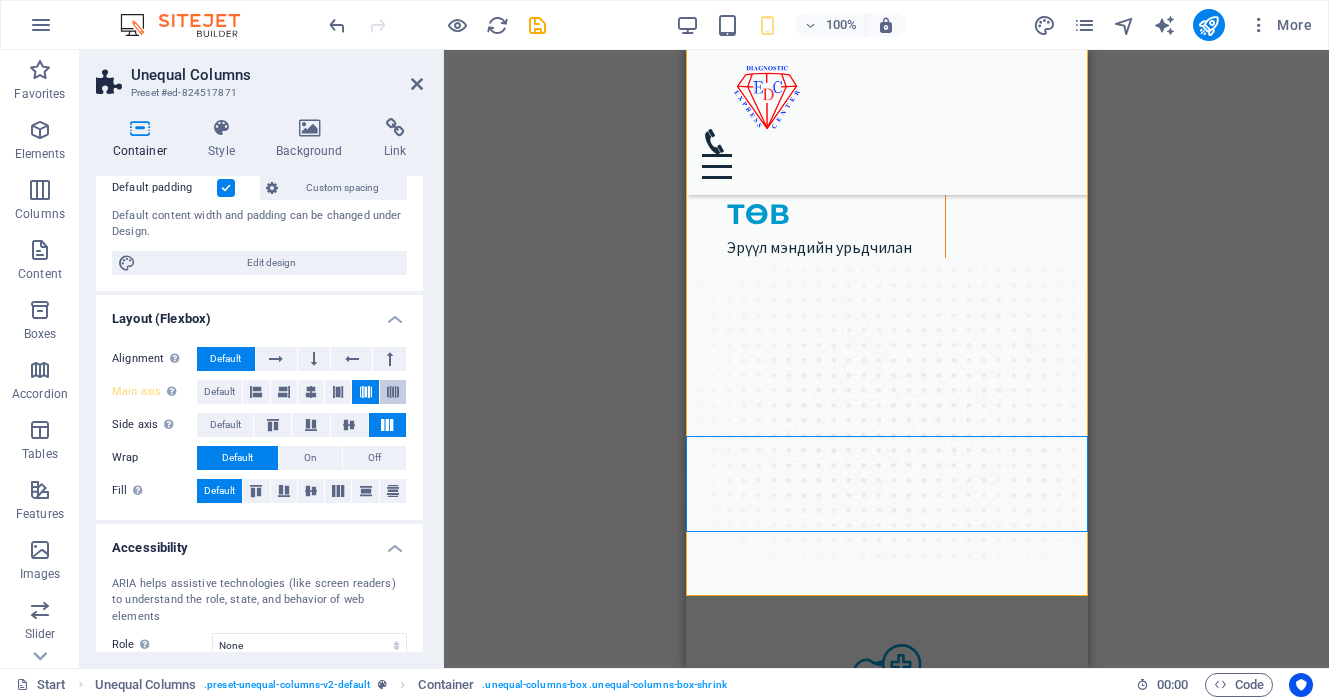 click at bounding box center [393, 392] 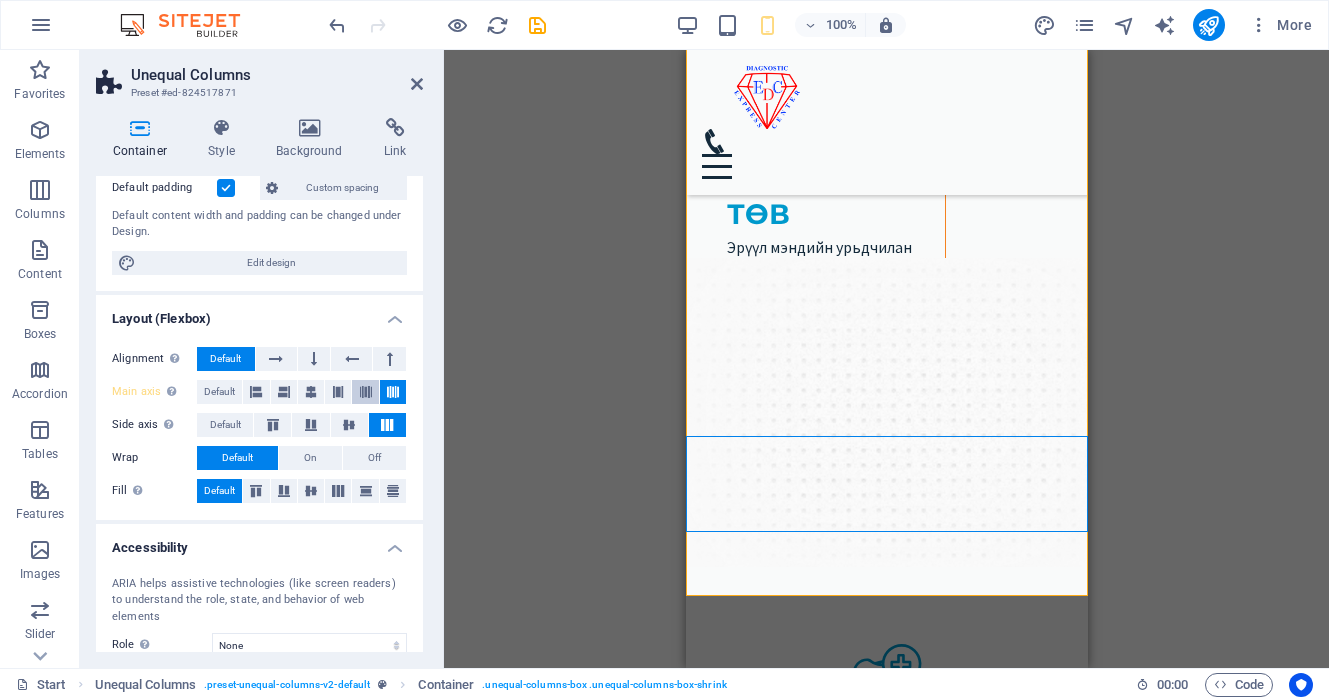 click at bounding box center (366, 392) 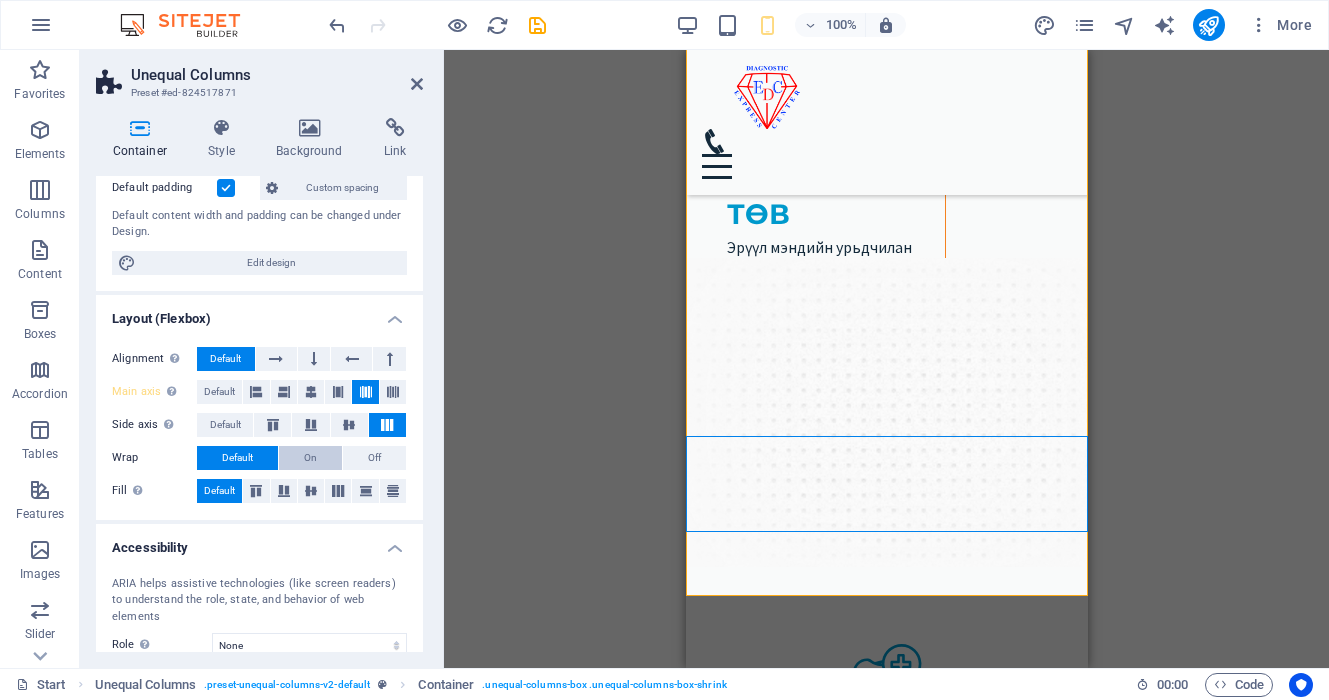 click on "On" at bounding box center (310, 458) 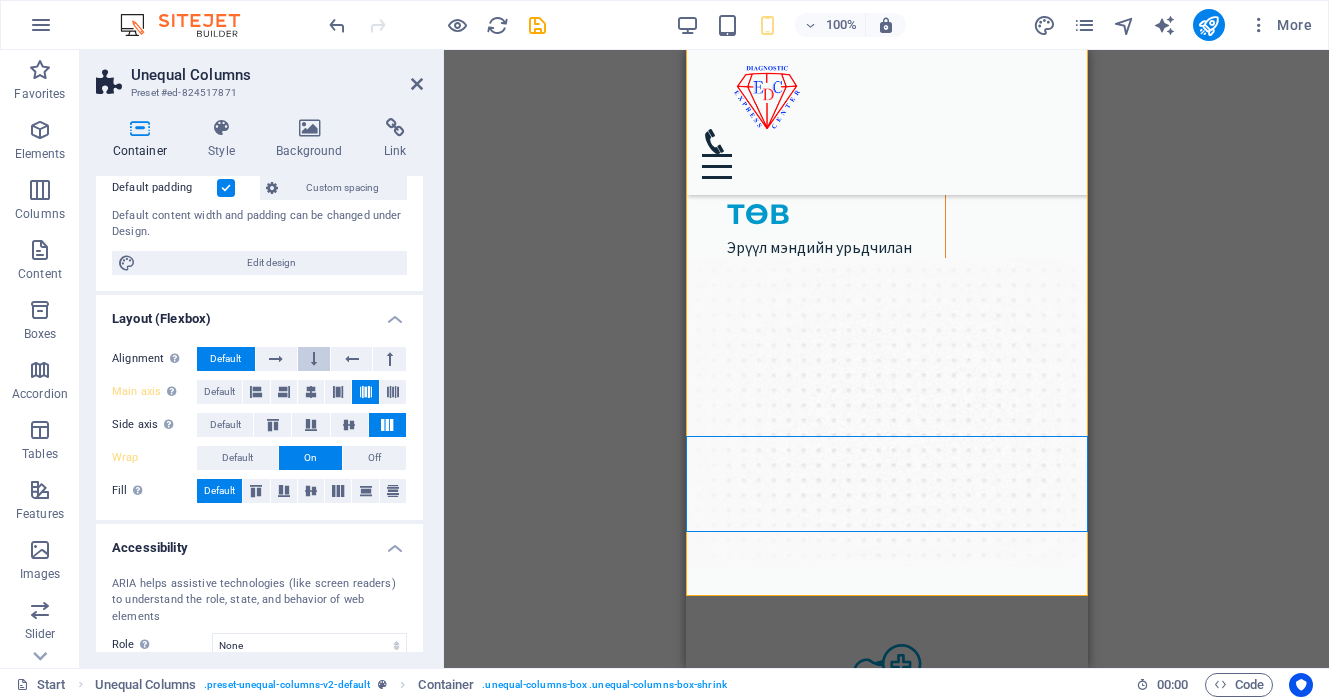 click at bounding box center [314, 359] 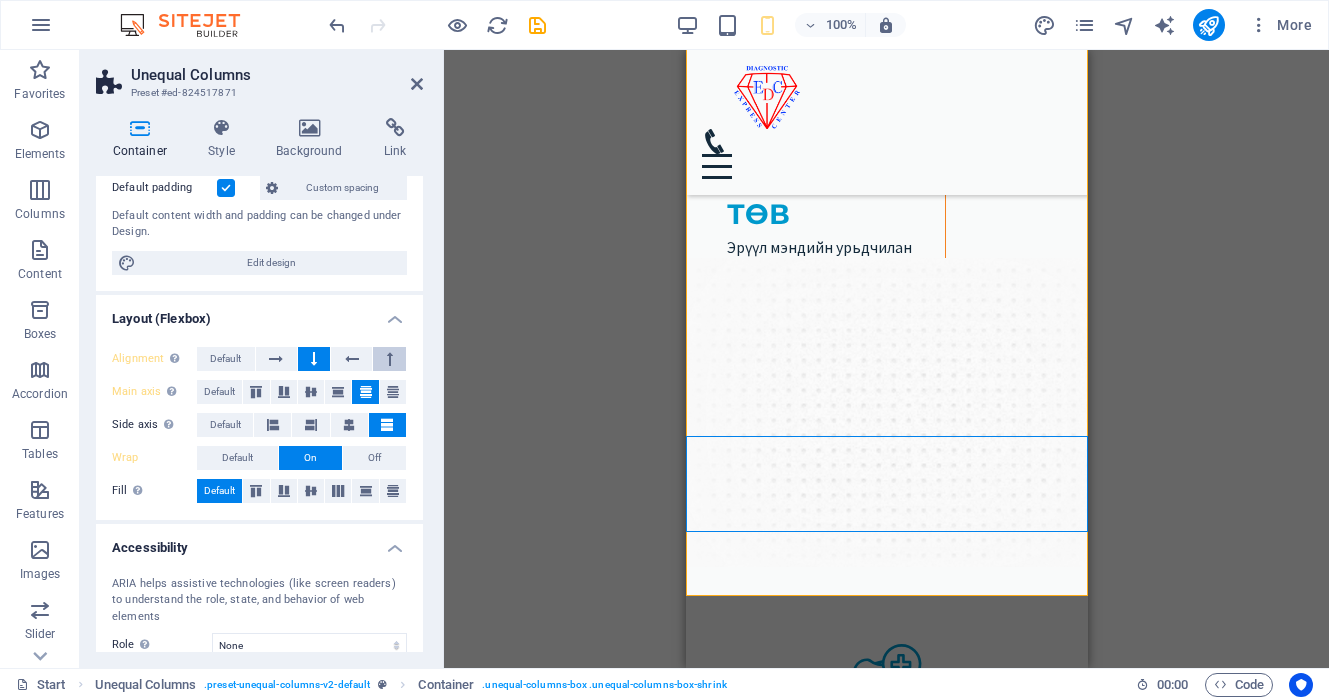 click at bounding box center [390, 359] 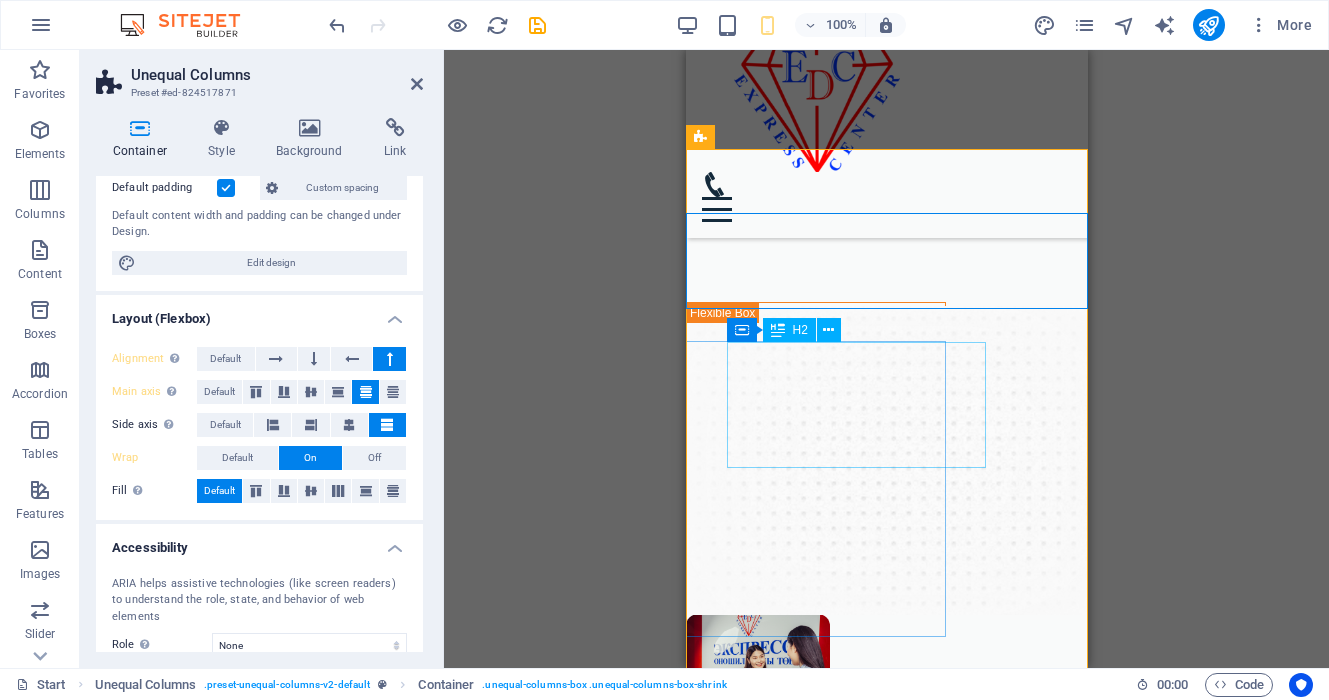scroll, scrollTop: 82, scrollLeft: 0, axis: vertical 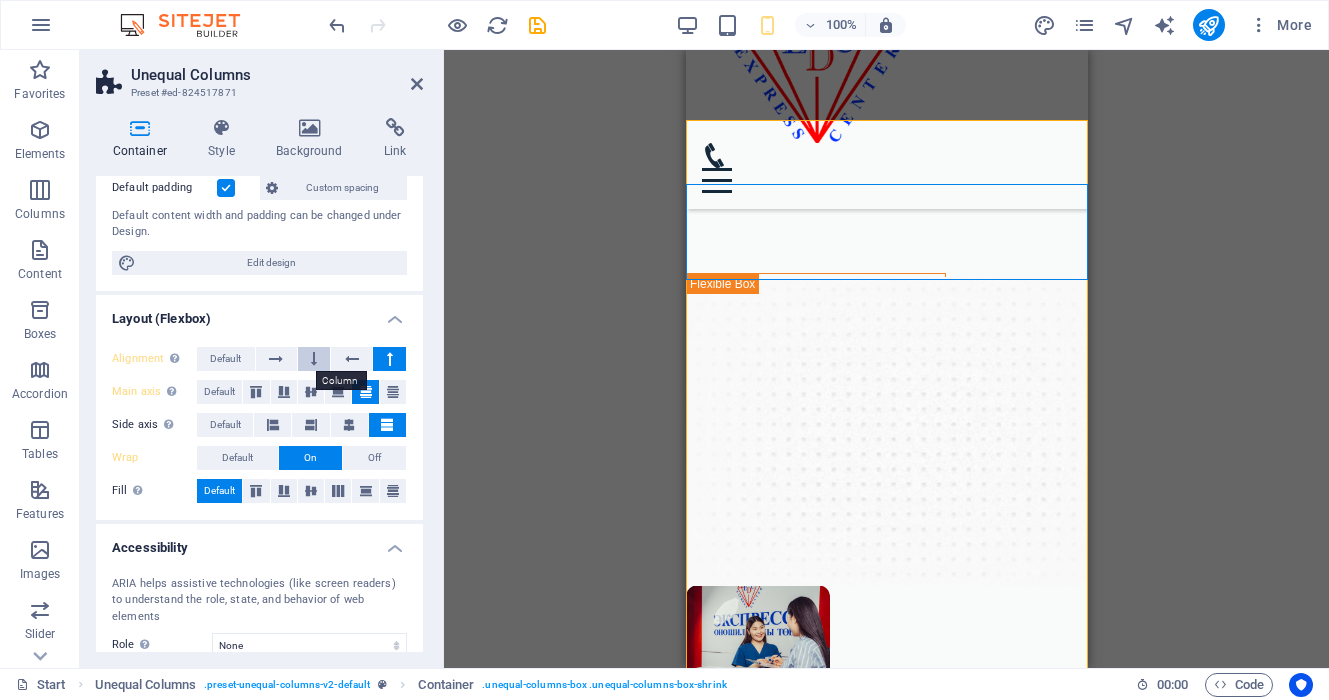 click at bounding box center [314, 359] 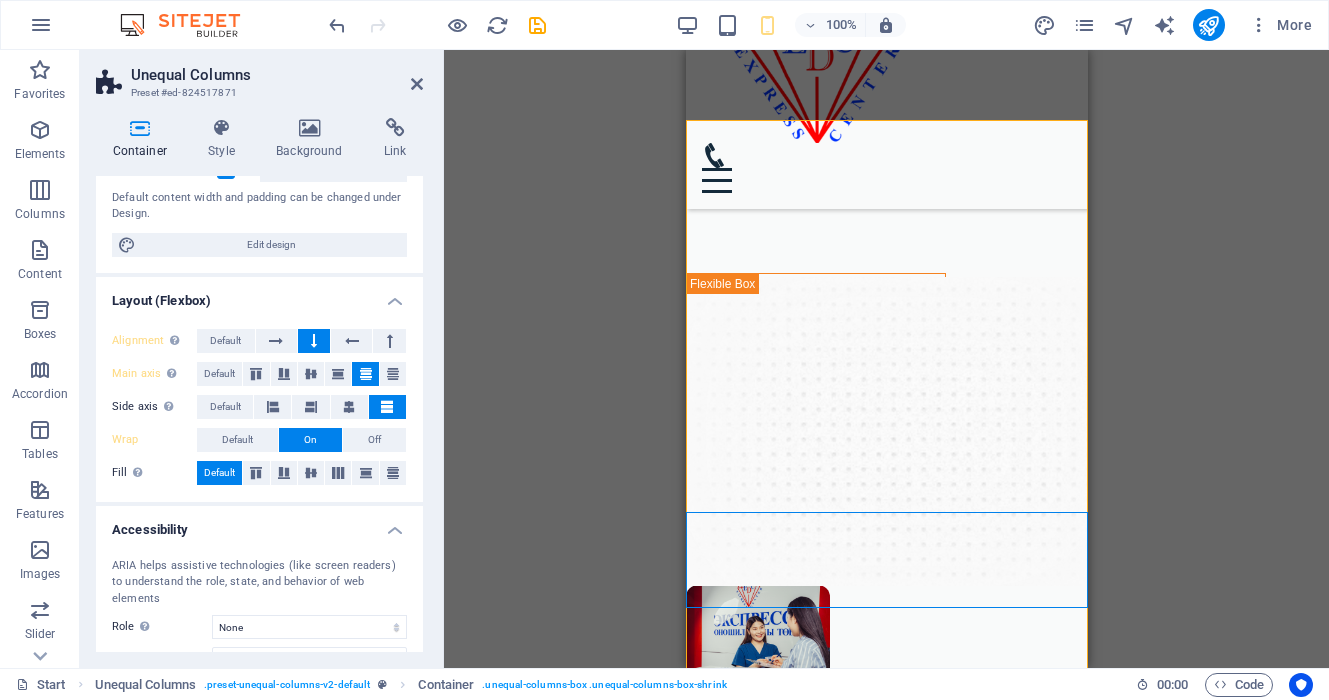 scroll, scrollTop: 200, scrollLeft: 0, axis: vertical 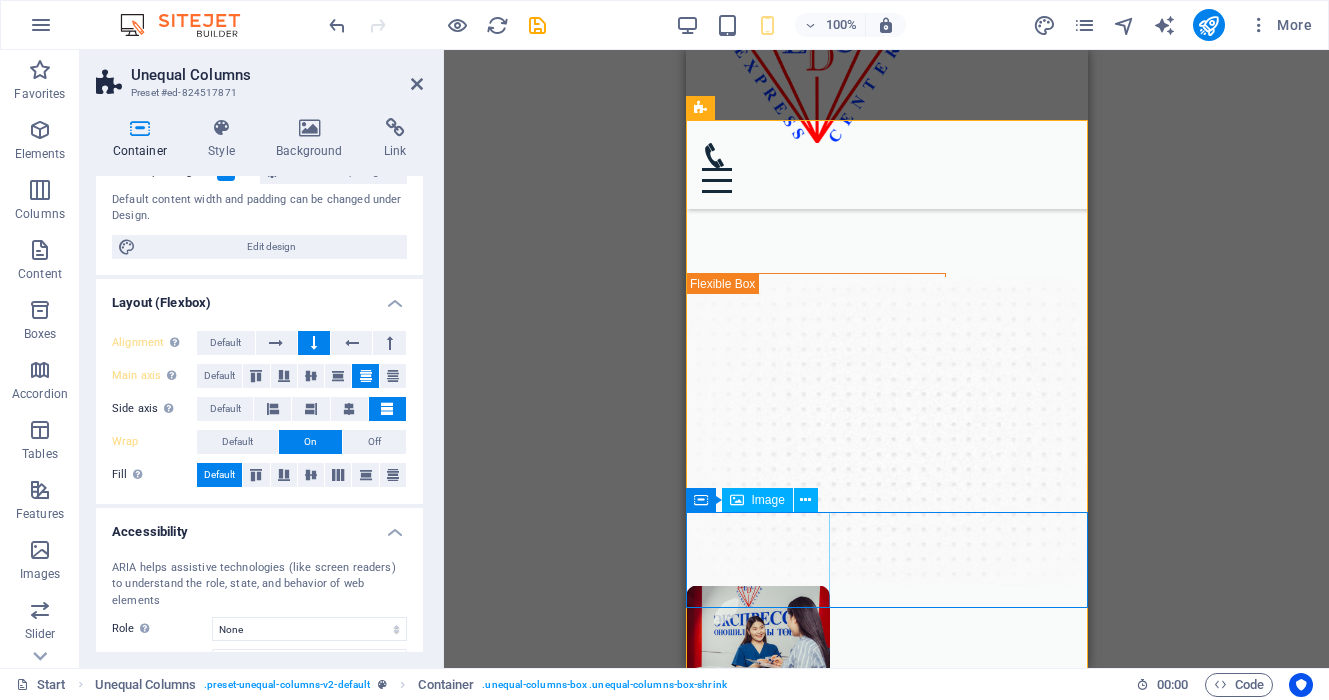 click at bounding box center (871, 633) 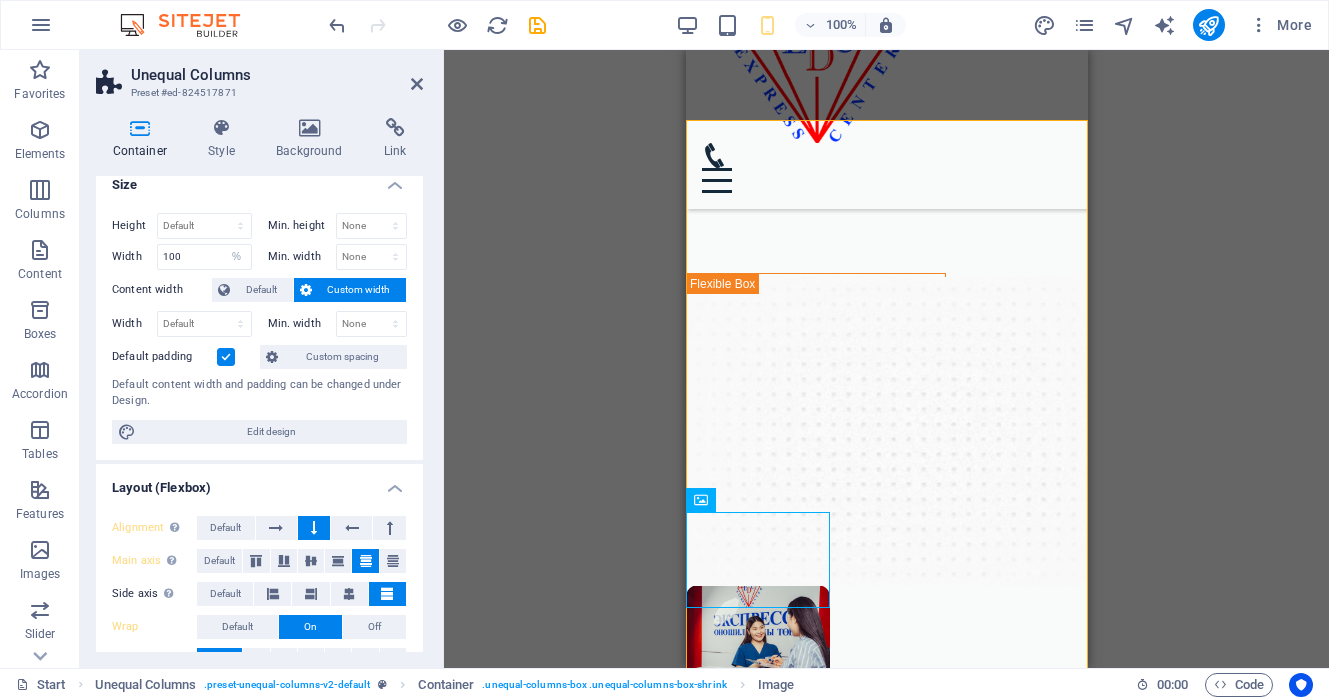 scroll, scrollTop: 0, scrollLeft: 0, axis: both 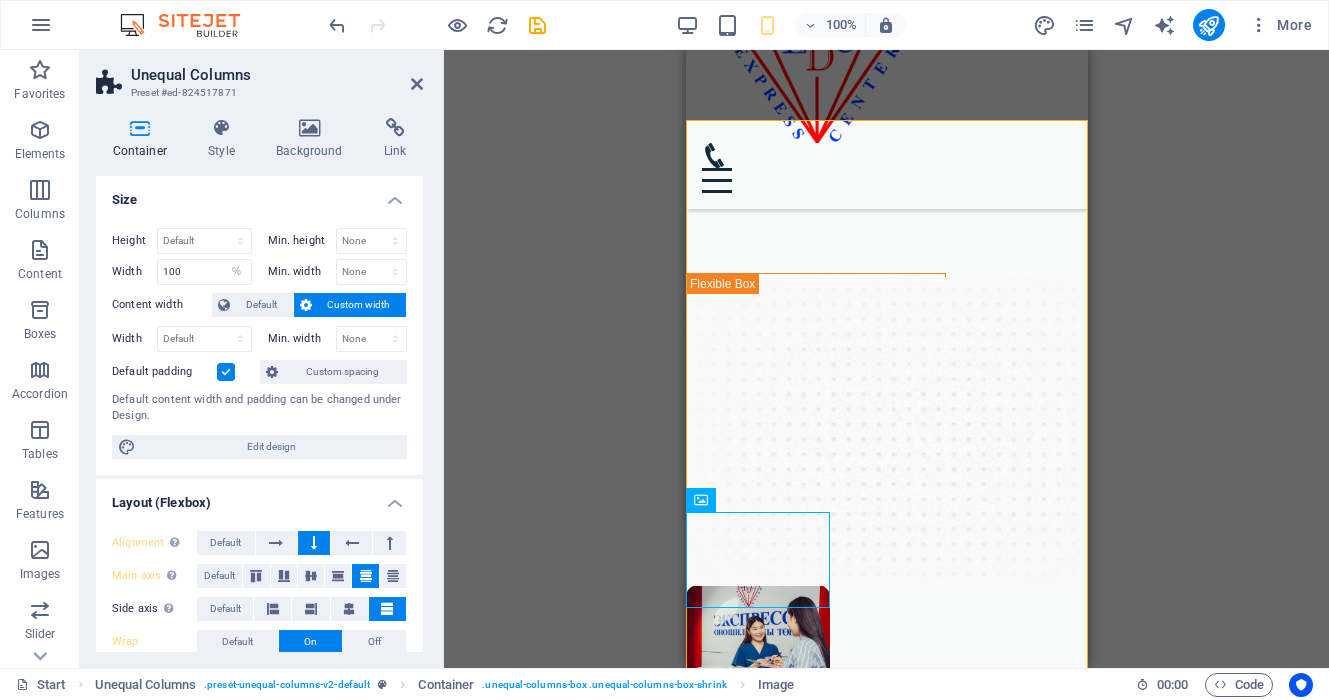 click on "Custom width" at bounding box center (359, 305) 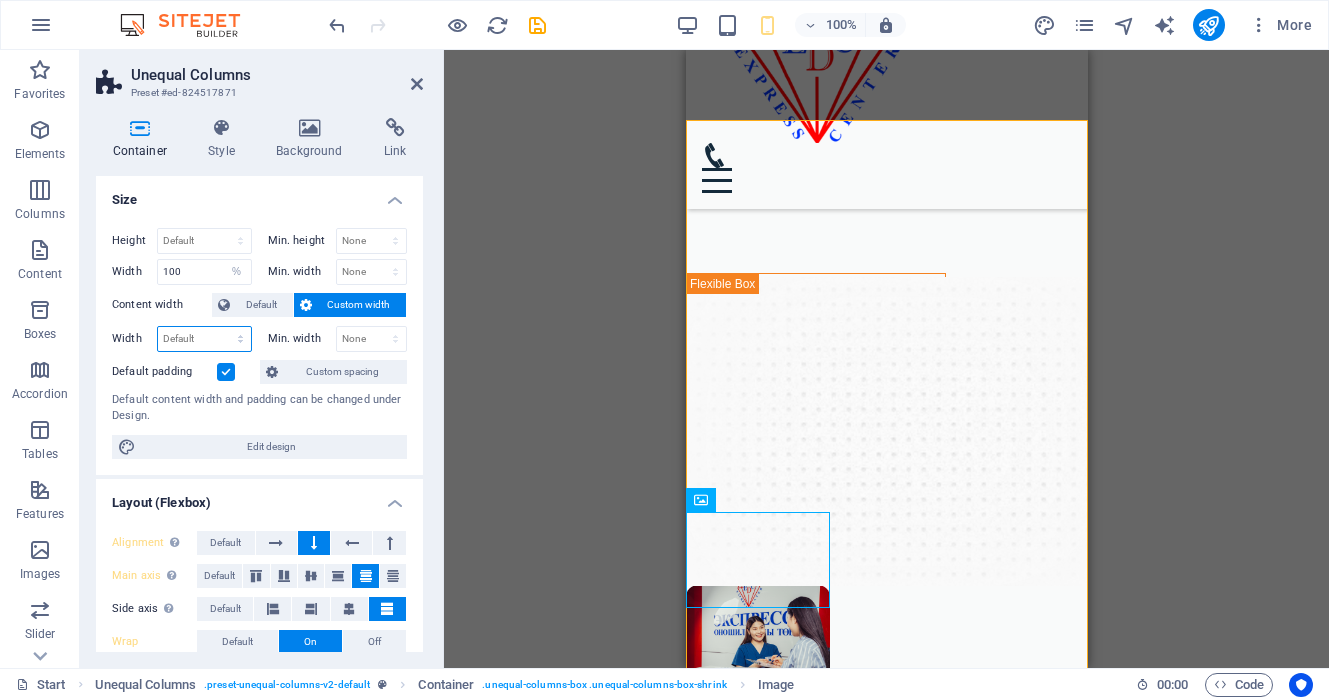 click on "Default px rem % em vh vw" at bounding box center [204, 339] 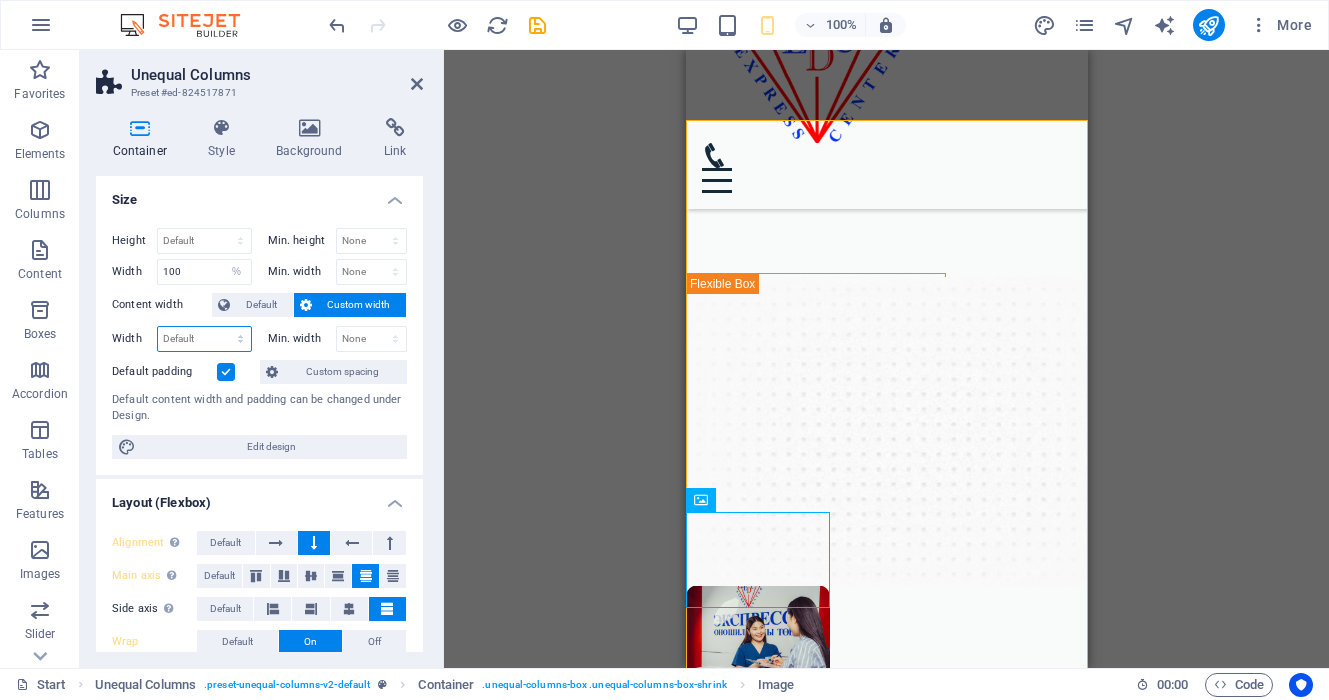 select on "%" 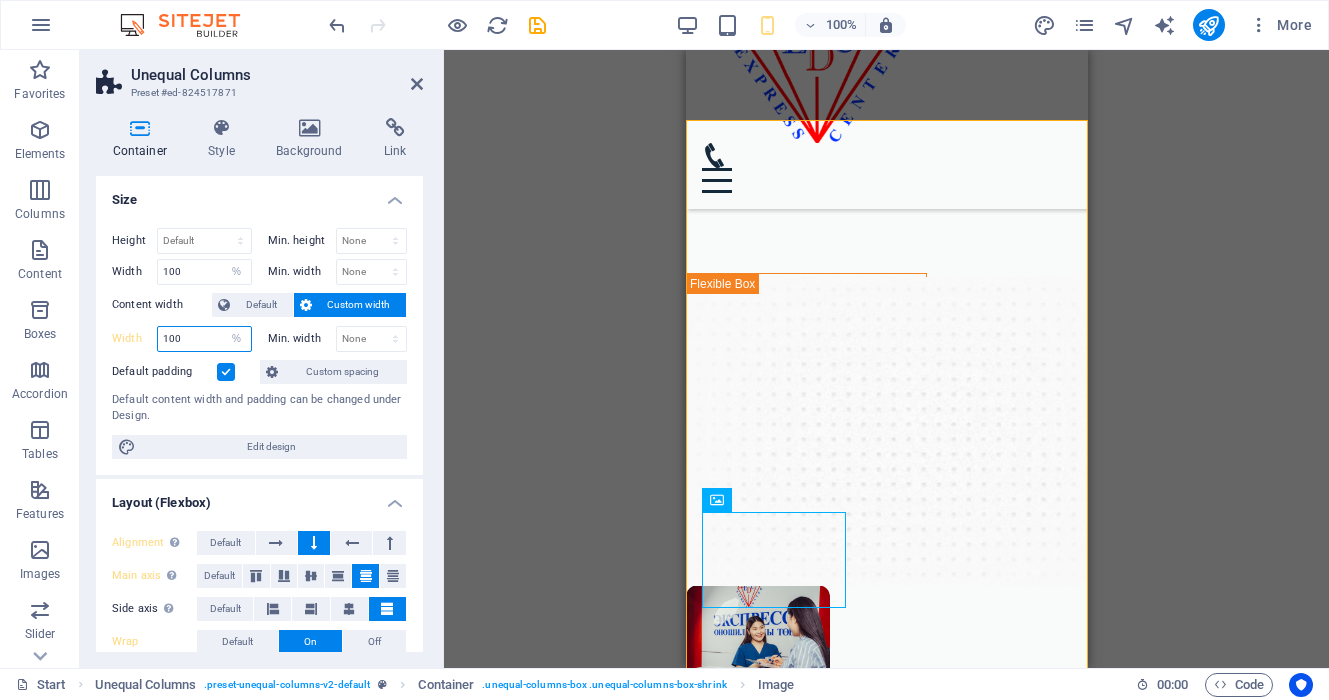 type on "100" 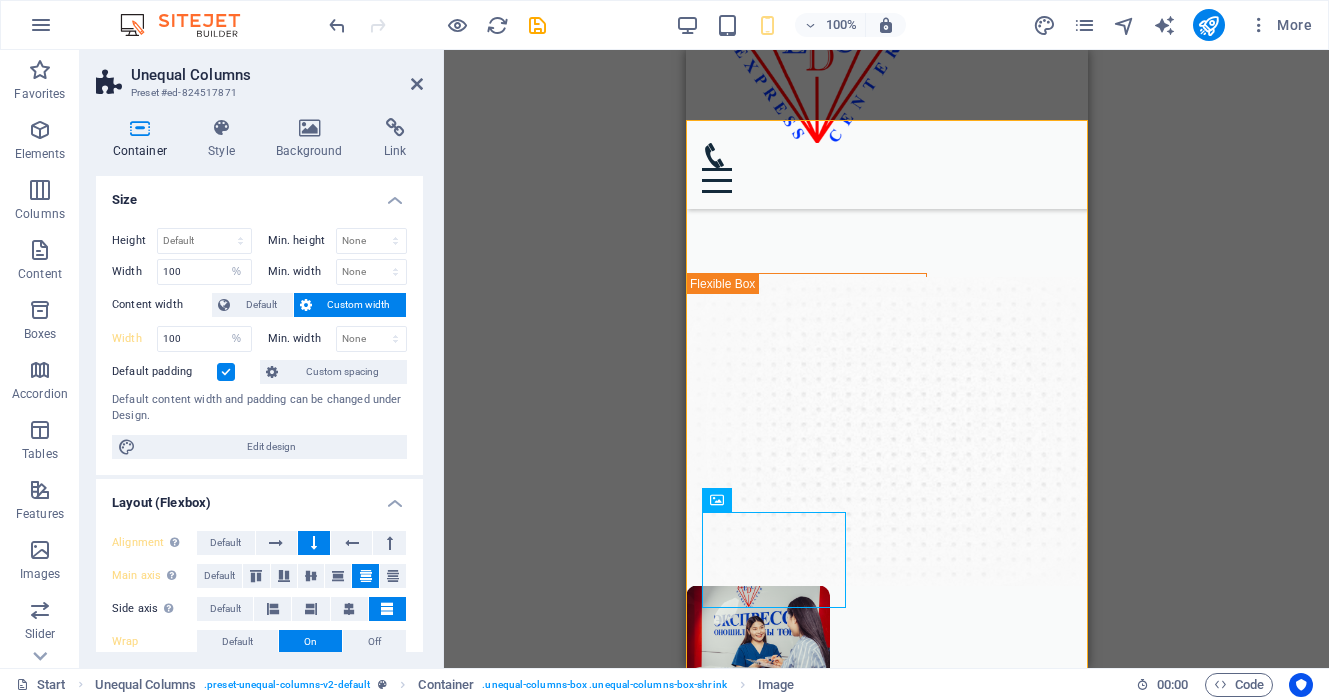 click on "Height Default px rem % vh vw Min. height None px rem % vh vw Width 100 Default px rem % em vh vw Min. width None px rem % vh vw Content width Default Custom width Width 100 Default px rem % em vh vw Min. width None px rem % vh vw Default padding Custom spacing Default content width and padding can be changed under Design. Edit design" at bounding box center [259, 343] 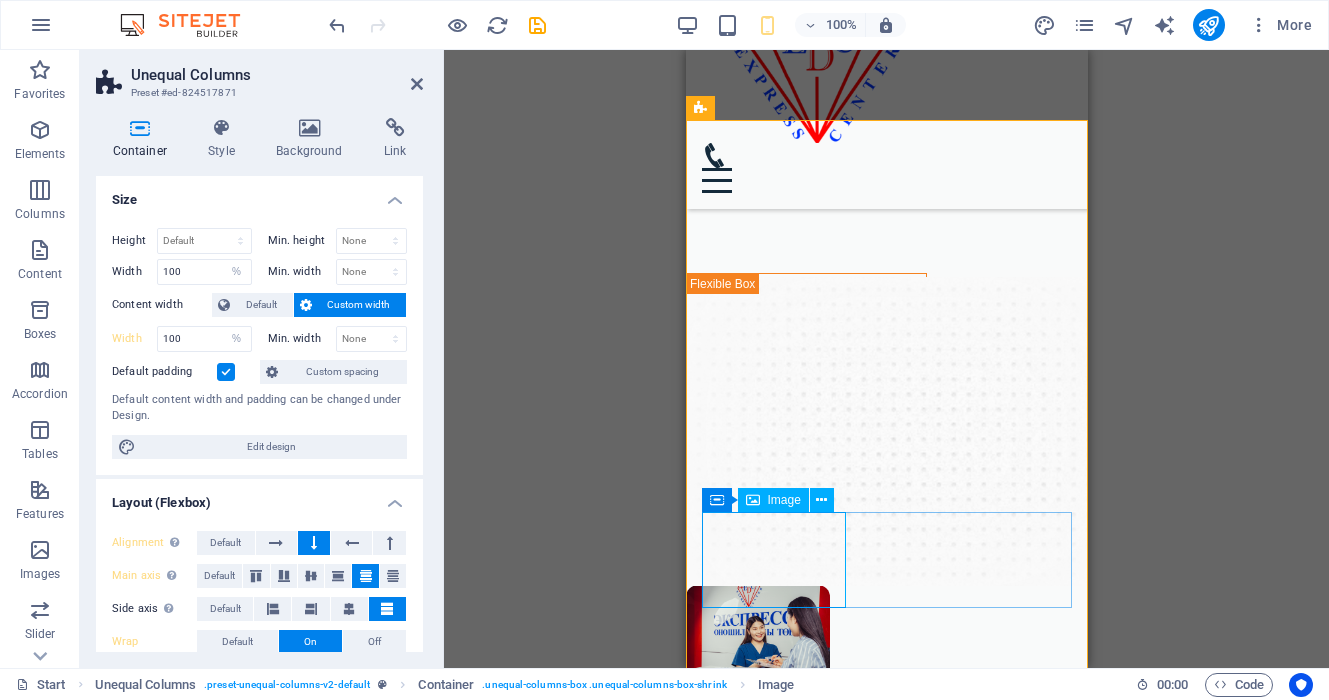 click at bounding box center (855, 633) 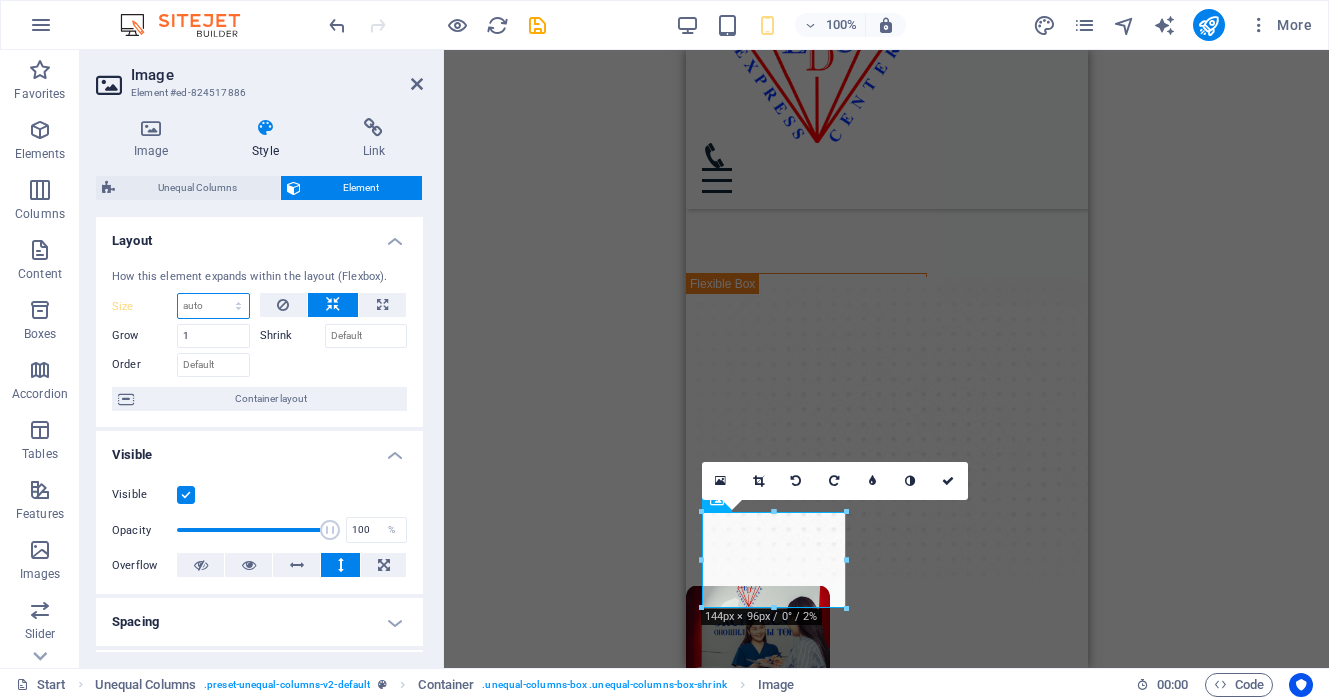 click on "Default auto px % 1/1 1/2 1/3 1/4 1/5 1/6 1/7 1/8 1/9 1/10" at bounding box center (213, 306) 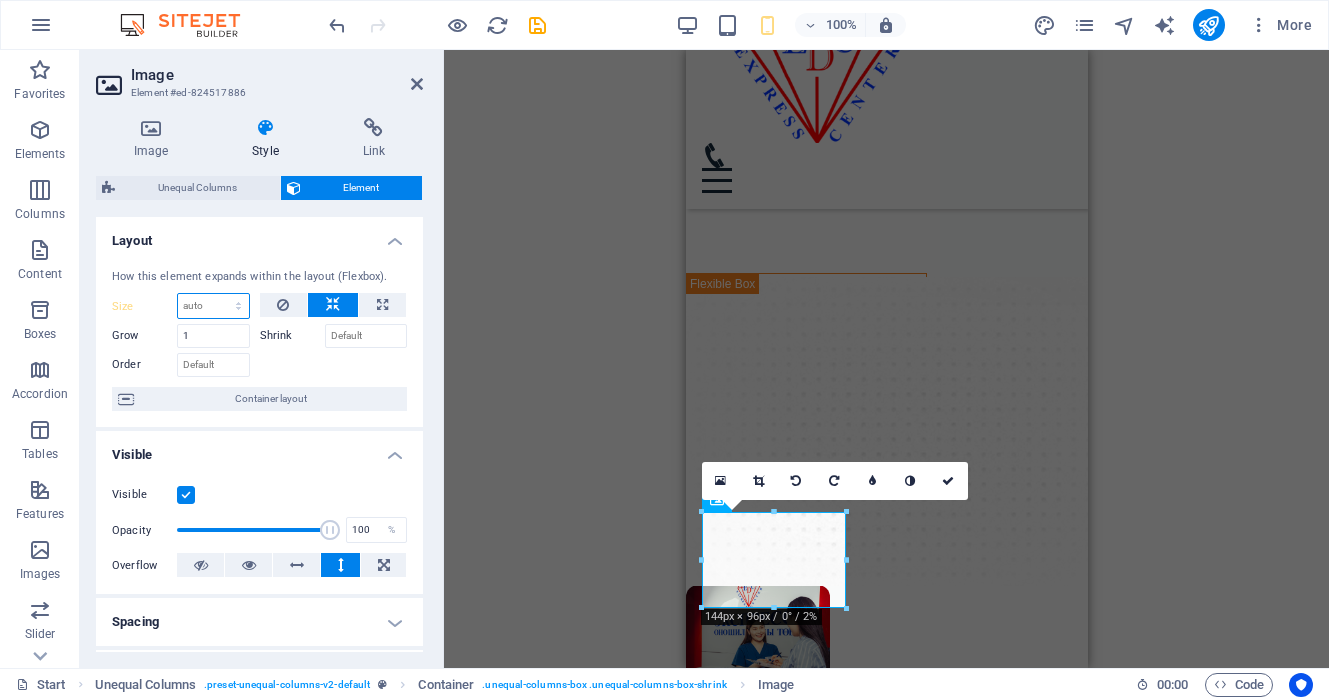 select on "%" 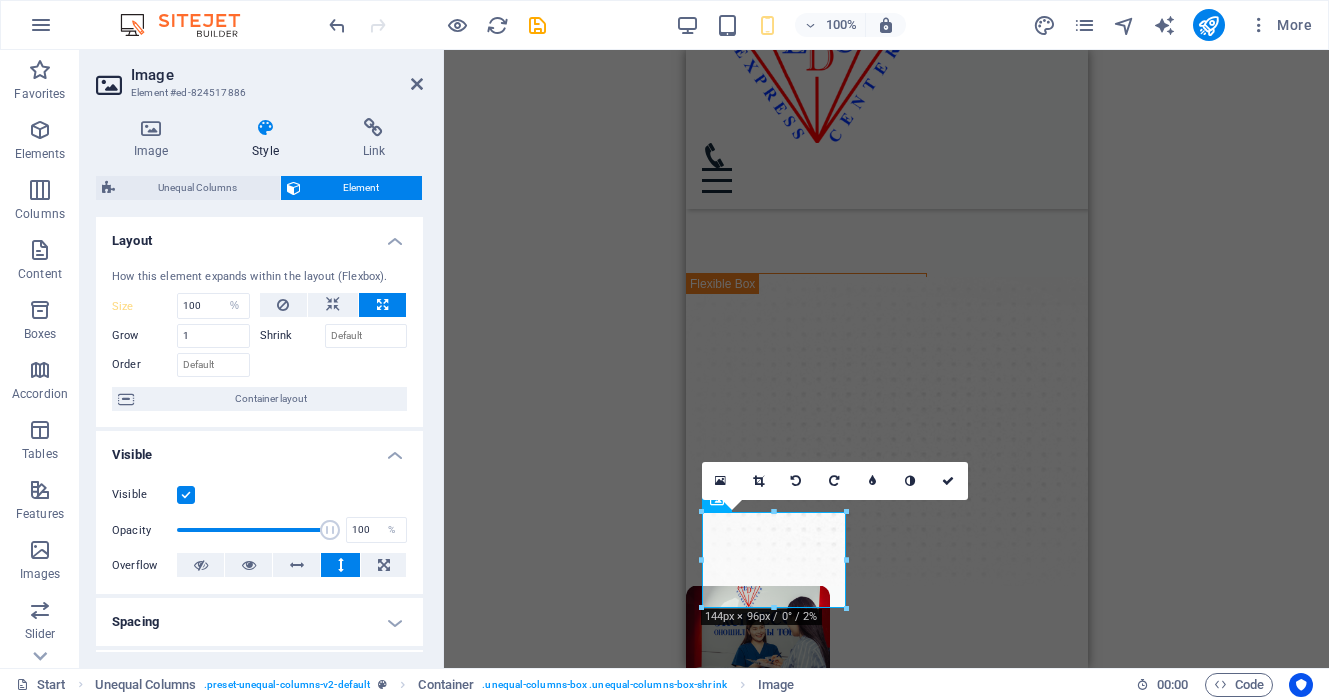 click at bounding box center (334, 362) 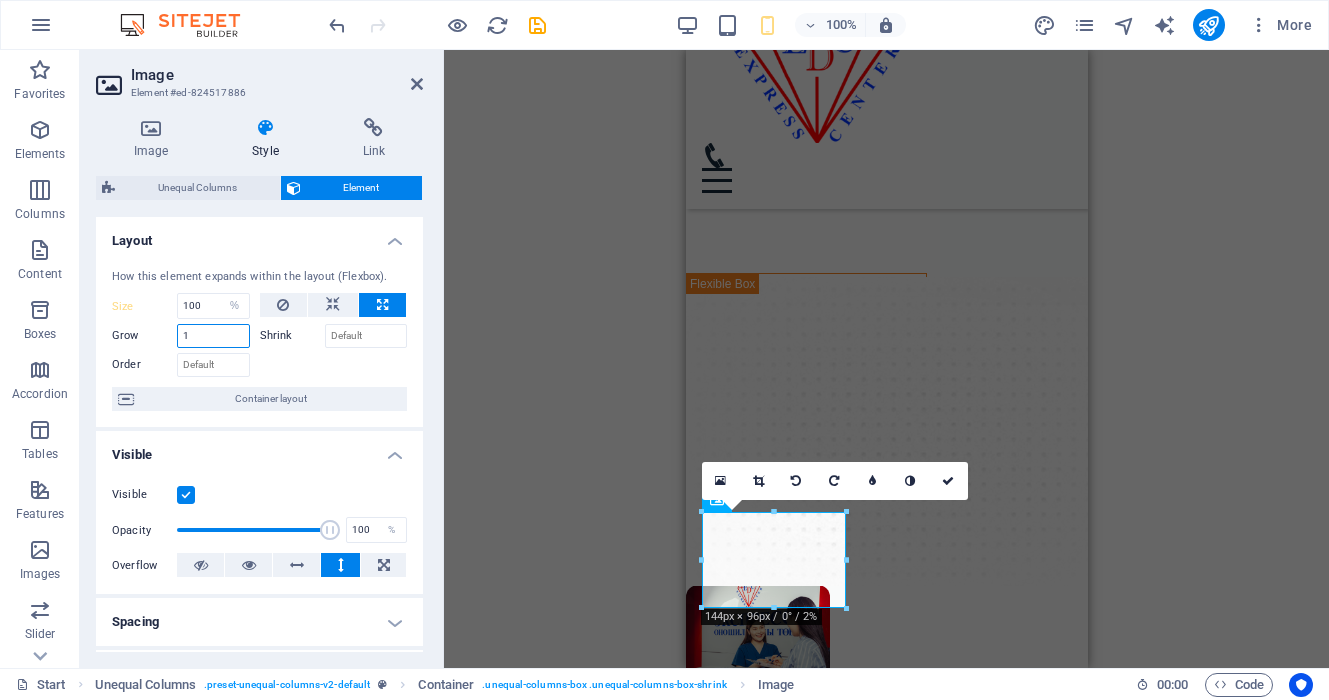 click on "1" at bounding box center (213, 336) 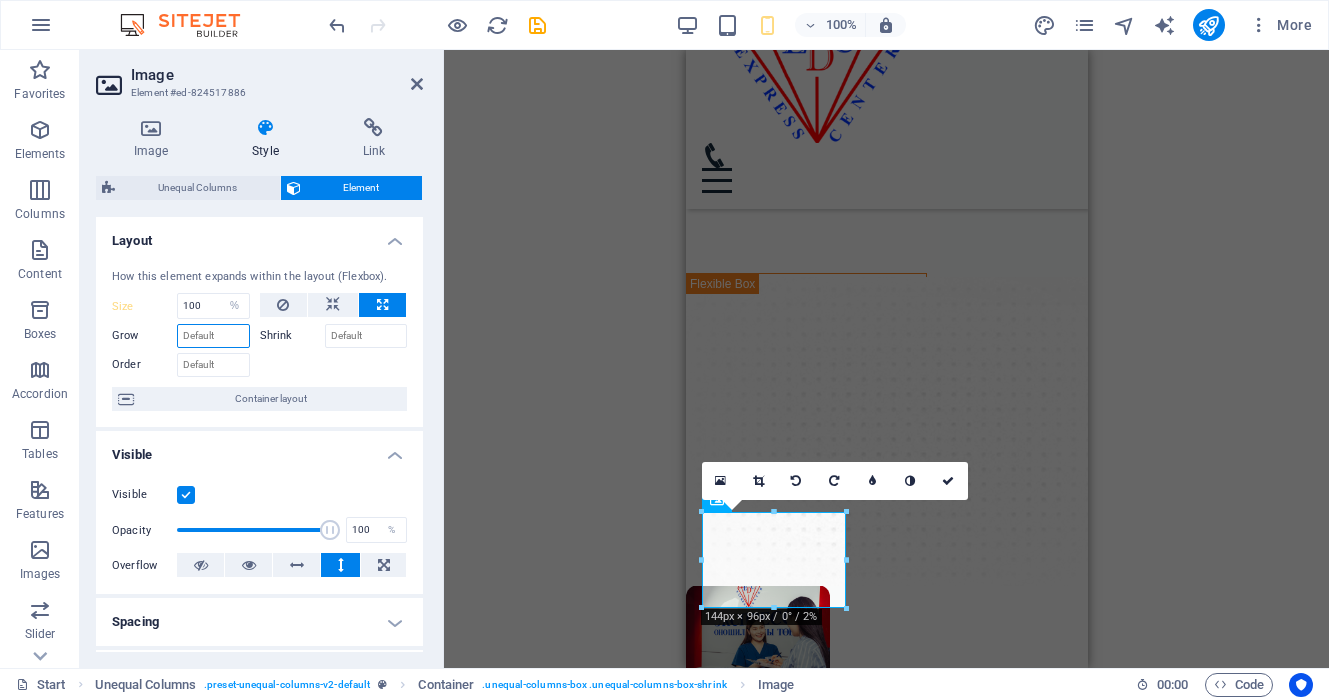 type on "1" 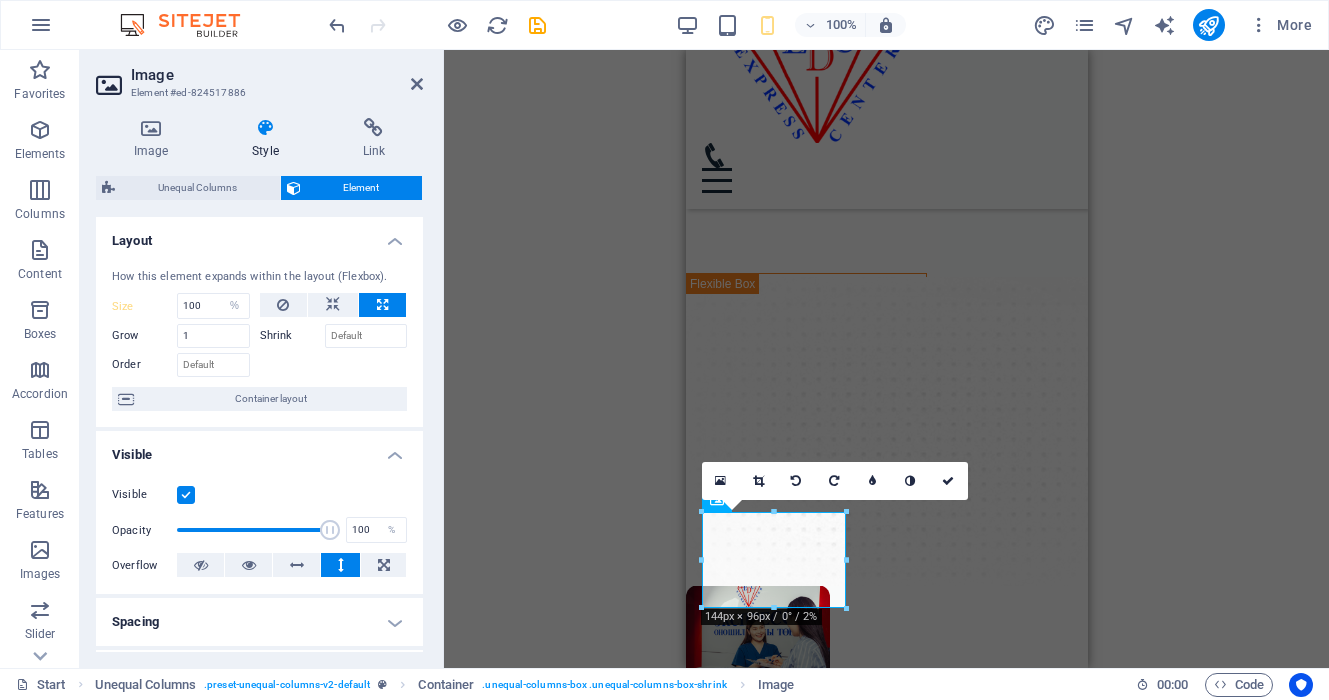 click at bounding box center (334, 362) 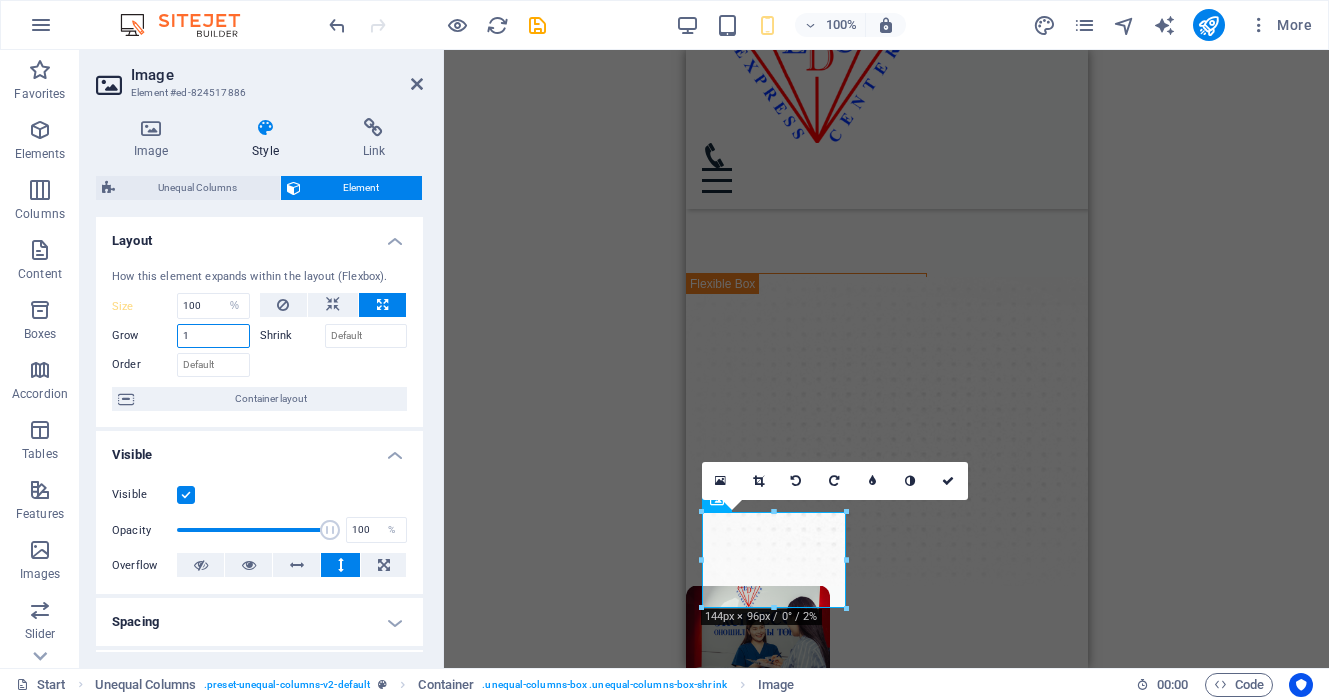 click on "1" at bounding box center (213, 336) 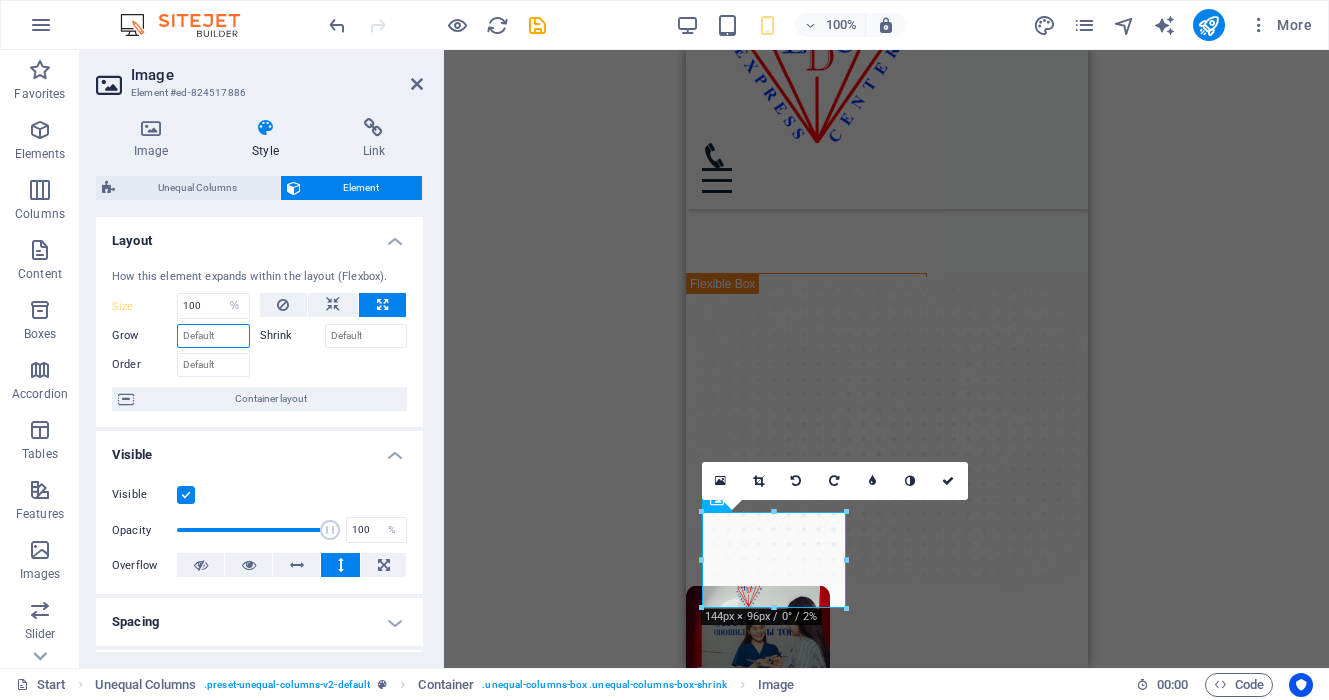 type on "1" 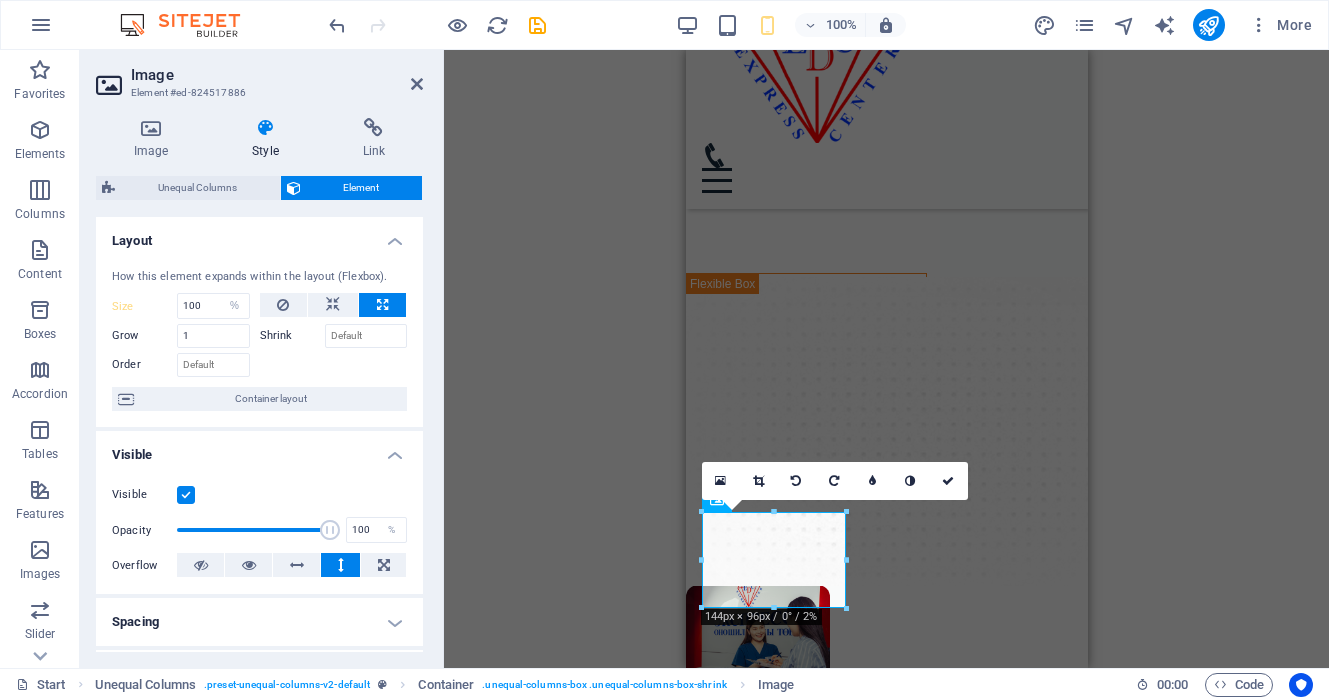 click on "How this element expands within the layout (Flexbox). Size Default auto px % 1/1 1/2 1/3 1/4 1/5 1/6 1/7 1/8 1/9 1/10 Grow 1 Shrink Order Container layout" at bounding box center (259, 340) 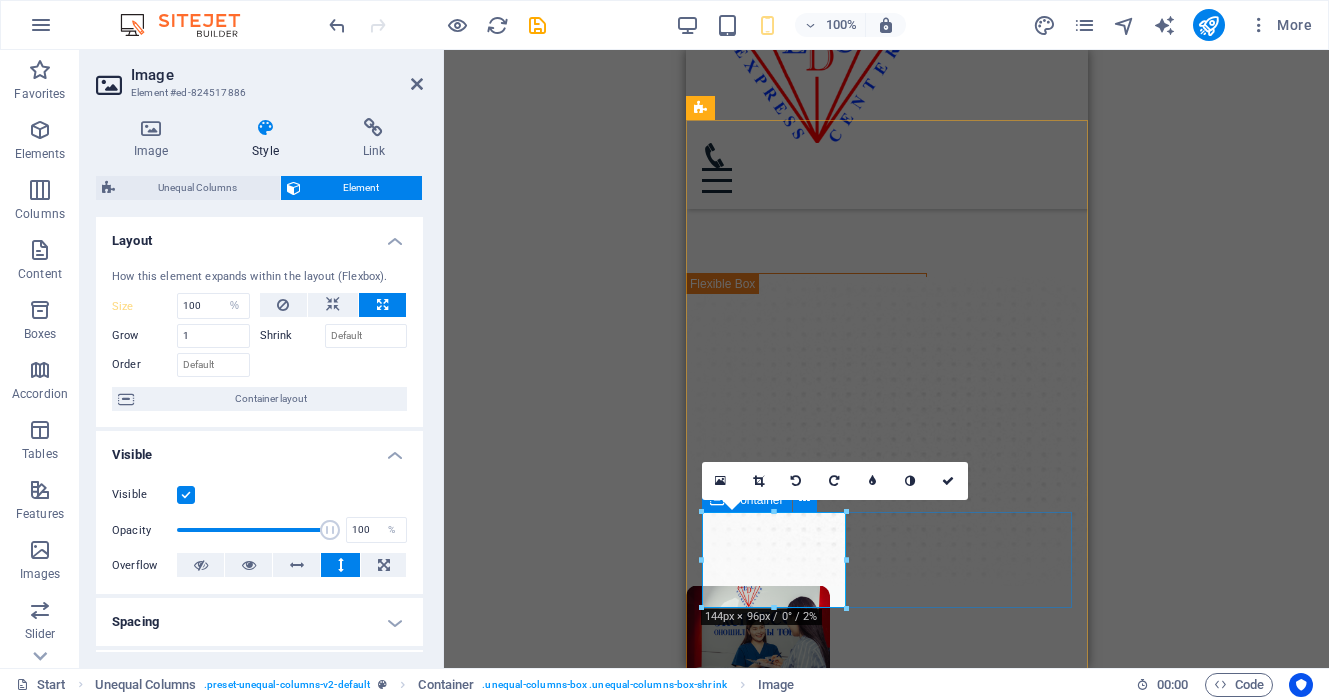 click at bounding box center (870, 633) 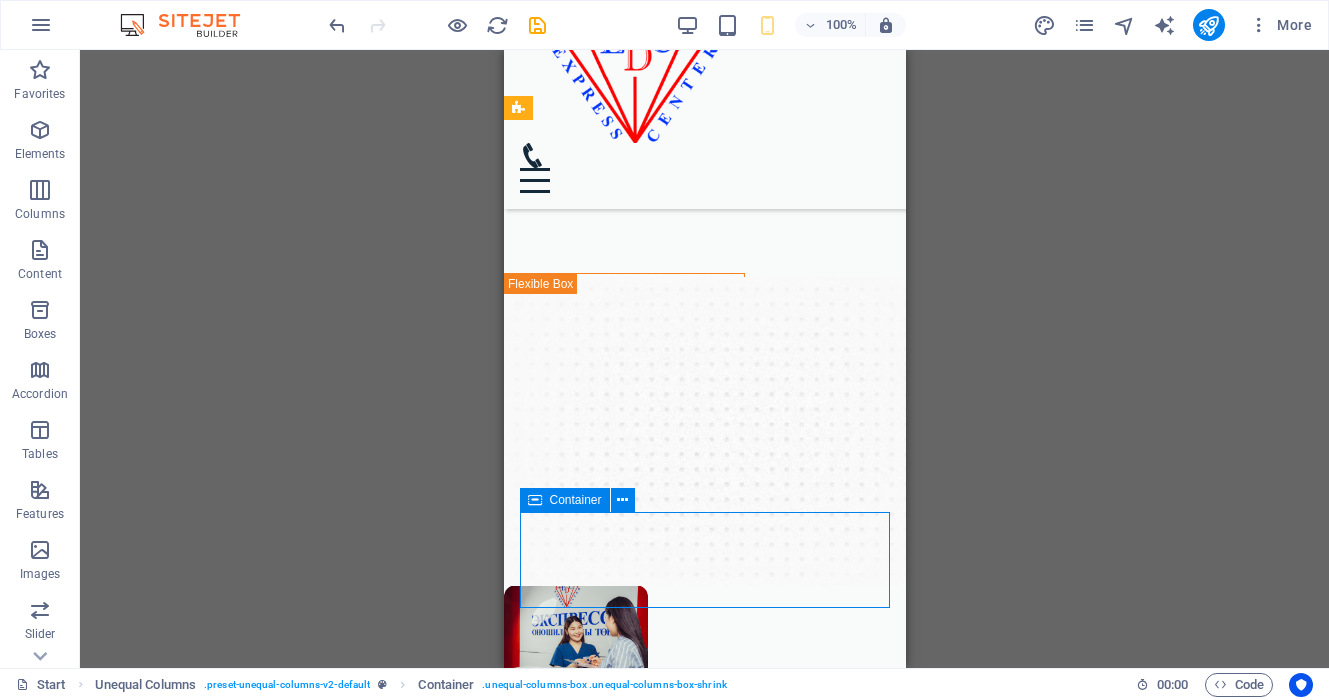 click at bounding box center (688, 633) 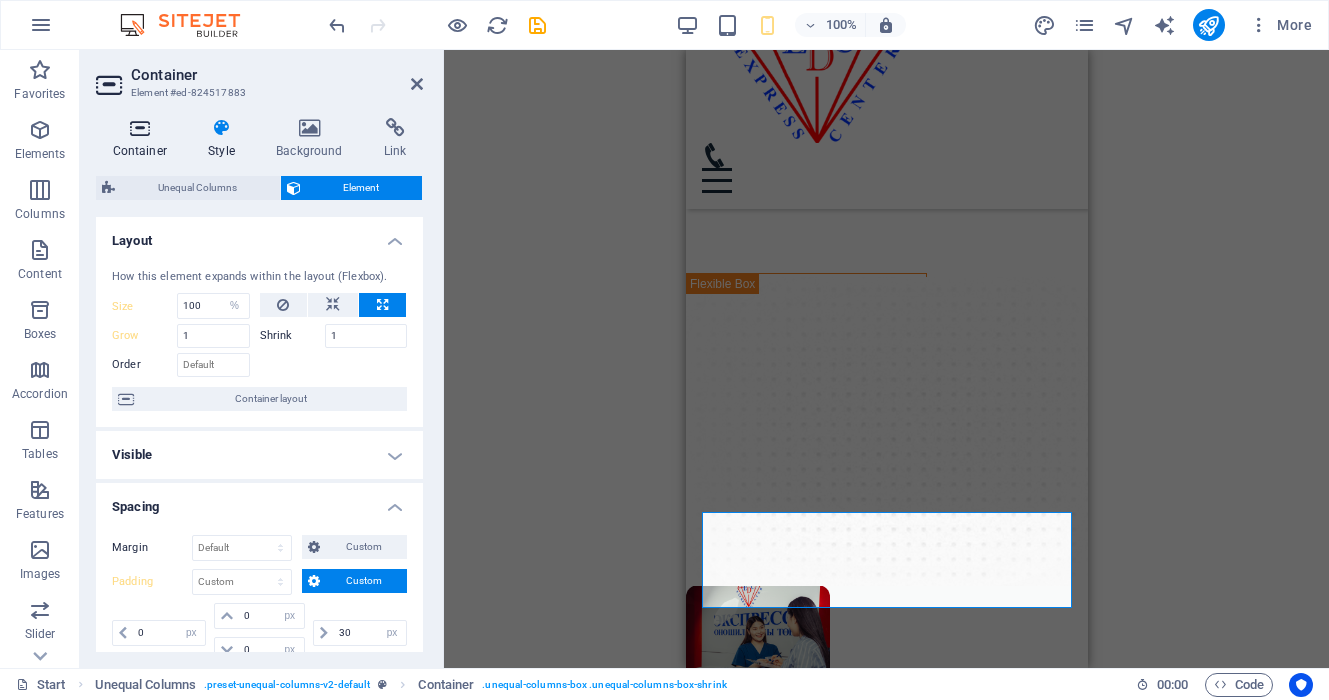 click on "Container" at bounding box center [144, 139] 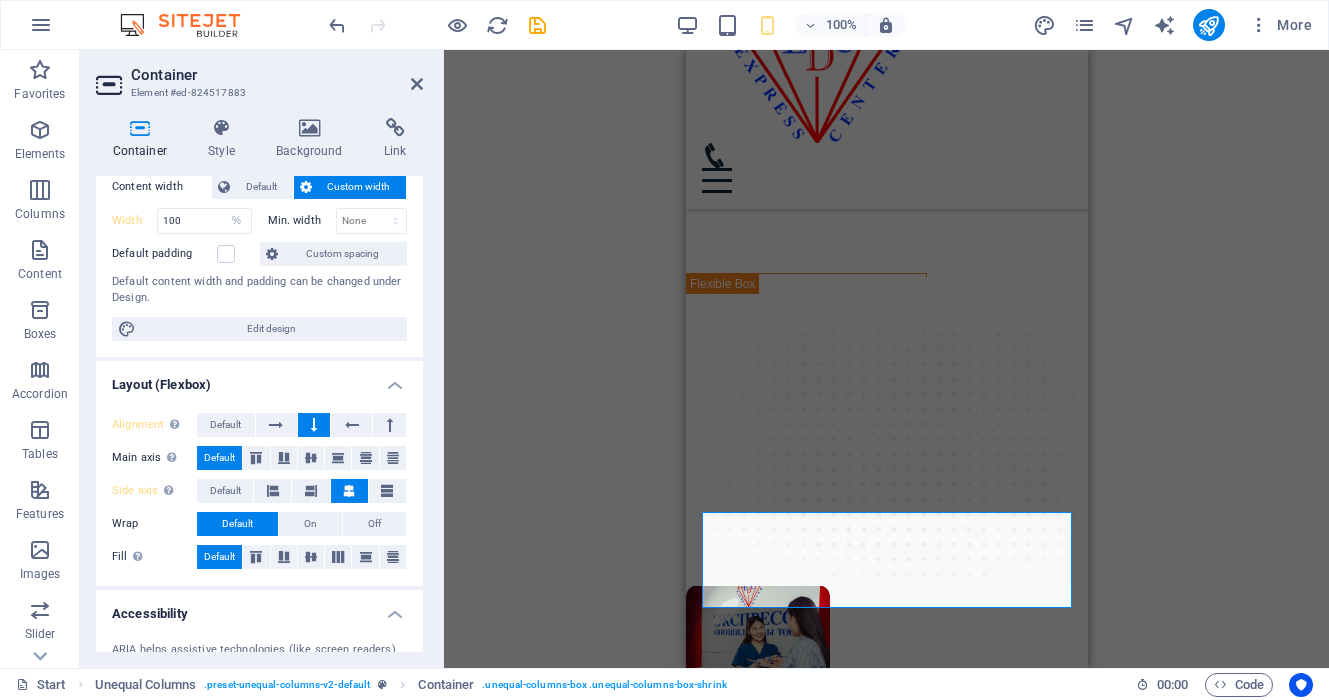 scroll, scrollTop: 129, scrollLeft: 0, axis: vertical 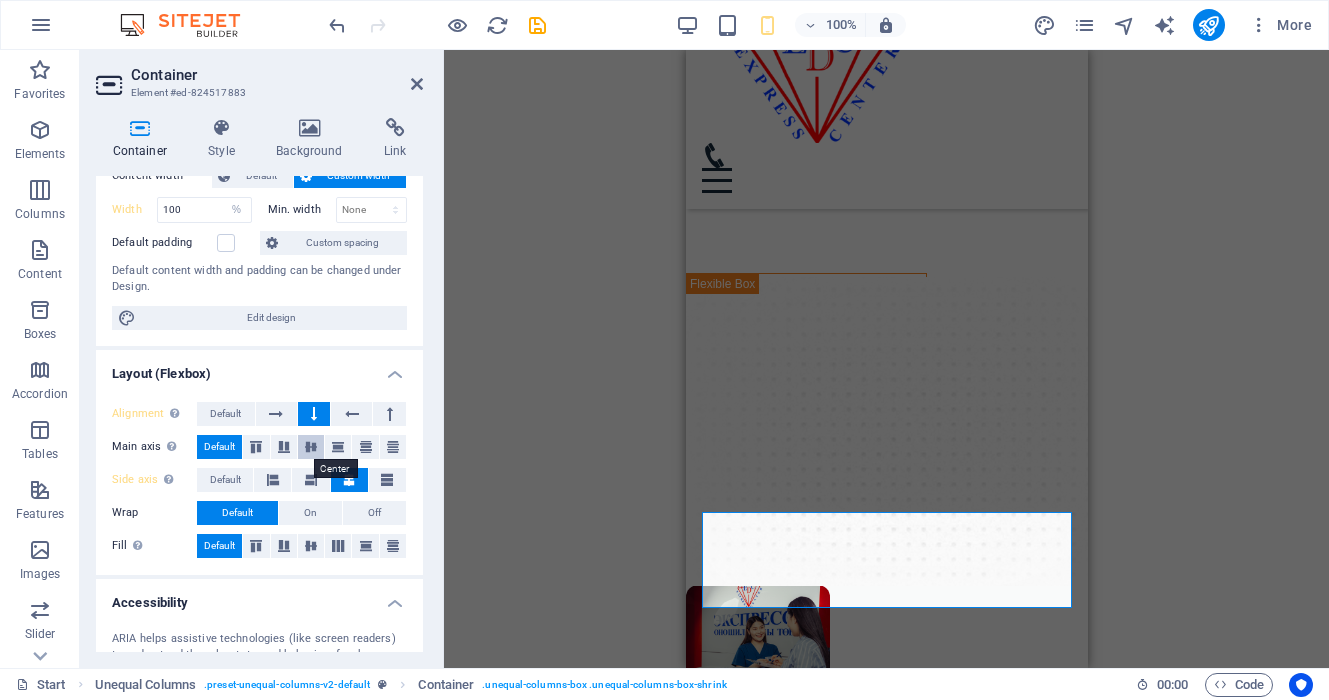 click at bounding box center [311, 447] 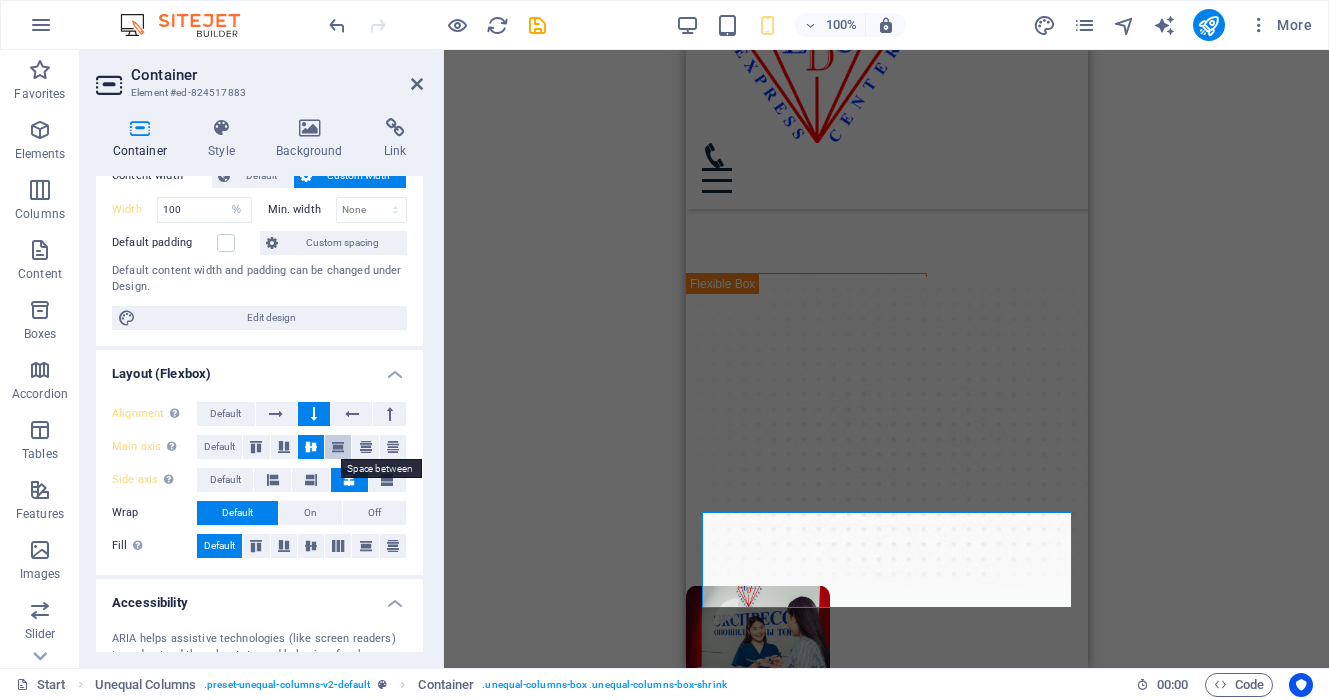 click at bounding box center [338, 447] 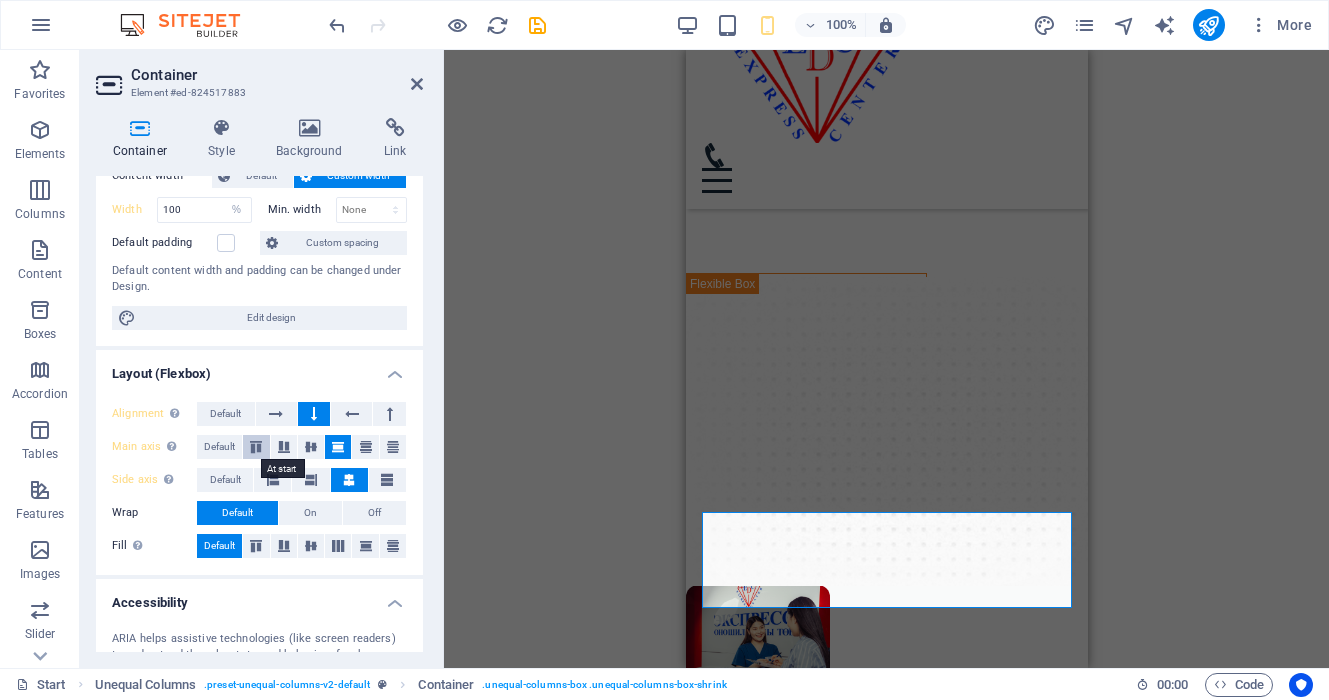 click at bounding box center (256, 447) 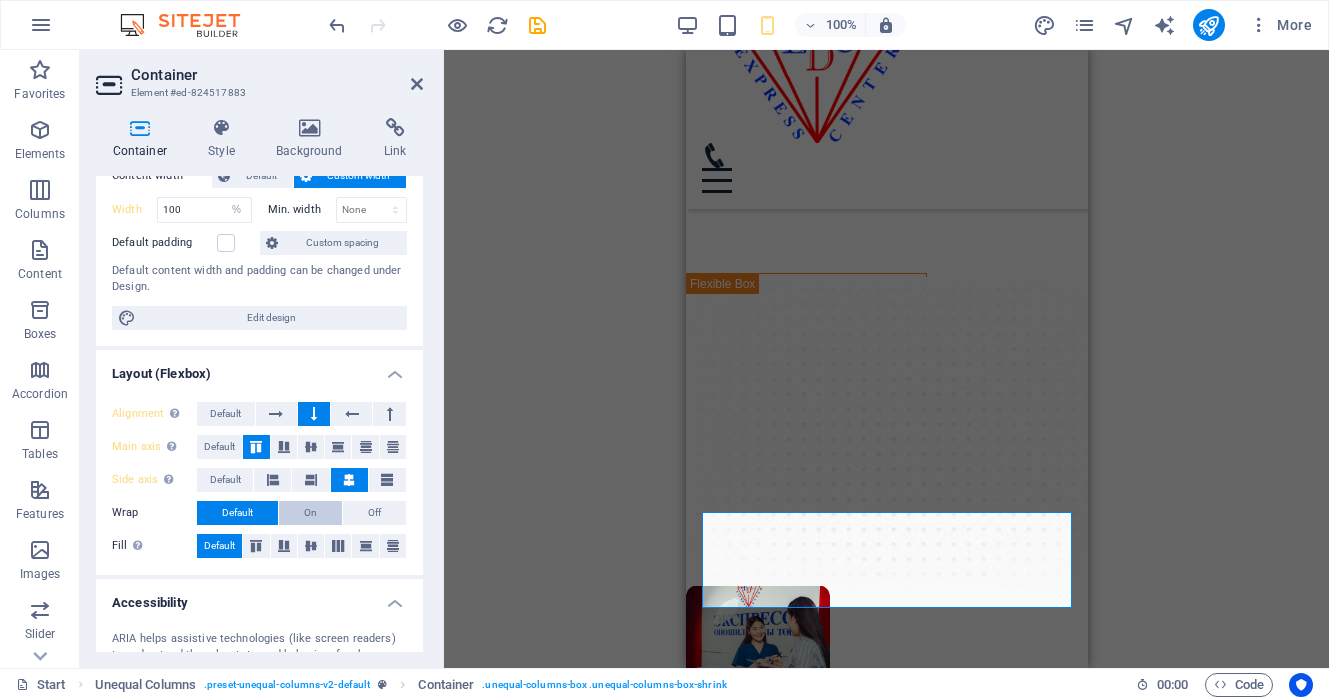 click on "On" at bounding box center [310, 513] 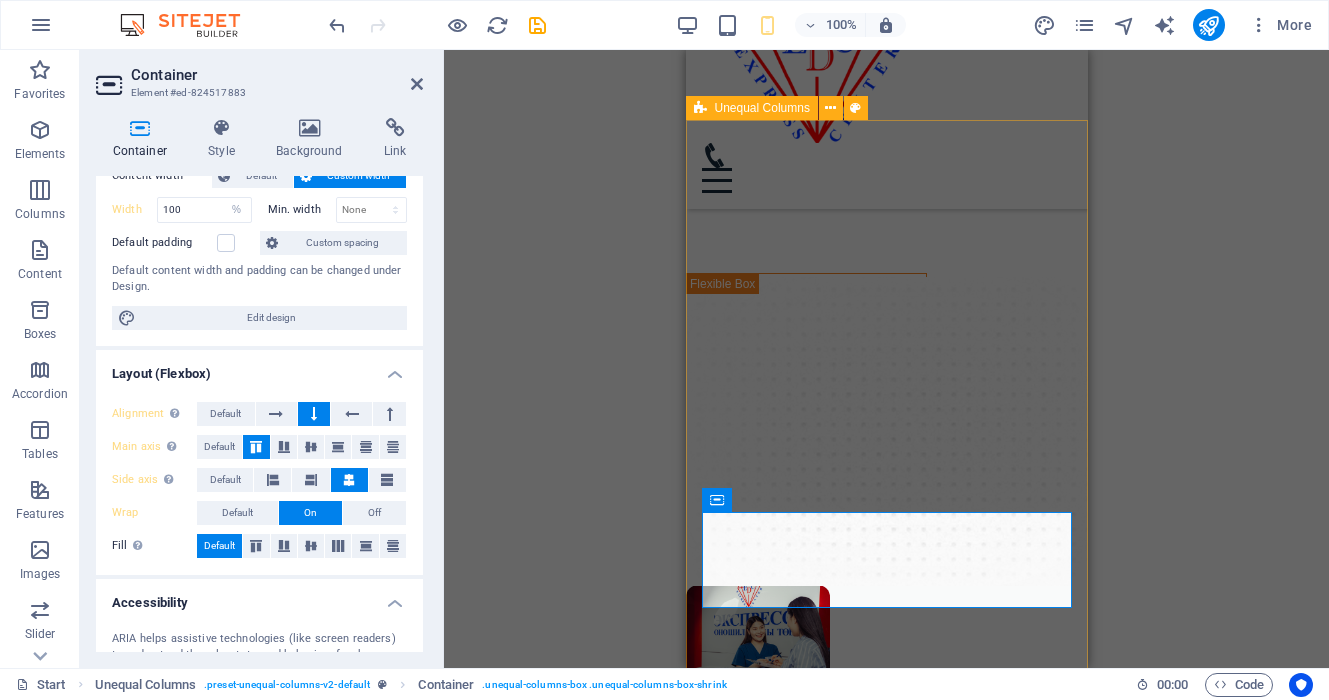 click on "ЭКСПРЕСС ОНОШИЛГООНЫ ТӨВ Эрүүл мэндийн урьдчилан сэргийлэх цогч үзлэг, шинжилгээ, оношилгоонд хамрагдахыг урьж байна.  Эрүүл мэнд бол хамгийн үнэ цэнтэй хөрөнгө юм." at bounding box center (886, 477) 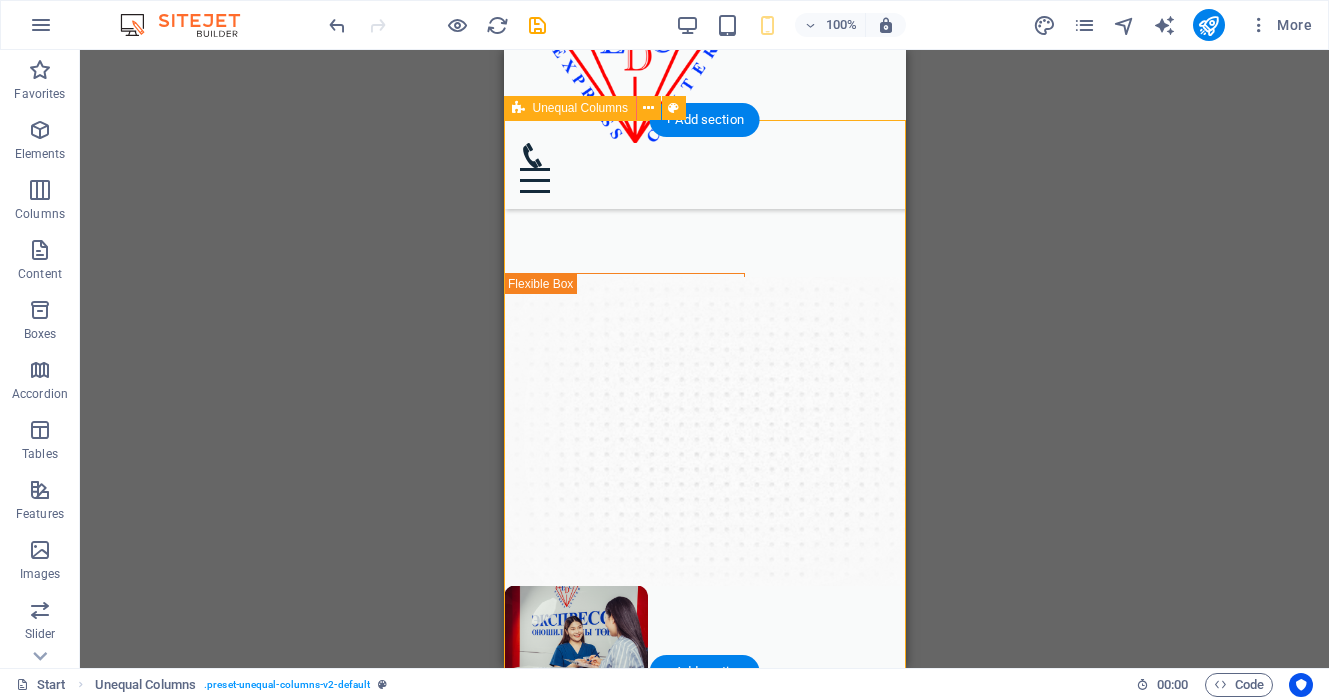 click on "ЭКСПРЕСС ОНОШИЛГООНЫ ТӨВ Эрүүл мэндийн урьдчилан сэргийлэх цогч үзлэг, шинжилгээ, оношилгоонд хамрагдахыг урьж байна.  Эрүүл мэнд бол хамгийн үнэ цэнтэй хөрөнгө юм." at bounding box center [704, 477] 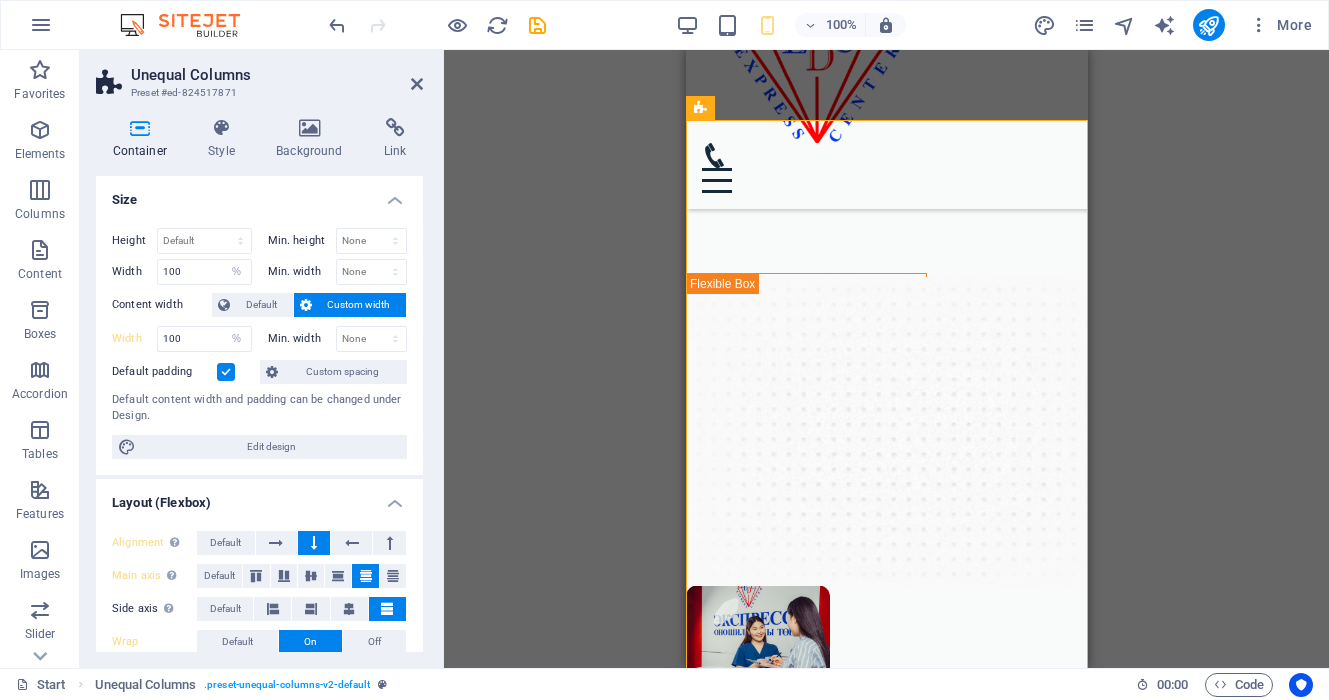 click at bounding box center [226, 372] 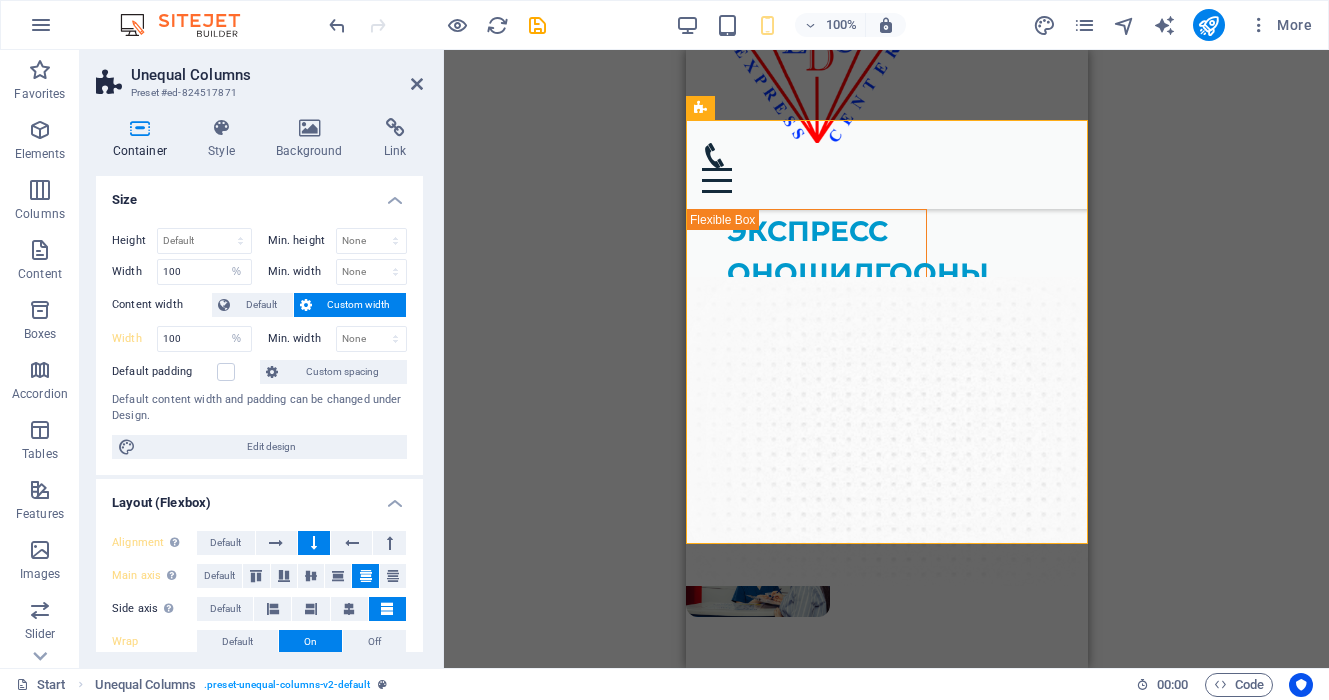 click on "Drag here to replace the existing content. Press “Ctrl” if you want to create a new element.
H2   Unequal Columns   Container   Container   Text   Image   Container   Menu Bar   Menu   Menu Bar   Image   Preset   Container   HTML   Preset   Container   Container   H3   Container   Container   Text   Text   Container   Container   Container   H3   Container   HTML   Container   H3   Container   Text   Spacer   Button   Preset   H3   Container   Container   Text   Image   Preset   H2   Text   Spacer   Button   Container   Preset   H2   Preset   Container   Text   Preset   Container   Container   Text   Container   Container   Text   Container   Container   Text   Container   Container   Text   Container   Container   Text   Container   Container   Text   Container   Container   Text   Container   Container   H2   Text   Spacer   Image   Preset   Preset   Container   Preset   H2   Container   Spacer   Preset   Container   Container   Container   Icon   Container   Preset   Input   Preset" at bounding box center [886, 359] 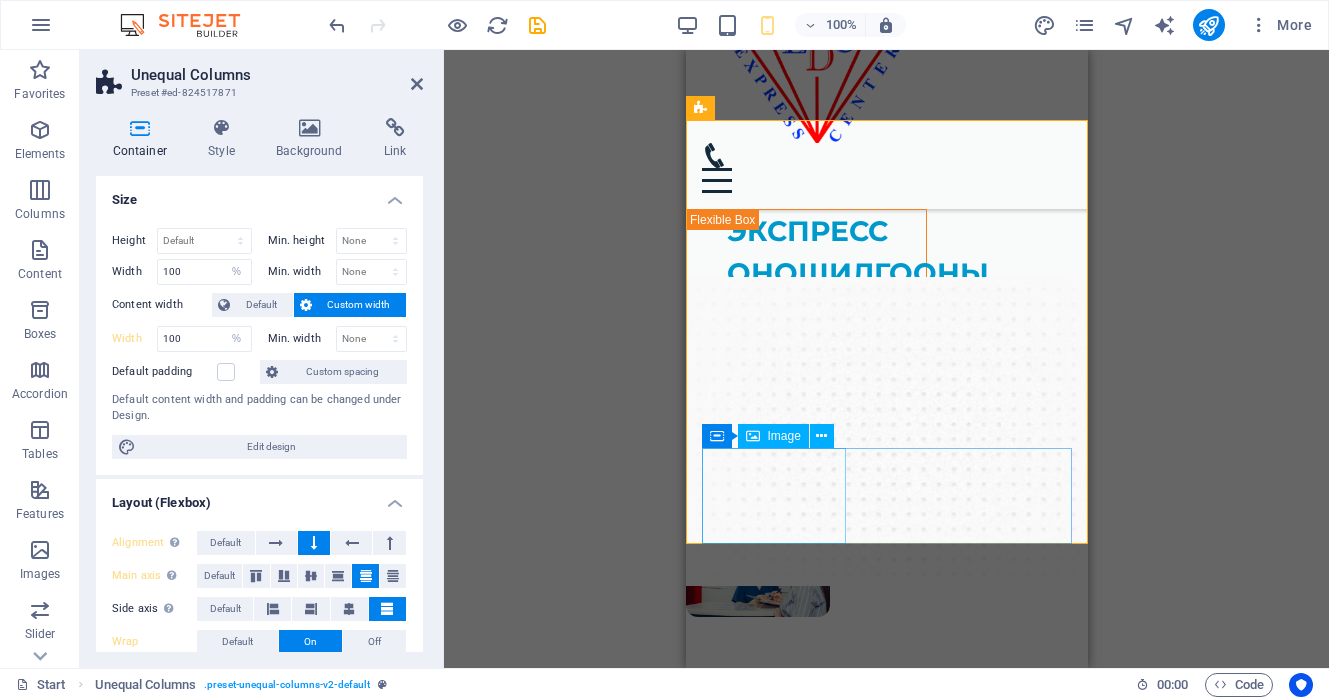 click at bounding box center (855, 569) 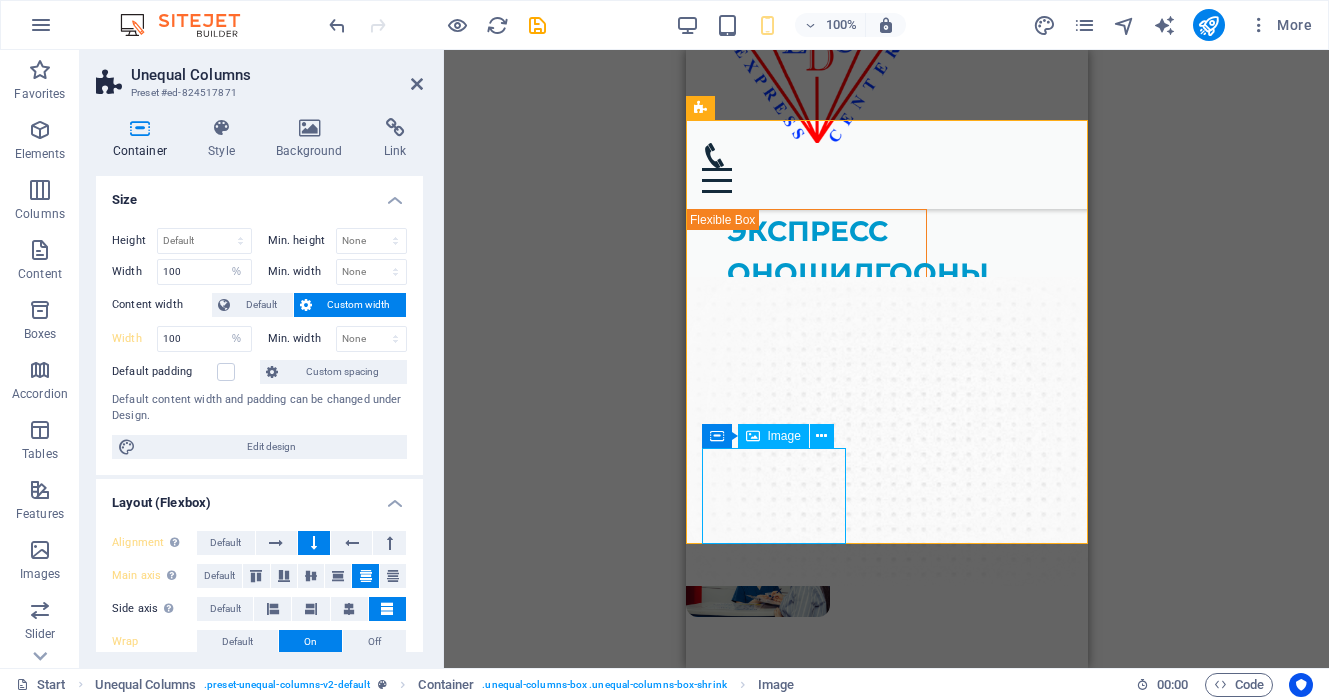 click at bounding box center [855, 569] 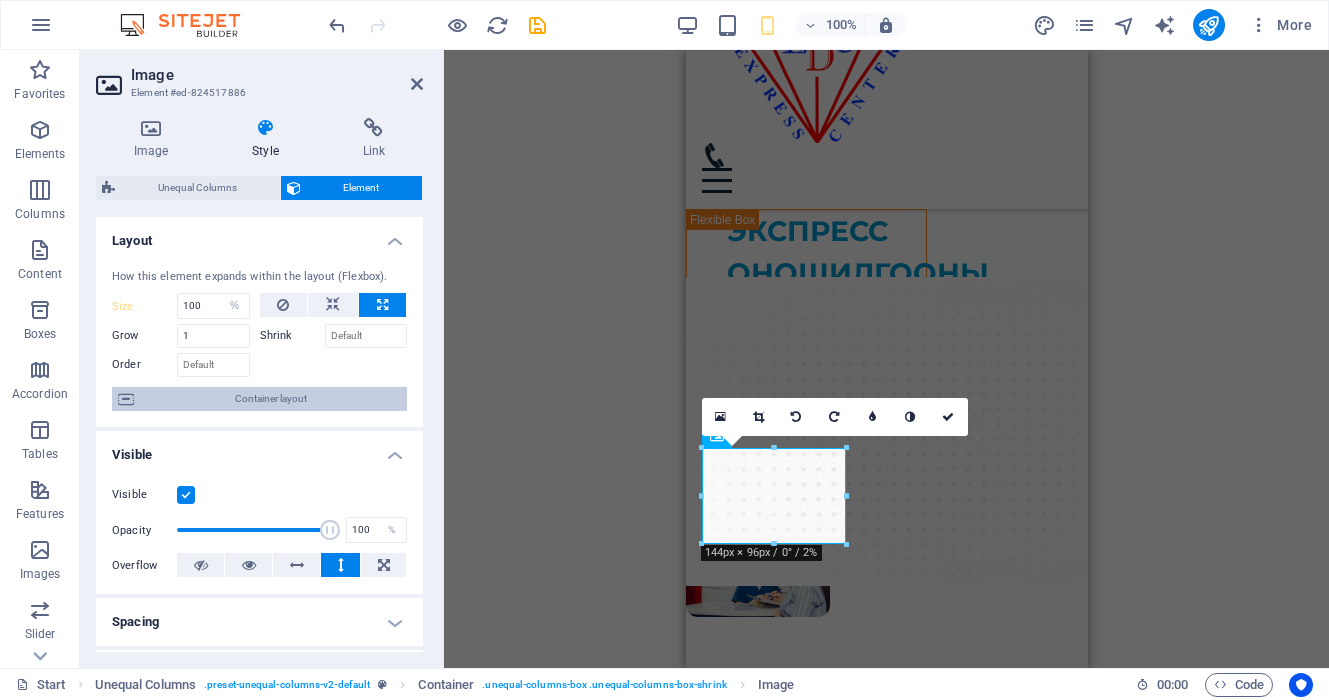 click on "Container layout" at bounding box center [270, 399] 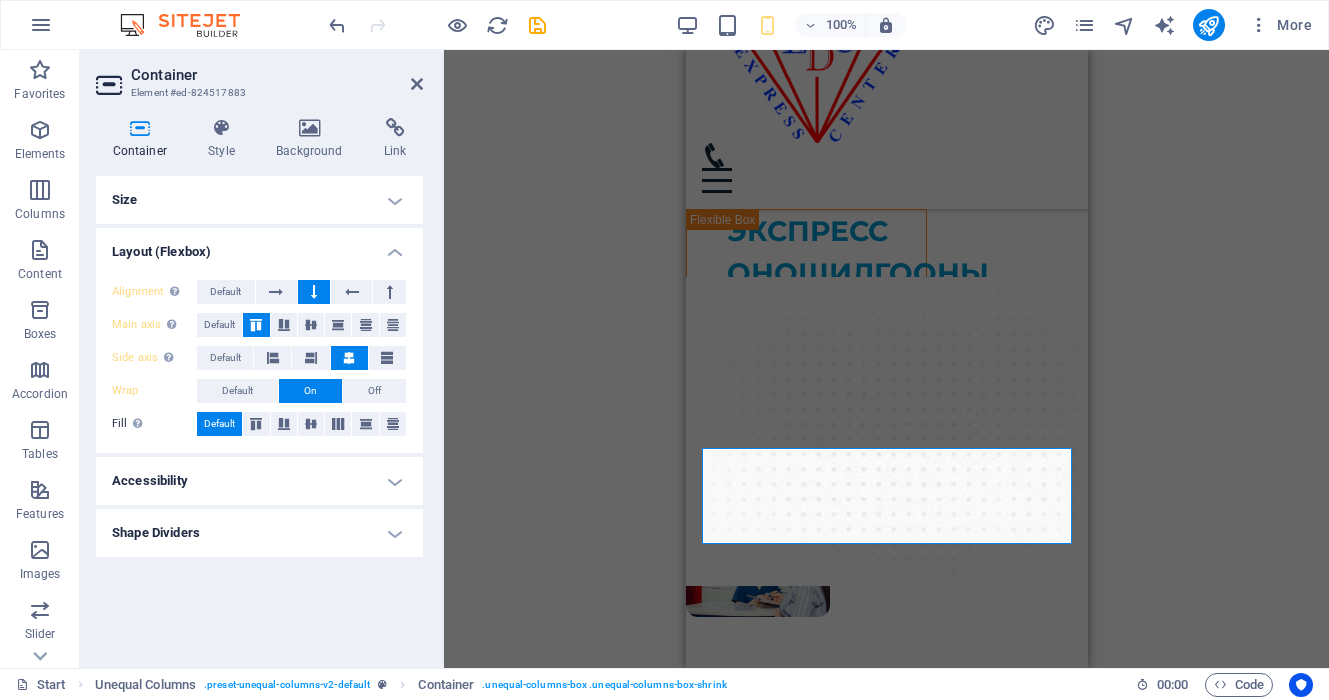 click on "Size" at bounding box center (259, 200) 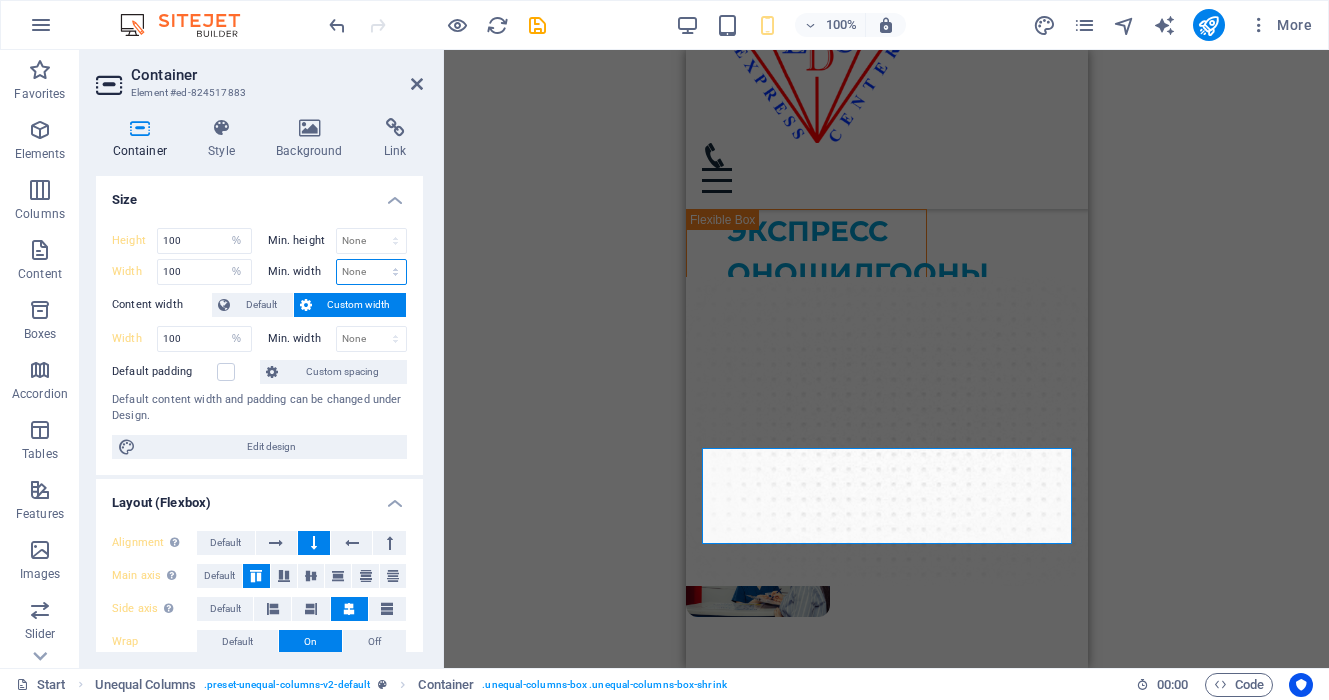 click on "None px rem % vh vw" at bounding box center [372, 272] 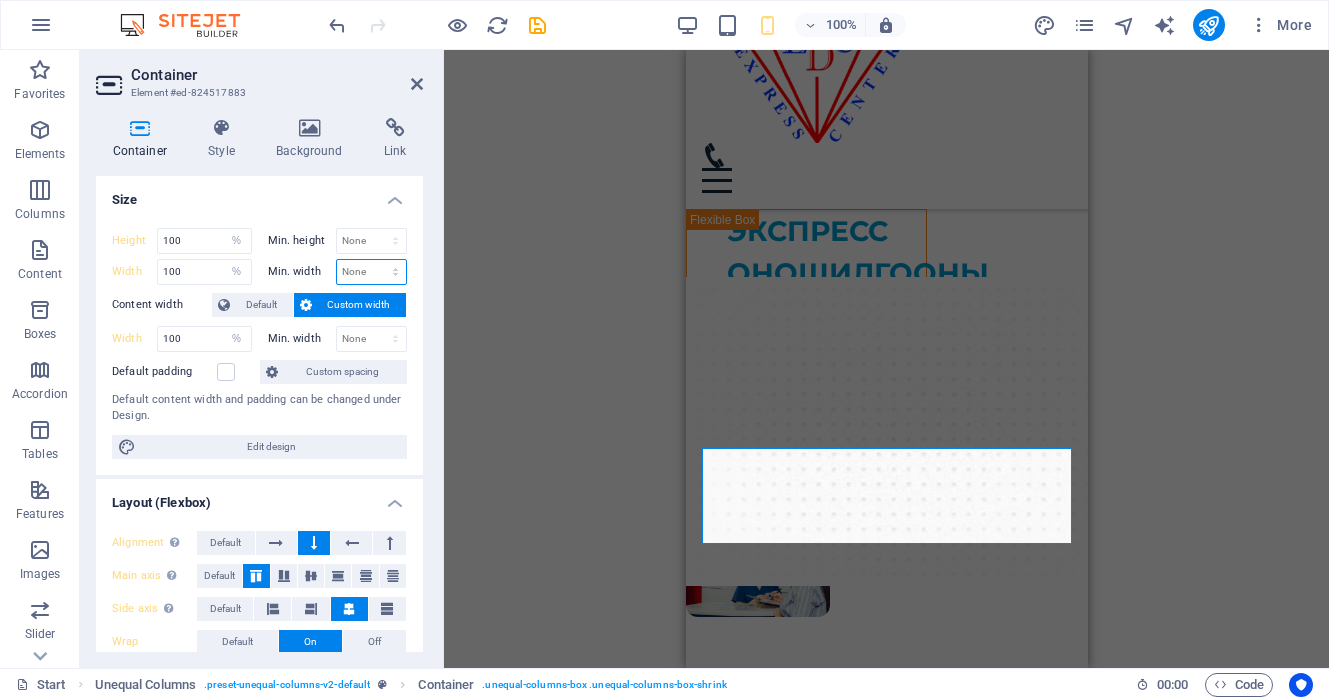 select on "%" 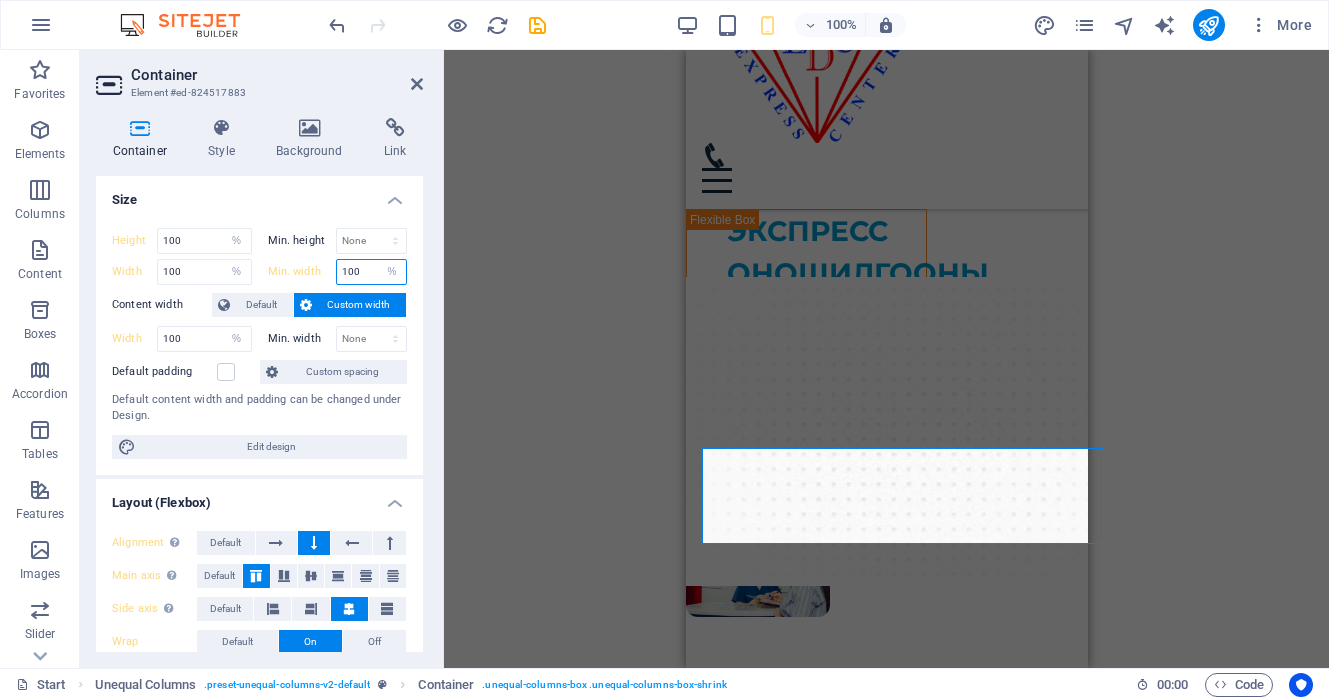type on "100" 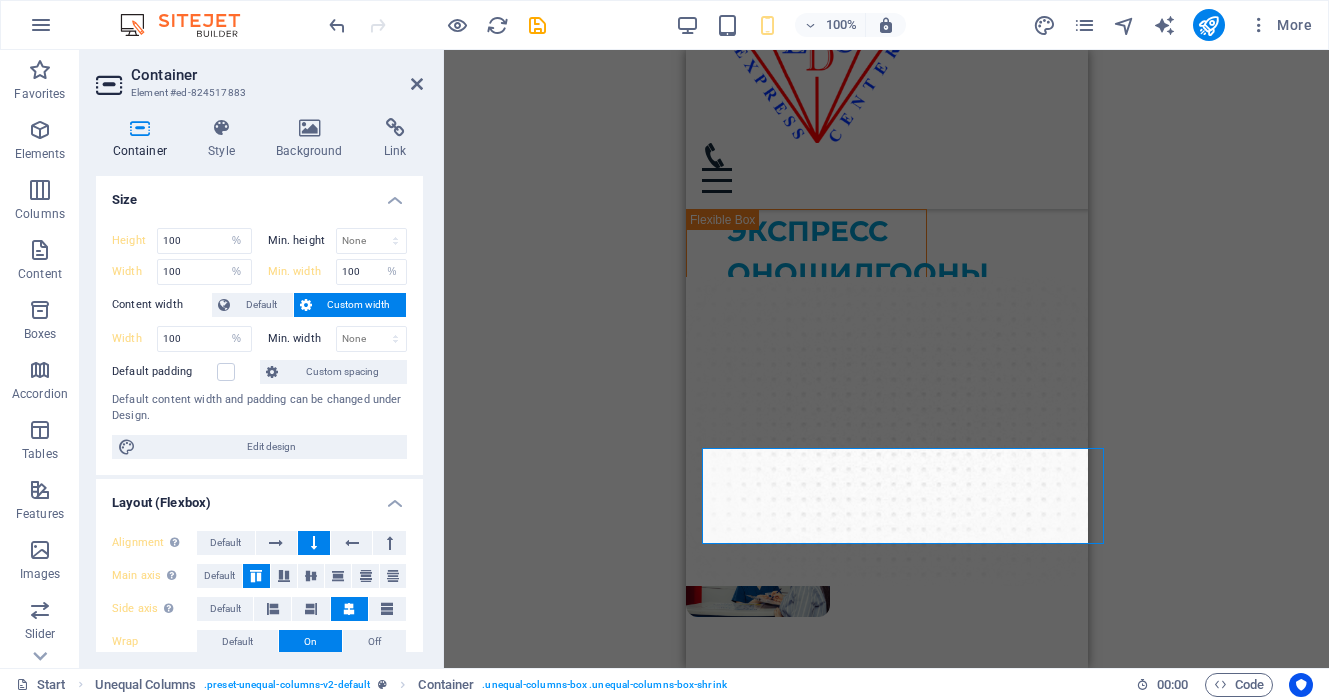 click on "Height 100 Default px rem % vh vw Min. height None px rem % vh vw Width 100 Default px rem % em vh vw Min. width 100 None px rem % vh vw Content width Default Custom width Width 100 Default px rem % em vh vw Min. width None px rem % vh vw Default padding Custom spacing Default content width and padding can be changed under Design. Edit design" at bounding box center [259, 343] 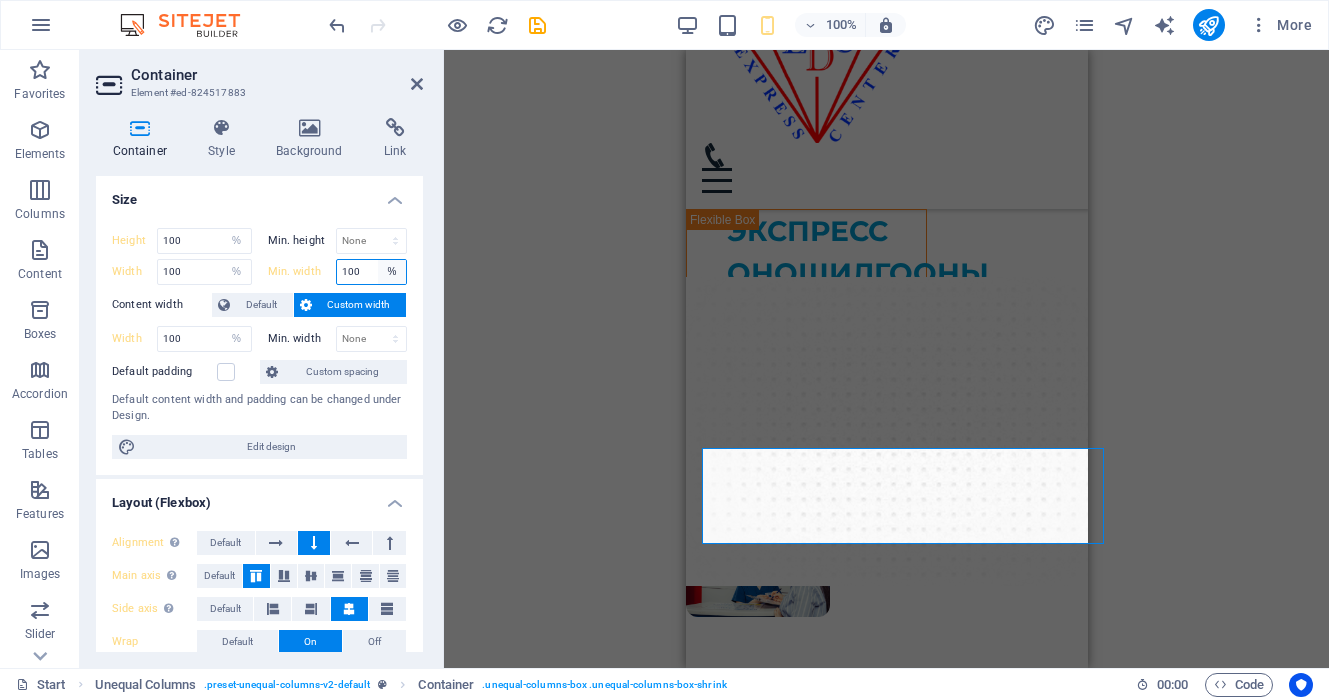 click on "None px rem % vh vw" at bounding box center (392, 272) 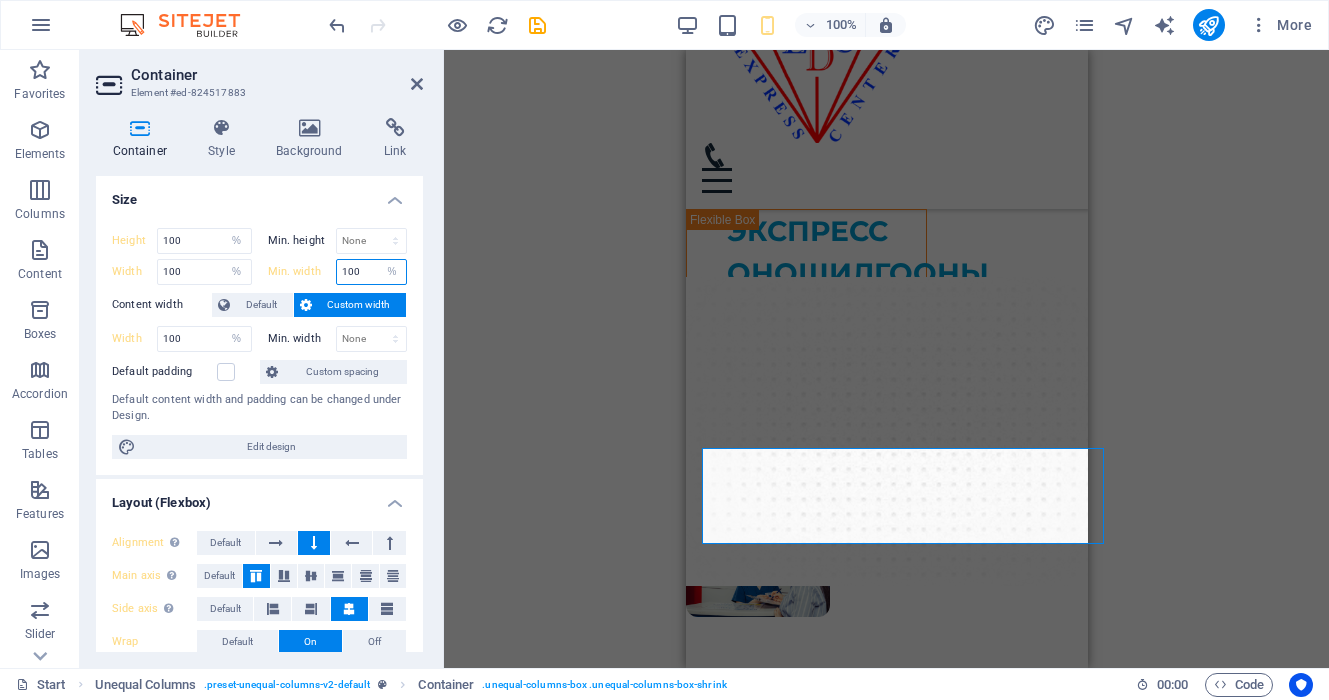 click on "100" at bounding box center (372, 272) 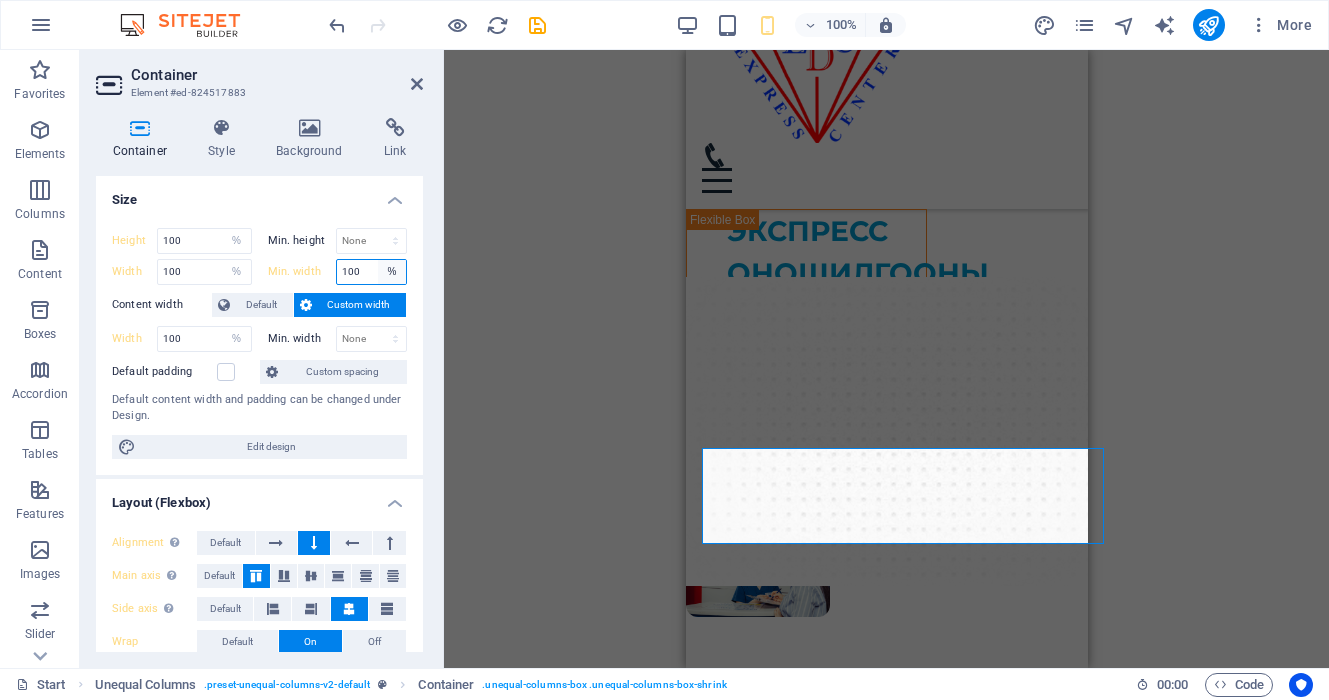 click on "None px rem % vh vw" at bounding box center [392, 272] 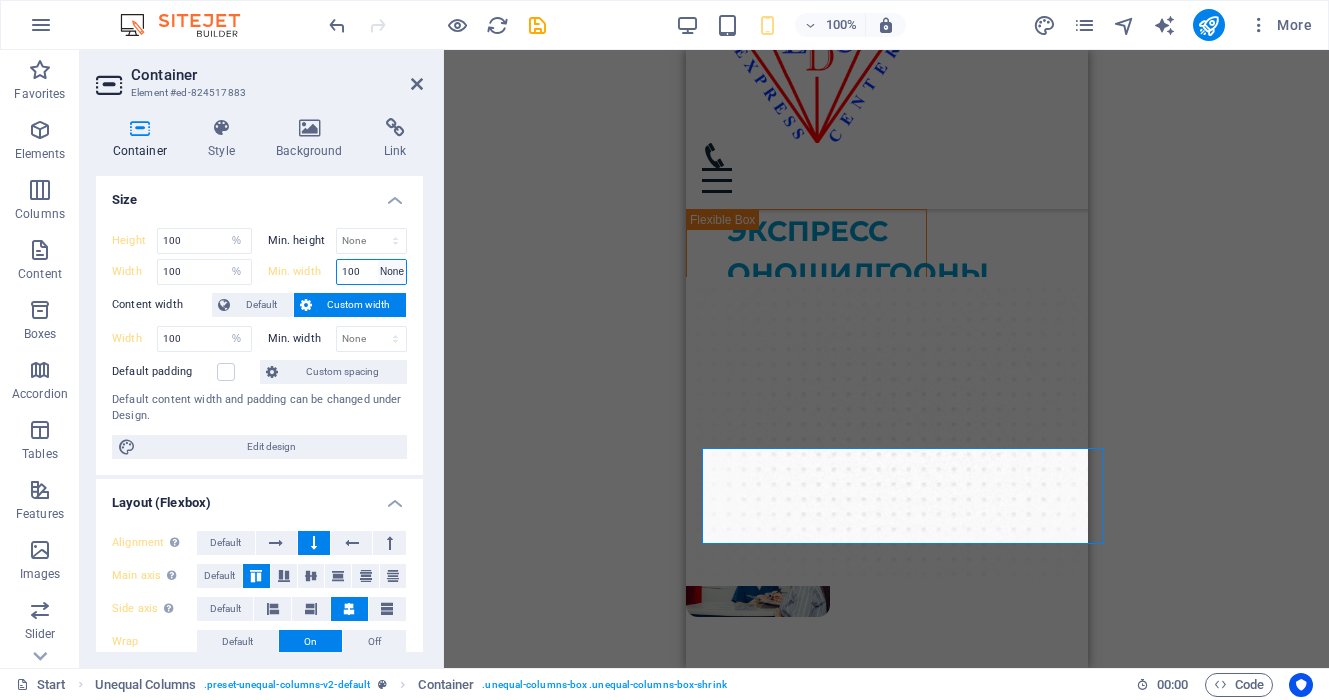 select on "%" 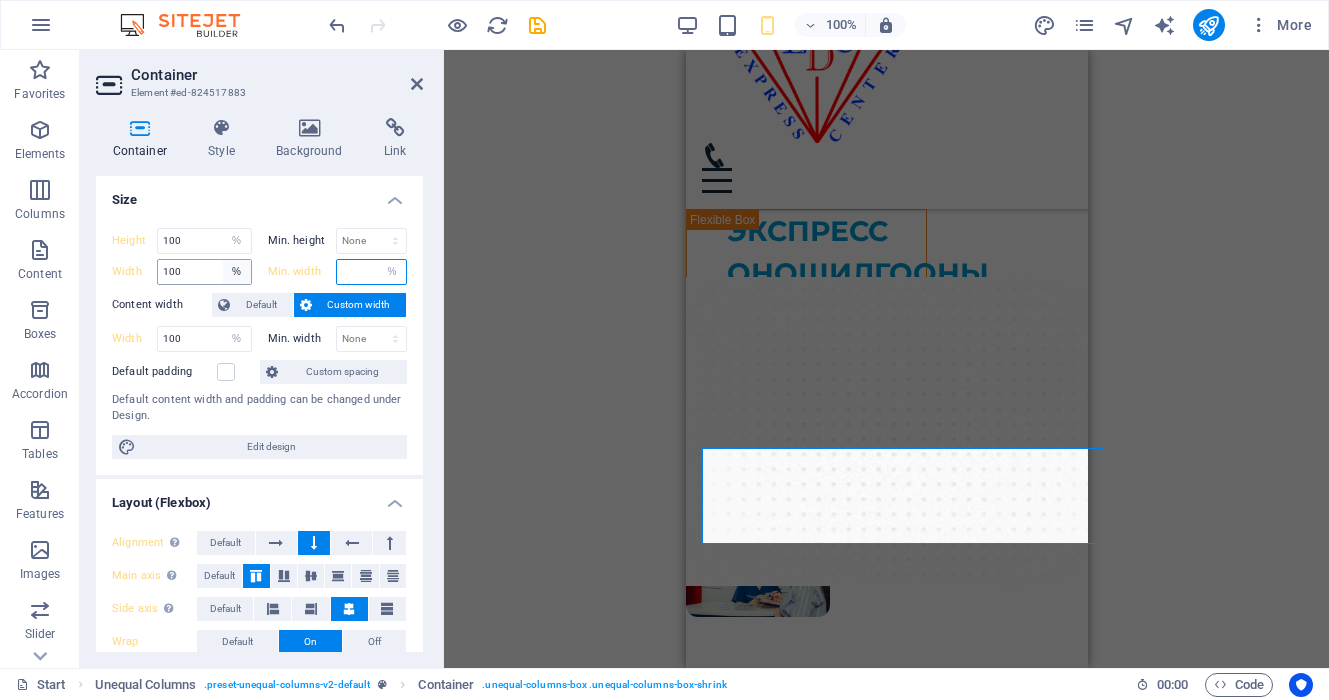 type 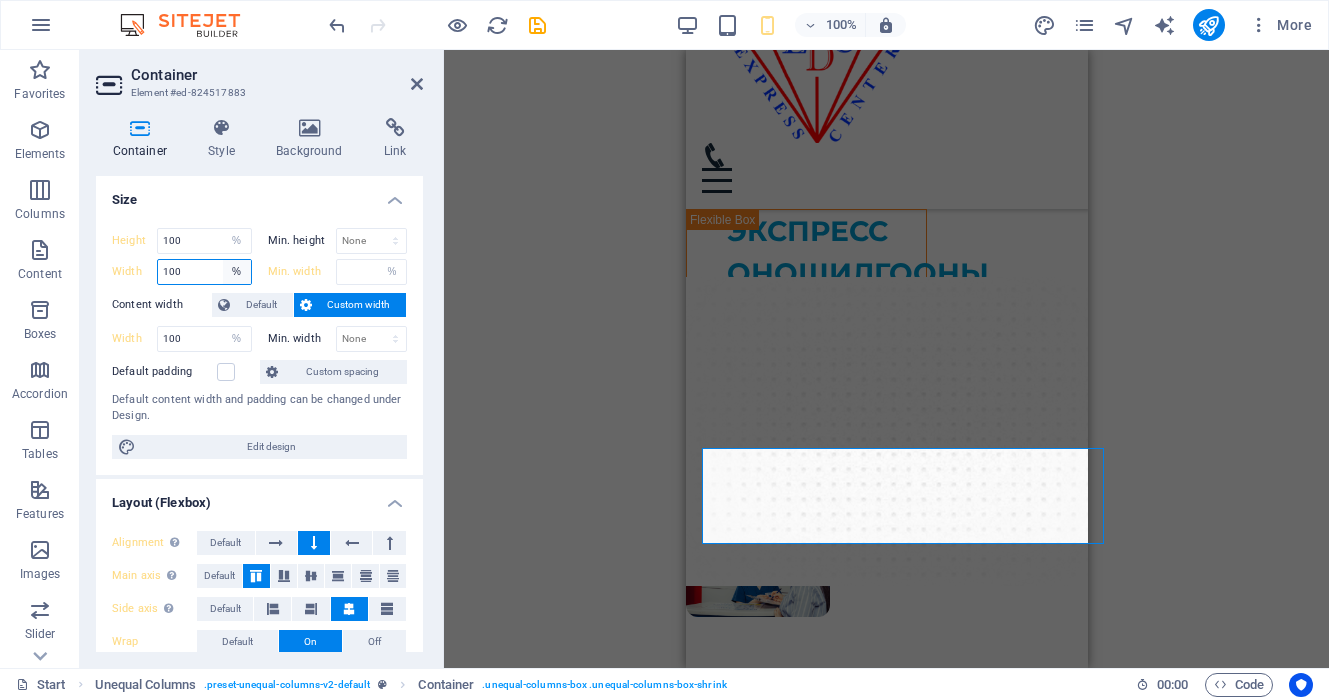 click on "Default px rem % em vh vw" at bounding box center [237, 272] 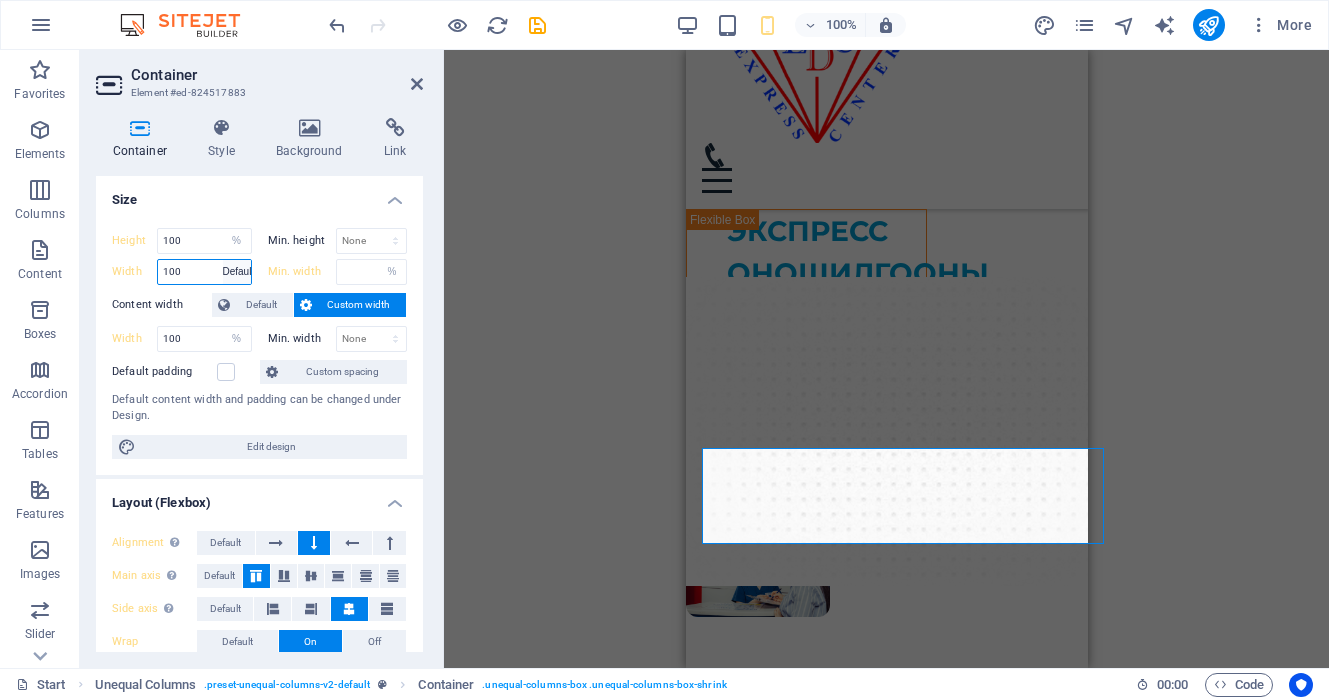 select on "%" 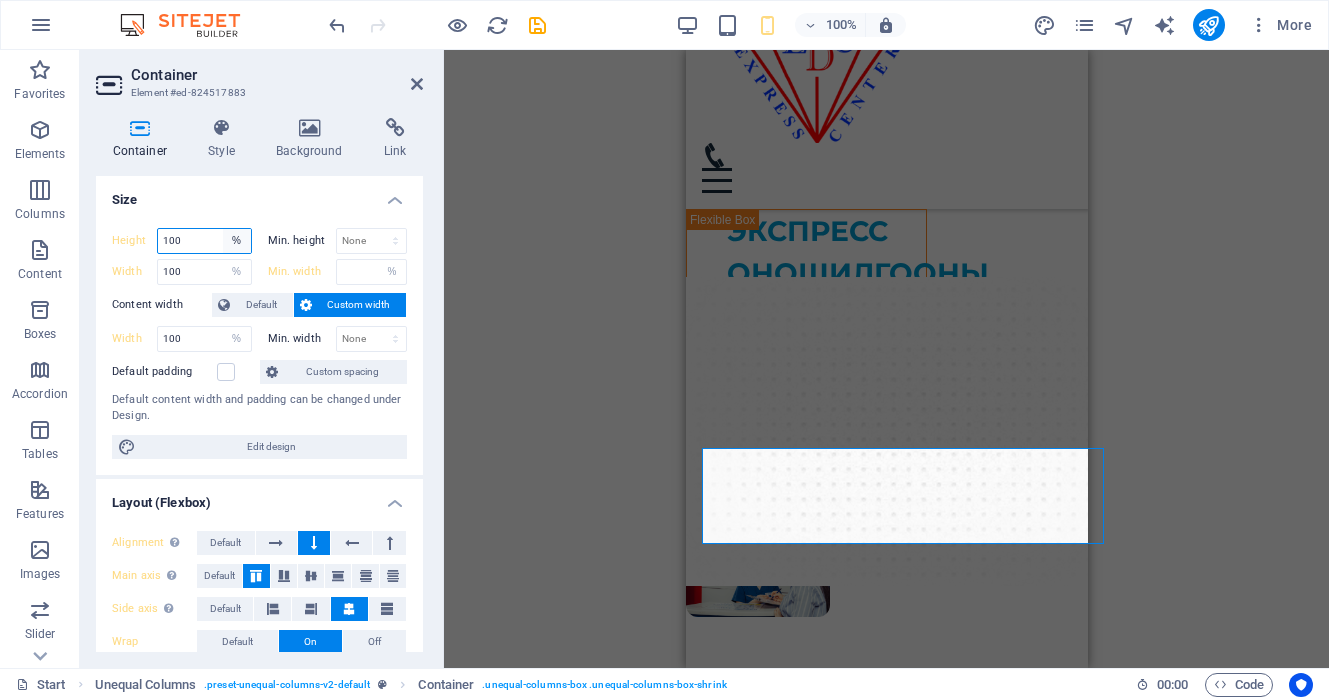 click on "Default px rem % vh vw" at bounding box center [237, 241] 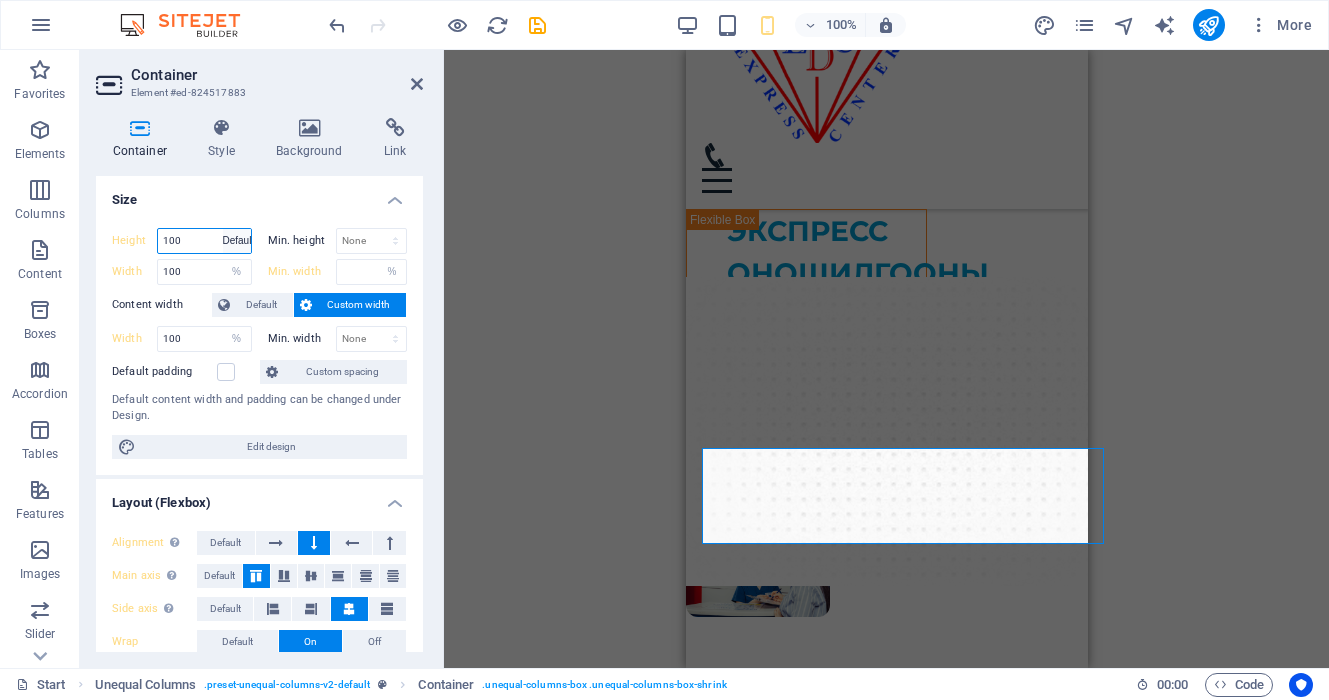 select on "%" 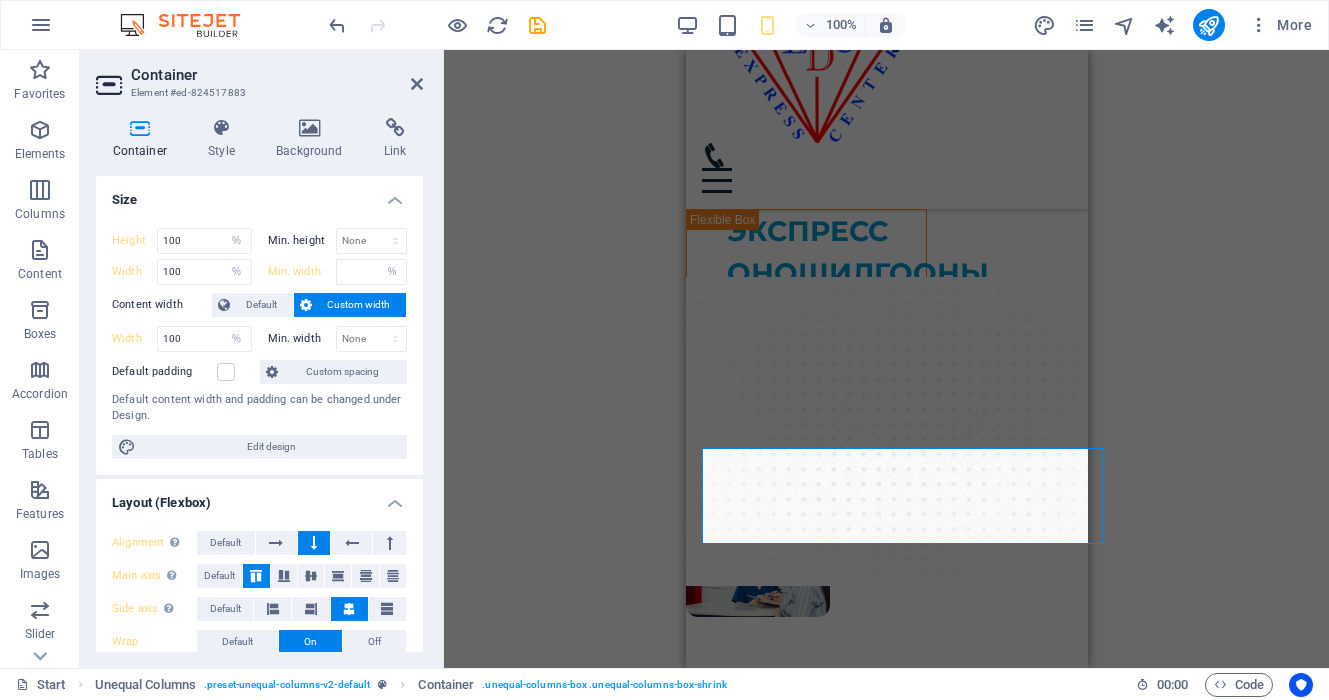 click on "Size" at bounding box center (259, 194) 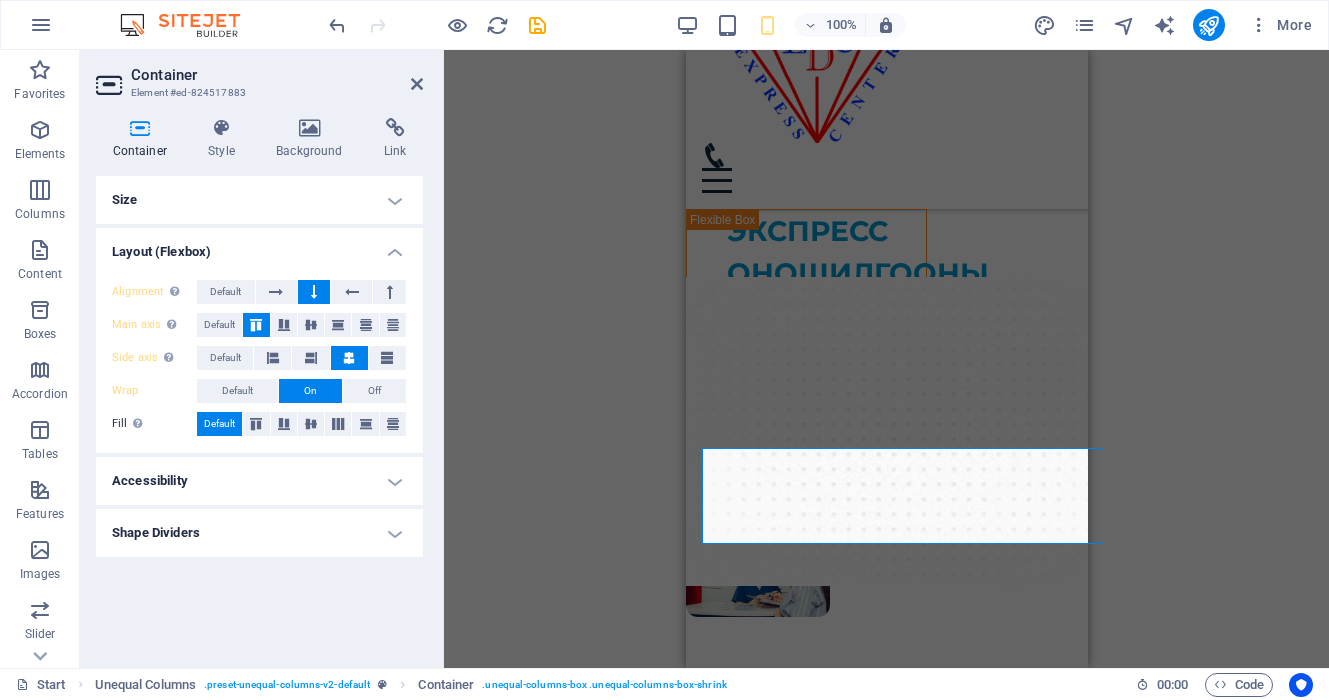 click on "Size" at bounding box center [259, 200] 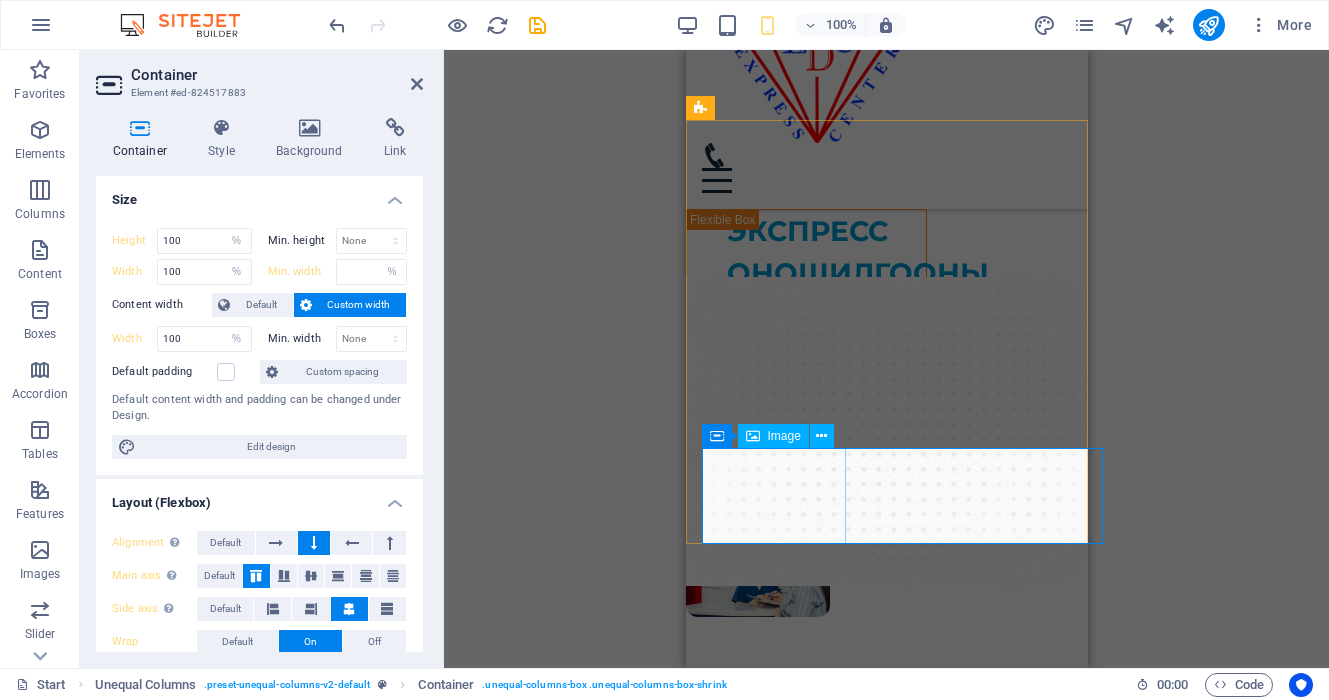 click at bounding box center [871, 569] 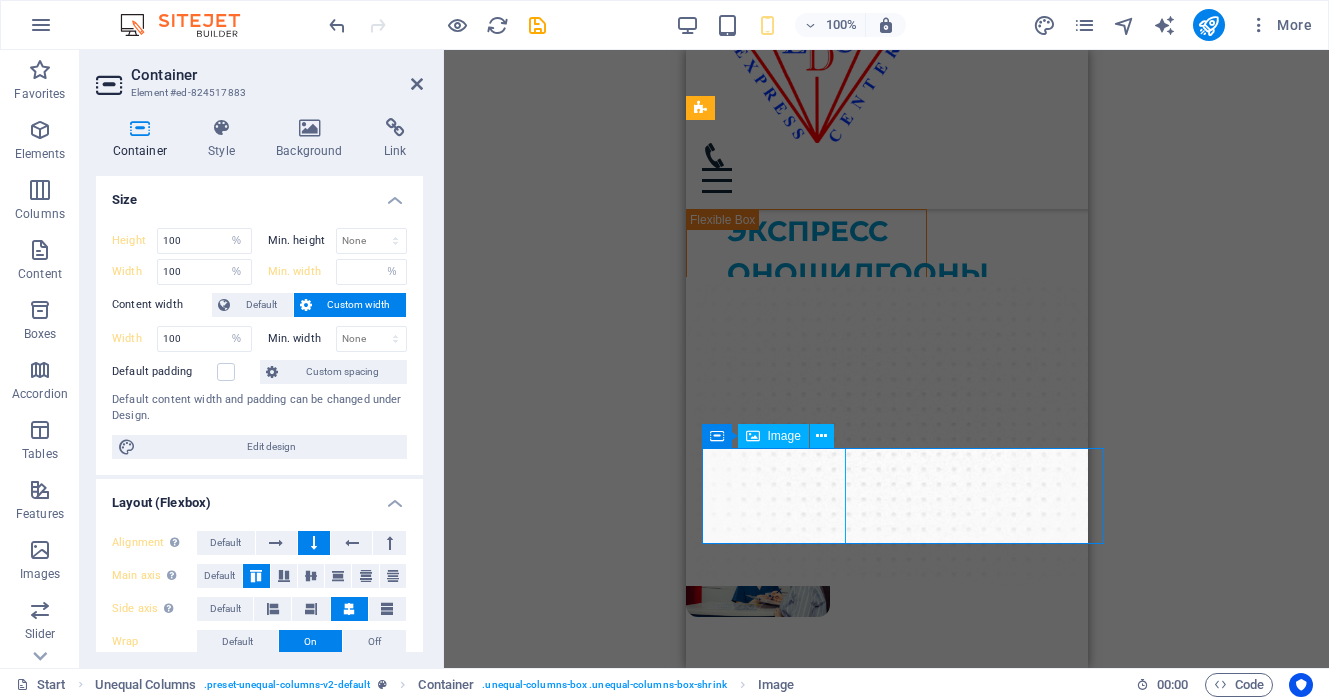 click at bounding box center [871, 569] 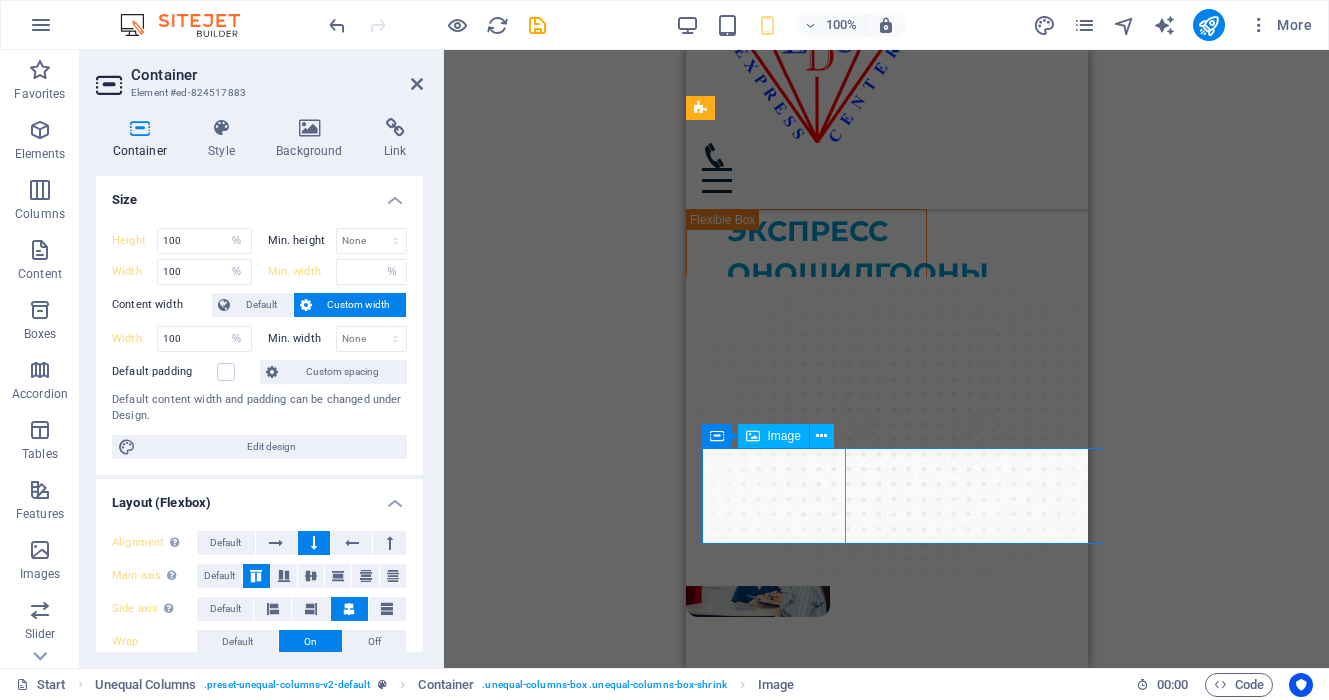 select on "%" 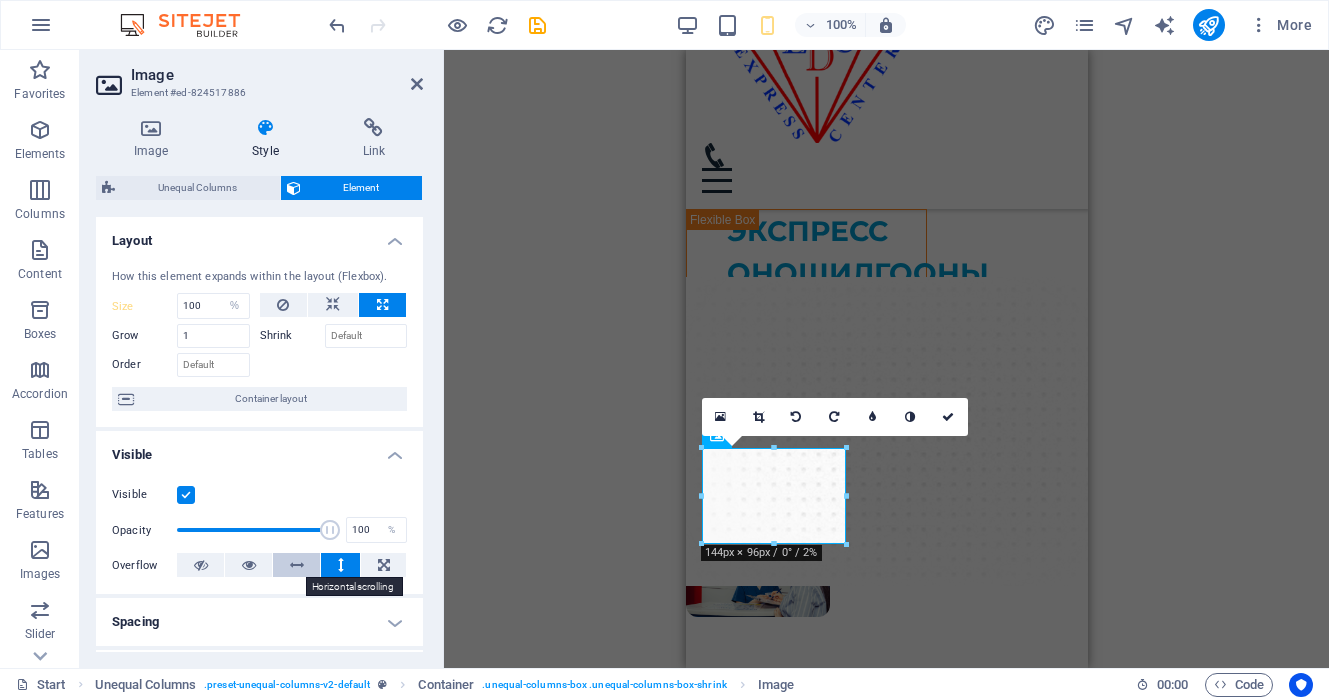 click at bounding box center (297, 565) 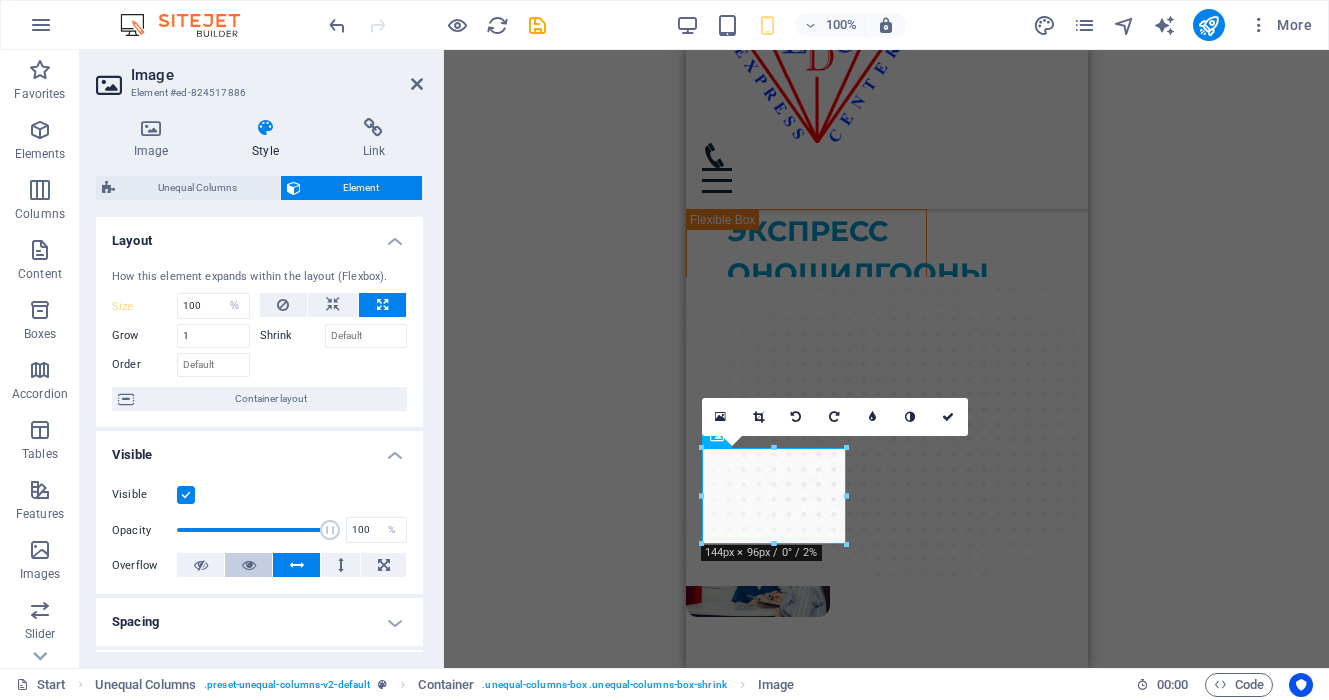 click at bounding box center (248, 565) 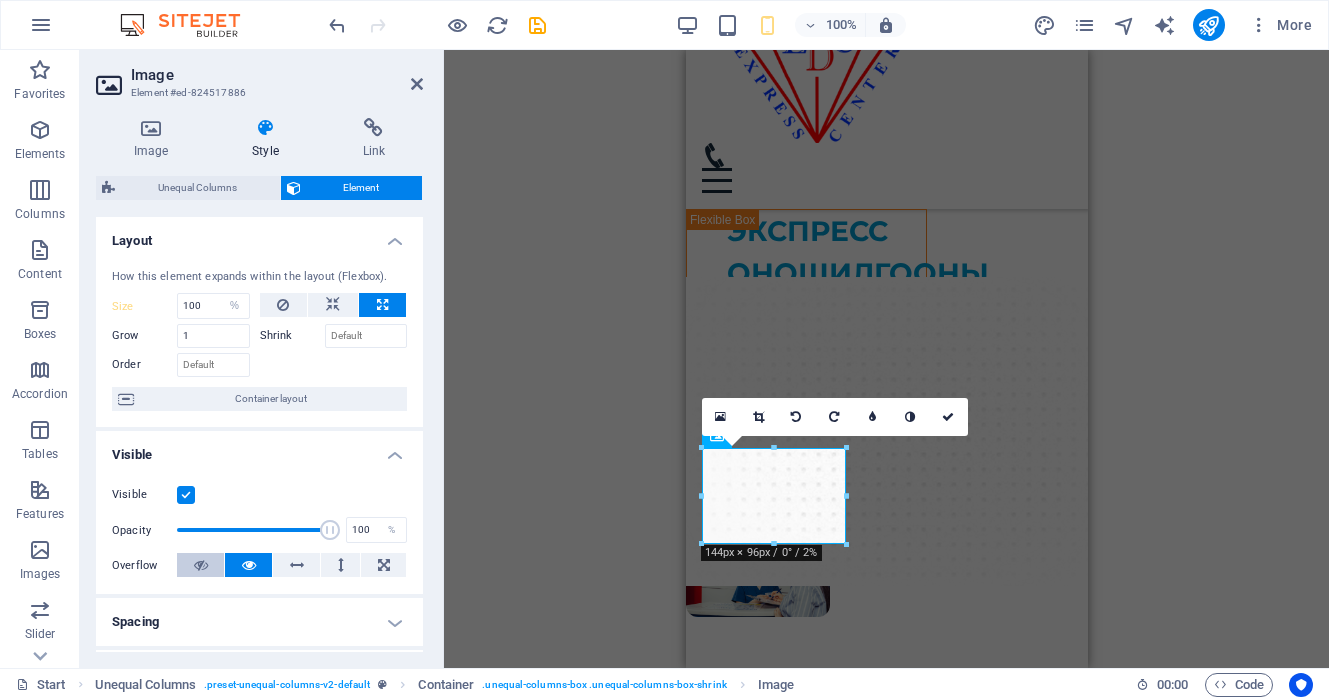 click at bounding box center [200, 565] 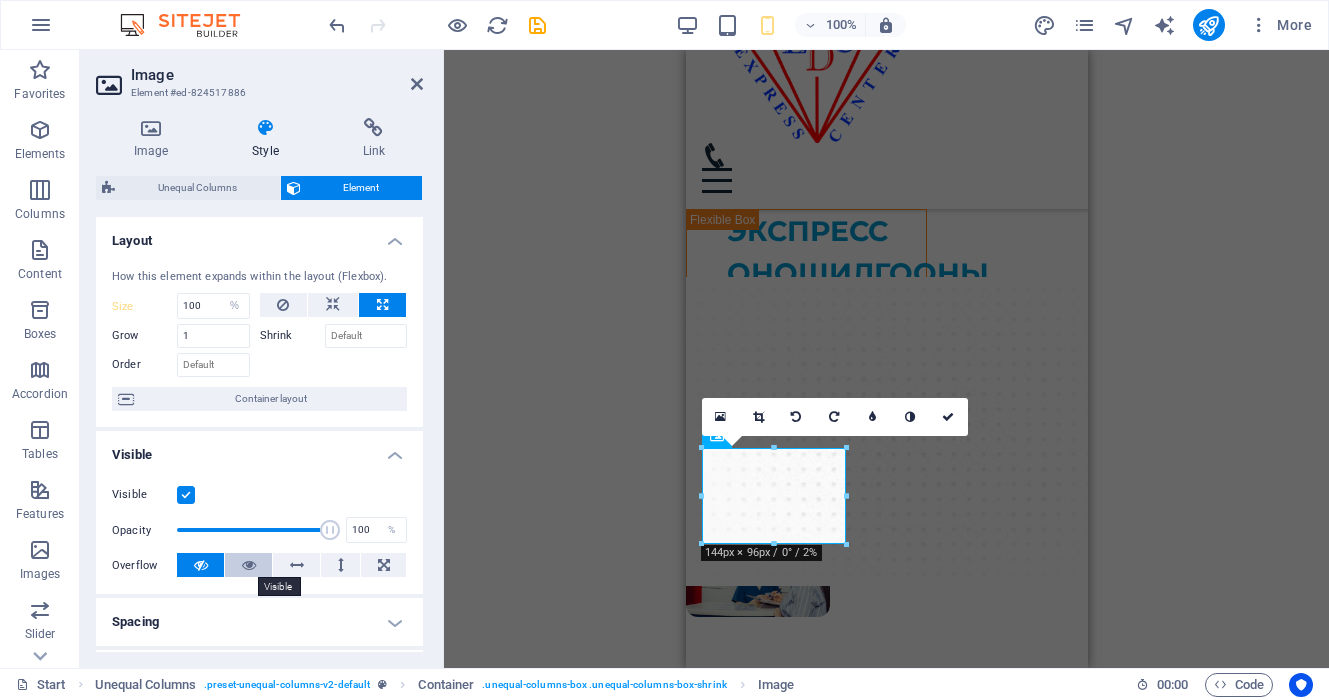 click at bounding box center (249, 565) 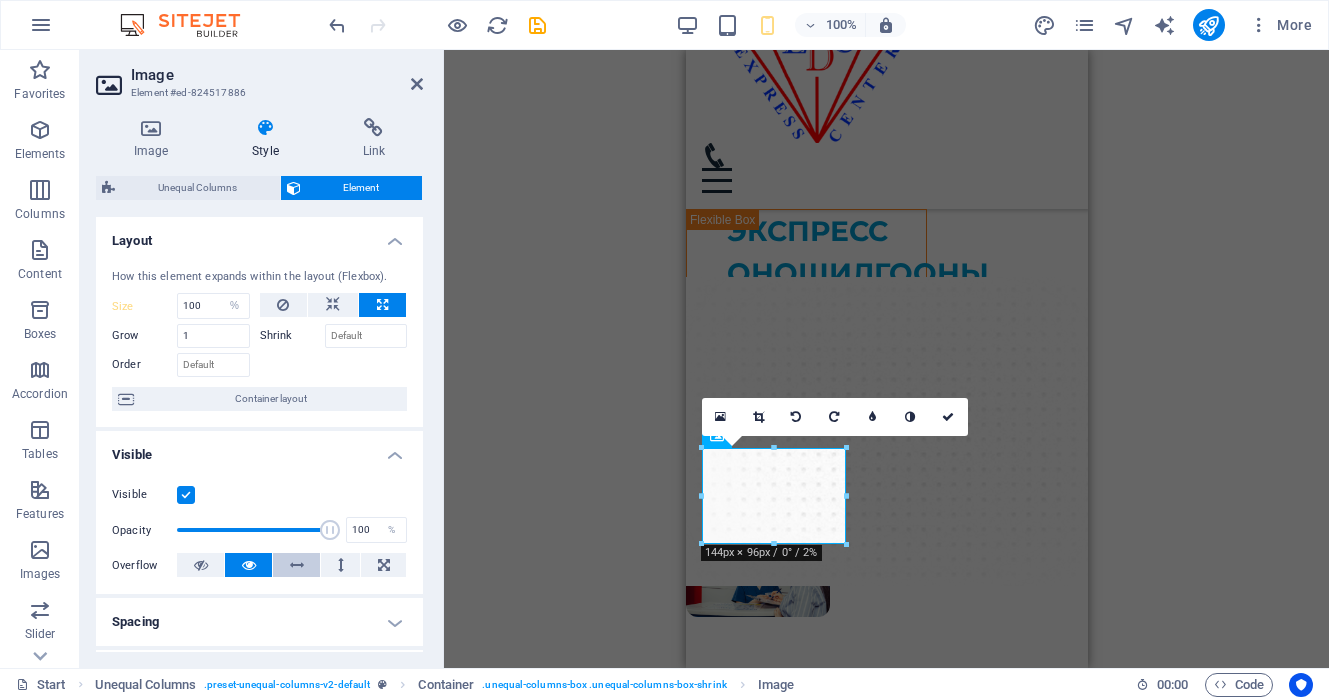 click at bounding box center (296, 565) 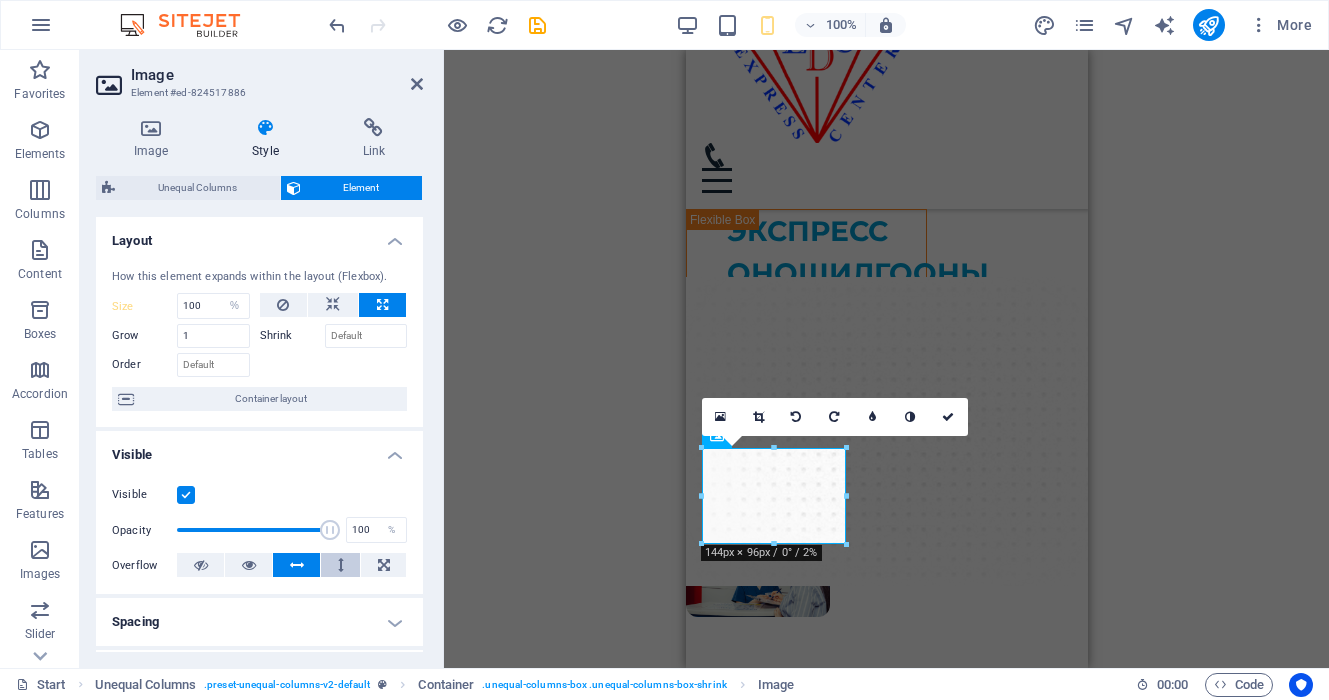 click at bounding box center [340, 565] 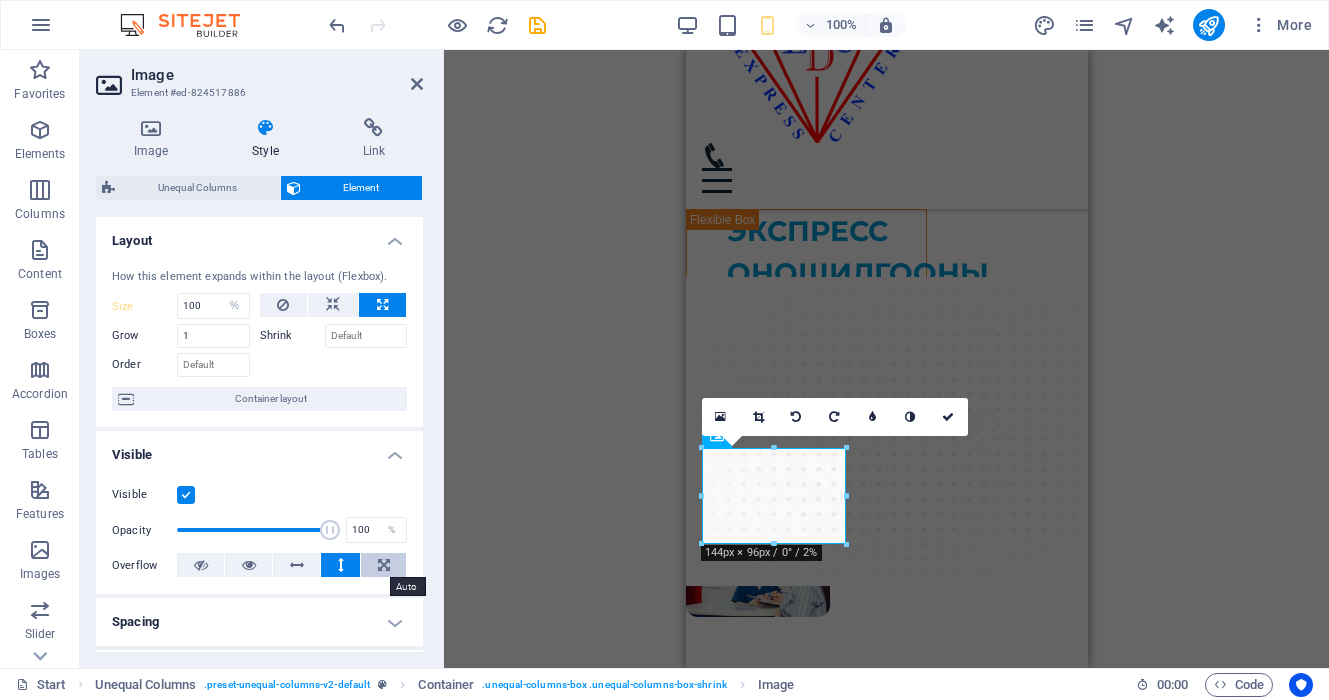 click at bounding box center [384, 565] 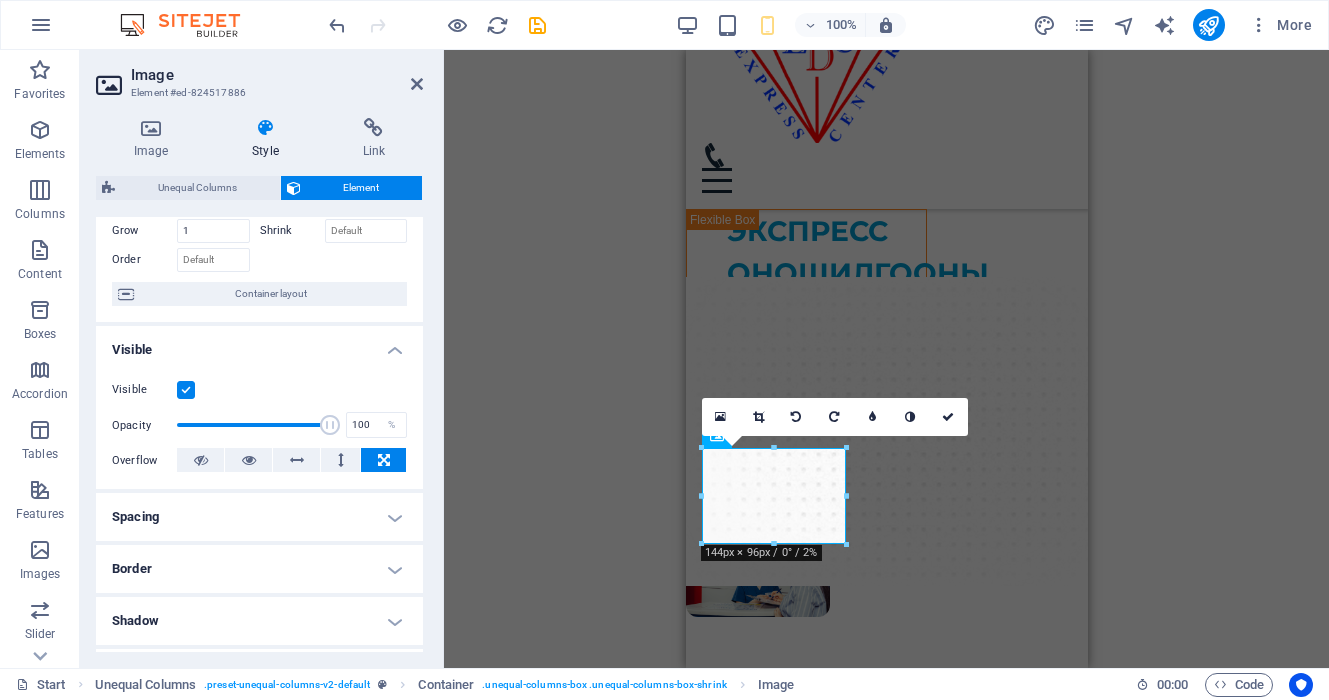 scroll, scrollTop: 119, scrollLeft: 0, axis: vertical 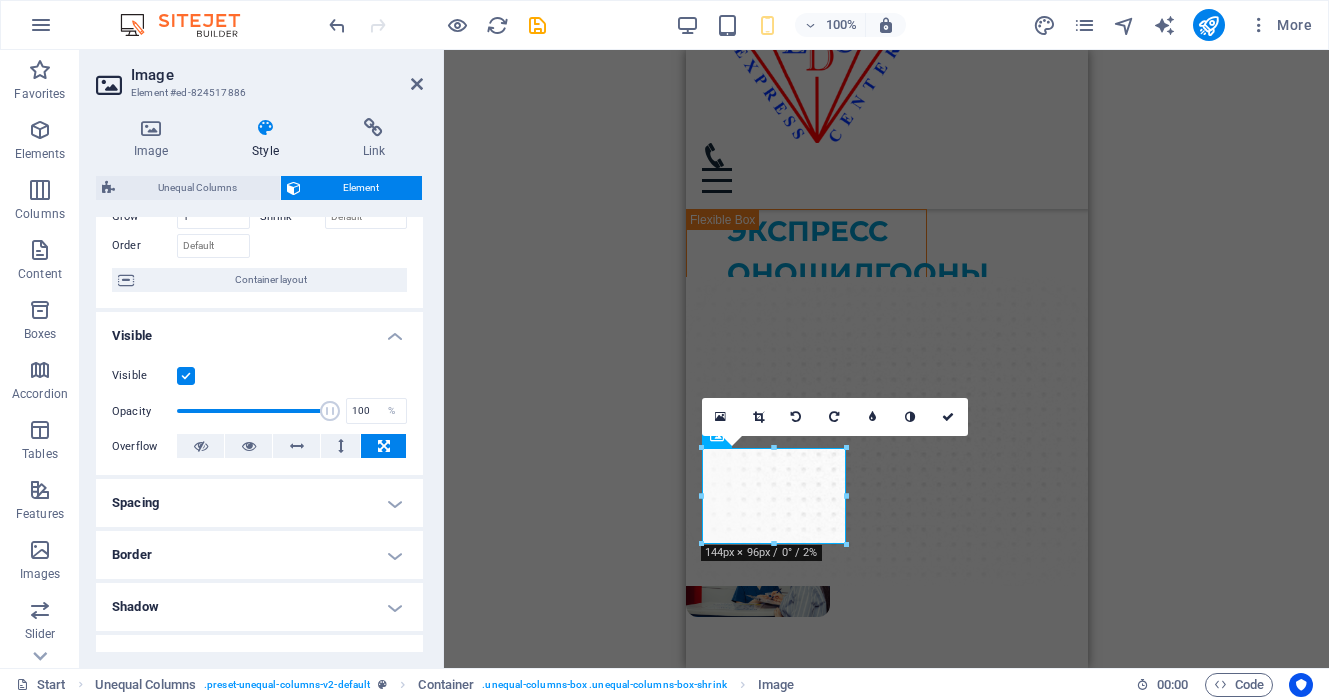 click on "Spacing" at bounding box center [259, 503] 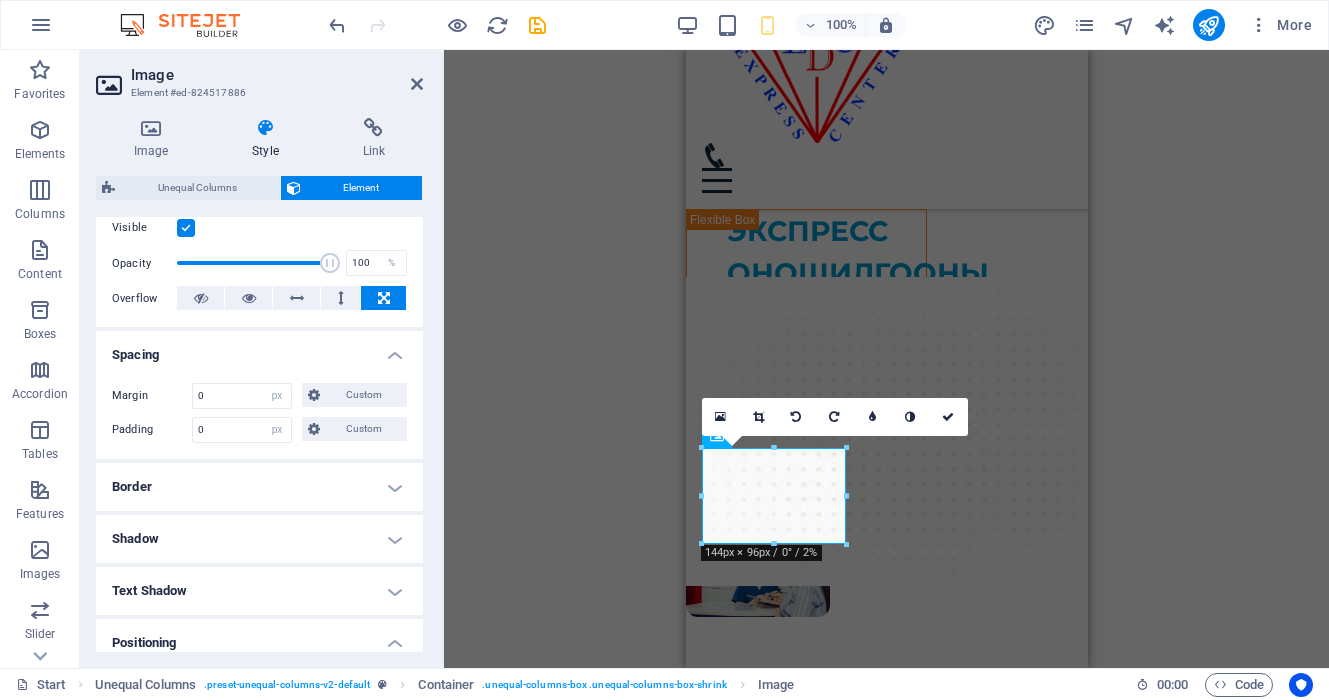 scroll, scrollTop: 268, scrollLeft: 0, axis: vertical 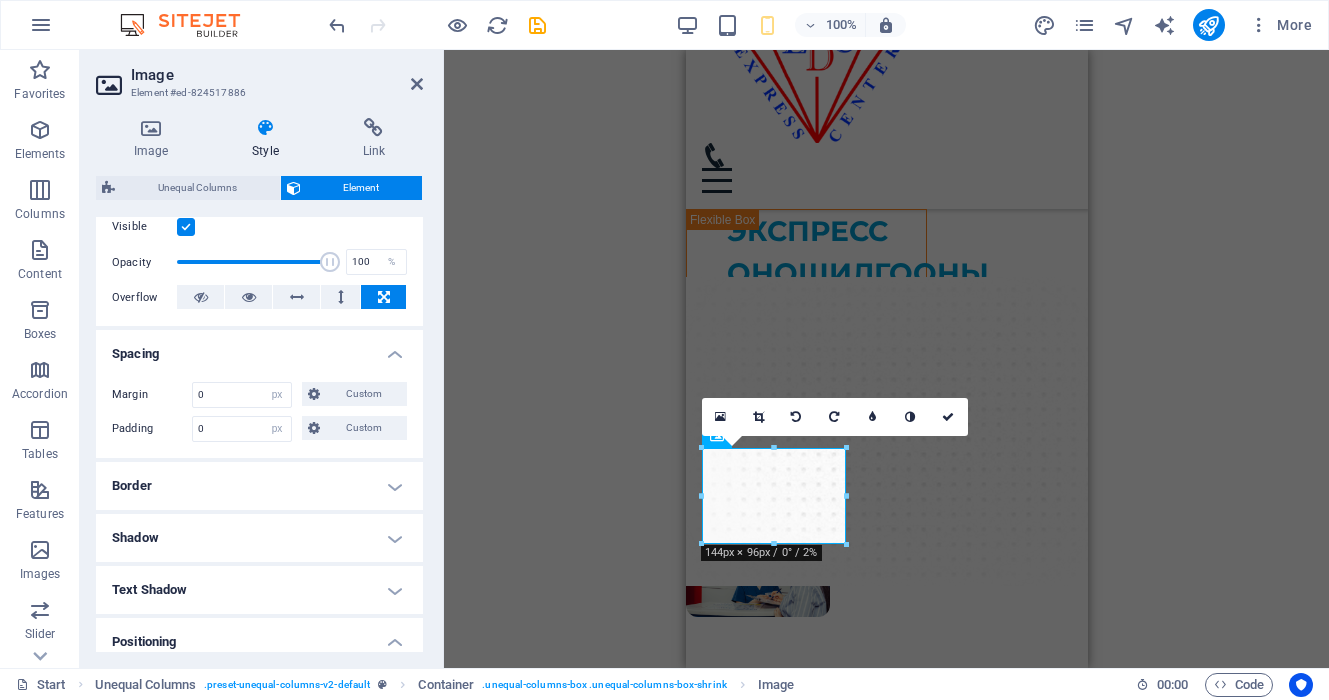 click on "Border" at bounding box center [259, 486] 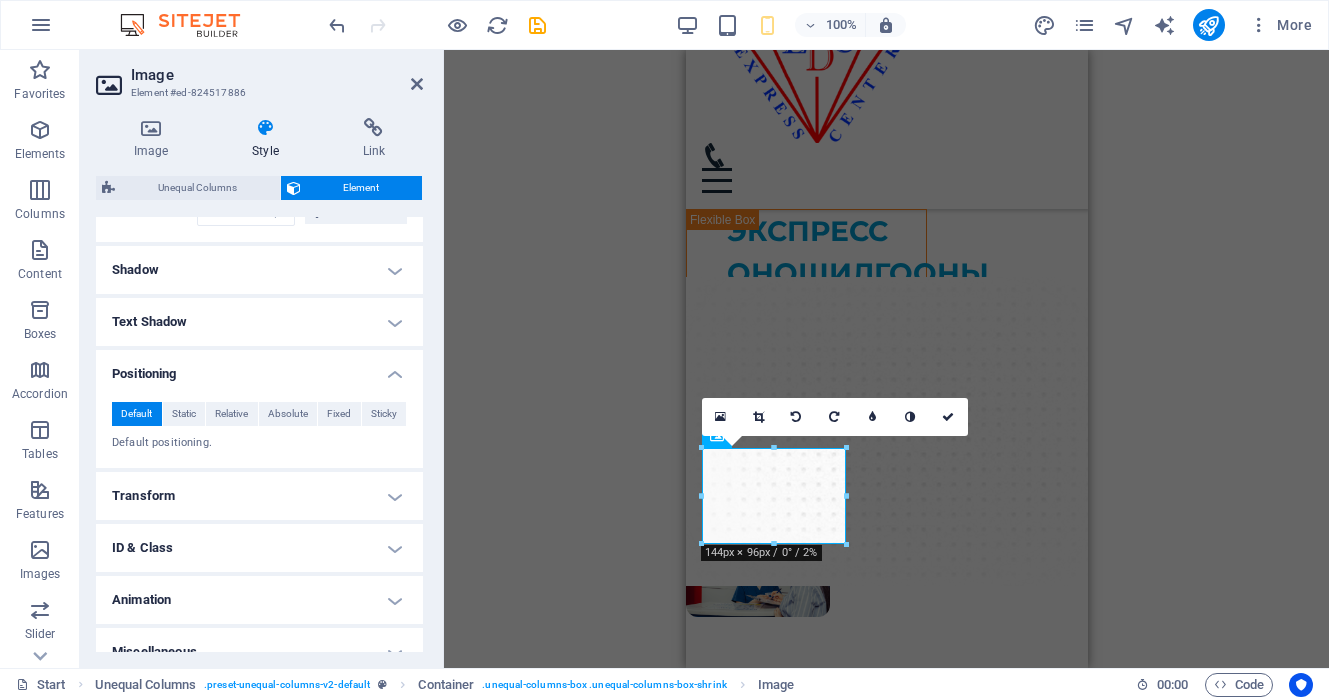 scroll, scrollTop: 621, scrollLeft: 0, axis: vertical 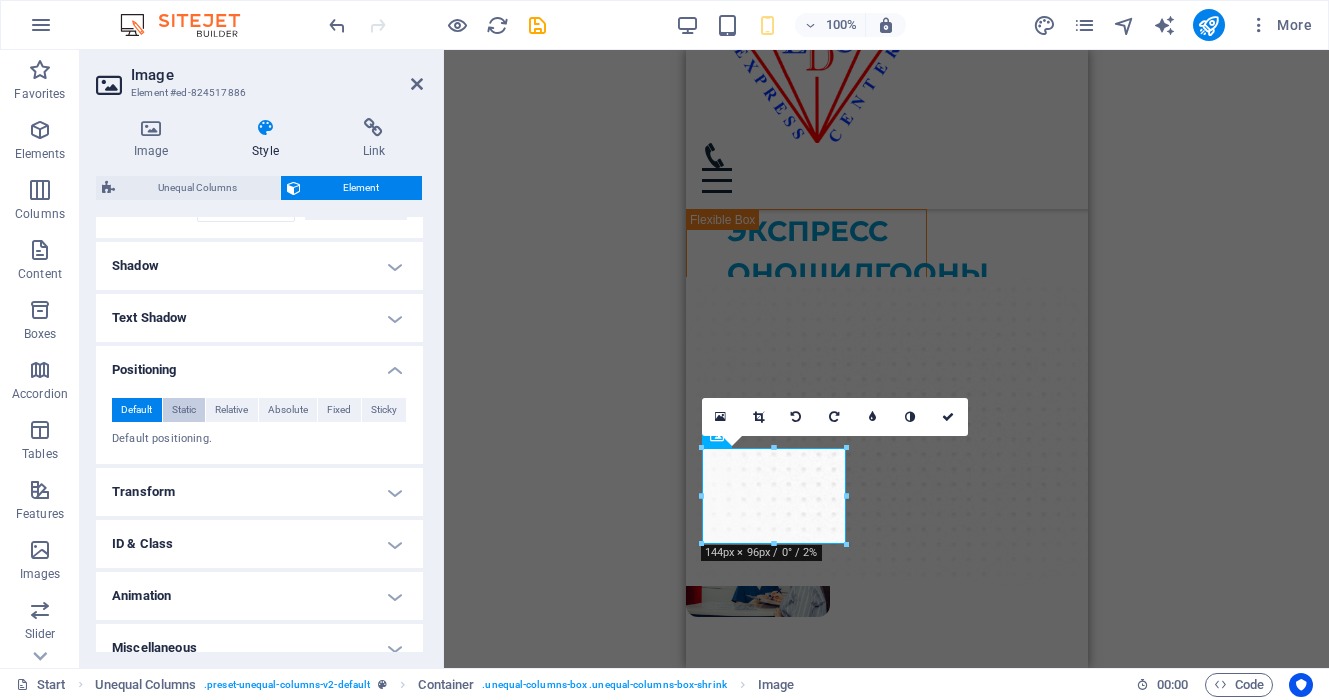 click on "Static" at bounding box center [184, 410] 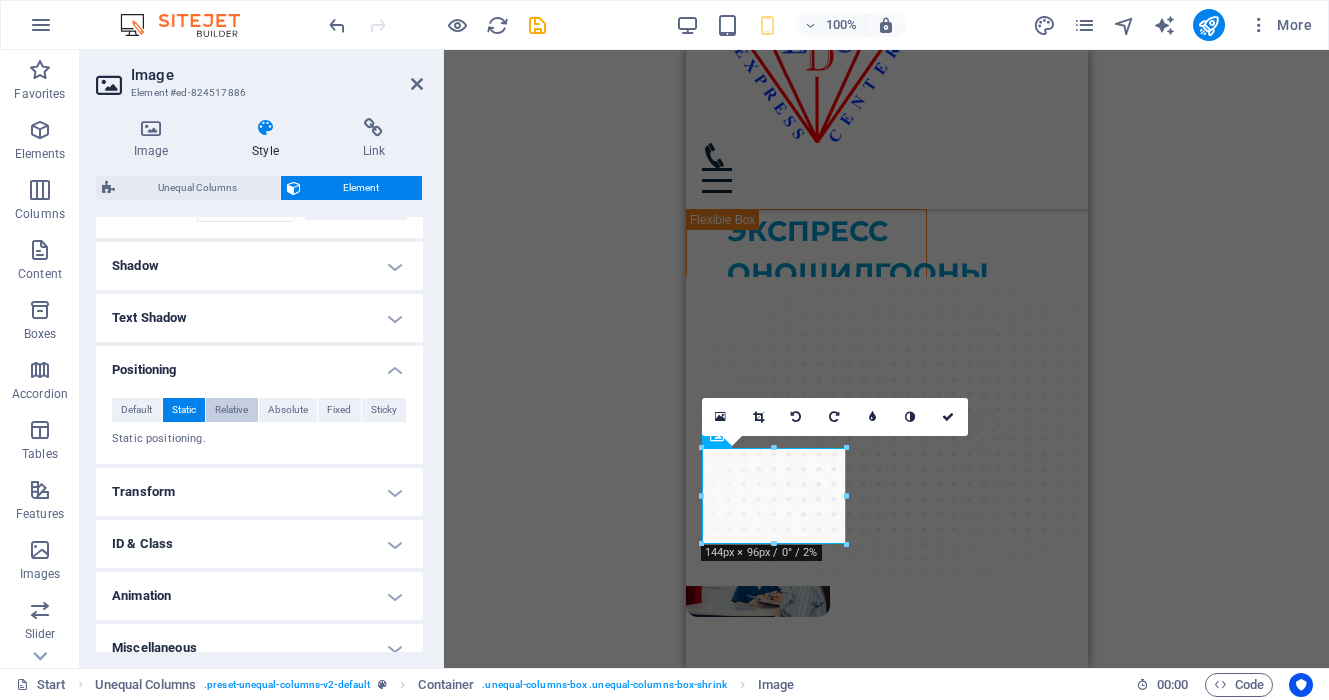 click on "Relative" at bounding box center [231, 410] 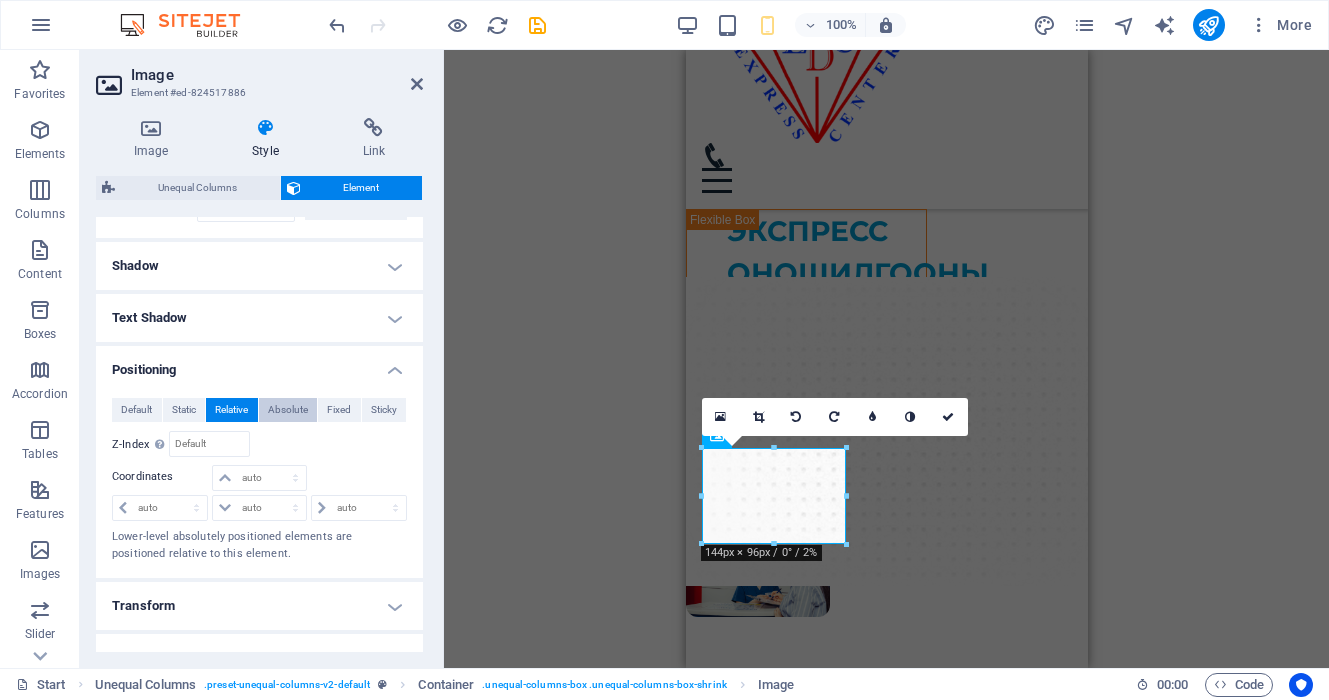 click on "Absolute" at bounding box center (288, 410) 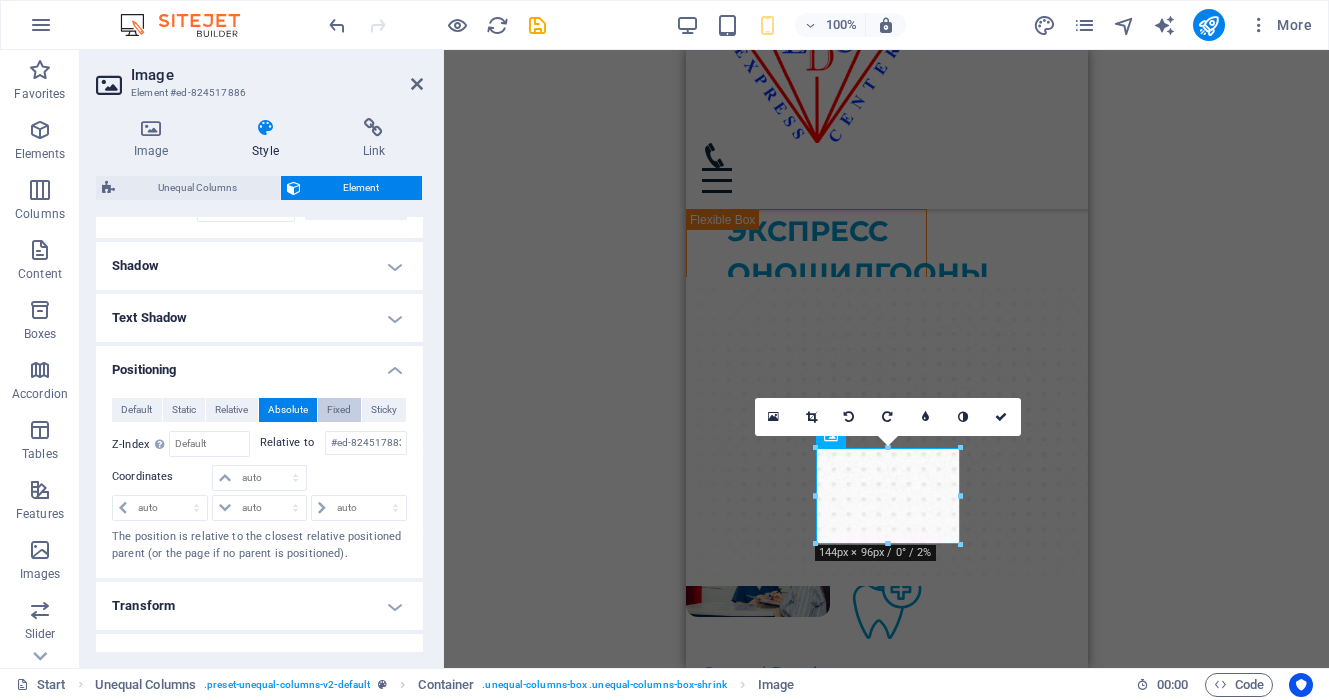 click on "Fixed" at bounding box center (339, 410) 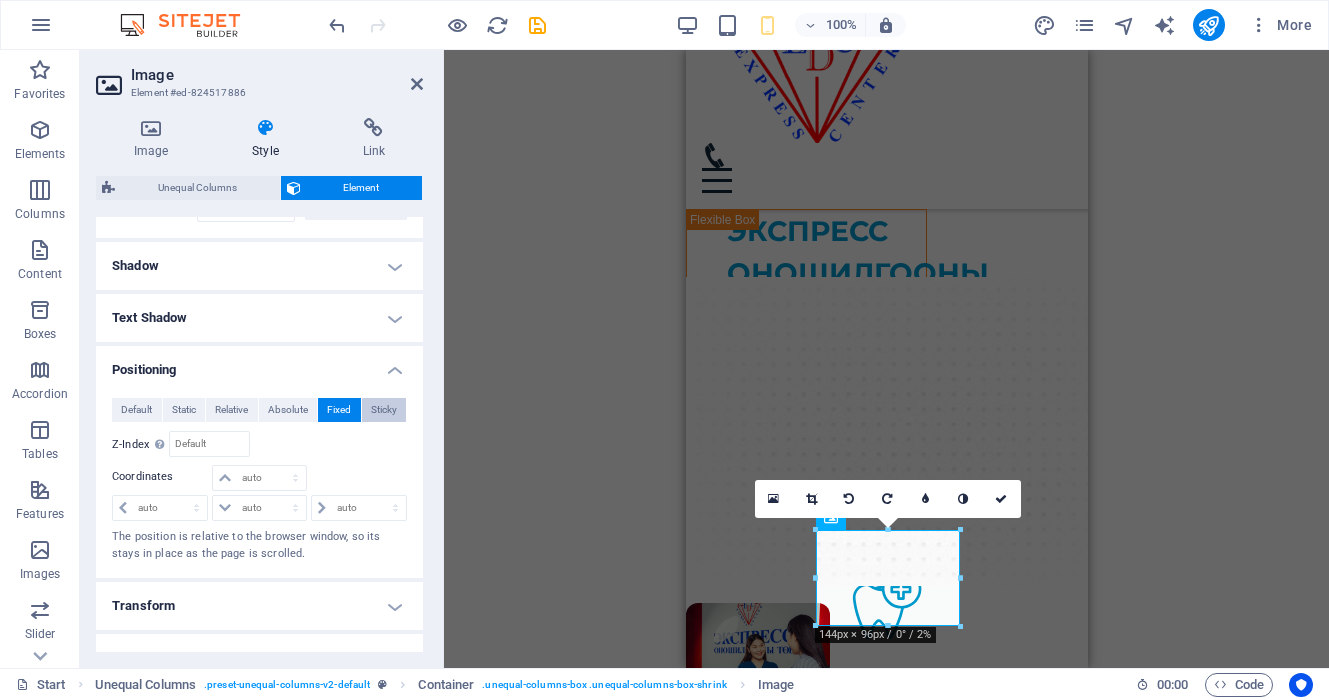 click on "Sticky" at bounding box center [384, 410] 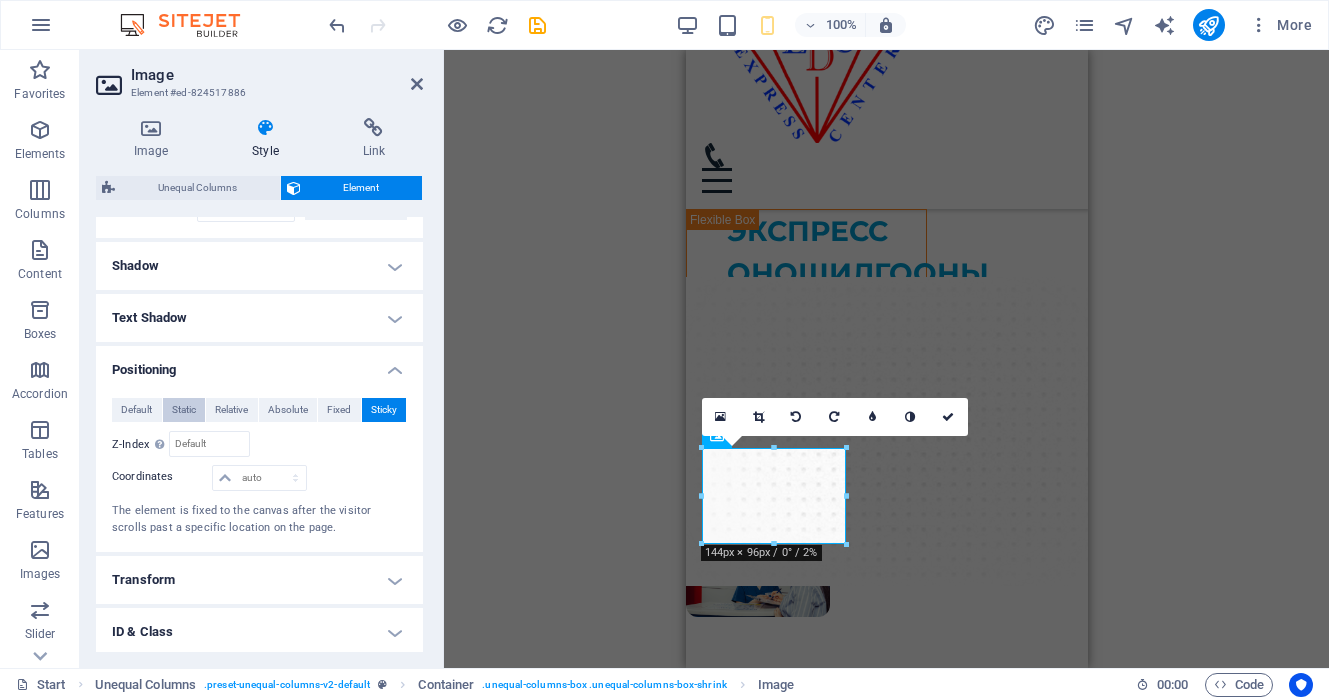 click on "Static" at bounding box center [184, 410] 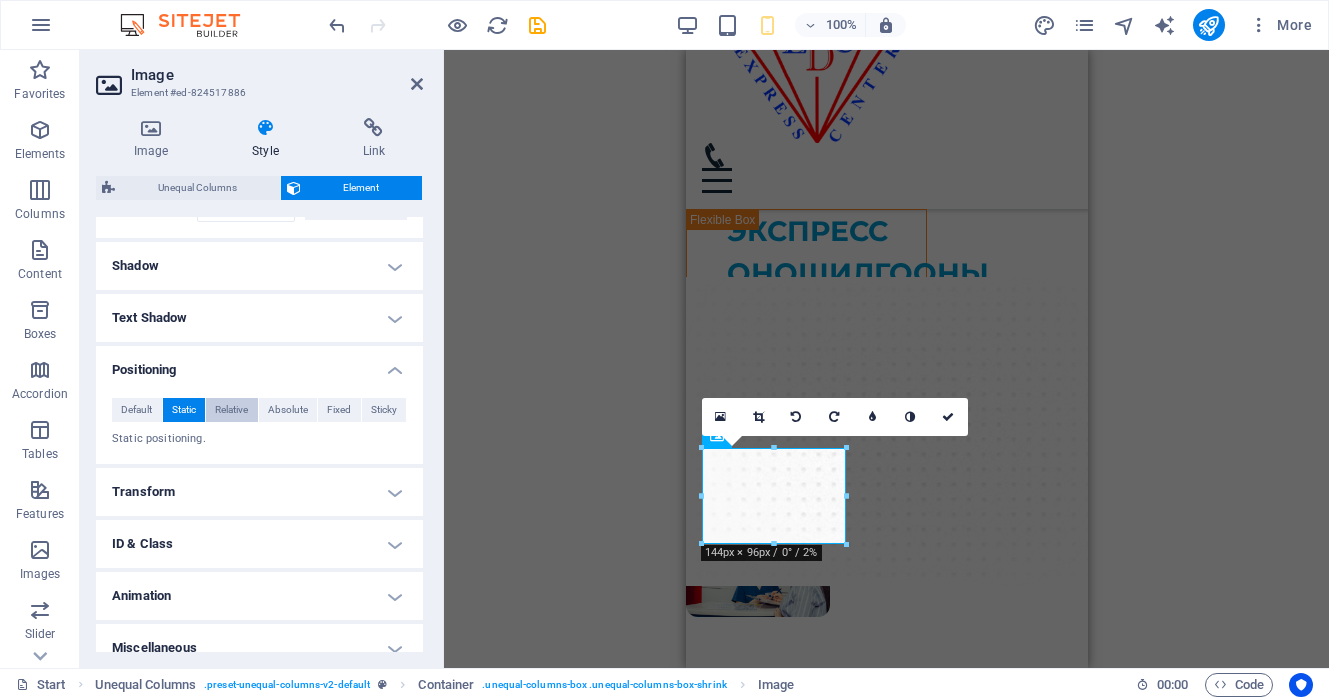 click on "Relative" at bounding box center (231, 410) 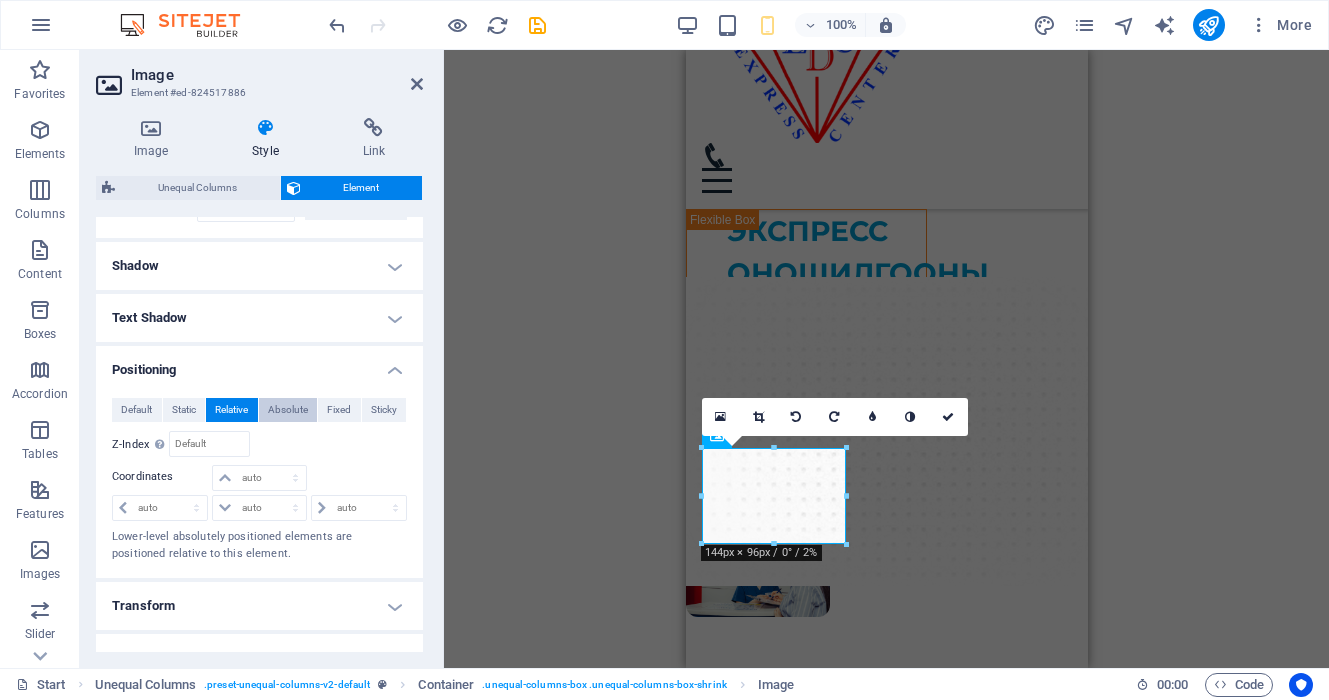 click on "Absolute" at bounding box center [288, 410] 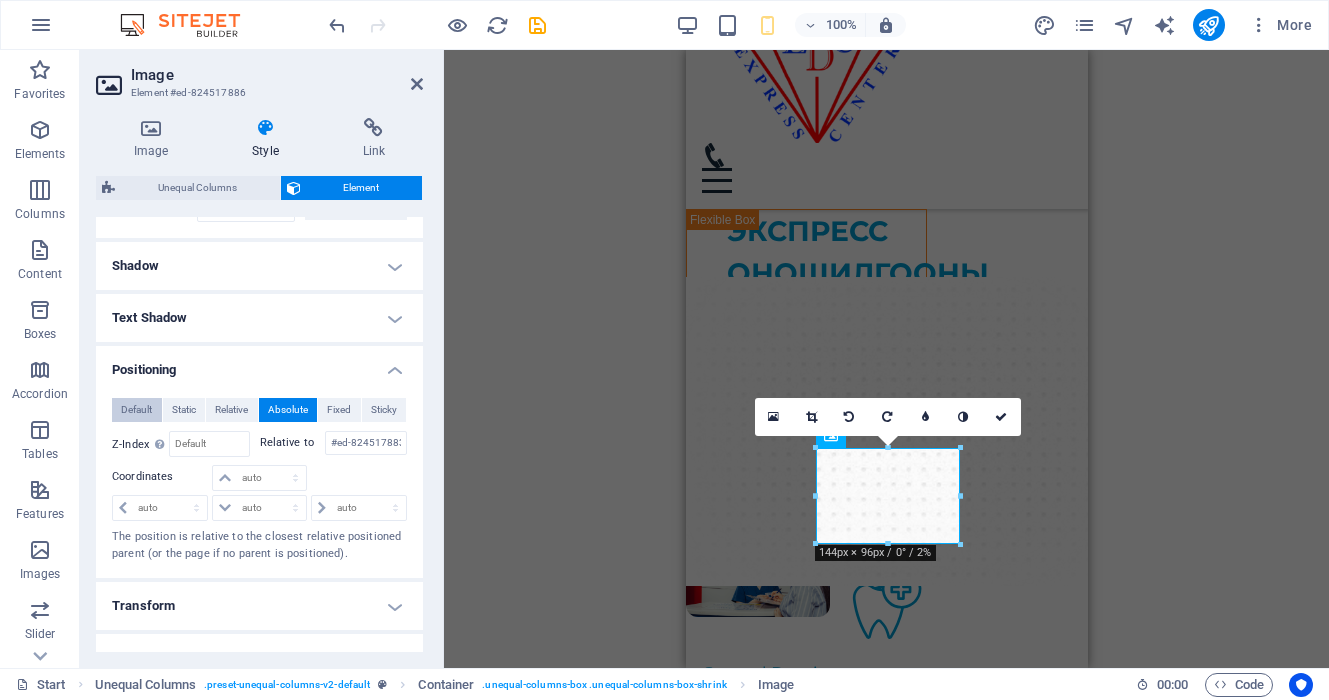 click on "Default" at bounding box center (136, 410) 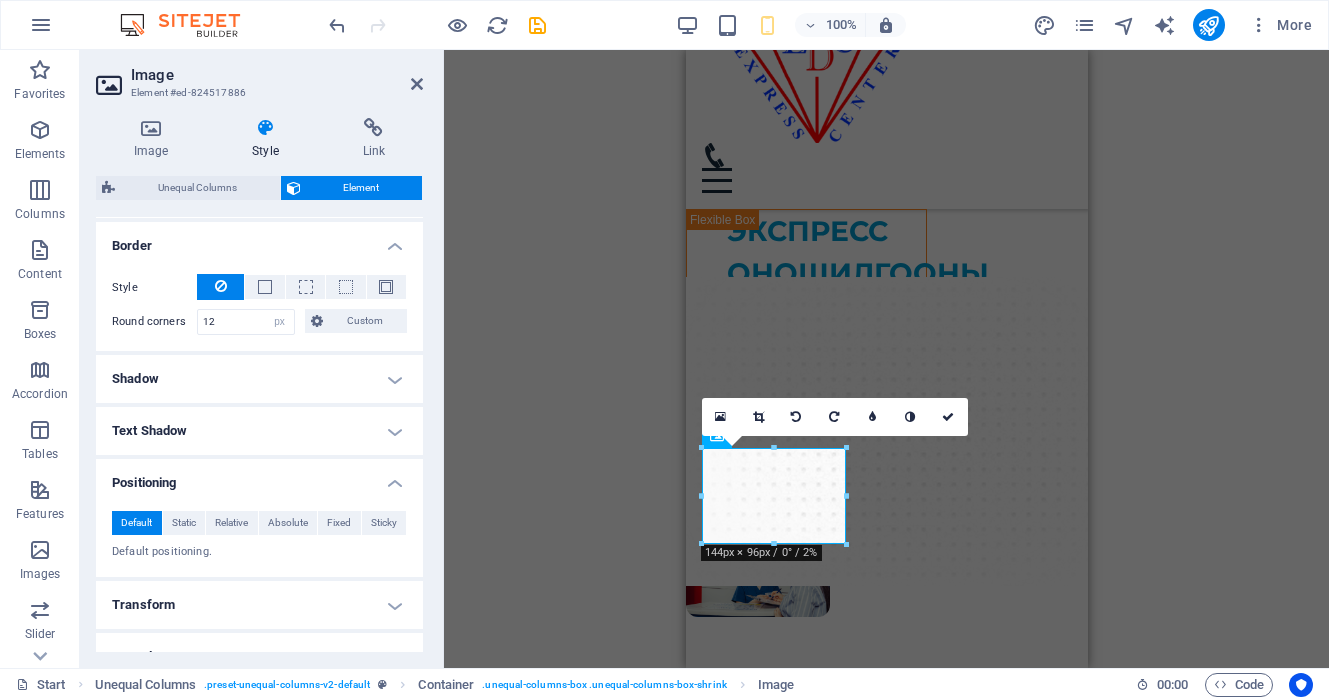scroll, scrollTop: 640, scrollLeft: 0, axis: vertical 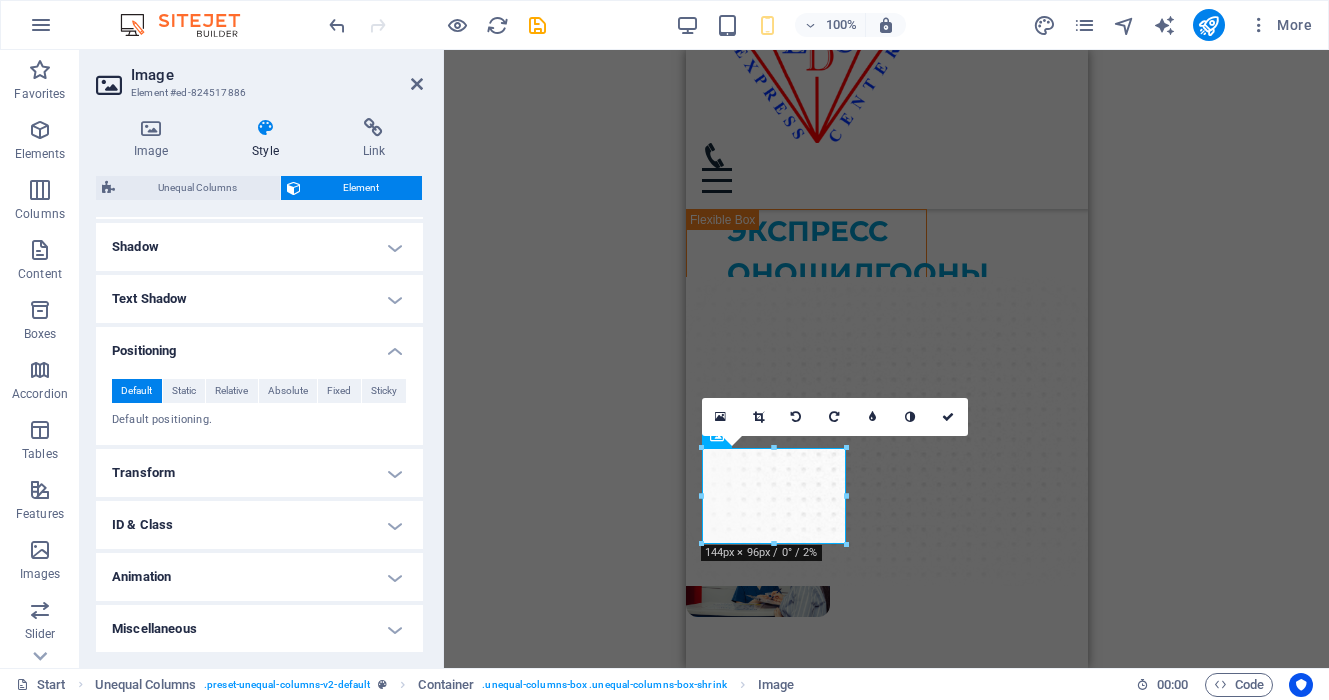 click on "ID & Class" at bounding box center [259, 525] 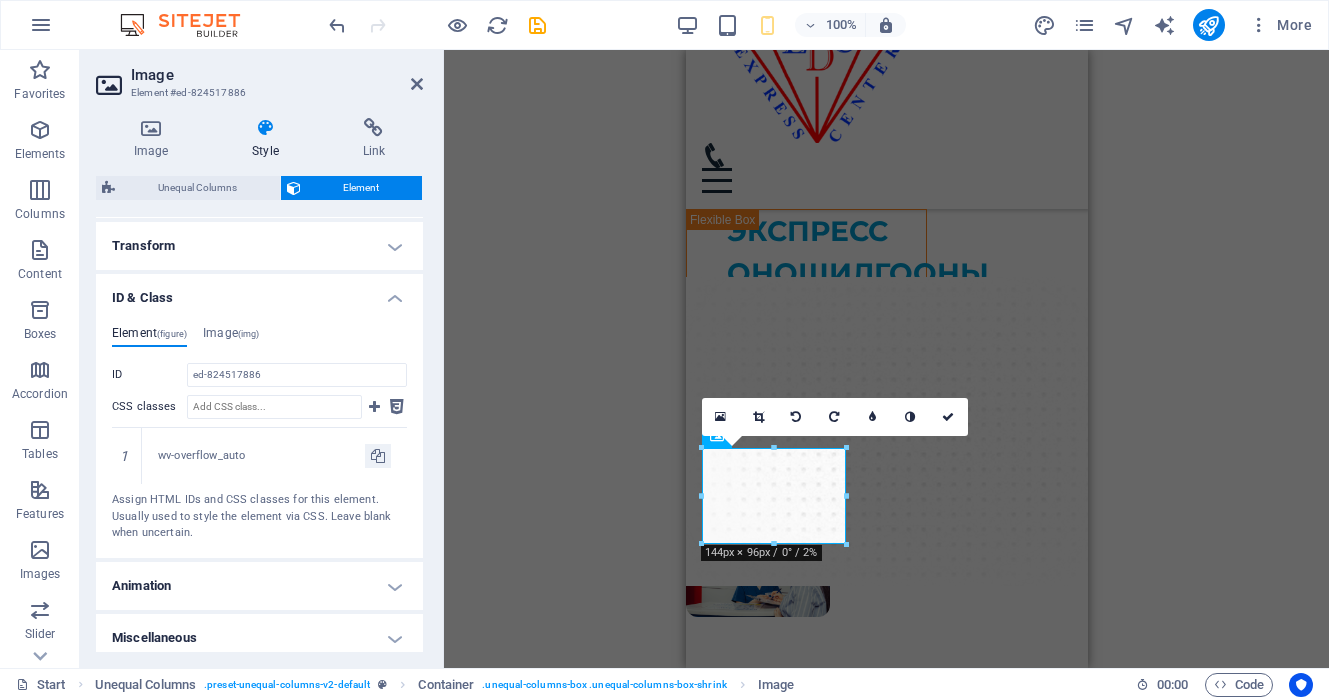 scroll, scrollTop: 876, scrollLeft: 0, axis: vertical 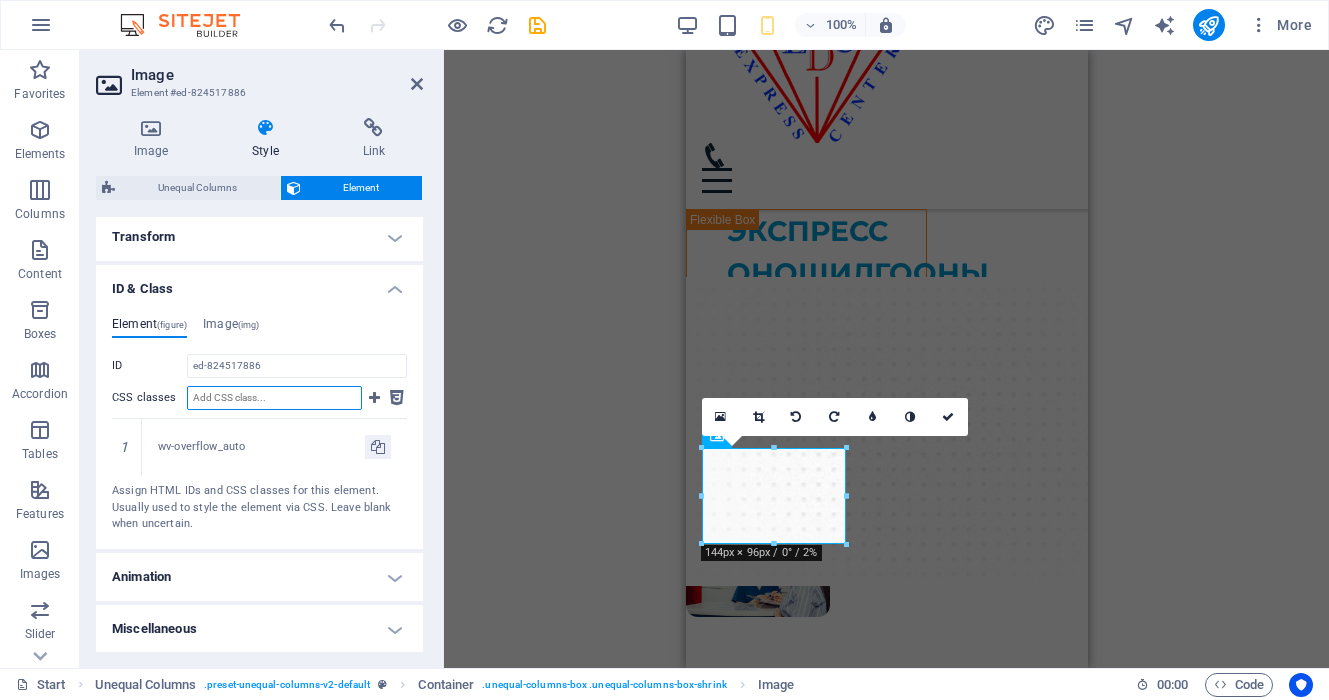 click on "CSS classes" at bounding box center [274, 398] 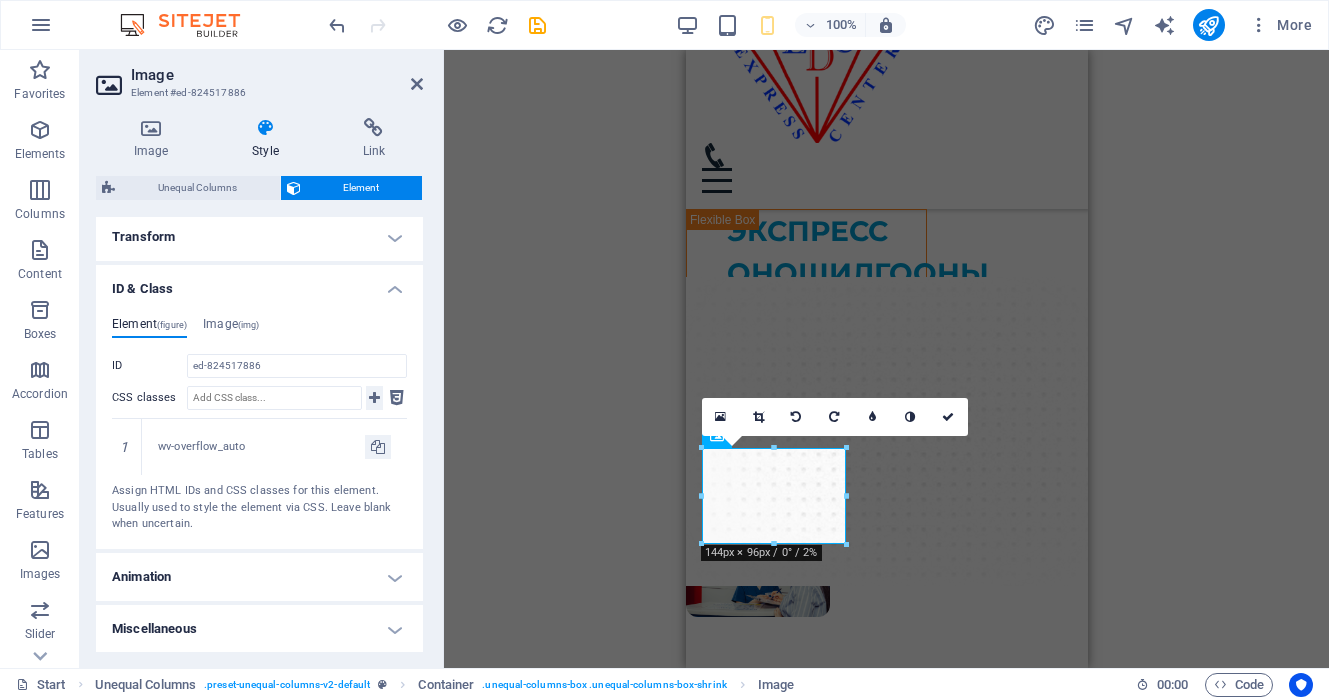 click at bounding box center [374, 398] 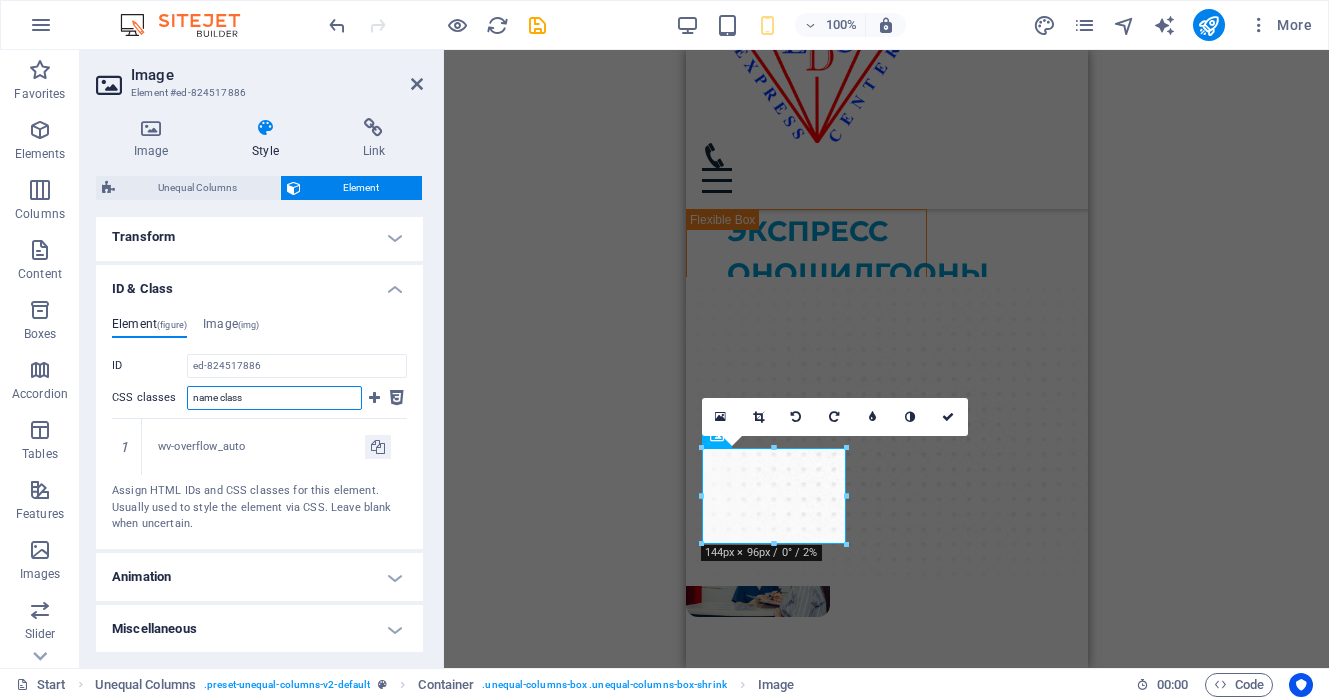 type on "name class" 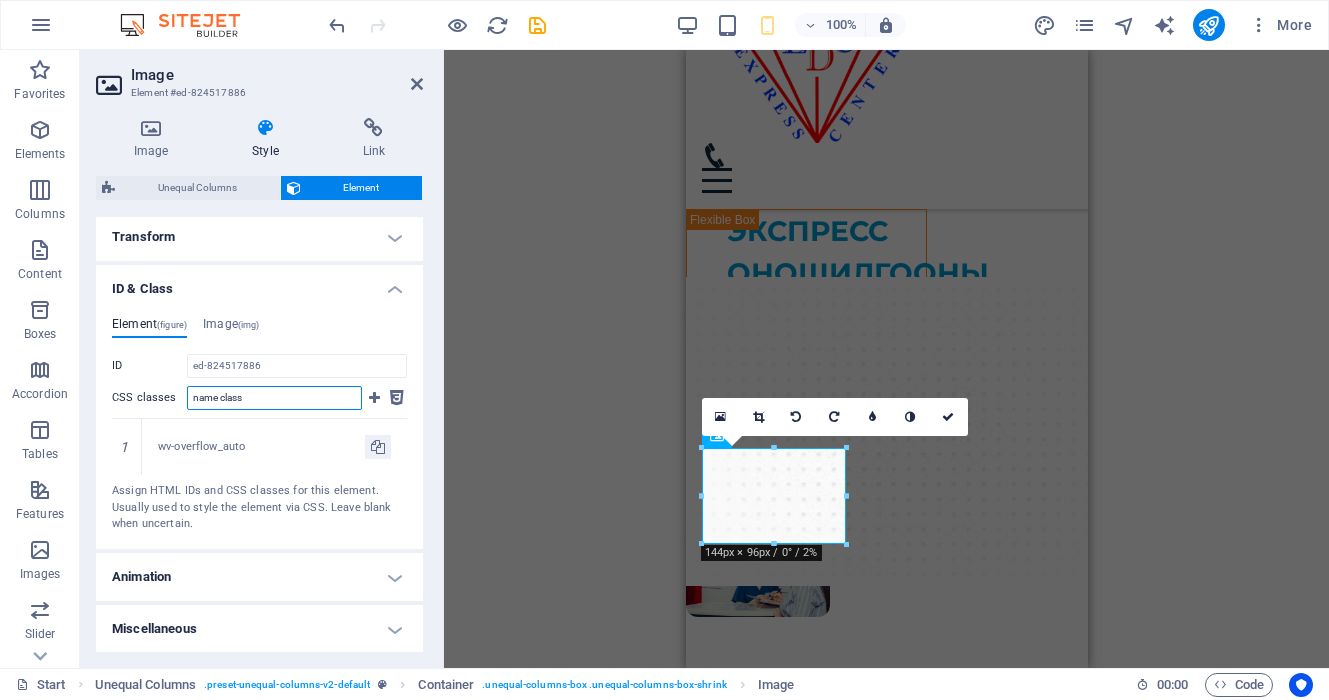 type 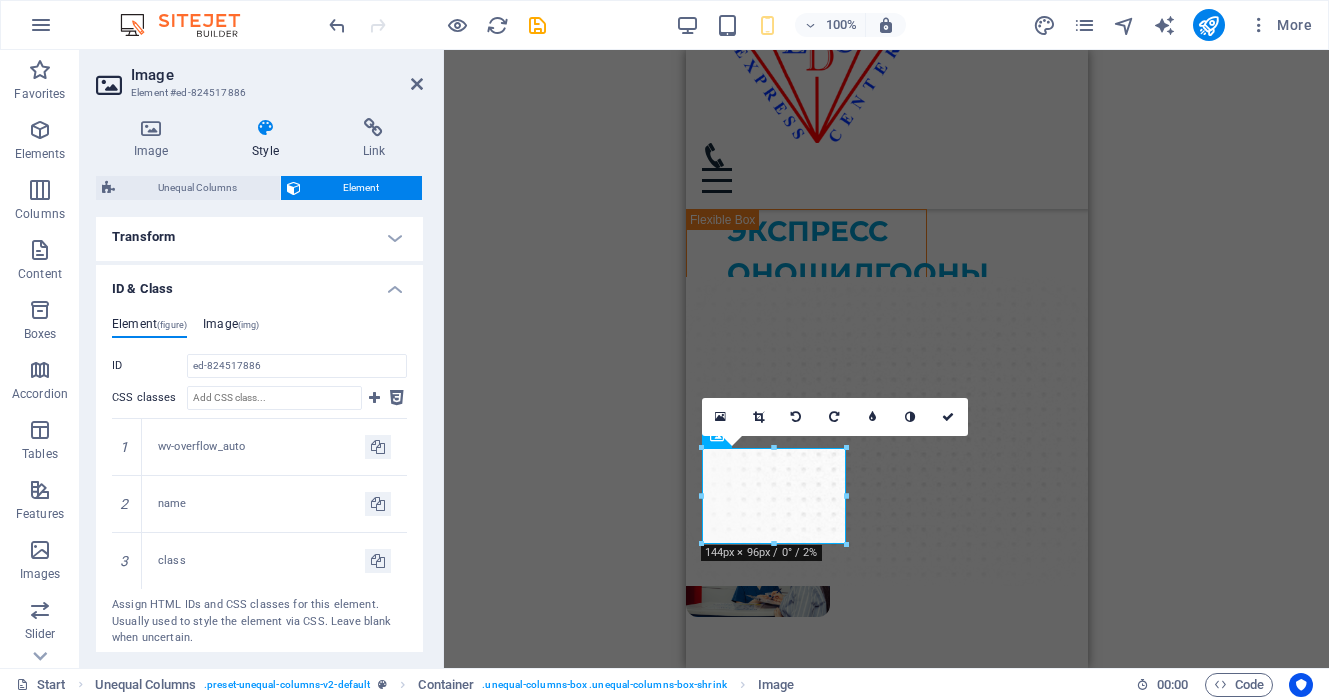 click on "Image  (img)" at bounding box center (231, 328) 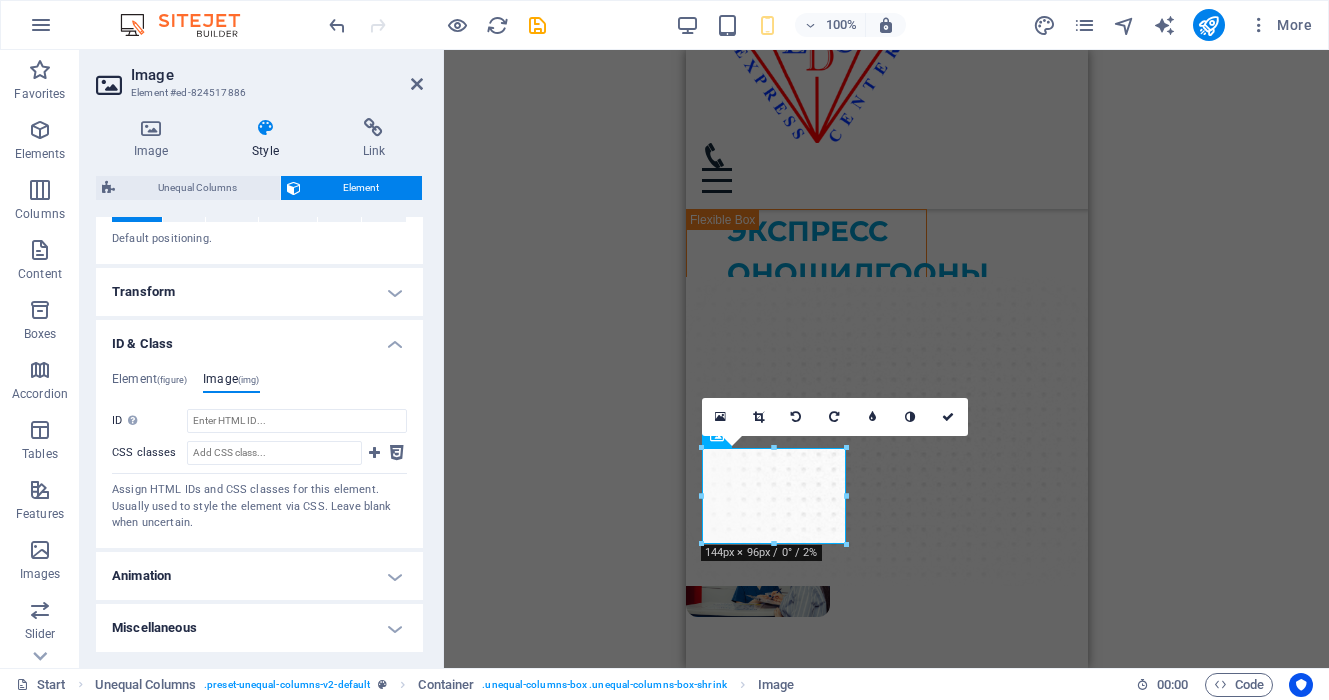 scroll, scrollTop: 820, scrollLeft: 0, axis: vertical 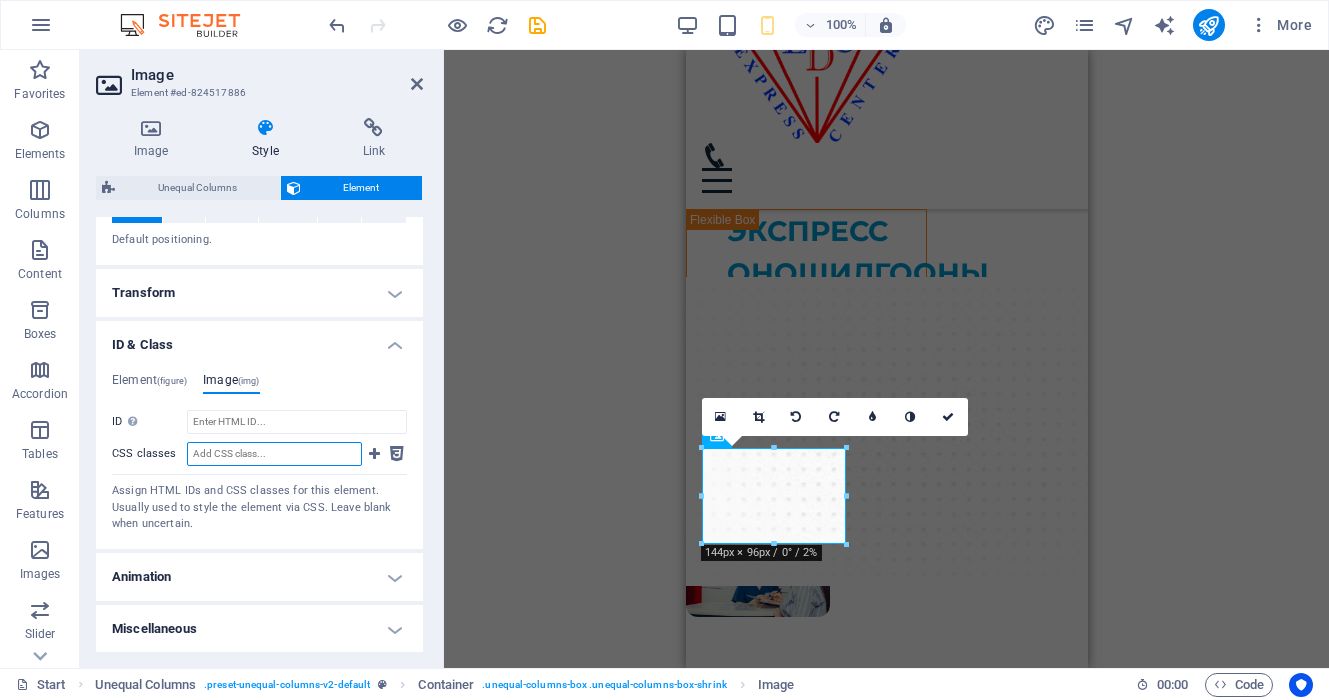 click on "CSS classes" at bounding box center (274, 454) 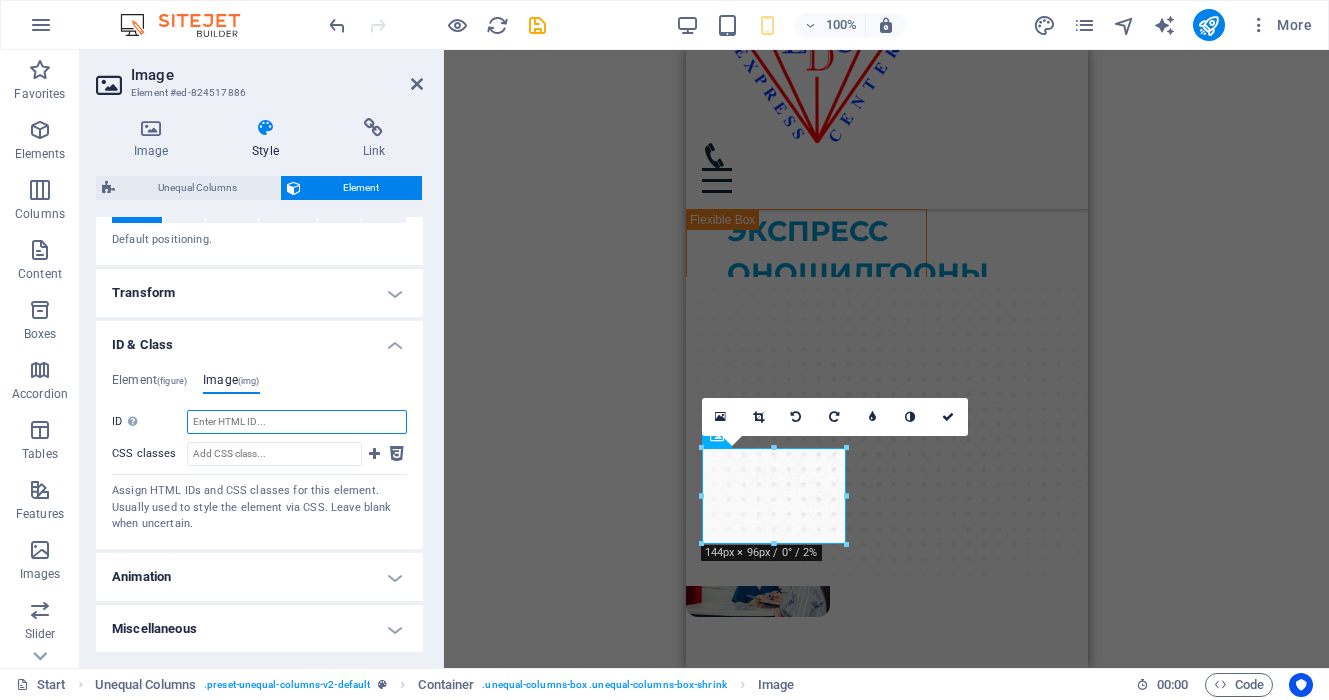 click on "ID Space and special character (except "-" or "_") are not accepted" at bounding box center (297, 422) 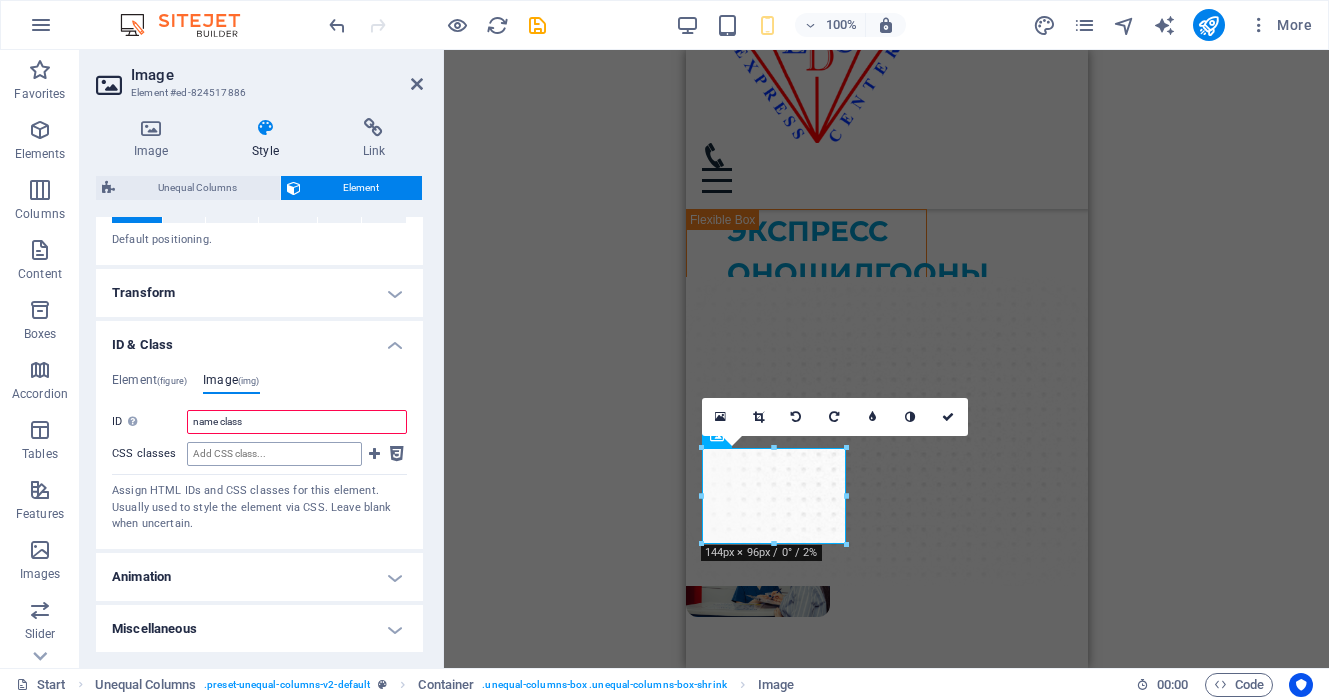 type on "name class" 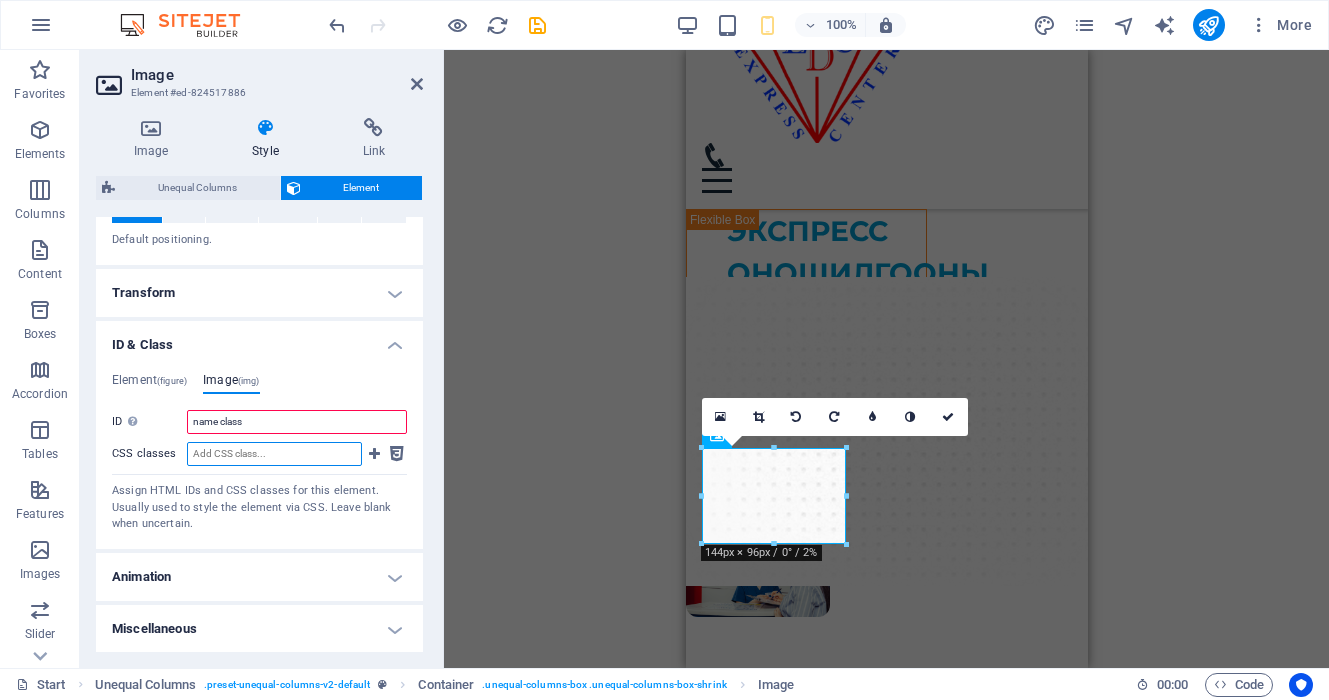 click on "CSS classes" at bounding box center [274, 454] 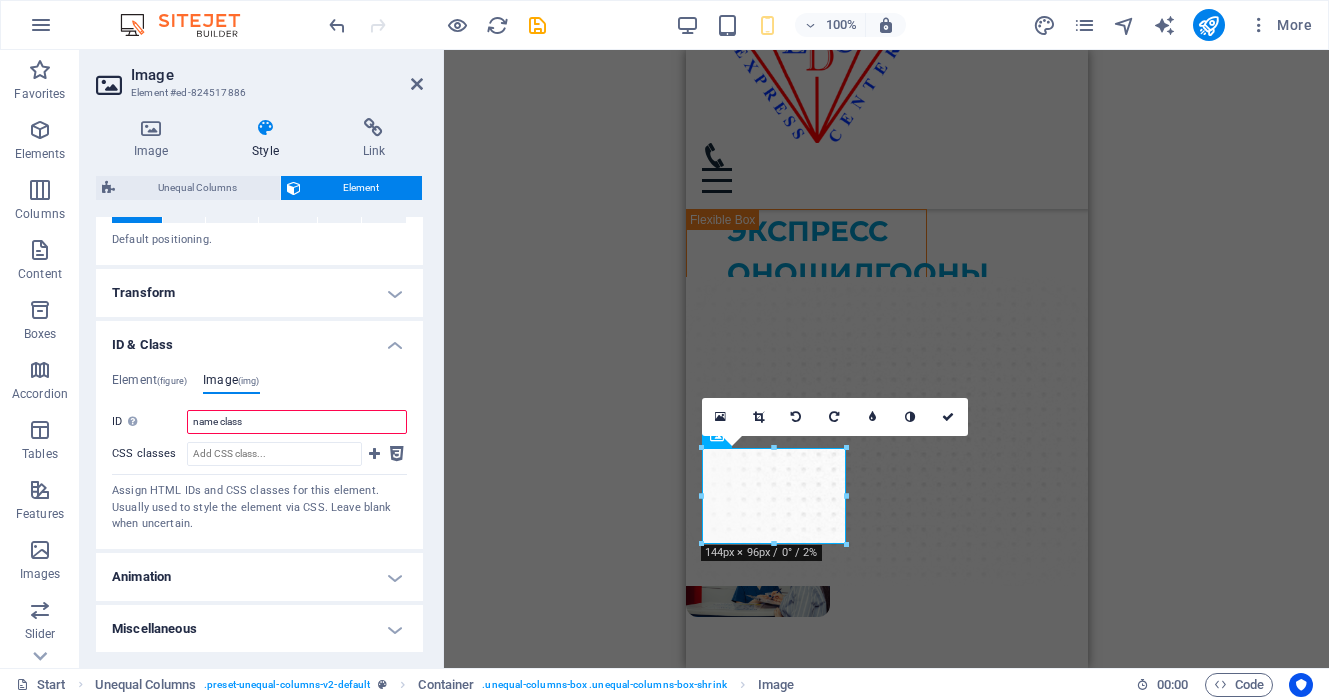 drag, startPoint x: 290, startPoint y: 425, endPoint x: 111, endPoint y: 421, distance: 179.0447 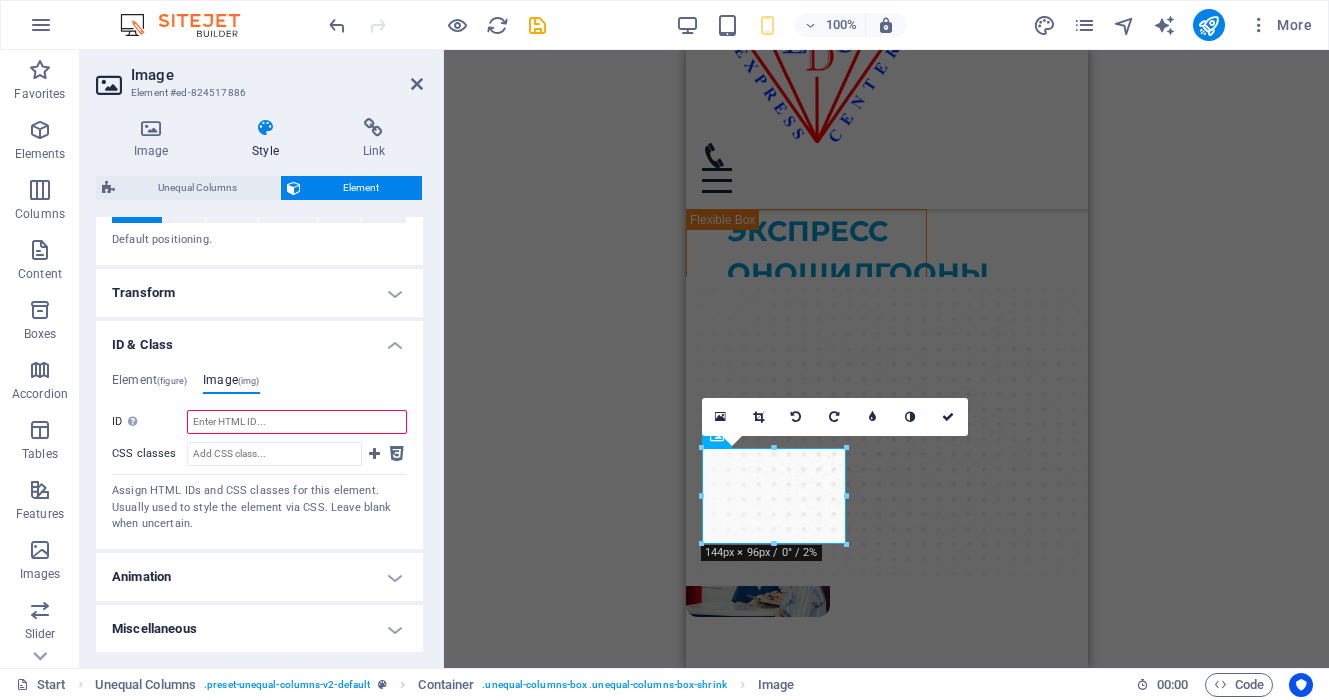 type 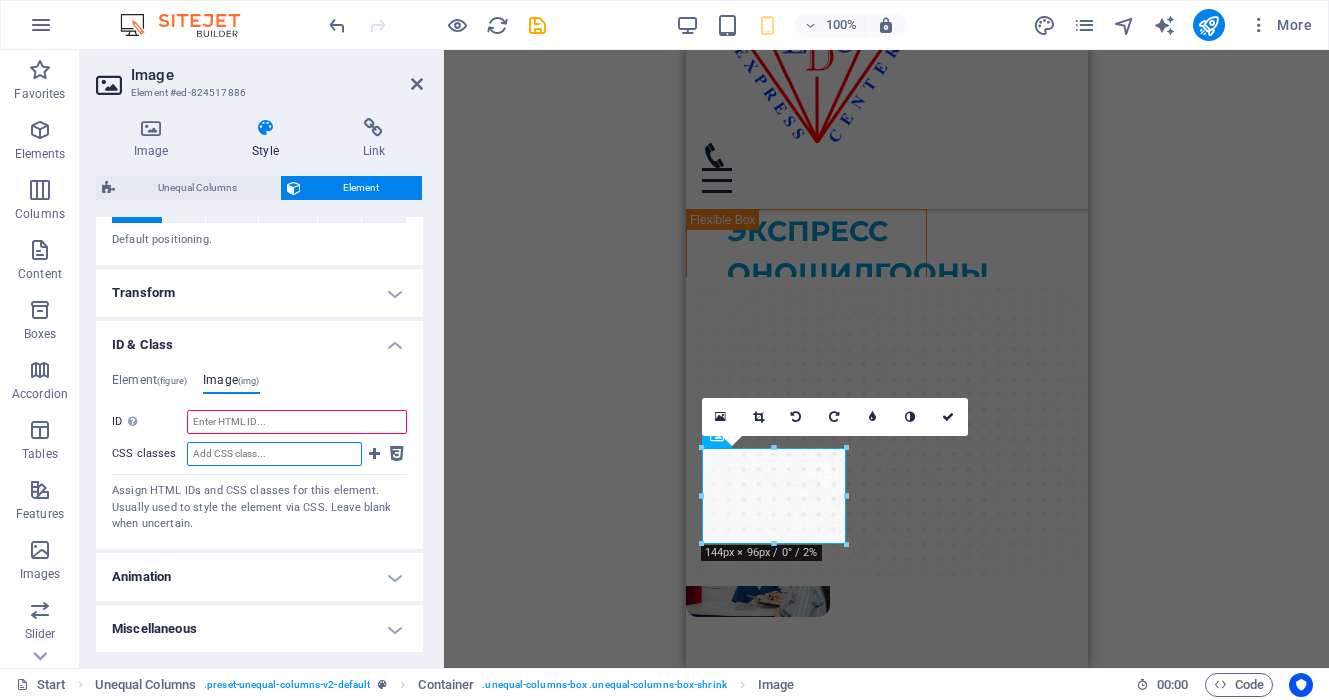 click on "CSS classes" at bounding box center [274, 454] 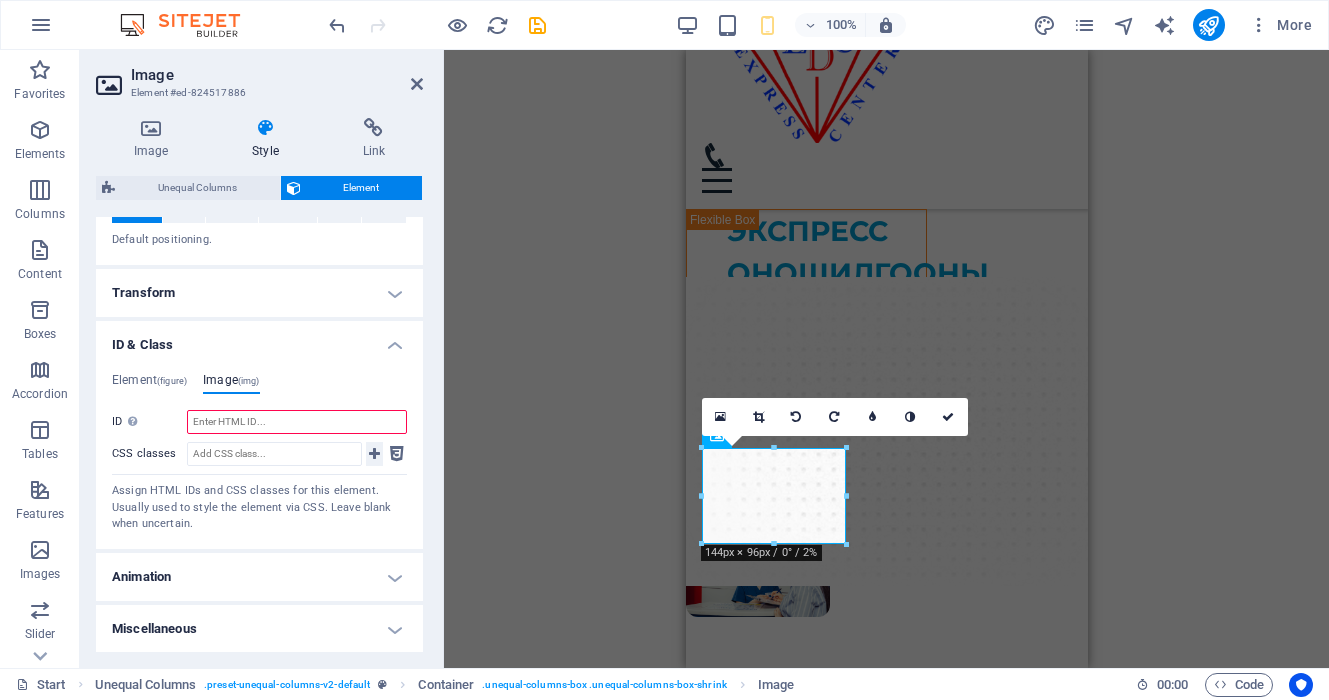click at bounding box center (374, 454) 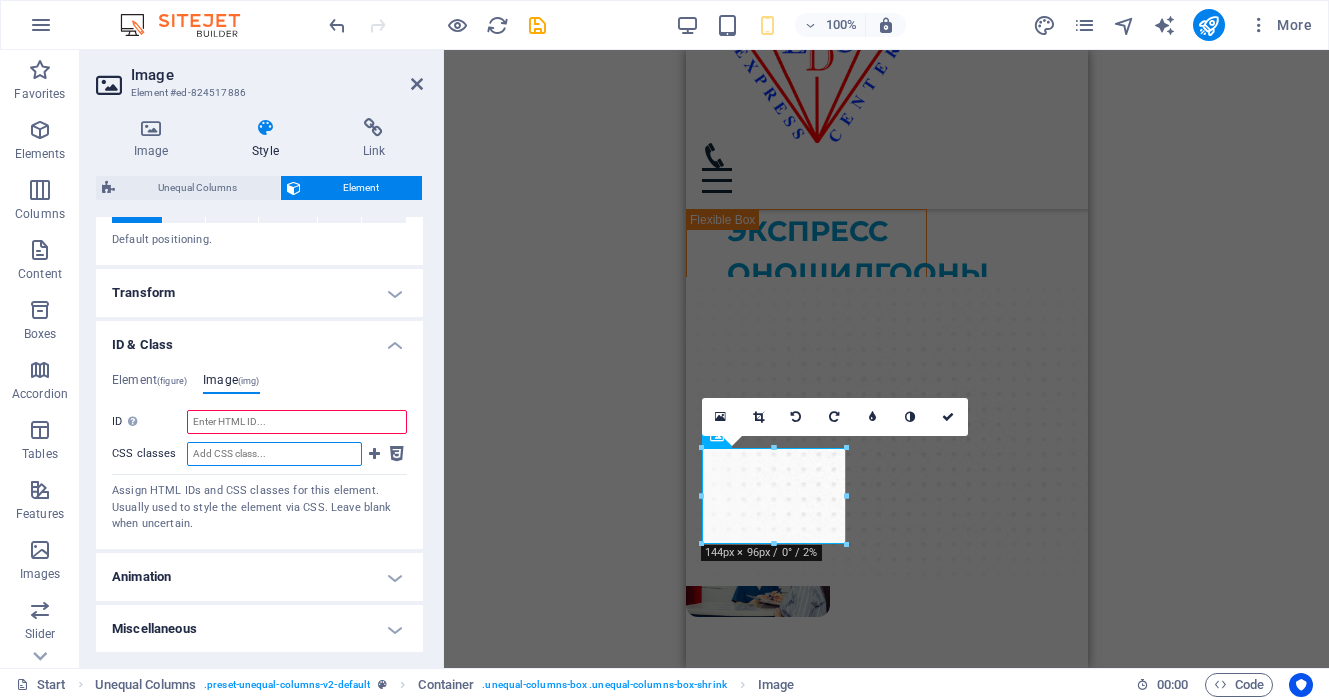 click on "CSS classes" at bounding box center (274, 454) 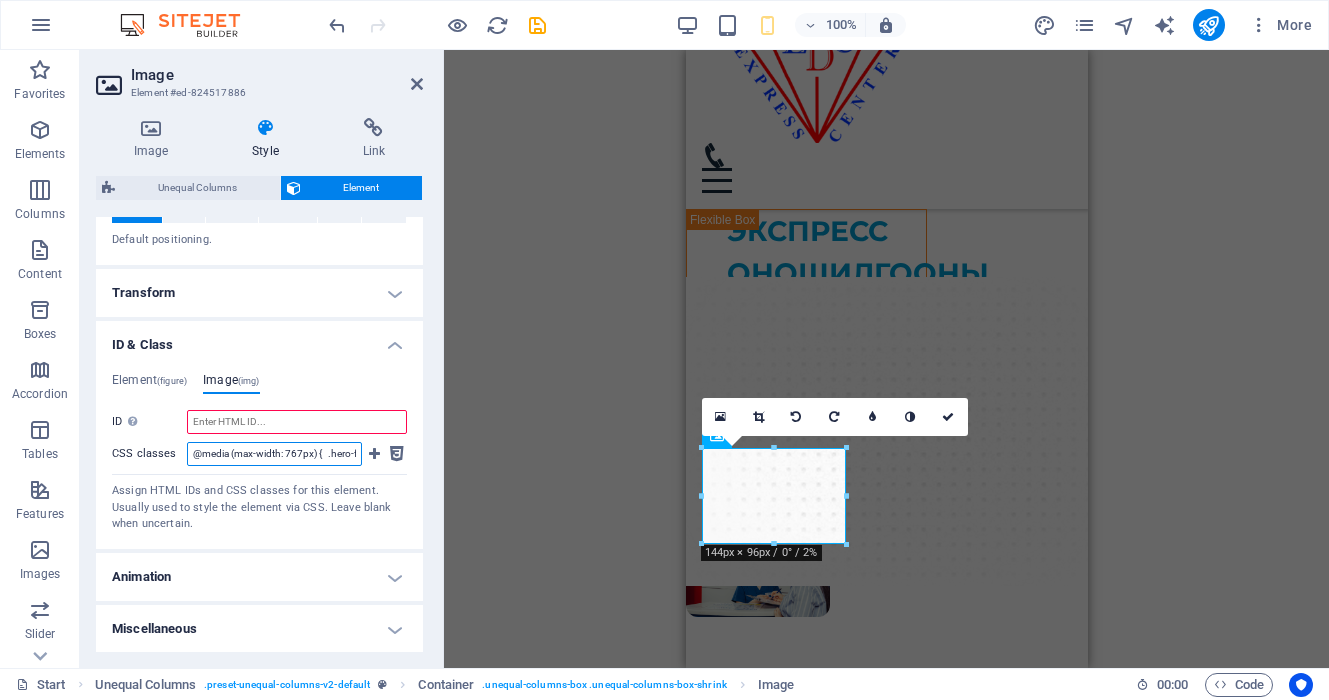 scroll, scrollTop: 0, scrollLeft: 575, axis: horizontal 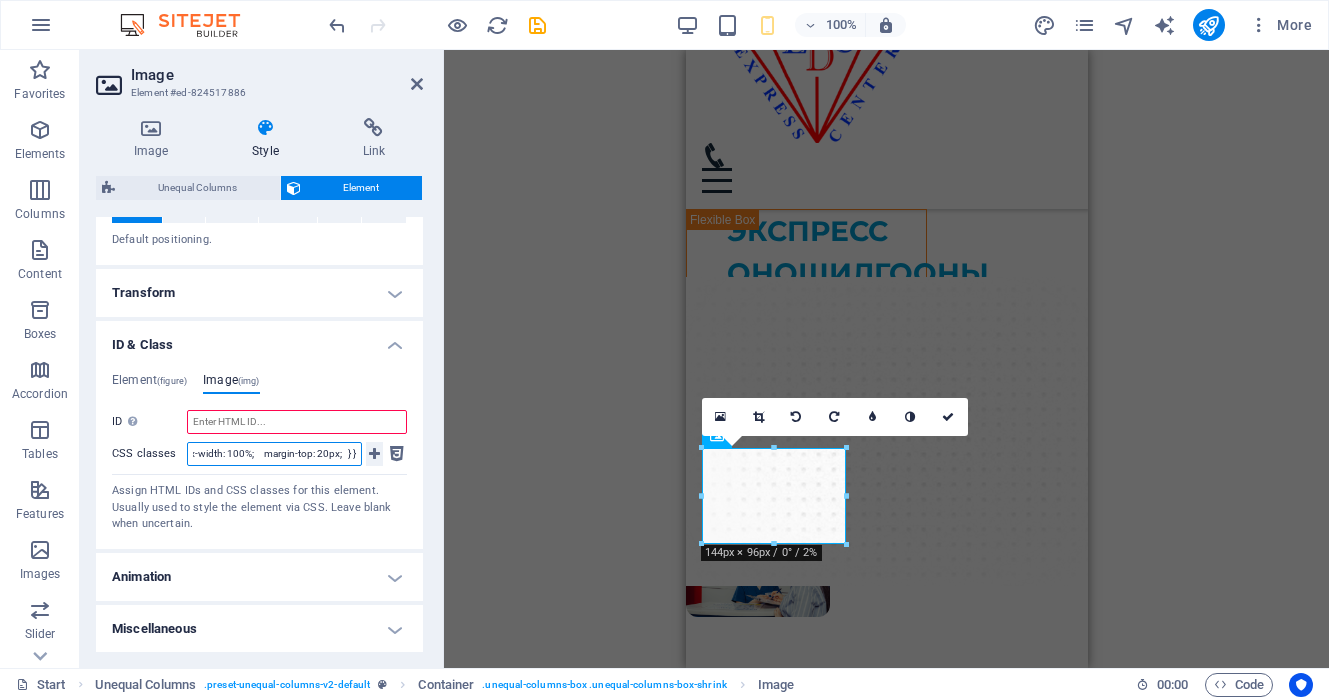 type on "@media (max-width: 767px) {   .hero-flex {     flex-direction: column;     align-items: center;   }    .hero-image {     width: 100%;     max-width: 100%;     margin-top: 20px;   } }" 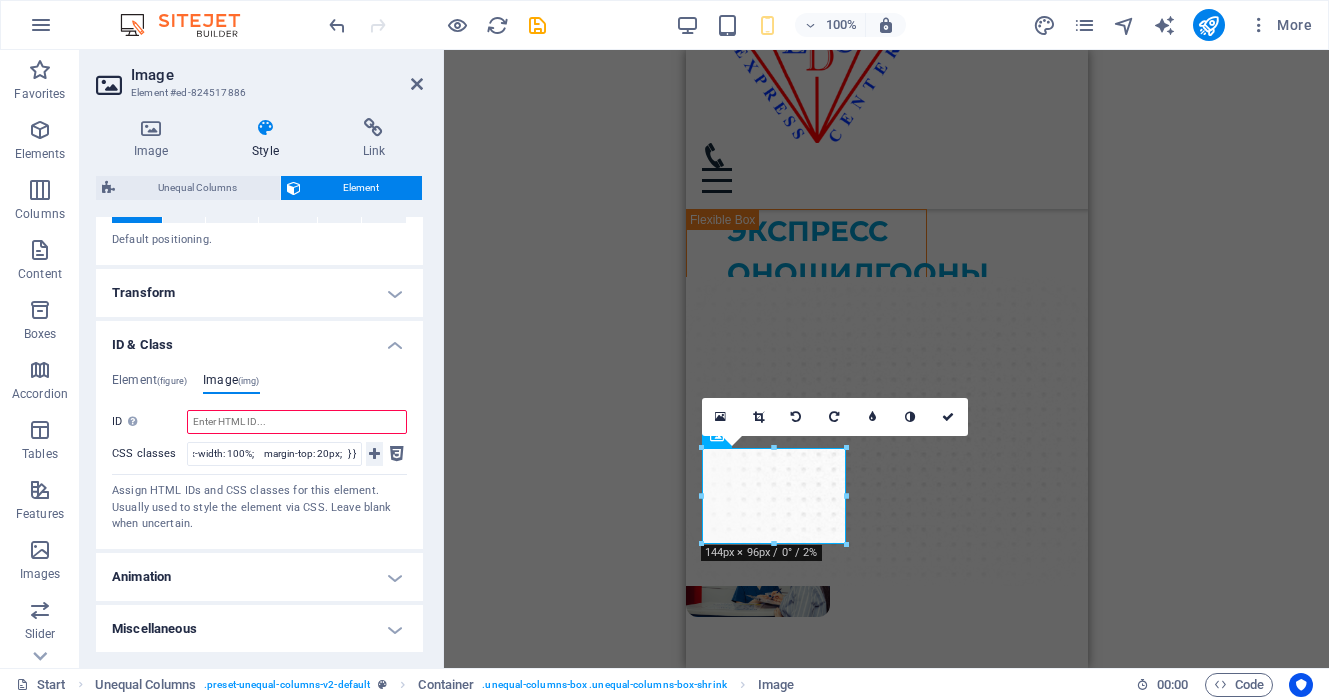 click at bounding box center (374, 454) 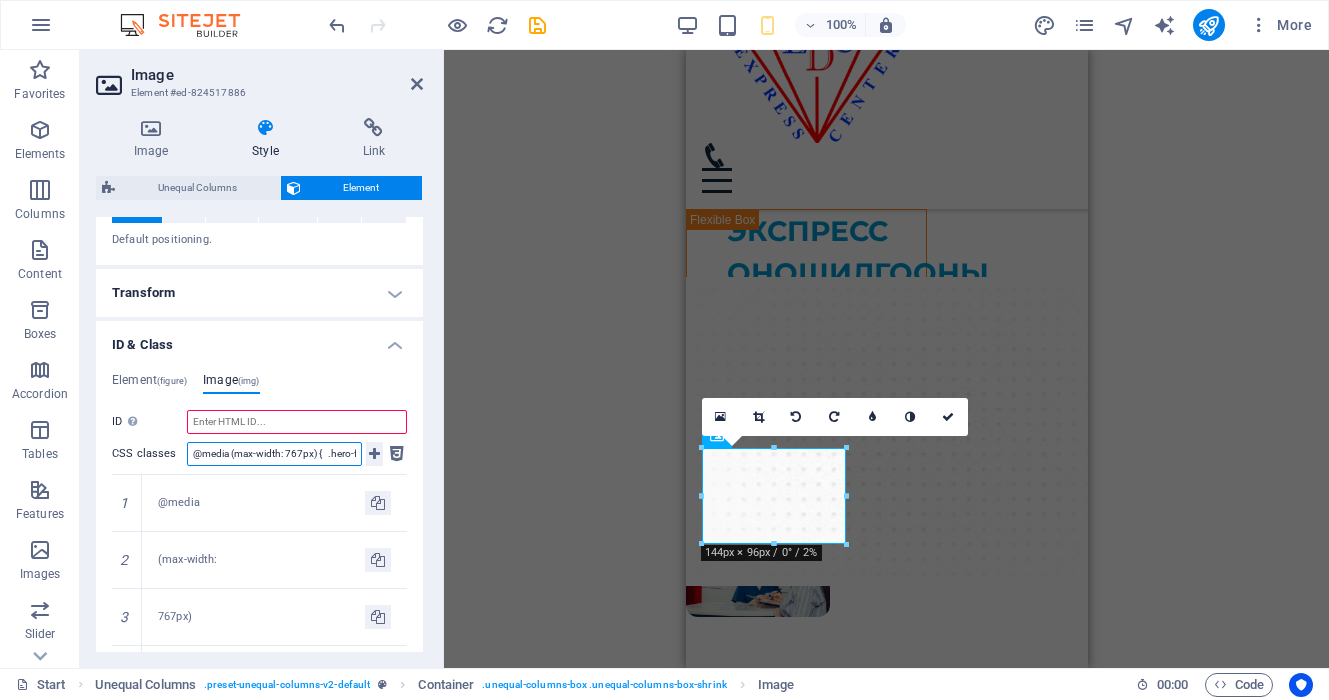 type 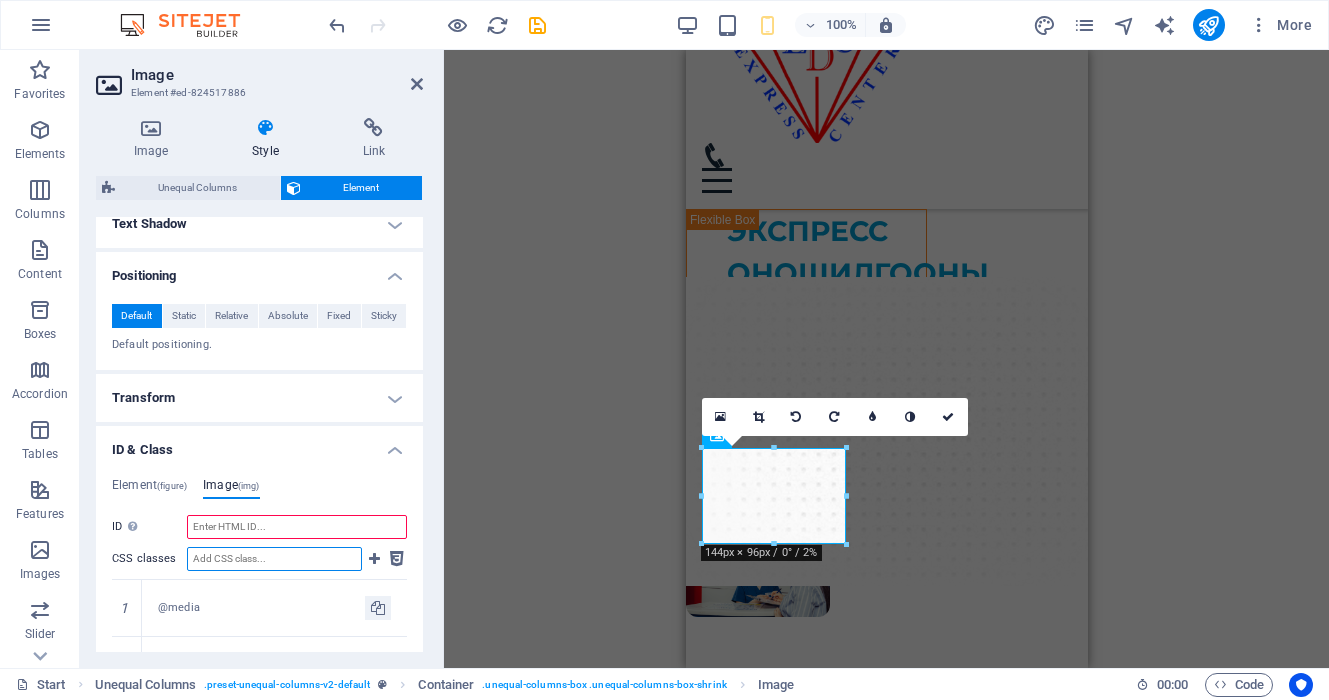 scroll, scrollTop: 886, scrollLeft: 0, axis: vertical 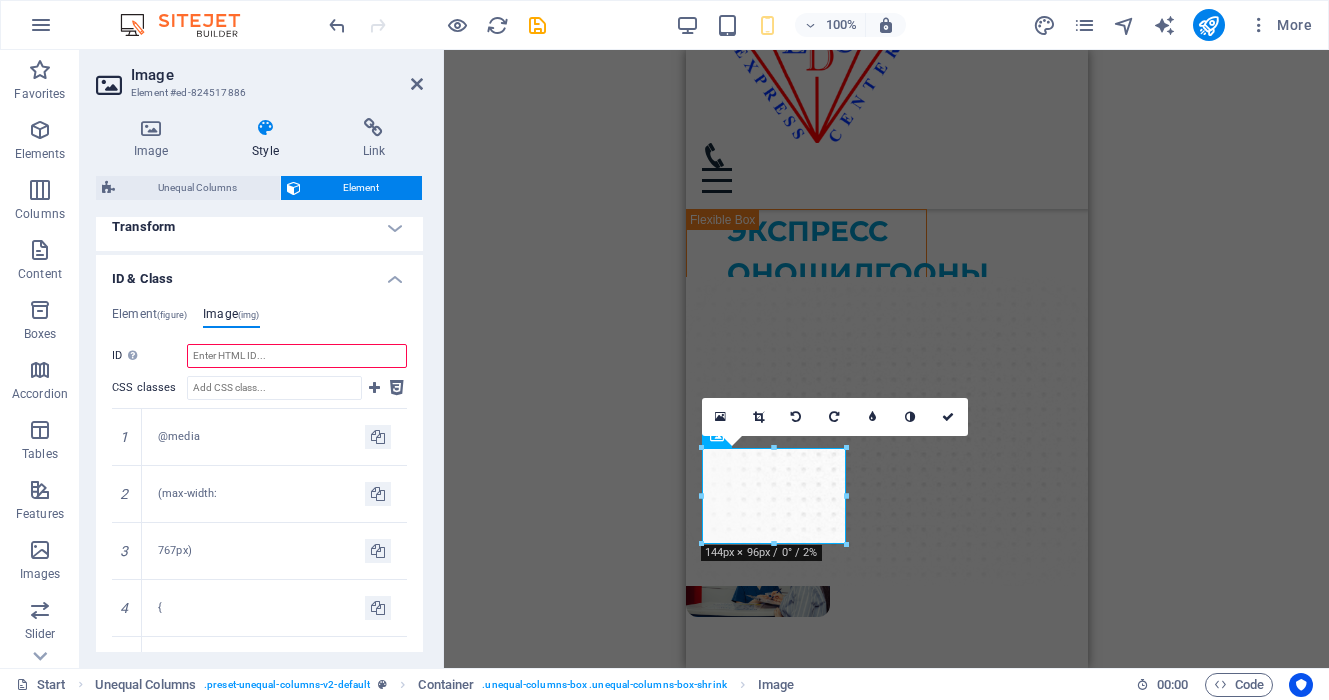 click on "ID Space and special character (except "-" or "_") are not accepted" at bounding box center (297, 356) 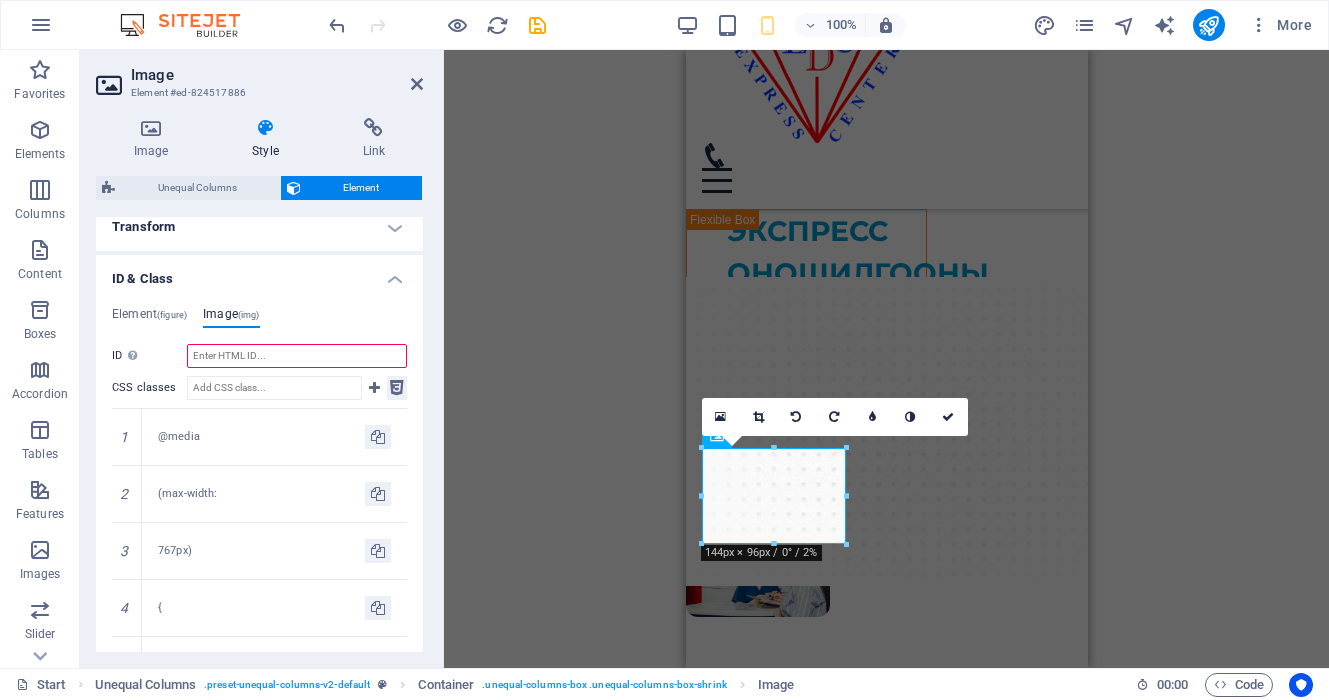 click at bounding box center [397, 388] 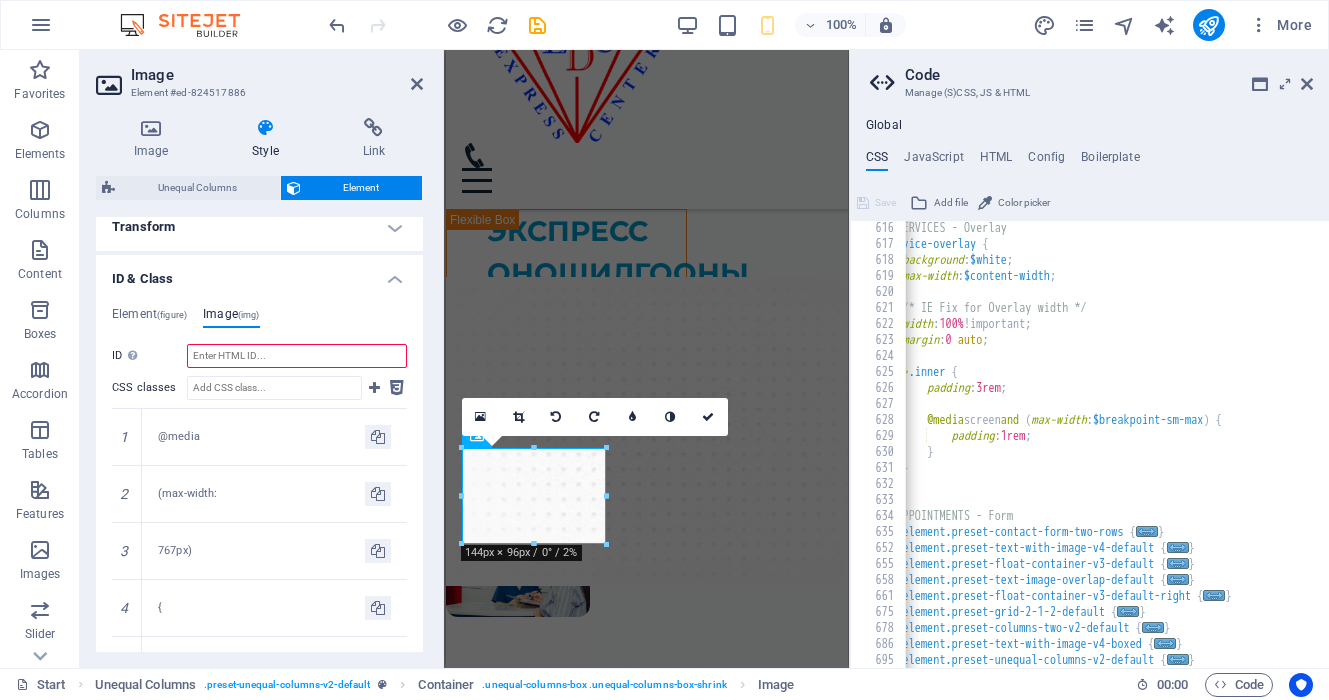 scroll, scrollTop: 3025, scrollLeft: 0, axis: vertical 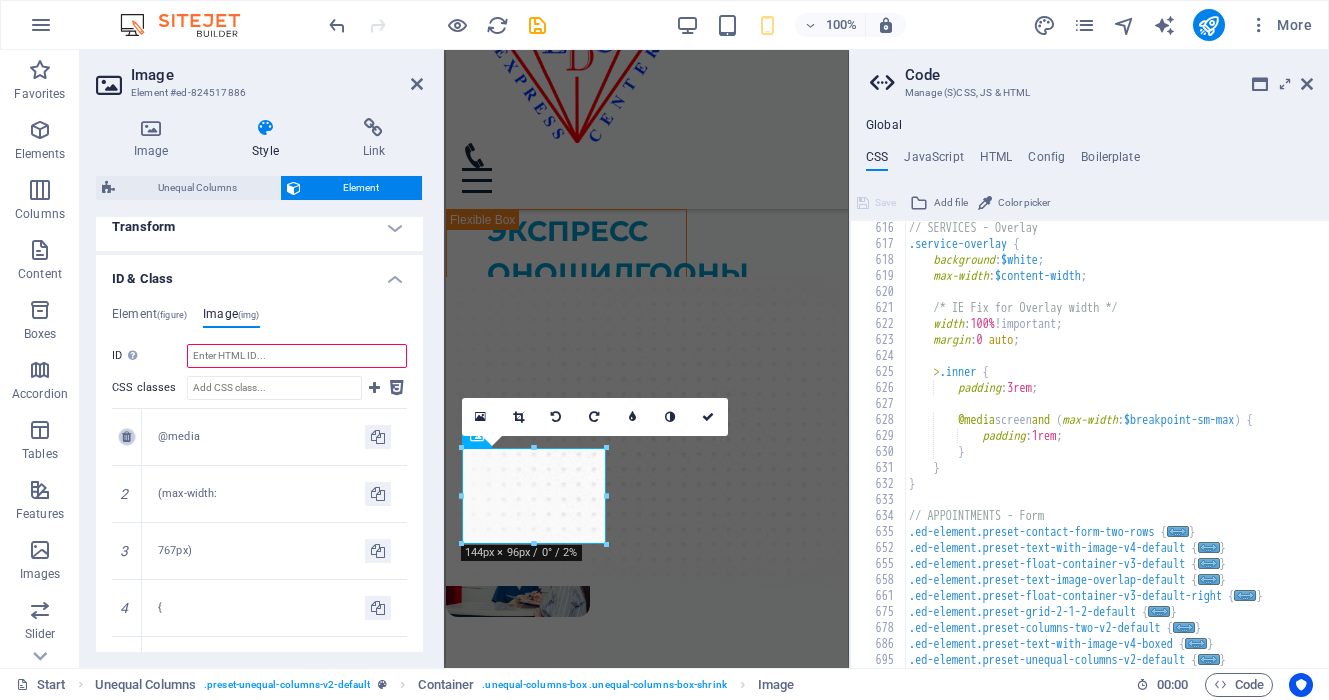 click at bounding box center (127, 437) 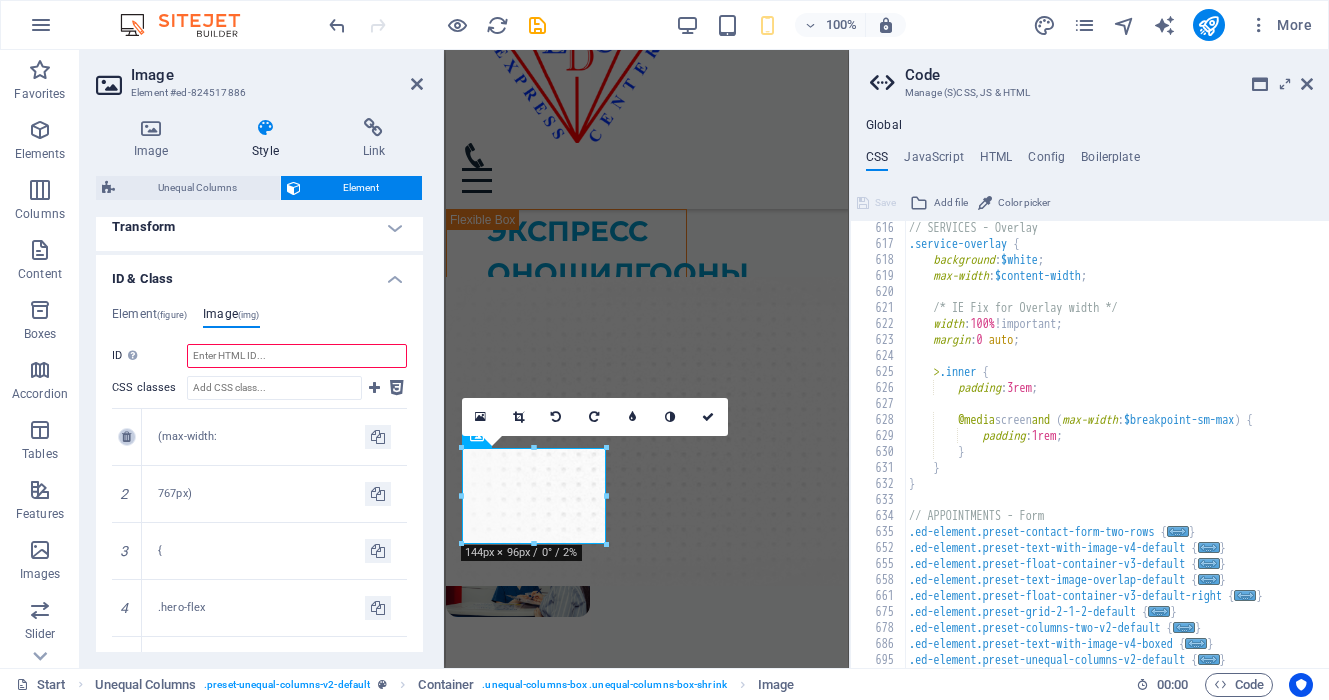 click at bounding box center (126, 437) 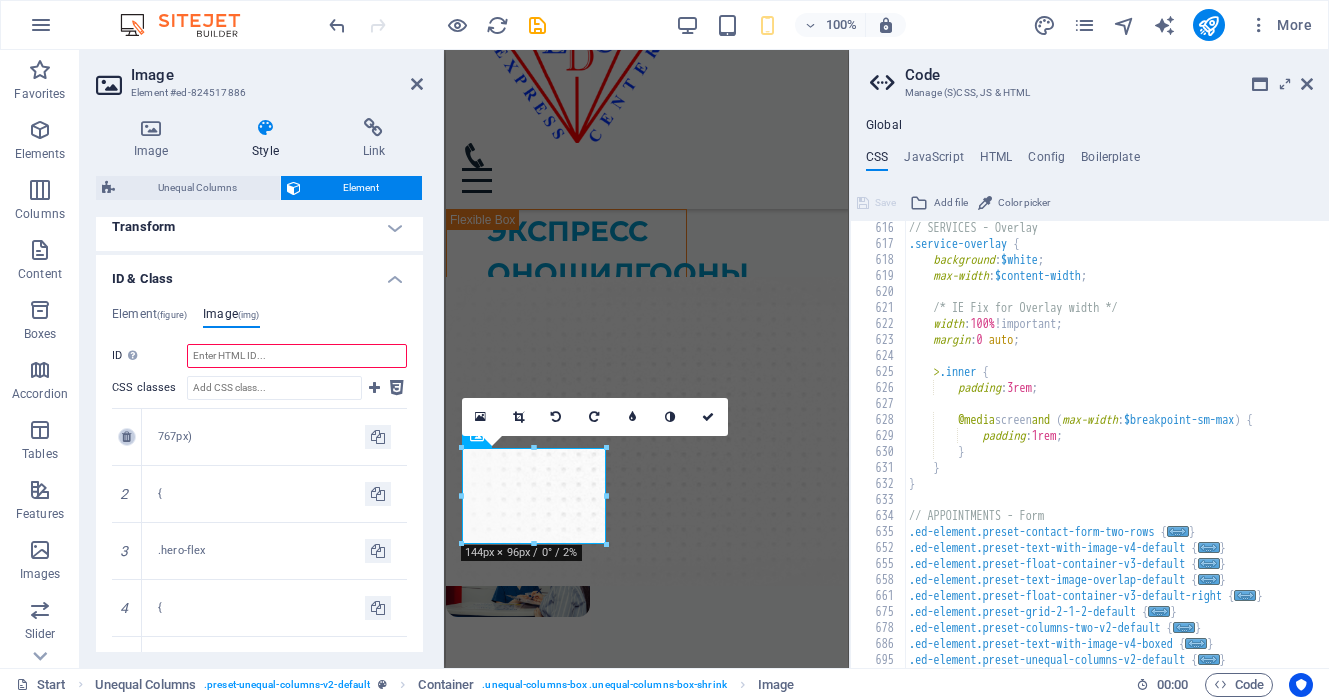 click at bounding box center [126, 437] 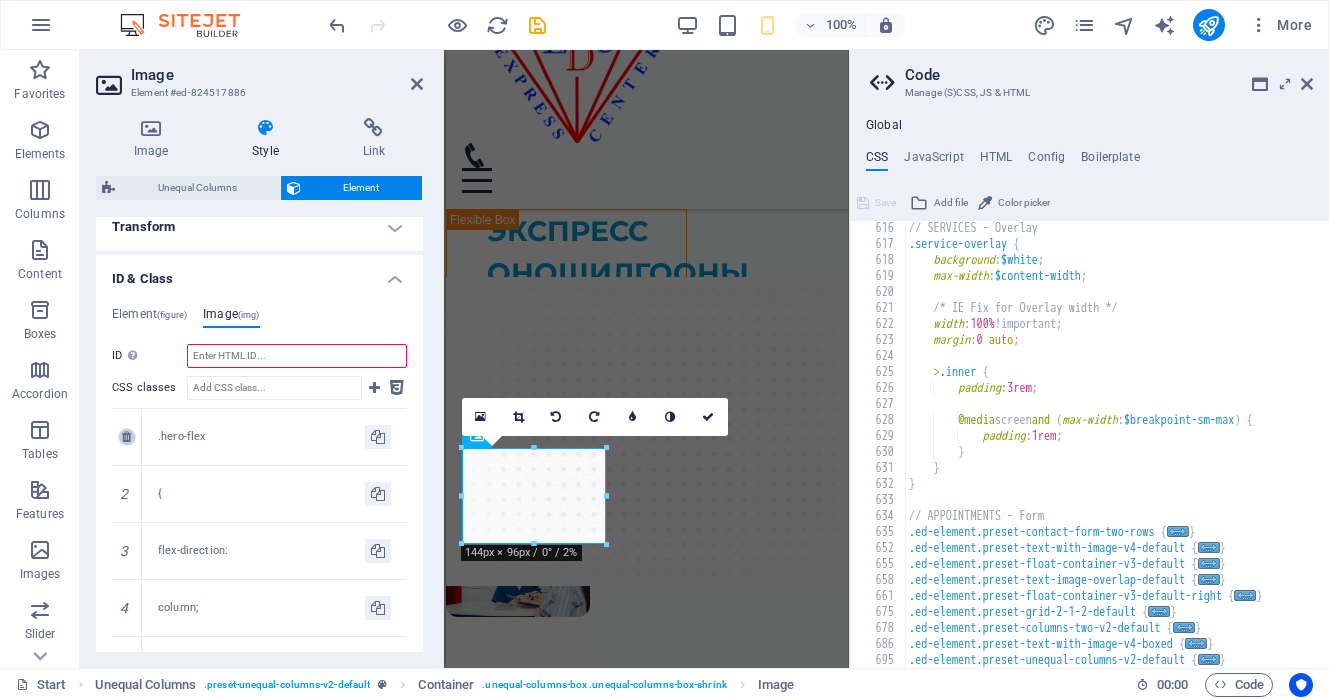 click at bounding box center [126, 437] 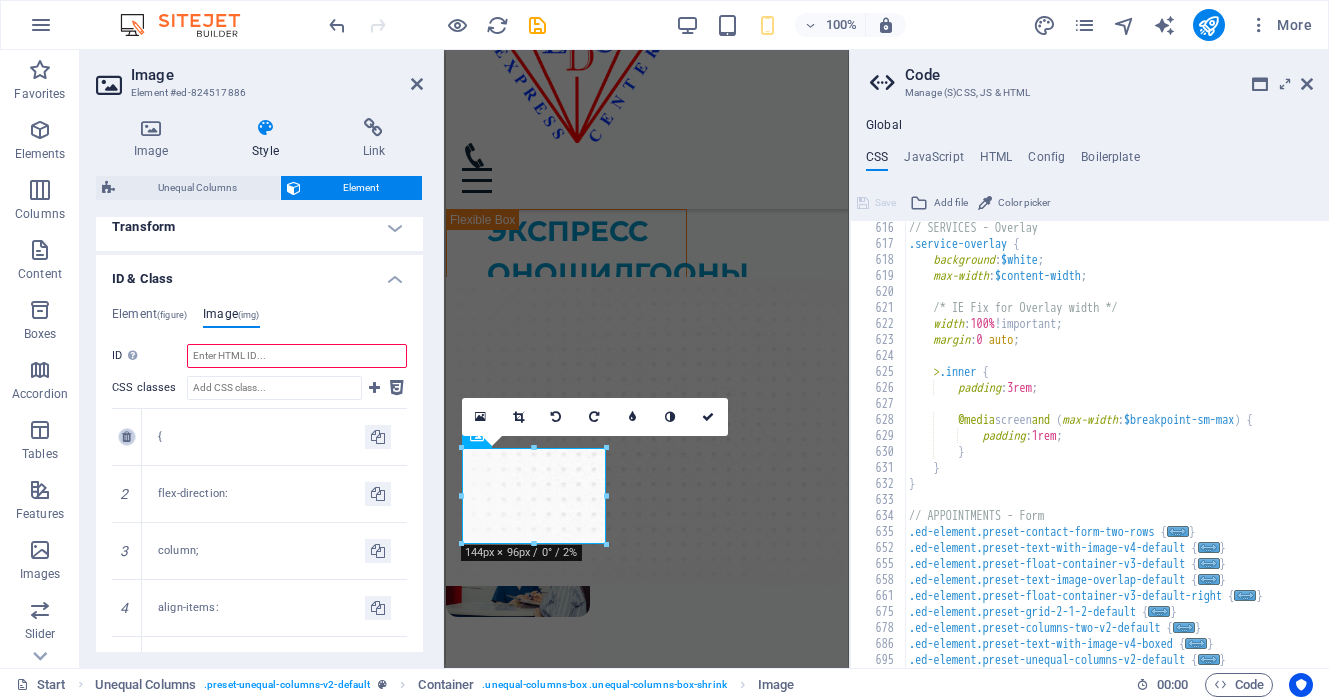 click at bounding box center [126, 437] 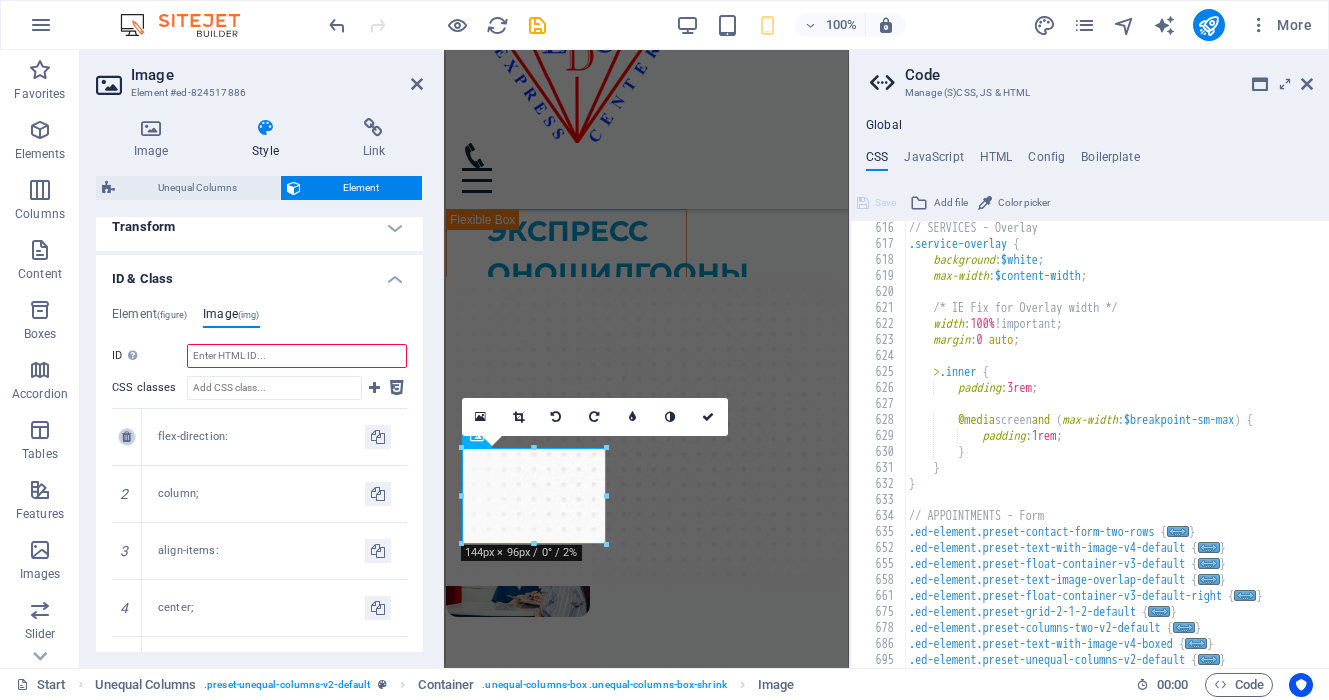 click at bounding box center (126, 437) 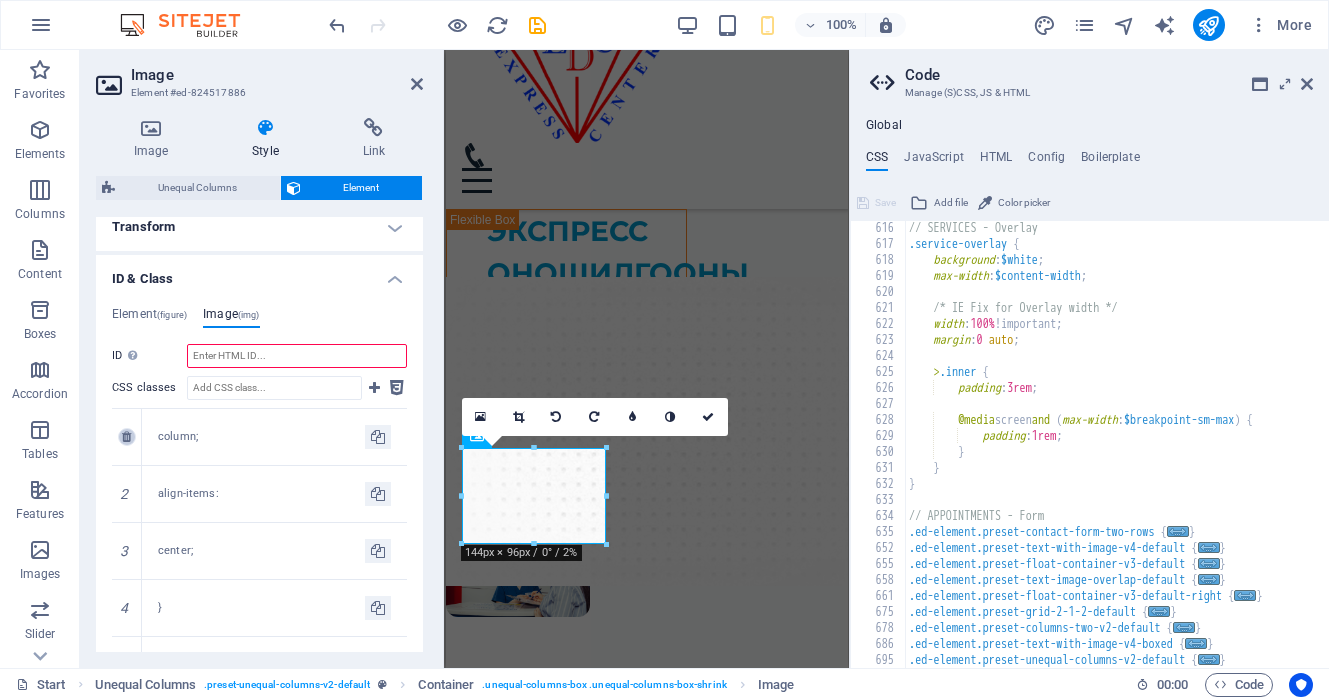 click at bounding box center (126, 437) 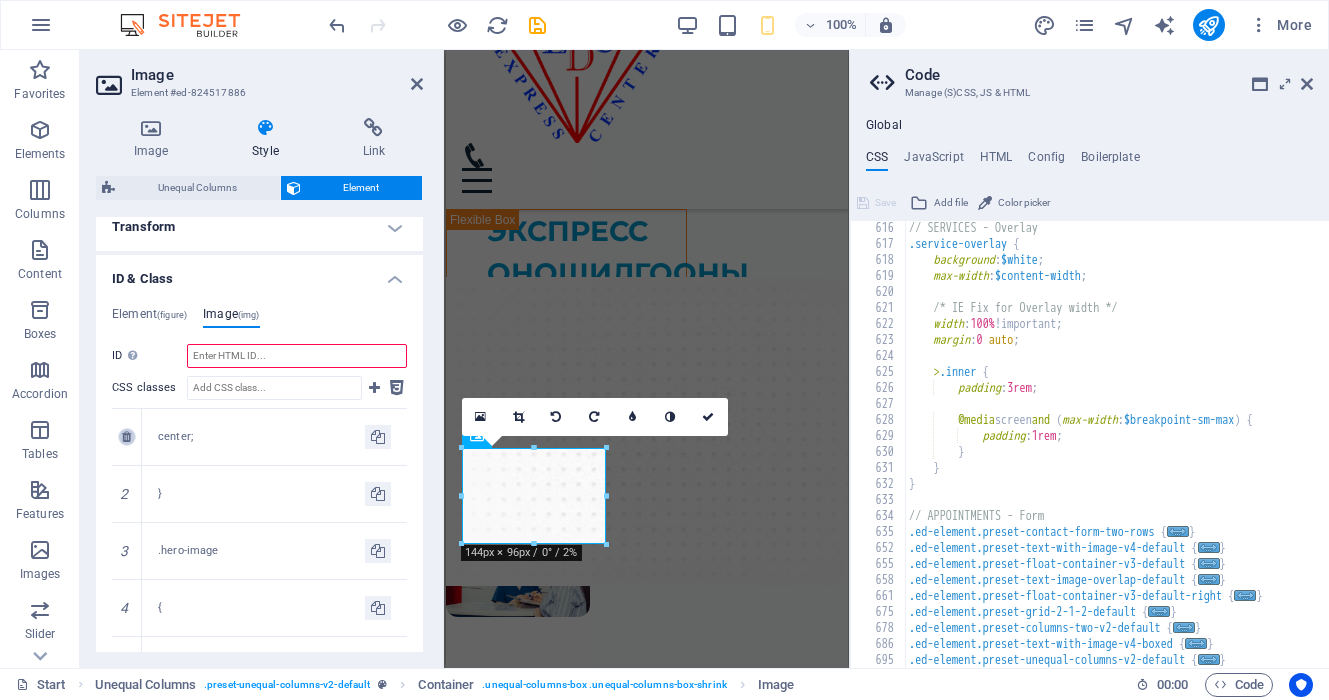 click at bounding box center [126, 437] 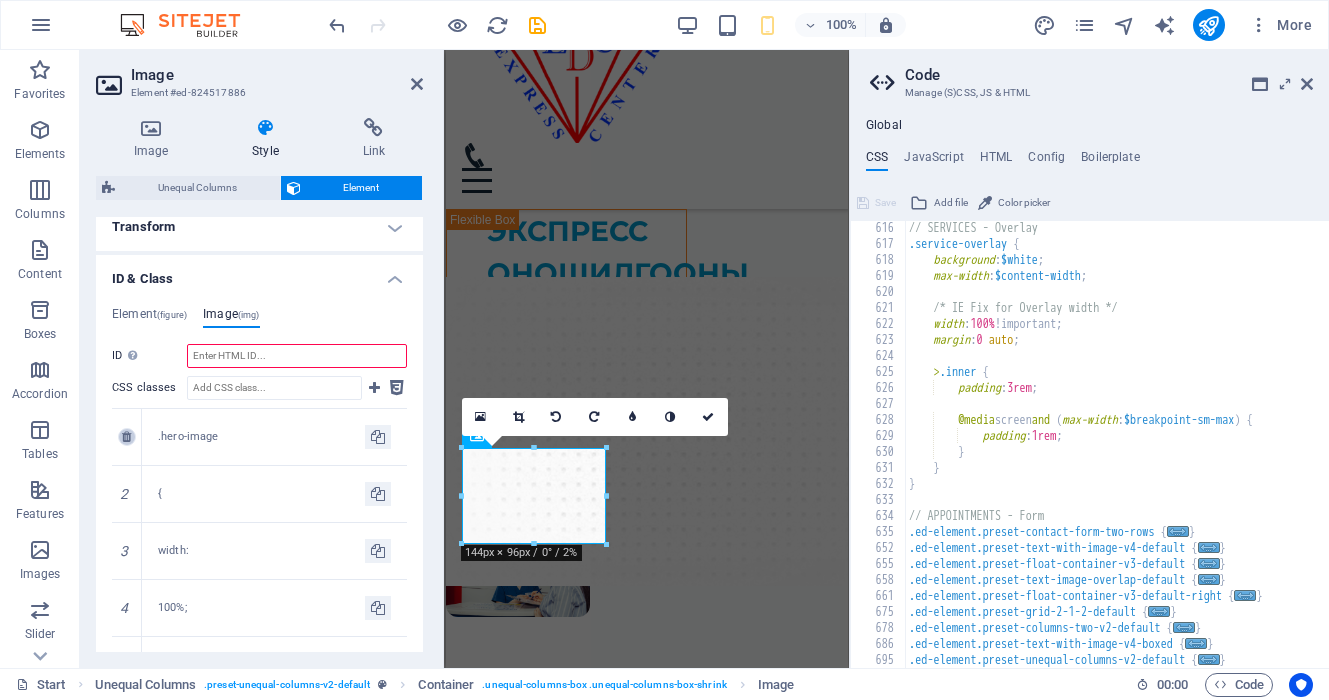 click at bounding box center [126, 437] 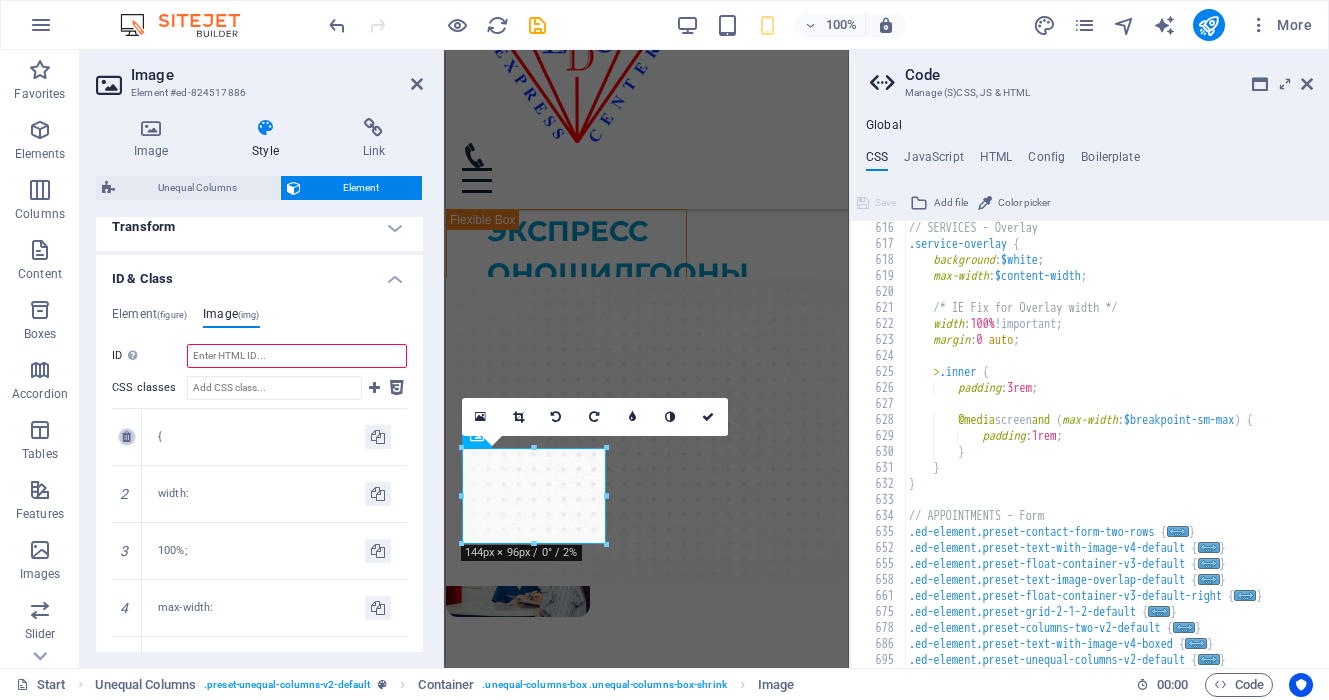 click at bounding box center (126, 437) 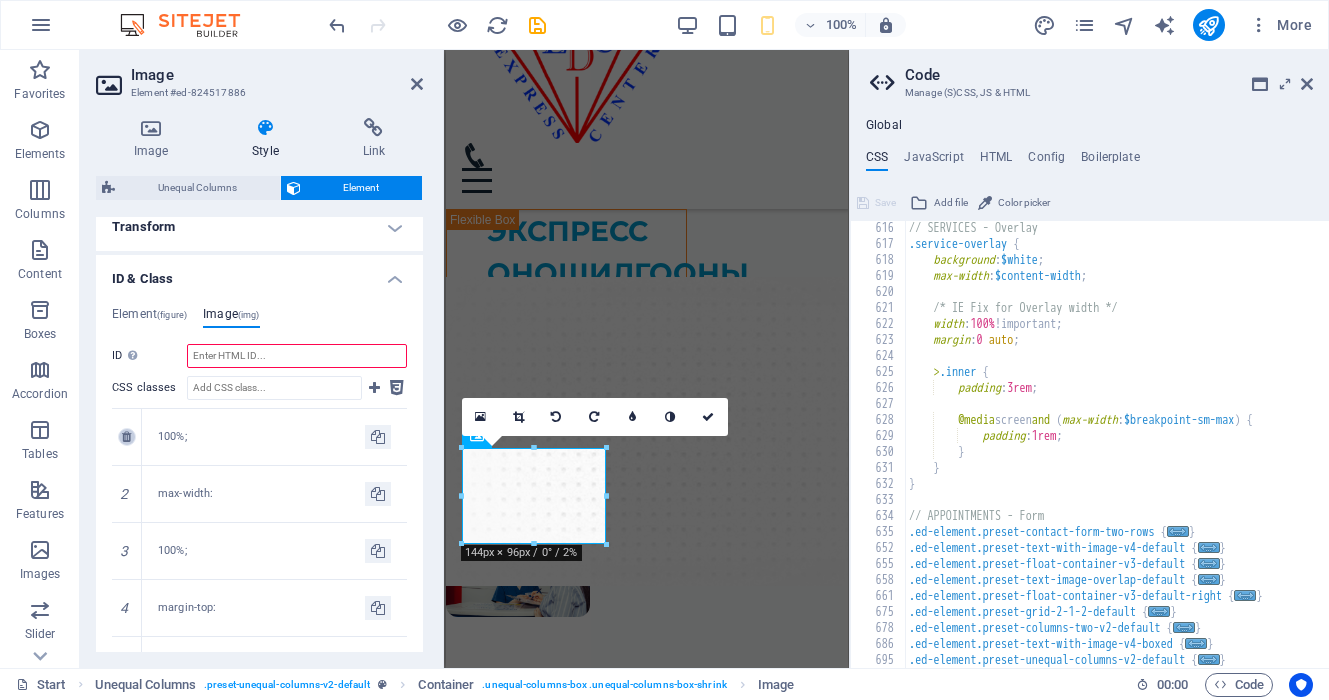 click at bounding box center [126, 437] 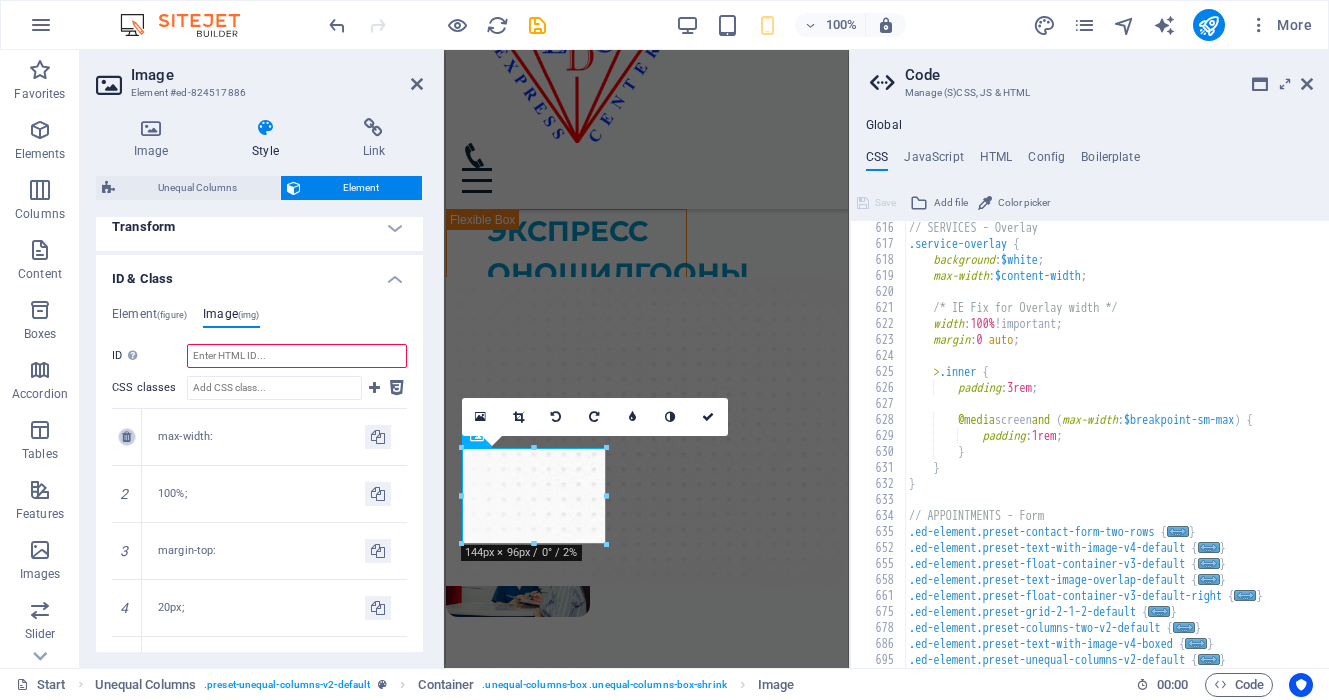 click at bounding box center [126, 437] 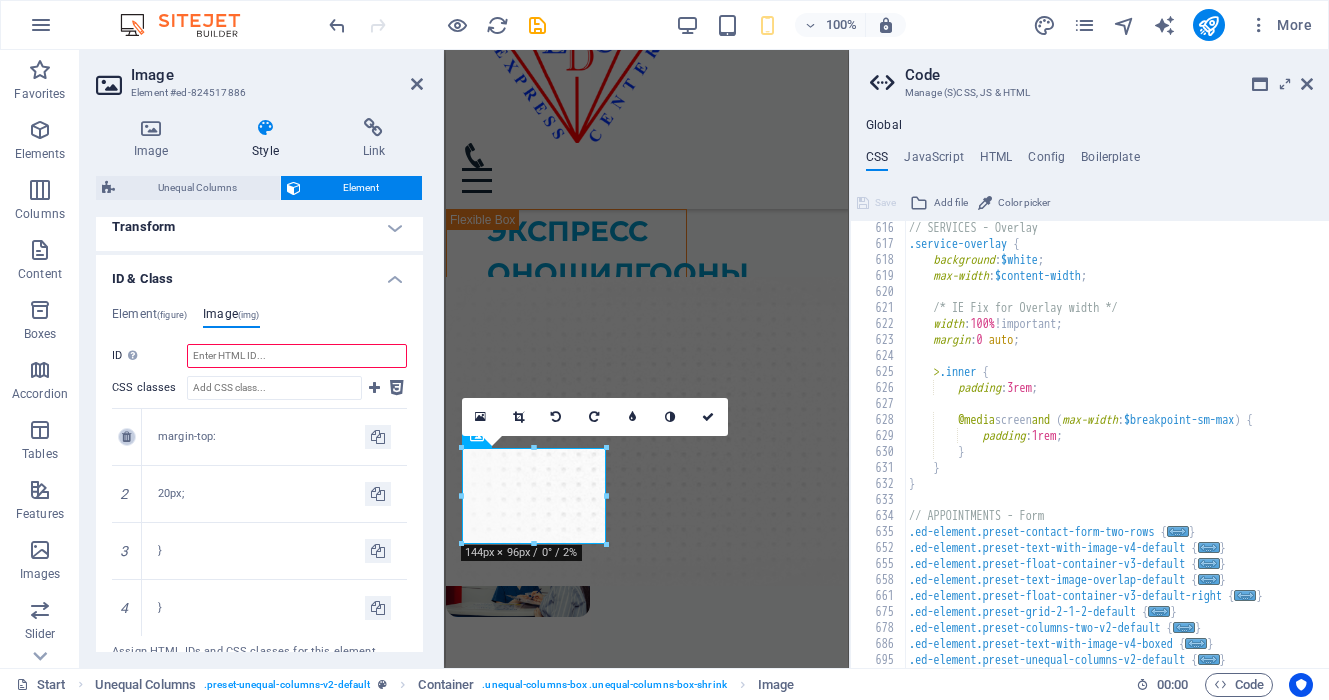 click at bounding box center [126, 437] 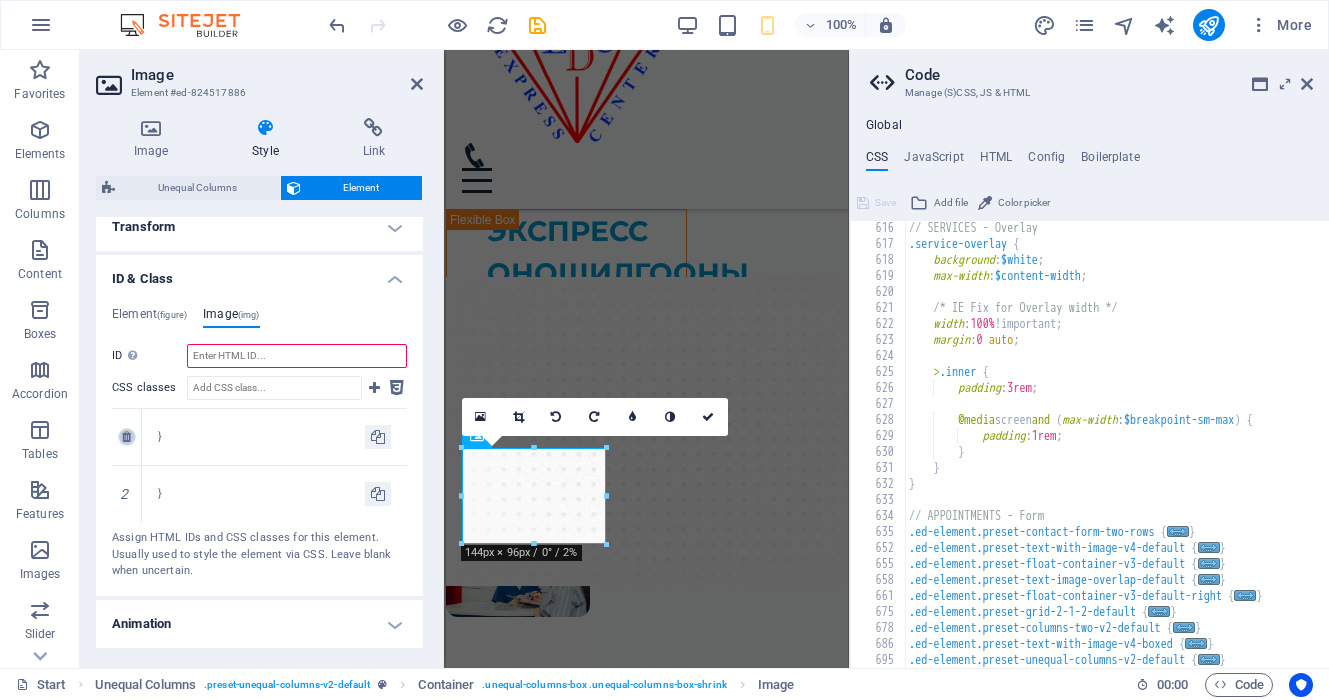 click at bounding box center [126, 437] 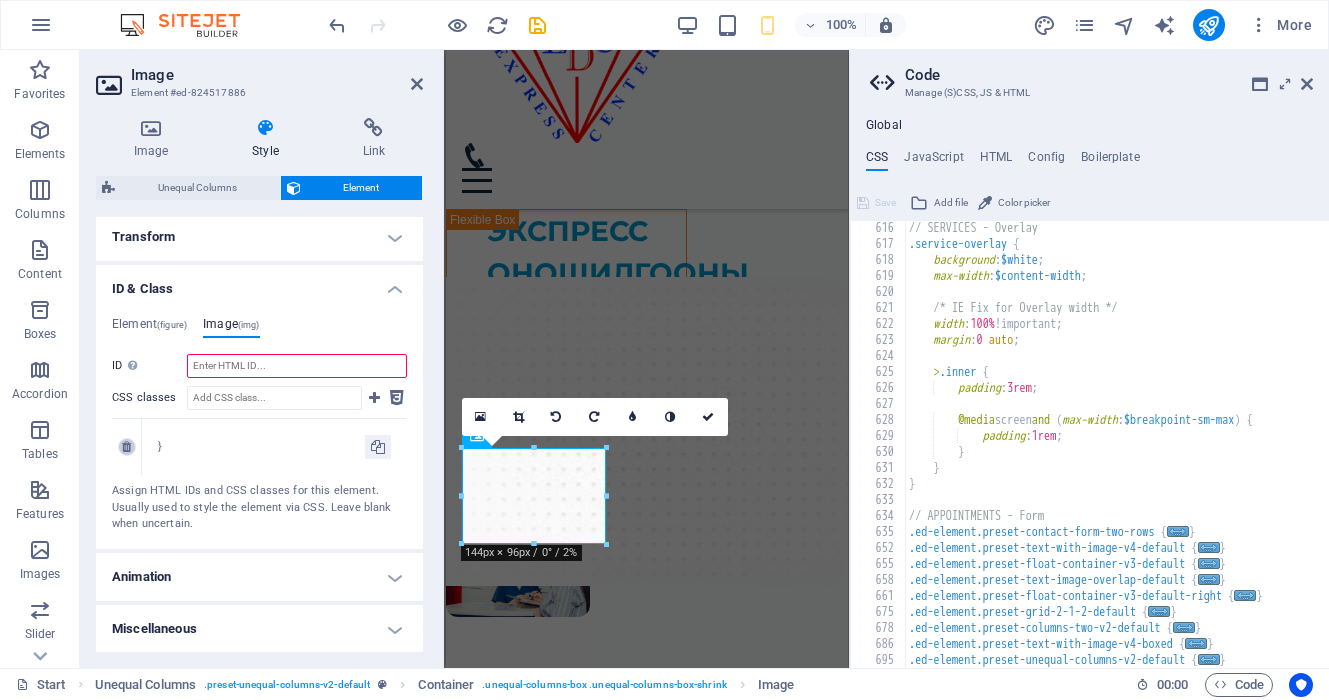 click at bounding box center (127, 447) 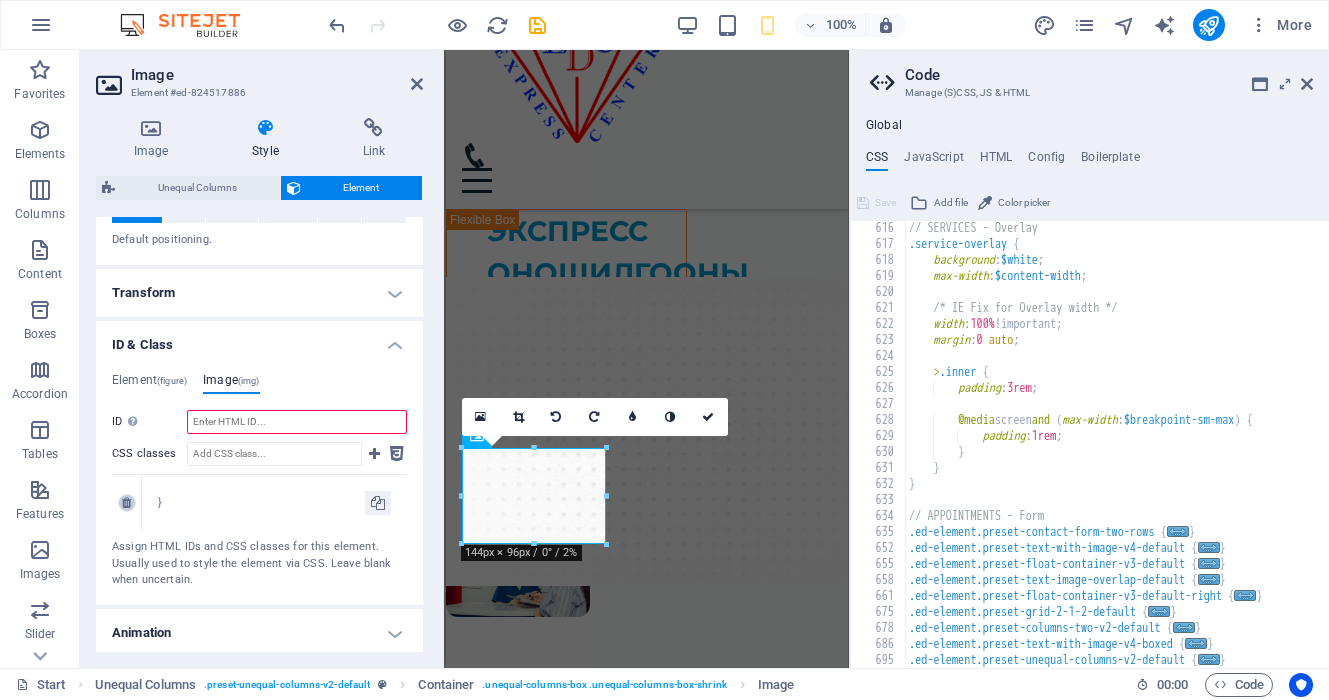 click on "ID Space and special character (except "-" or "_") are not accepted CSS classes 1 } Assign HTML IDs and CSS classes for this element. Usually used to style the element via CSS. Leave blank when uncertain." at bounding box center (259, 499) 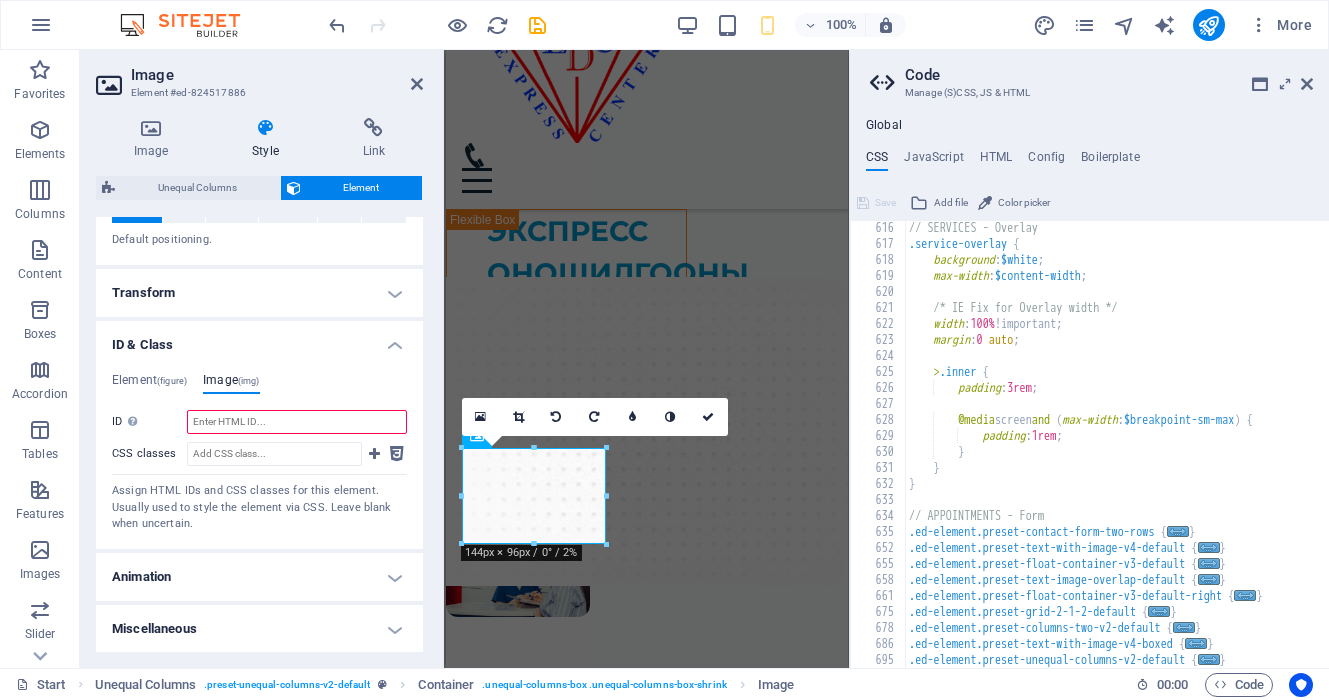 click on "ID Space and special character (except "-" or "_") are not accepted CSS classes Assign HTML IDs and CSS classes for this element. Usually used to style the element via CSS. Leave blank when uncertain." at bounding box center [259, 471] 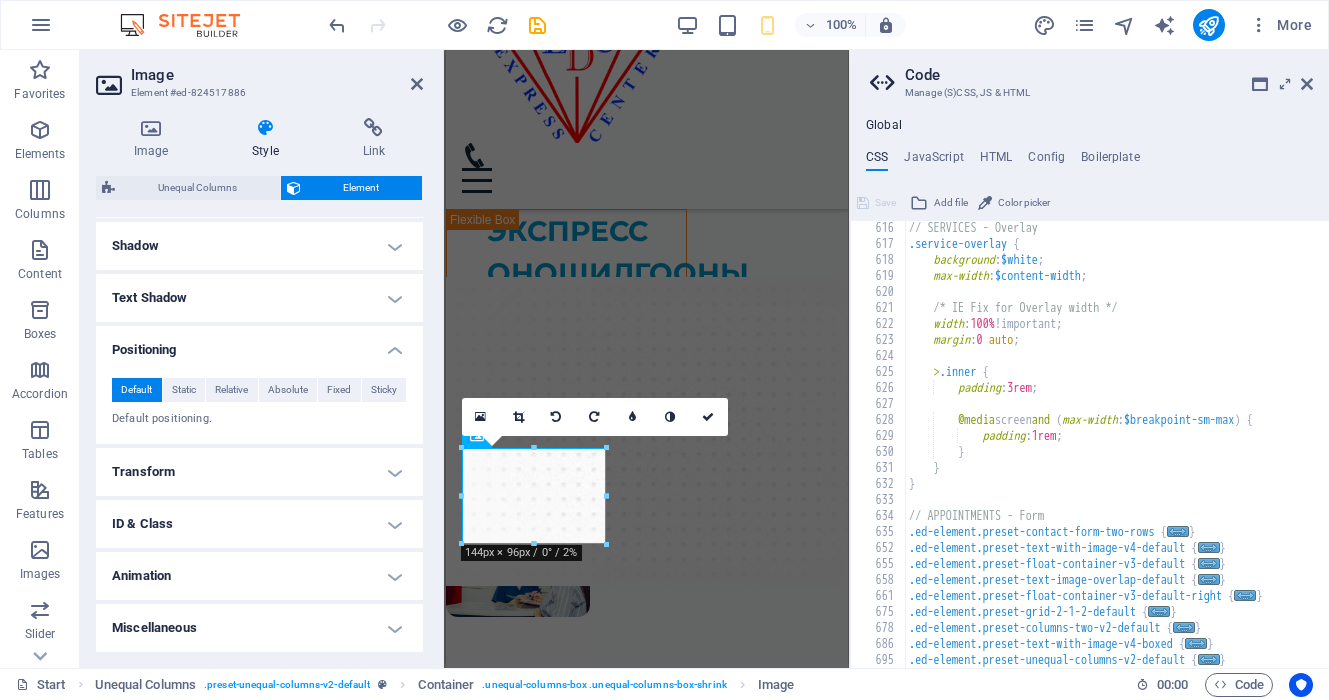 scroll, scrollTop: 640, scrollLeft: 0, axis: vertical 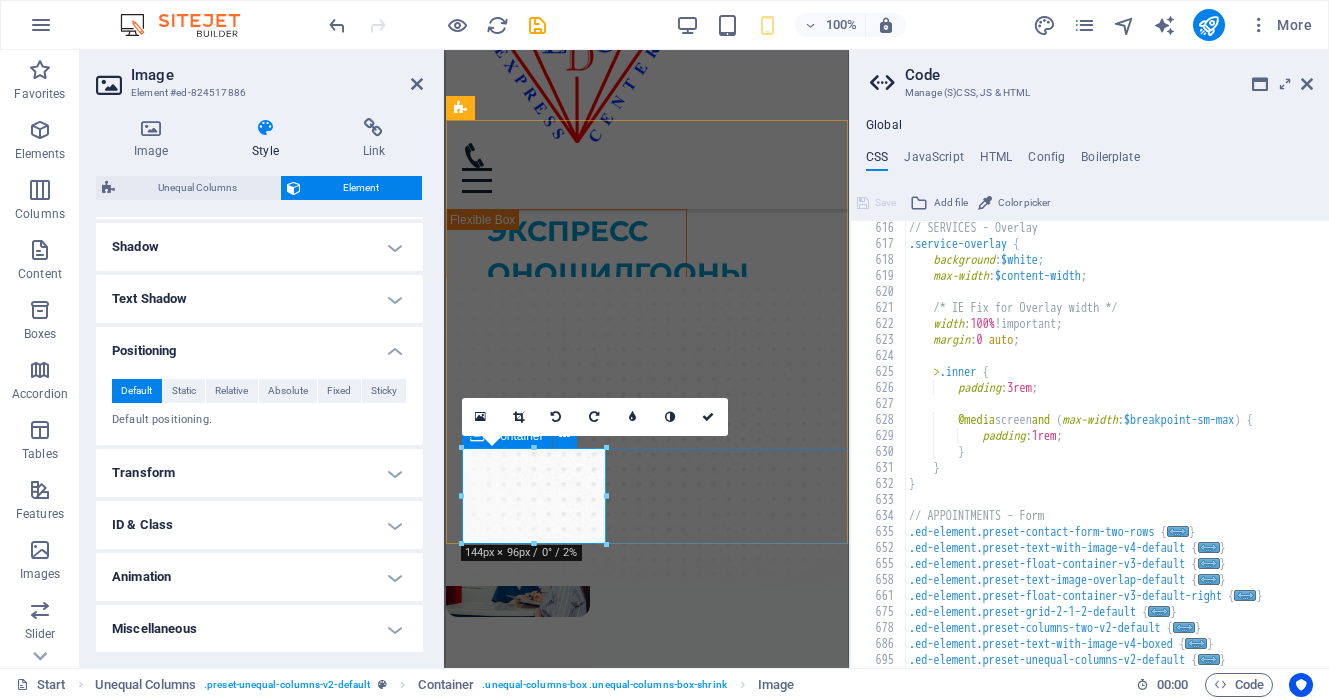 click at bounding box center [646, 569] 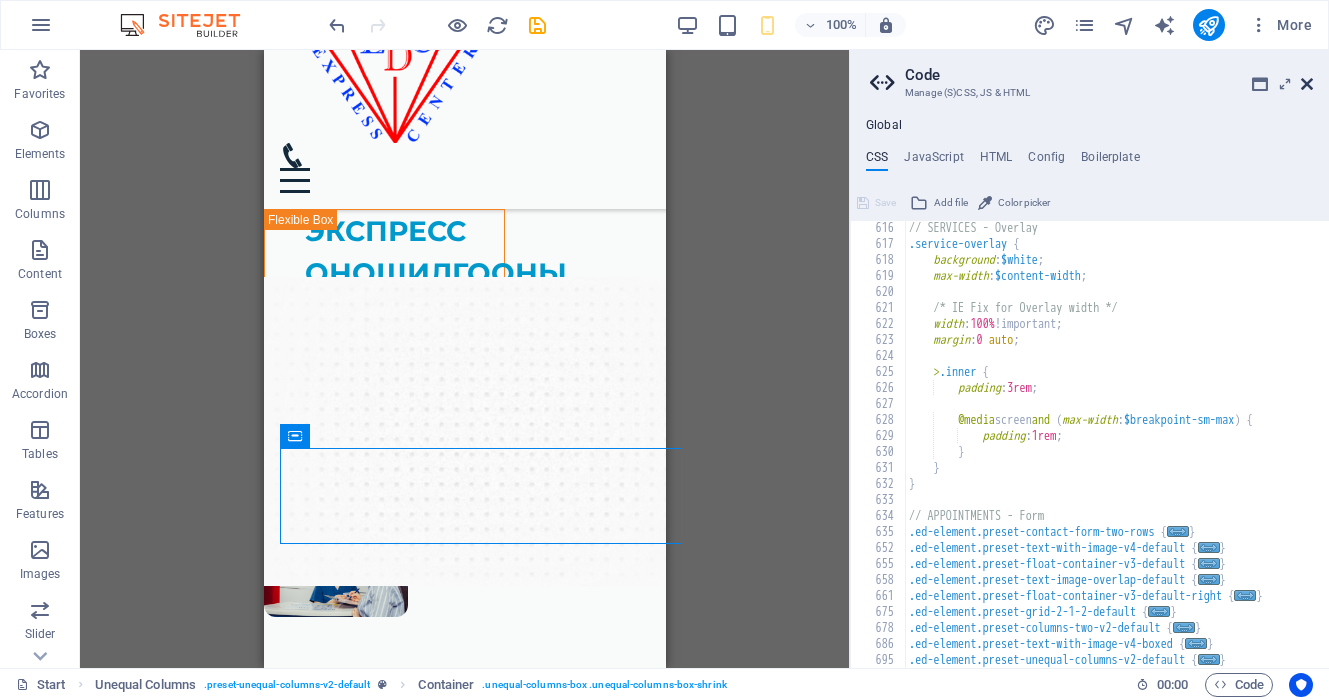 click at bounding box center (1307, 84) 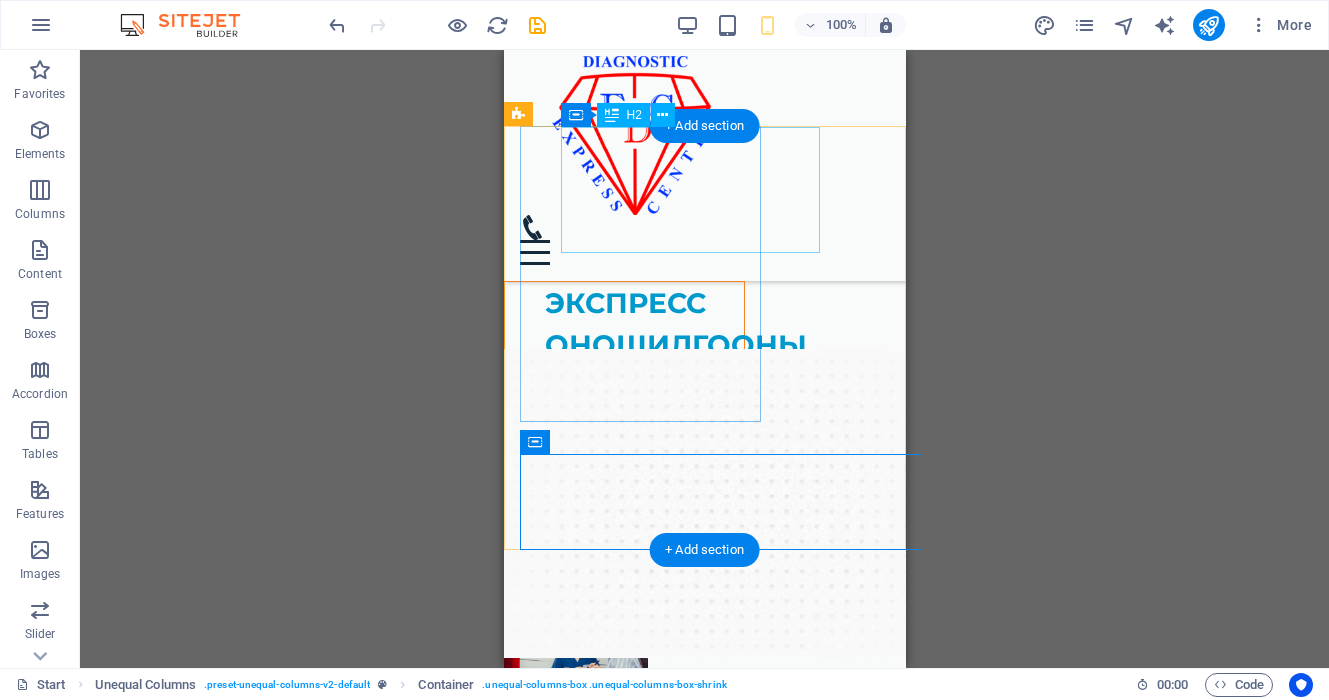 scroll, scrollTop: 0, scrollLeft: 0, axis: both 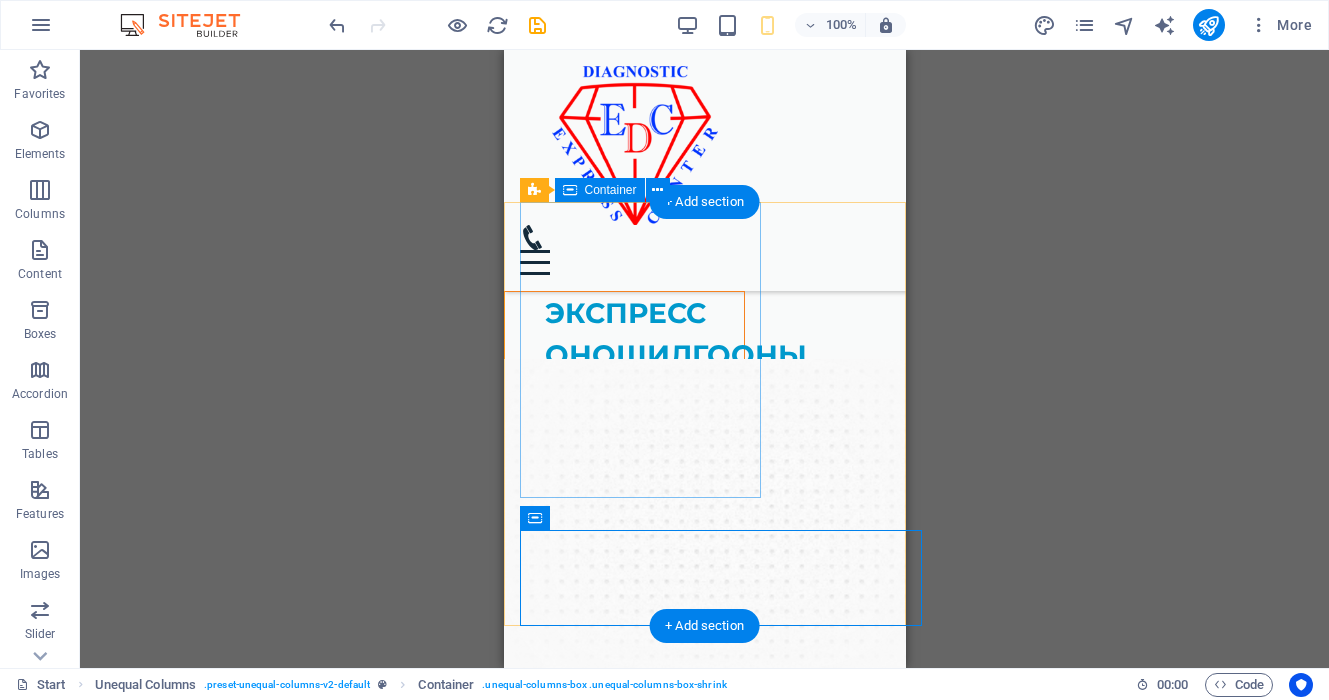 click on "ЭКСПРЕСС ОНОШИЛГООНЫ ТӨВ Эрүүл мэндийн урьдчилан сэргийлэх цогч үзлэг, шинжилгээ, оношилгоонд хамрагдахыг урьж байна.  Эрүүл мэнд бол хамгийн үнэ цэнтэй хөрөнгө юм." at bounding box center (623, 439) 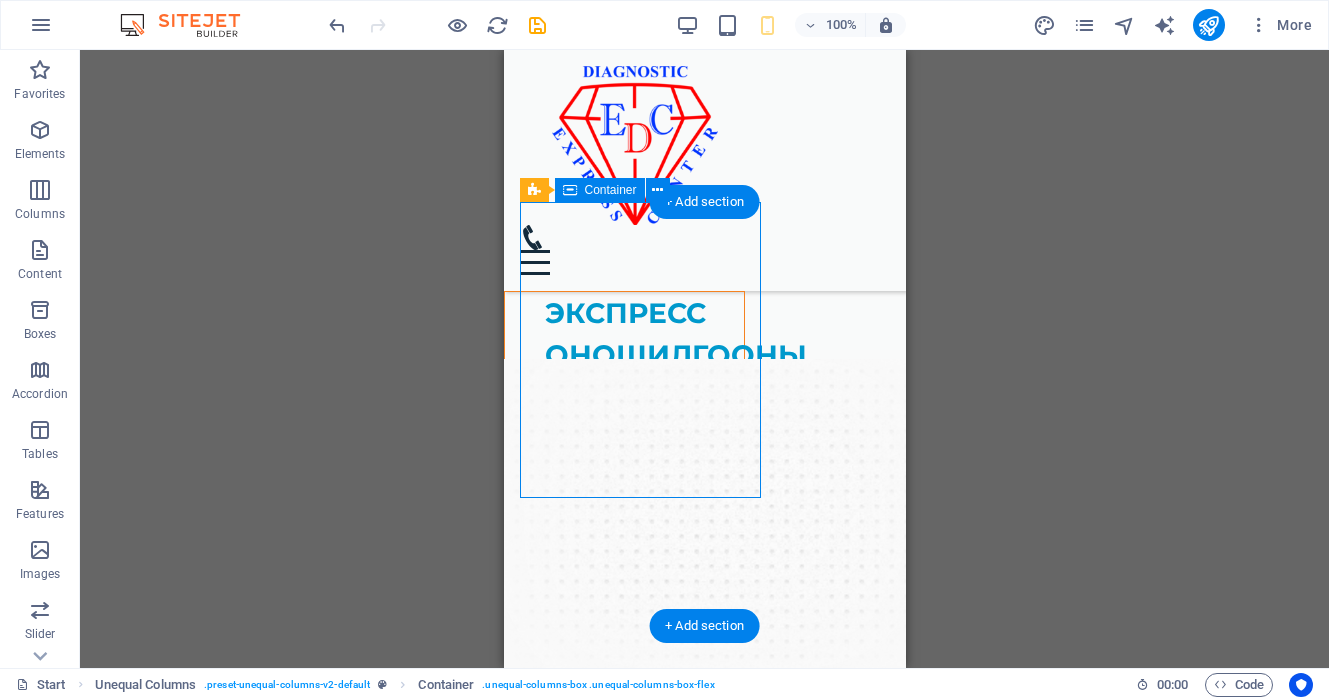 click on "ЭКСПРЕСС ОНОШИЛГООНЫ ТӨВ Эрүүл мэндийн урьдчилан сэргийлэх цогч үзлэг, шинжилгээ, оношилгоонд хамрагдахыг урьж байна.  Эрүүл мэнд бол хамгийн үнэ цэнтэй хөрөнгө юм." at bounding box center (623, 439) 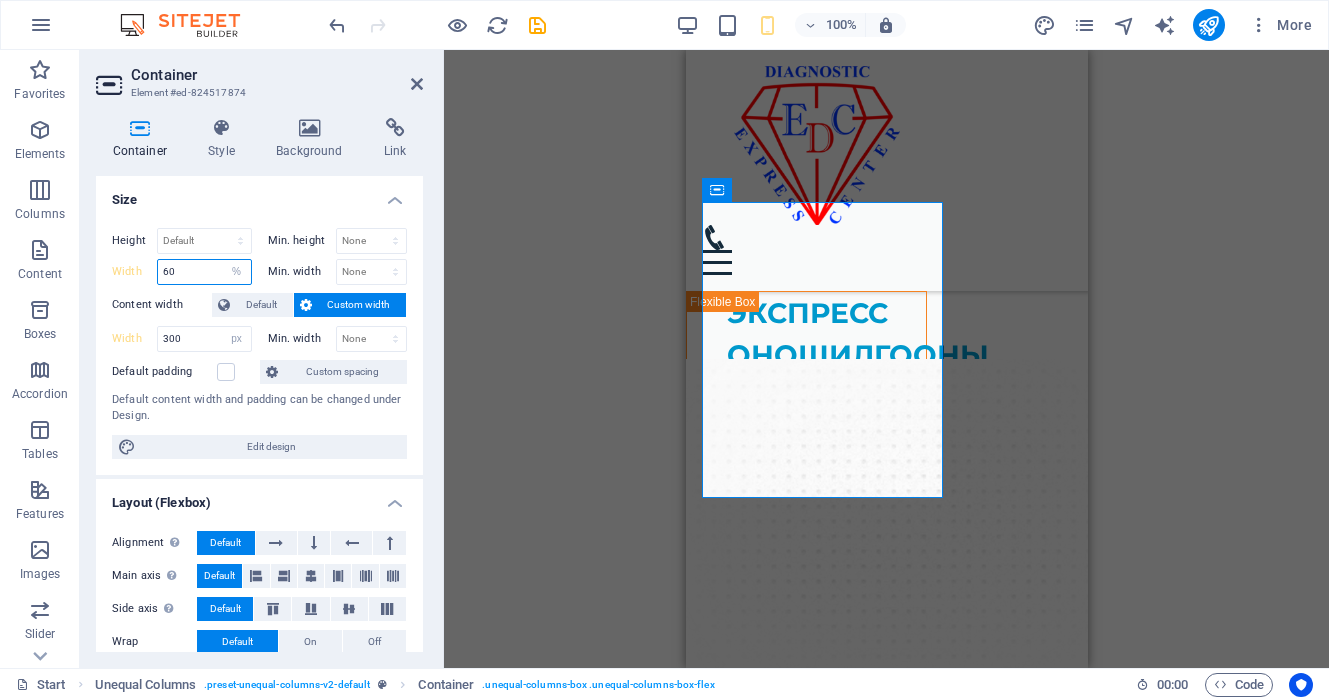 drag, startPoint x: 206, startPoint y: 277, endPoint x: 156, endPoint y: 277, distance: 50 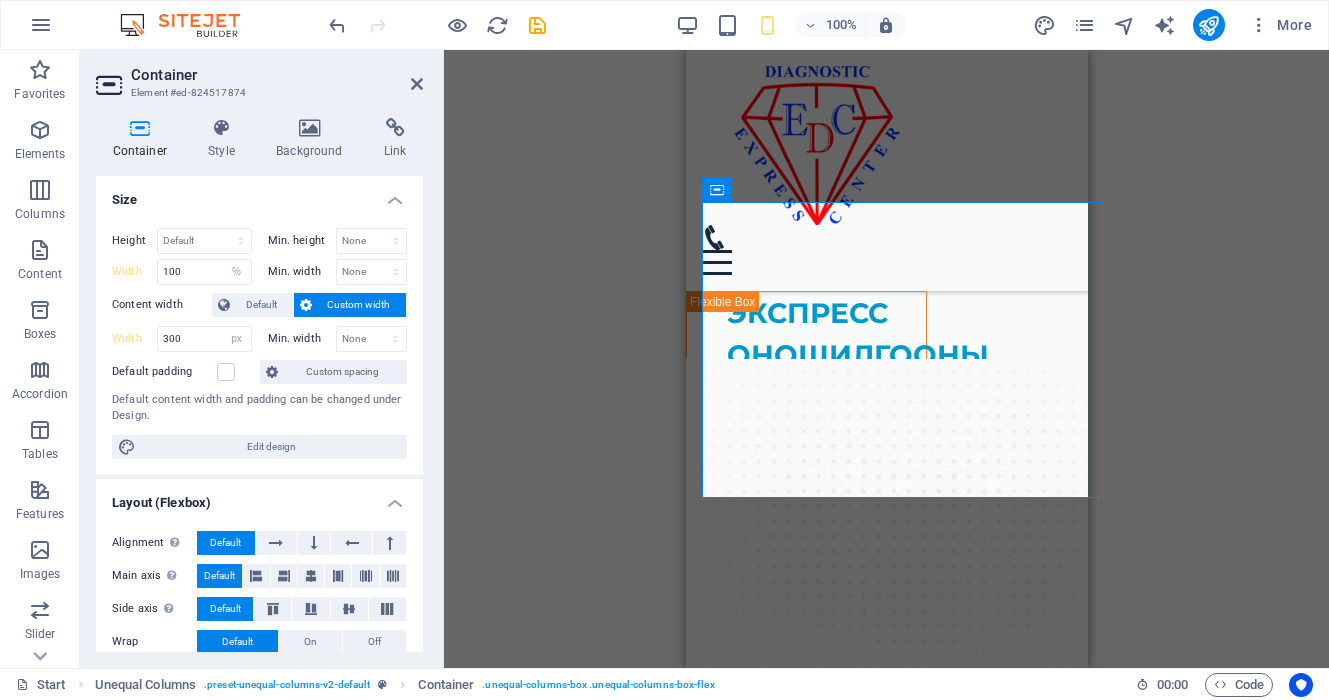 click on "Size" at bounding box center [259, 194] 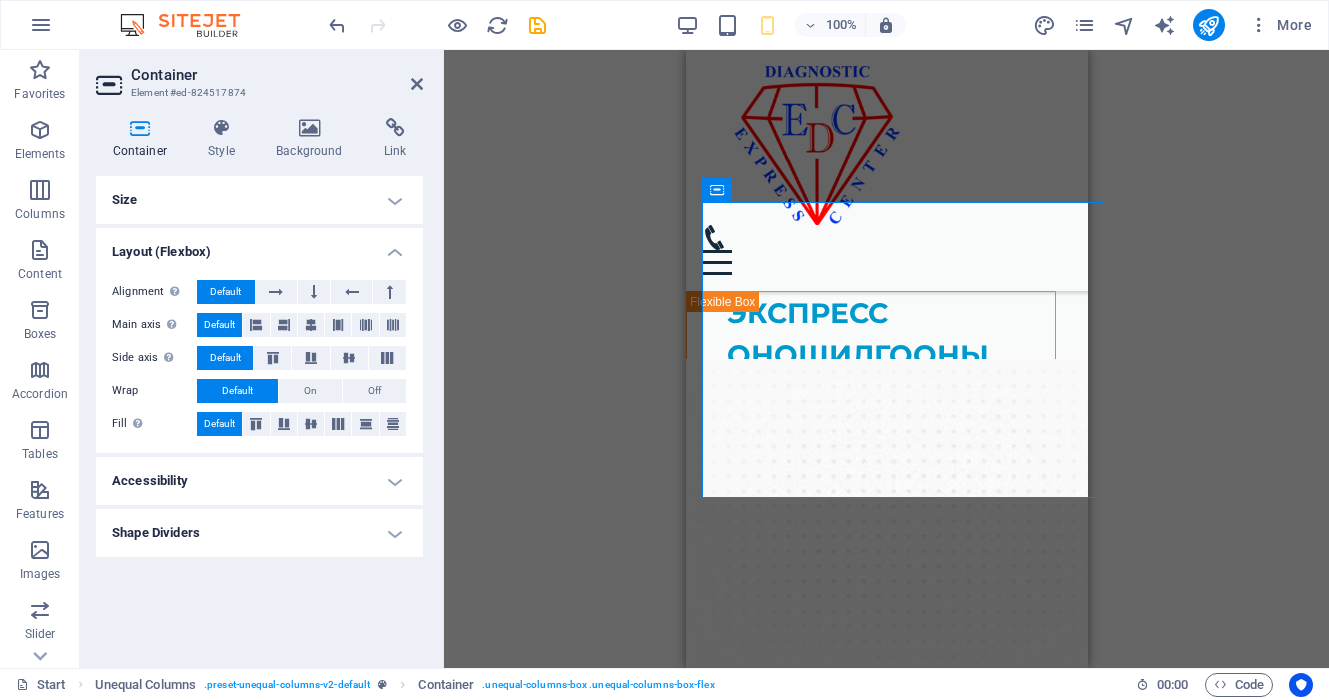click on "Size" at bounding box center (259, 200) 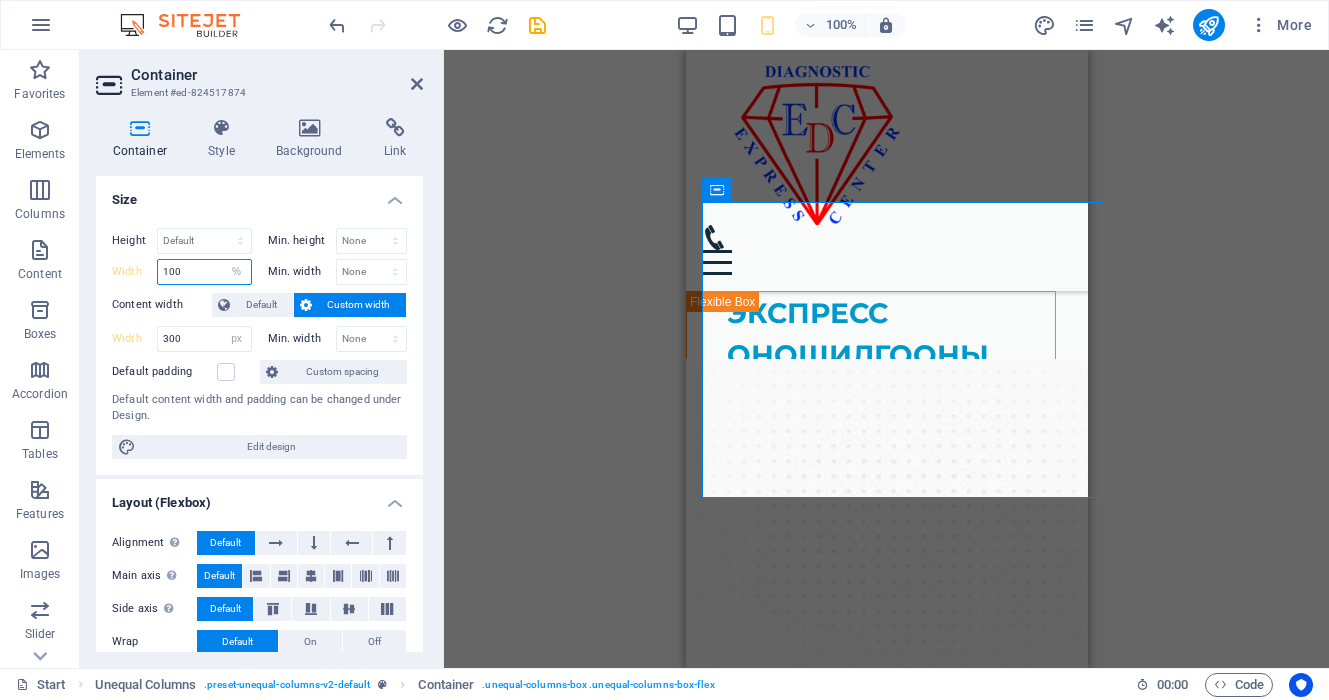click on "100" at bounding box center [204, 272] 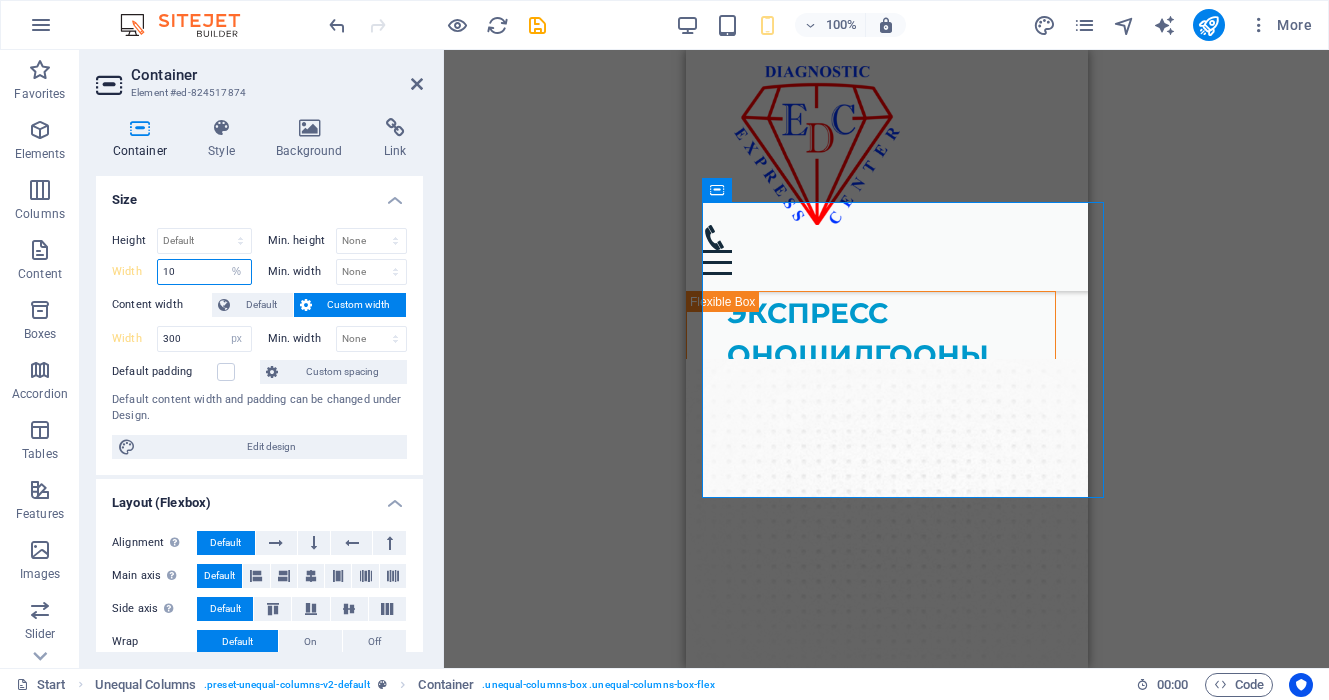 type on "1" 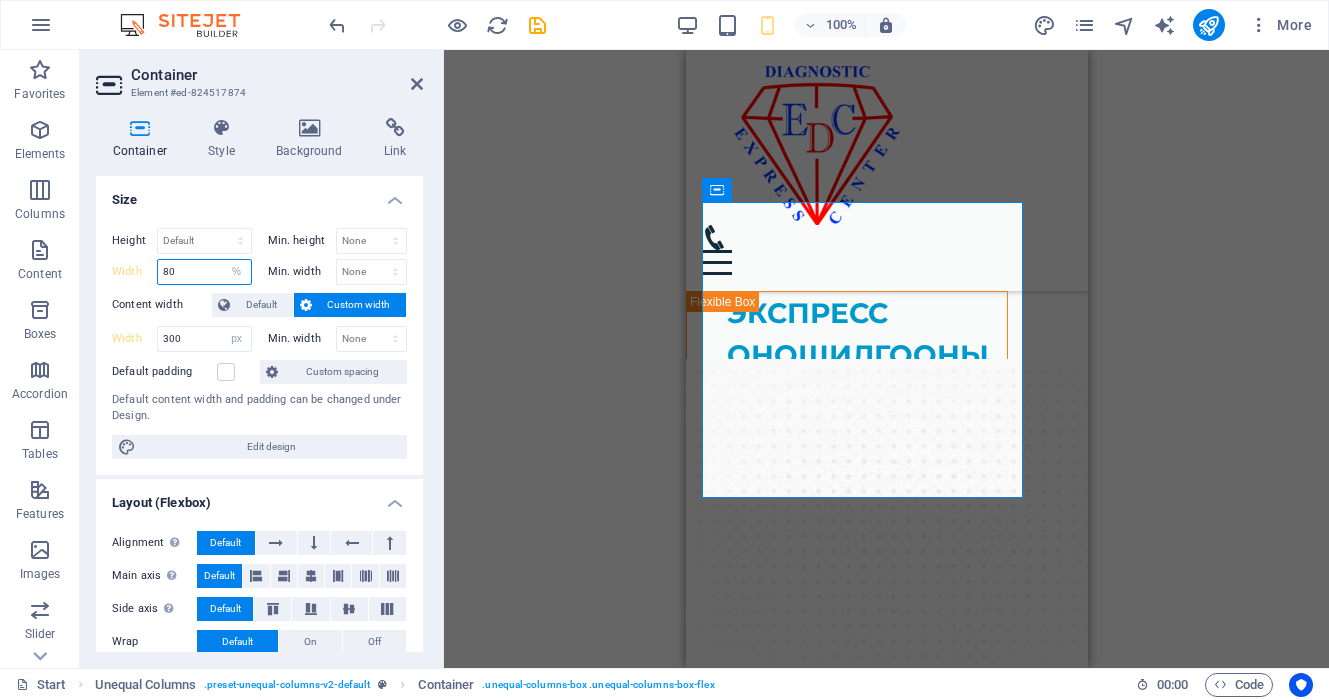 type on "8" 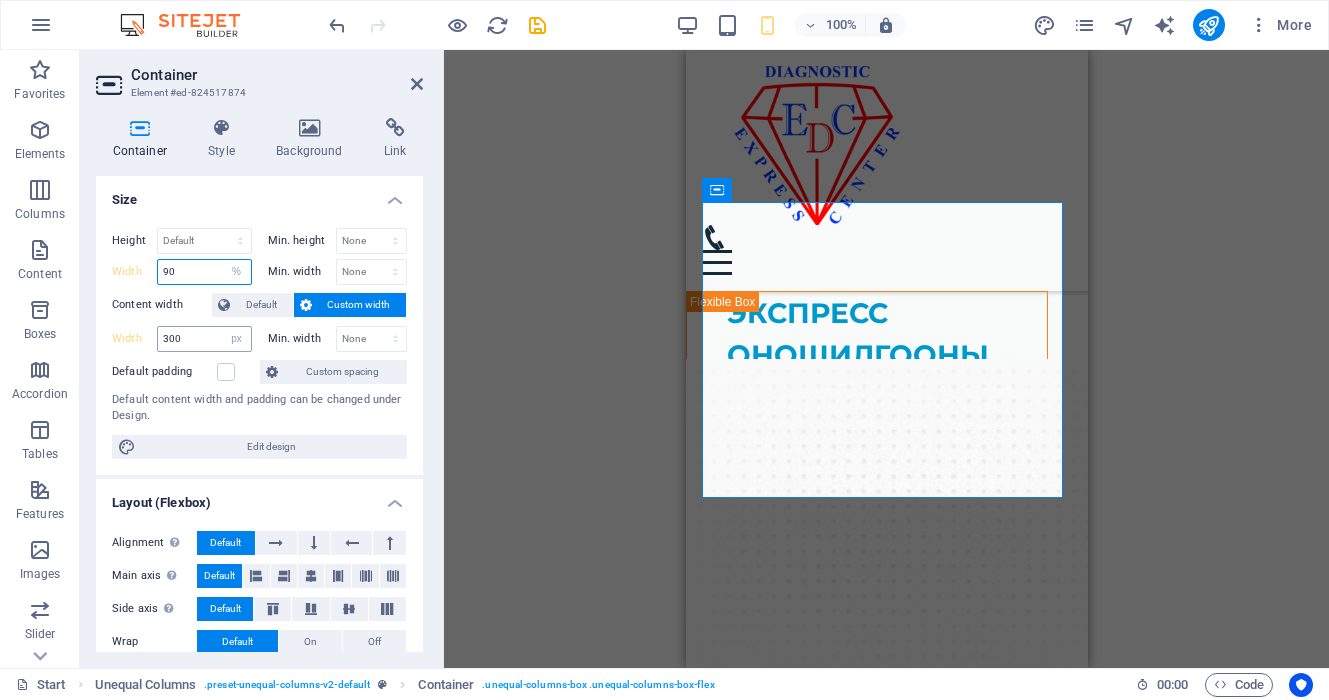 type on "90" 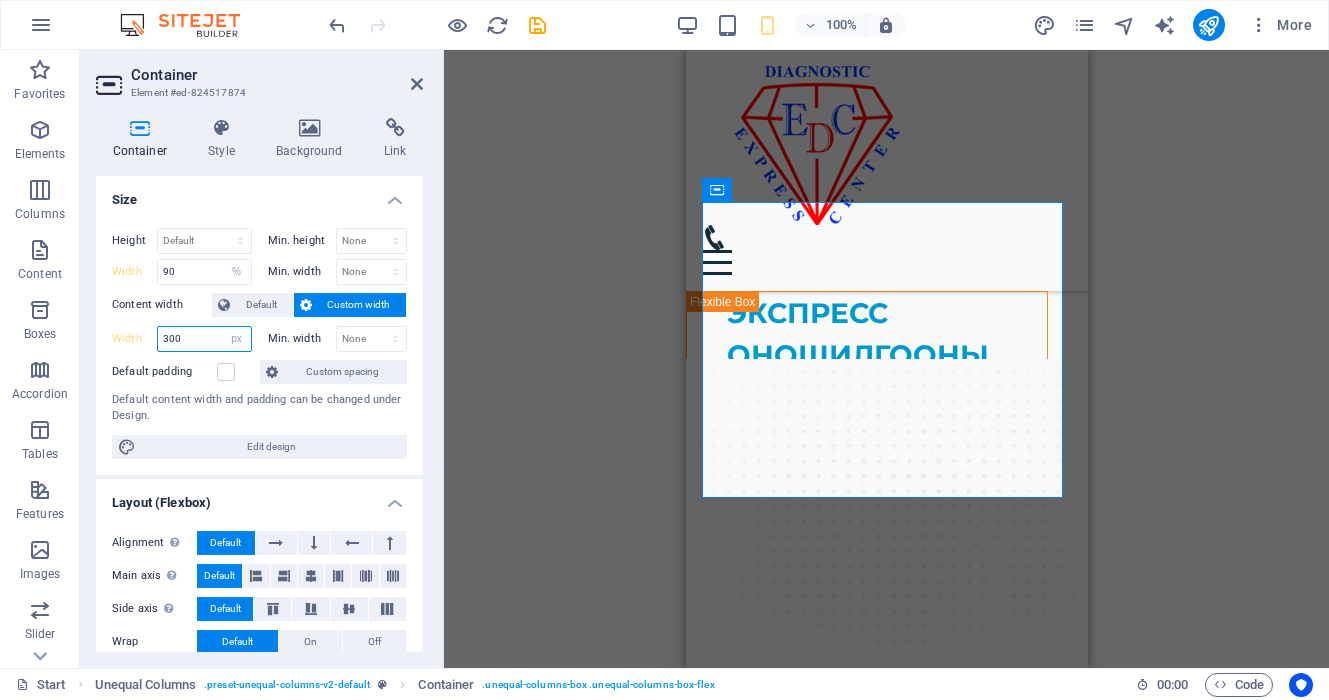 click on "300" at bounding box center (204, 339) 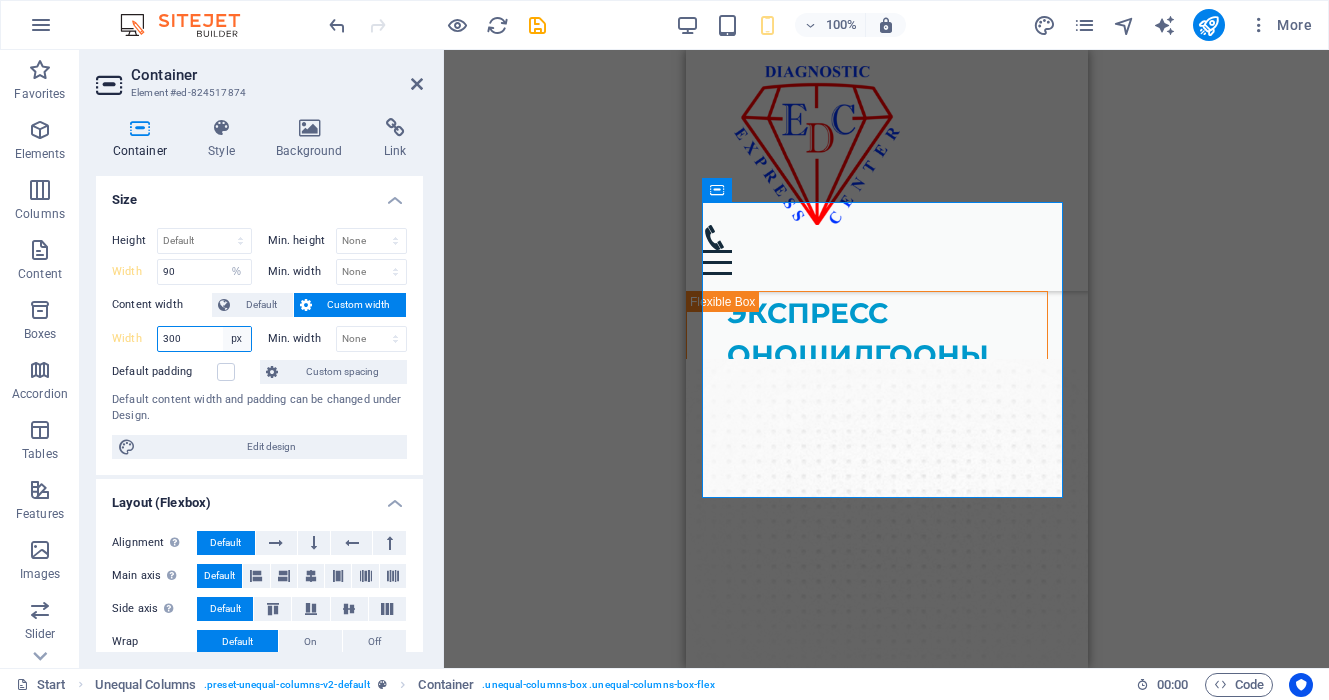 click on "Default px rem % em vh vw" at bounding box center [237, 339] 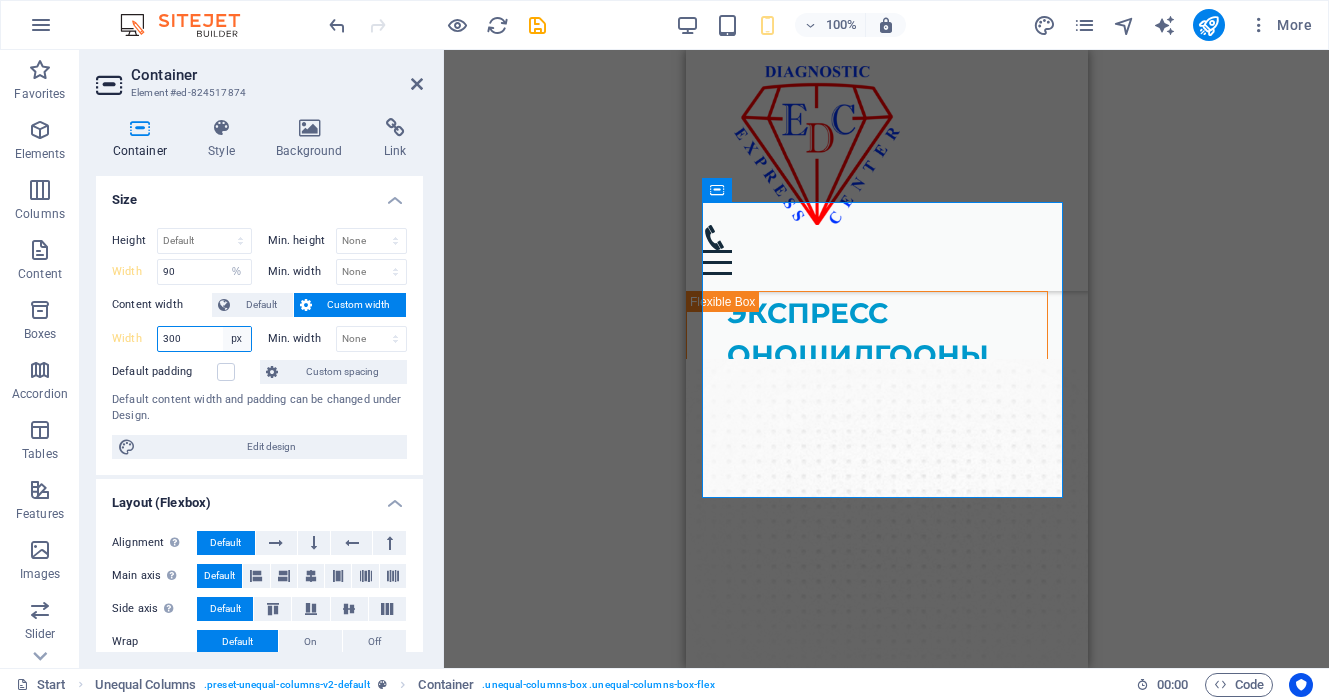 select on "%" 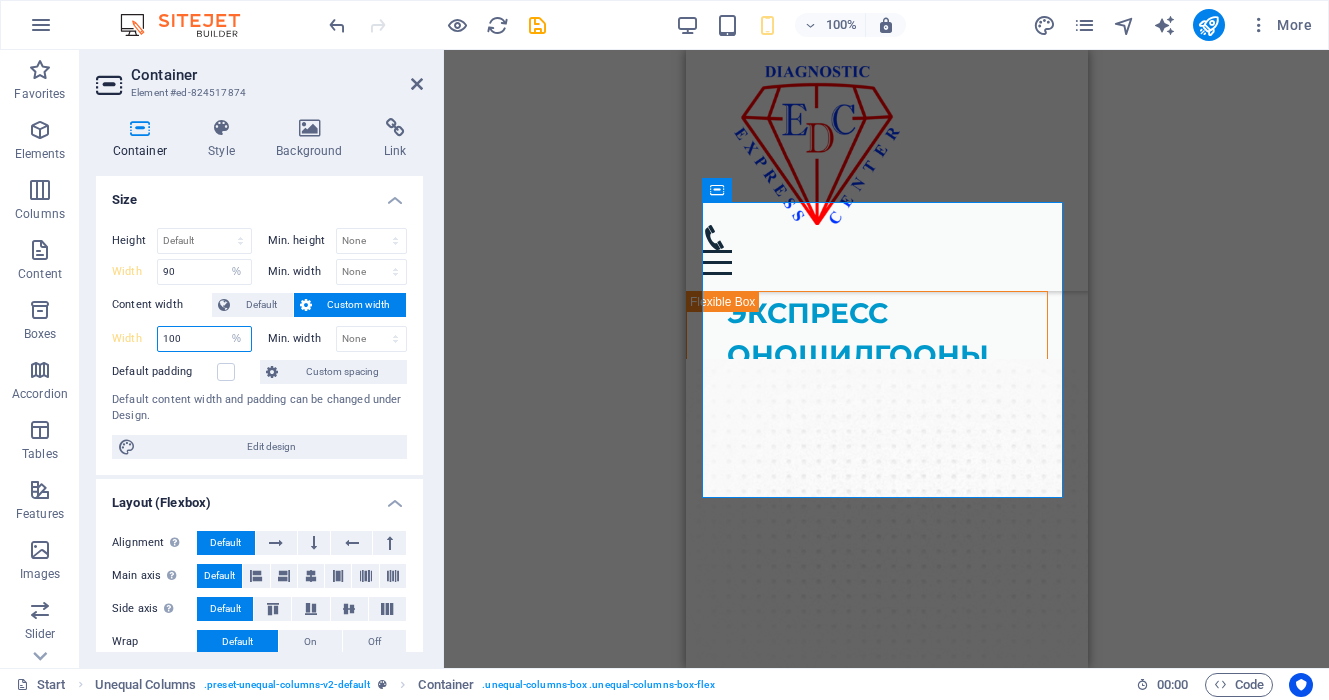 type on "100" 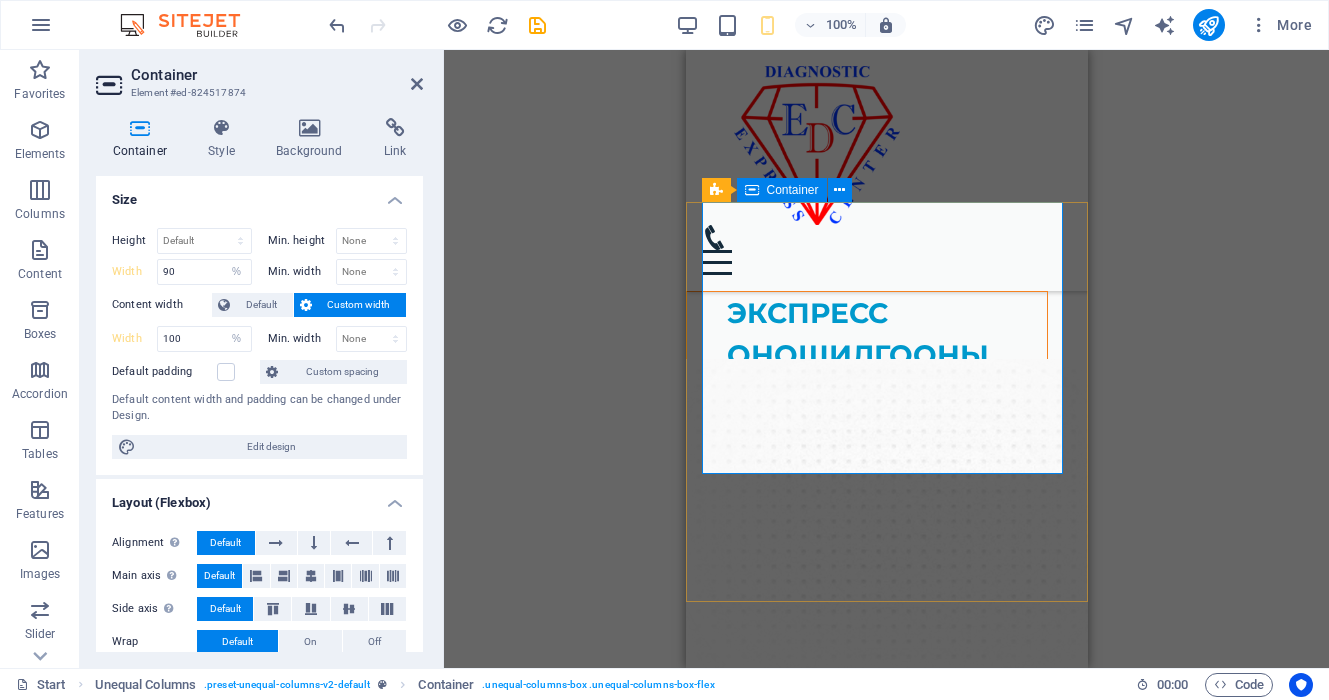 click on "ЭКСПРЕСС ОНОШИЛГООНЫ ТӨВ Эрүүл мэндийн урьдчилан сэргийлэх цогч үзлэг, шинжилгээ, оношилгоонд хамрагдахыг урьж байна.  Эрүүл мэнд бол хамгийн үнэ цэнтэй хөрөнгө юм." at bounding box center [866, 427] 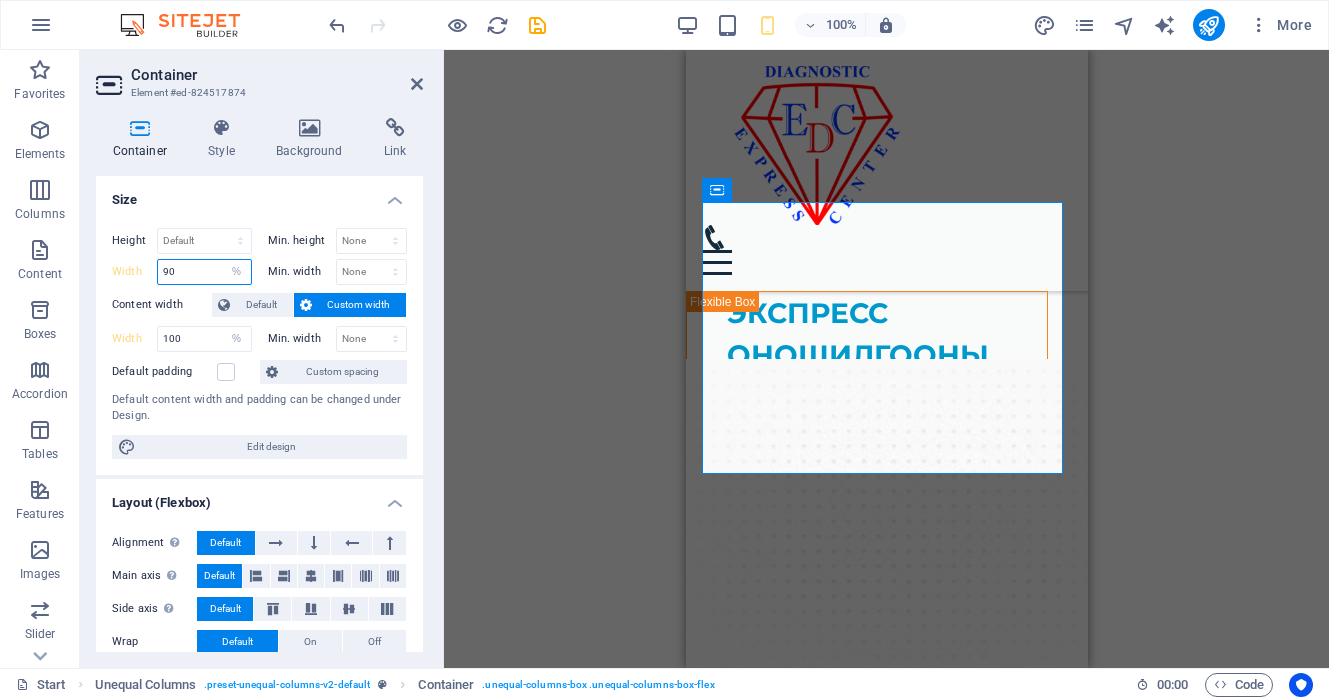 drag, startPoint x: 211, startPoint y: 273, endPoint x: 109, endPoint y: 270, distance: 102.044106 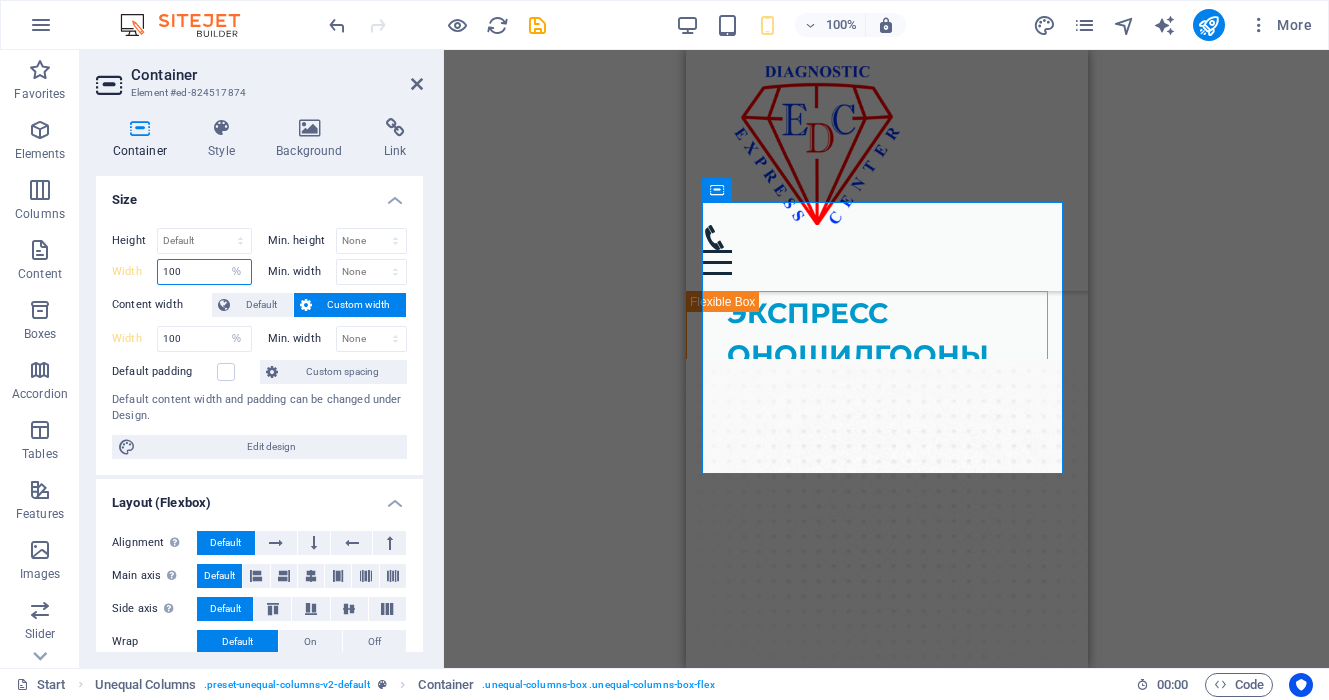 type on "100" 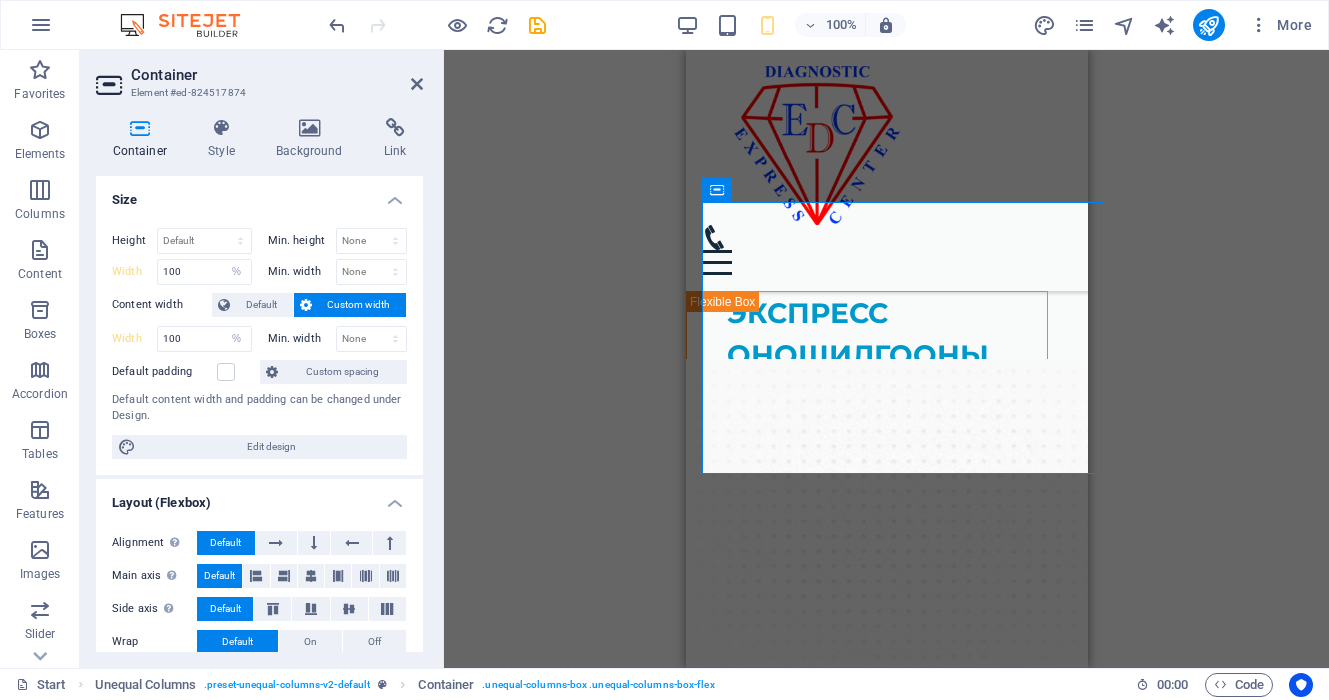 click on "Size" at bounding box center [259, 194] 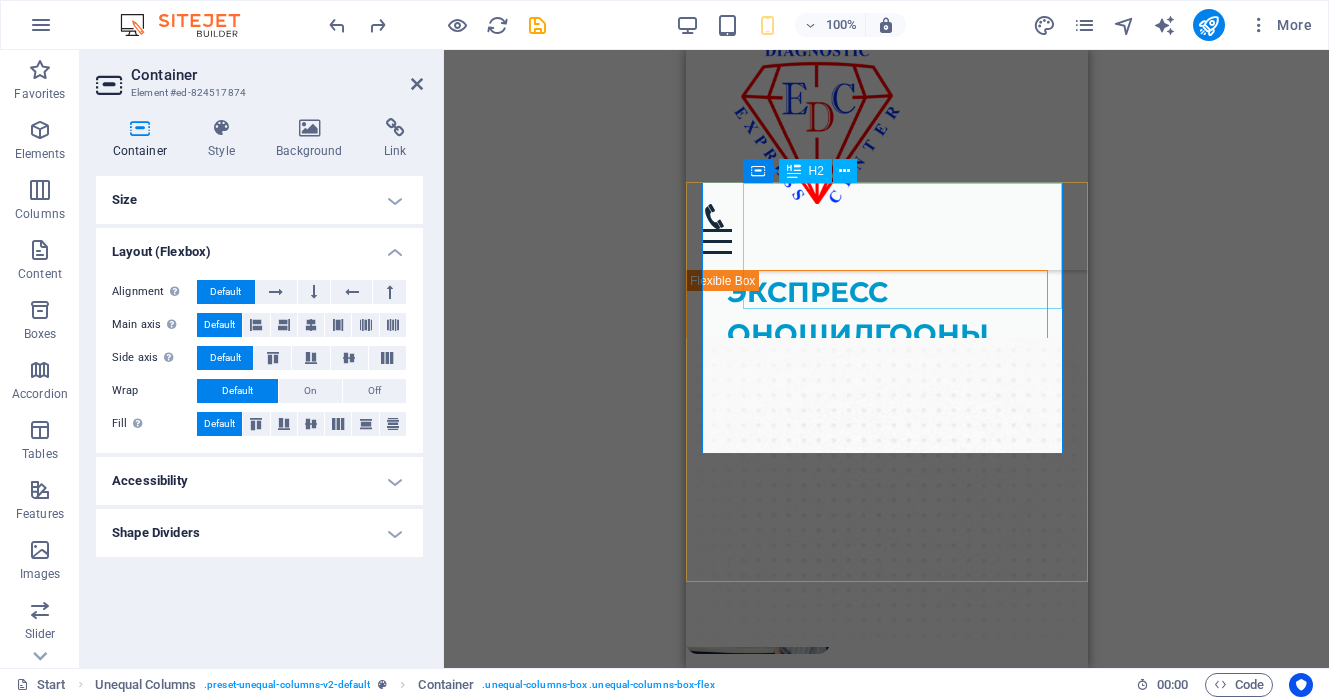 scroll, scrollTop: 20, scrollLeft: 0, axis: vertical 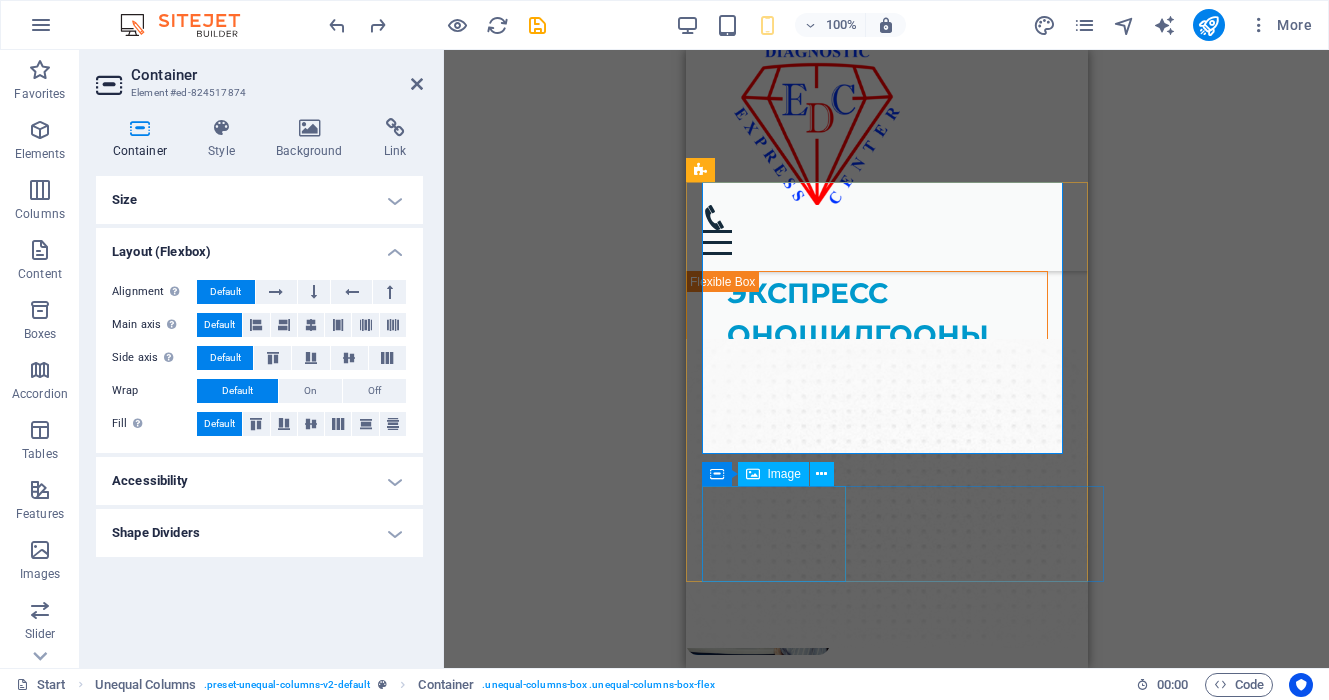 click at bounding box center [871, 607] 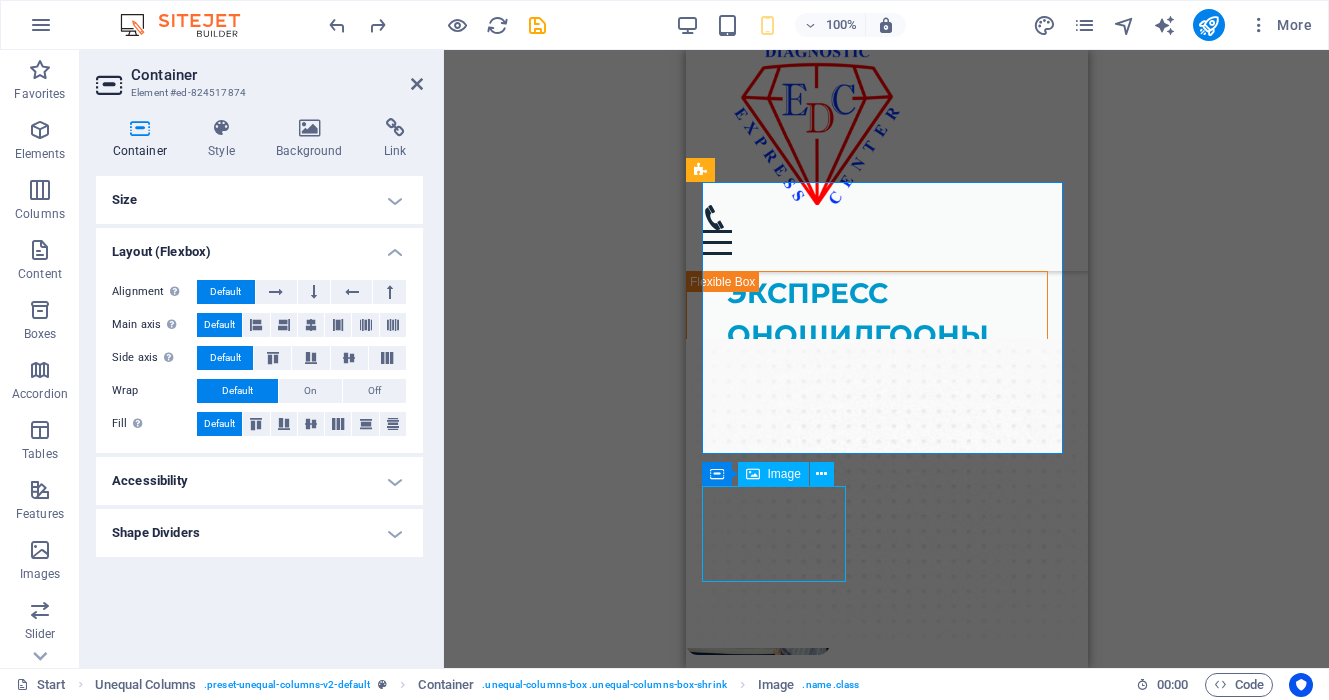 click at bounding box center [871, 607] 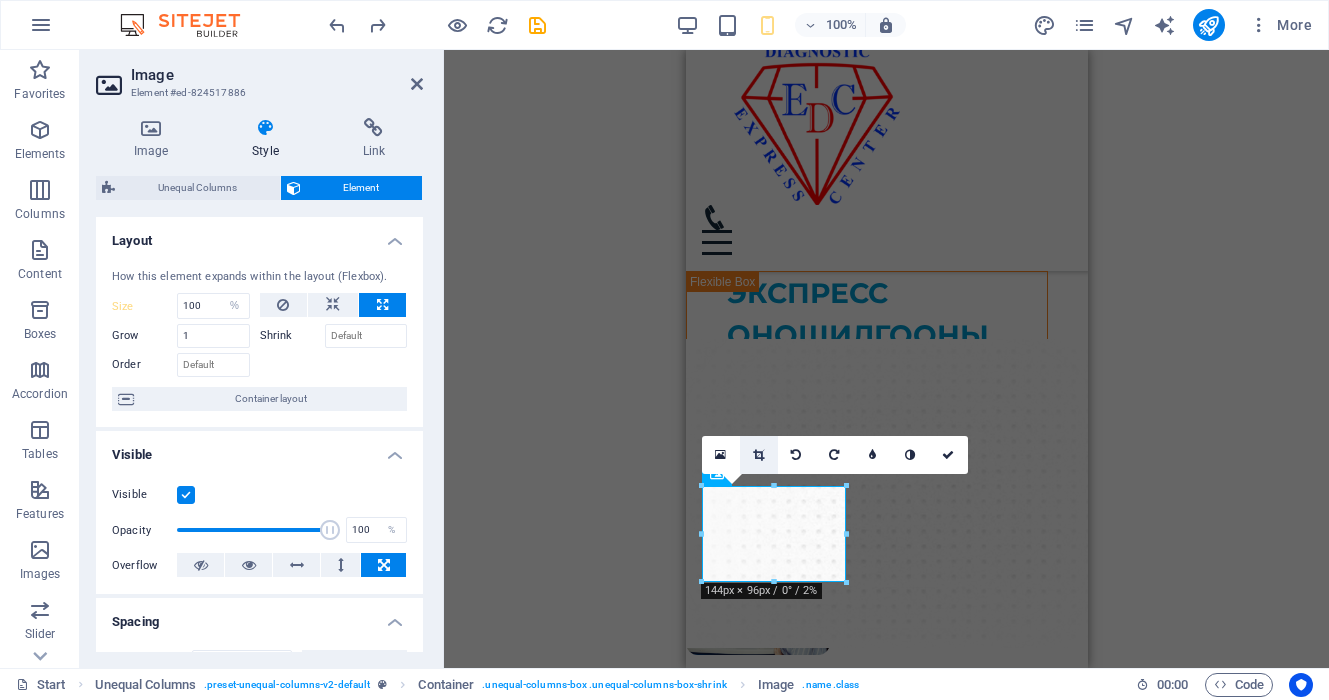 click at bounding box center (758, 455) 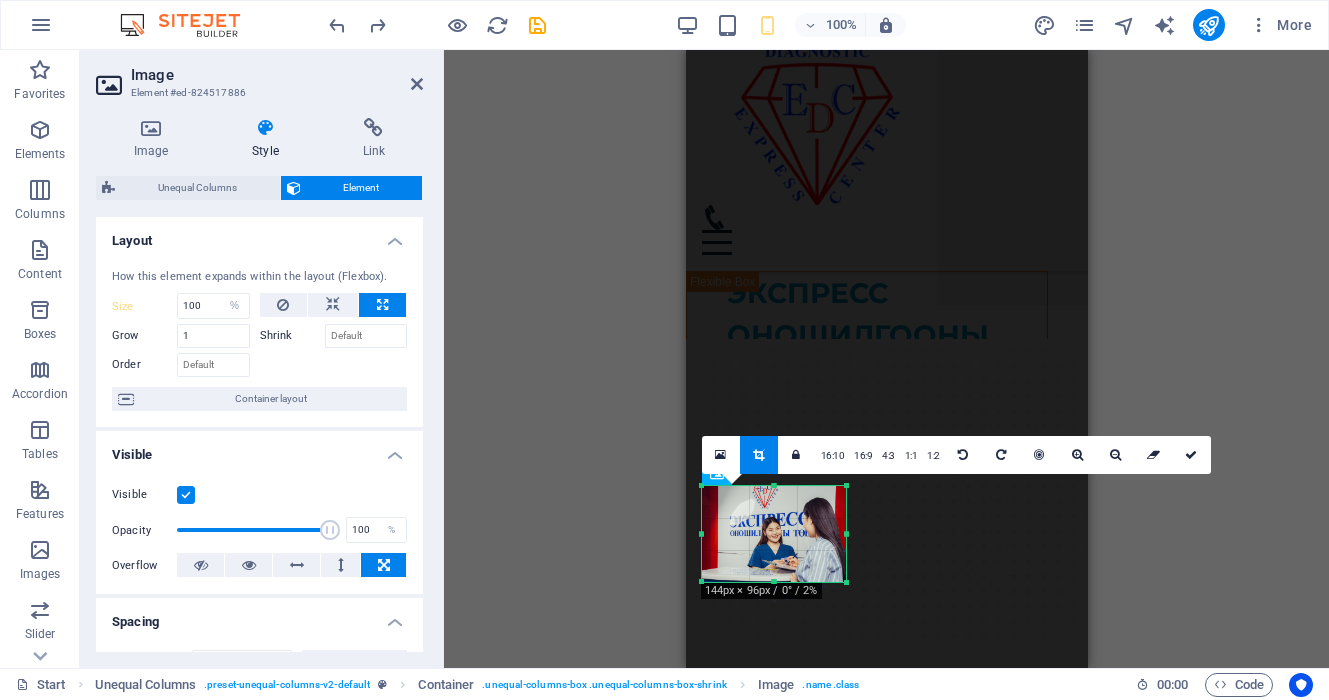 click at bounding box center [758, 455] 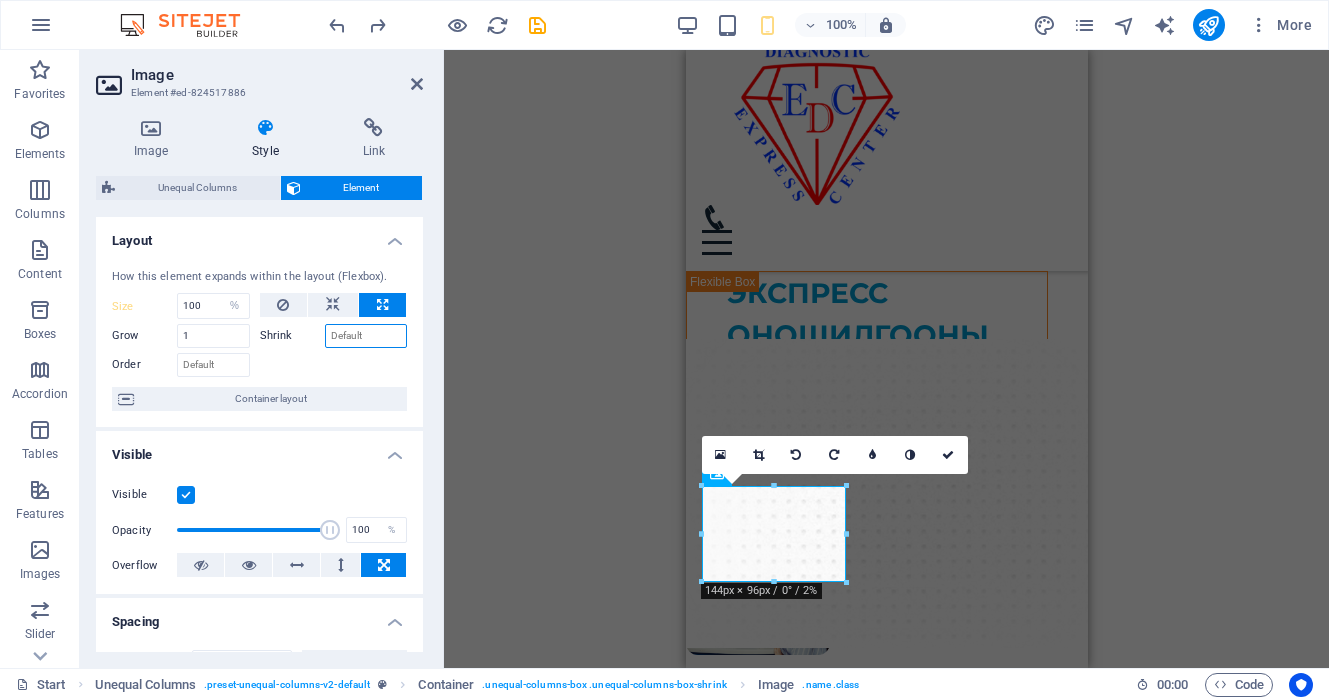 click on "Shrink" at bounding box center [366, 336] 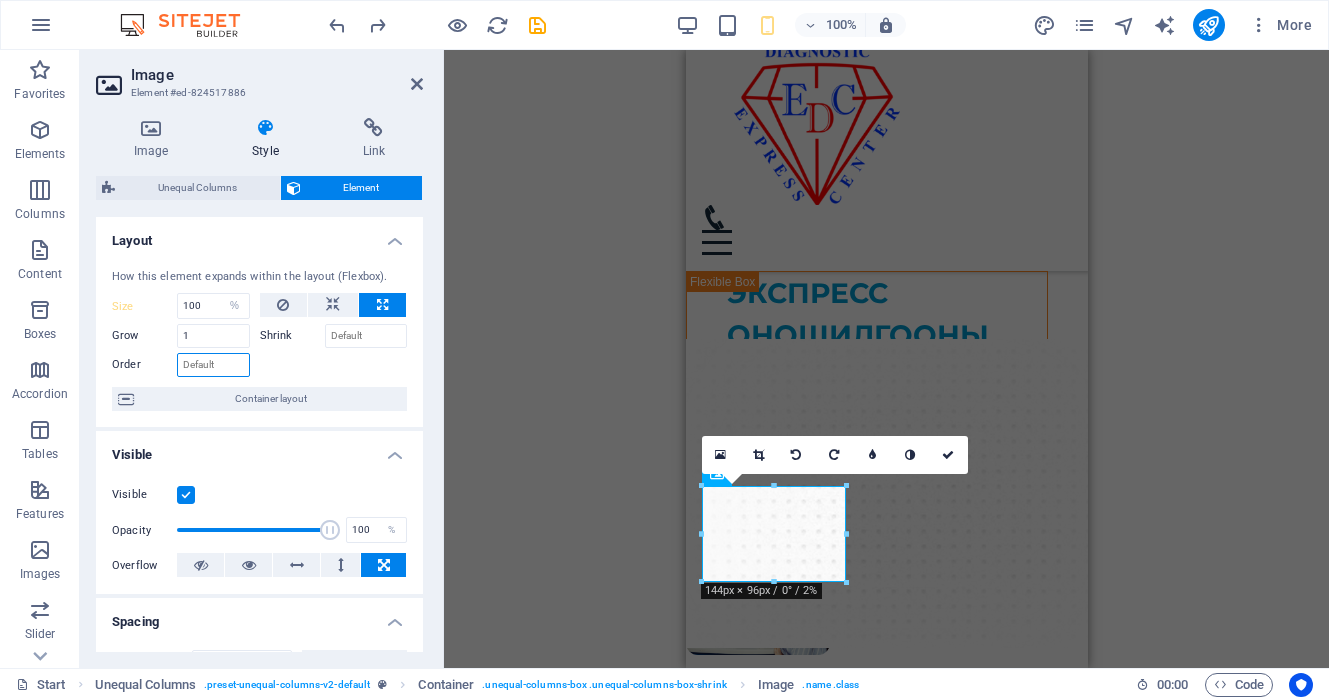 click on "Order" at bounding box center (213, 365) 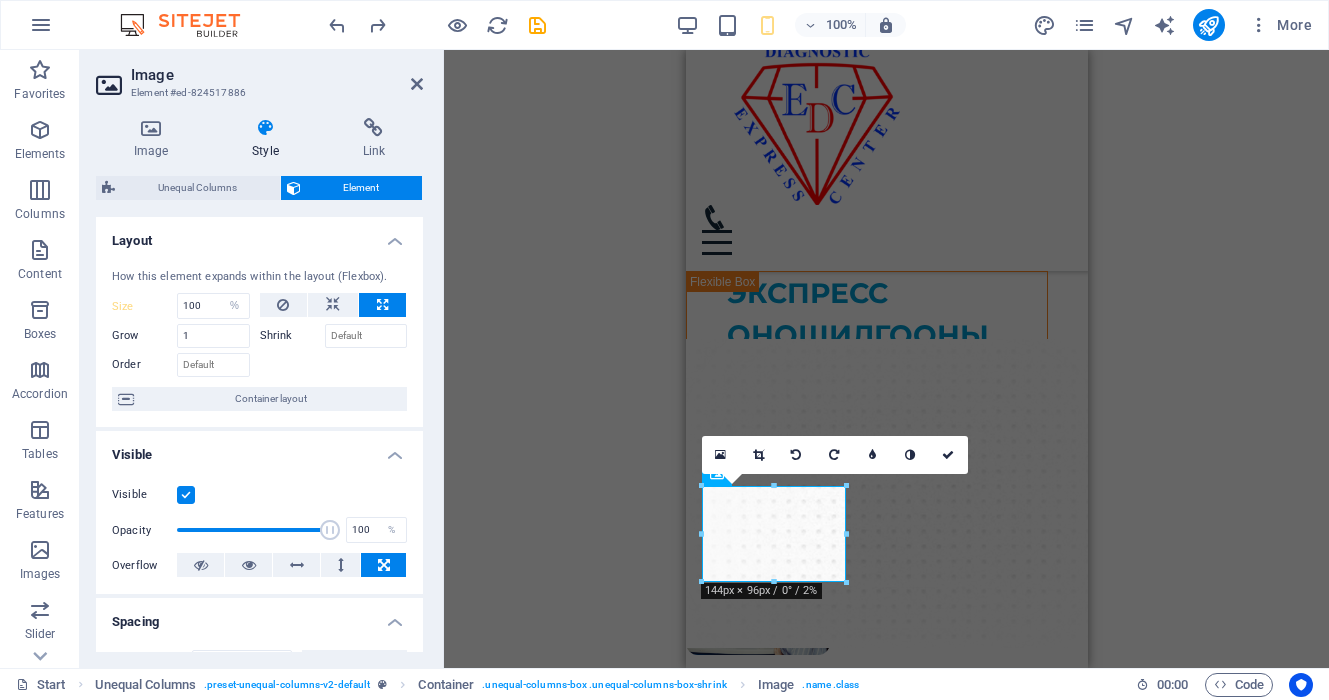 click at bounding box center (334, 362) 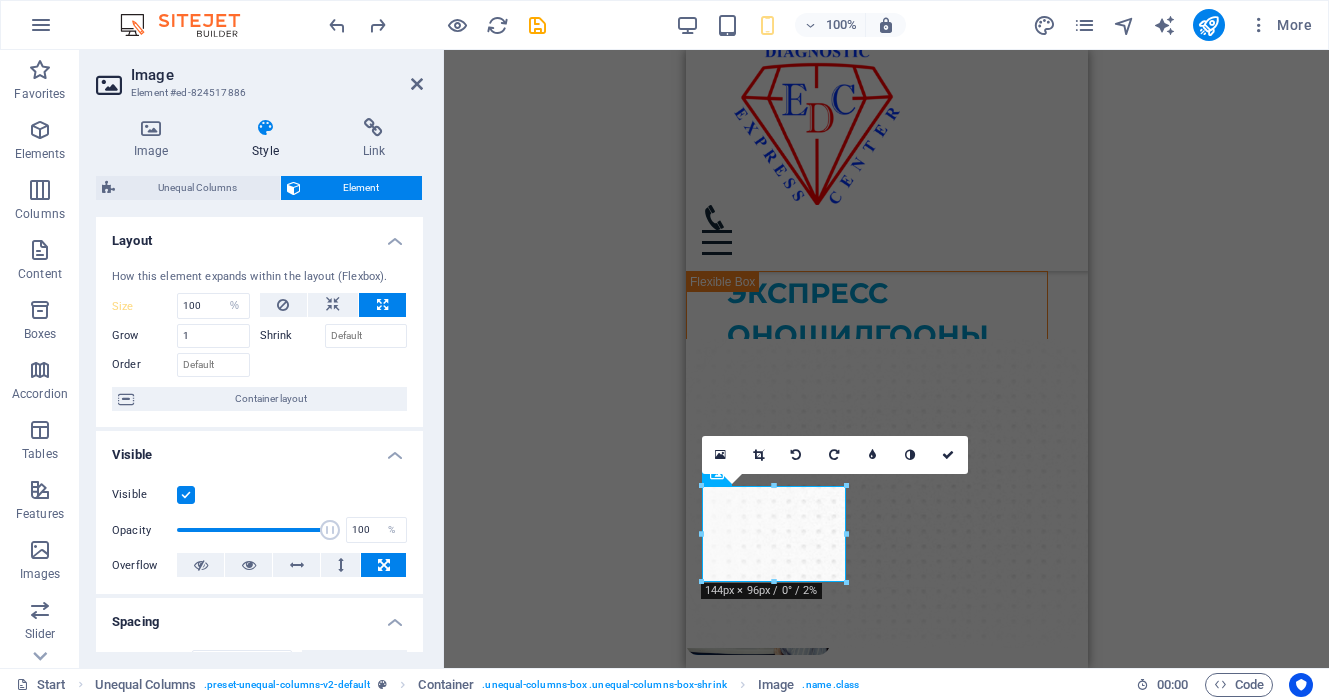 click on "Container   H2   Unequal Columns   Container   Container   Text   Container   Image   Container   Menu Bar   Menu   Menu Bar   Image   Preset   Container   HTML   Preset   Container   Container   H3   Container   Container   Text   Text   Container   Container   Container   H3   Container   HTML   Container   H3   Container   Text   Spacer   Button   Preset   H3   Container   Container   Text   Image   Preset   H2   Text   Spacer   Button   Container   Preset   H2   Preset   Container   Text   Preset   Container   Container   Text   Container   Container   Text   Container   Container   Text   Container   Container   Text   Container   Container   Text   Container   Container   Text   Container   Container   Text   Container   Container   H2   Text   Spacer   Image   Preset   Preset   Container   Preset   H2   Container   Spacer   Preset   Container   Container   Container   Icon   Container   Preset   Input   Preset   Preset   Form   Input   Checkbox   Captcha   Form button   Container" at bounding box center (886, 359) 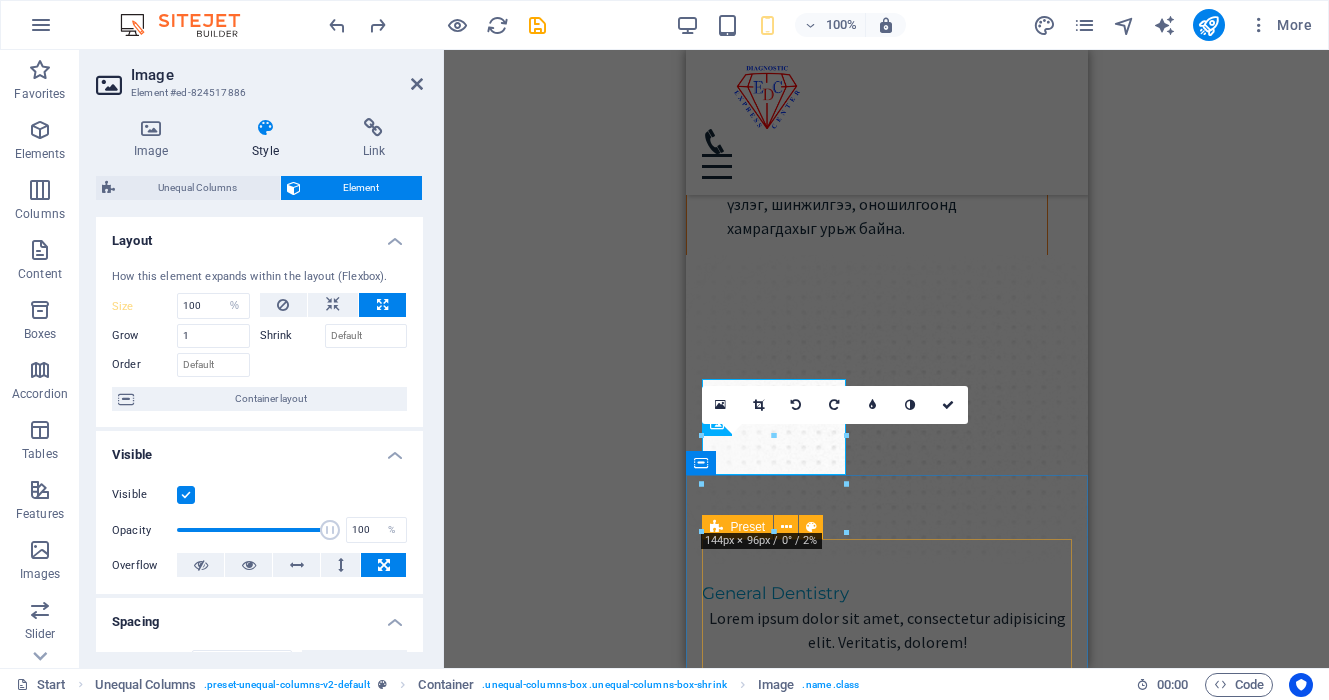 scroll, scrollTop: 55, scrollLeft: 0, axis: vertical 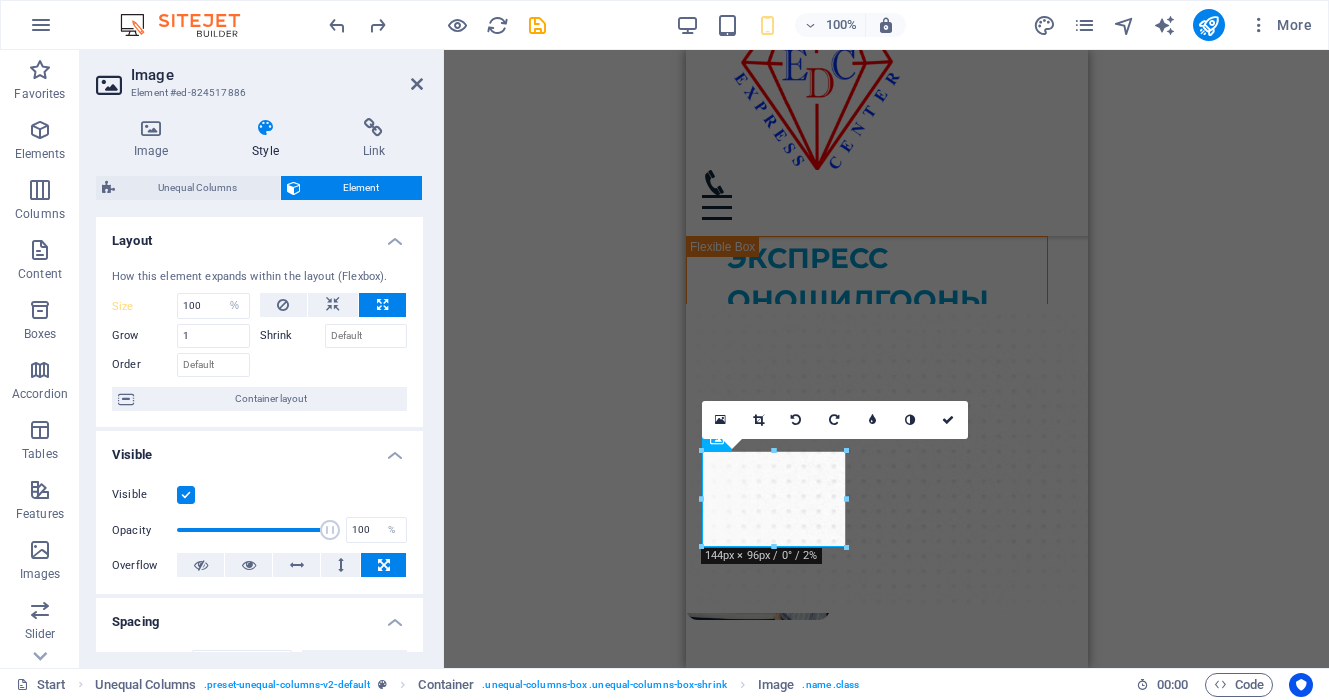 click on "Container   H2   Unequal Columns   Container   Container   Text   Container   Image   Container   Menu Bar   Menu   Menu Bar   Image   Preset   Container   HTML   Preset   Container   Container   H3   Container   Container   Text   Text   Container   Container   Container   H3   Container   HTML   Container   H3   Container   Text   Spacer   Button   Preset   H3   Container   Container   Text   Image   Preset   H2   Text   Spacer   Button   Container   Preset   H2   Preset   Container   Text   Preset   Container   Container   Text   Container   Container   Text   Container   Container   Text   Container   Container   Text   Container   Container   Text   Container   Container   Text   Container   Container   Text   Container   Container   H2   Text   Spacer   Image   Preset   Preset   Container   Preset   H2   Container   Spacer   Preset   Container   Container   Container   Icon   Container   Preset   Input   Preset   Preset   Form   Input   Checkbox   Captcha   Form button   Container" at bounding box center [886, 359] 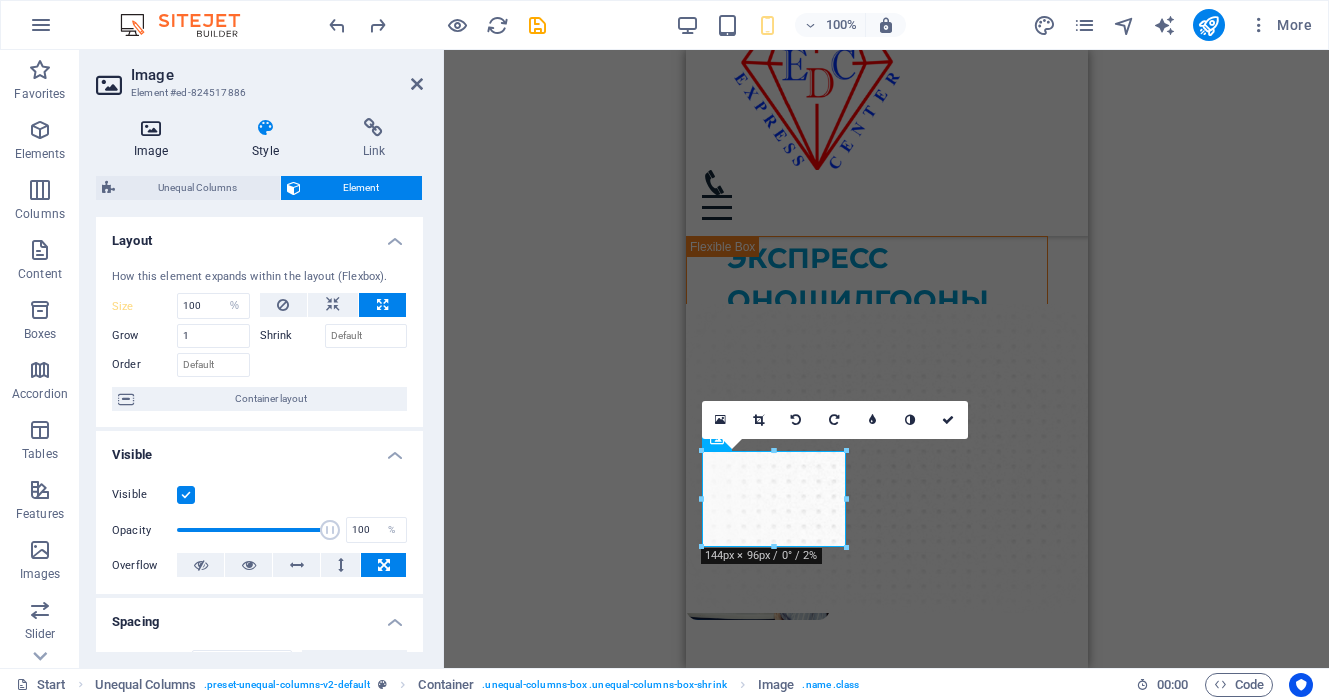 click on "Image" at bounding box center (155, 139) 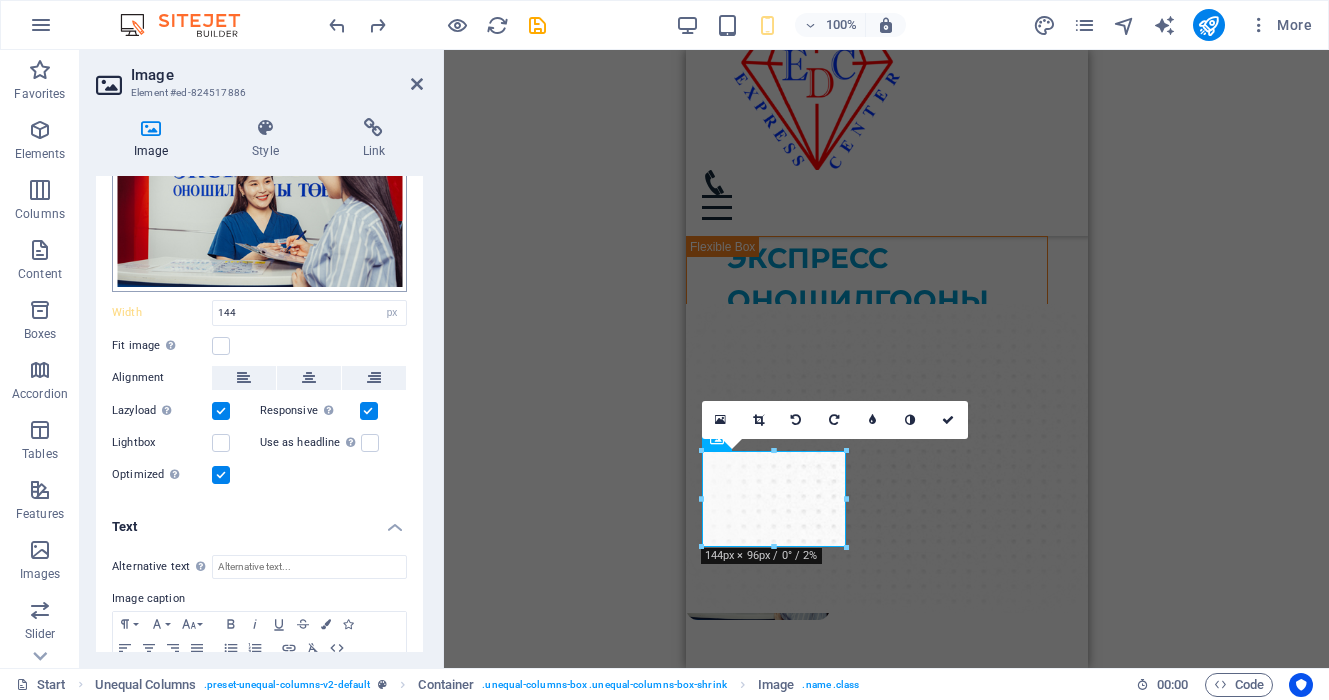 scroll, scrollTop: 130, scrollLeft: 0, axis: vertical 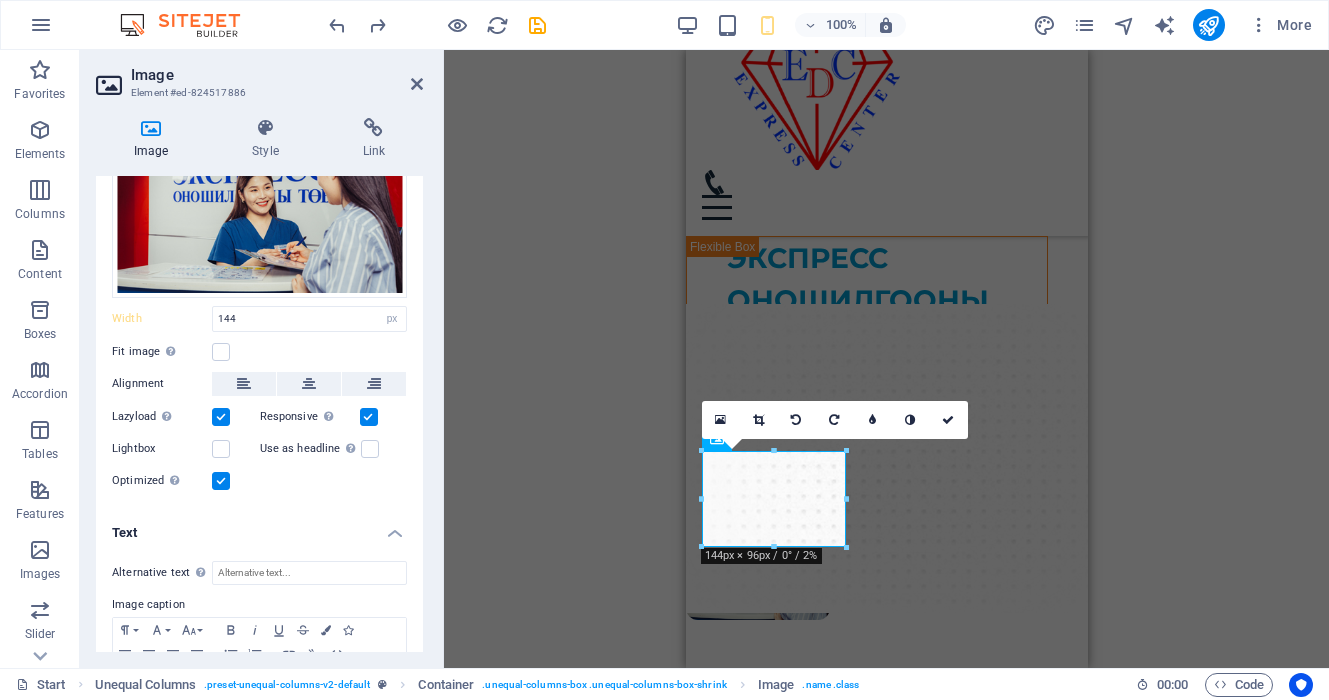 click at bounding box center (221, 481) 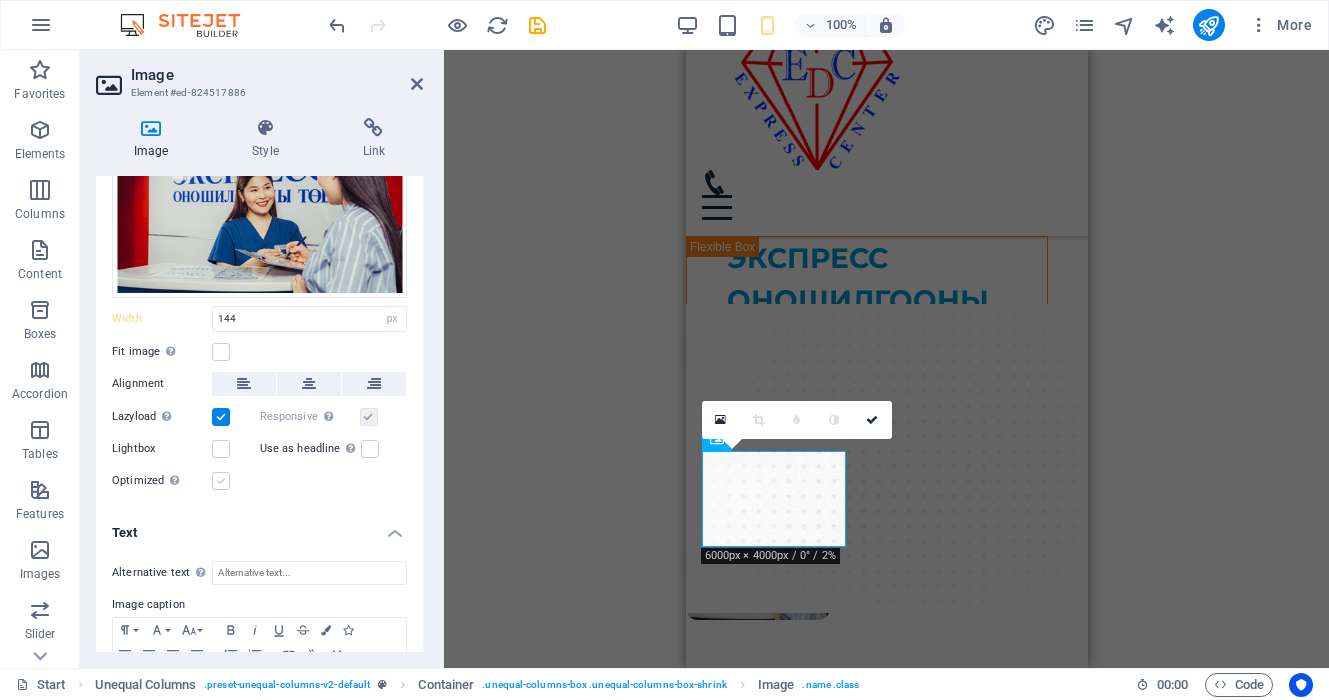 click at bounding box center [221, 481] 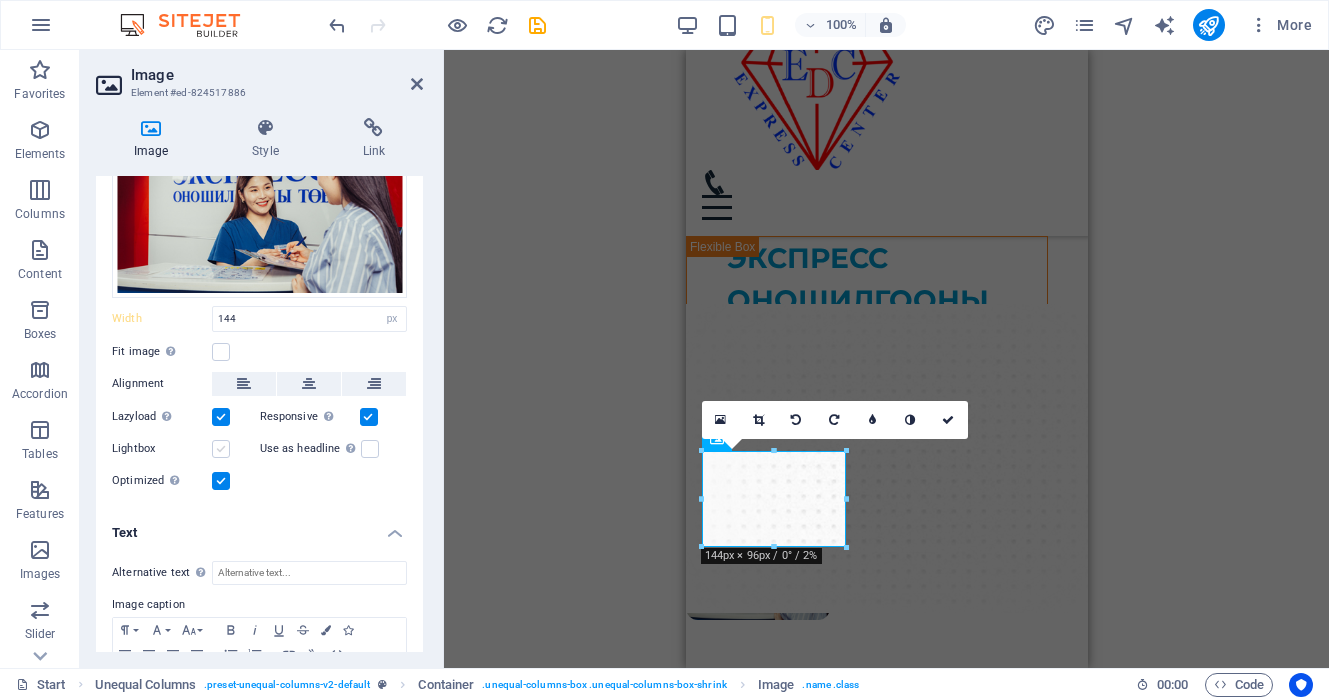 click at bounding box center [221, 449] 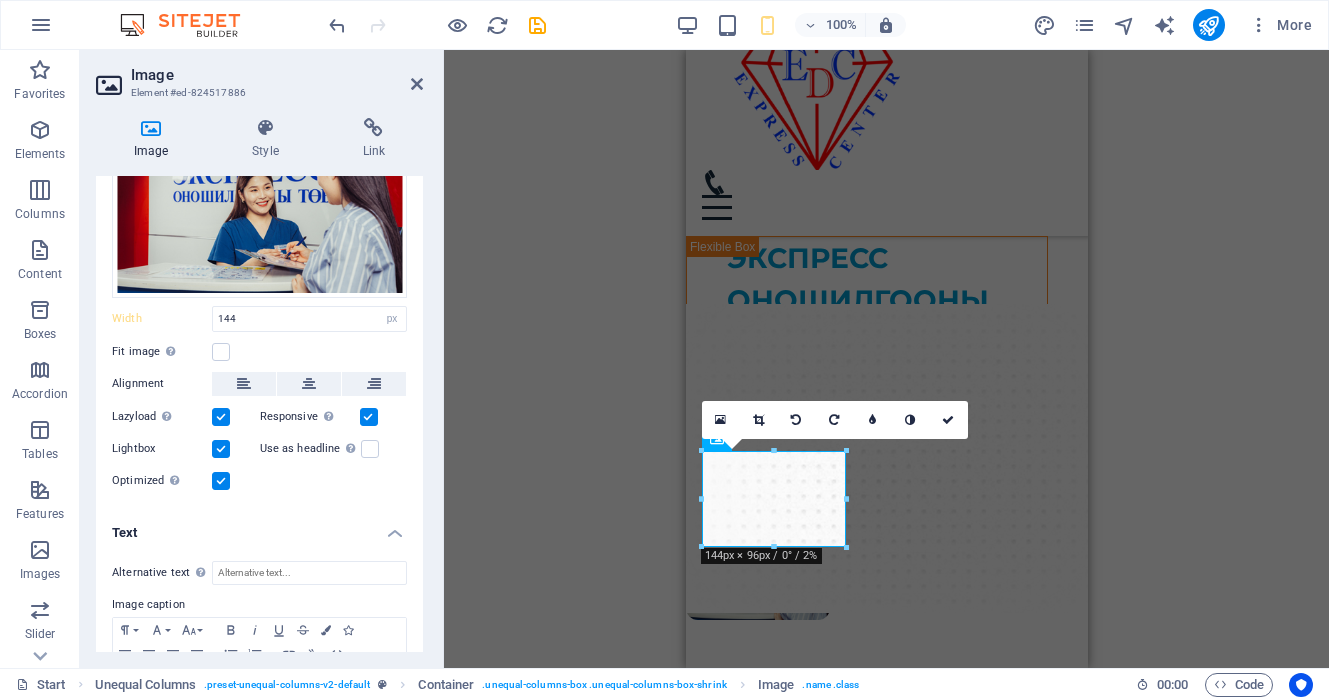 click at bounding box center (221, 449) 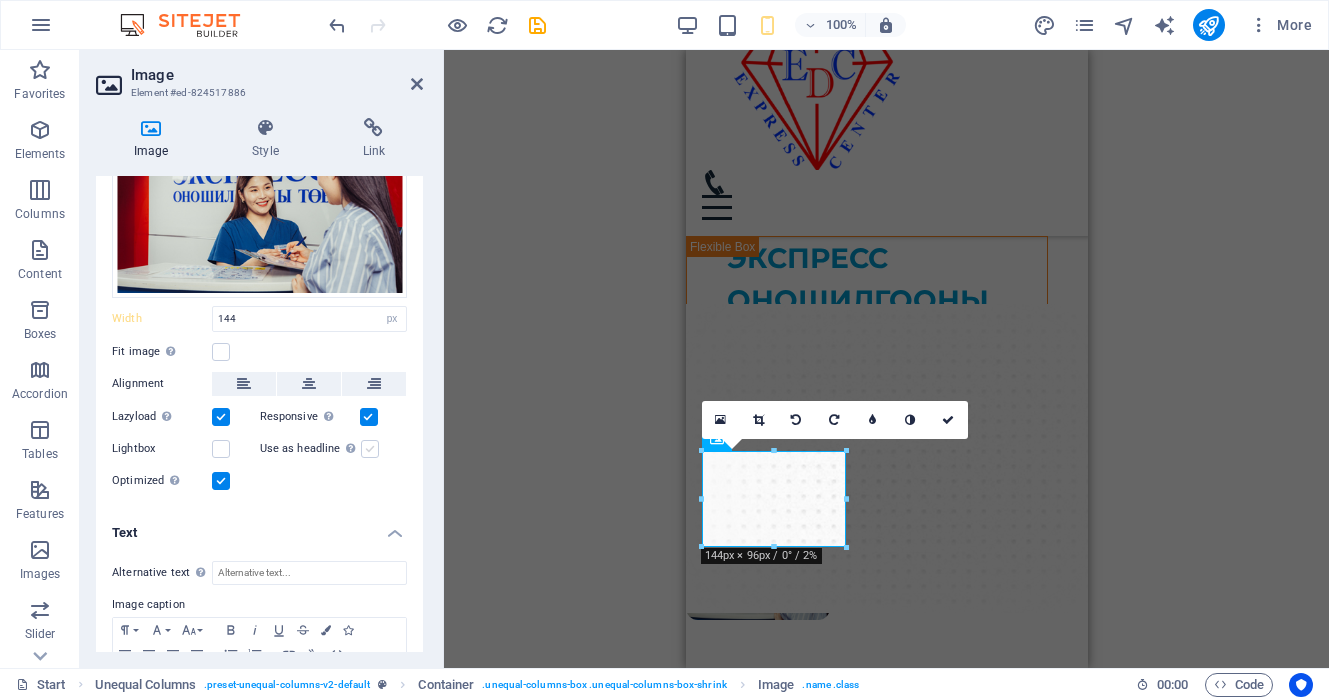 click at bounding box center (370, 449) 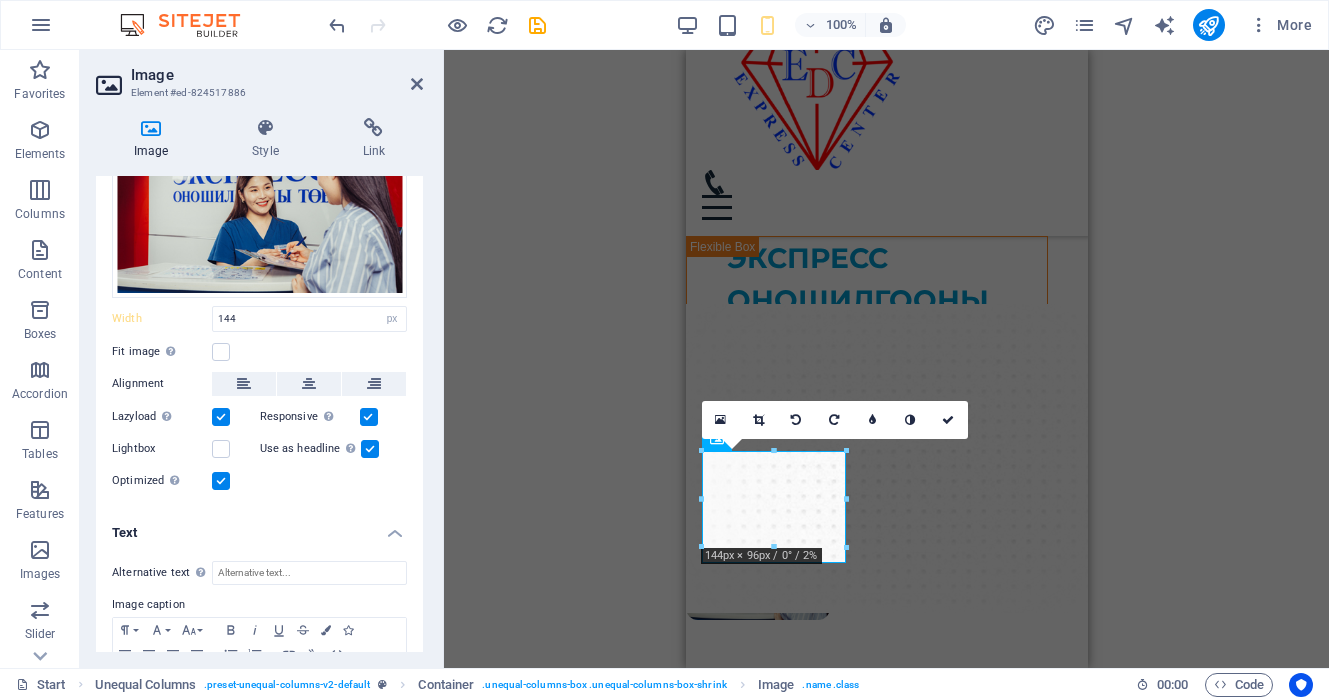 click at bounding box center [370, 449] 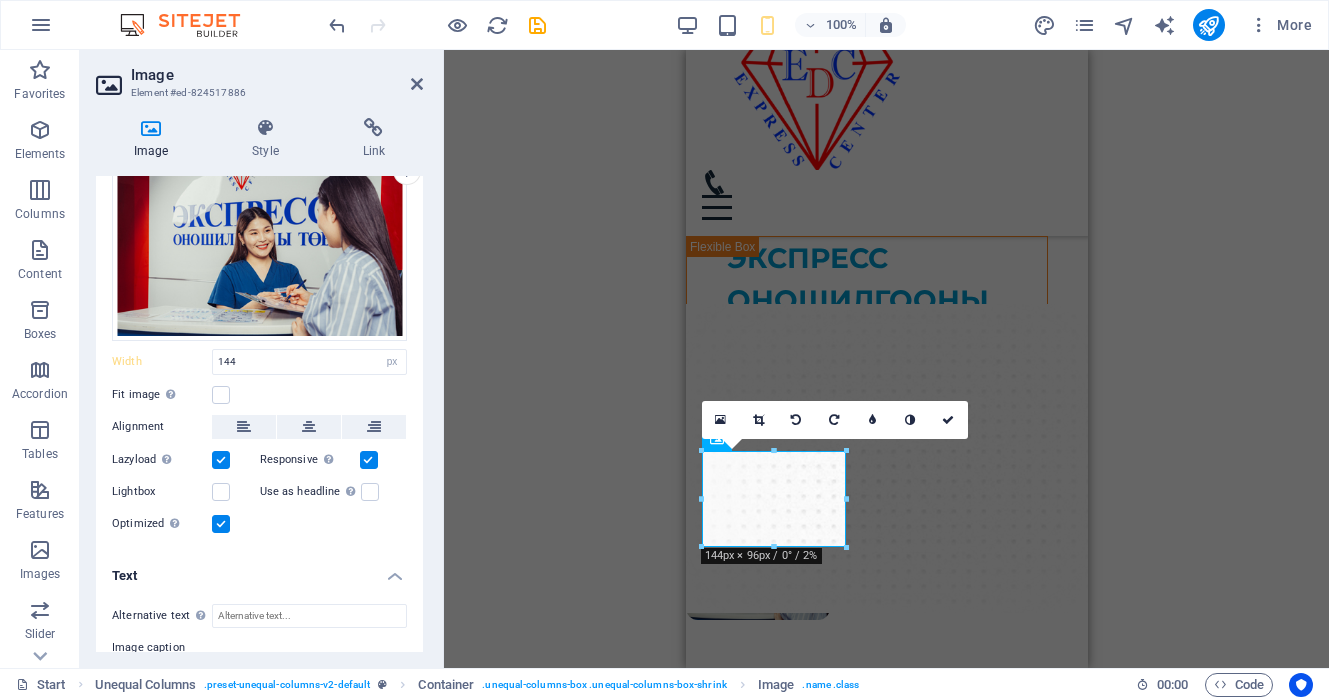 scroll, scrollTop: 66, scrollLeft: 0, axis: vertical 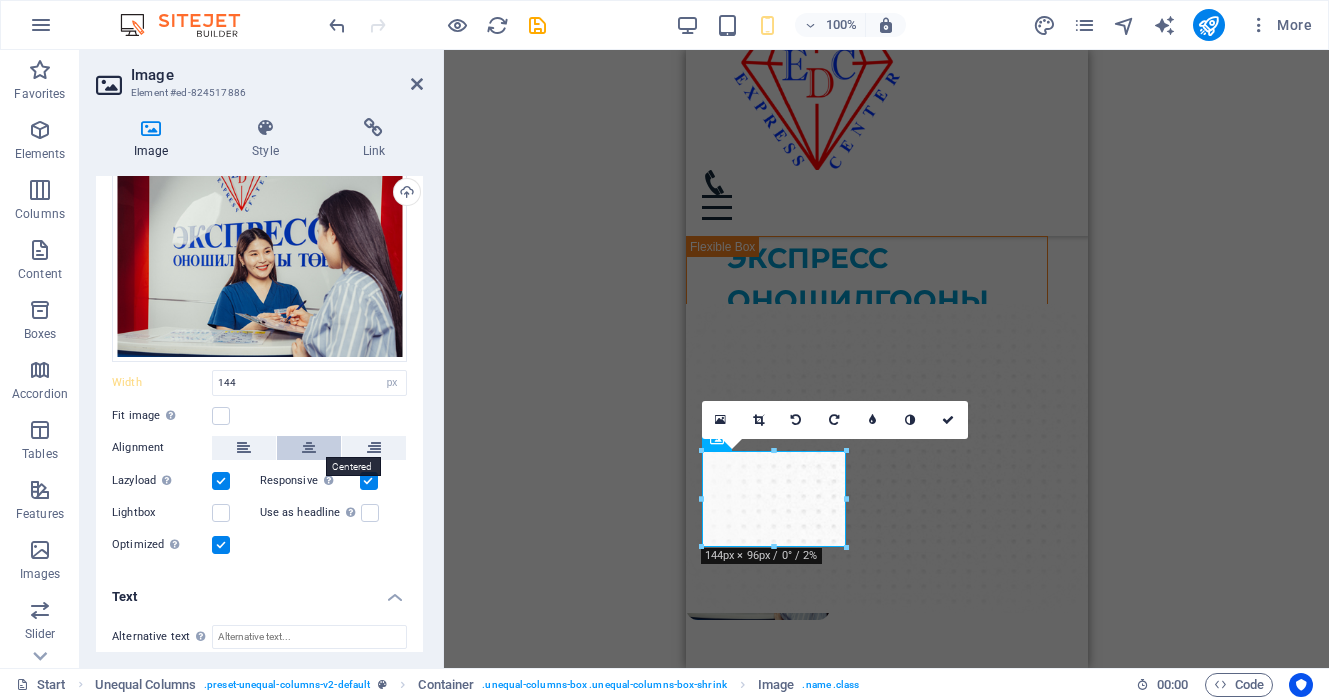 click at bounding box center (309, 448) 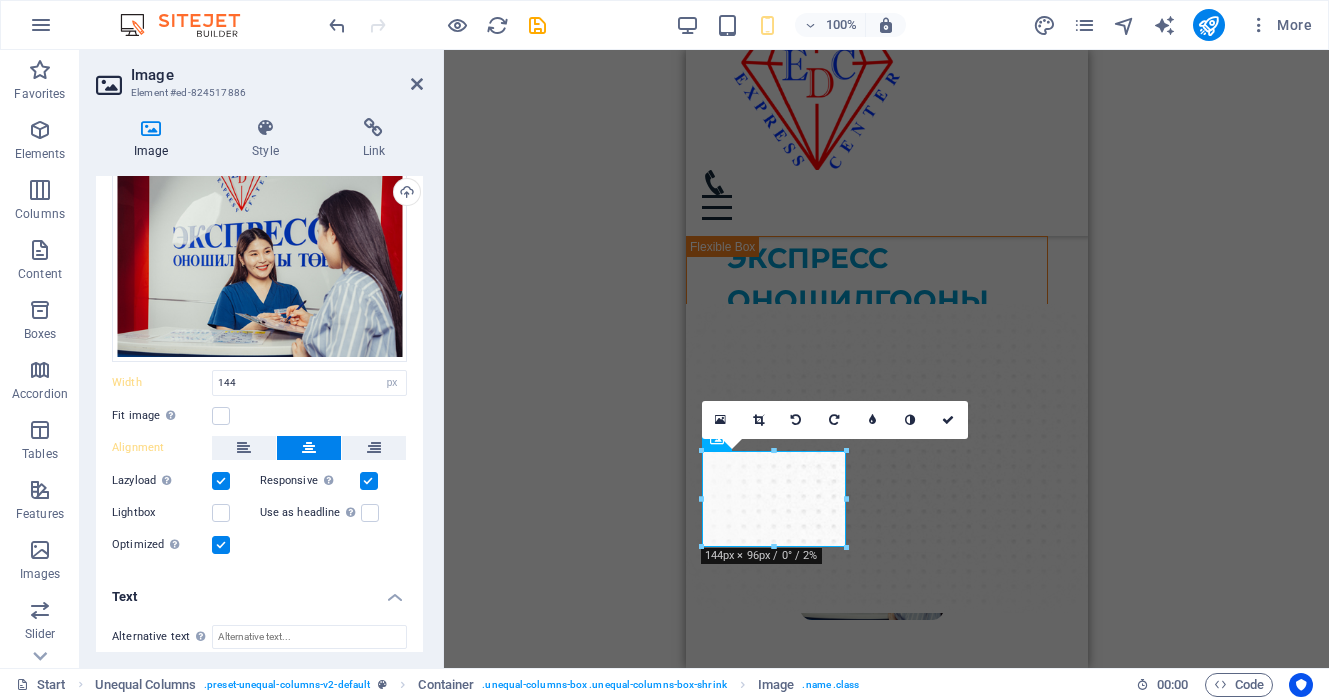 scroll, scrollTop: 0, scrollLeft: 0, axis: both 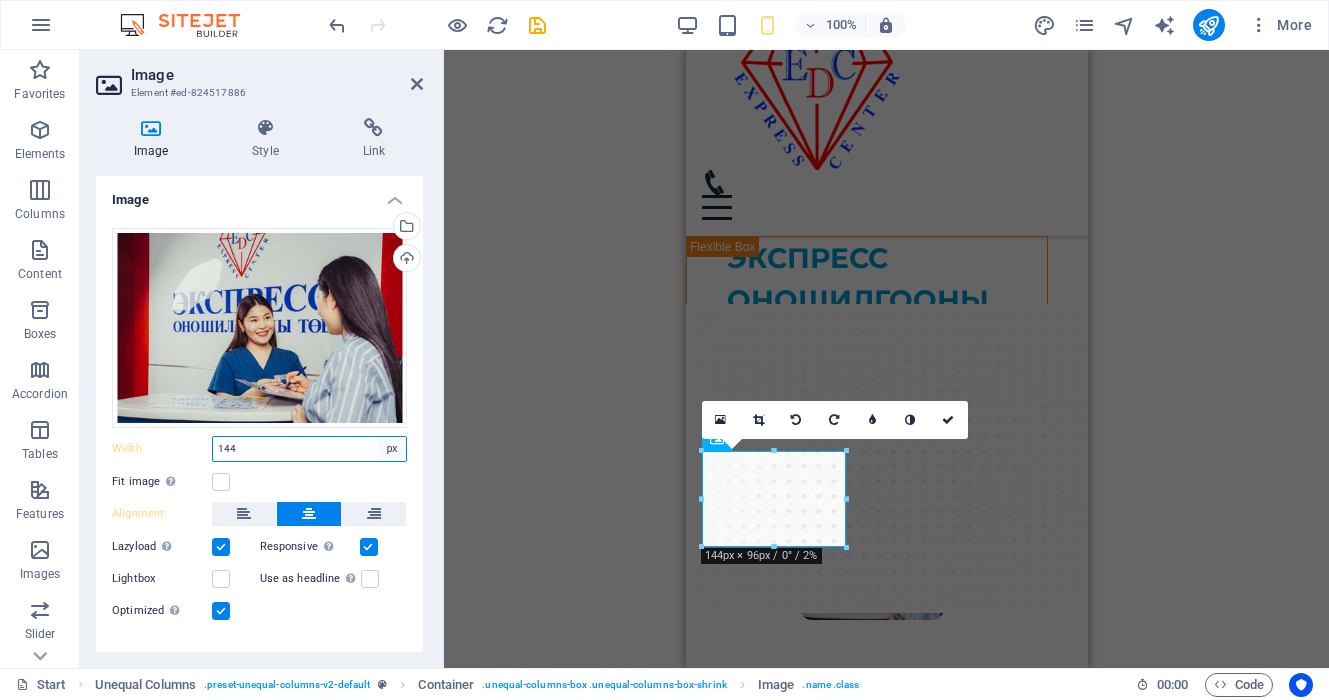 click on "Default auto px rem % em vh vw" at bounding box center (392, 449) 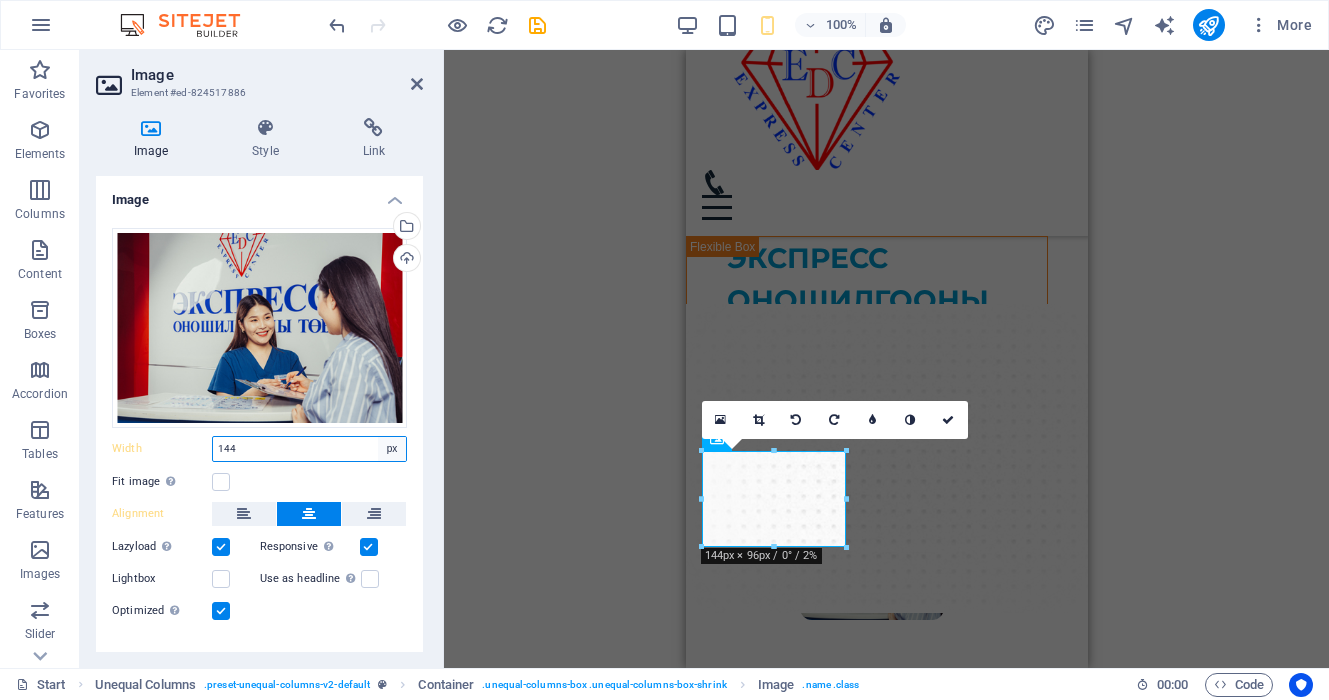 select on "%" 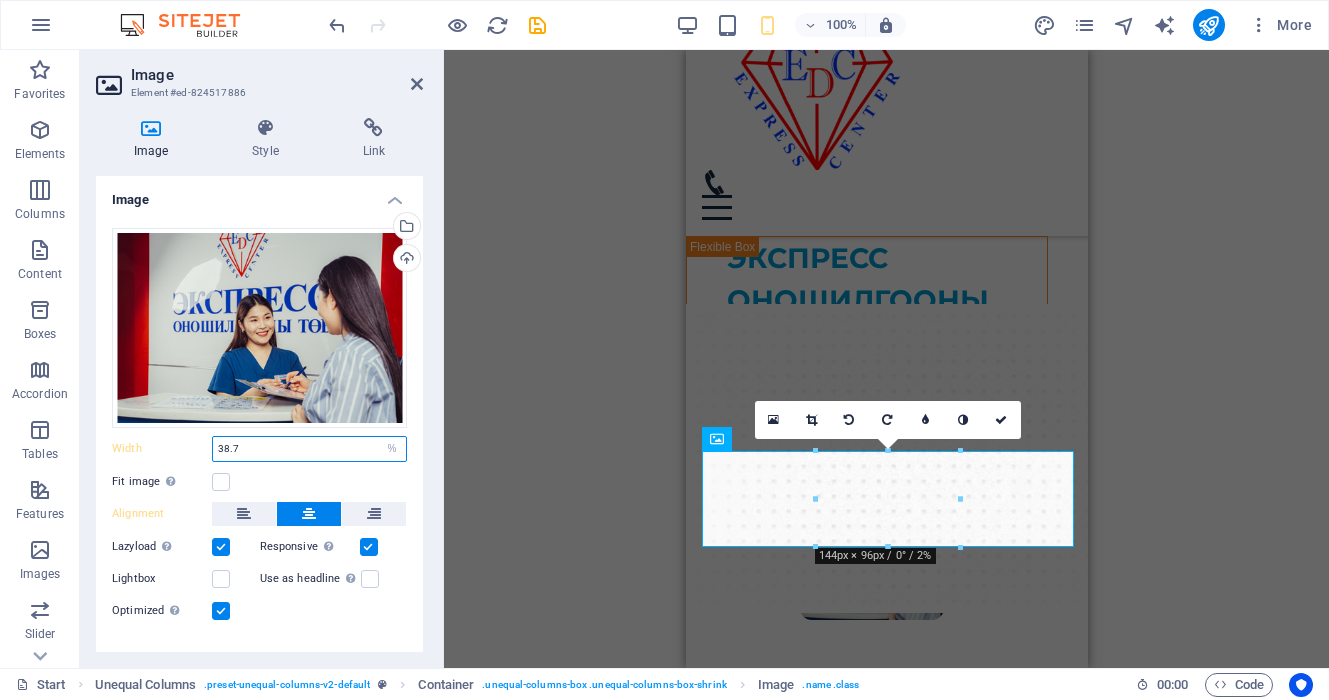 click on "144" at bounding box center [309, 449] 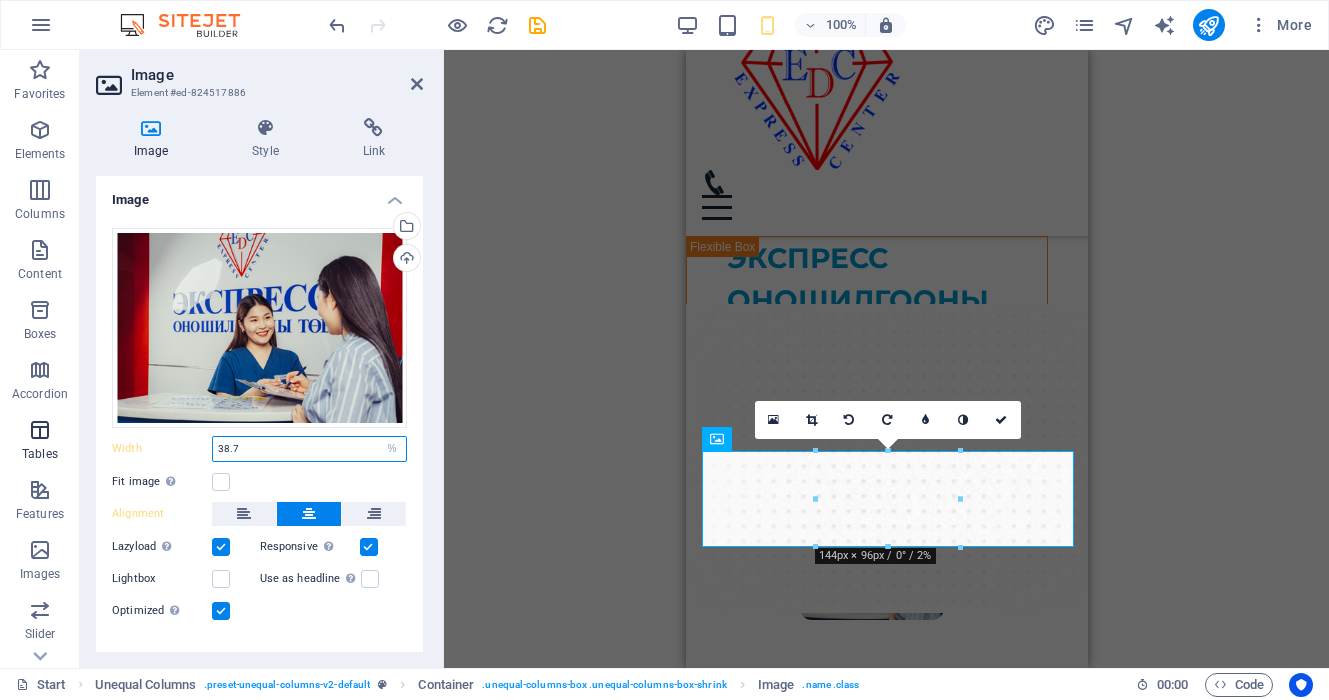 drag, startPoint x: 307, startPoint y: 444, endPoint x: 6, endPoint y: 441, distance: 301.01495 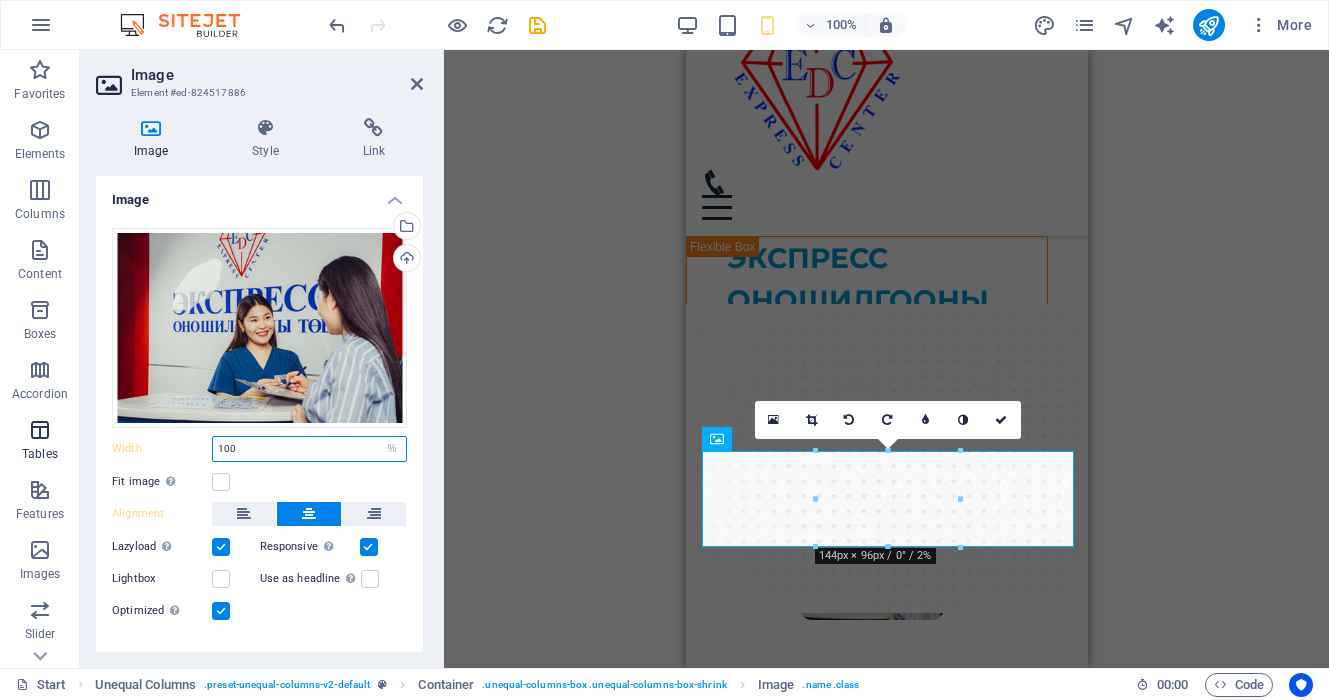 type on "100" 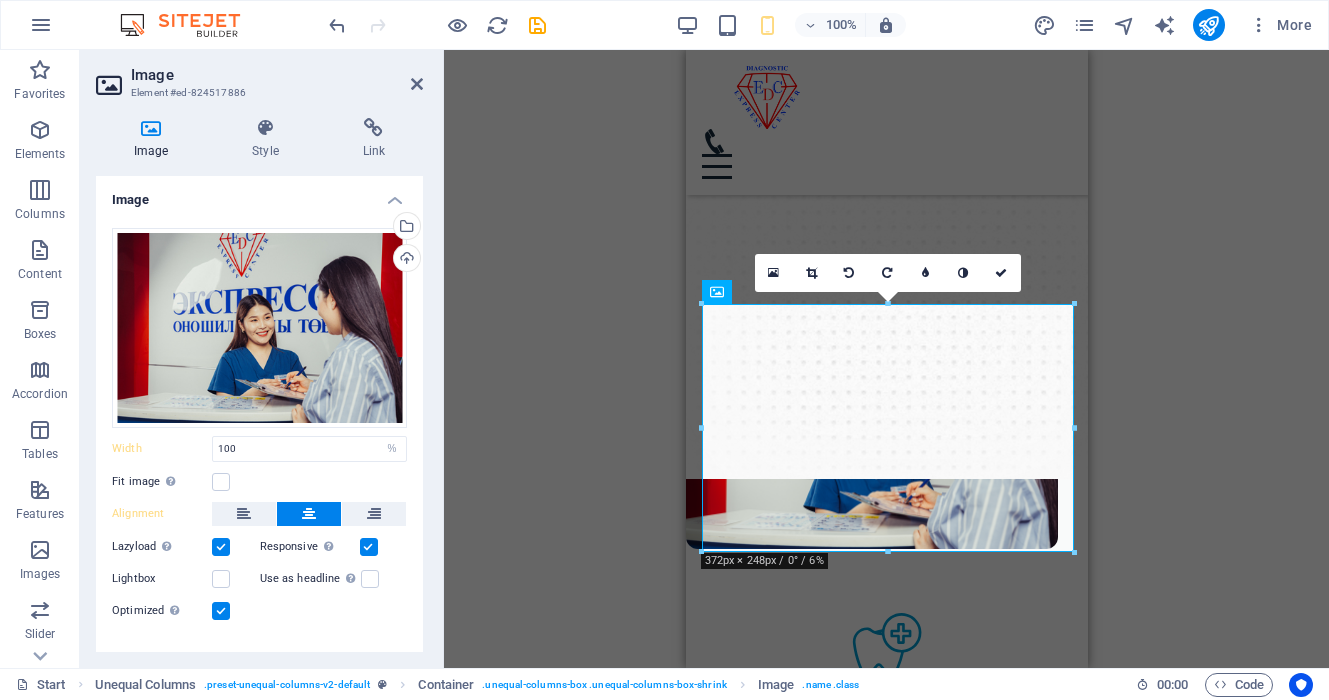 scroll, scrollTop: 202, scrollLeft: 0, axis: vertical 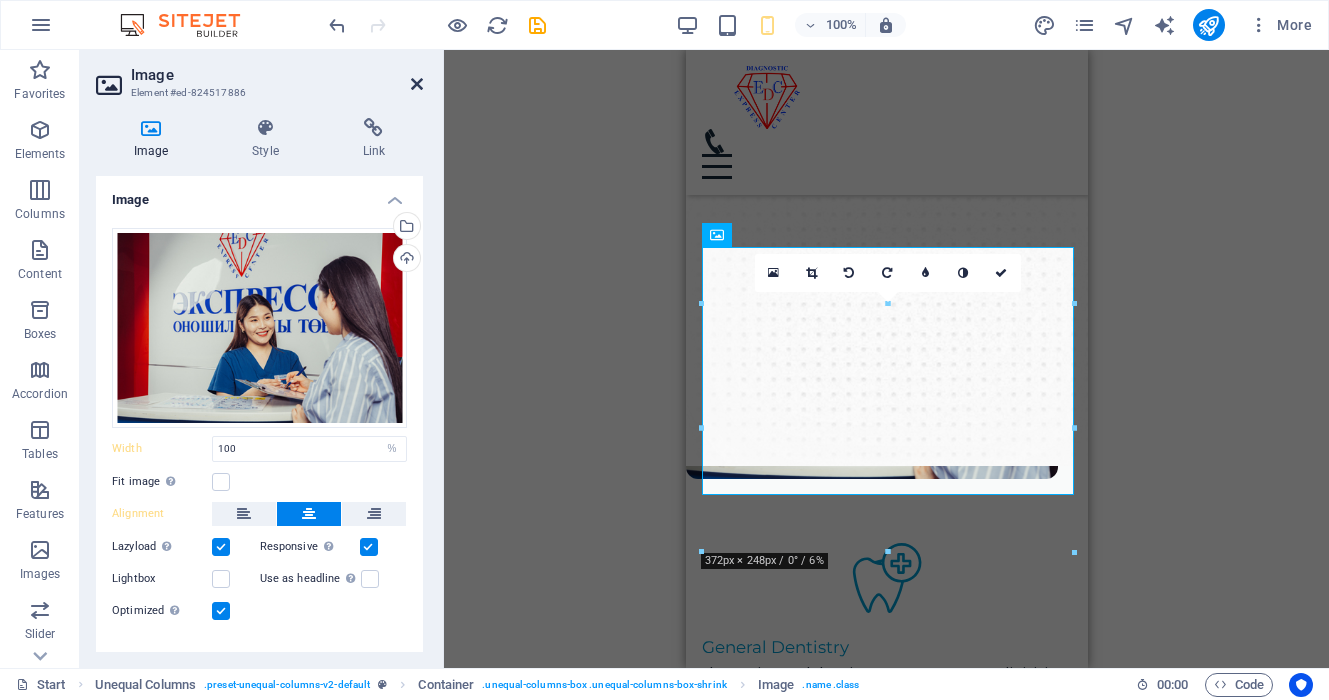 click at bounding box center (417, 84) 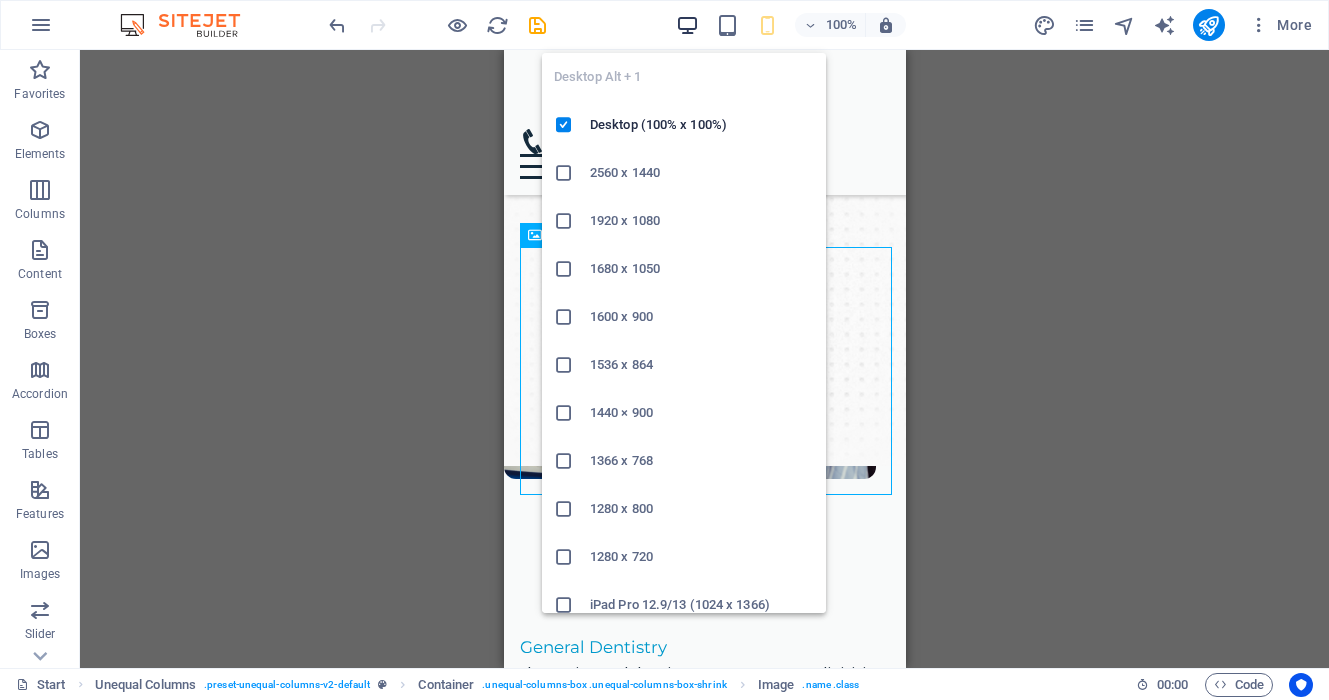 click at bounding box center (687, 25) 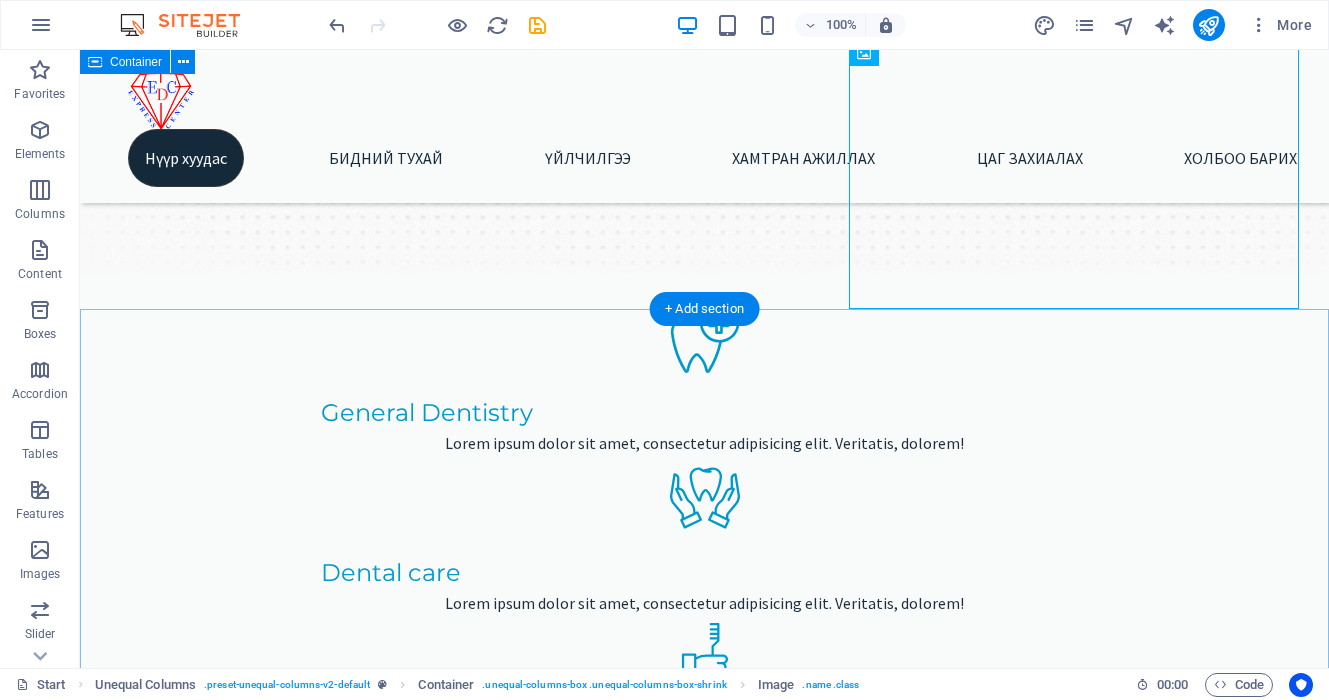 scroll, scrollTop: 0, scrollLeft: 0, axis: both 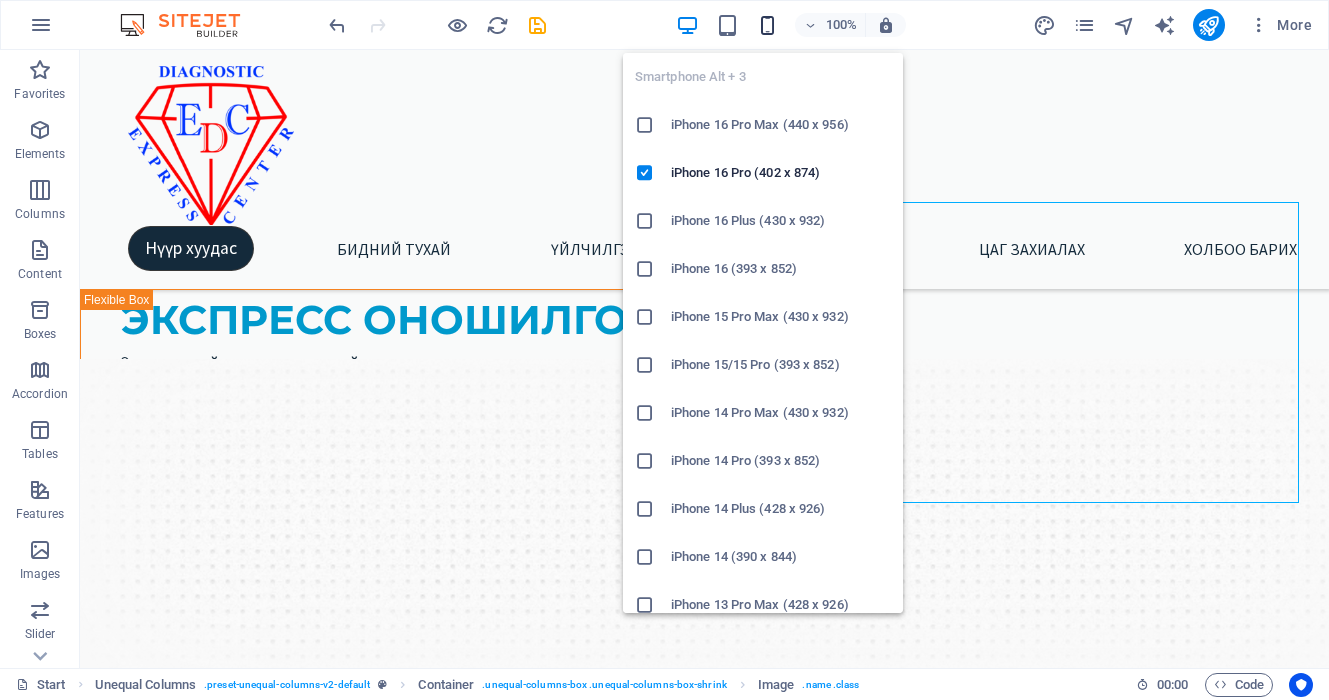 click at bounding box center [767, 25] 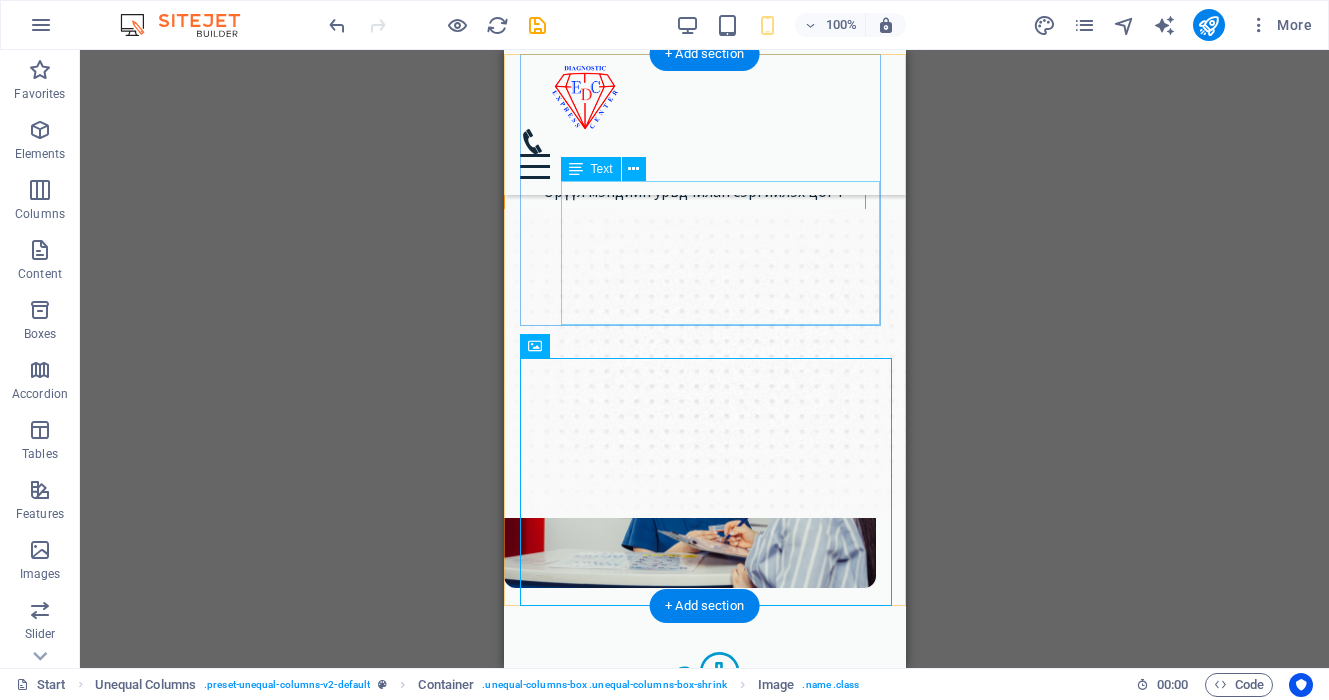 scroll, scrollTop: 152, scrollLeft: 0, axis: vertical 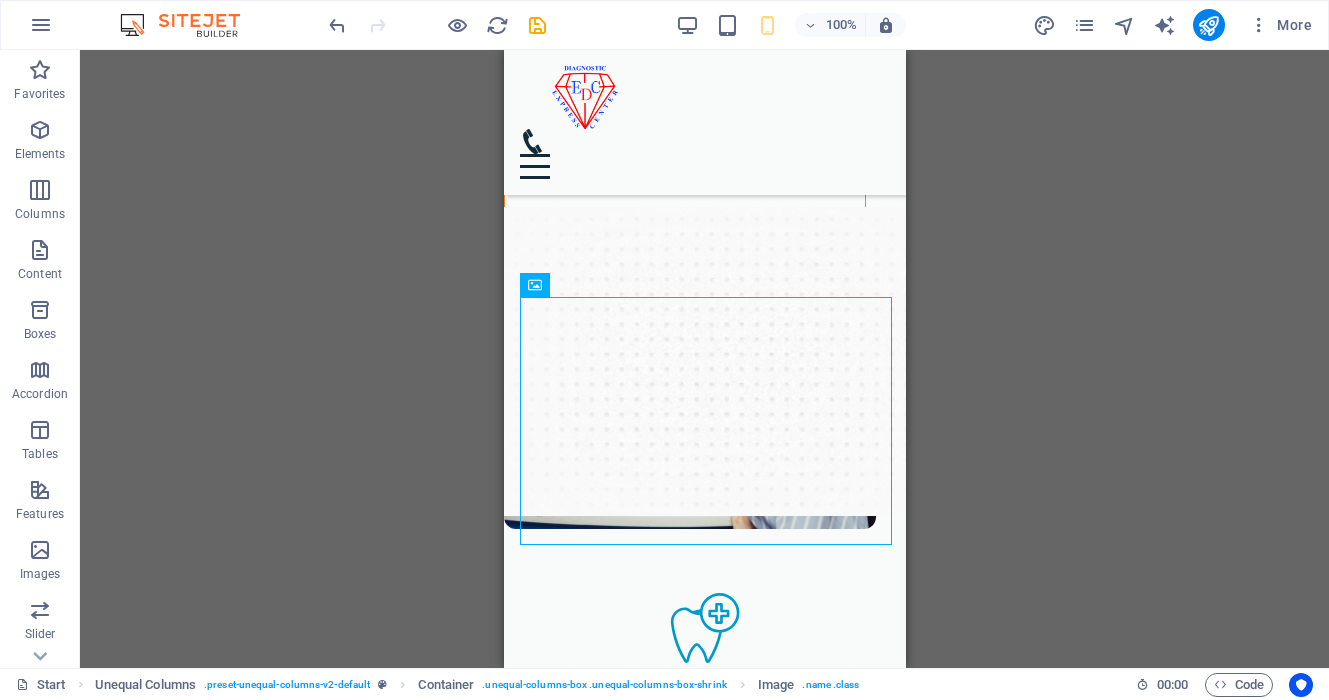 click on "Drag here to replace the existing content. Press “Ctrl” if you want to create a new element.
Container   H2   Unequal Columns   Container   Container   Text   Image   Container   Menu Bar   Menu   Image   Preset   Container   HTML   Preset   Container   Container   H3   Container   Container   Text   Text   Container   Container   H3   Container   HTML   Container   H3   Container   Text   Spacer   Button   Preset   Container   H3   Container   Container   Text   Image   Preset   H2   Text   Spacer   Button   Container   Preset   H2   Preset   Container   Text   Preset   Container   Container   Text   Container   Container   Text   Container   Container   Text   Container   Container   Text   Container   Container   Text   Container   Container   Text   Container   Container   Text   Container   Container   H2   Text   Spacer   Image   Preset   Preset   Container   Preset   H2   Container   Spacer   Preset   Container   Container   Container   Icon   Container   Preset   Input   Preset" at bounding box center [704, 359] 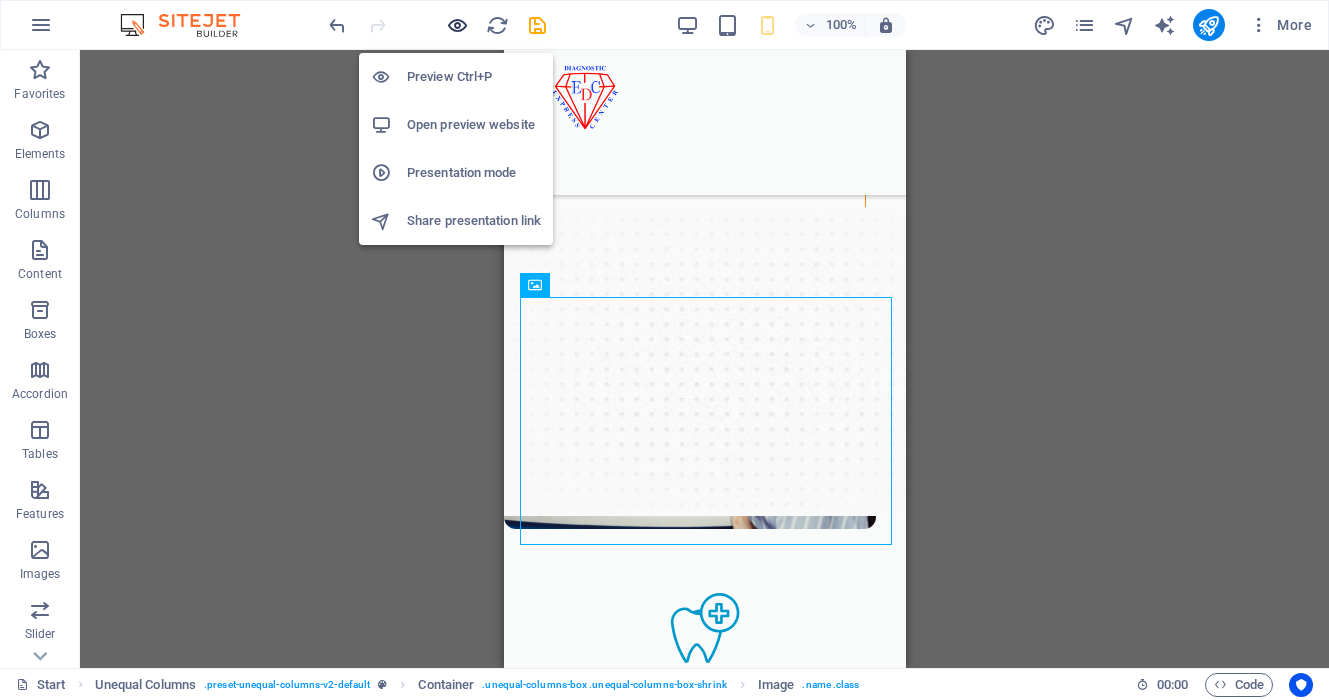 click at bounding box center [457, 25] 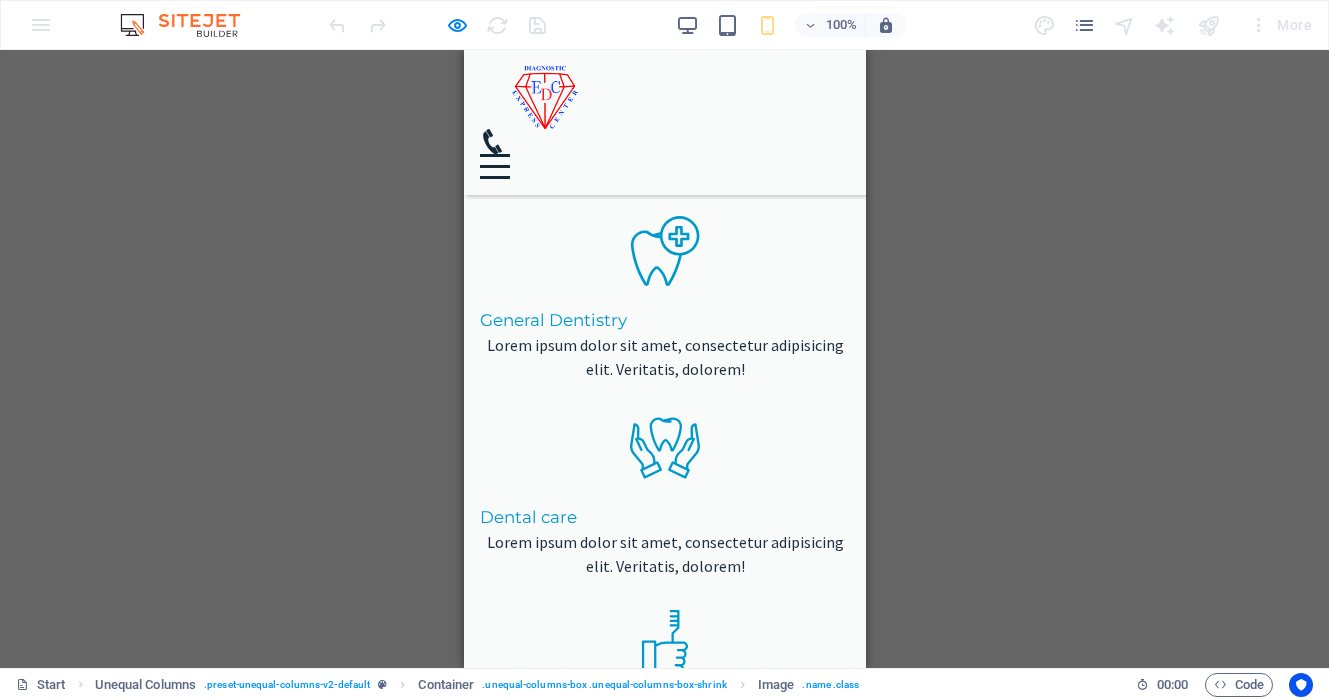 scroll, scrollTop: 0, scrollLeft: 0, axis: both 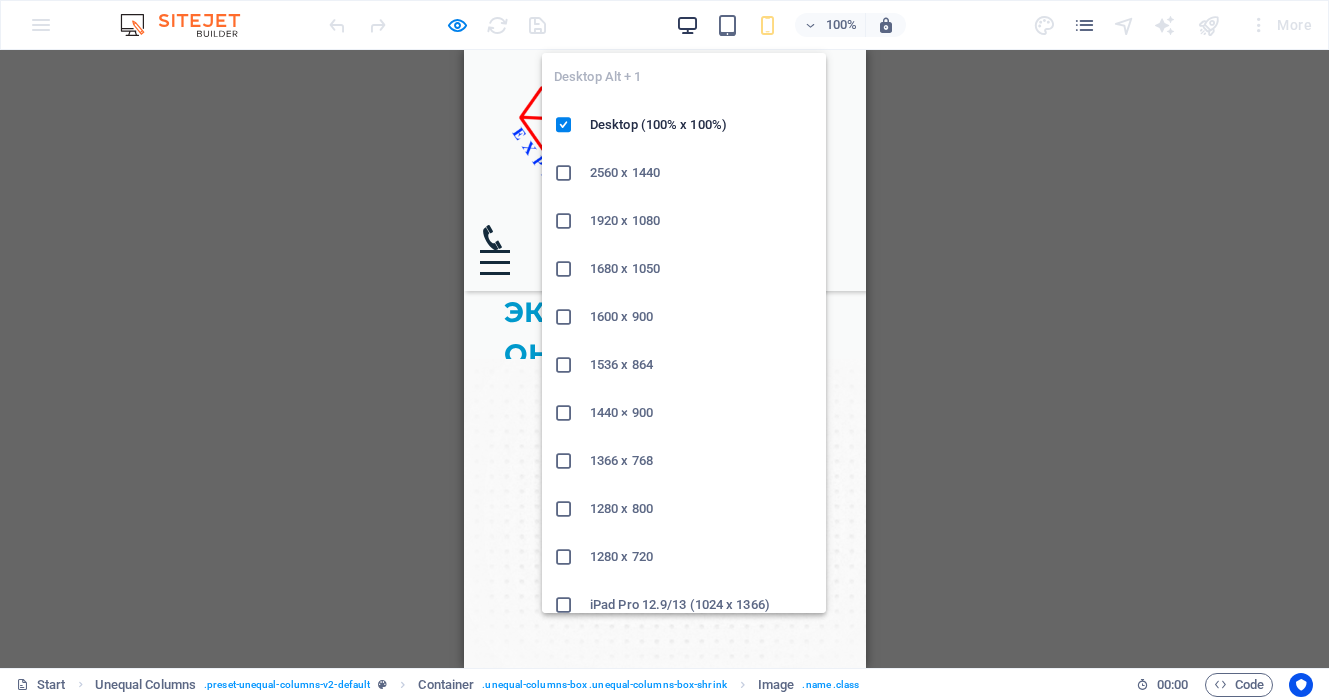 click at bounding box center [687, 25] 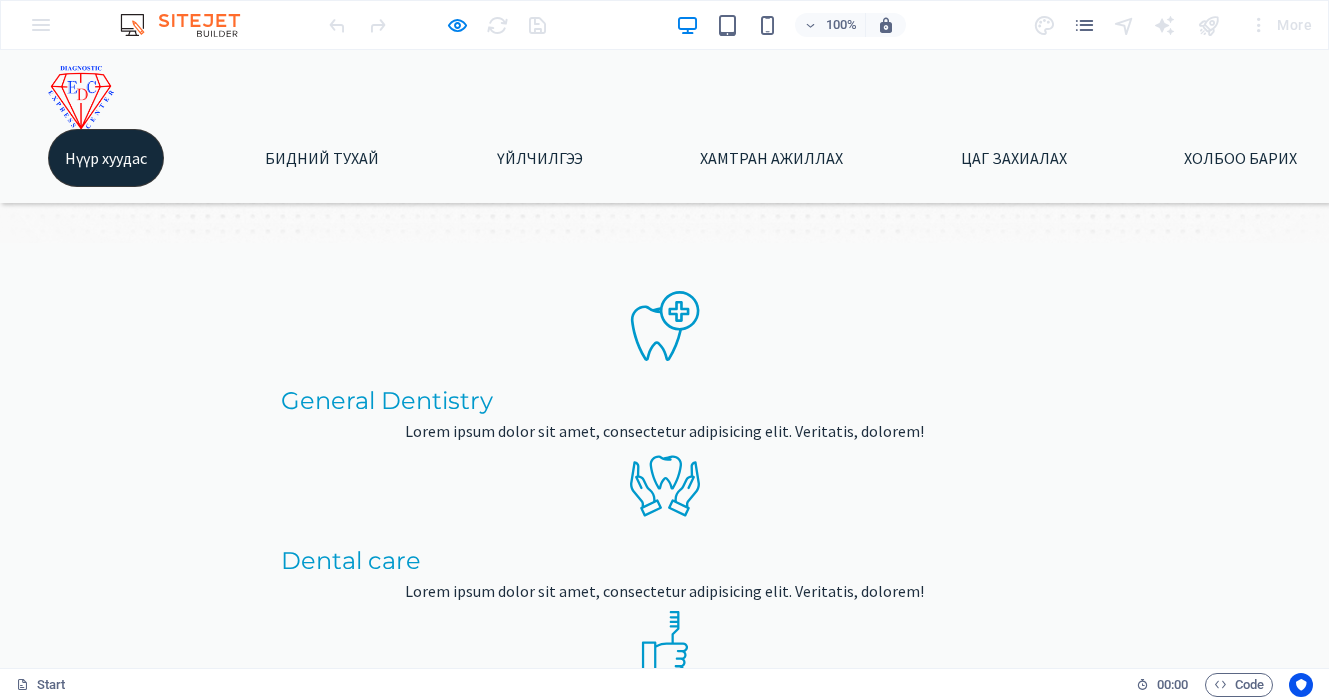 scroll, scrollTop: 411, scrollLeft: 0, axis: vertical 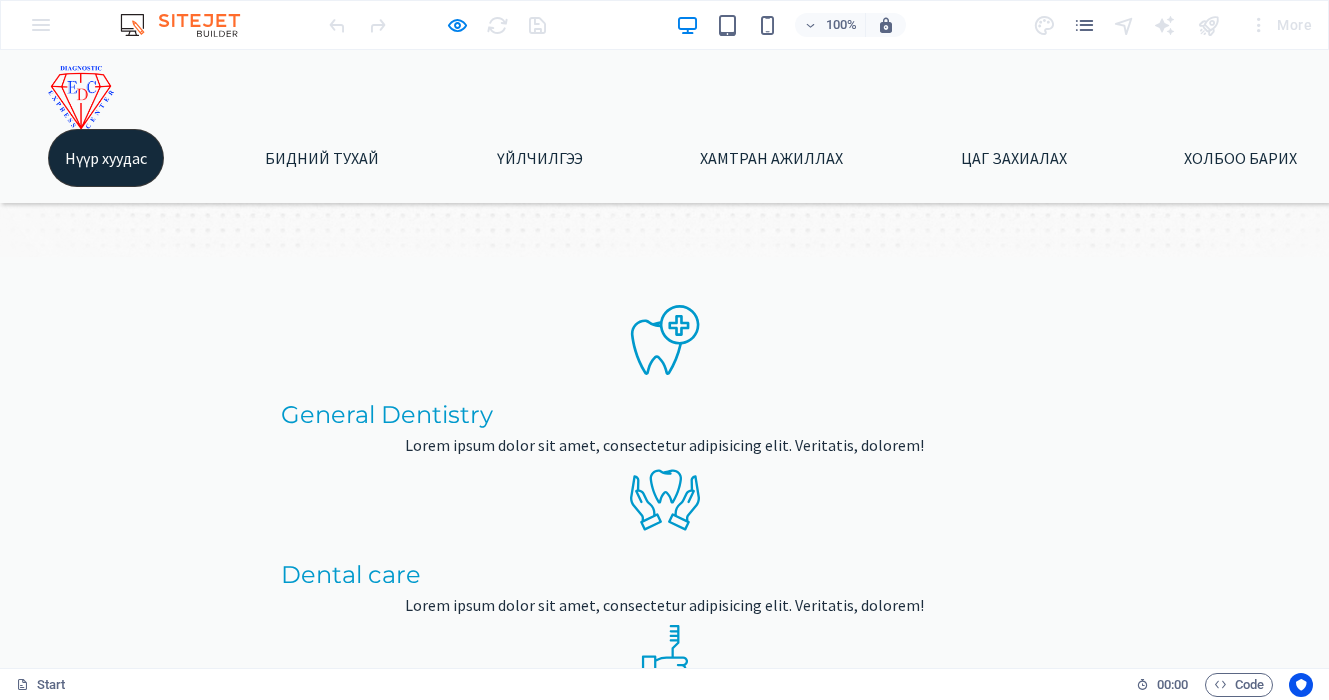 click on "Dental care" at bounding box center [665, 575] 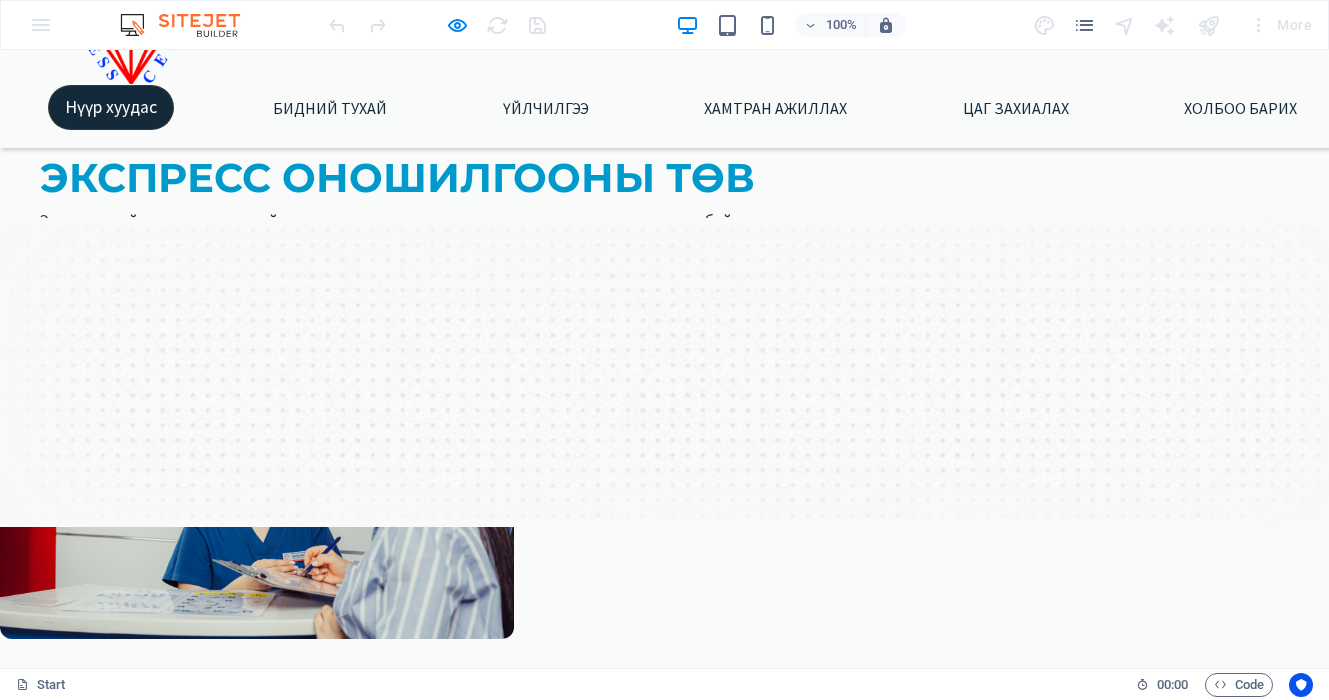 scroll, scrollTop: 0, scrollLeft: 0, axis: both 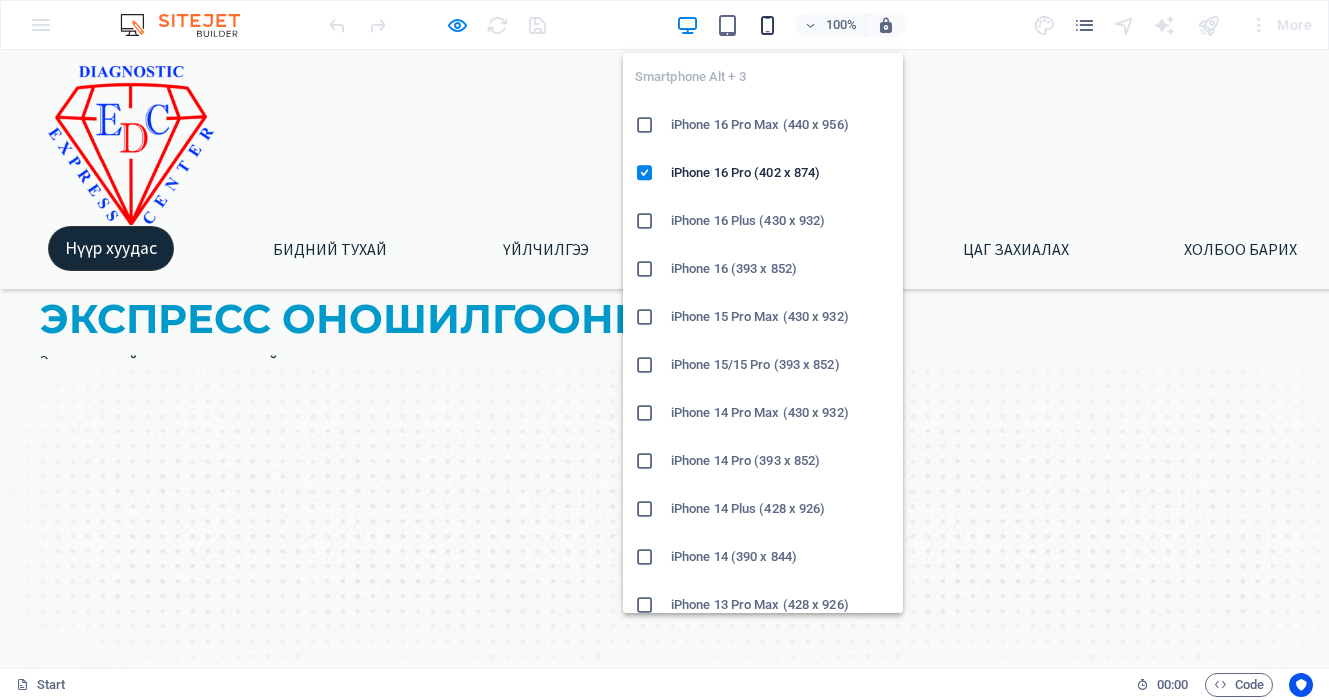 click at bounding box center [767, 25] 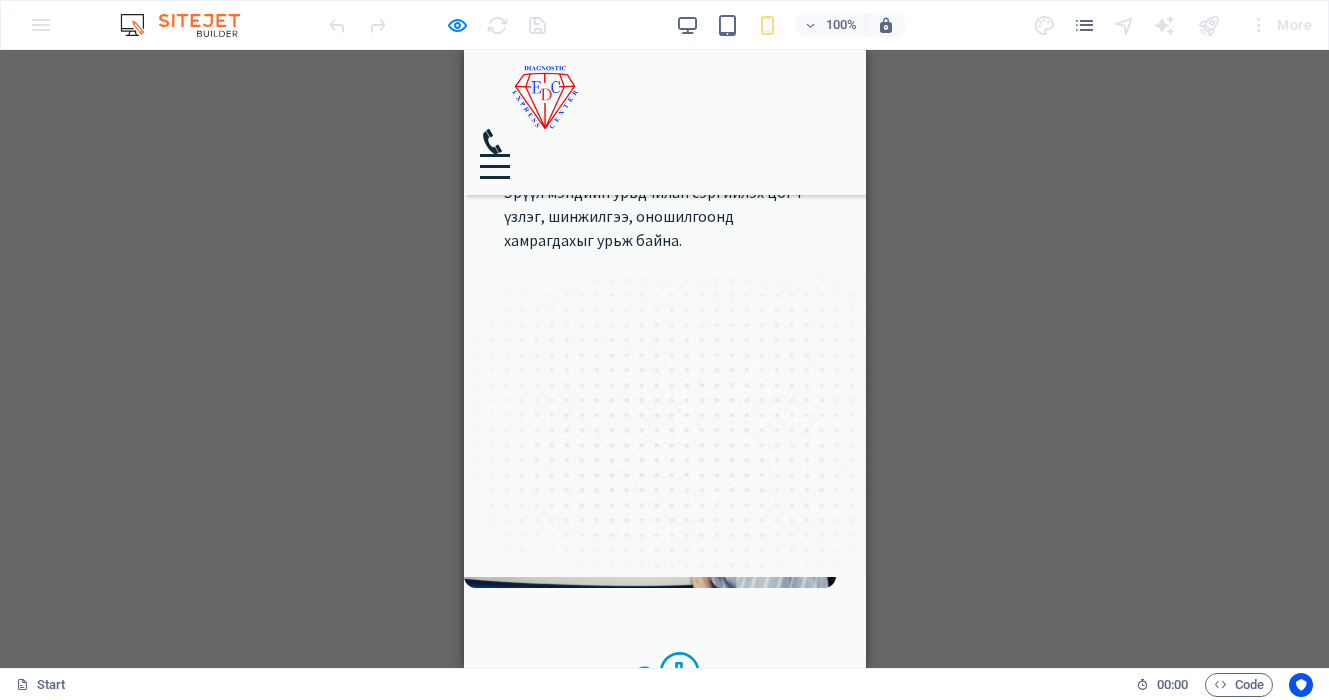 scroll, scrollTop: 0, scrollLeft: 0, axis: both 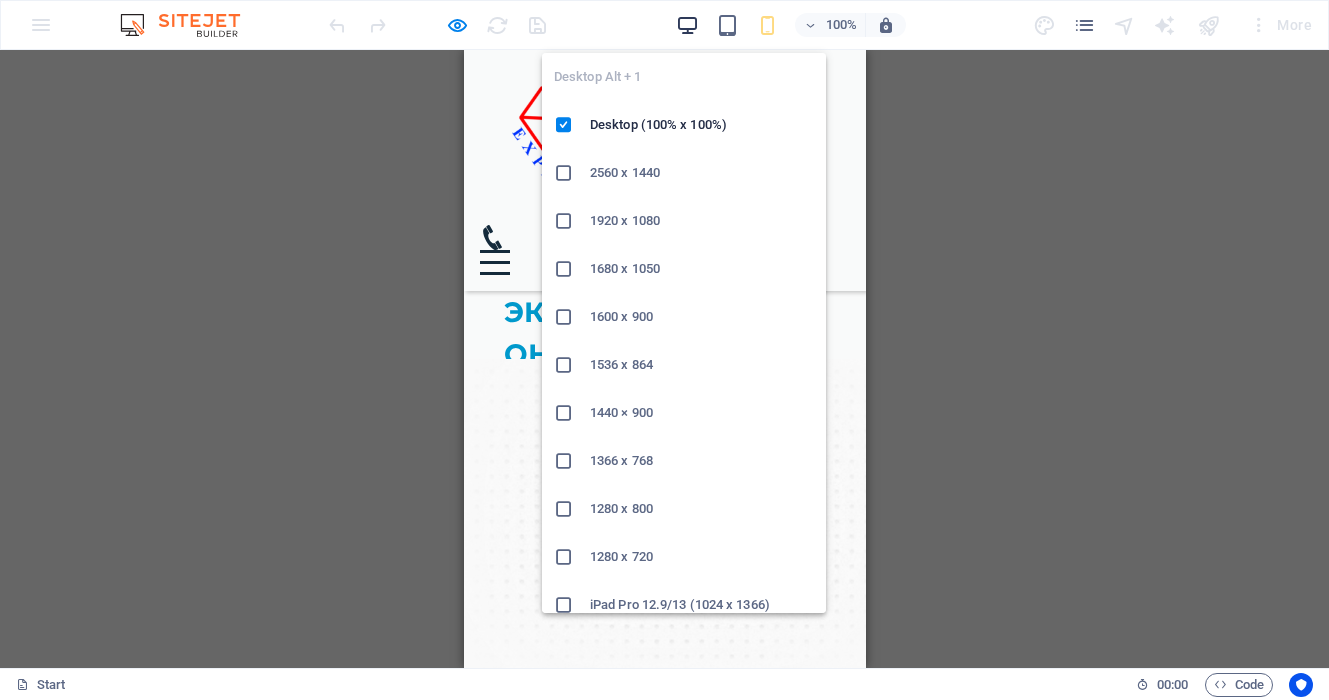 click at bounding box center (687, 25) 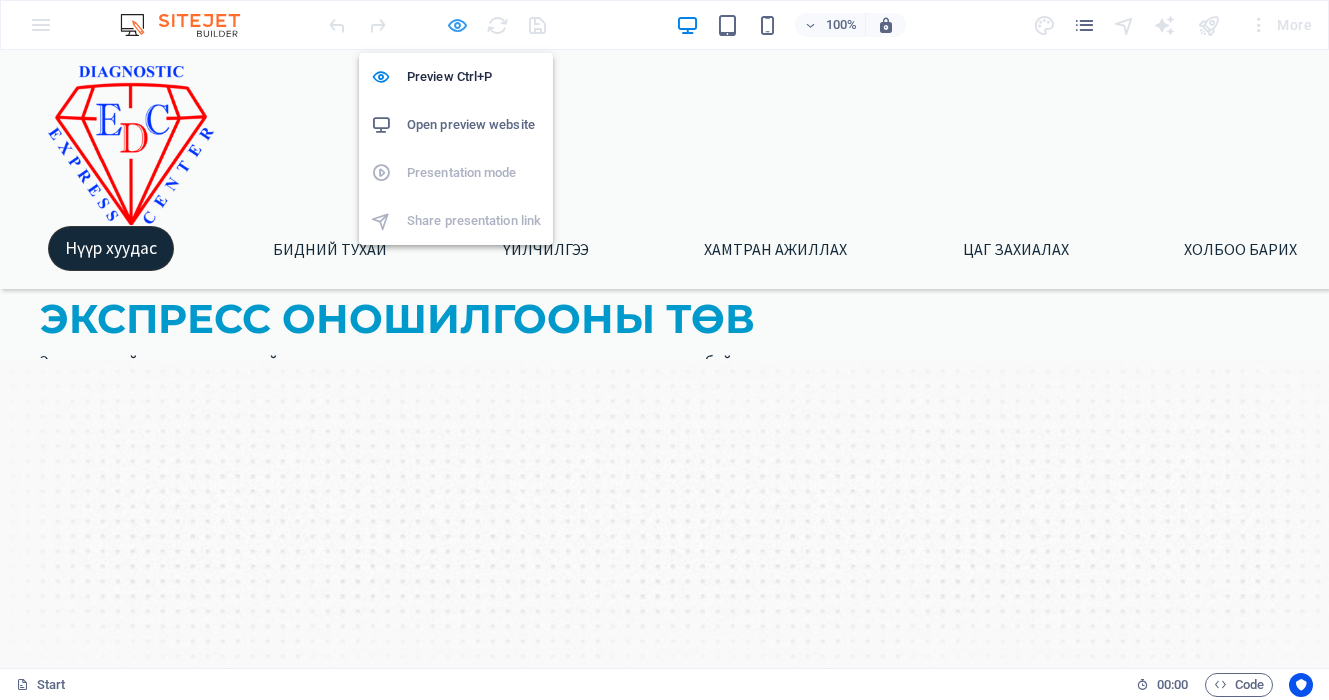 click at bounding box center [457, 25] 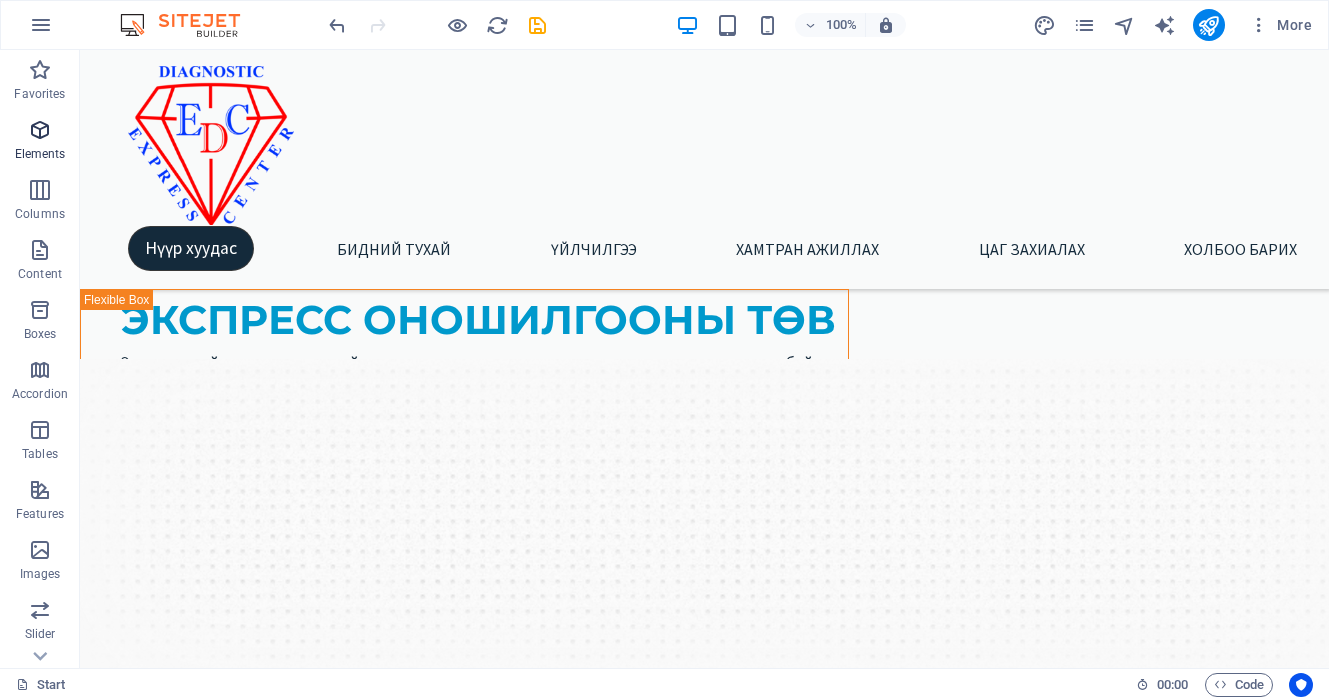 click on "Elements" at bounding box center [40, 154] 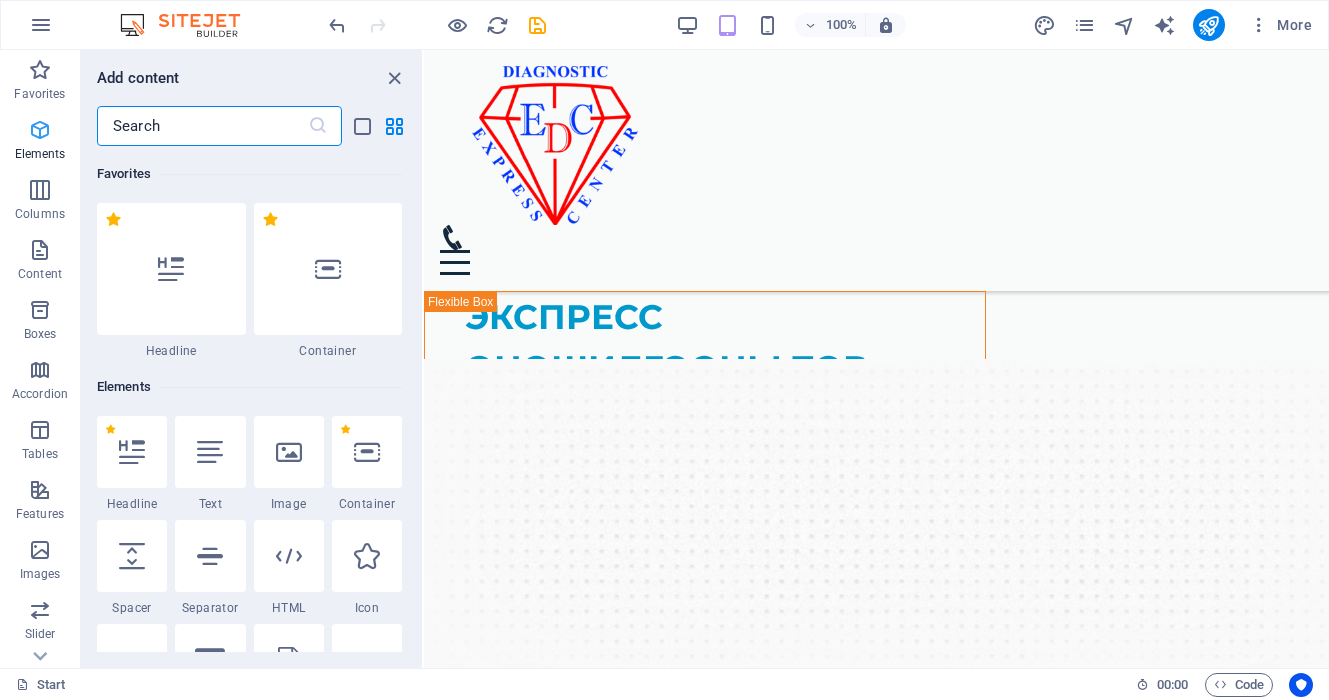 scroll, scrollTop: 213, scrollLeft: 0, axis: vertical 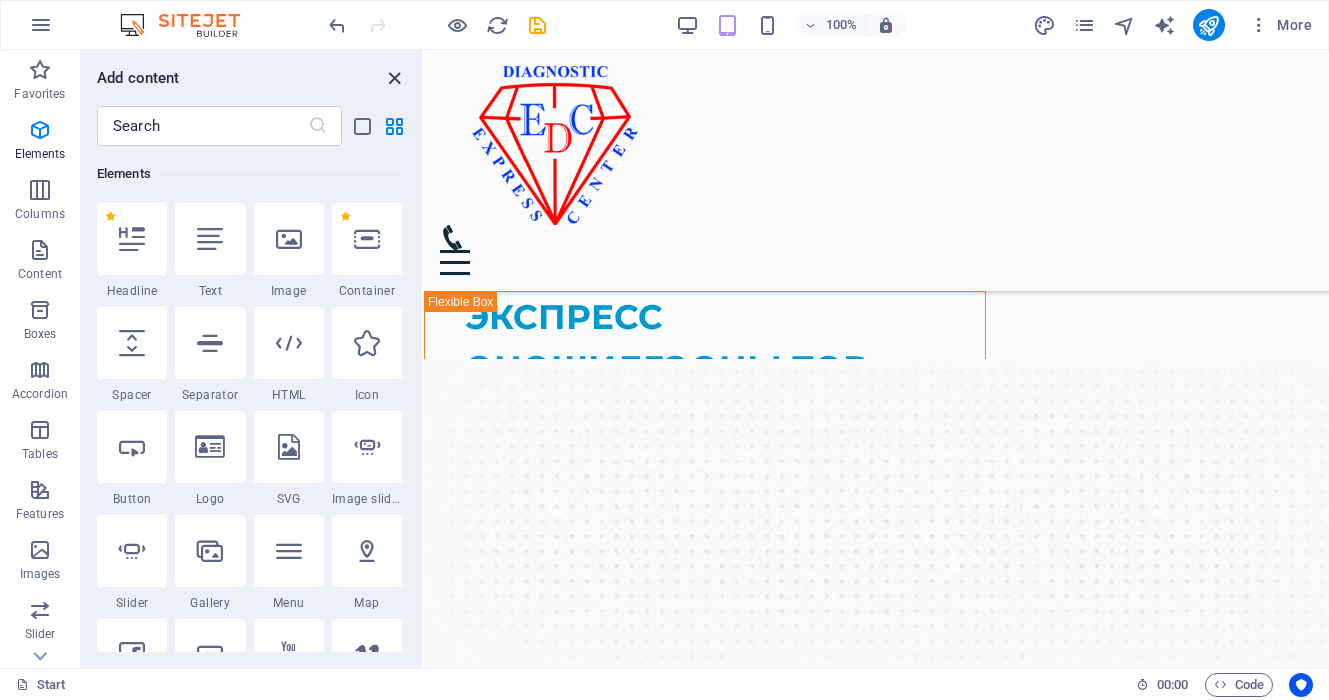 click at bounding box center [394, 78] 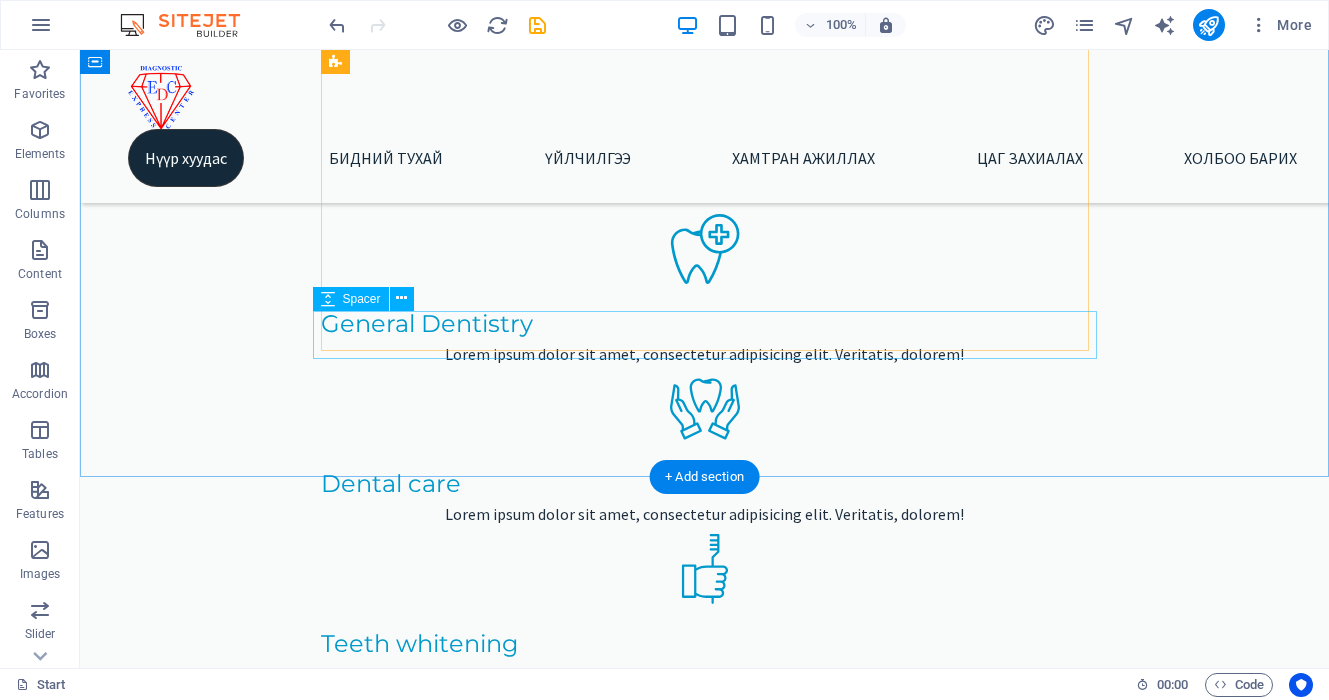 scroll, scrollTop: 442, scrollLeft: 0, axis: vertical 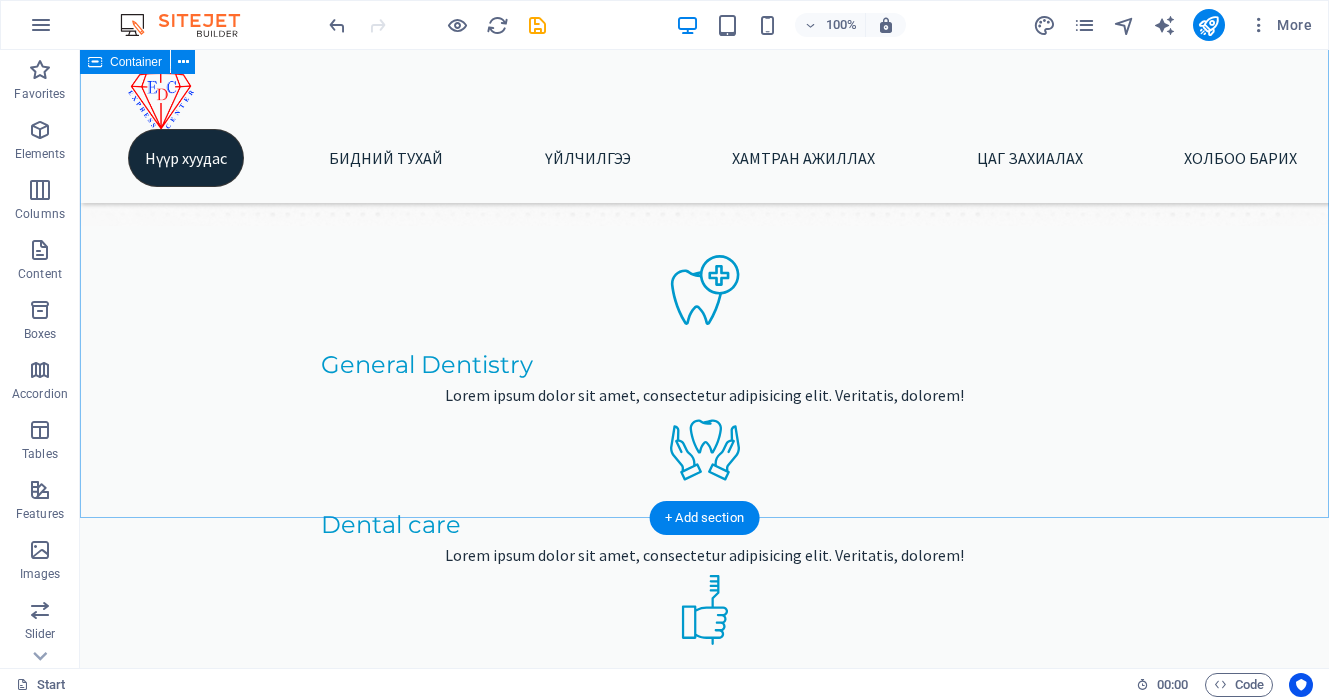 click on "General Dentistry Lorem ipsum dolor sit amet, consectetur adipisicing elit. Veritatis, dolorem!
Dental care Lorem ipsum dolor sit amet, consectetur adipisicing elit. Veritatis, dolorem!
Teeth whitening Lorem ipsum dolor sit amet, consectetur adipisicing elit. Veritatis, dolorem!
Dental Consulting Lorem ipsum dolor sit amet, consectetur adipisicing elit. Veritatis, dolorem!   All Dental Services" at bounding box center (704, 618) 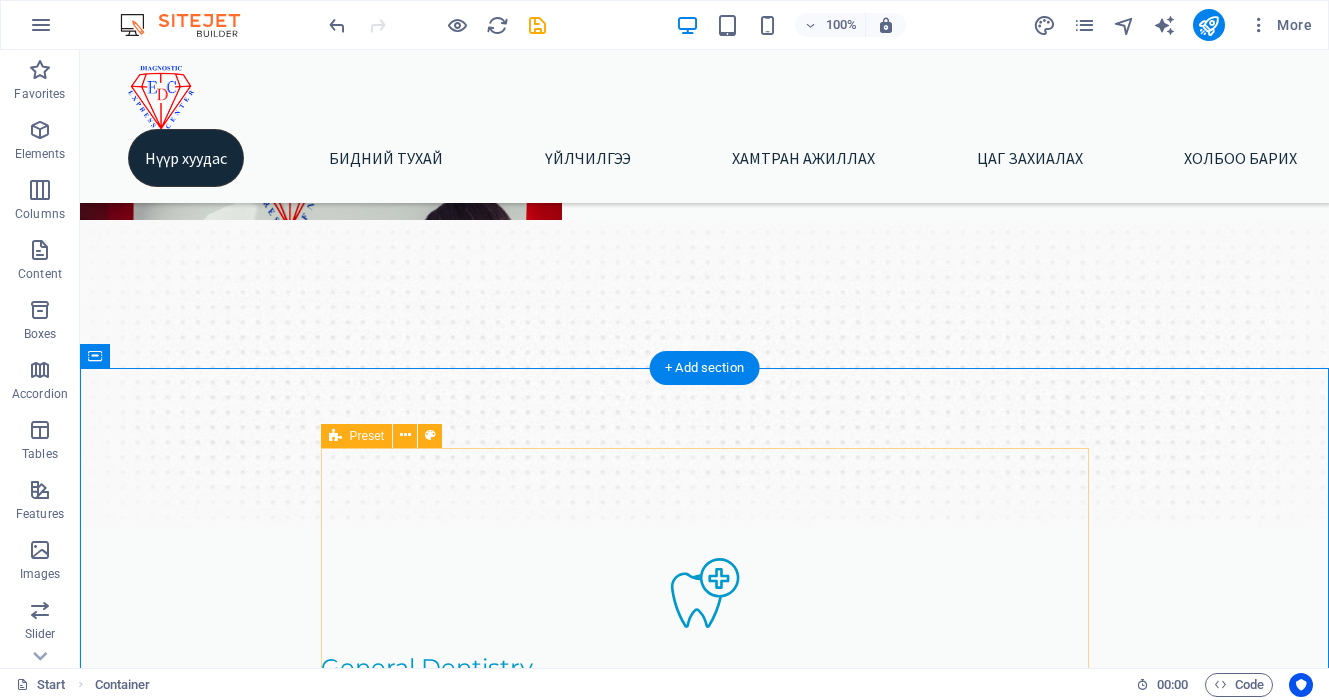 scroll, scrollTop: 159, scrollLeft: 0, axis: vertical 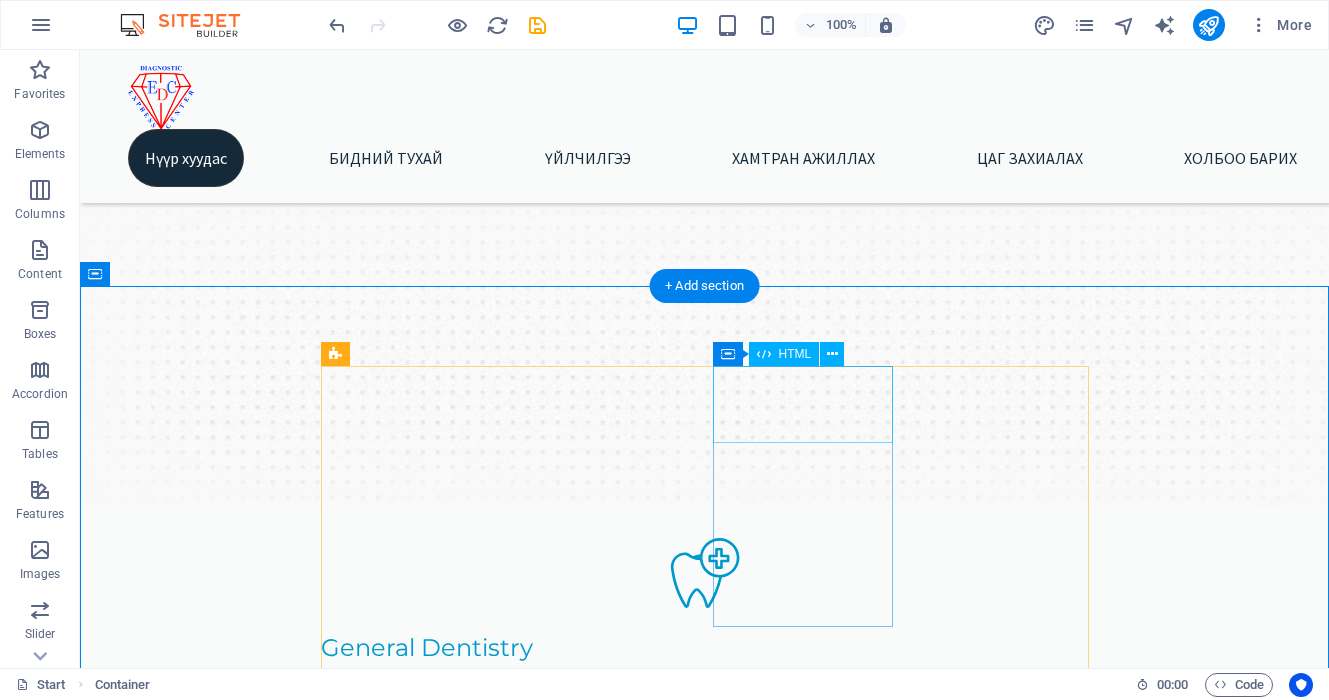 click at bounding box center [705, 896] 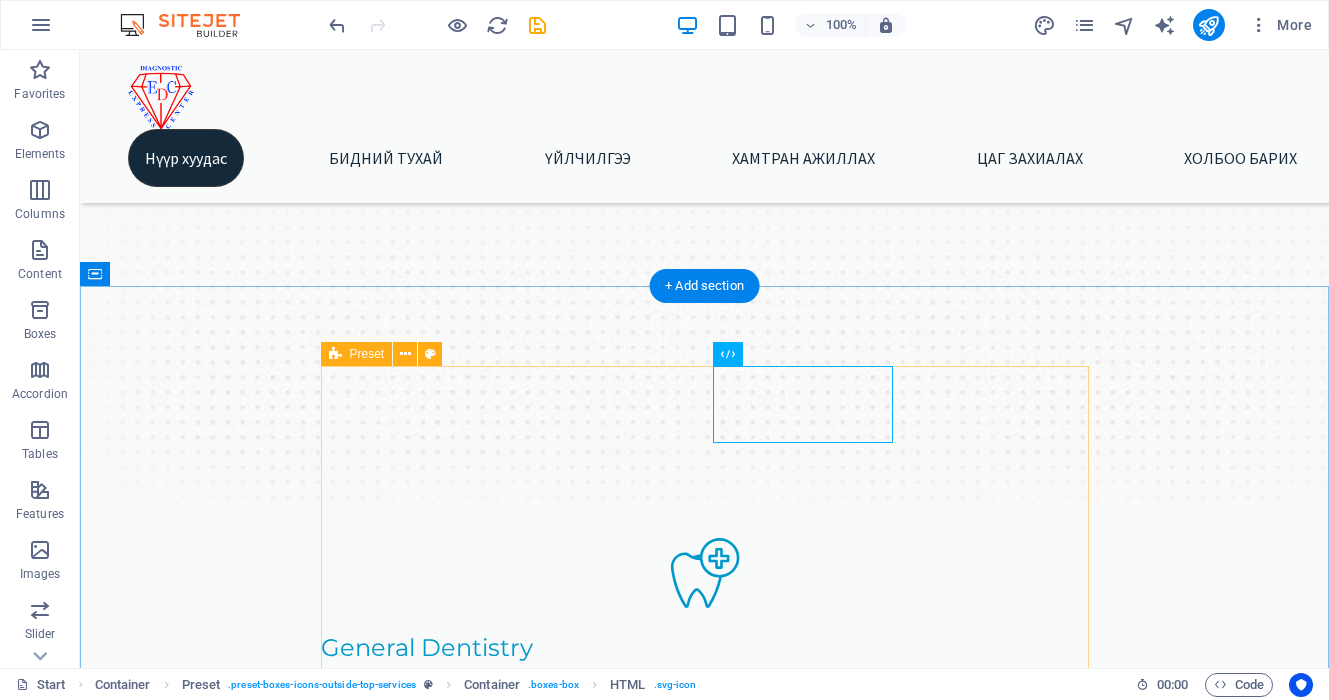 click on "General Dentistry Lorem ipsum dolor sit amet, consectetur adipisicing elit. Veritatis, dolorem!
Dental care Lorem ipsum dolor sit amet, consectetur adipisicing elit. Veritatis, dolorem!
Teeth whitening Lorem ipsum dolor sit amet, consectetur adipisicing elit. Veritatis, dolorem!
Dental Consulting Lorem ipsum dolor sit amet, consectetur adipisicing elit. Veritatis, dolorem!" at bounding box center (705, 878) 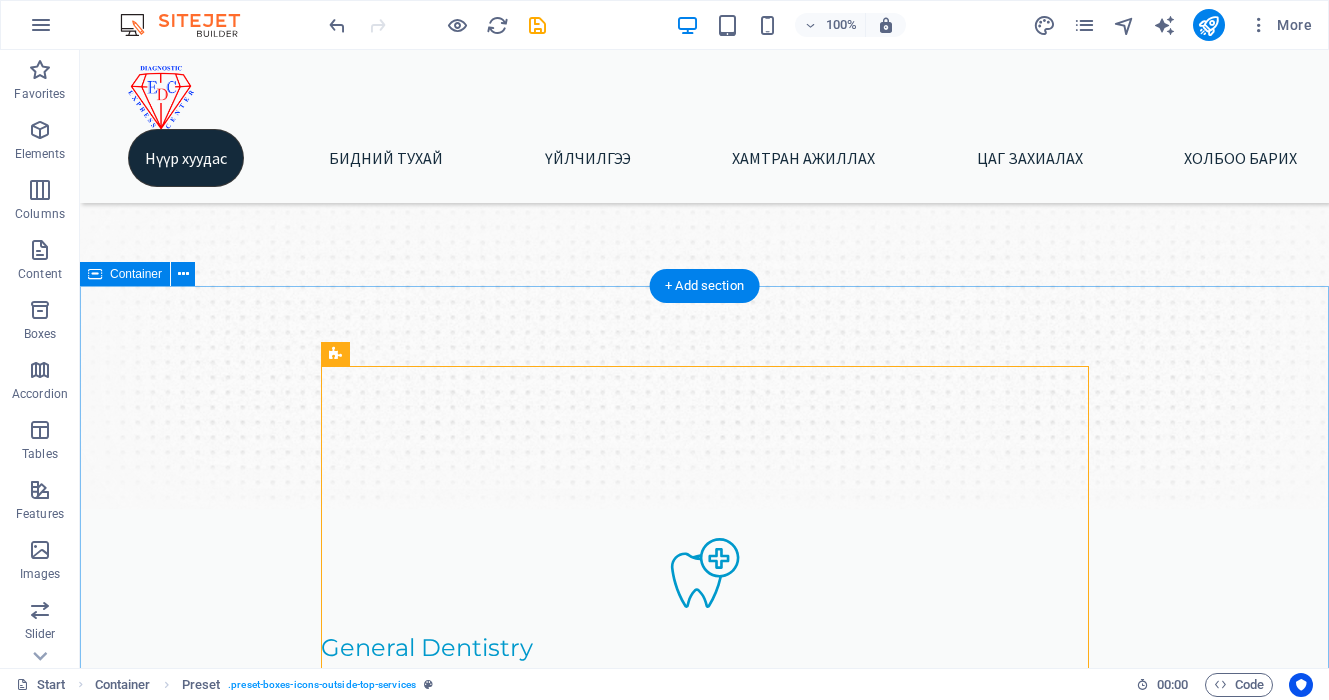 scroll, scrollTop: 0, scrollLeft: 0, axis: both 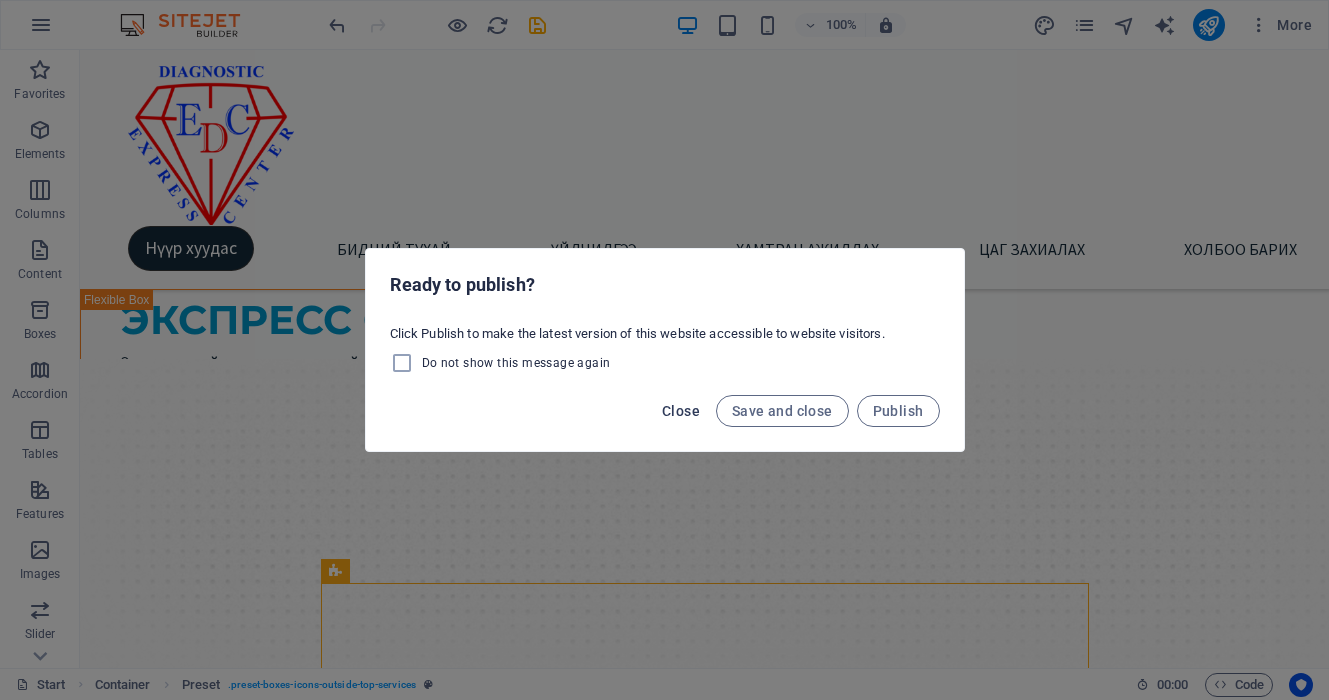 click on "Close" at bounding box center [681, 411] 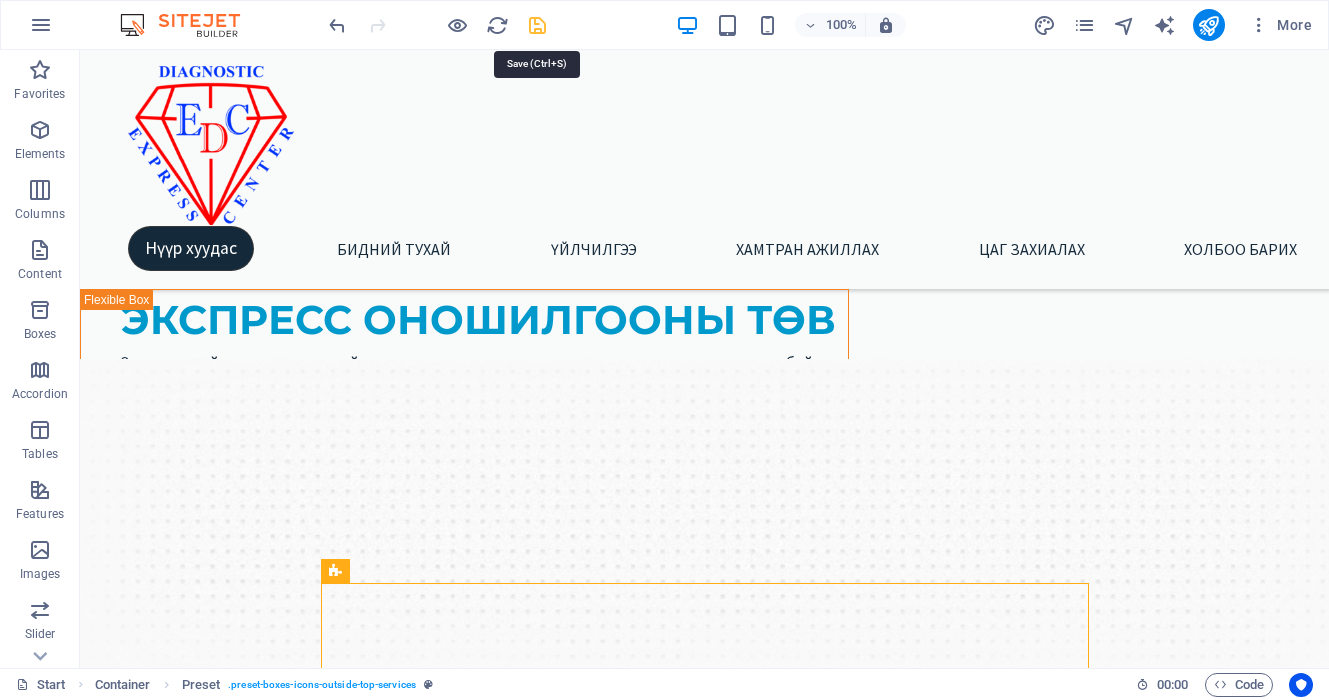 click at bounding box center (537, 25) 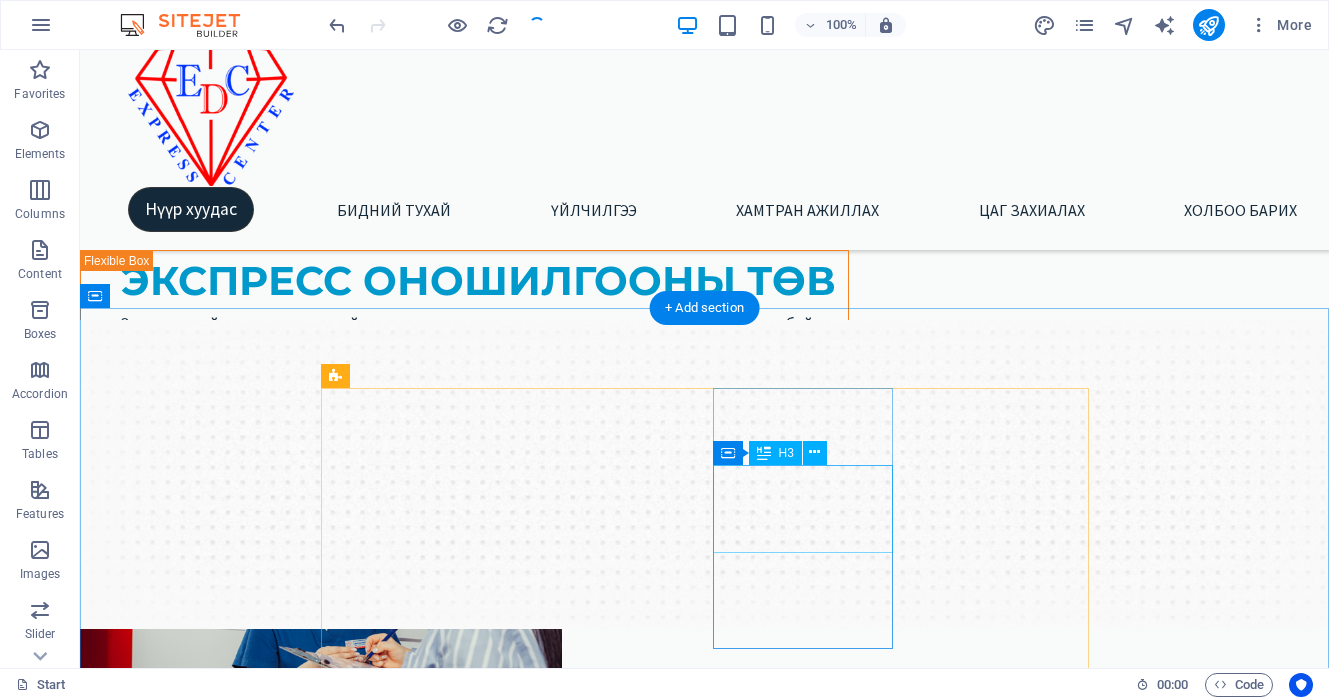 scroll, scrollTop: 0, scrollLeft: 0, axis: both 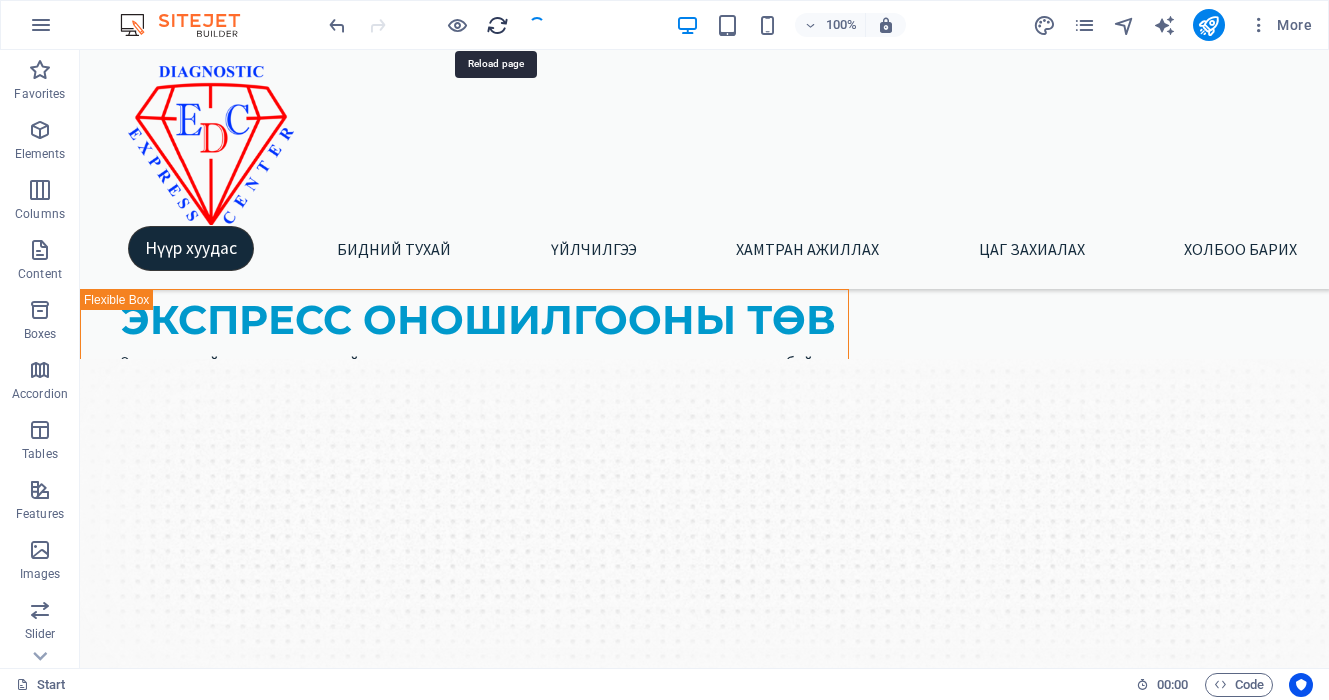 click at bounding box center (497, 25) 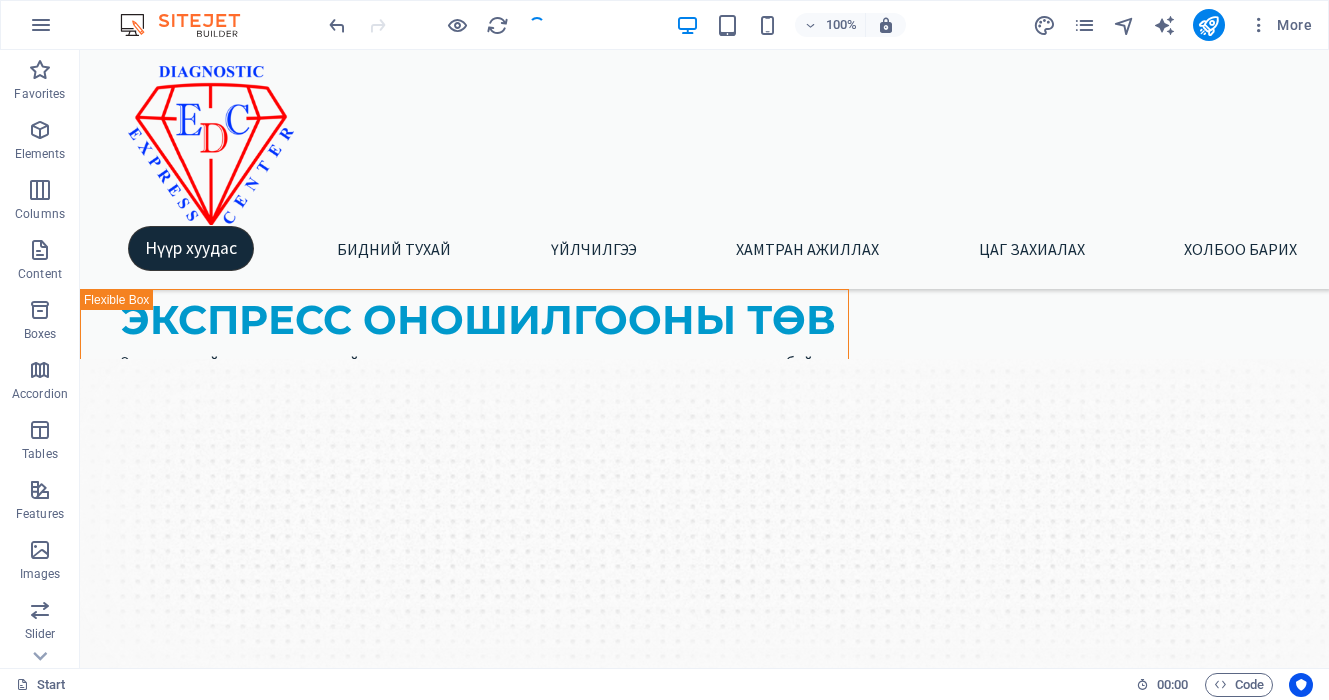 click at bounding box center [437, 25] 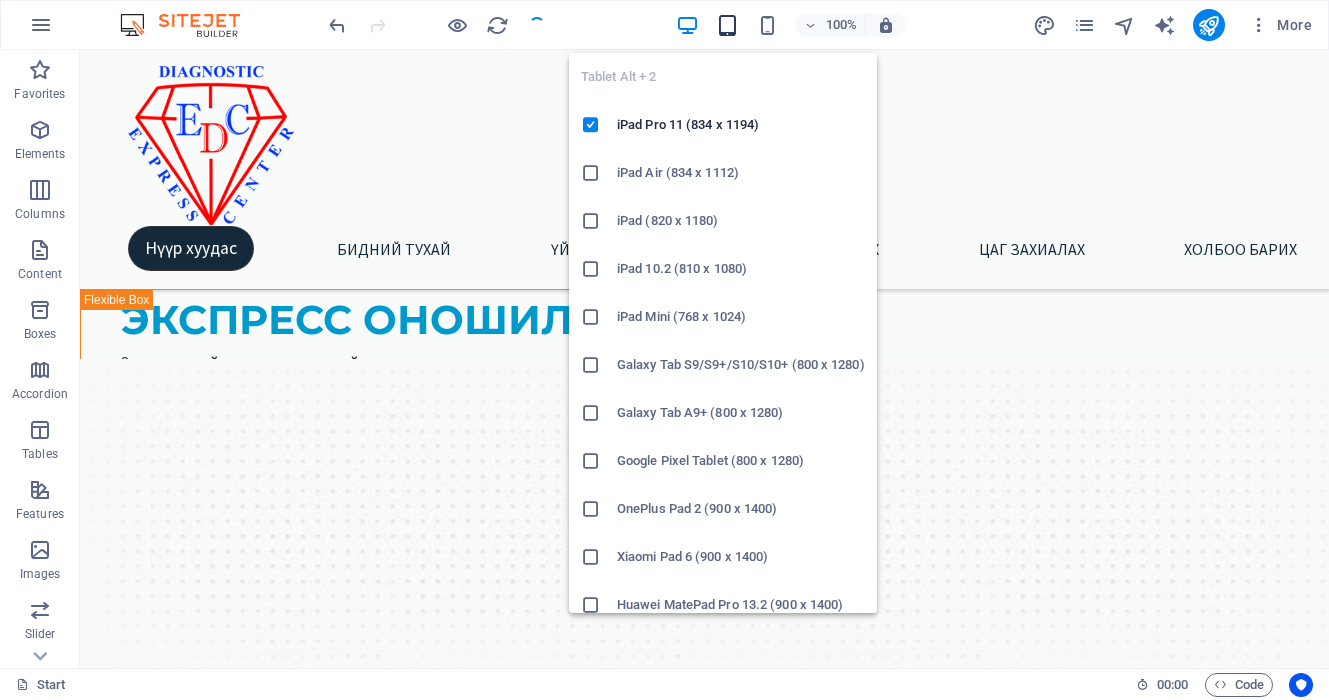 click at bounding box center [727, 25] 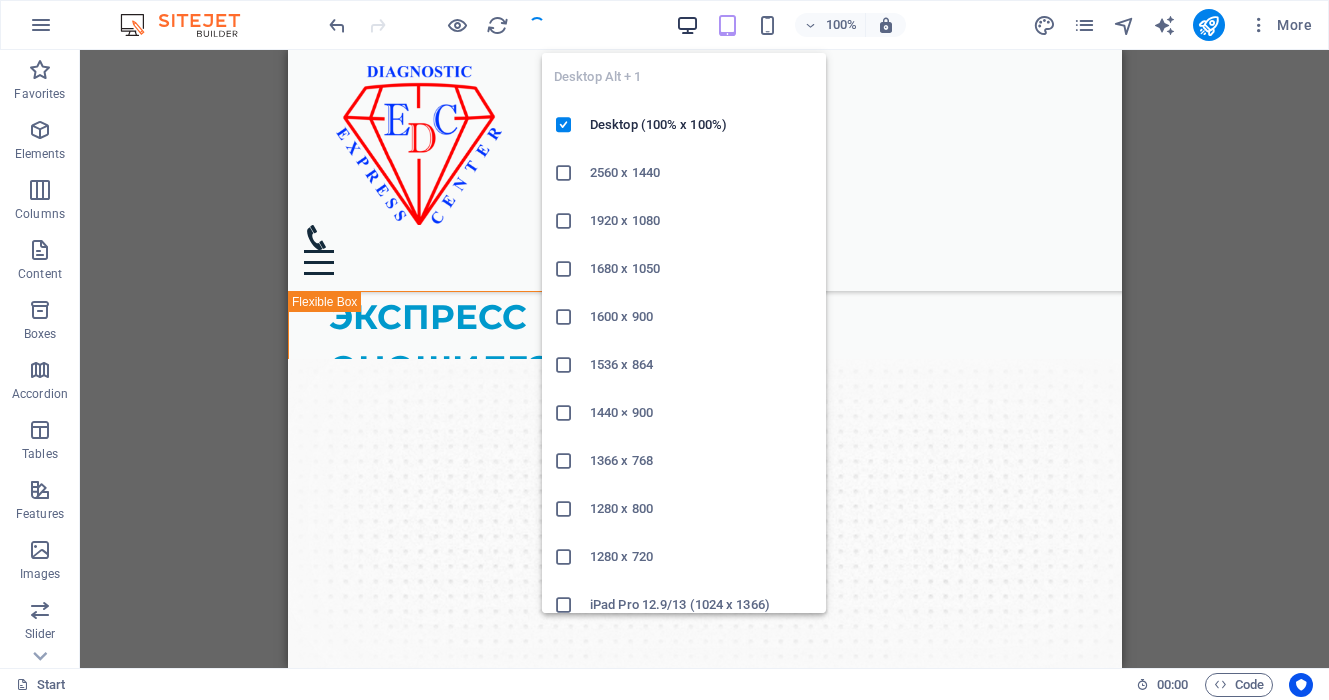 click at bounding box center (687, 25) 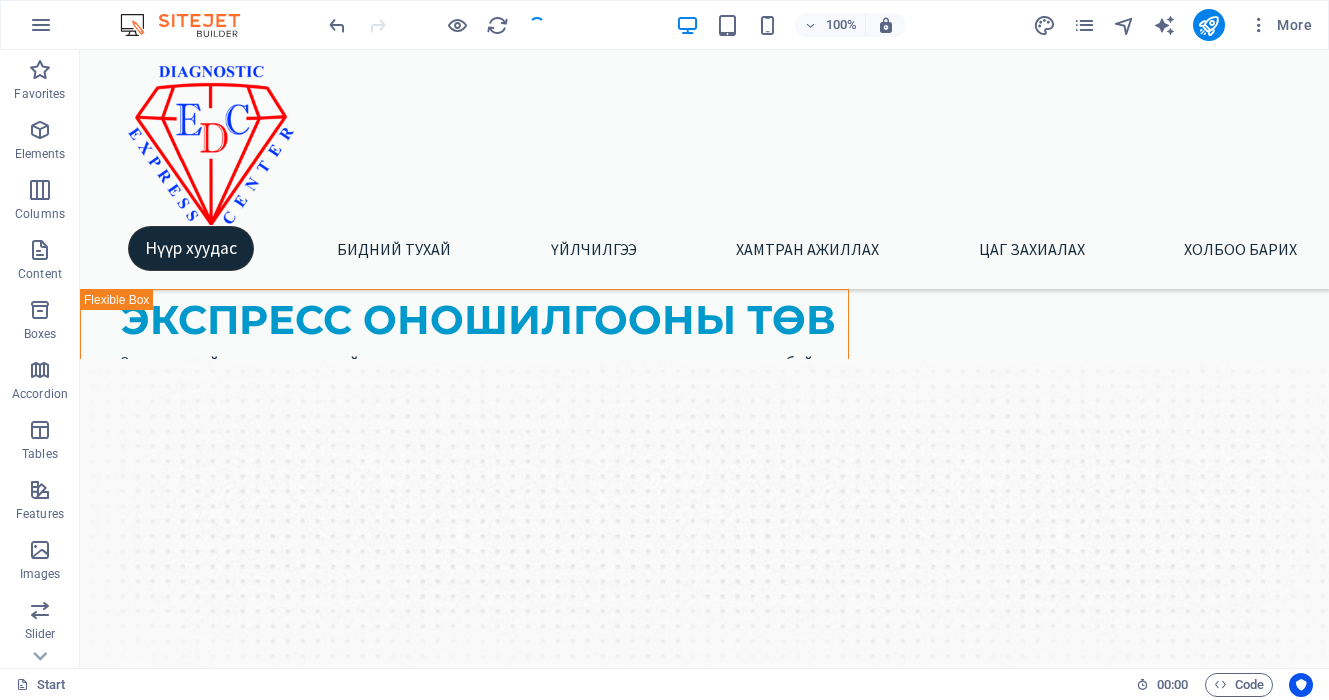 click at bounding box center (437, 25) 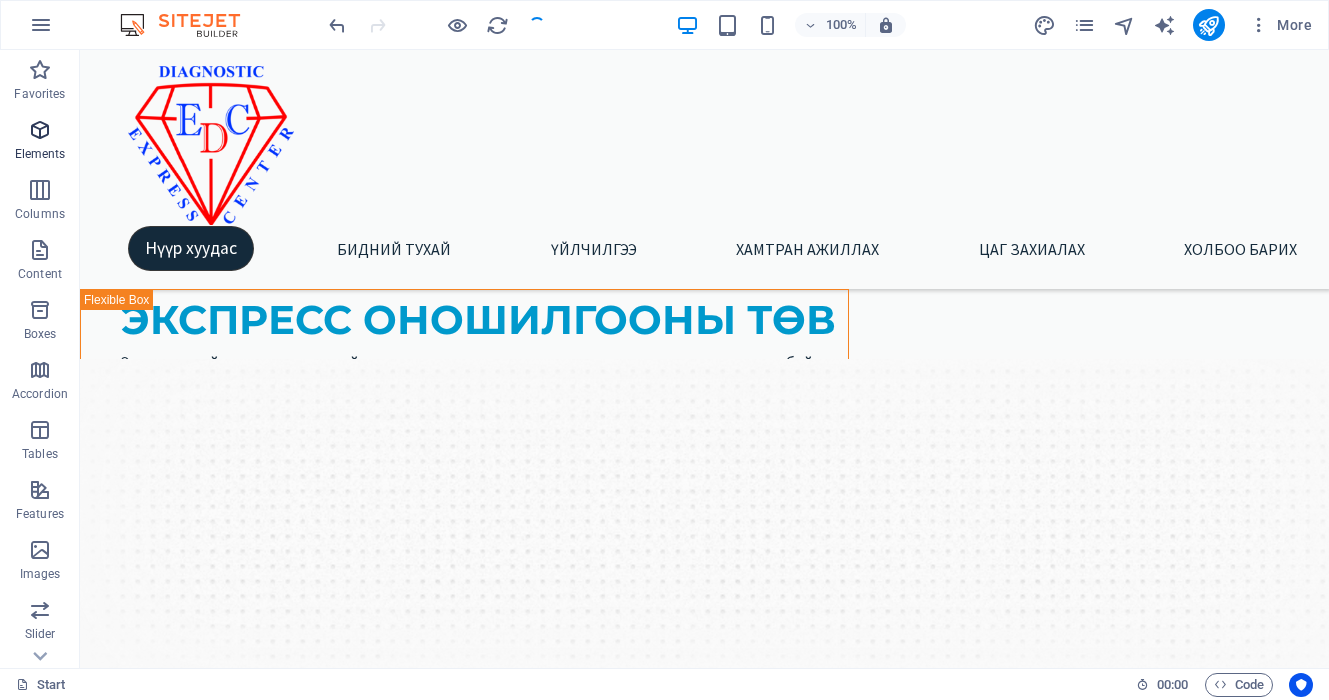 click on "Elements" at bounding box center (40, 142) 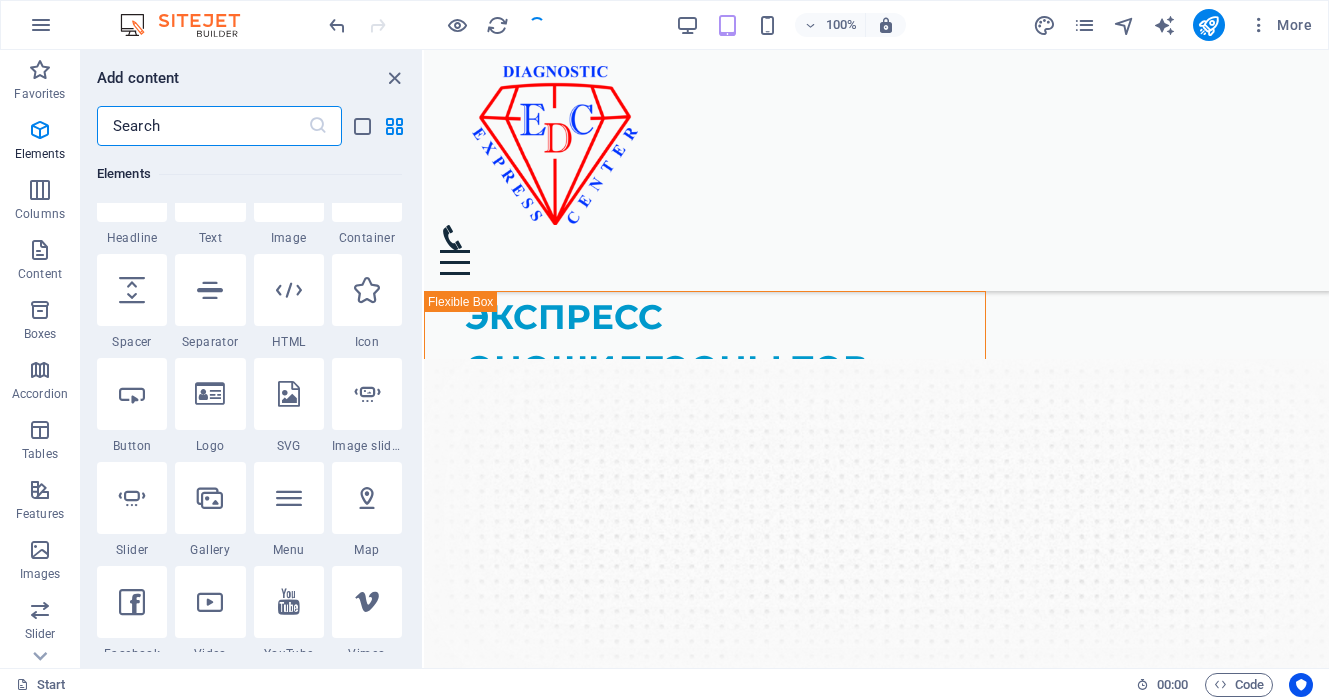 scroll, scrollTop: 291, scrollLeft: 0, axis: vertical 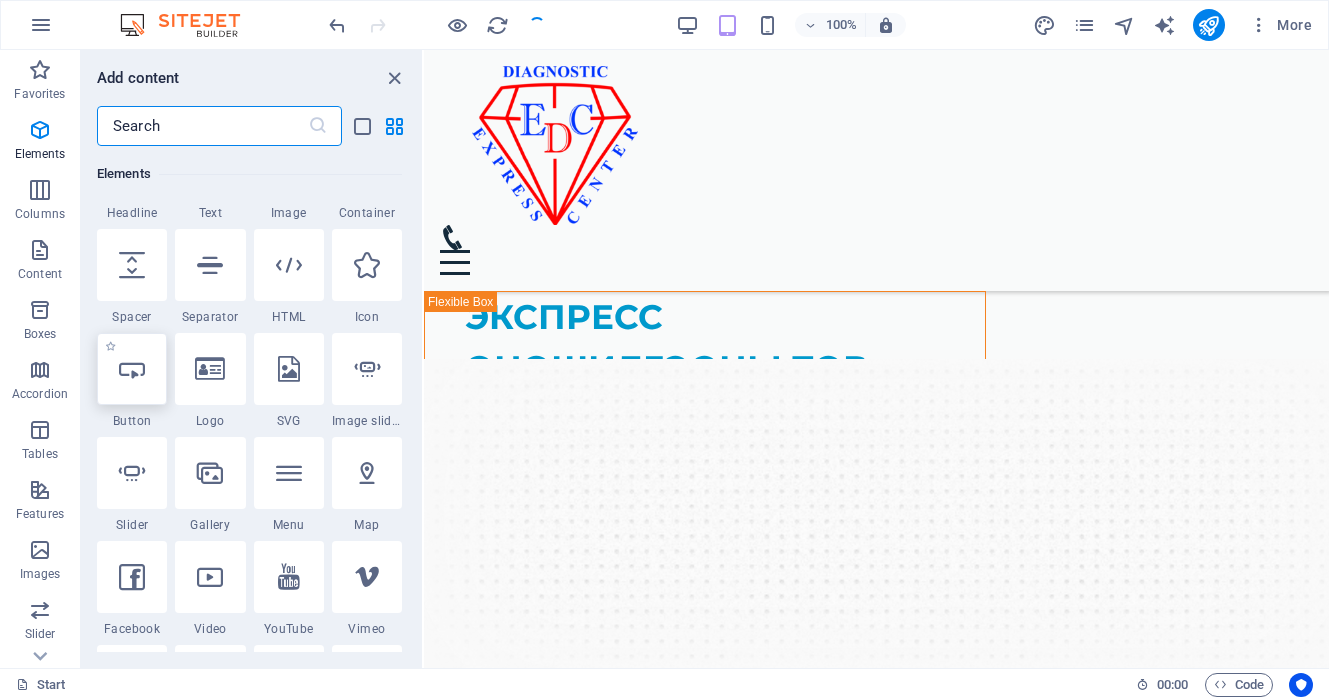 click at bounding box center (132, 369) 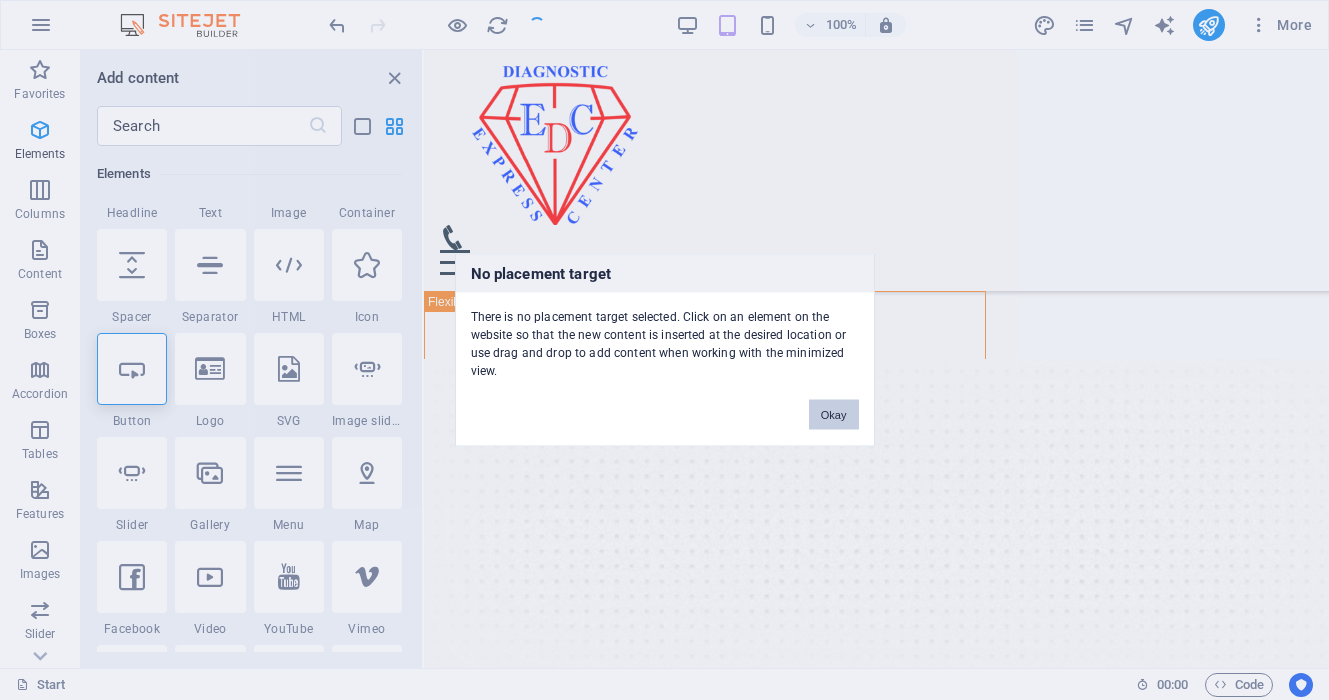 click on "Okay" at bounding box center (834, 415) 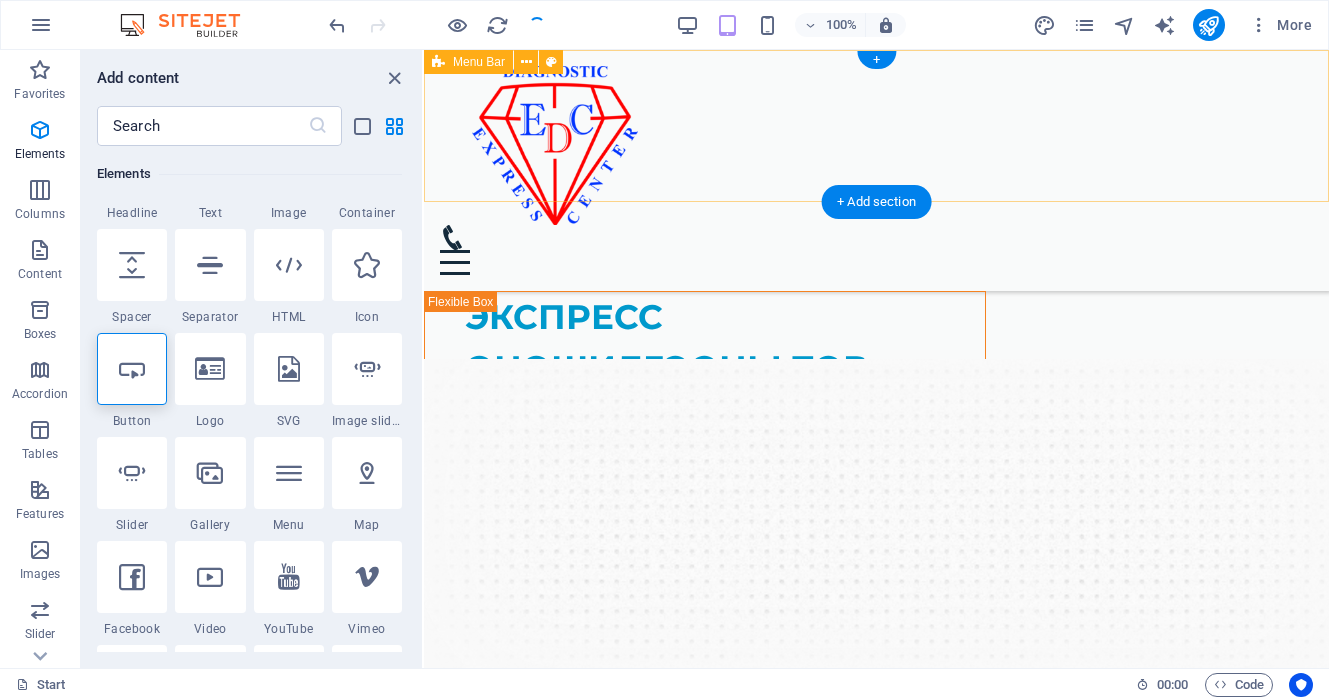 click on "Нүүр хуудас Бидний тухай Үйлчилгээ Хамтран ажиллах Цаг захиалах Холбоо барих" at bounding box center [876, 170] 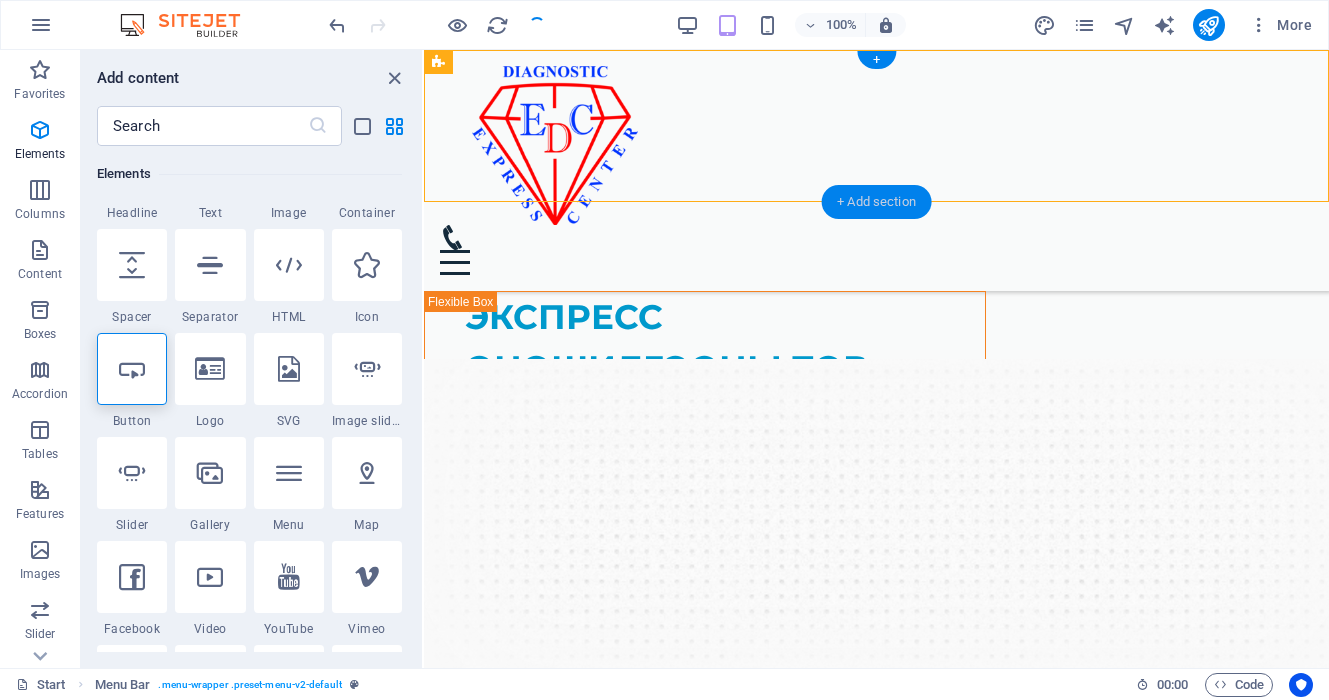 click on "+ Add section" at bounding box center (876, 202) 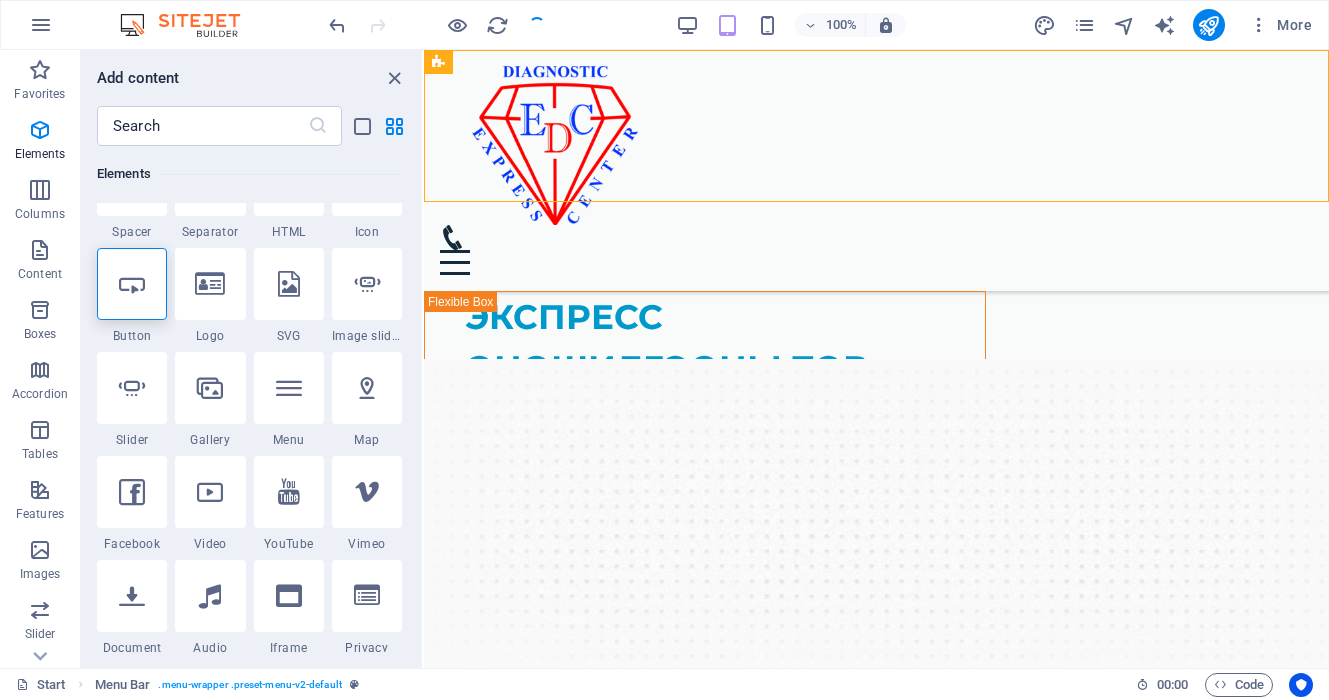 scroll, scrollTop: 405, scrollLeft: 0, axis: vertical 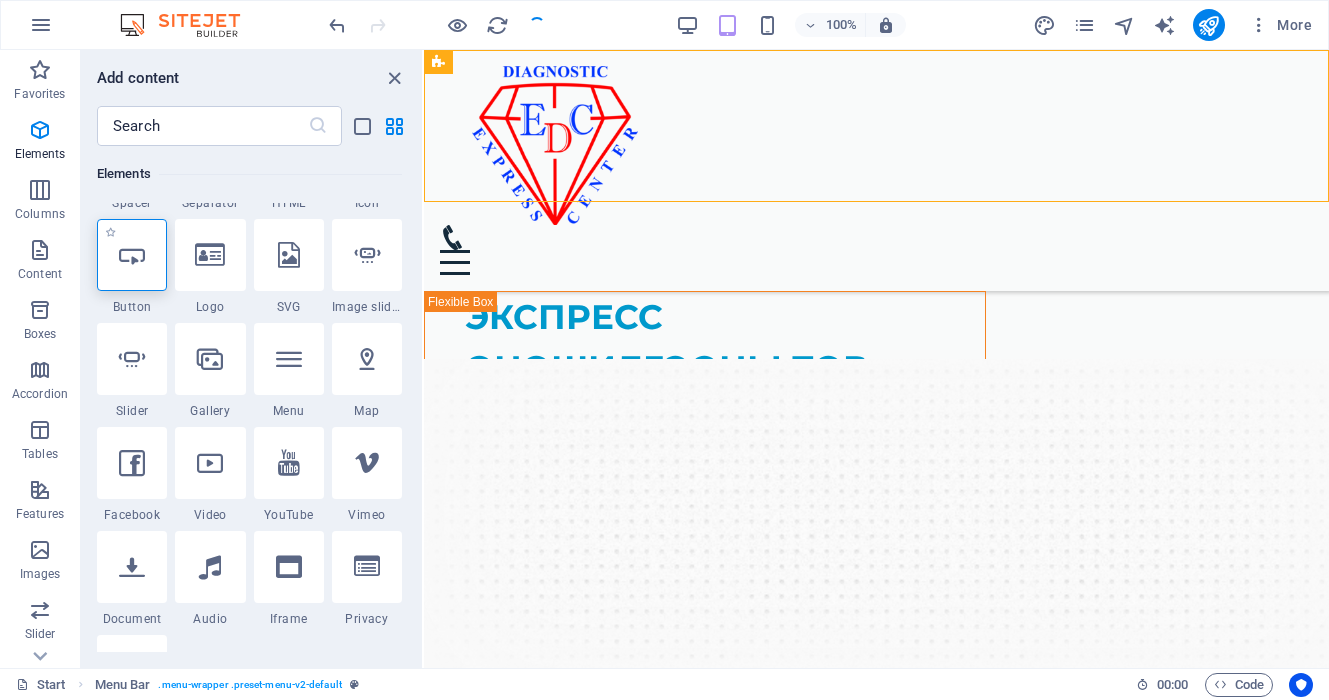 click at bounding box center (132, 255) 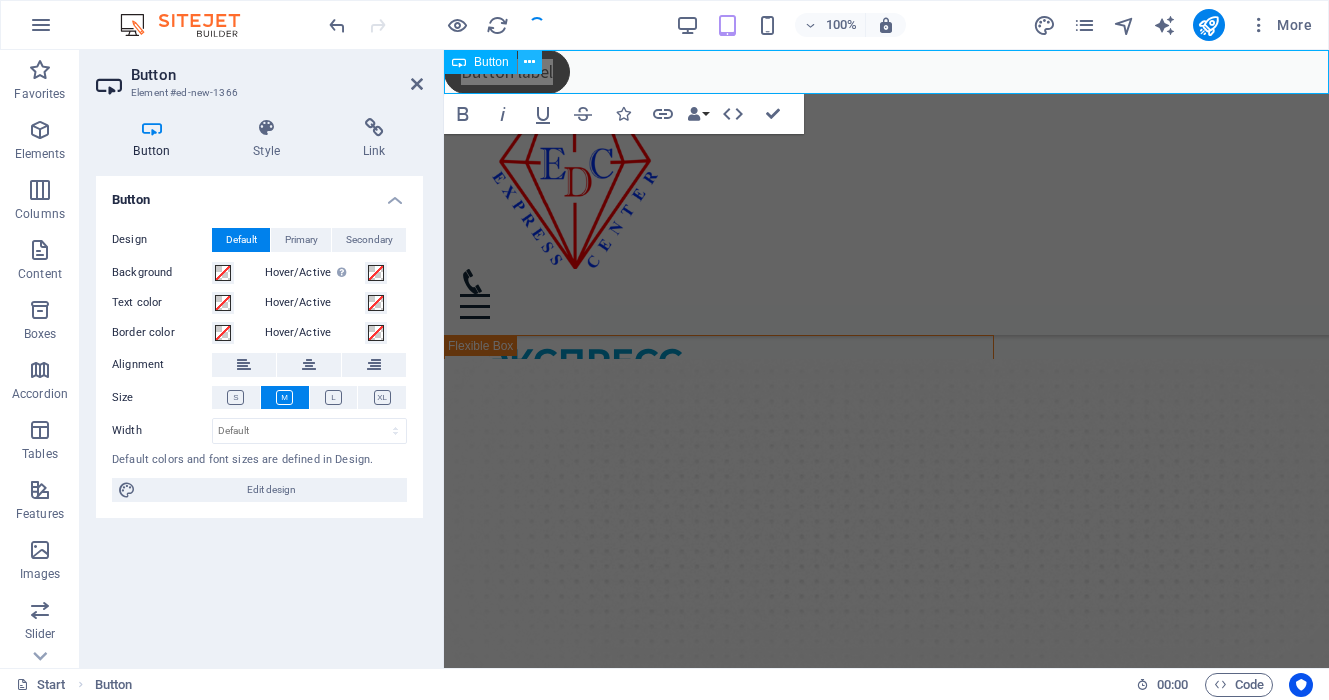 click at bounding box center (529, 62) 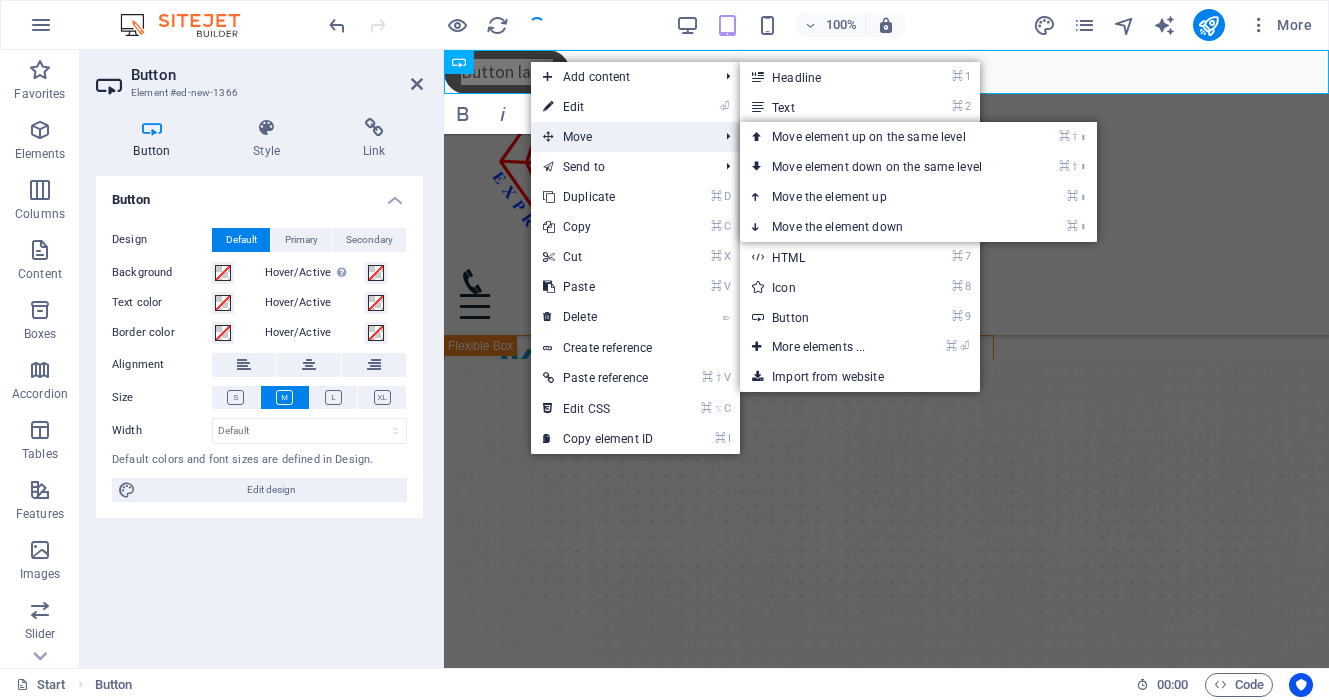 click on "Move" at bounding box center [620, 137] 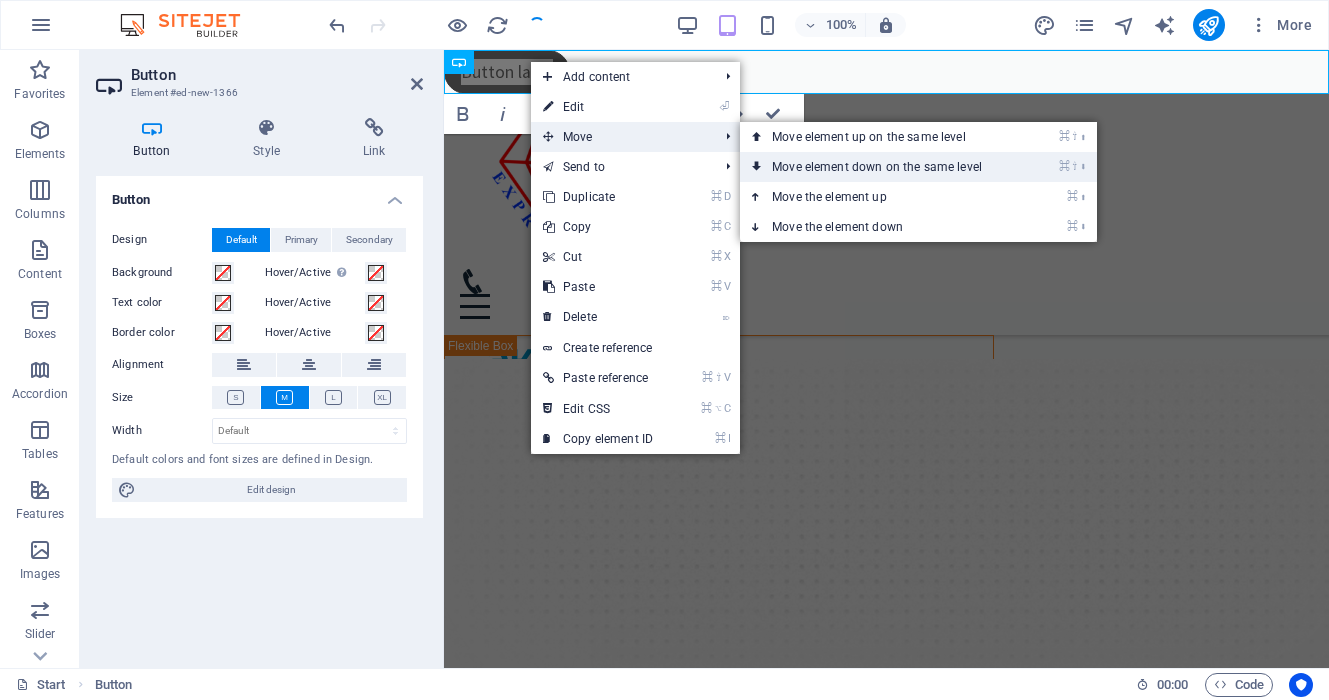 click on "⌘ ⇧ ⬇  Move element down on the same level" at bounding box center [881, 167] 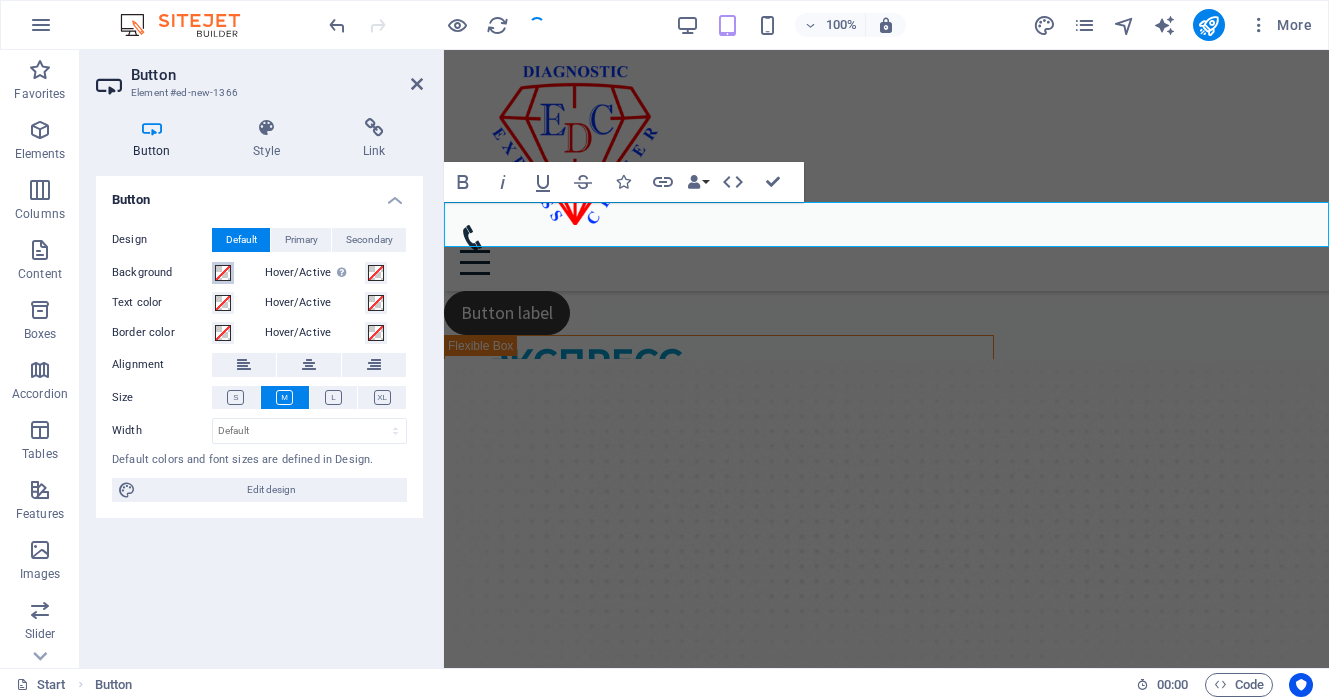 click at bounding box center [223, 273] 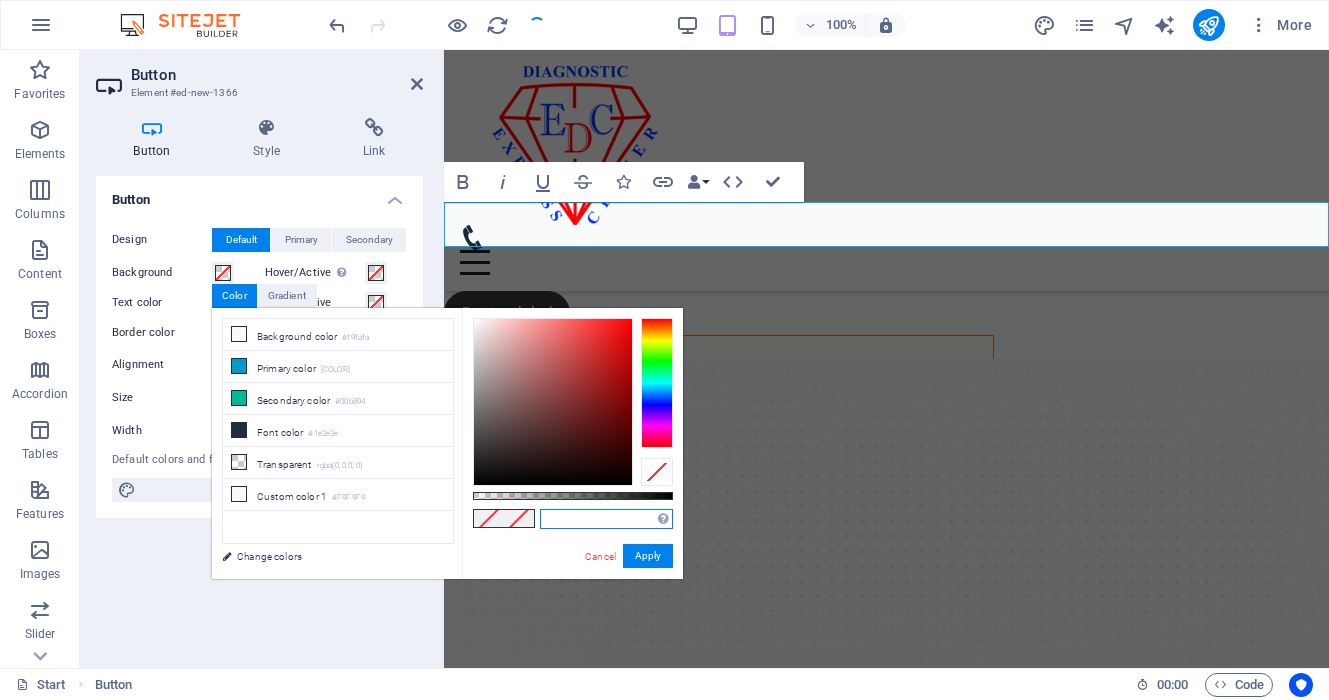 click at bounding box center [606, 519] 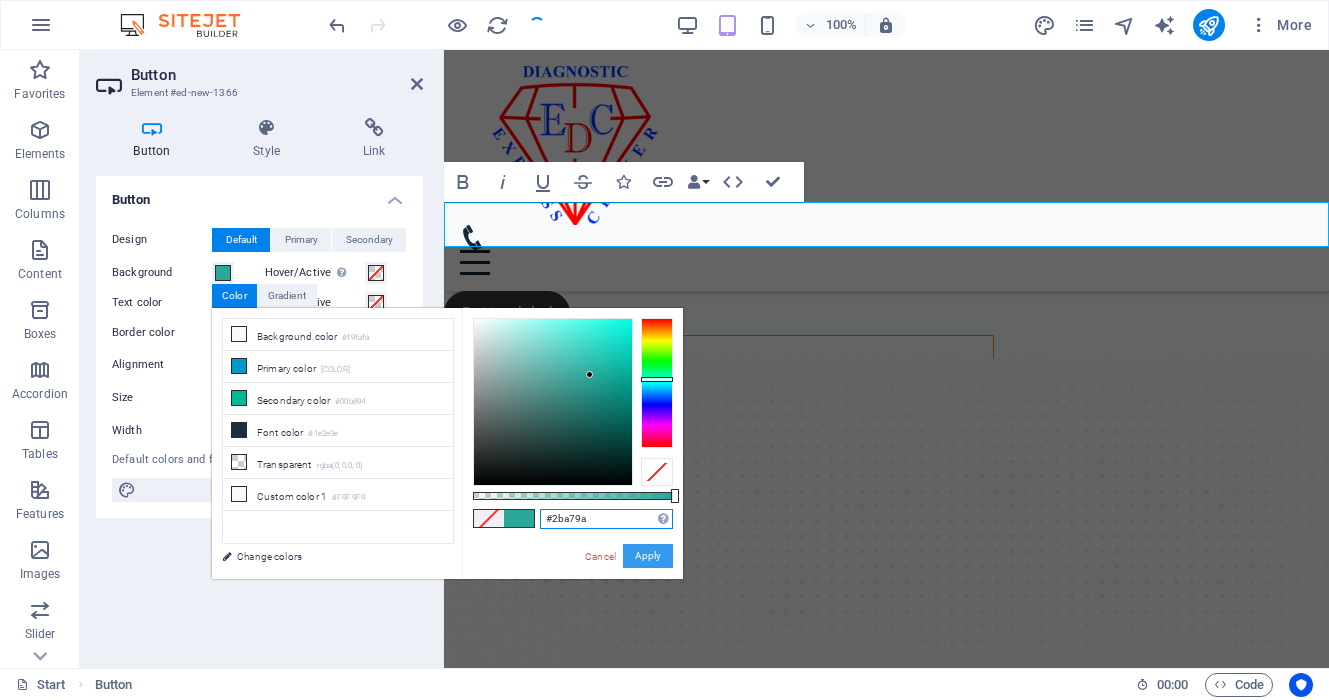 type on "#2ba79a" 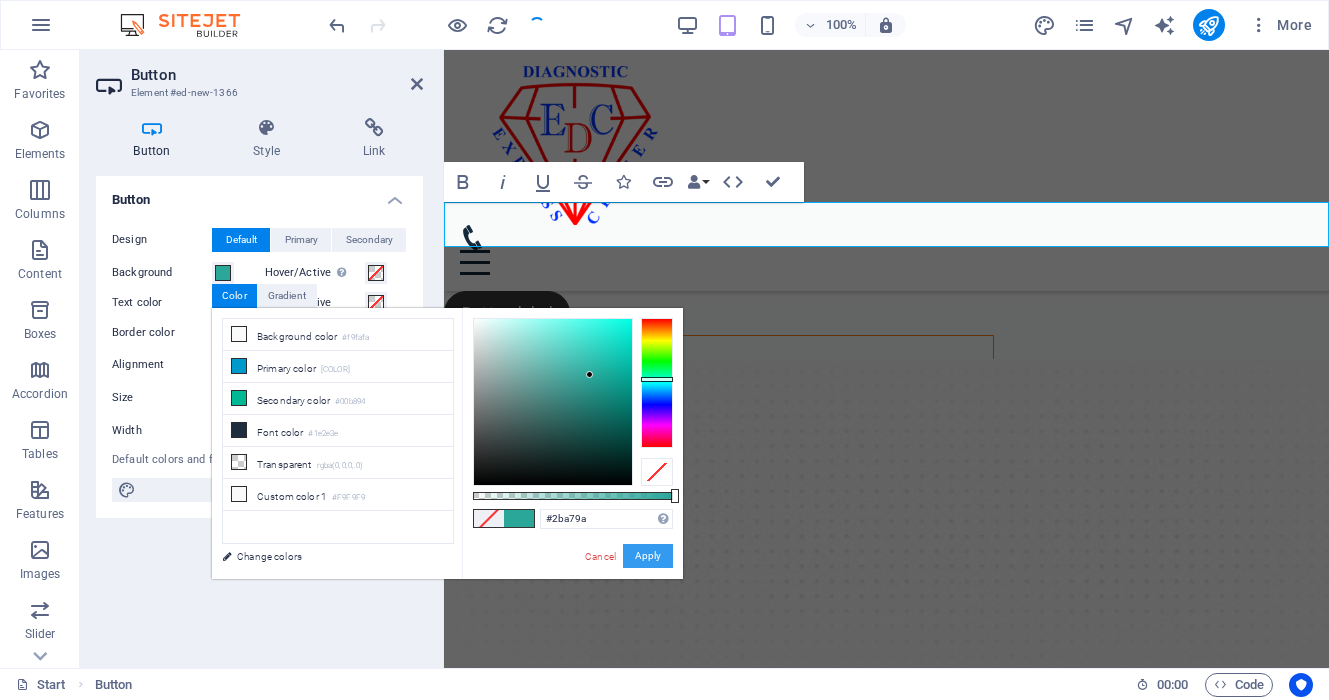 click on "Apply" at bounding box center (648, 556) 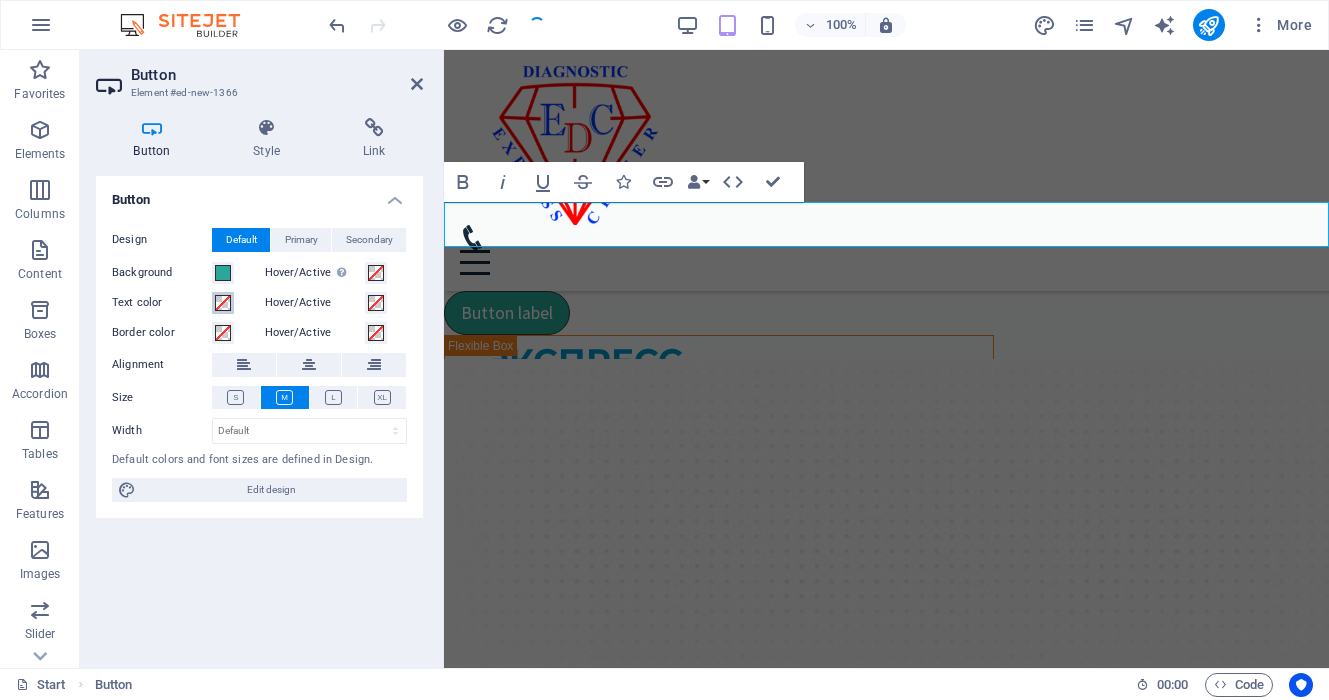 click at bounding box center (223, 303) 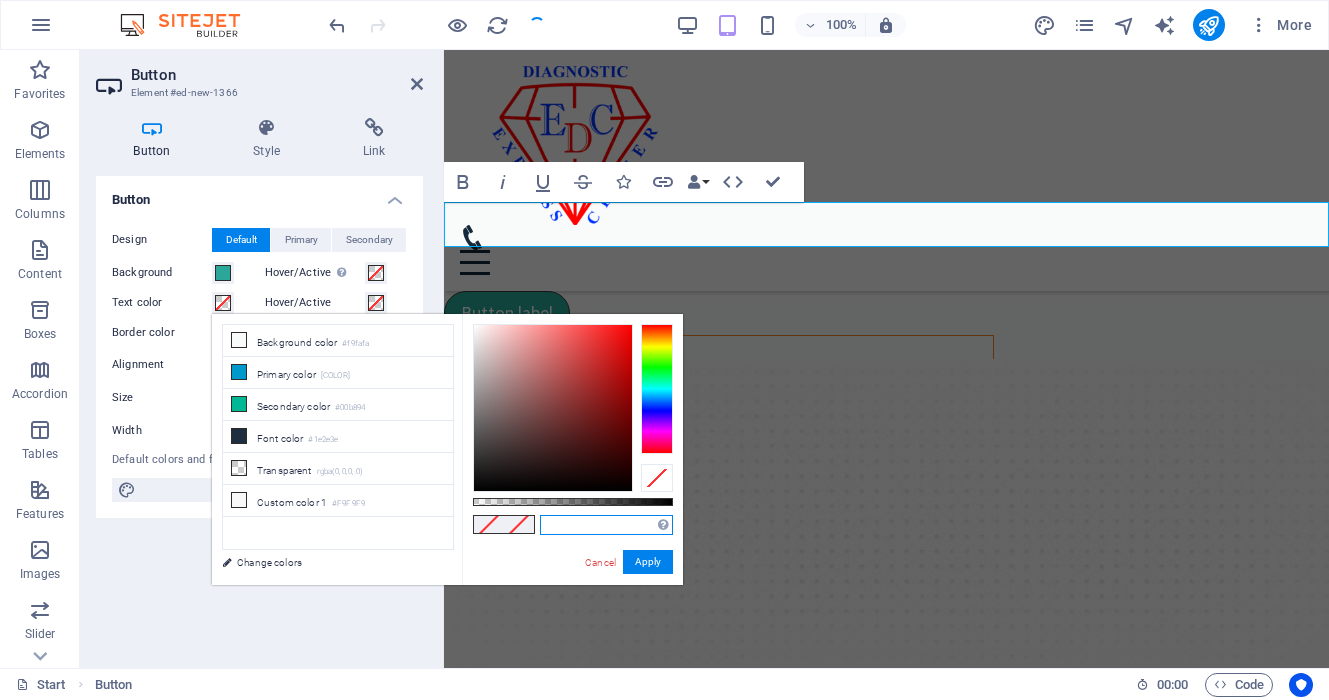 click at bounding box center (606, 525) 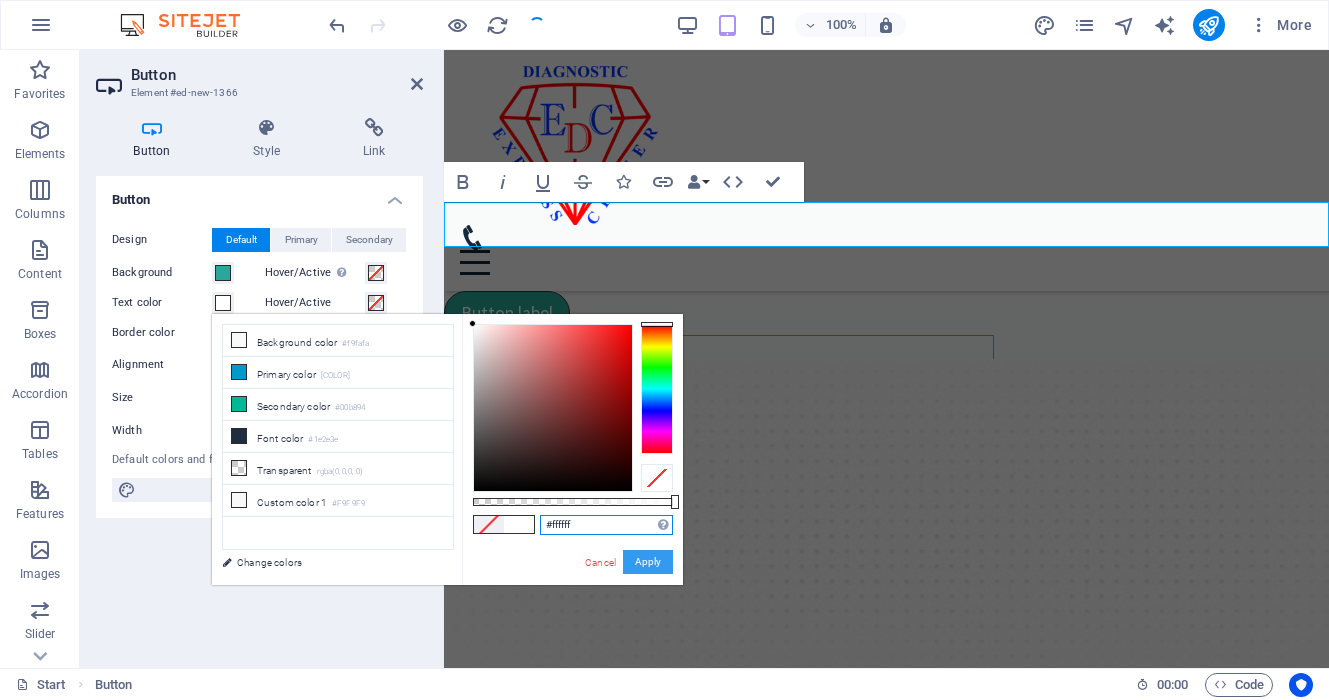 type on "#ffffff" 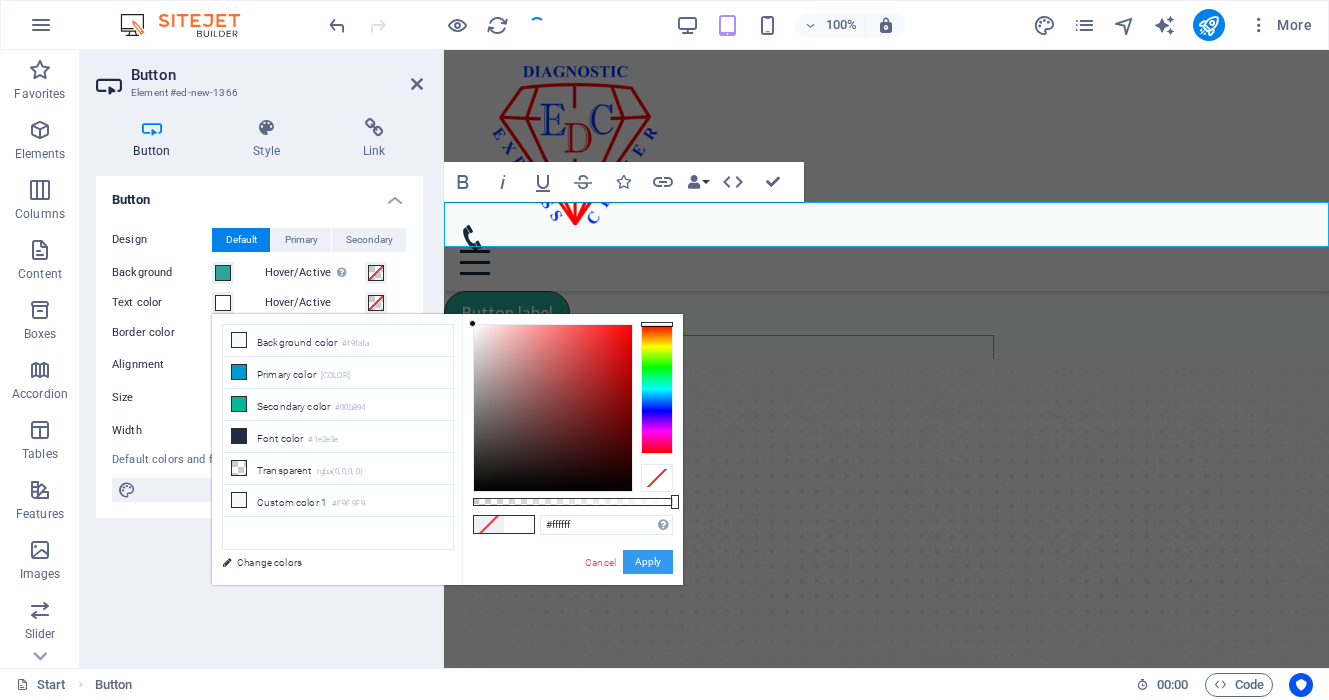 click on "Apply" at bounding box center (648, 562) 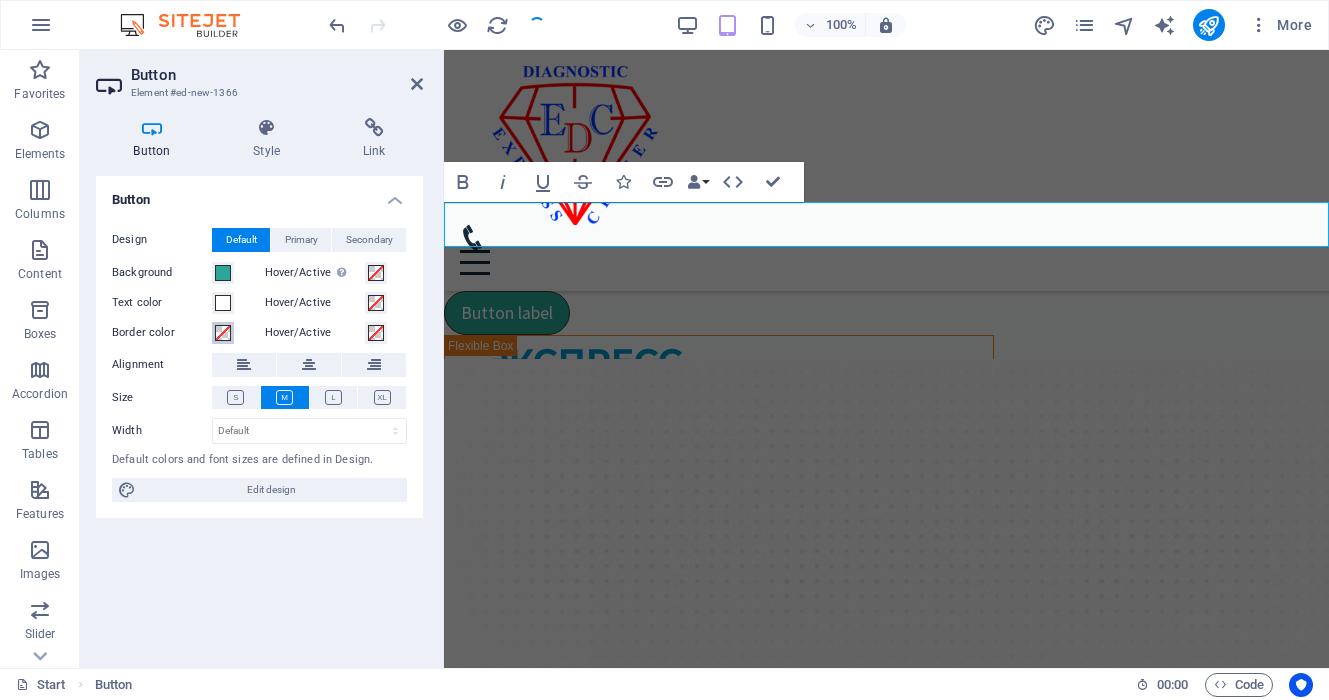 click at bounding box center [223, 333] 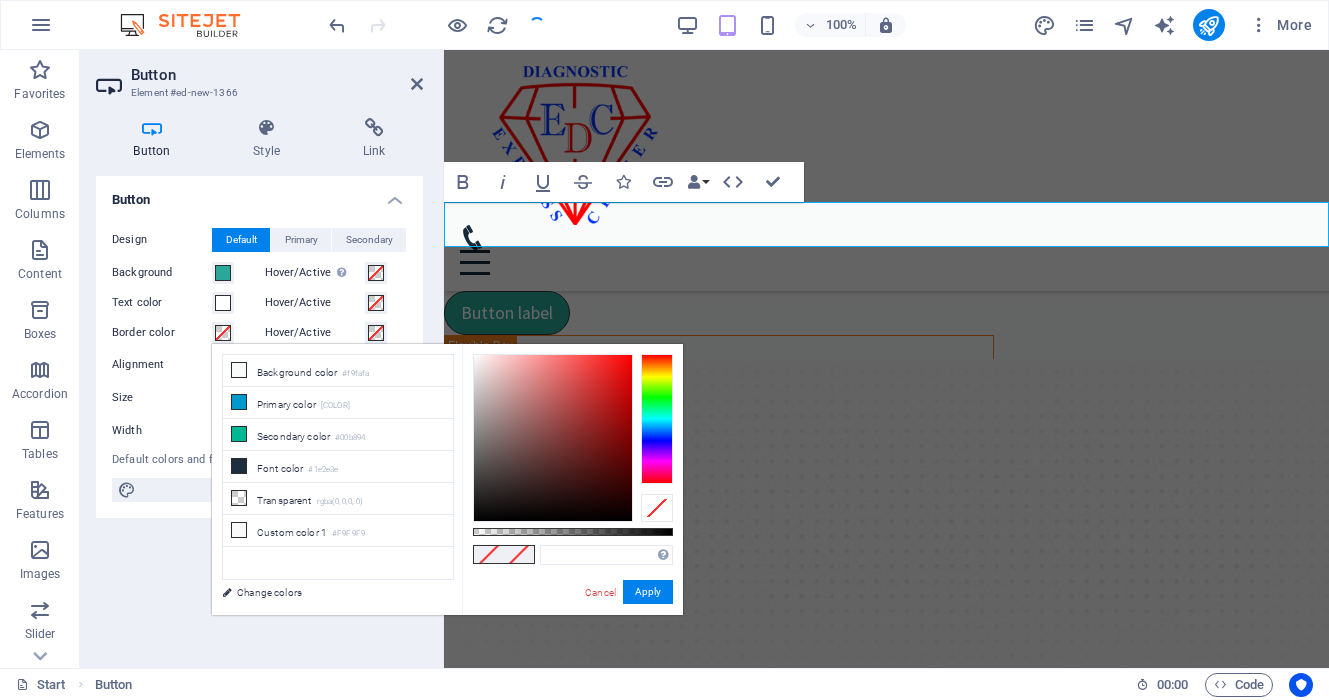 click at bounding box center (519, 554) 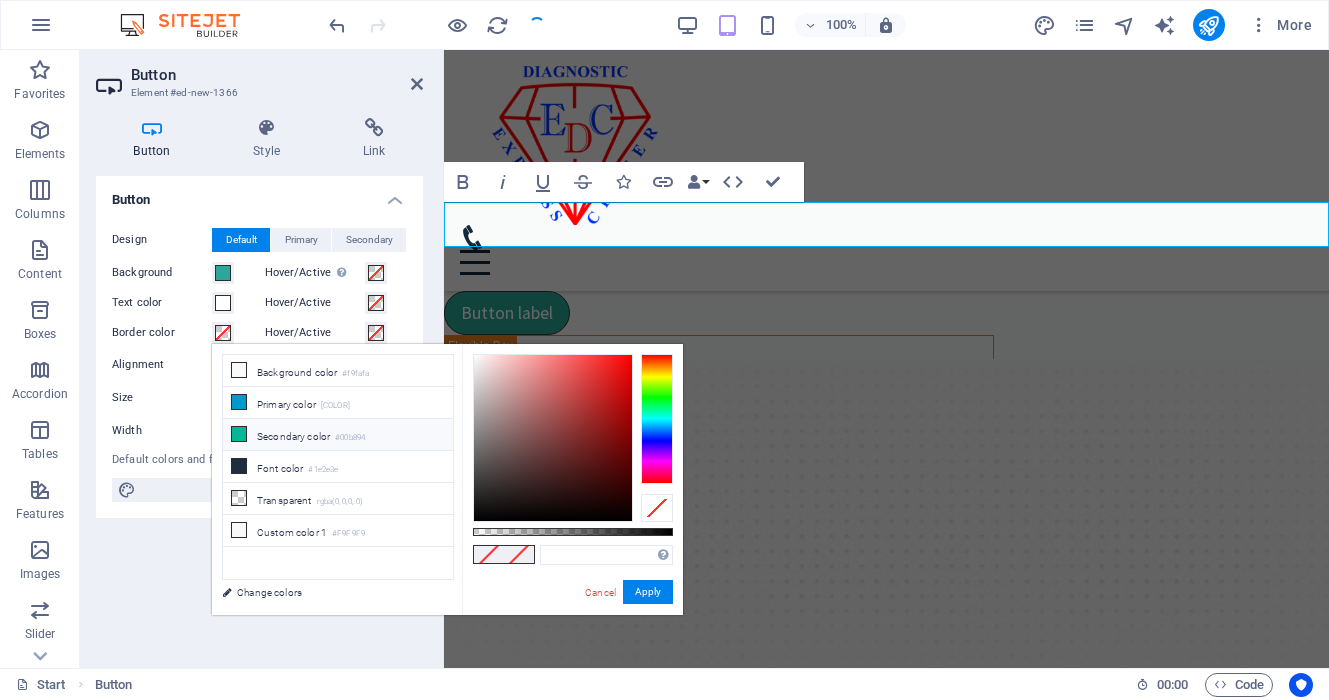 click on "[COLOR]" at bounding box center [338, 435] 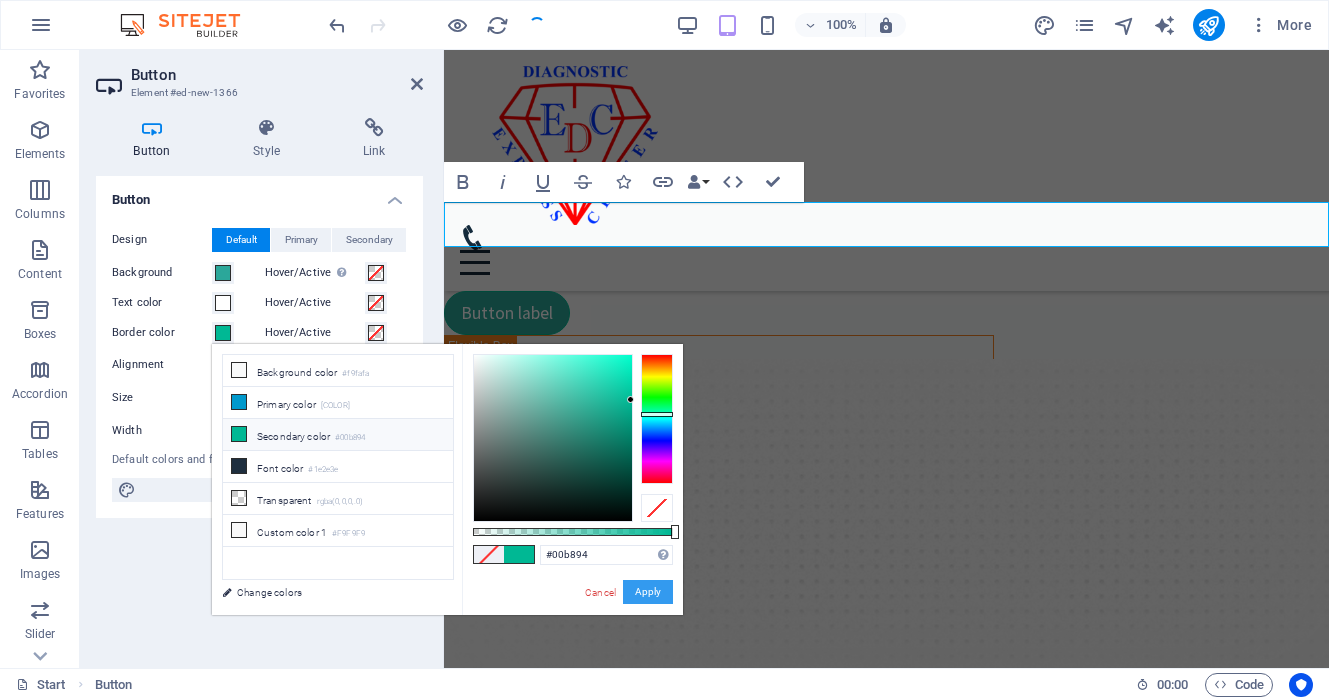 click on "Apply" at bounding box center (648, 592) 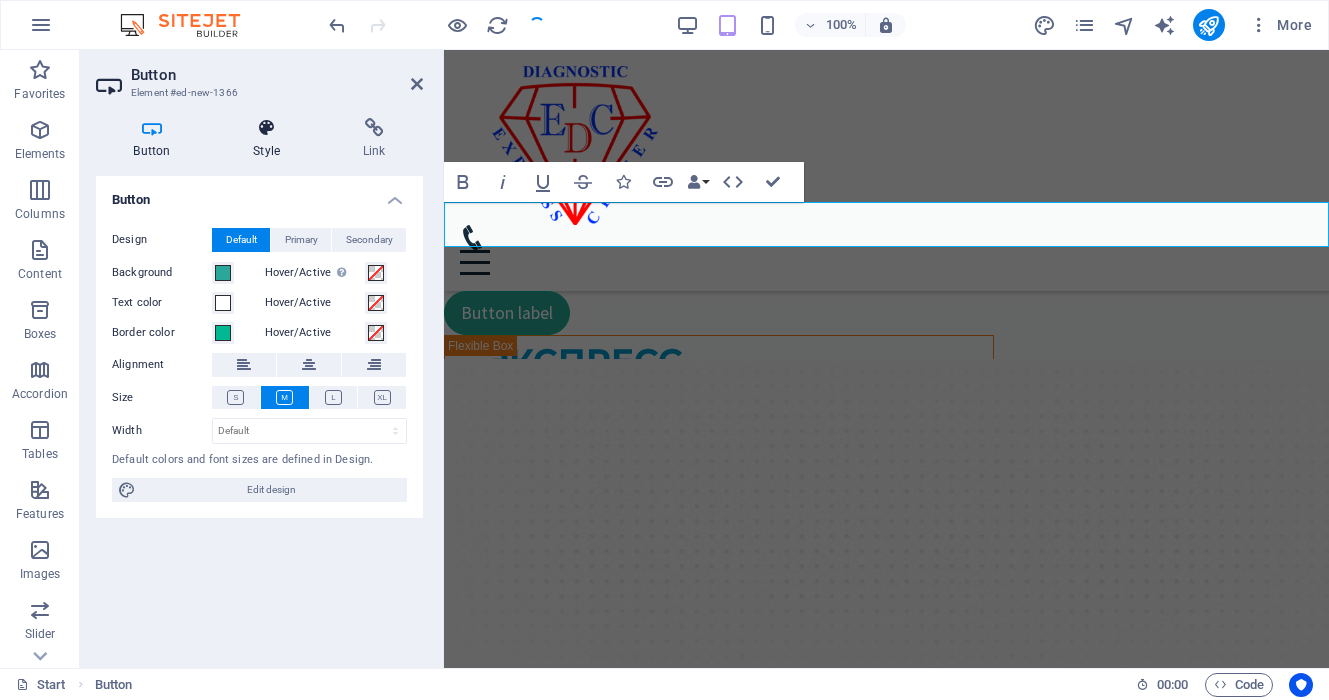 click on "Style" at bounding box center (271, 139) 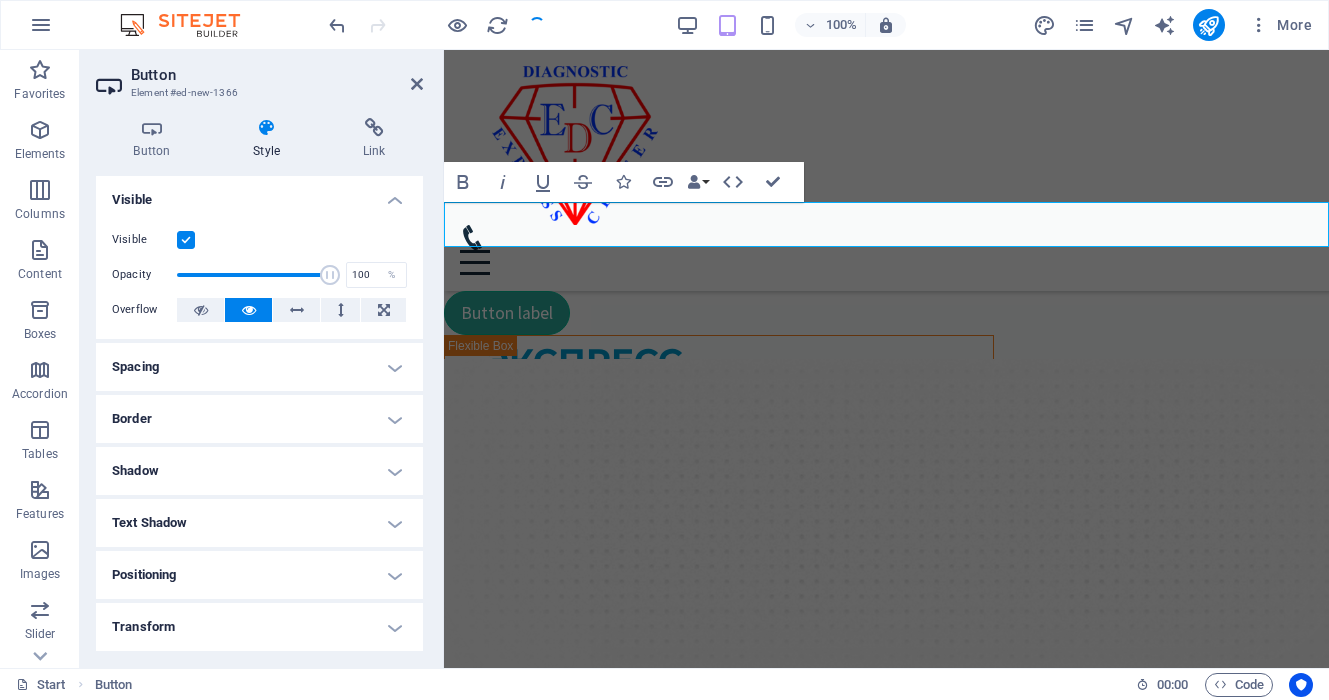 click on "Border" at bounding box center [259, 419] 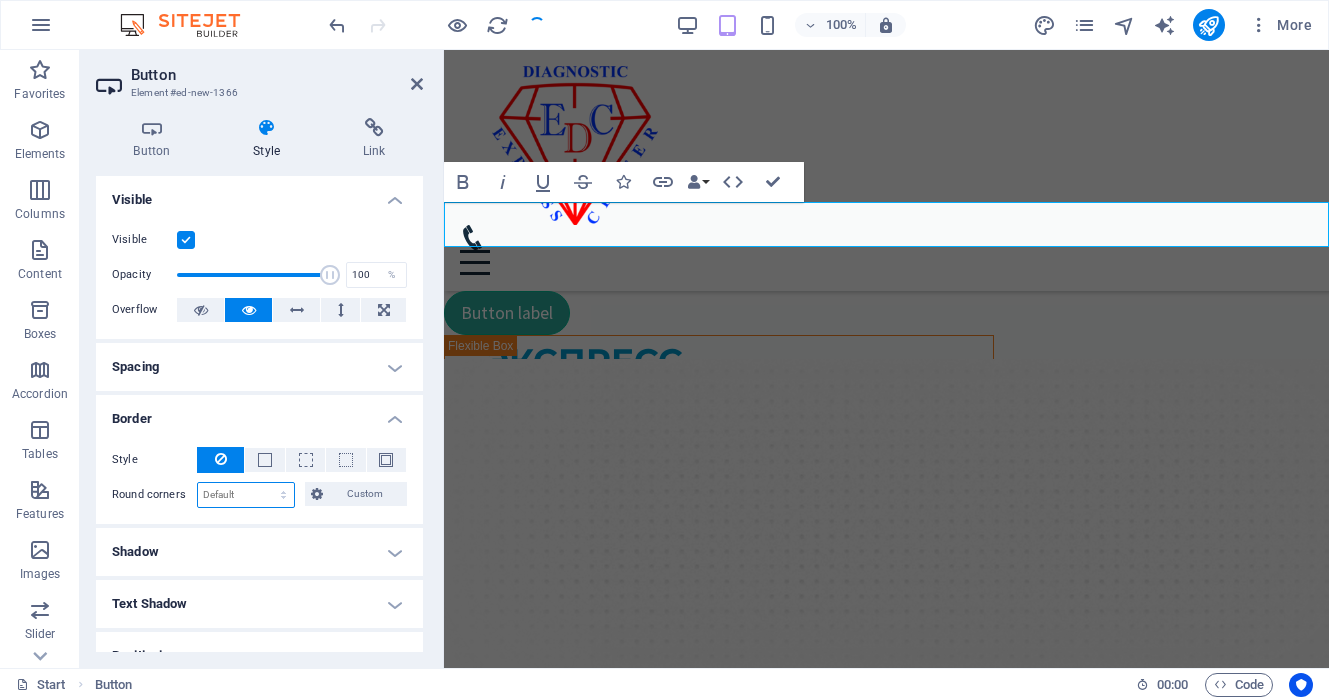 click on "Default px rem % vh vw Custom" at bounding box center [246, 495] 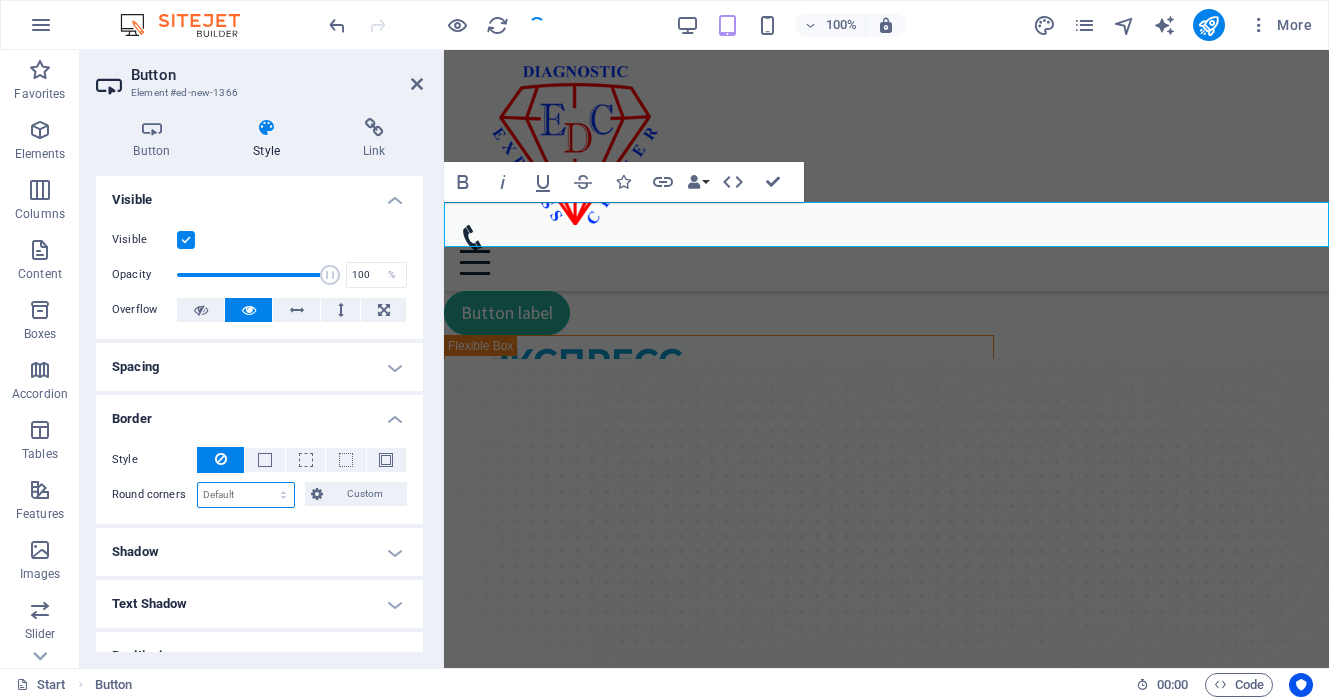 select on "px" 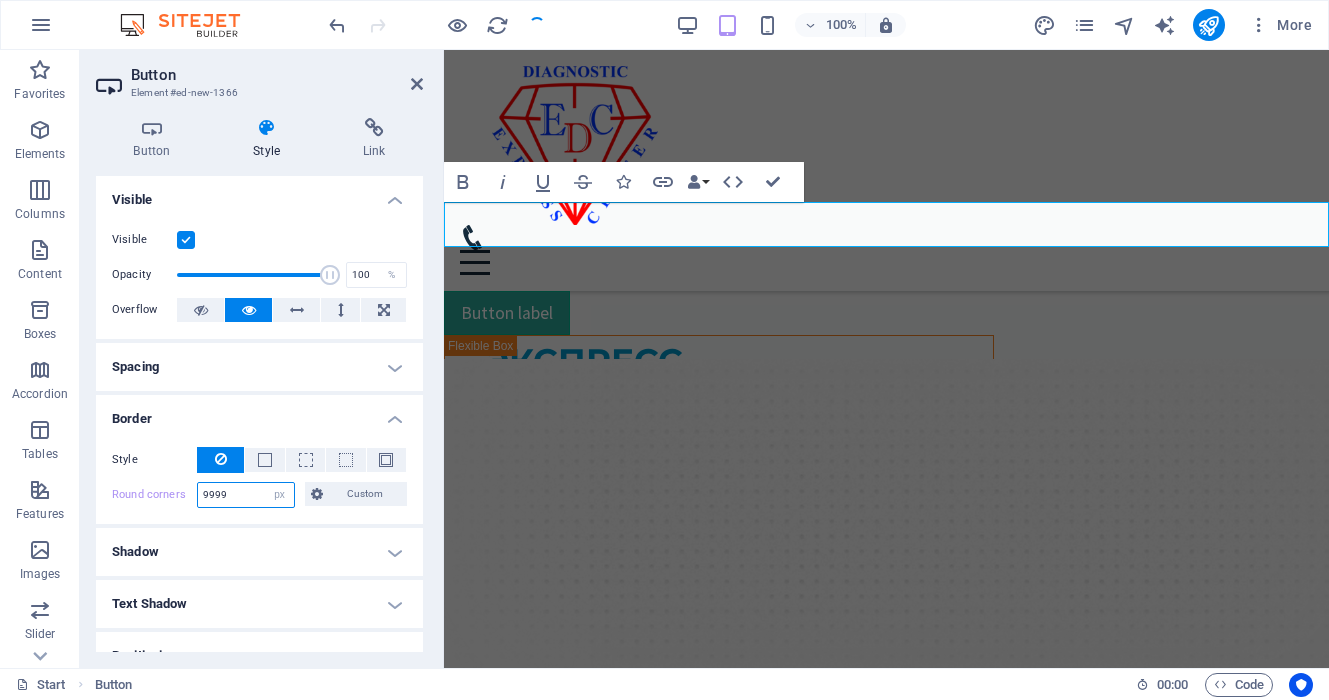 type on "9999" 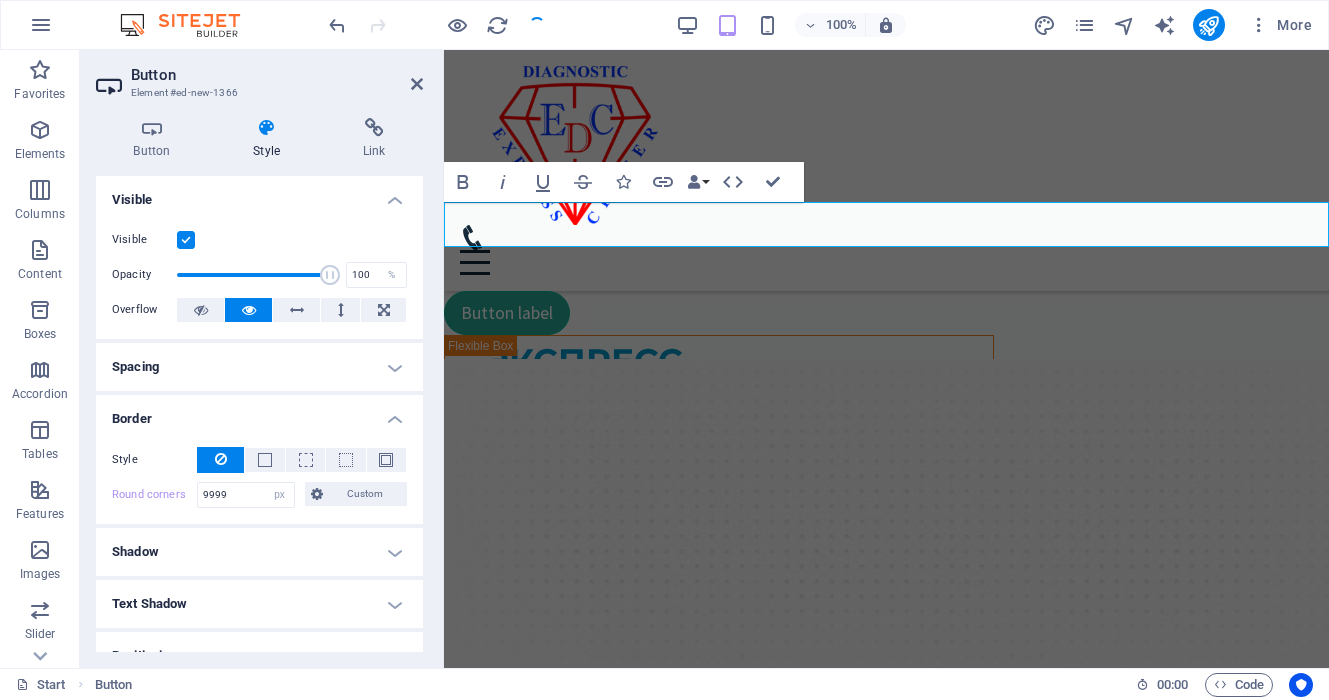 click on "Border" at bounding box center [259, 413] 